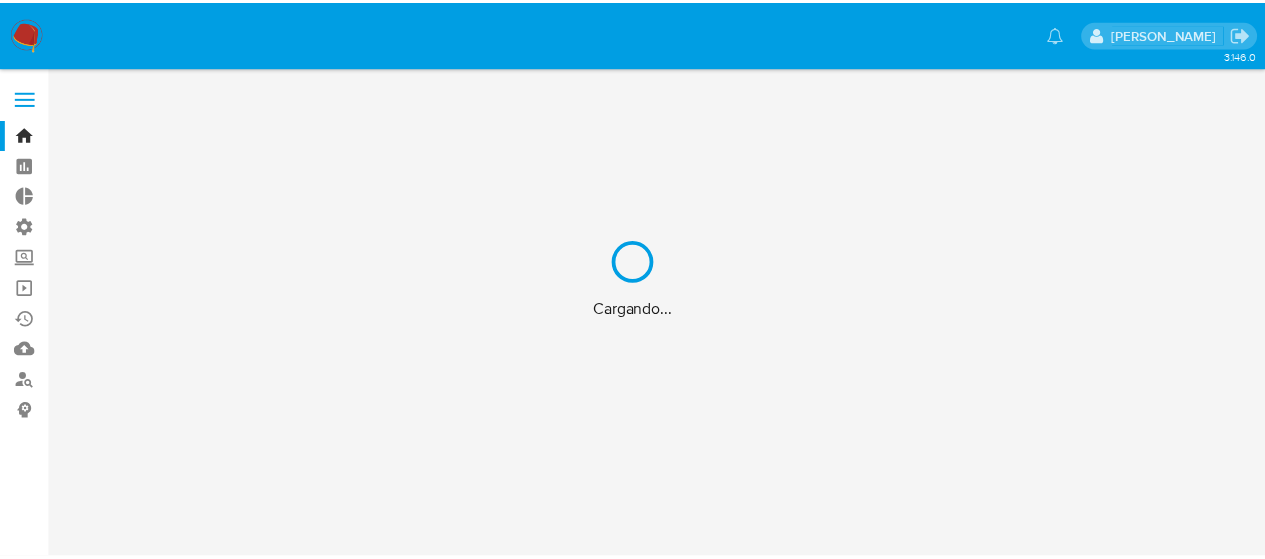scroll, scrollTop: 0, scrollLeft: 0, axis: both 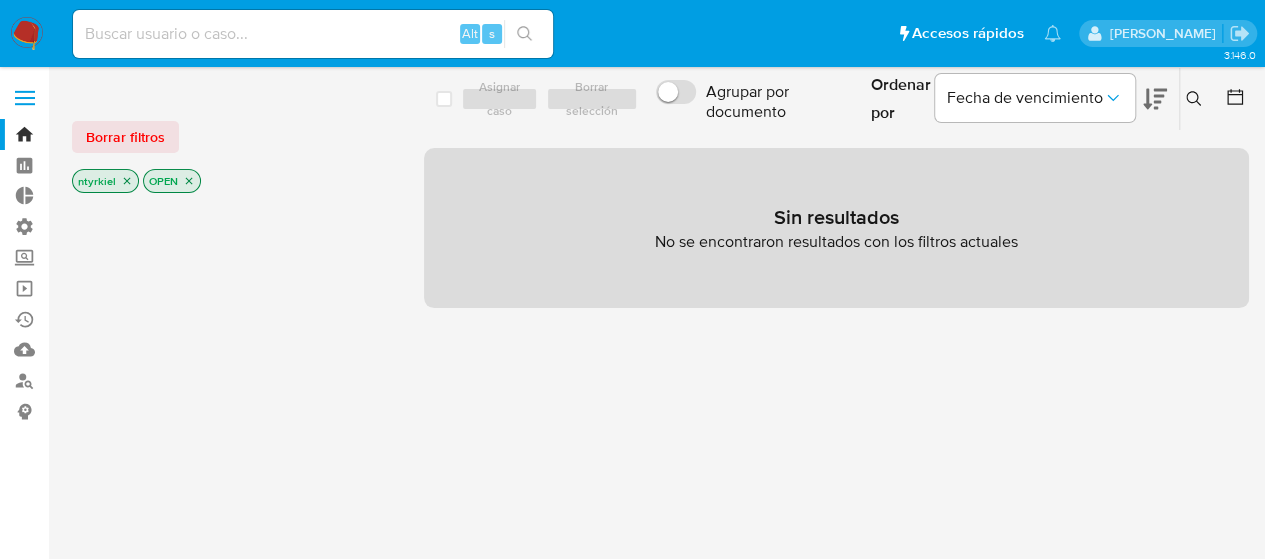 click at bounding box center (25, 98) 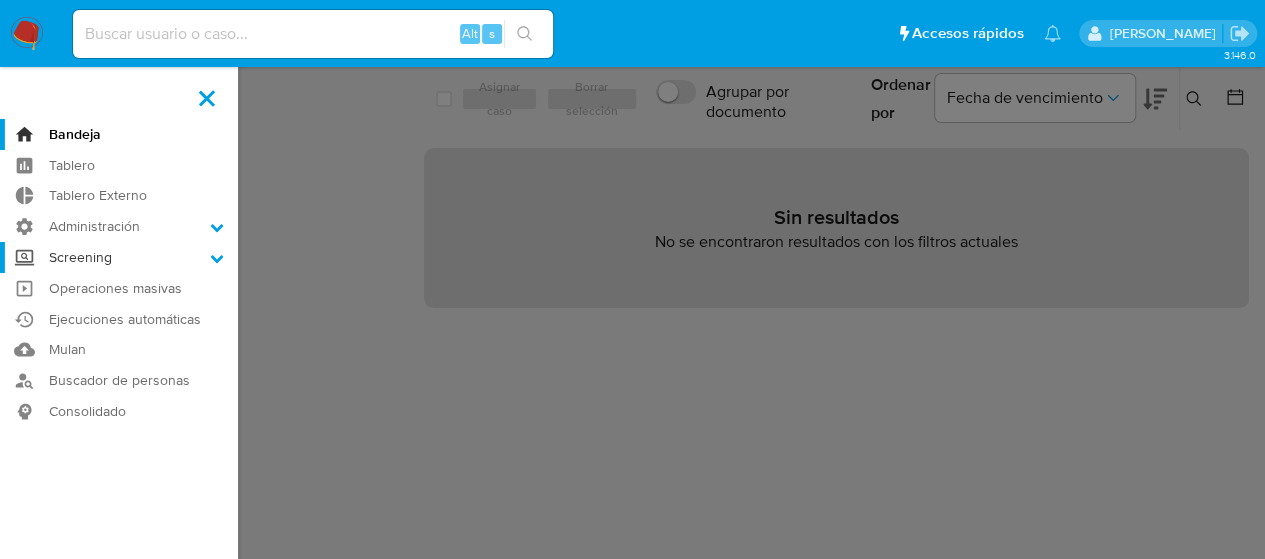 click on "Screening" at bounding box center (119, 257) 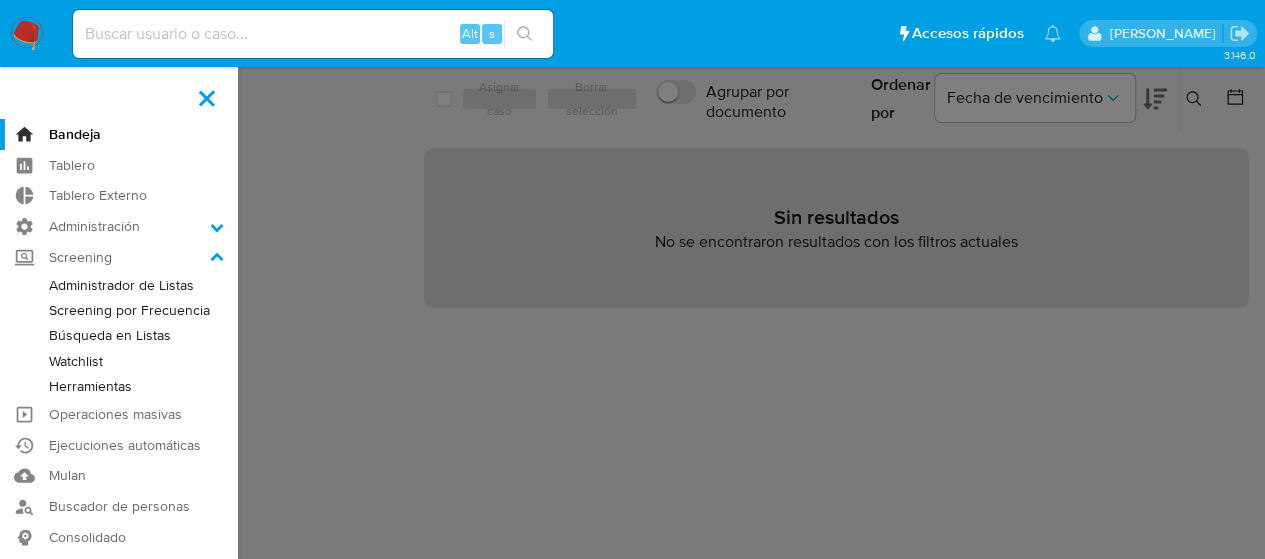 click on "Administrador de Listas" at bounding box center [119, 285] 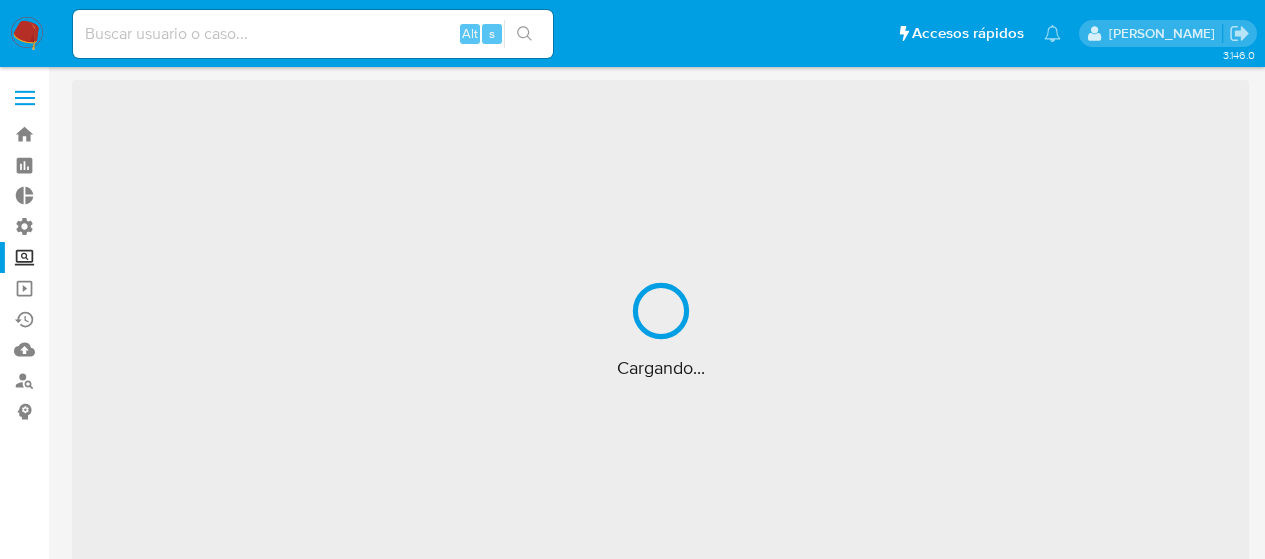 scroll, scrollTop: 0, scrollLeft: 0, axis: both 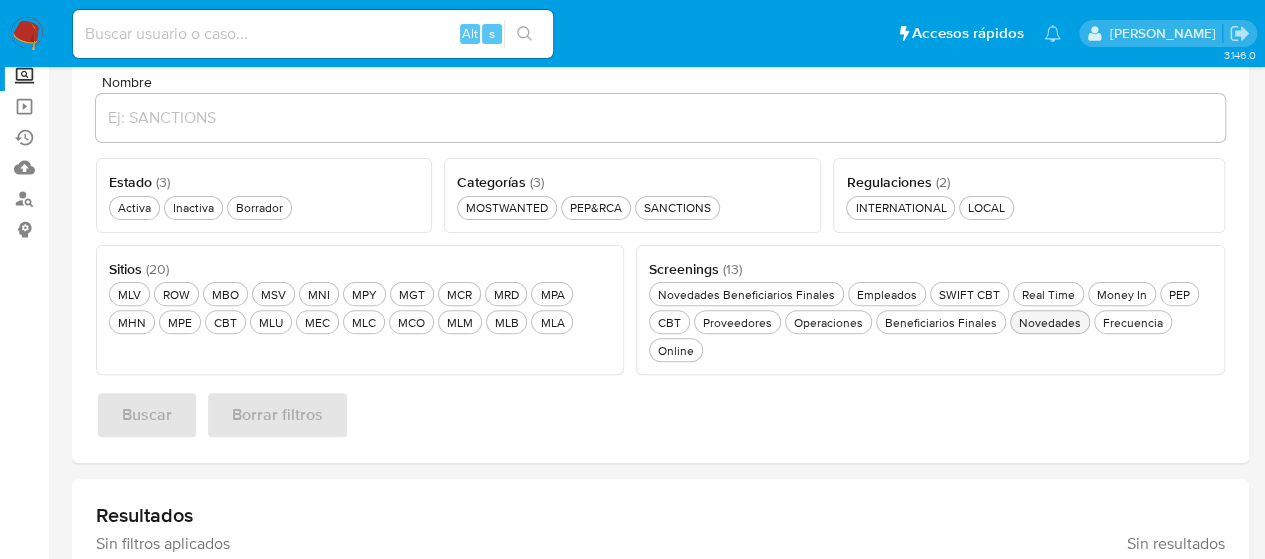 click on "Novedades Novedades" at bounding box center (1050, 322) 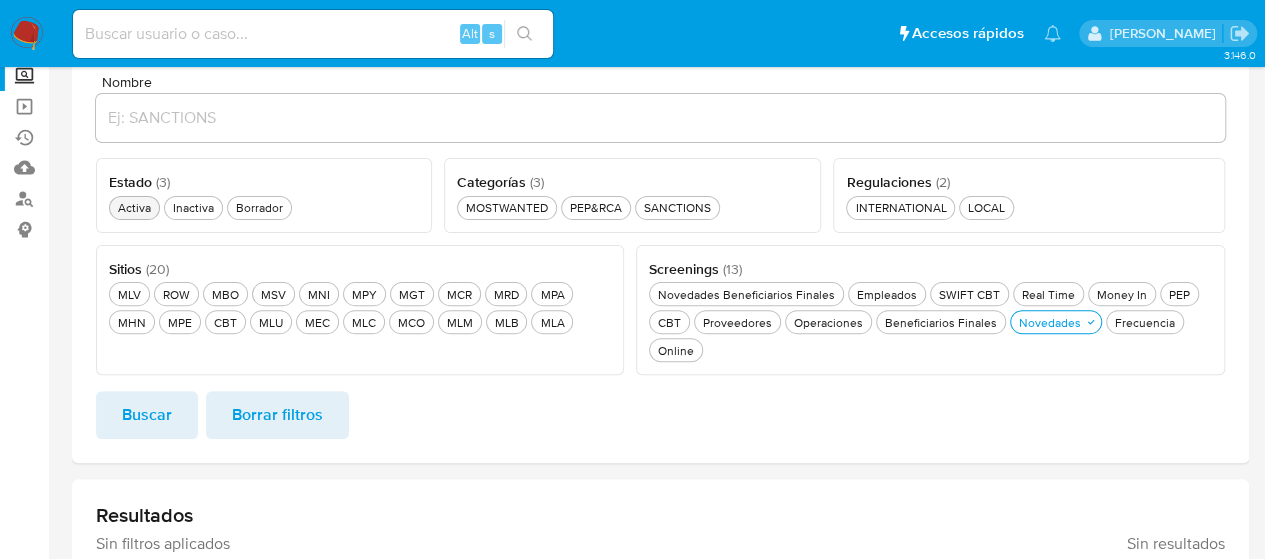 click on "Activa Activa" at bounding box center (134, 207) 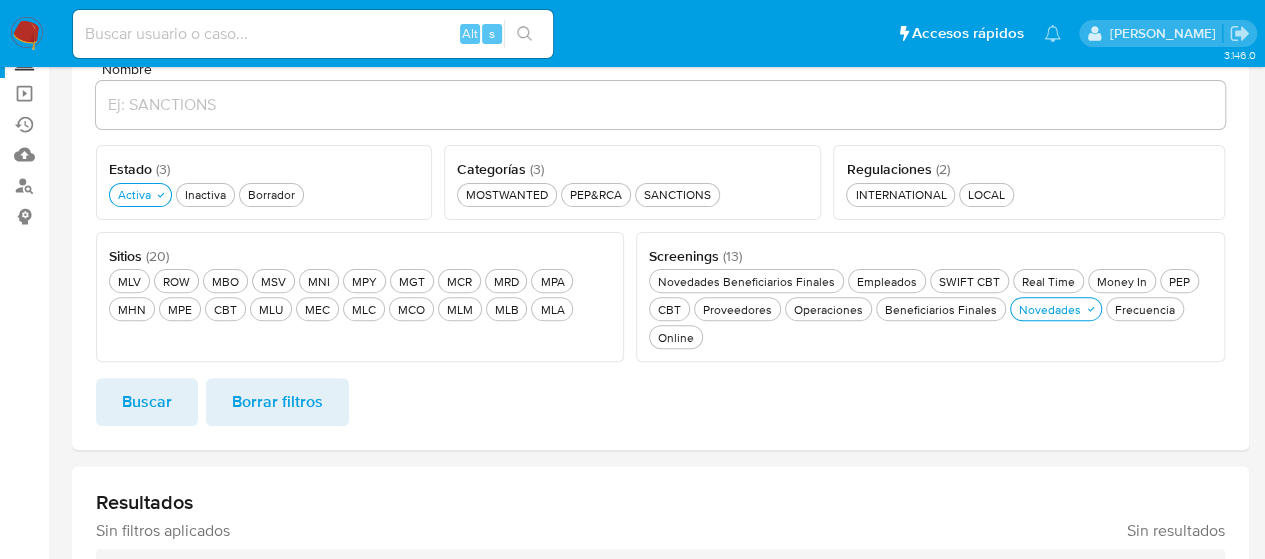 scroll, scrollTop: 197, scrollLeft: 0, axis: vertical 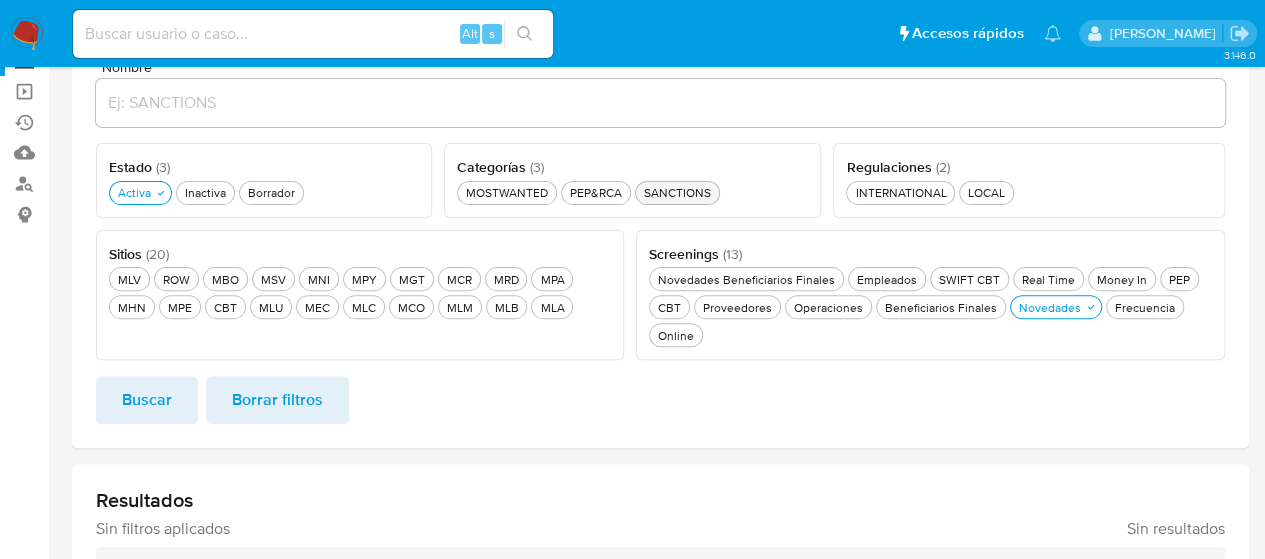 click on "SANCTIONS SANCTIONS" at bounding box center [677, 193] 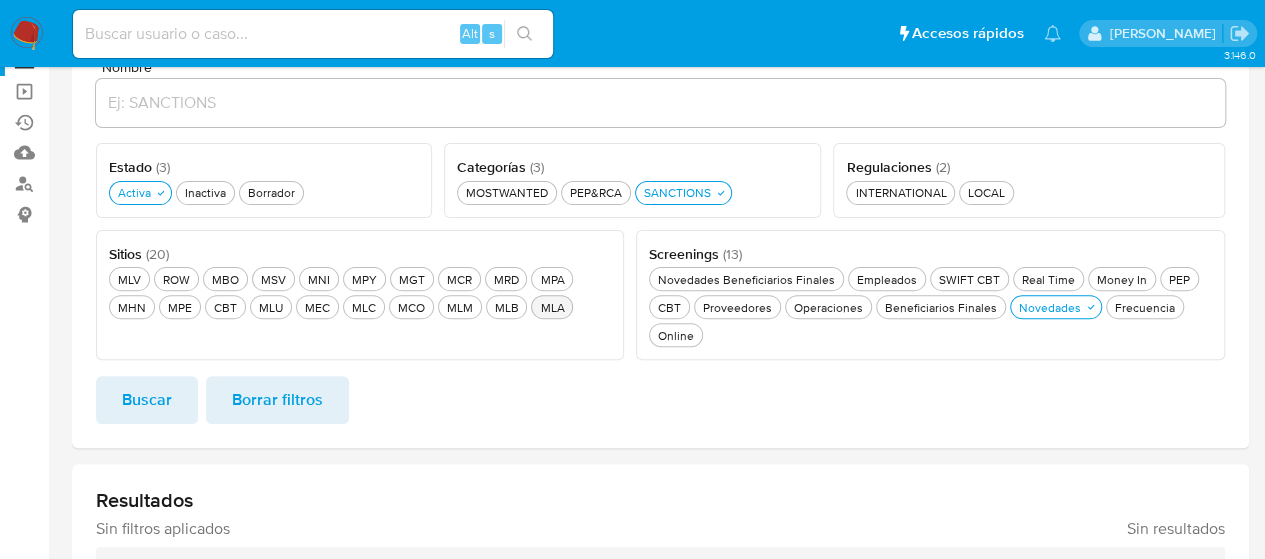 click on "MLA MLA" at bounding box center (552, 307) 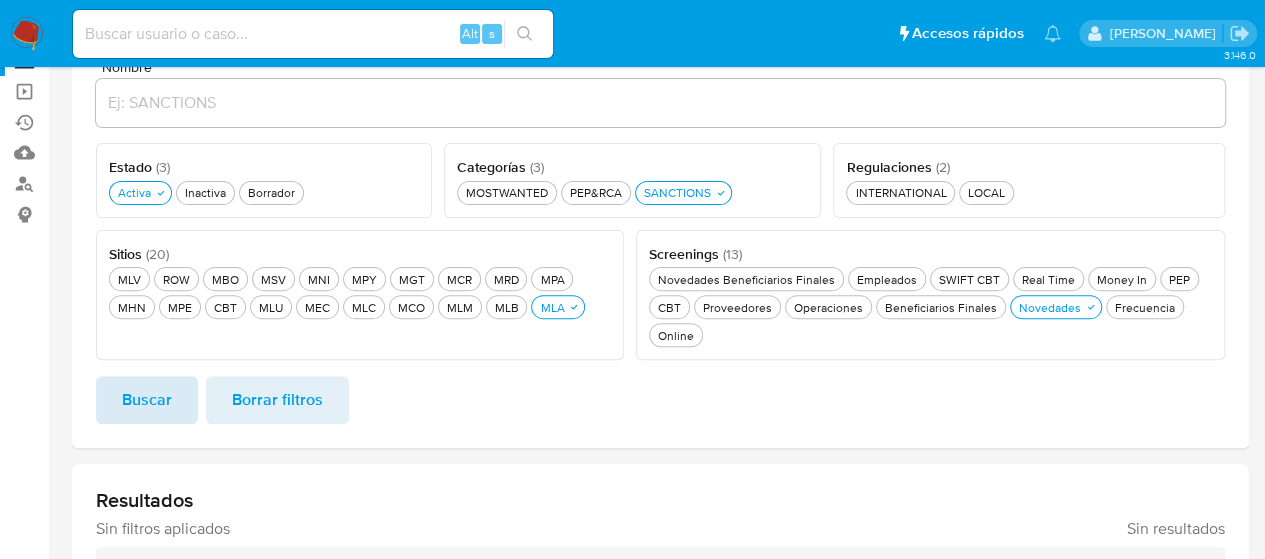 click on "Buscar" at bounding box center [147, 400] 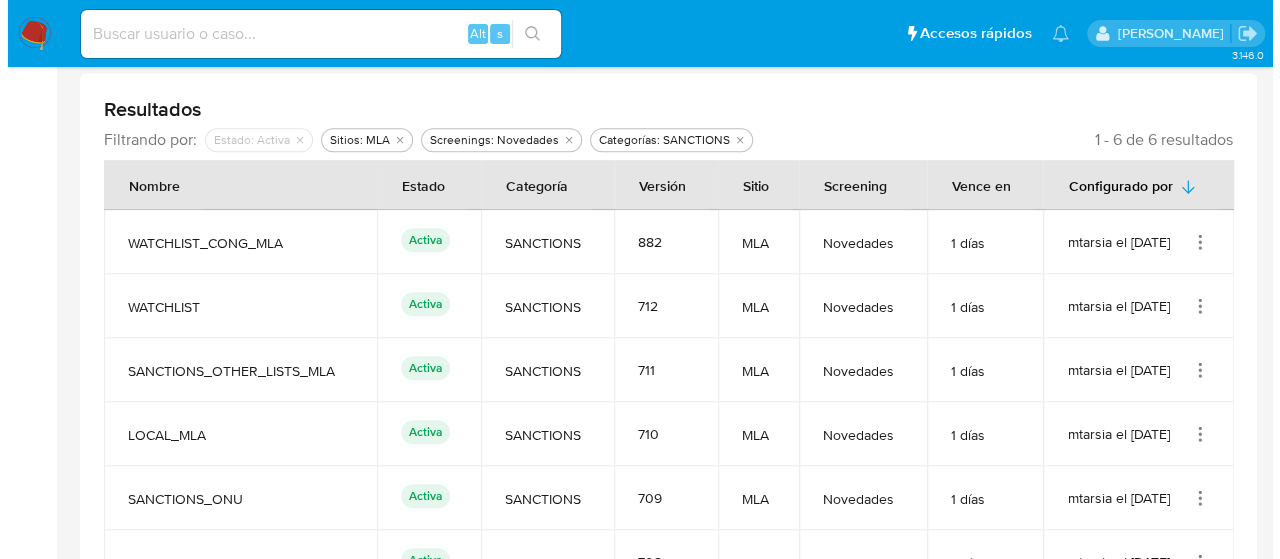 scroll, scrollTop: 658, scrollLeft: 0, axis: vertical 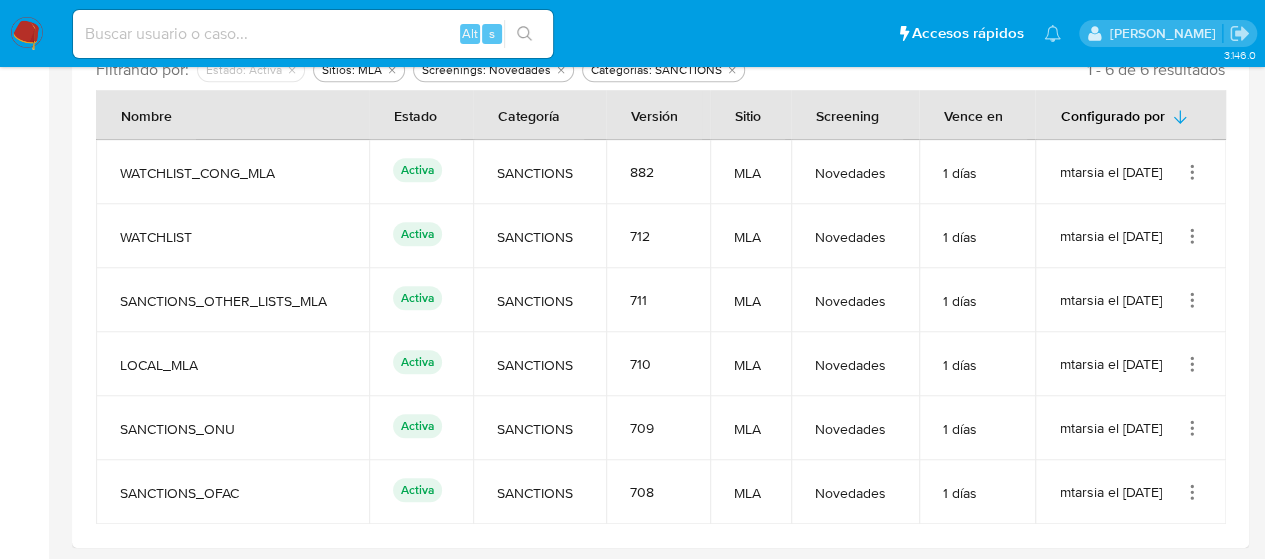 click 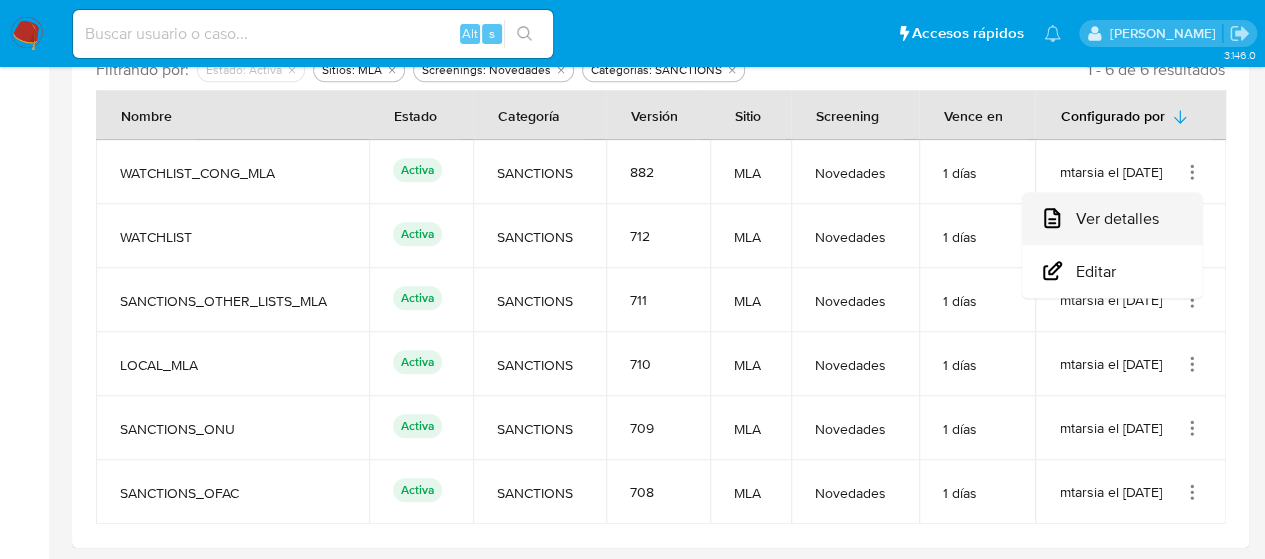 click on "Ver detalles" at bounding box center (1112, 218) 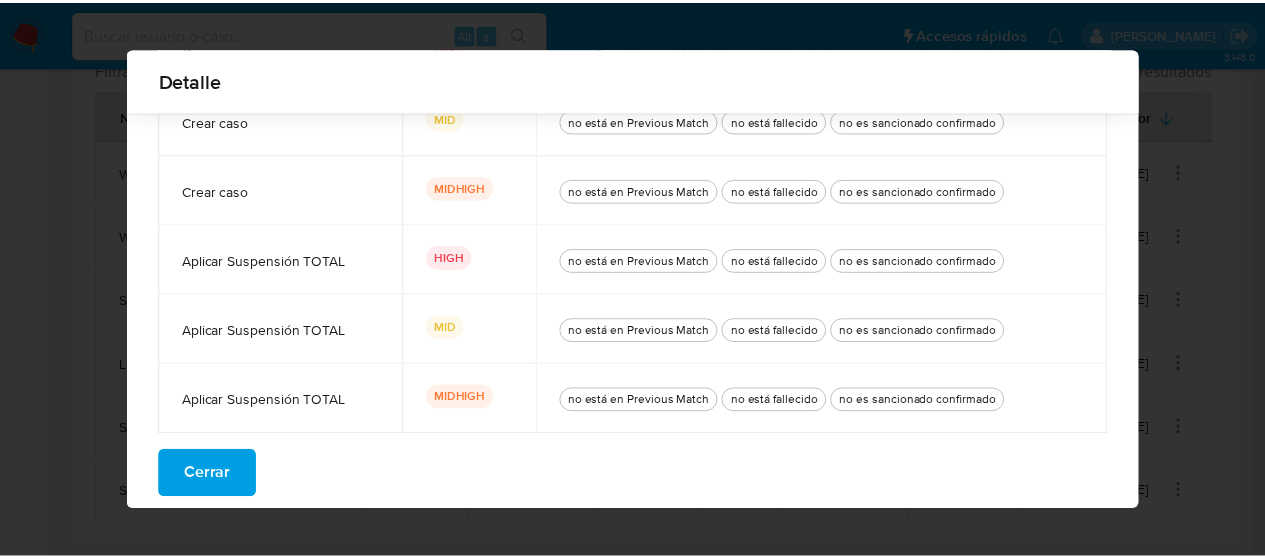 scroll, scrollTop: 314, scrollLeft: 0, axis: vertical 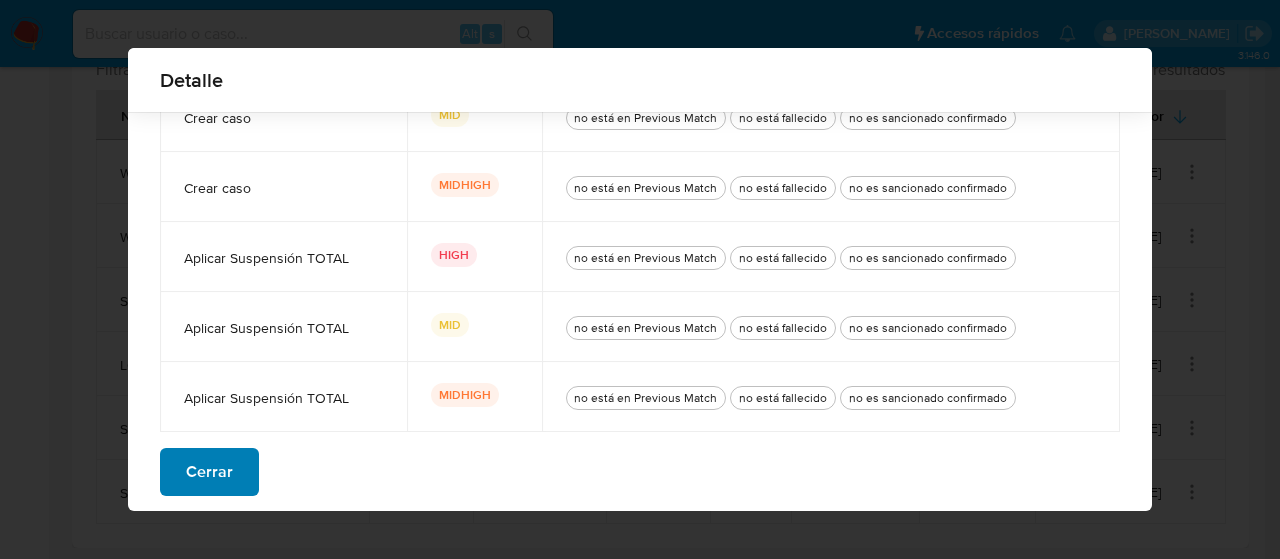 click on "Cerrar" at bounding box center [209, 472] 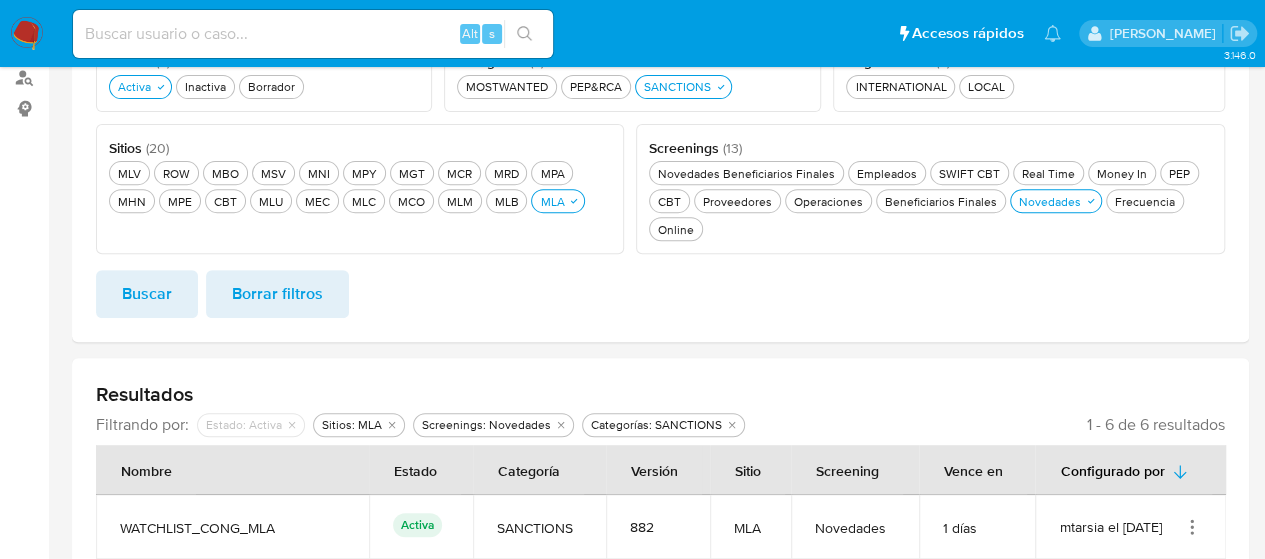 scroll, scrollTop: 258, scrollLeft: 0, axis: vertical 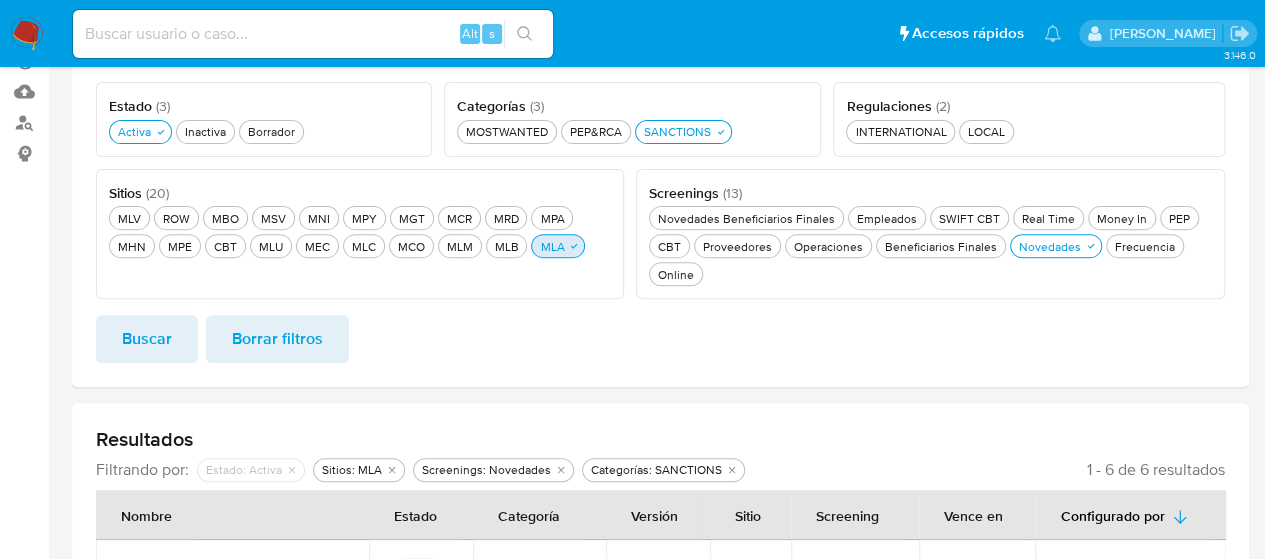 click 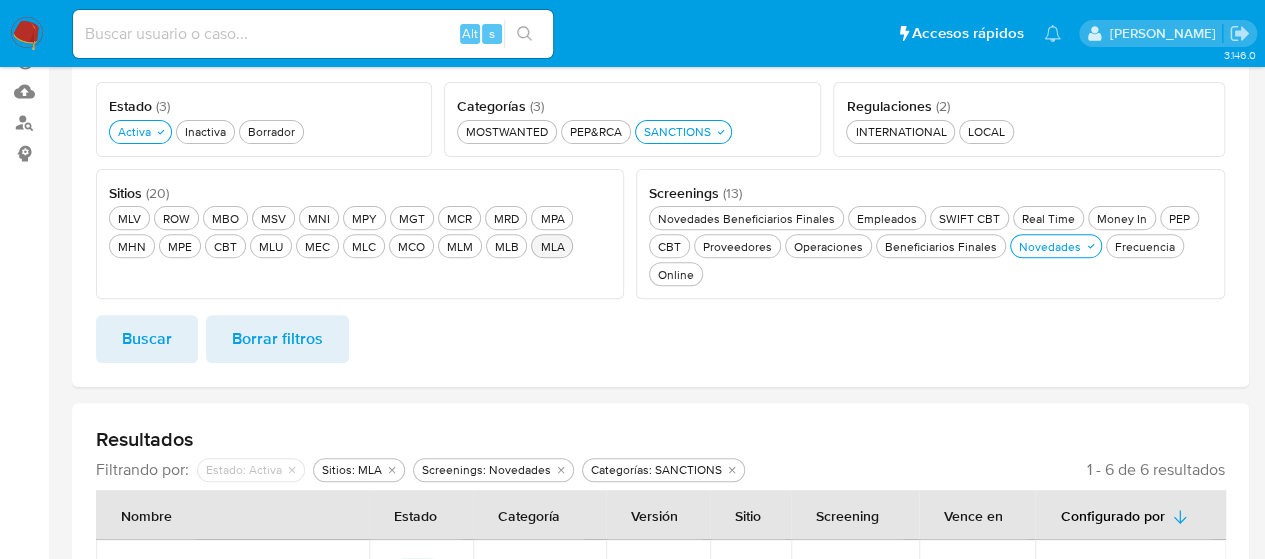 click on "SANCTIONS SANCTIONS" at bounding box center (683, 132) 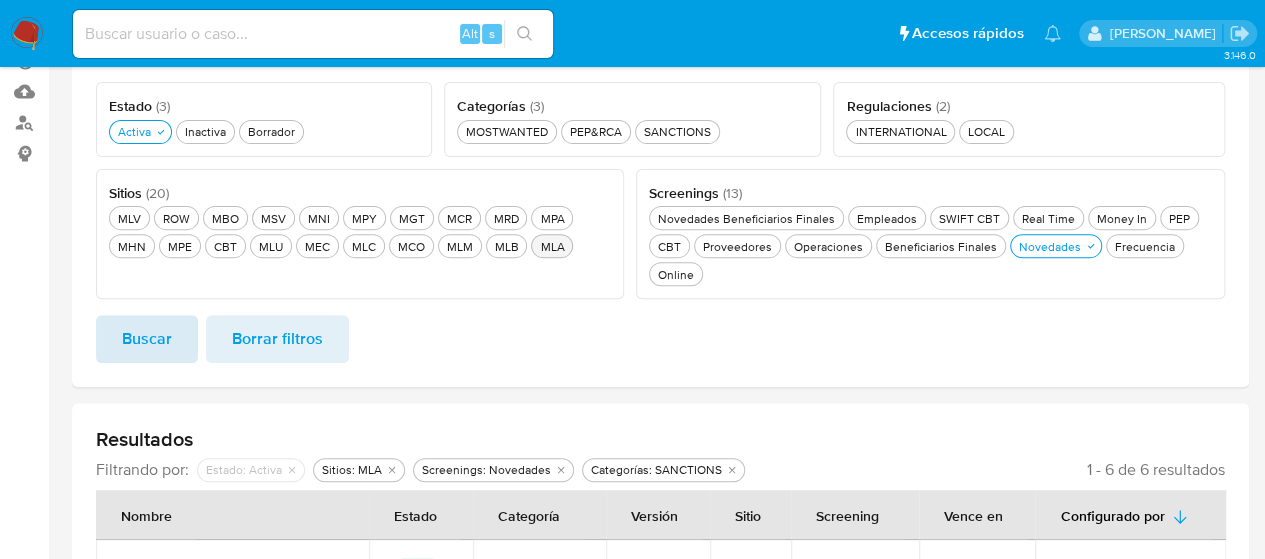click on "Buscar" at bounding box center [147, 339] 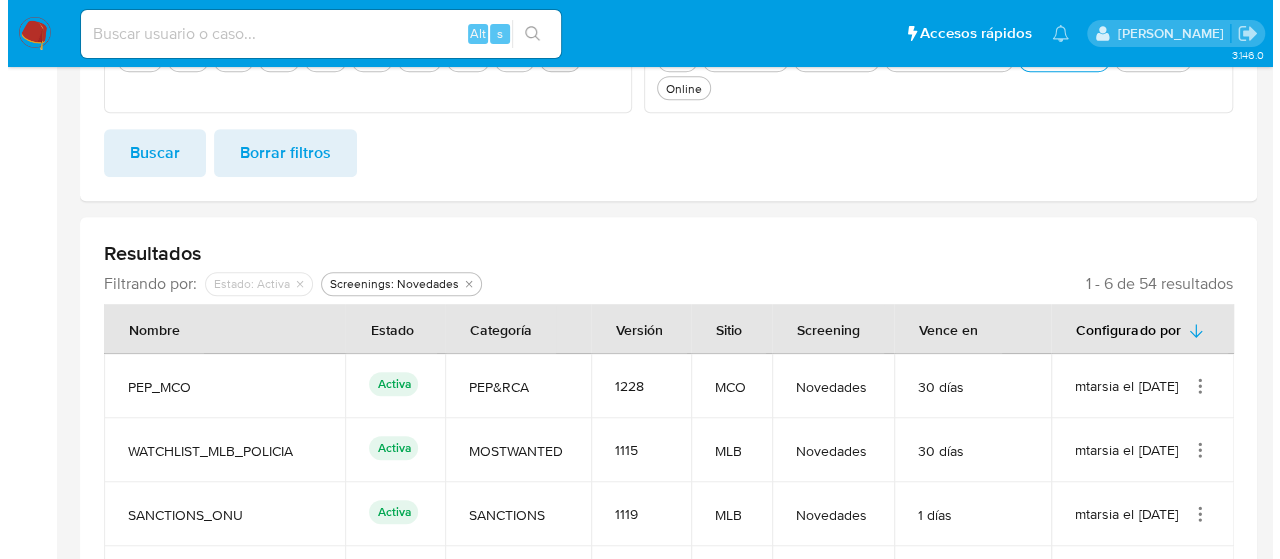 scroll, scrollTop: 558, scrollLeft: 0, axis: vertical 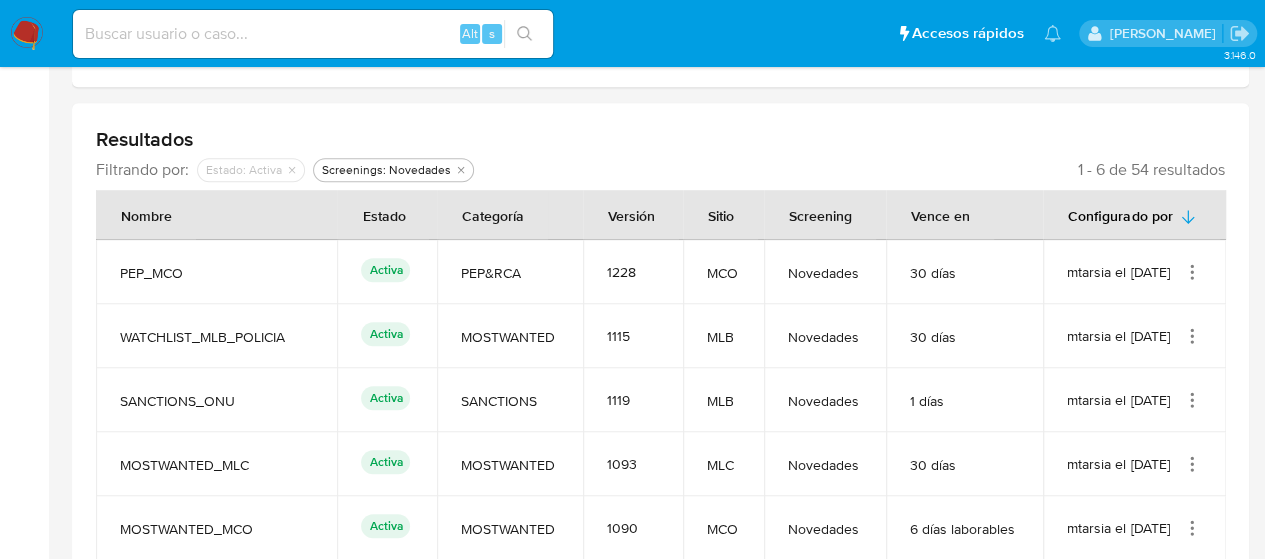 click 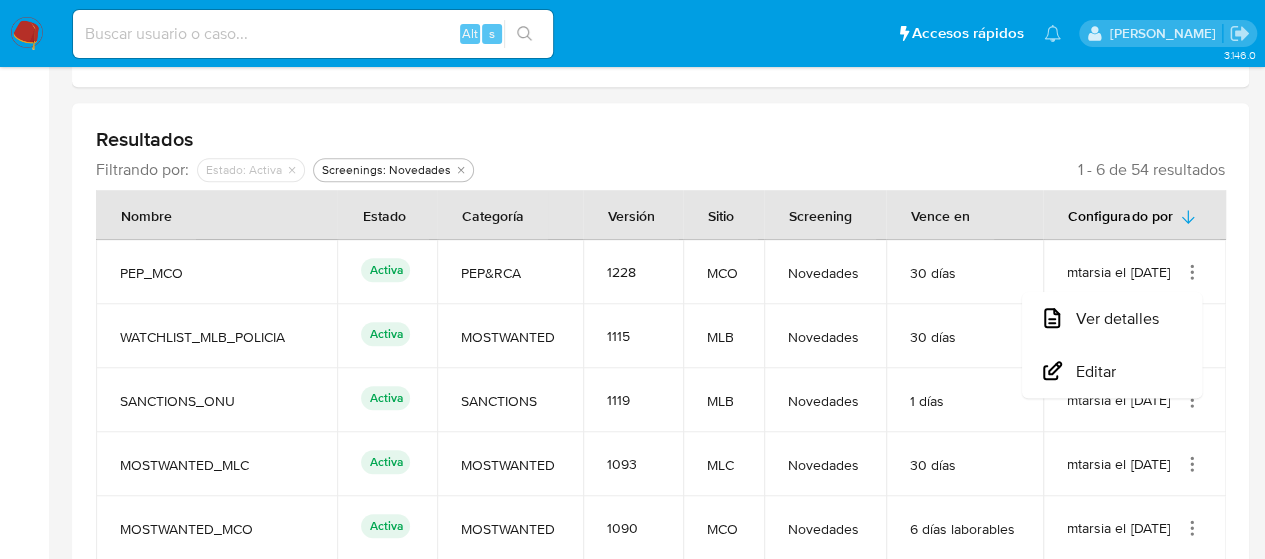click 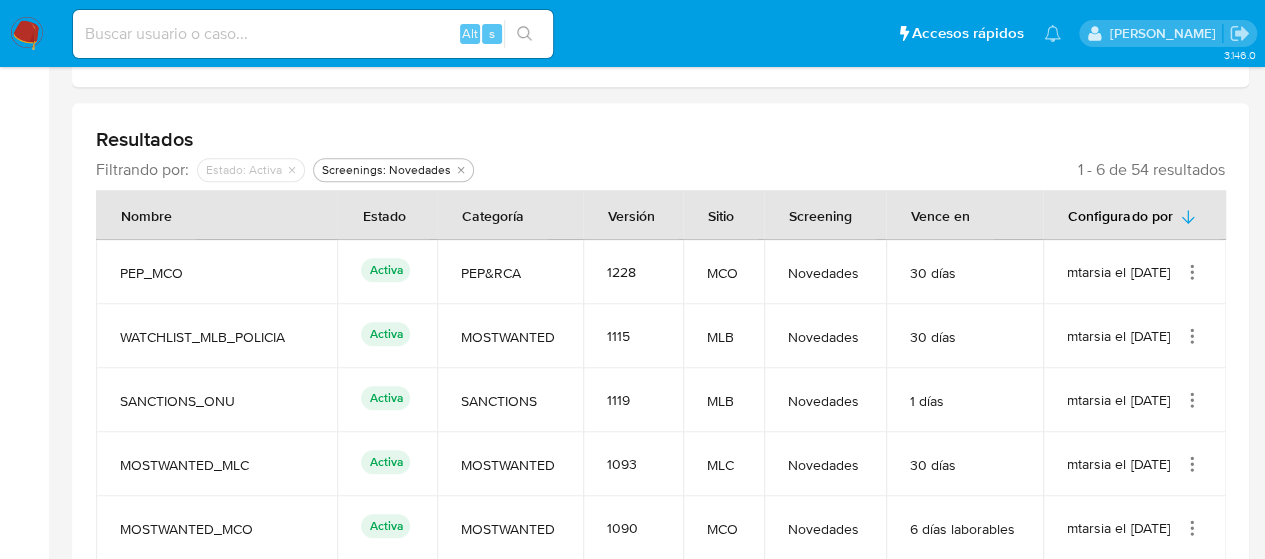 click 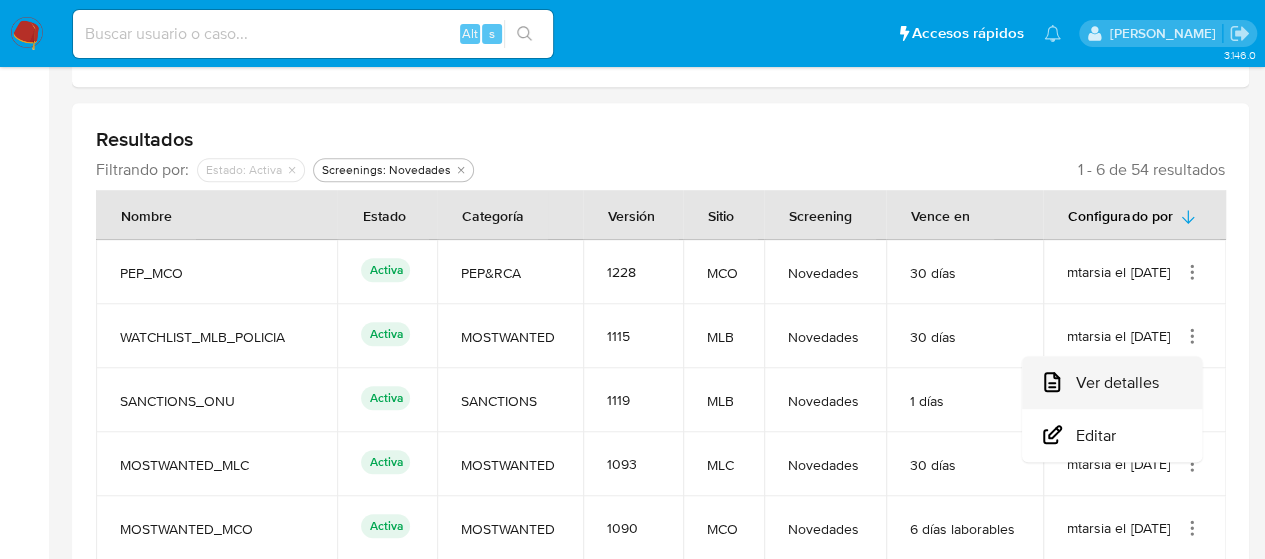 click on "Ver detalles" at bounding box center (1112, 382) 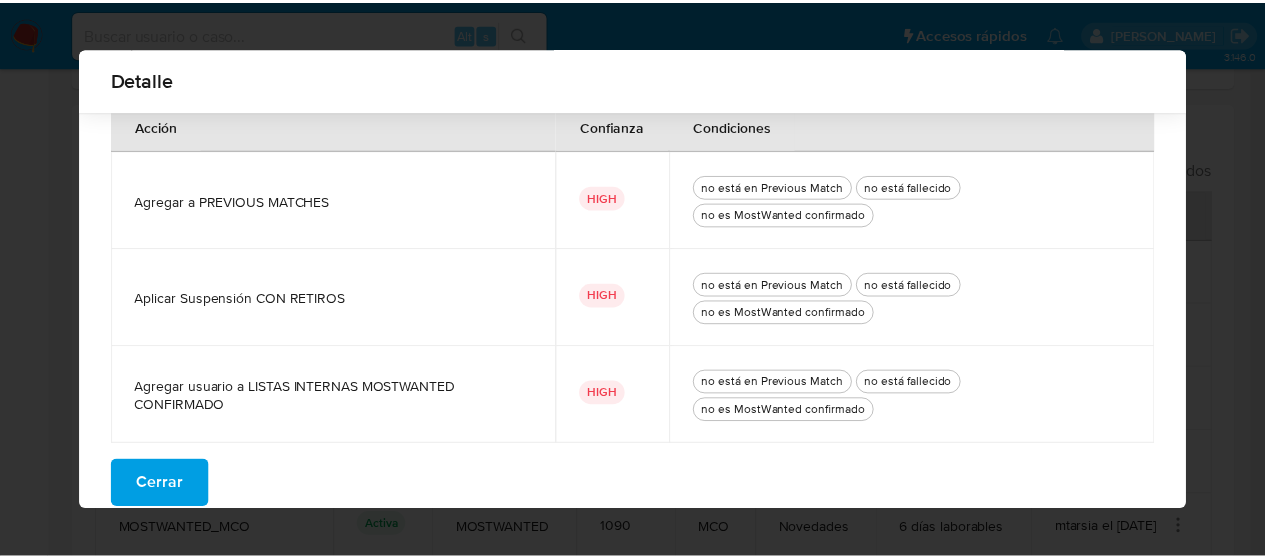 scroll, scrollTop: 188, scrollLeft: 0, axis: vertical 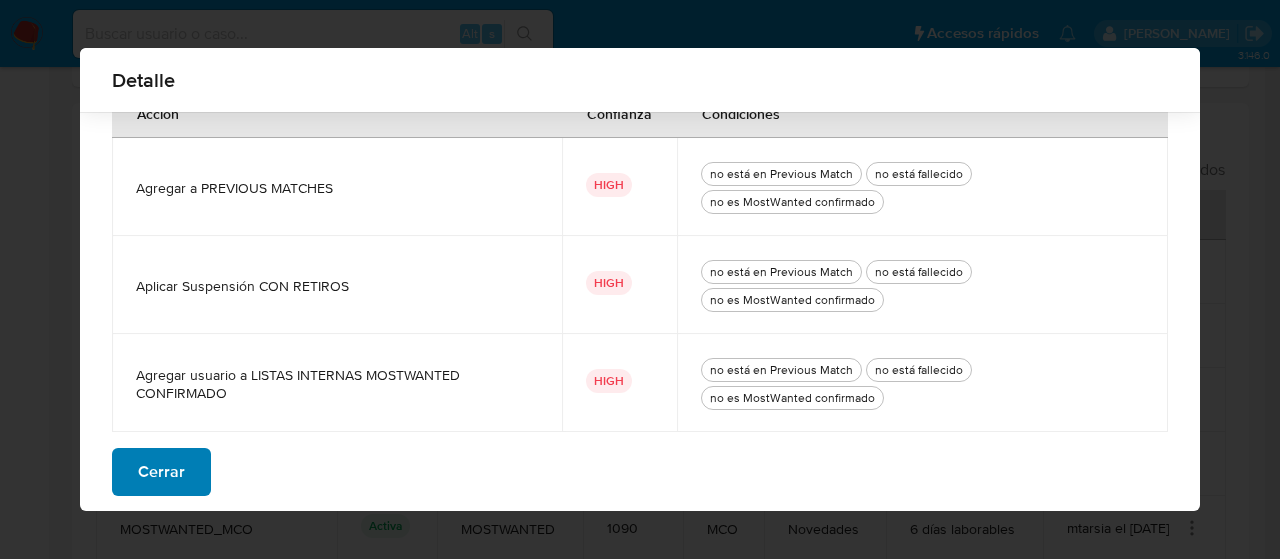 click on "Cerrar" at bounding box center [161, 472] 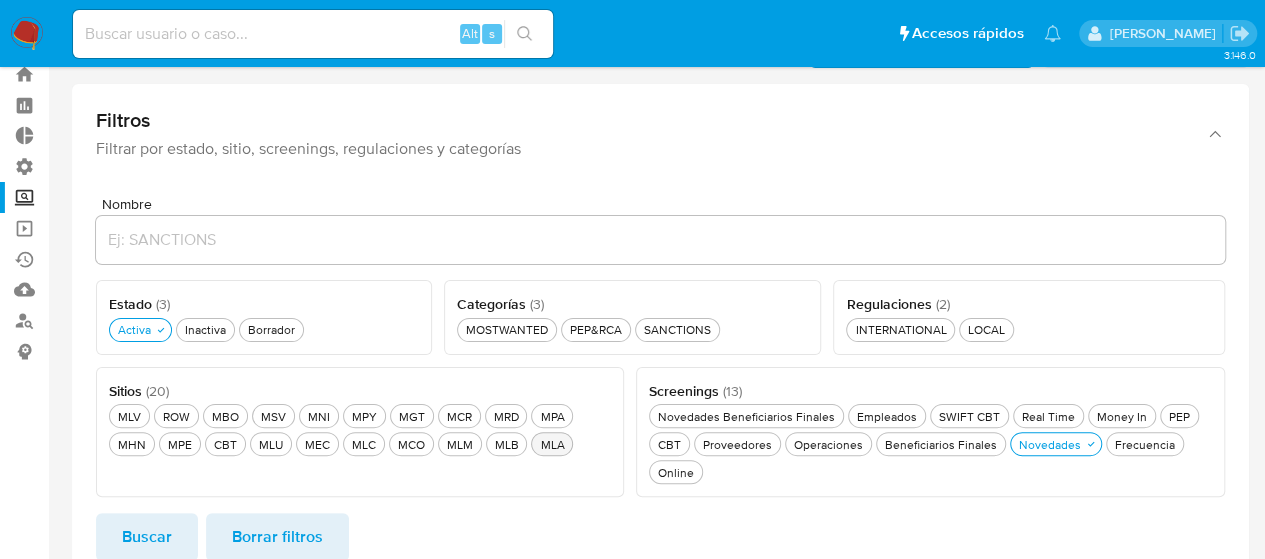 scroll, scrollTop: 0, scrollLeft: 0, axis: both 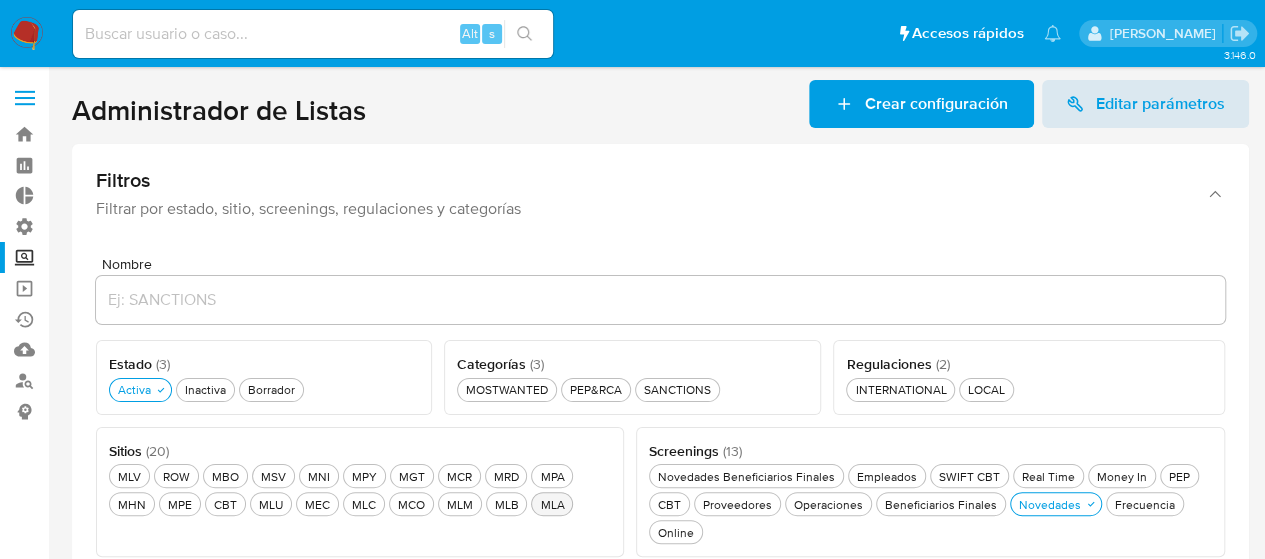 click at bounding box center [25, 91] 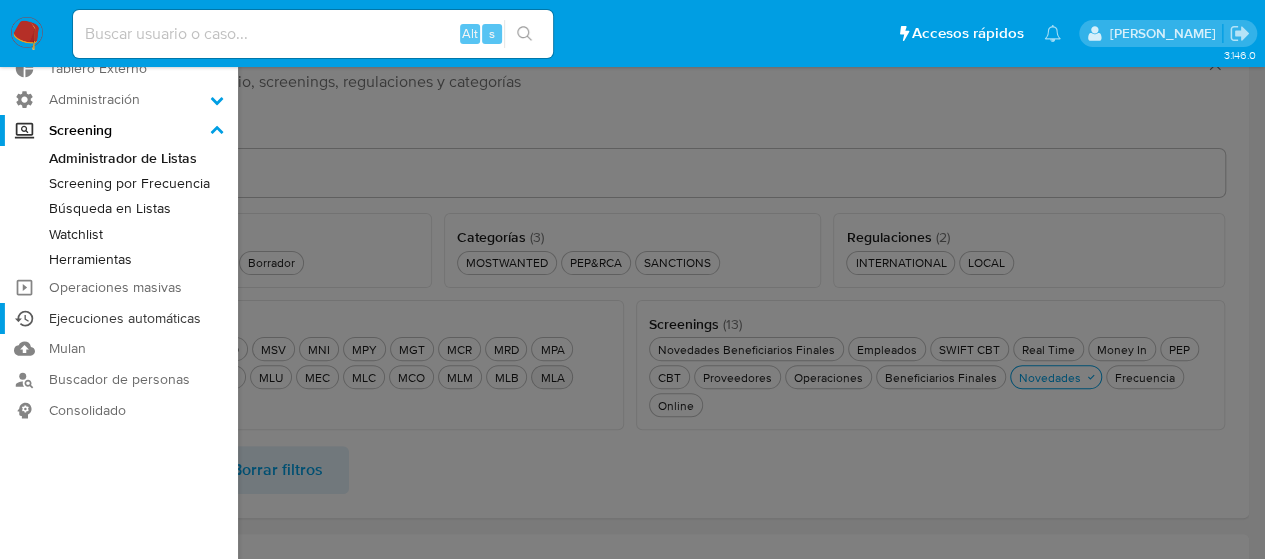 scroll, scrollTop: 100, scrollLeft: 0, axis: vertical 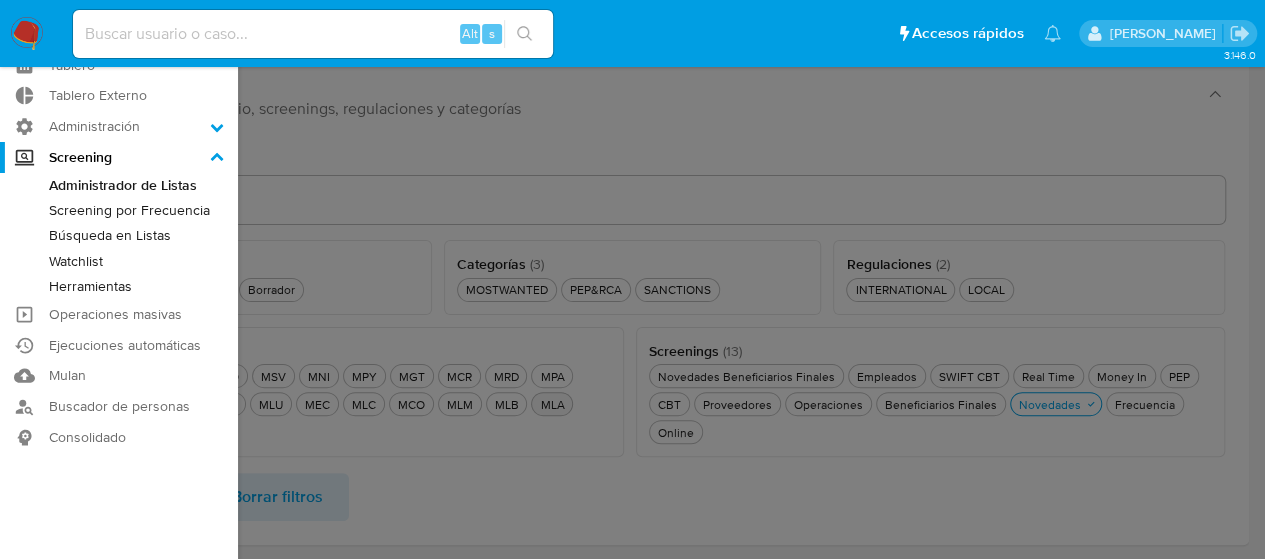 click on "Watchlist" at bounding box center [119, 261] 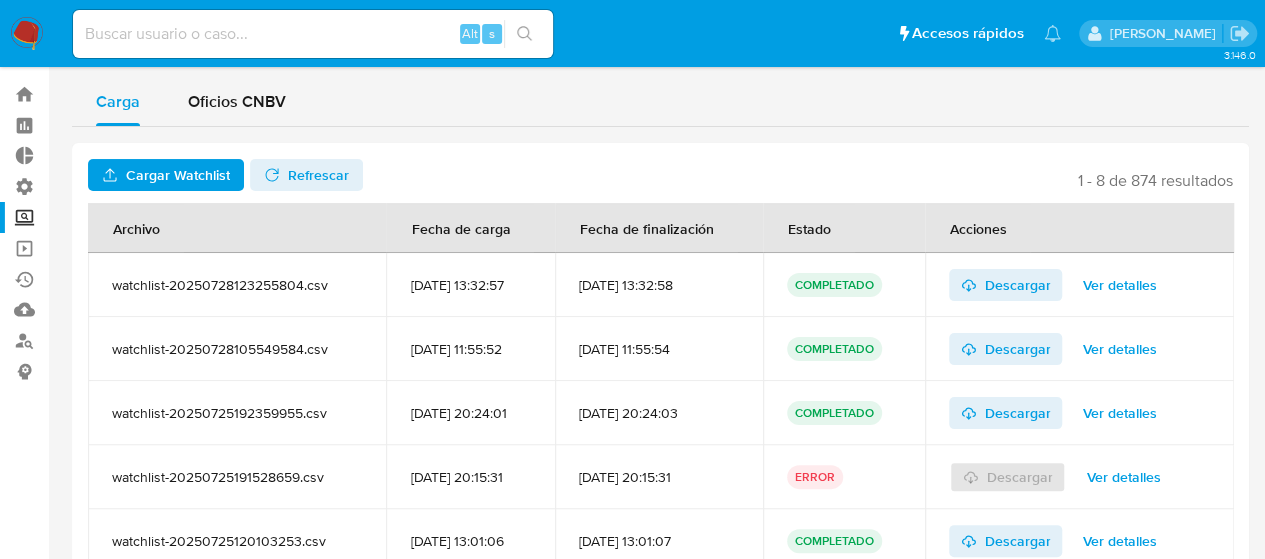 scroll, scrollTop: 0, scrollLeft: 0, axis: both 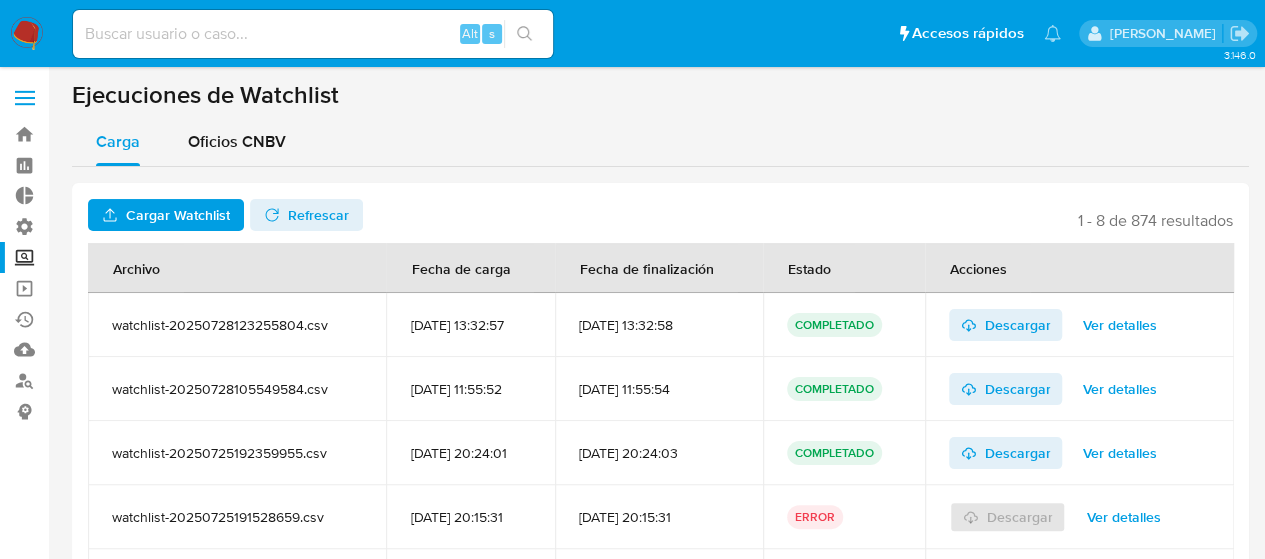 click at bounding box center (25, 91) 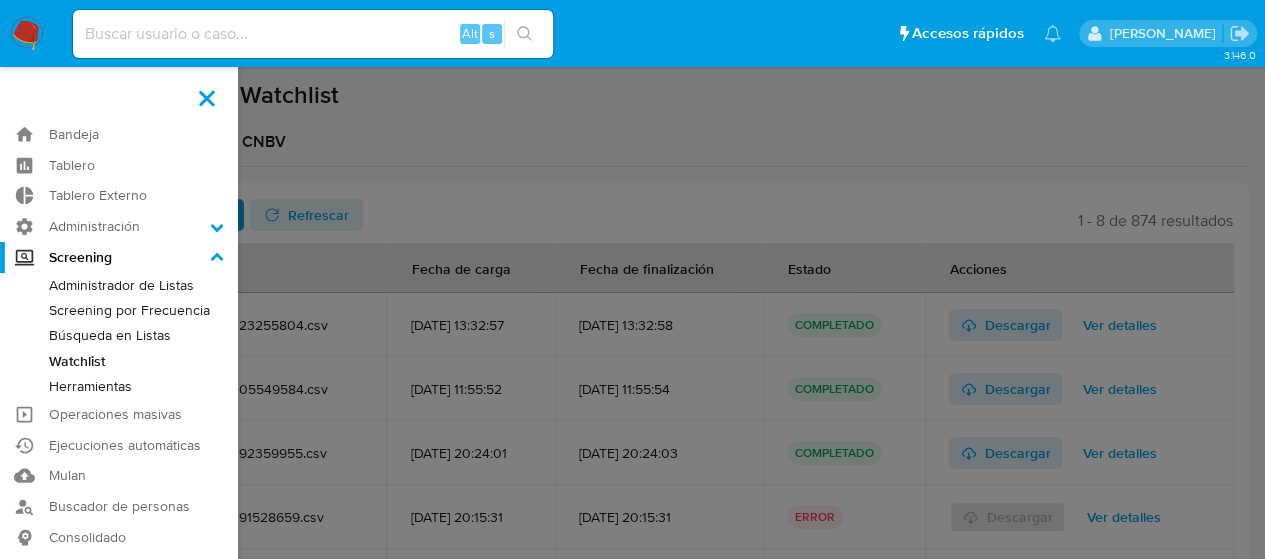 click on "Administrador de Listas" at bounding box center [119, 285] 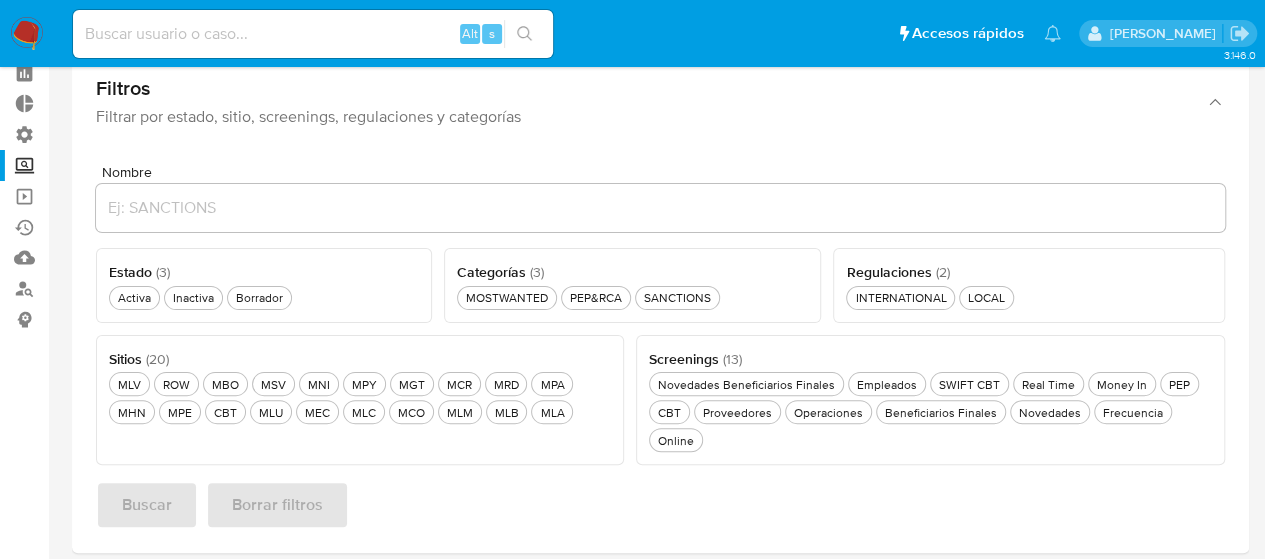 scroll, scrollTop: 100, scrollLeft: 0, axis: vertical 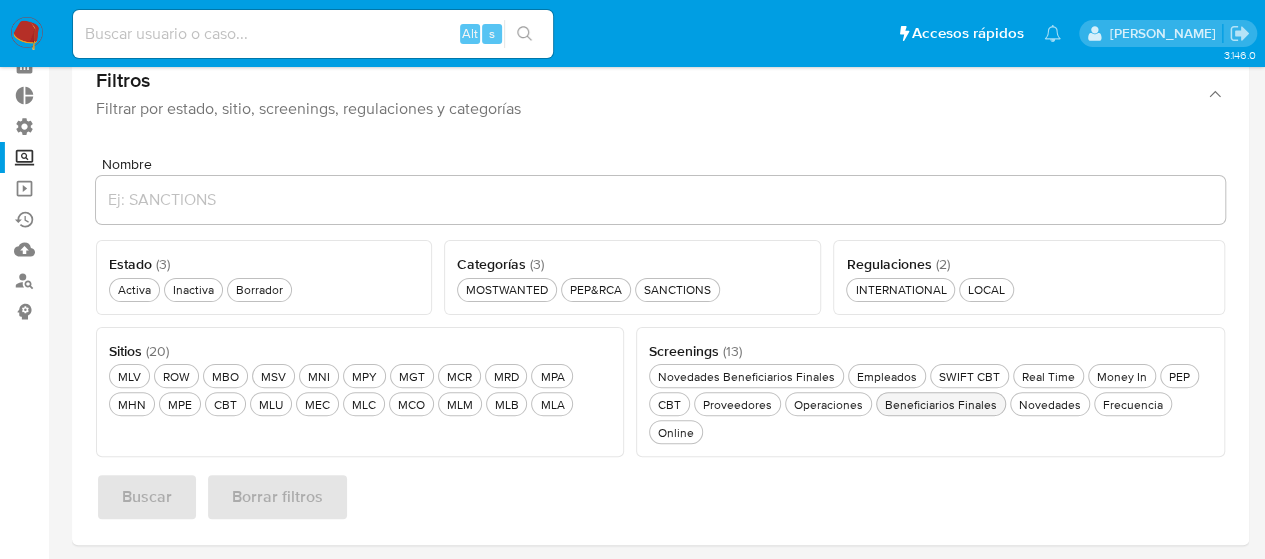 click on "Beneficiarios Finales Beneficiarios Finales" at bounding box center [941, 404] 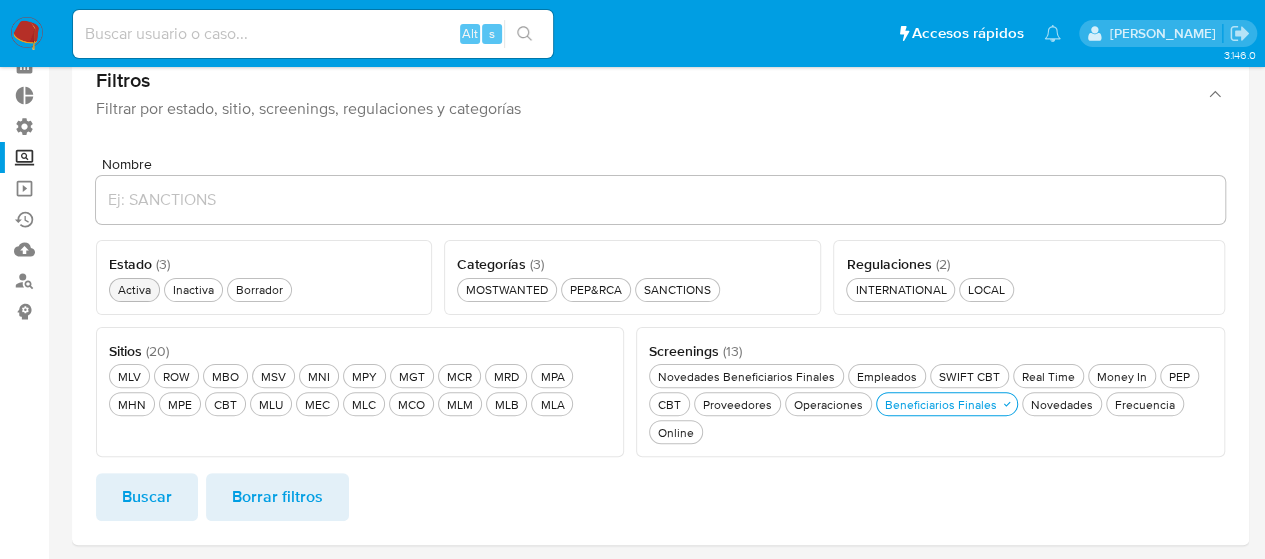click on "Activa Activa" at bounding box center [134, 289] 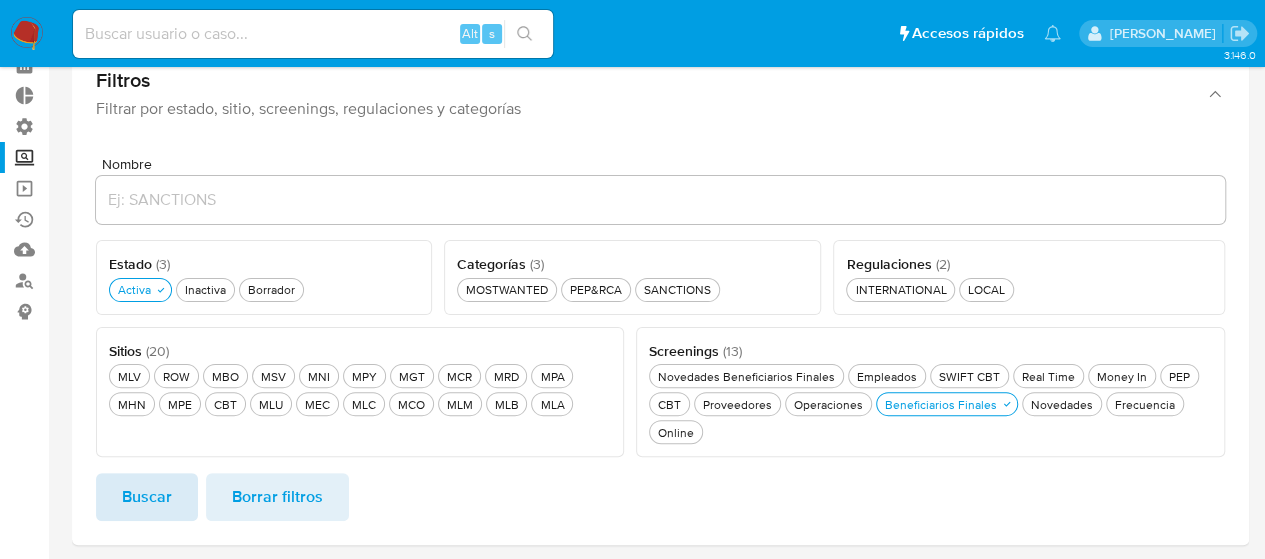 click on "Buscar" at bounding box center (147, 497) 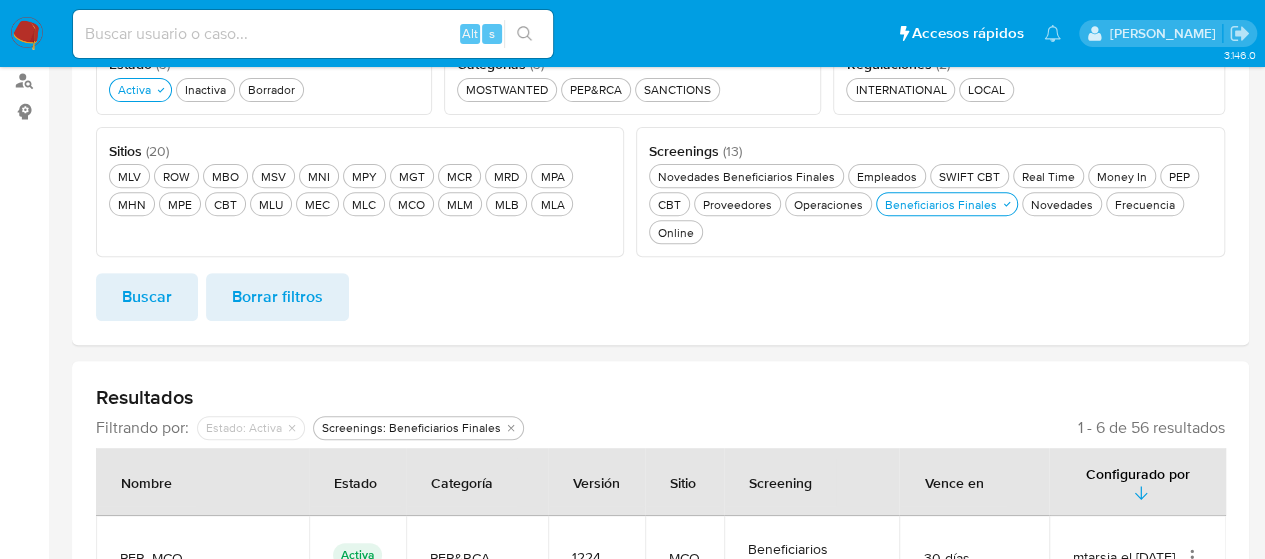 scroll, scrollTop: 200, scrollLeft: 0, axis: vertical 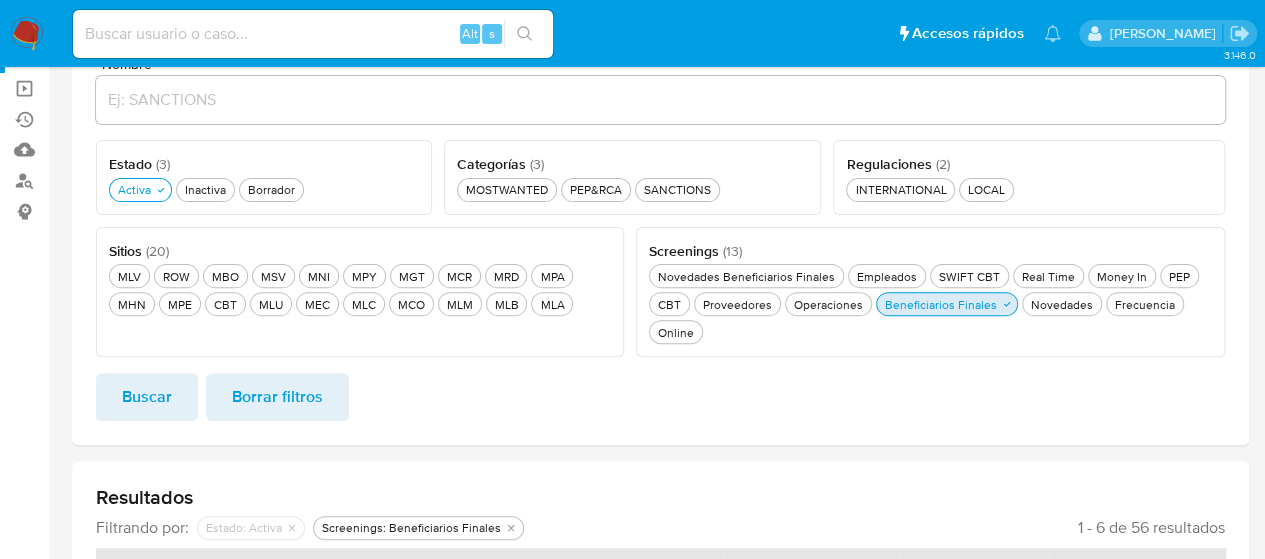 click on "Beneficiarios Finales Beneficiarios Finales" at bounding box center [941, 304] 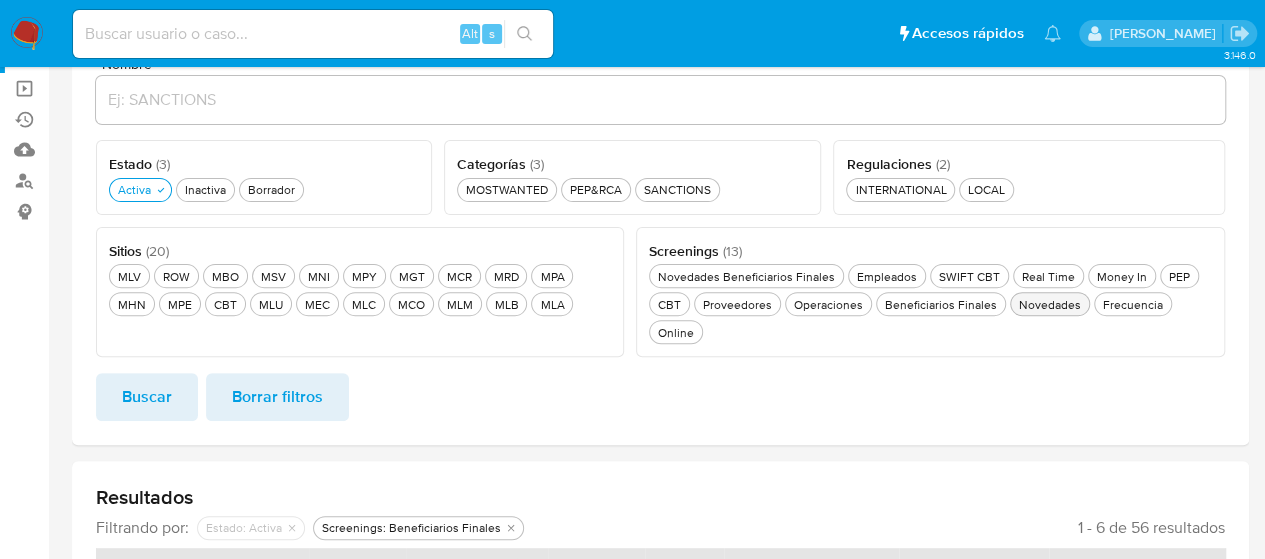 click on "Novedades Novedades" at bounding box center (1050, 304) 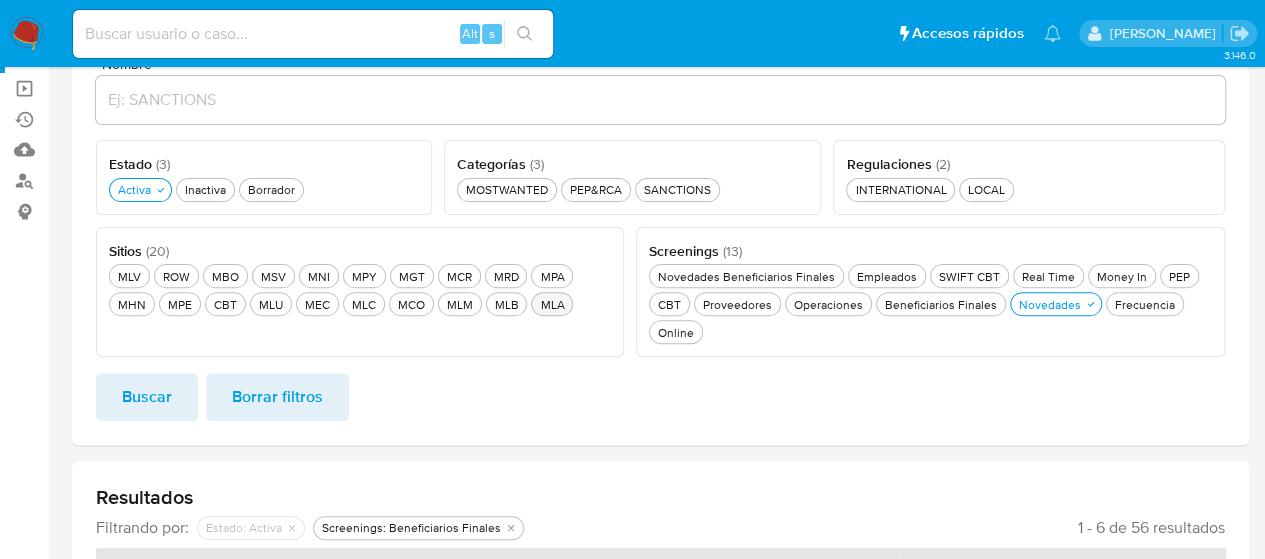 click on "MLA MLA" at bounding box center [552, 304] 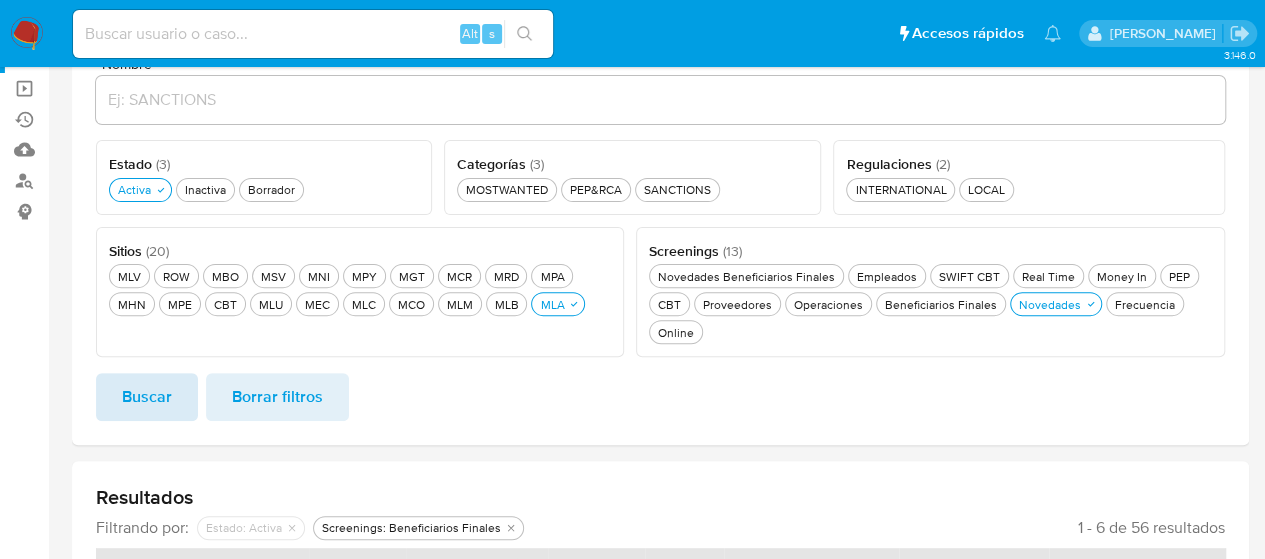 click on "Buscar" at bounding box center [147, 397] 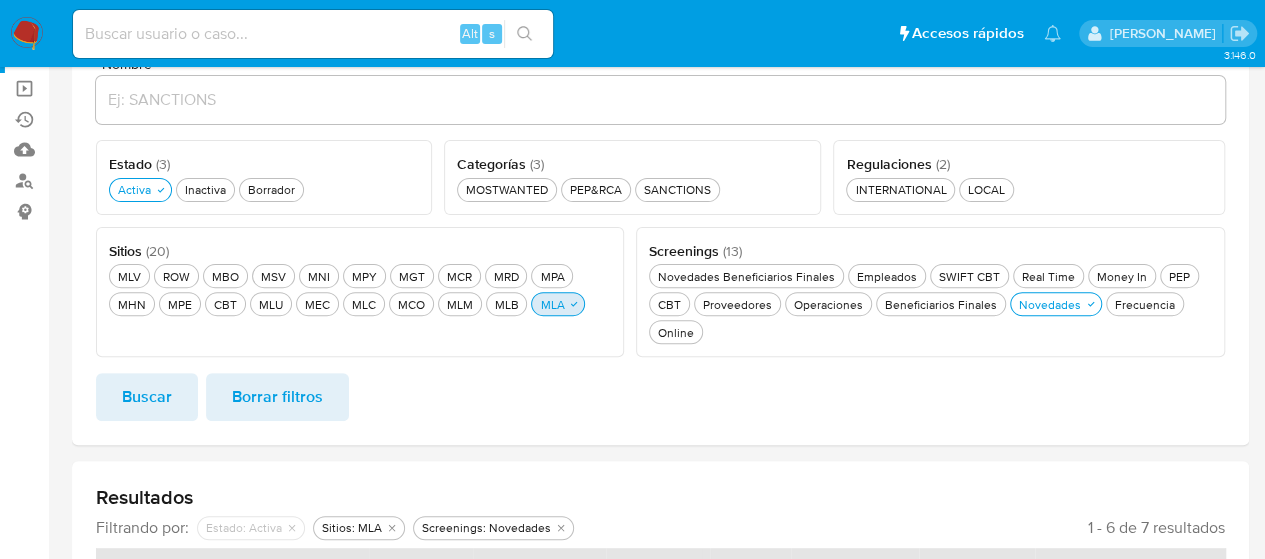 click on "MLA MLA" at bounding box center (552, 304) 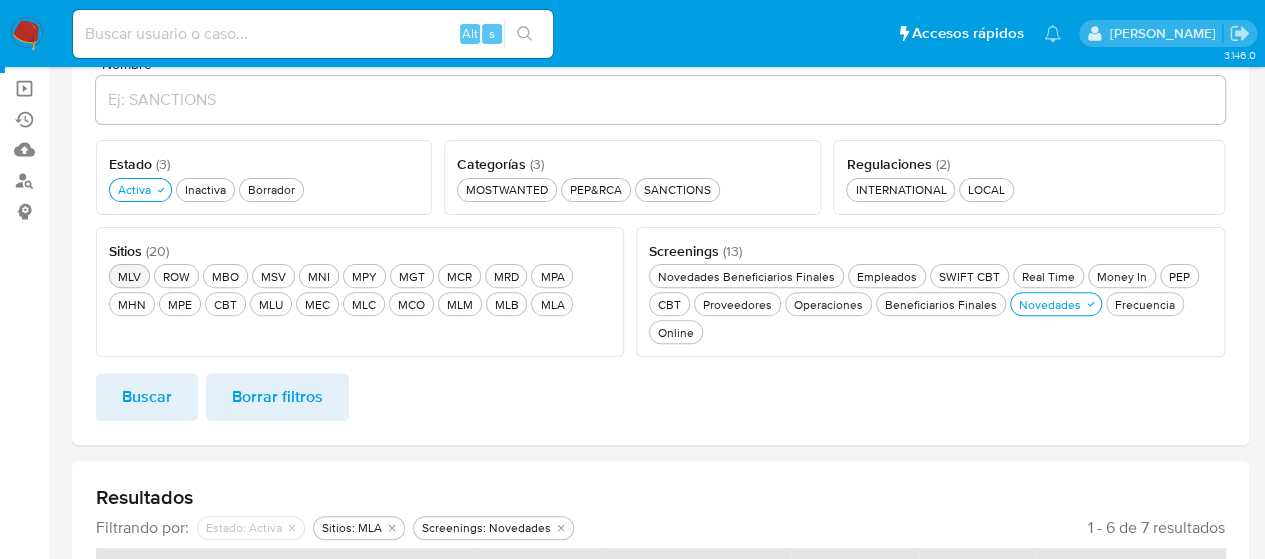 click on "MLV MLV" at bounding box center (129, 276) 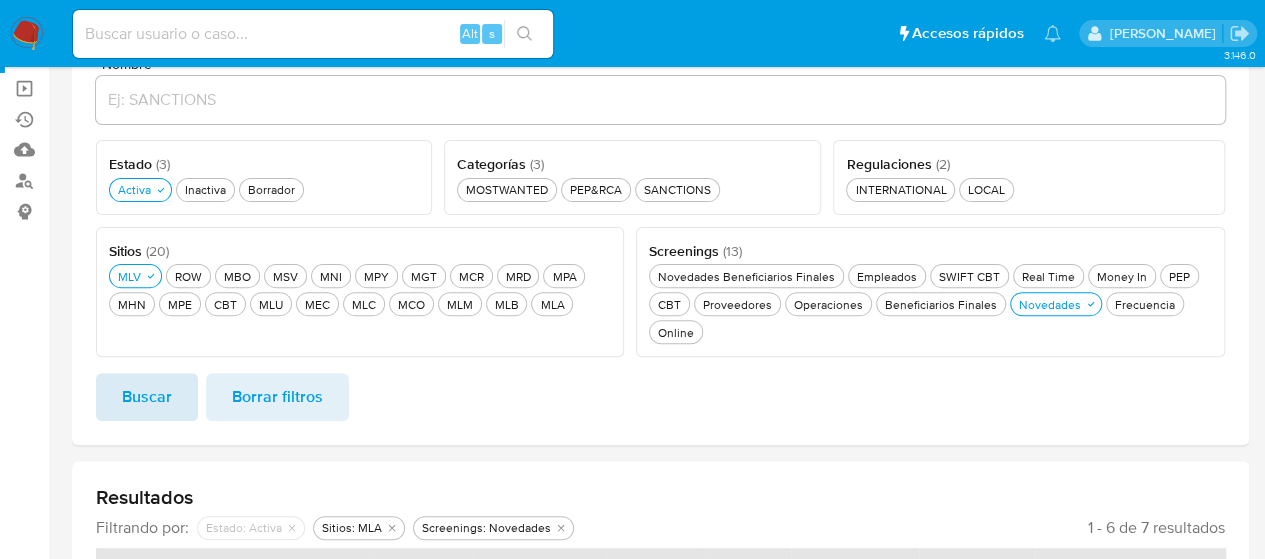 click on "Buscar" at bounding box center (147, 397) 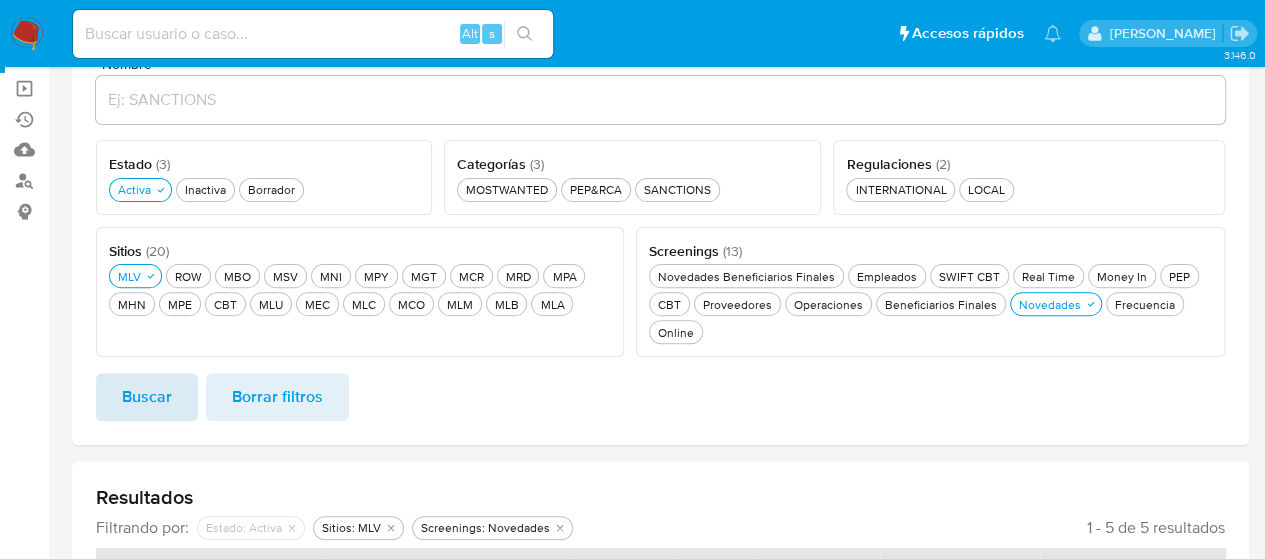 click on "Buscar" at bounding box center (147, 397) 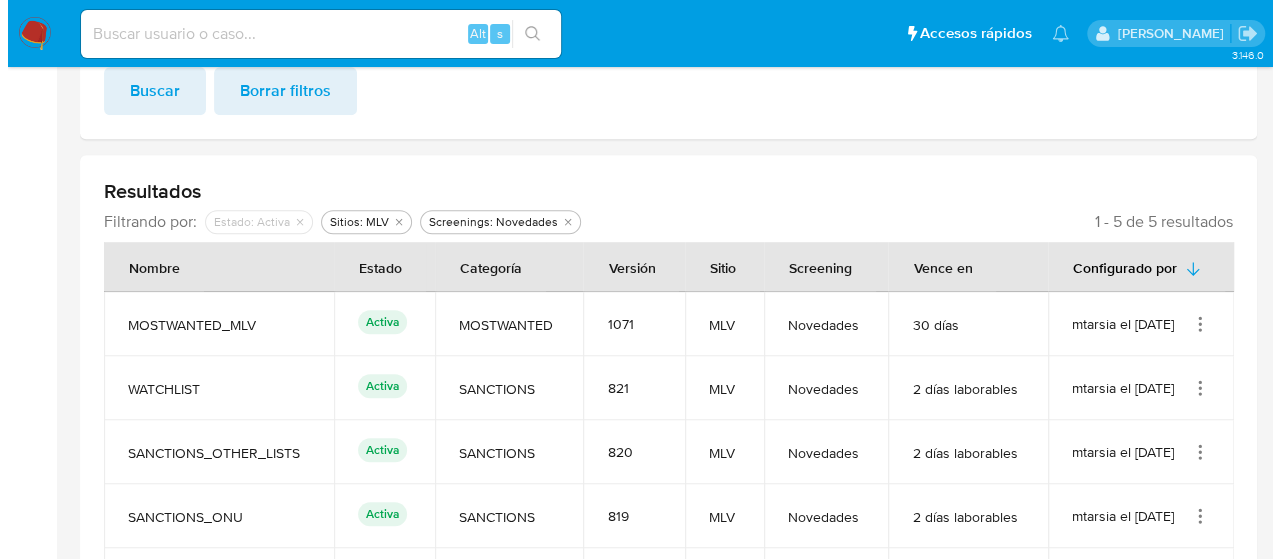 scroll, scrollTop: 594, scrollLeft: 0, axis: vertical 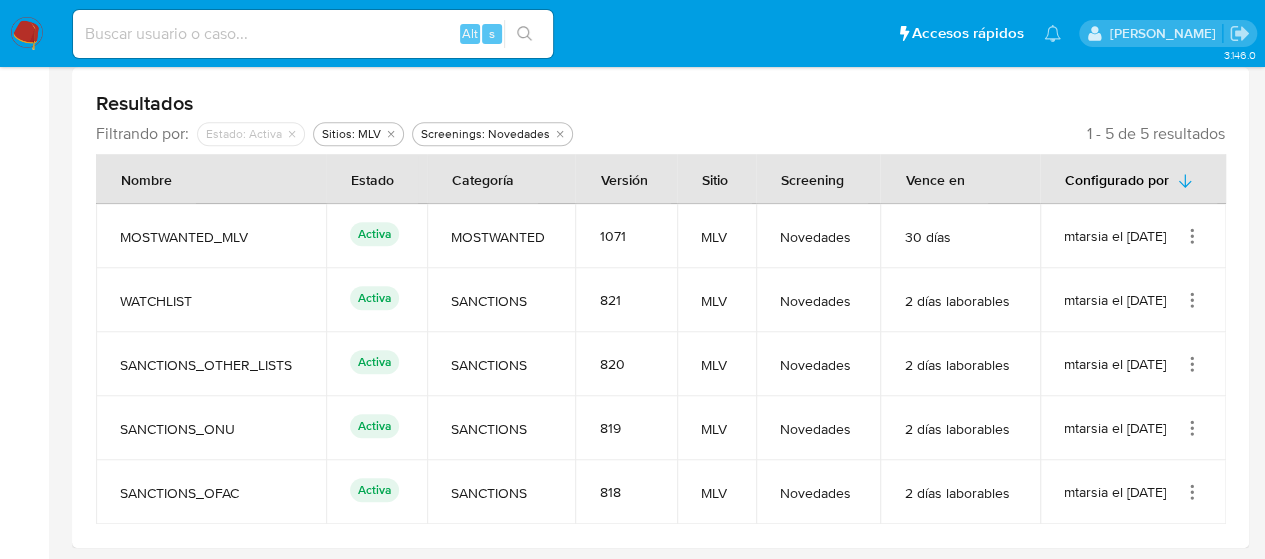 click on "mtarsia el 05/03/2025" at bounding box center [1133, 236] 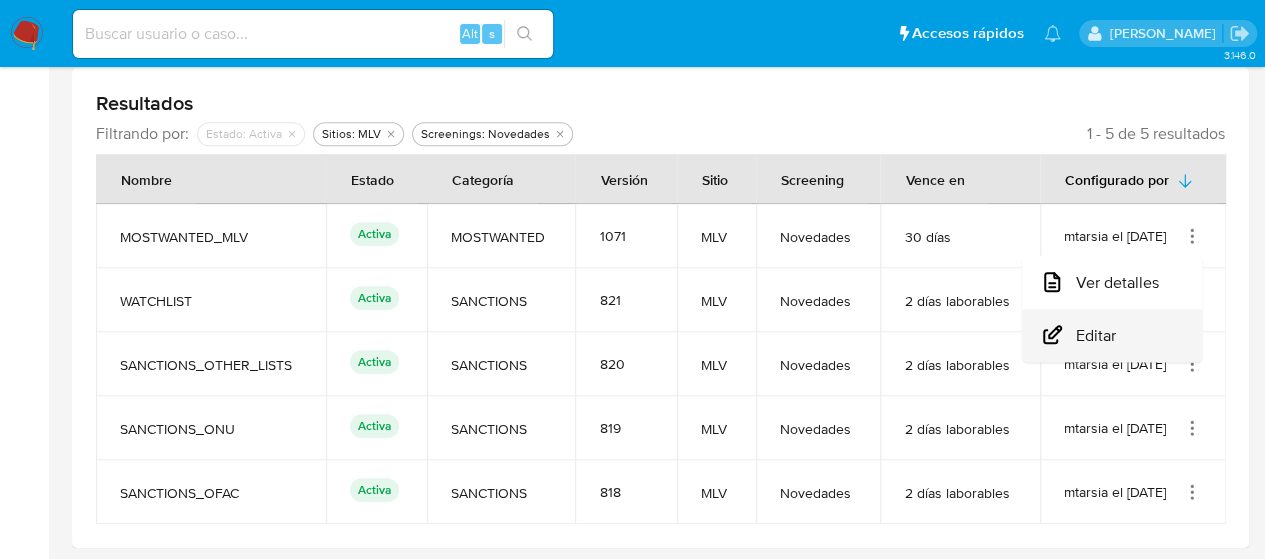 click on "Editar" at bounding box center (1112, 335) 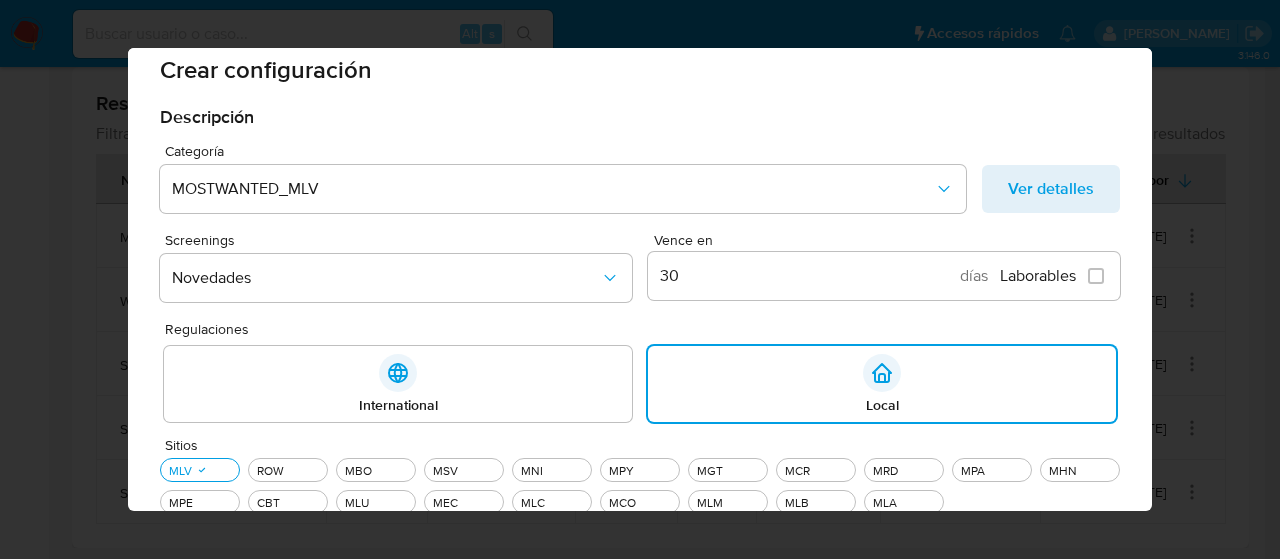 scroll, scrollTop: 20, scrollLeft: 0, axis: vertical 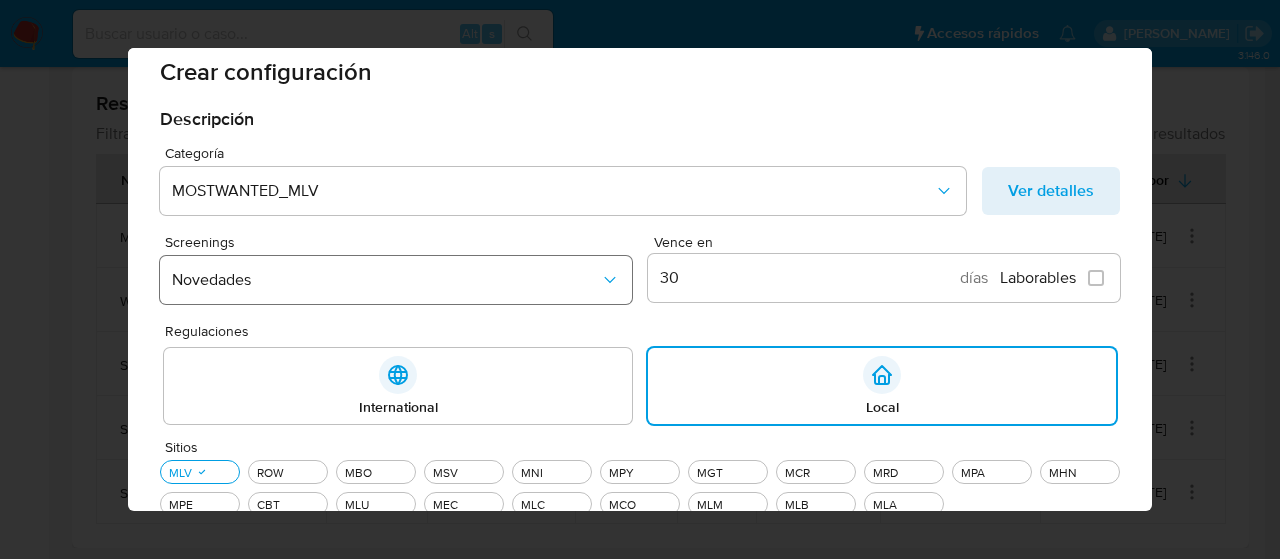 click on "Novedades" at bounding box center (386, 280) 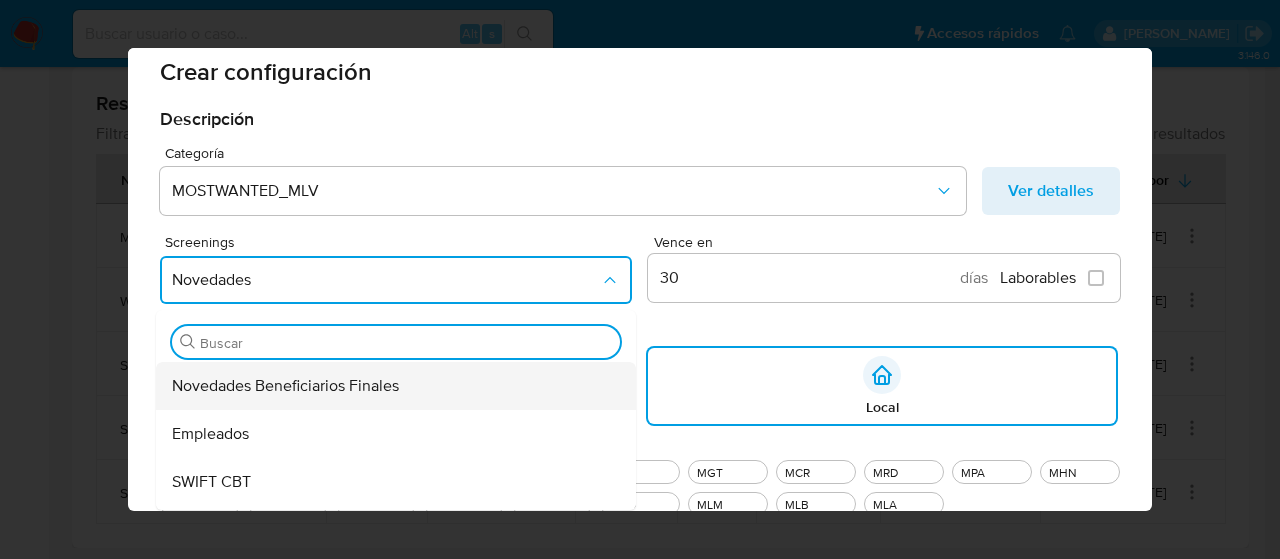 click on "Novedades Beneficiarios Finales" at bounding box center (285, 386) 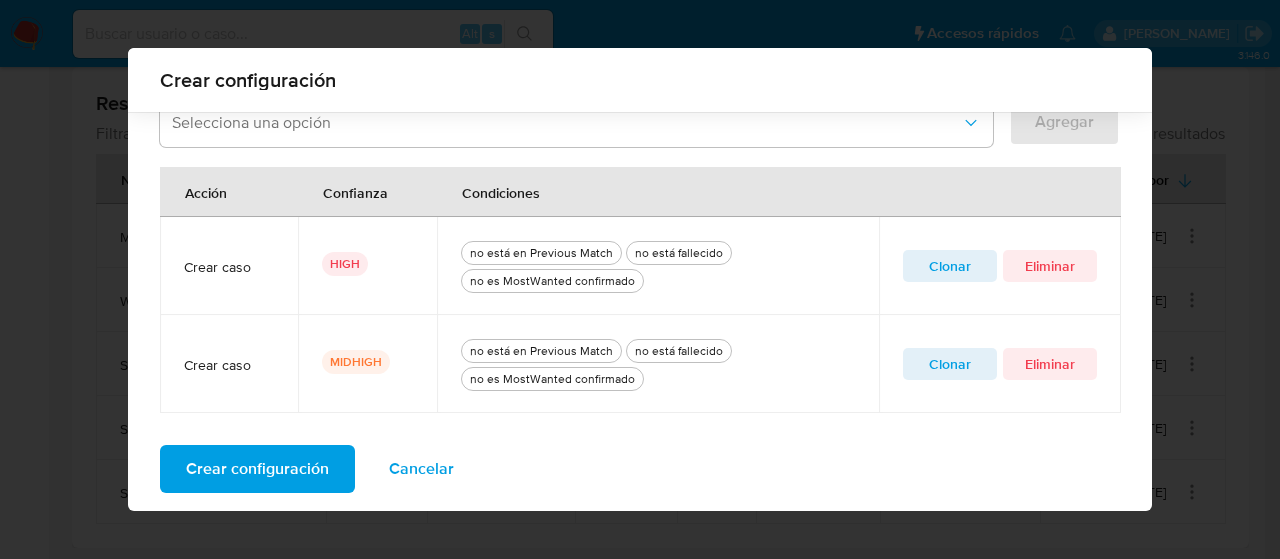 scroll, scrollTop: 718, scrollLeft: 0, axis: vertical 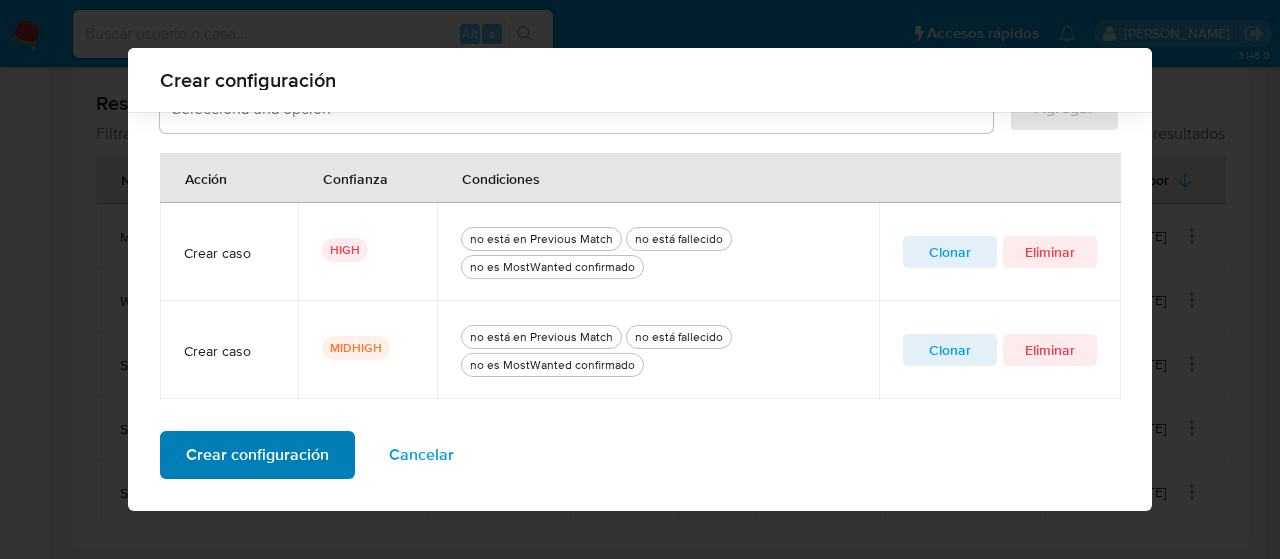 click on "Crear configuración" at bounding box center [257, 455] 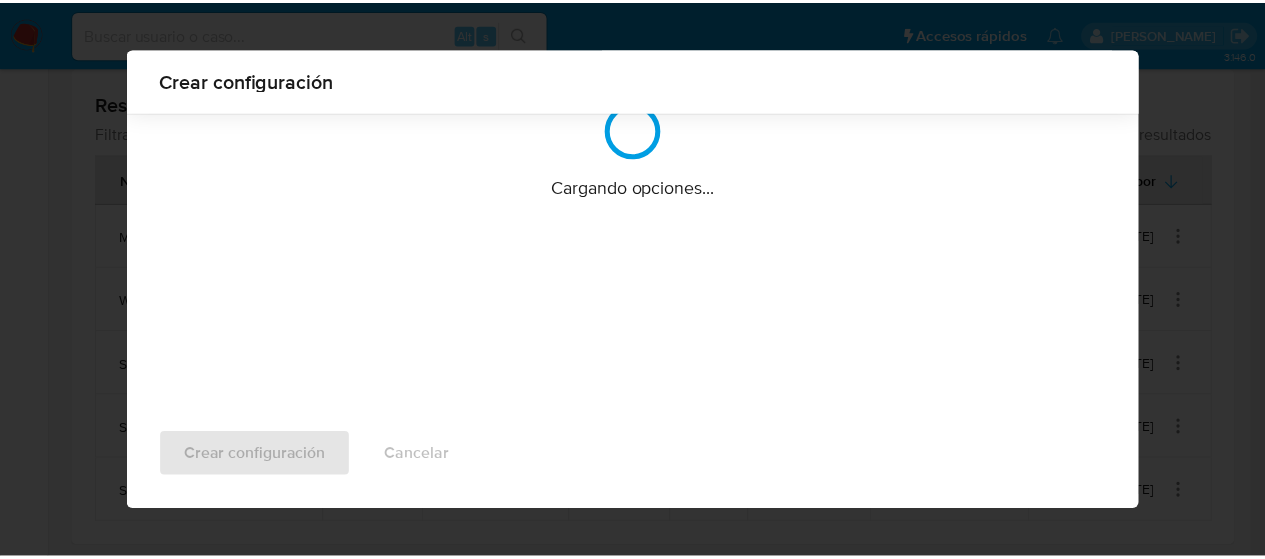 scroll, scrollTop: 212, scrollLeft: 0, axis: vertical 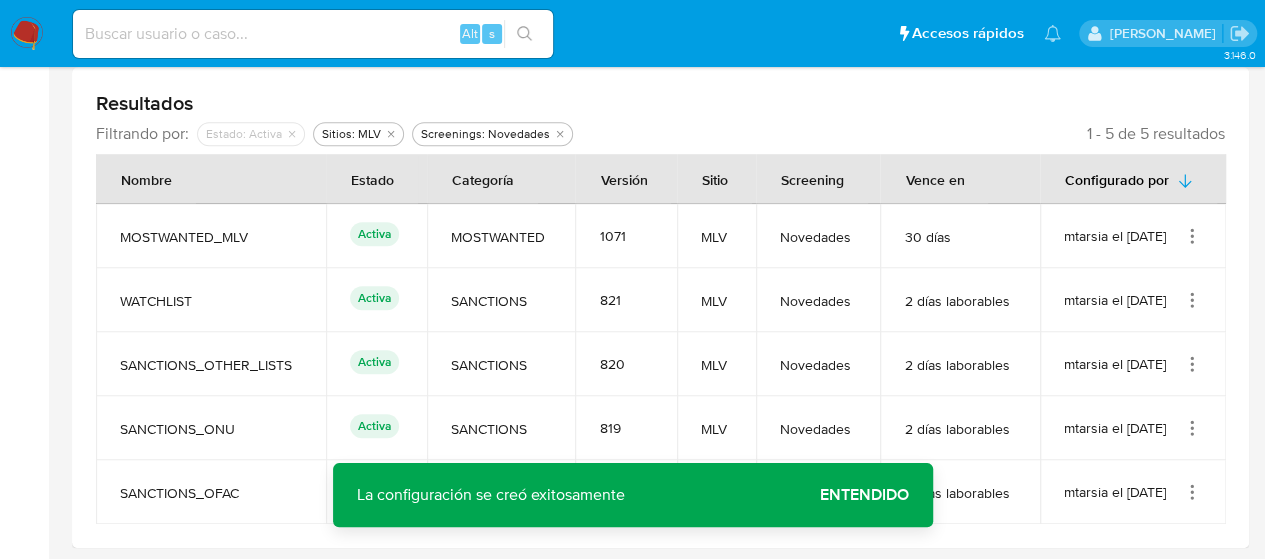 click on "Entendido" at bounding box center [864, 495] 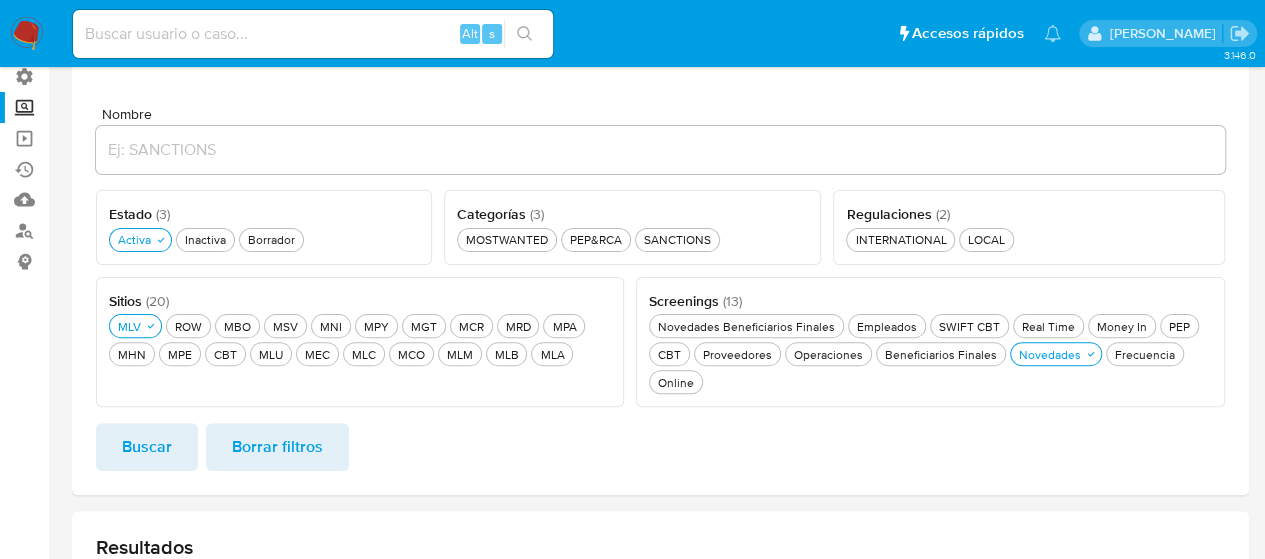 scroll, scrollTop: 200, scrollLeft: 0, axis: vertical 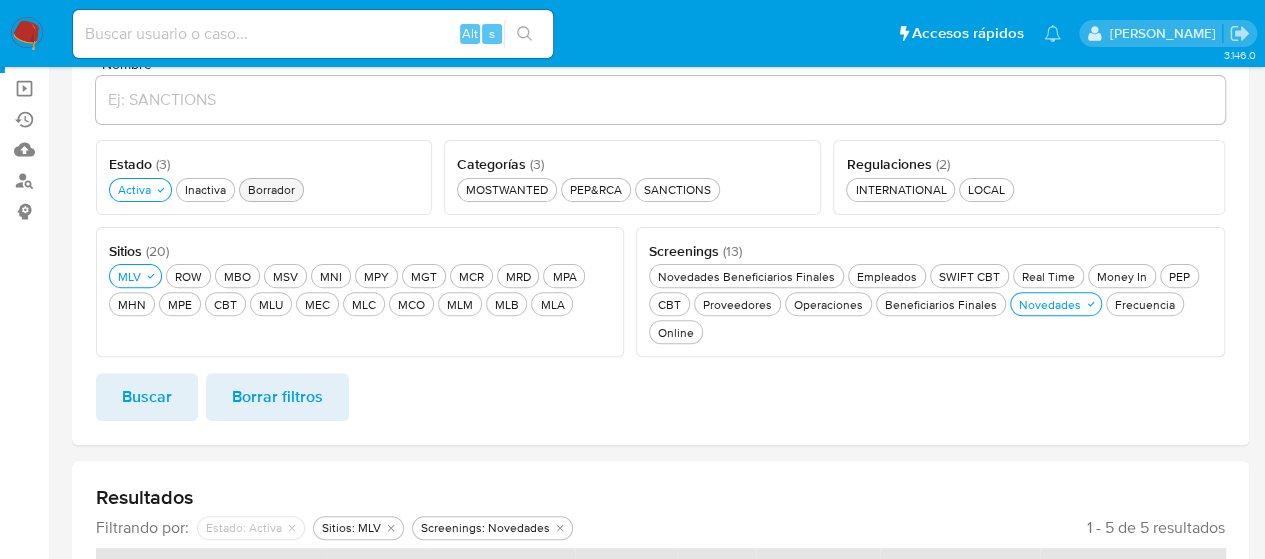 click on "Borrador Borrador" at bounding box center [271, 189] 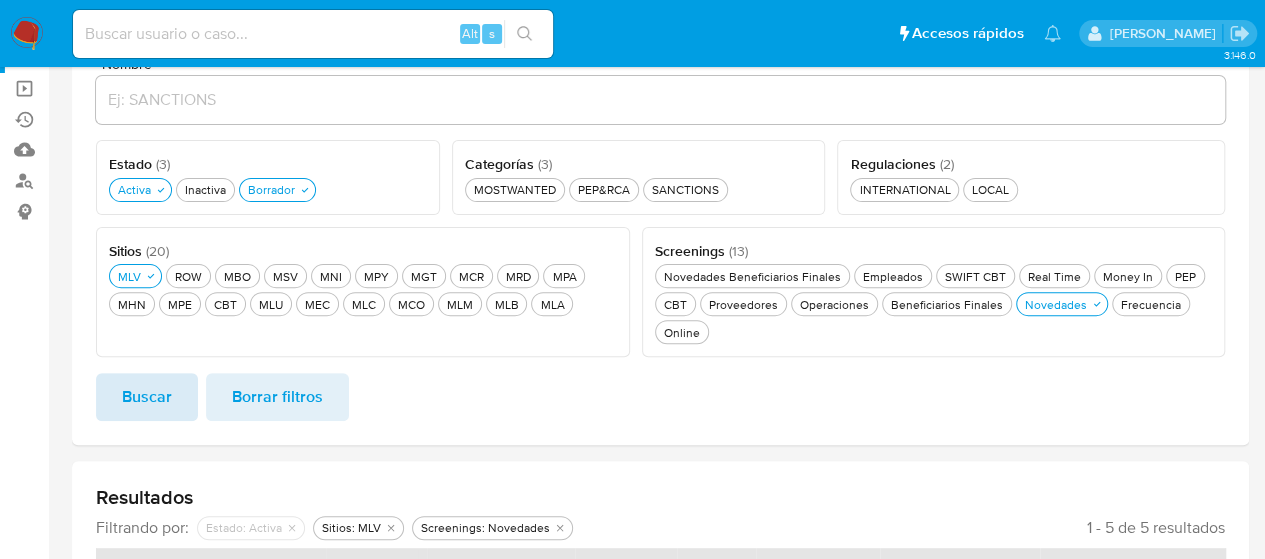 click on "Buscar" at bounding box center [147, 397] 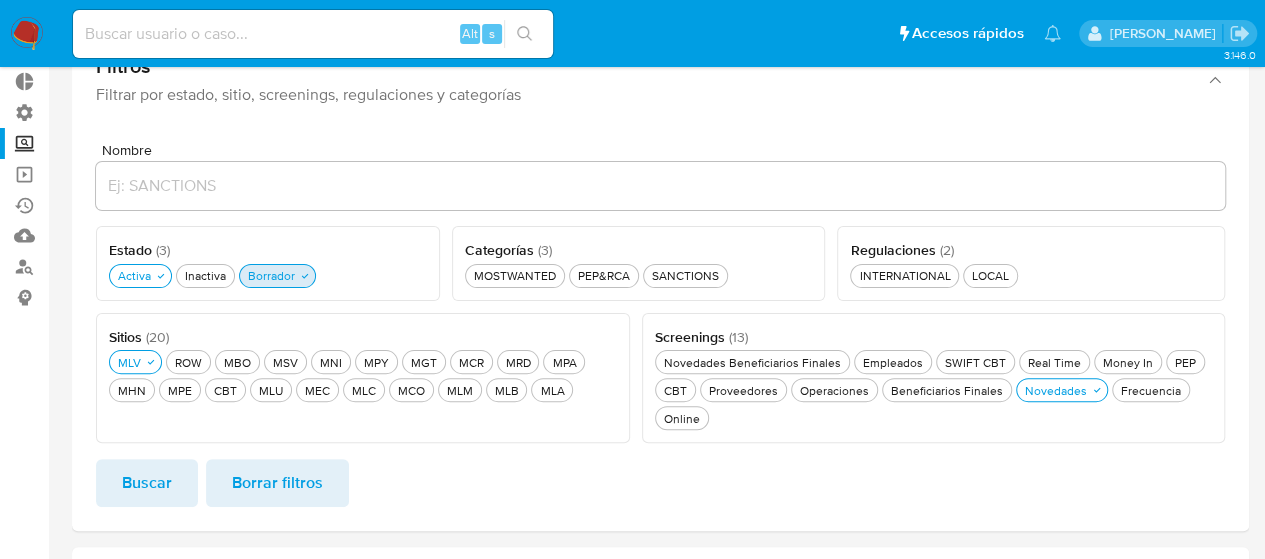 scroll, scrollTop: 200, scrollLeft: 0, axis: vertical 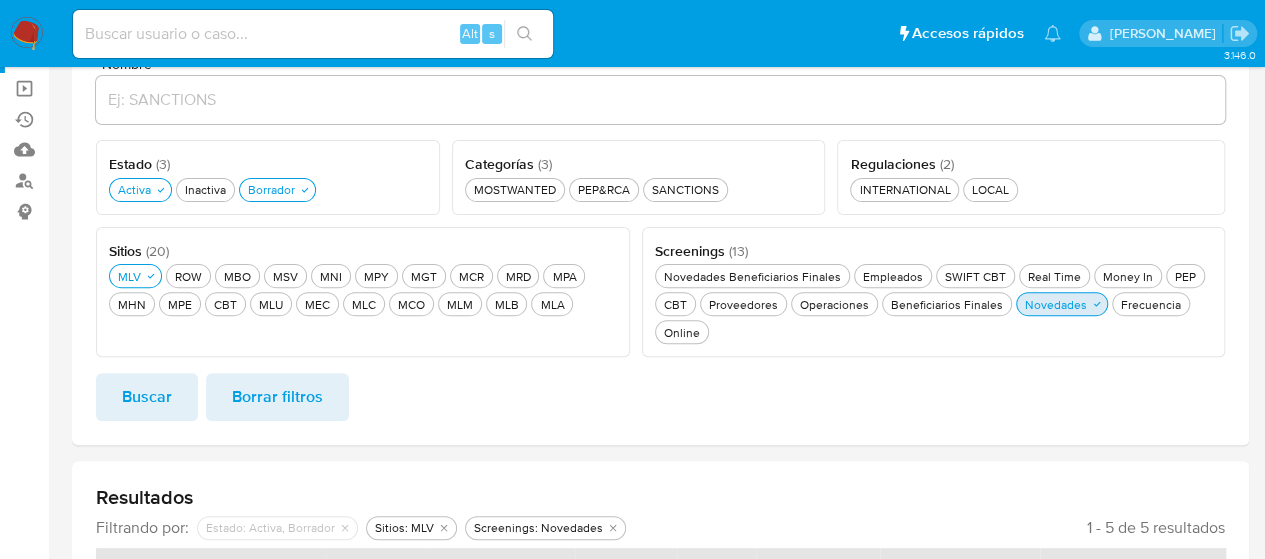 click on "Novedades Novedades" at bounding box center (1056, 304) 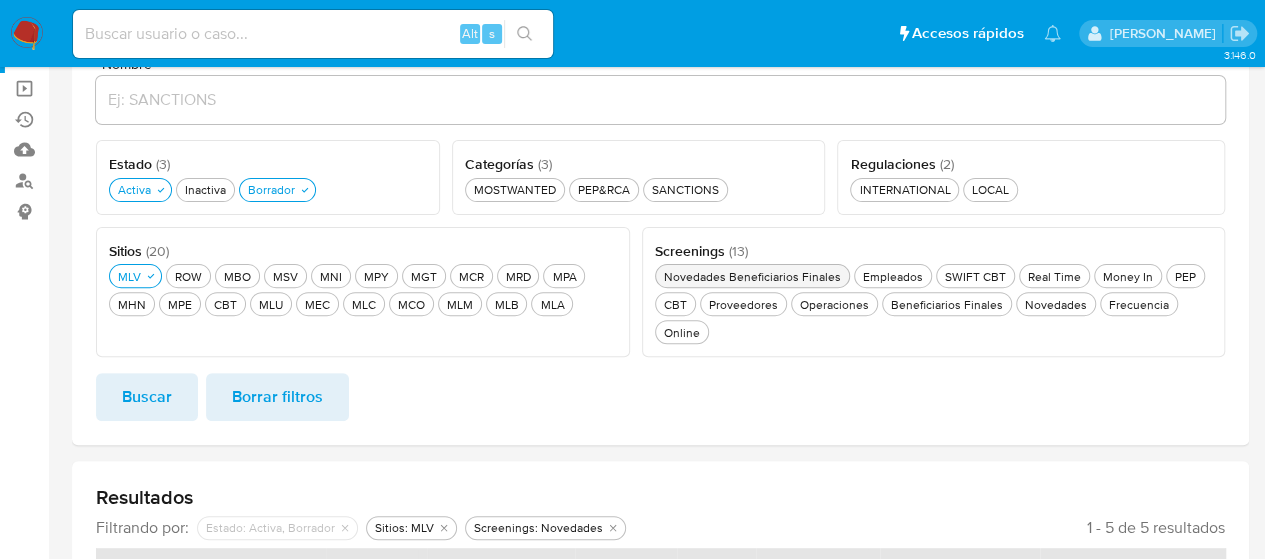 click on "Novedades Beneficiarios Finales Novedades Beneficiarios Finales" at bounding box center (752, 276) 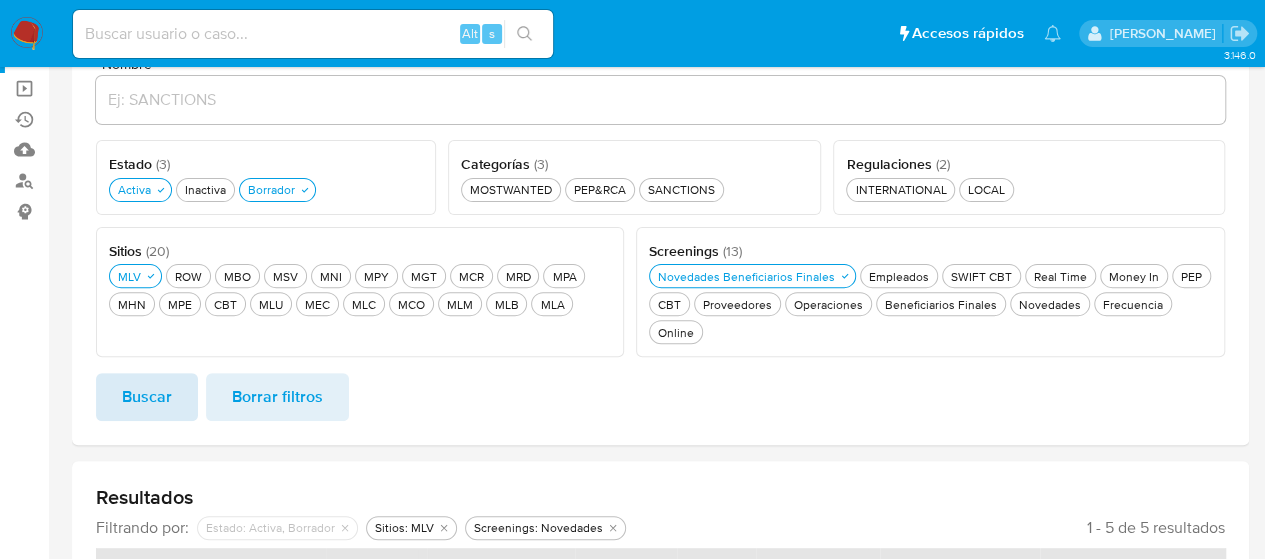 click on "Buscar" at bounding box center (147, 397) 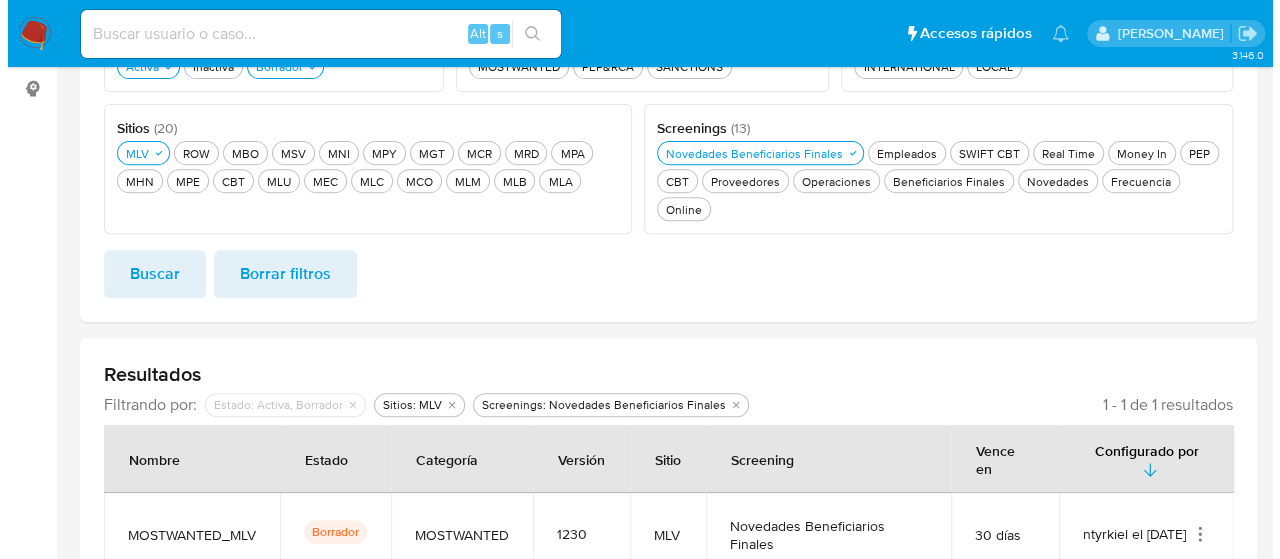 scroll, scrollTop: 374, scrollLeft: 0, axis: vertical 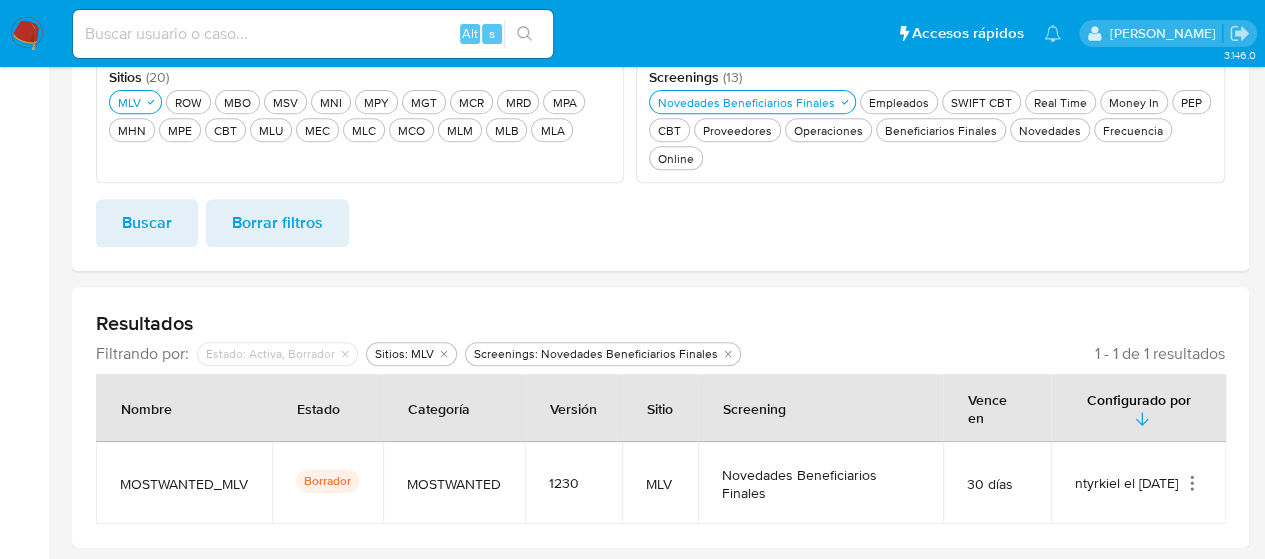 click 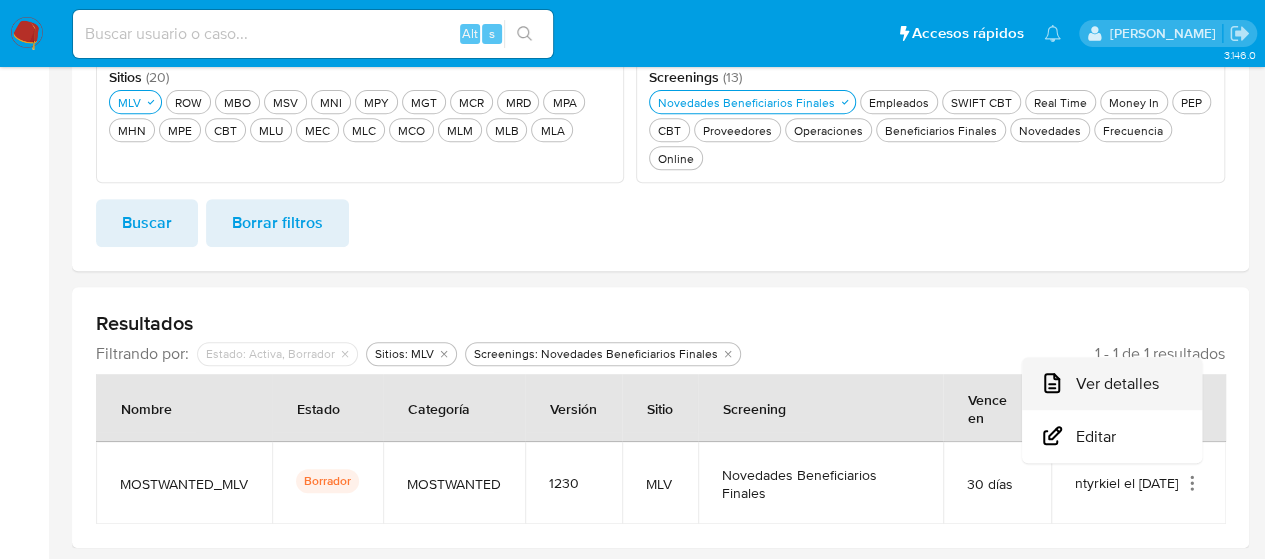 click on "Ver detalles" at bounding box center [1112, 383] 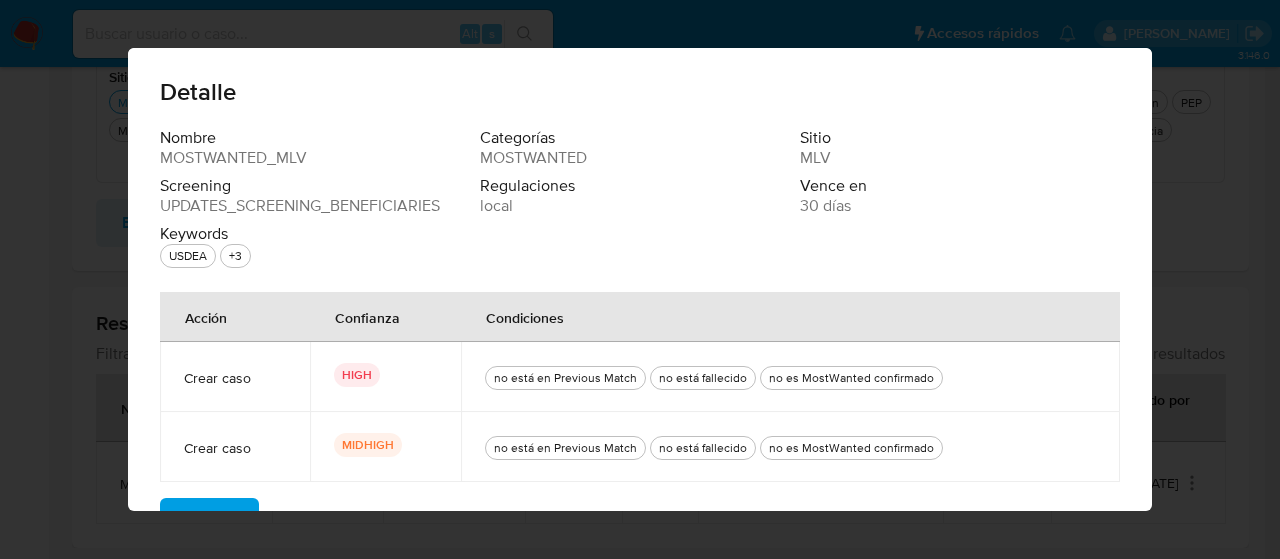scroll, scrollTop: 50, scrollLeft: 0, axis: vertical 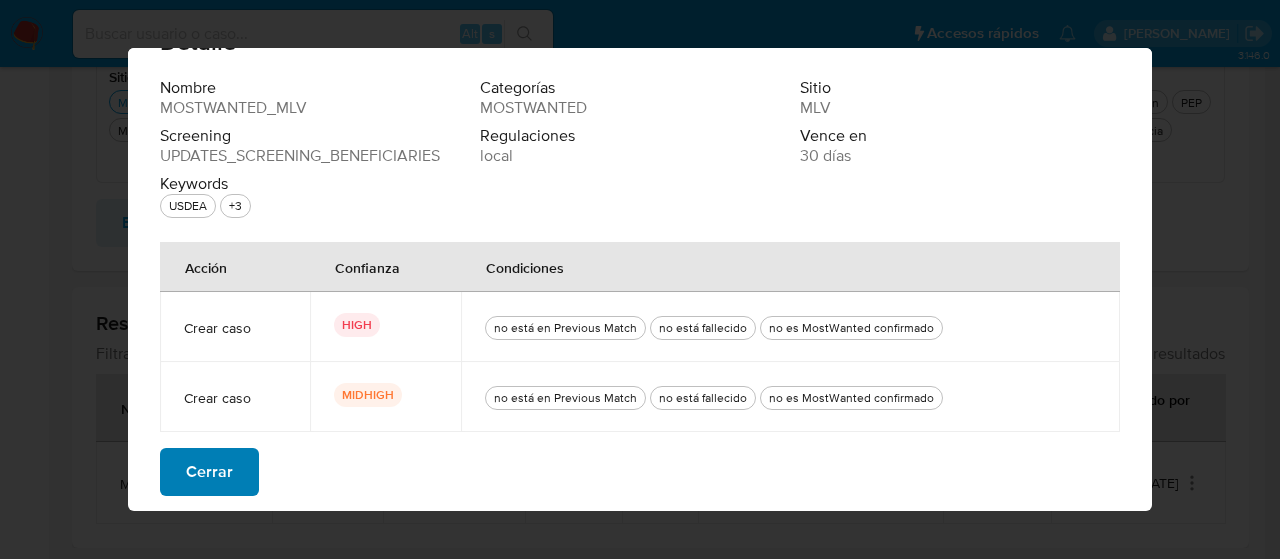 click on "Cerrar" at bounding box center (209, 472) 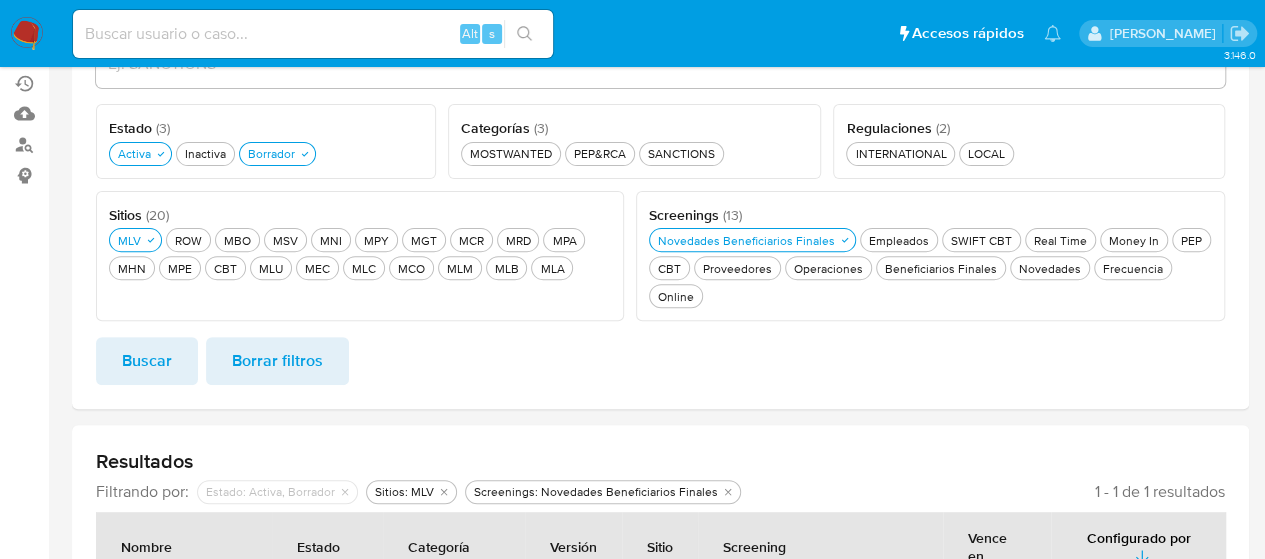 scroll, scrollTop: 146, scrollLeft: 0, axis: vertical 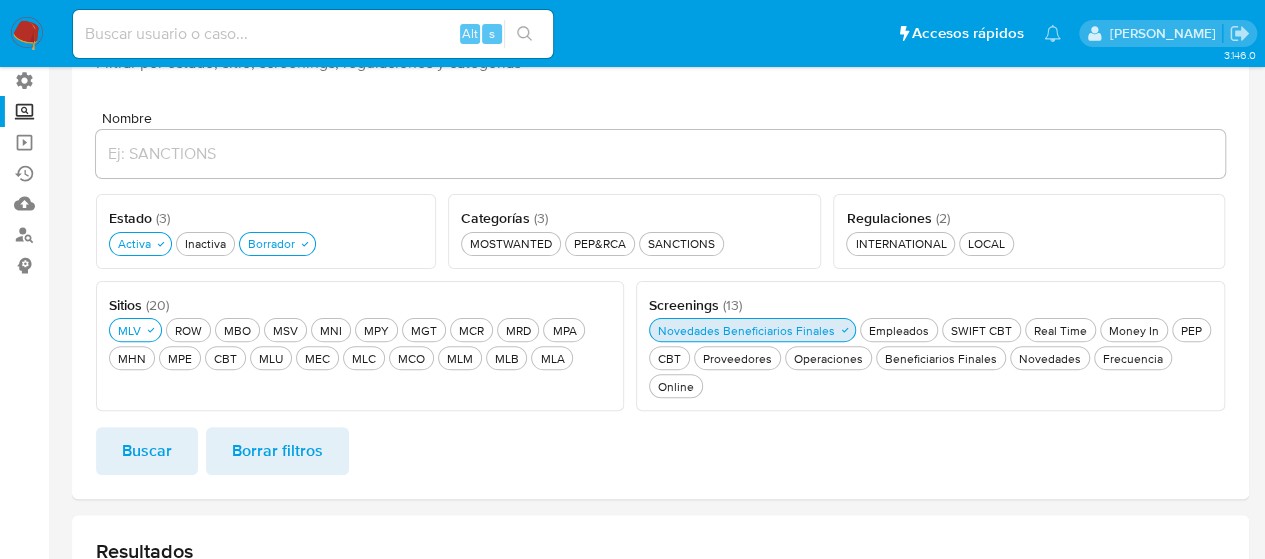 click on "Novedades Beneficiarios Finales Novedades Beneficiarios Finales" at bounding box center (746, 330) 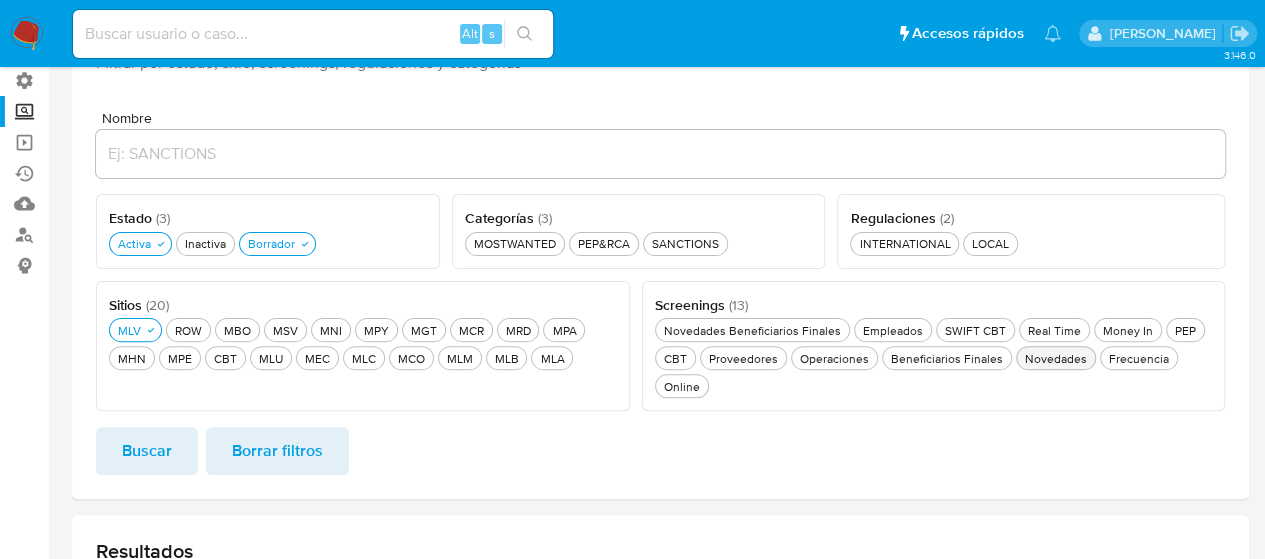 click on "Novedades Novedades" at bounding box center [1056, 358] 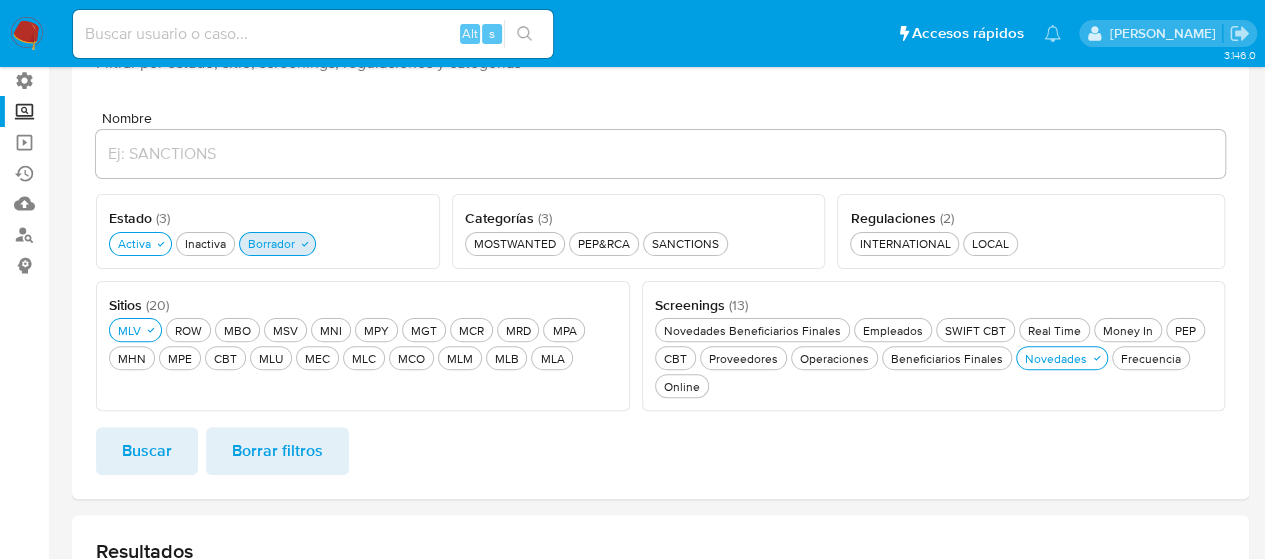 click on "Borrador Borrador" at bounding box center (271, 243) 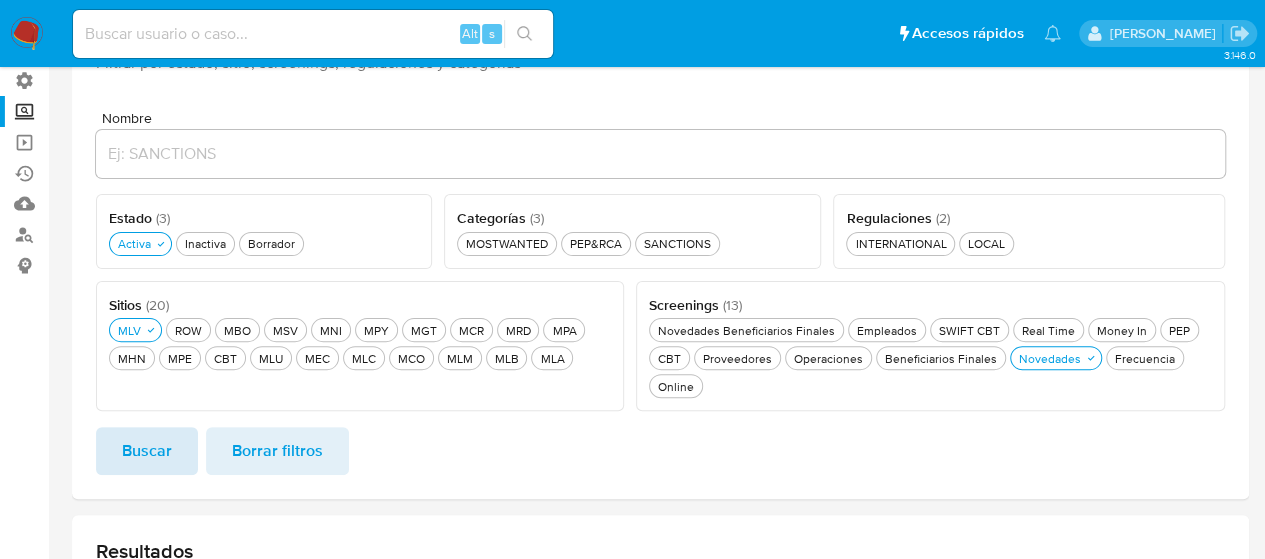 click on "Buscar" at bounding box center [147, 451] 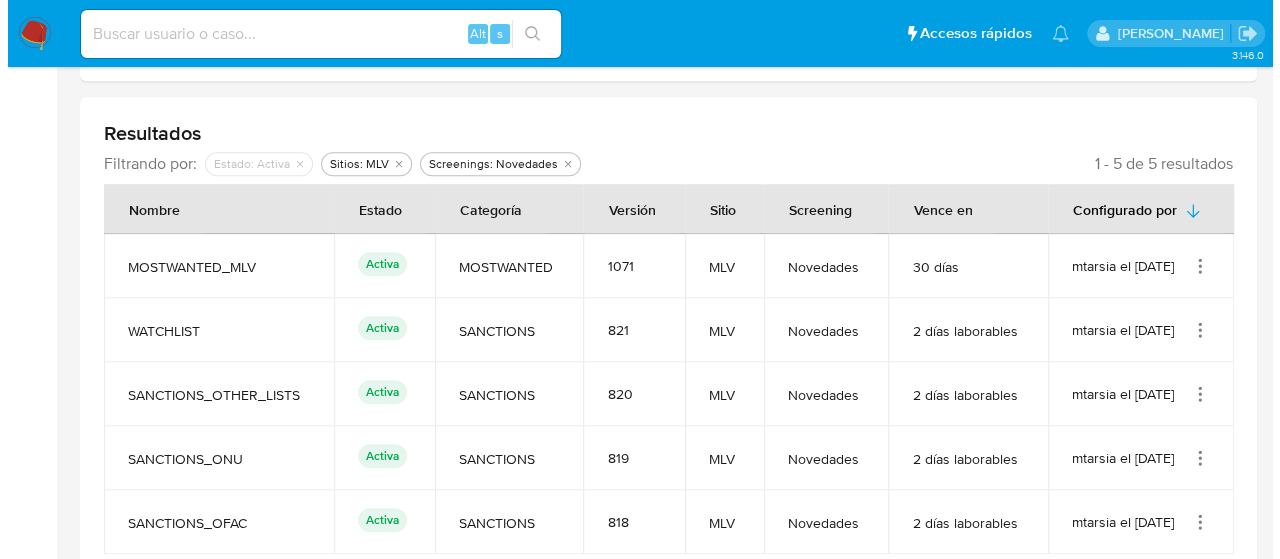 scroll, scrollTop: 594, scrollLeft: 0, axis: vertical 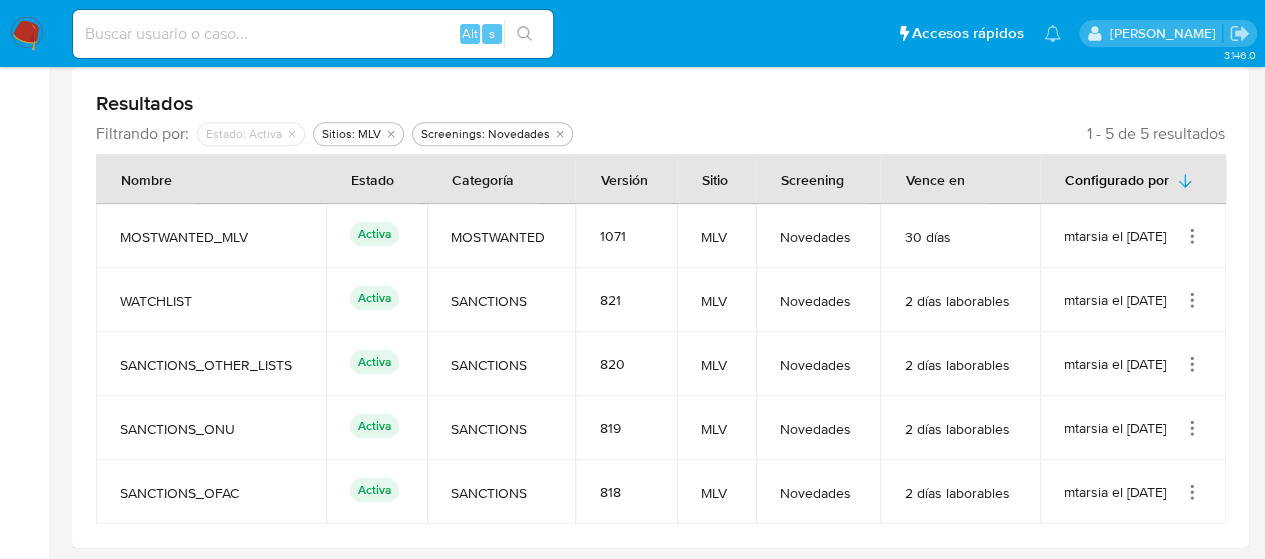 click 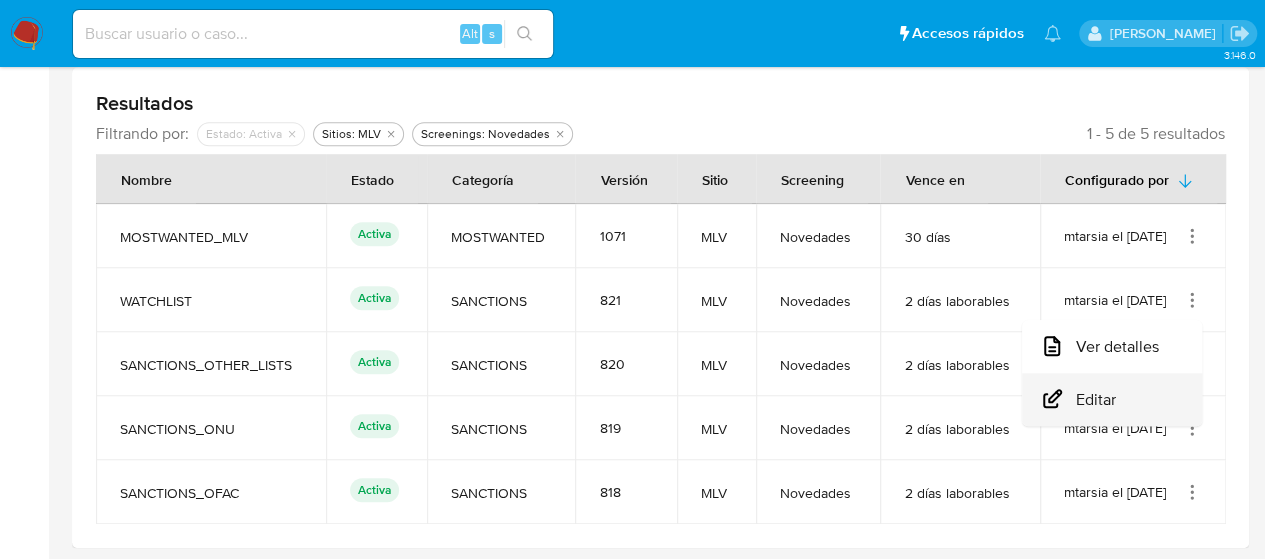 click on "Editar" at bounding box center [1112, 399] 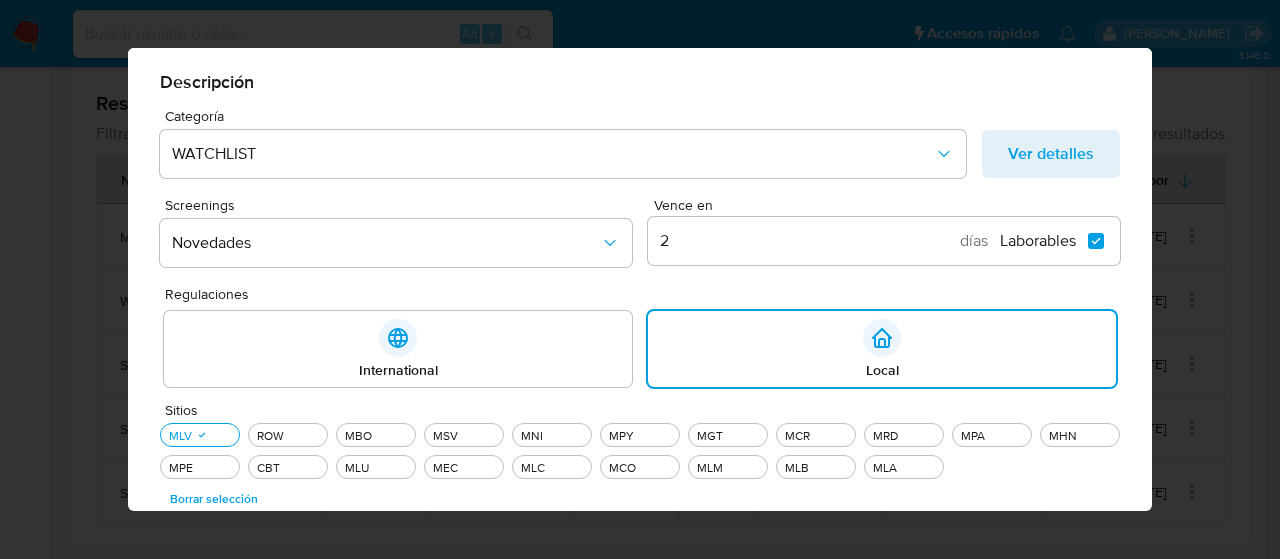 scroll, scrollTop: 52, scrollLeft: 0, axis: vertical 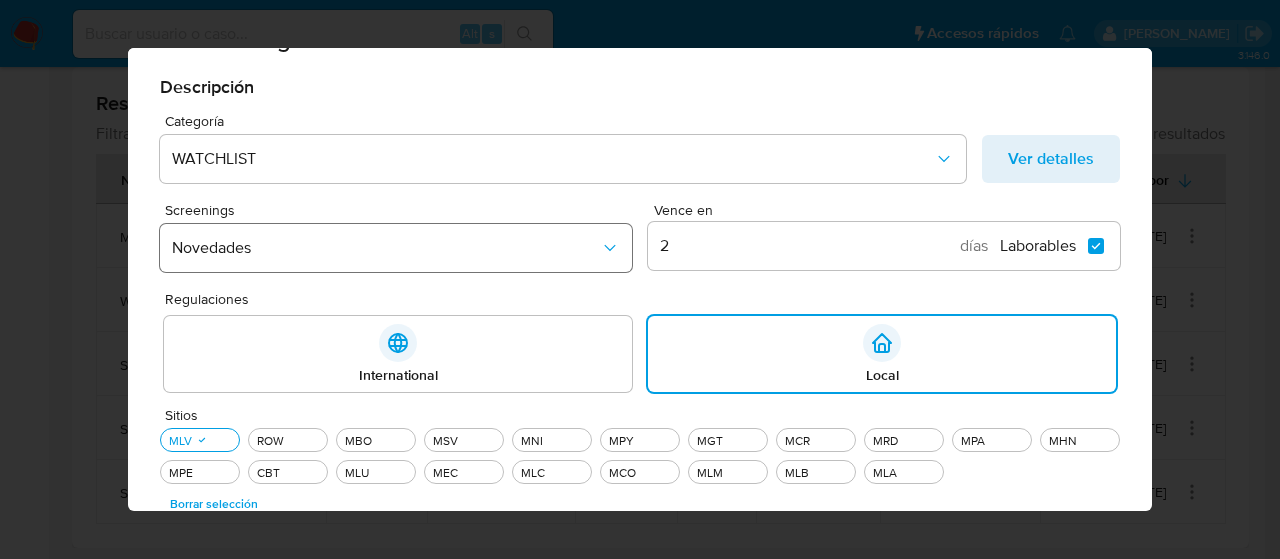 click on "Novedades" at bounding box center (386, 248) 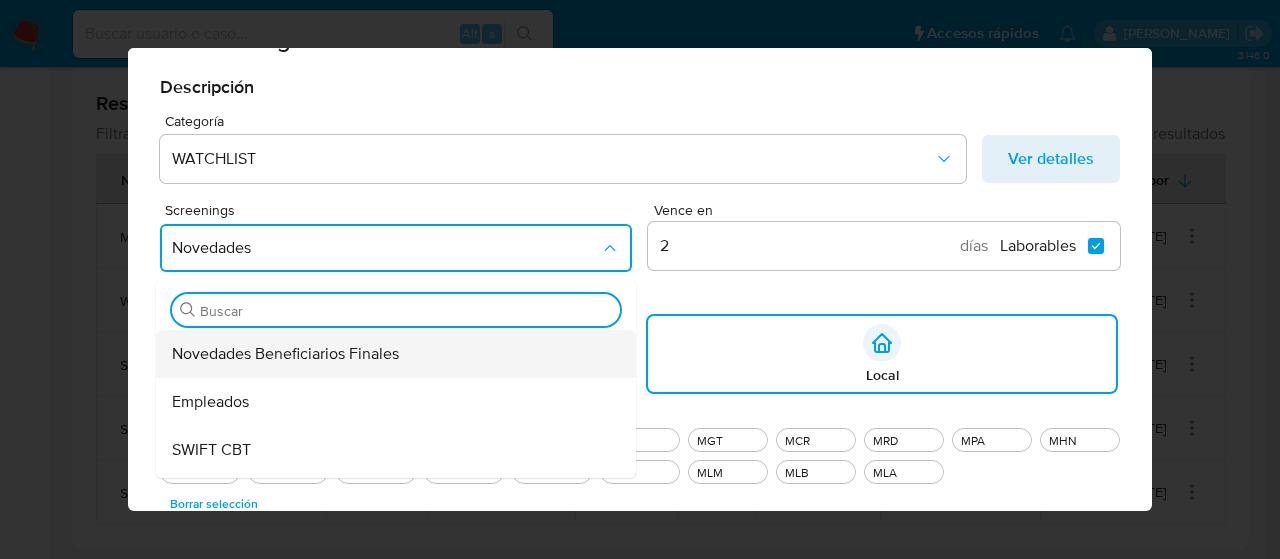 click on "Novedades Beneficiarios Finales" at bounding box center (285, 354) 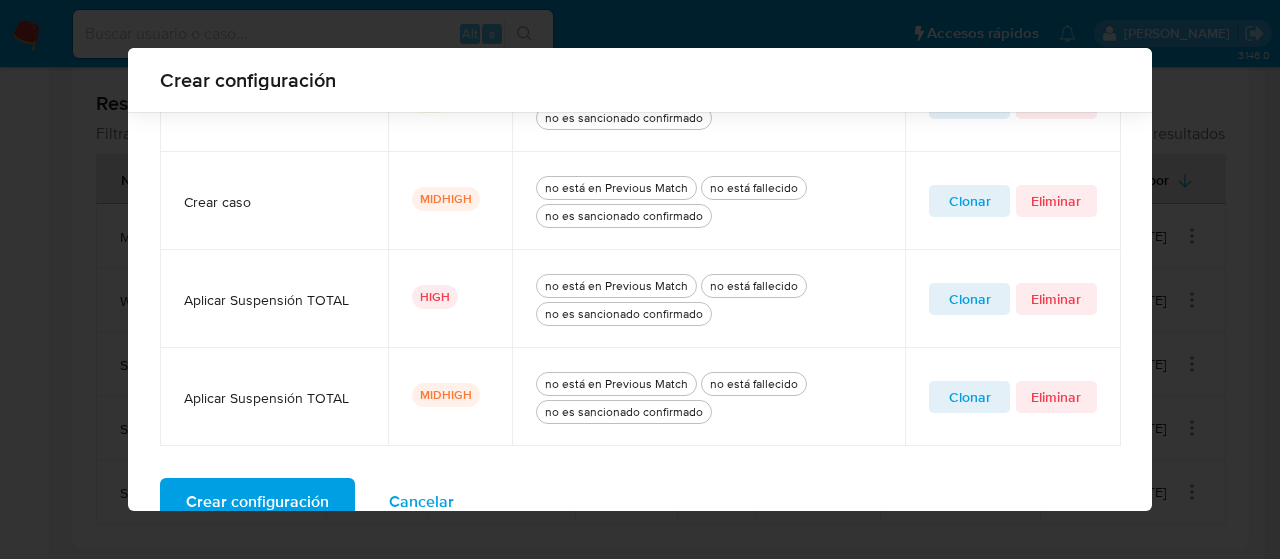 scroll, scrollTop: 988, scrollLeft: 0, axis: vertical 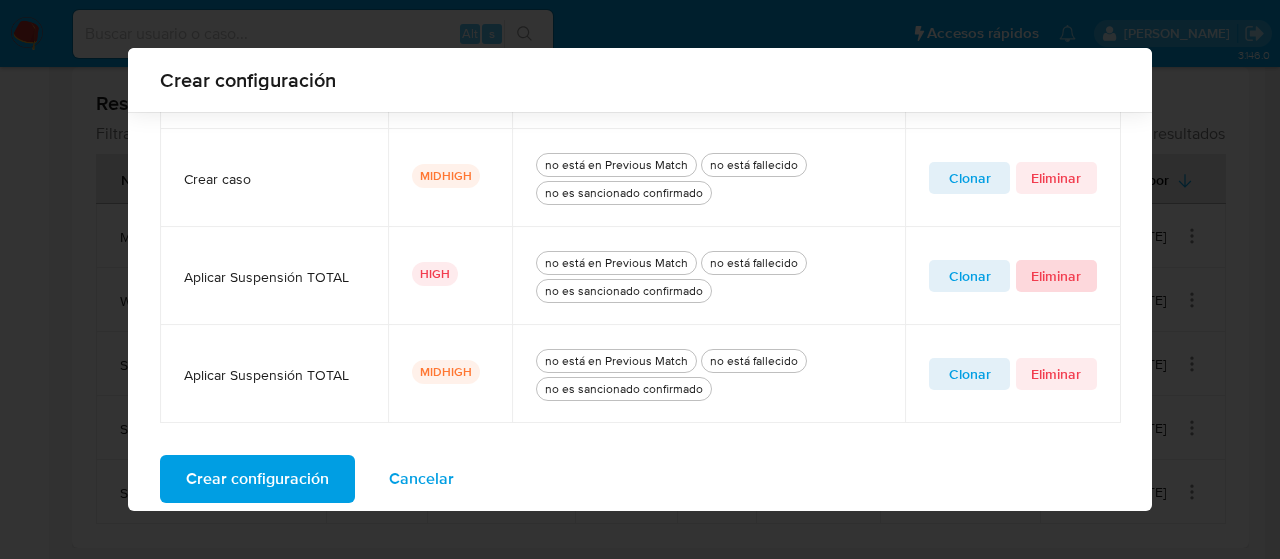 click on "Eliminar" at bounding box center (1056, 276) 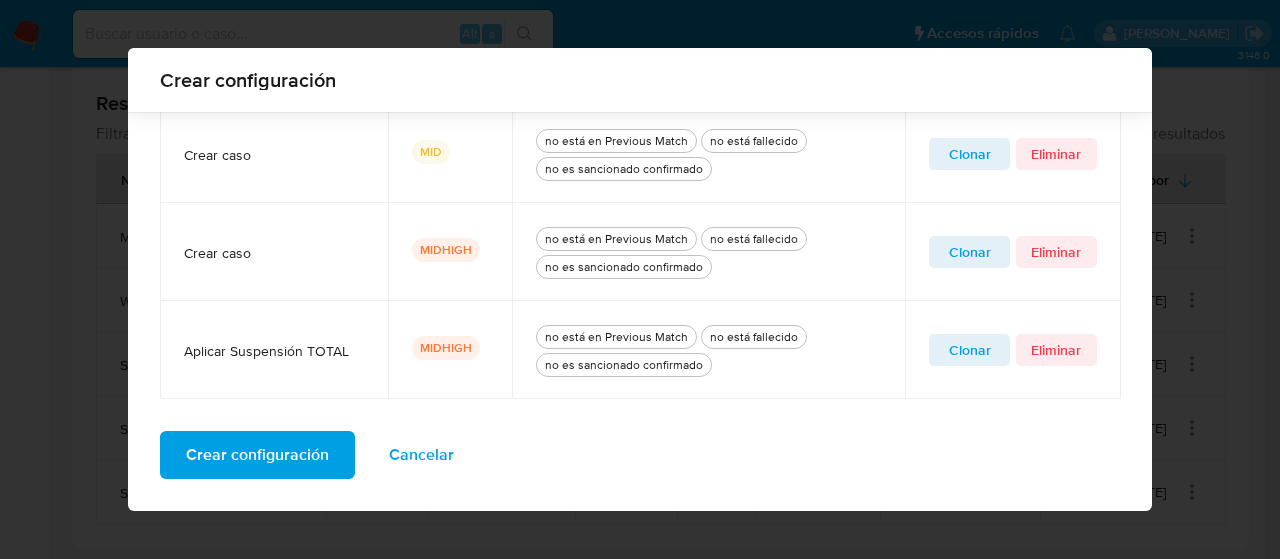scroll, scrollTop: 914, scrollLeft: 0, axis: vertical 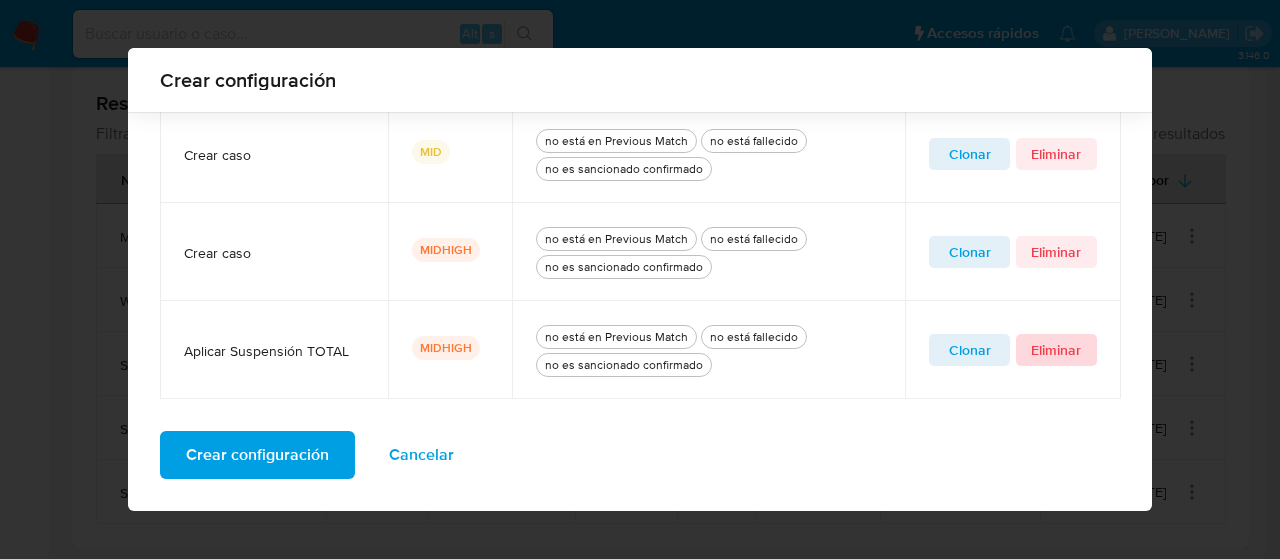 click on "Eliminar" at bounding box center (1056, 350) 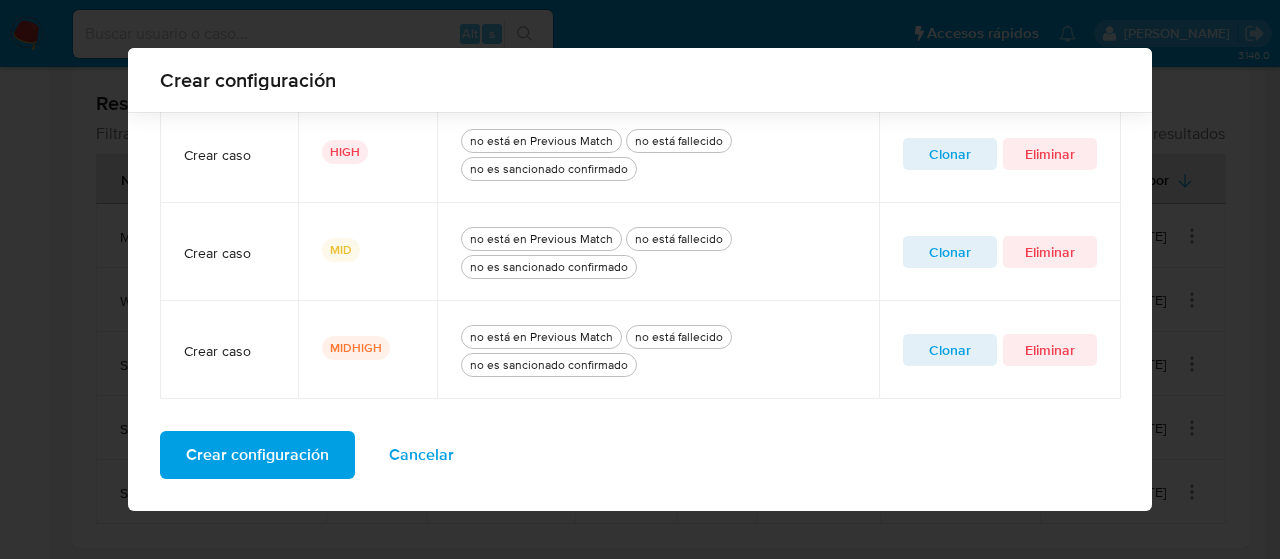 scroll, scrollTop: 816, scrollLeft: 0, axis: vertical 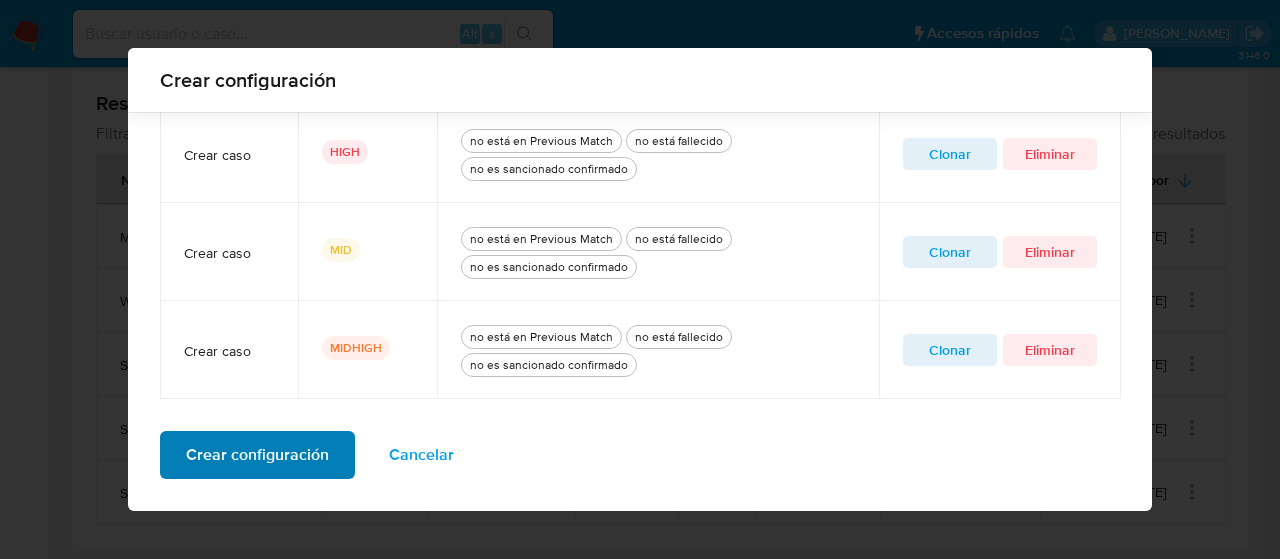 click on "Crear configuración" at bounding box center (257, 455) 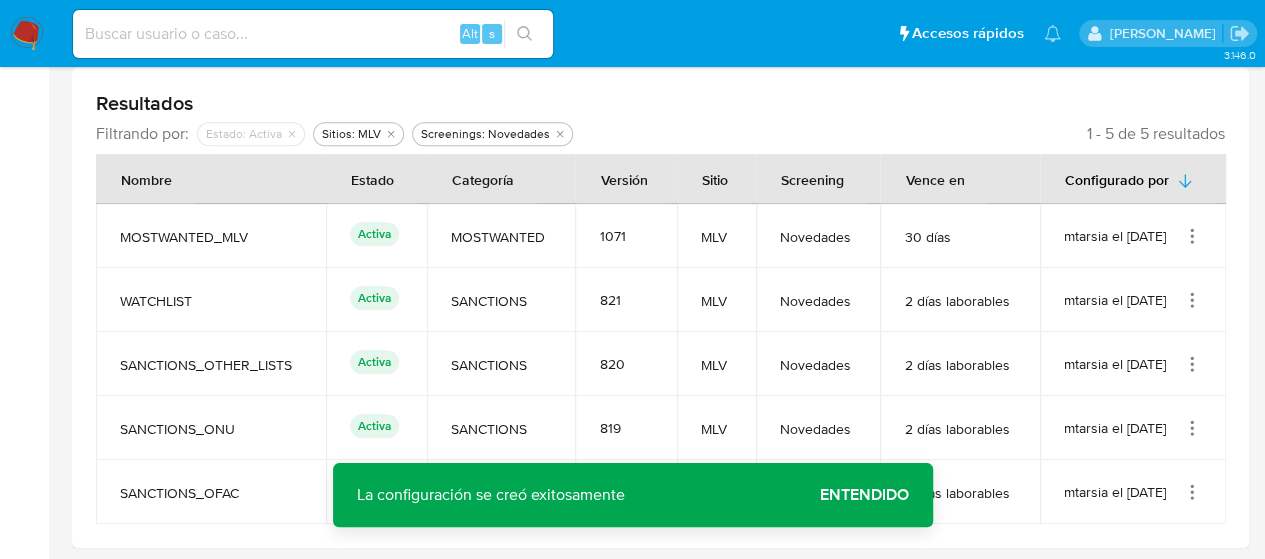 click on "Entendido" at bounding box center (864, 495) 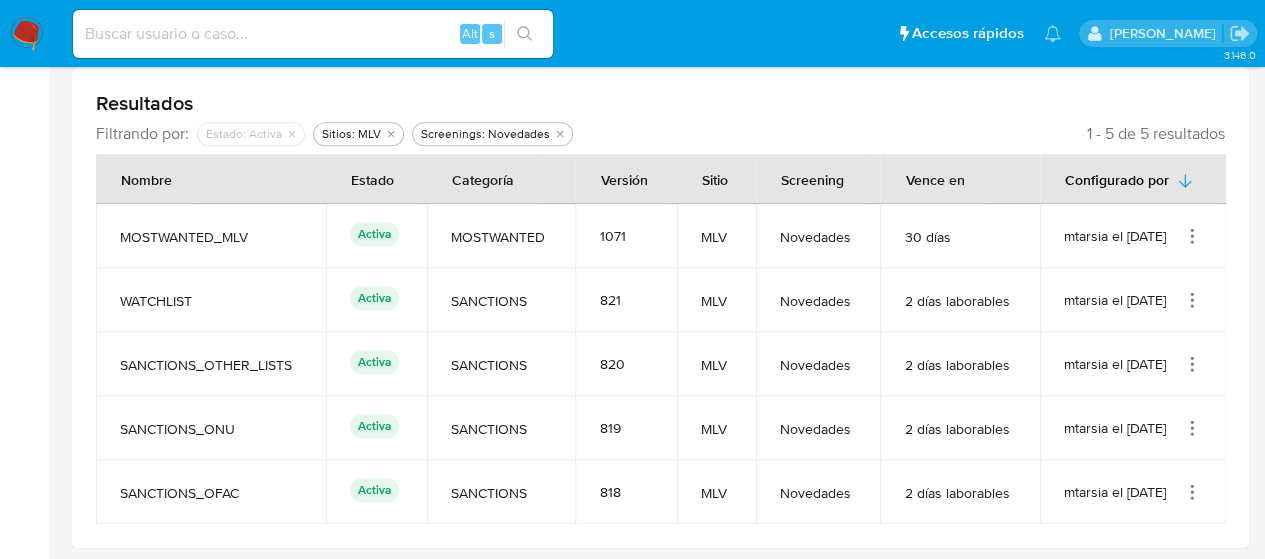 click on "WATCHLIST" at bounding box center (211, 301) 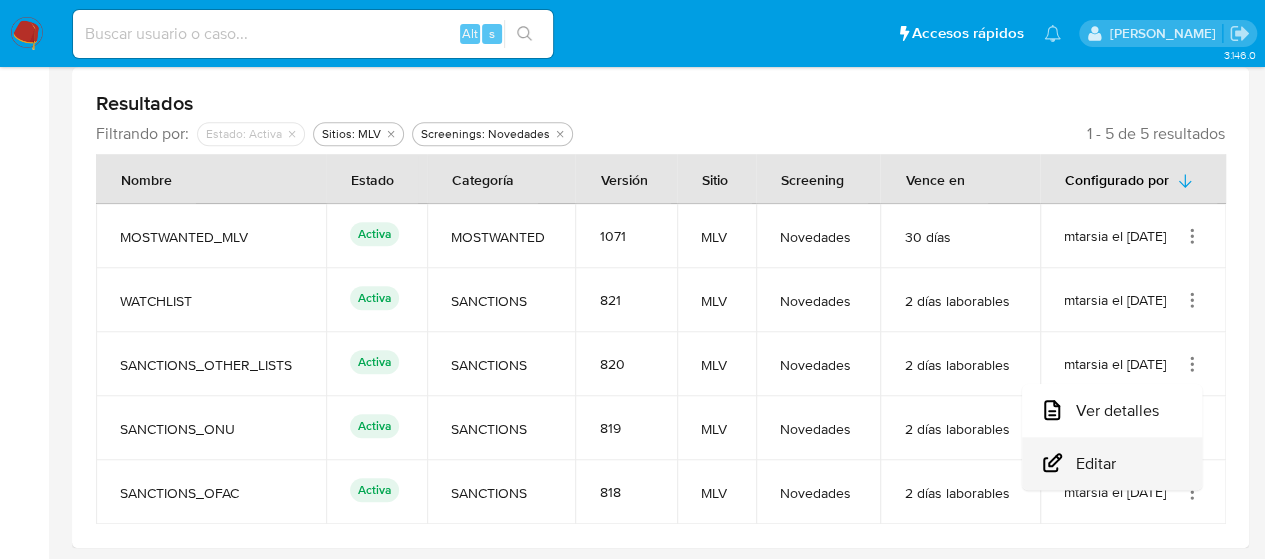 click on "Editar" at bounding box center (1112, 463) 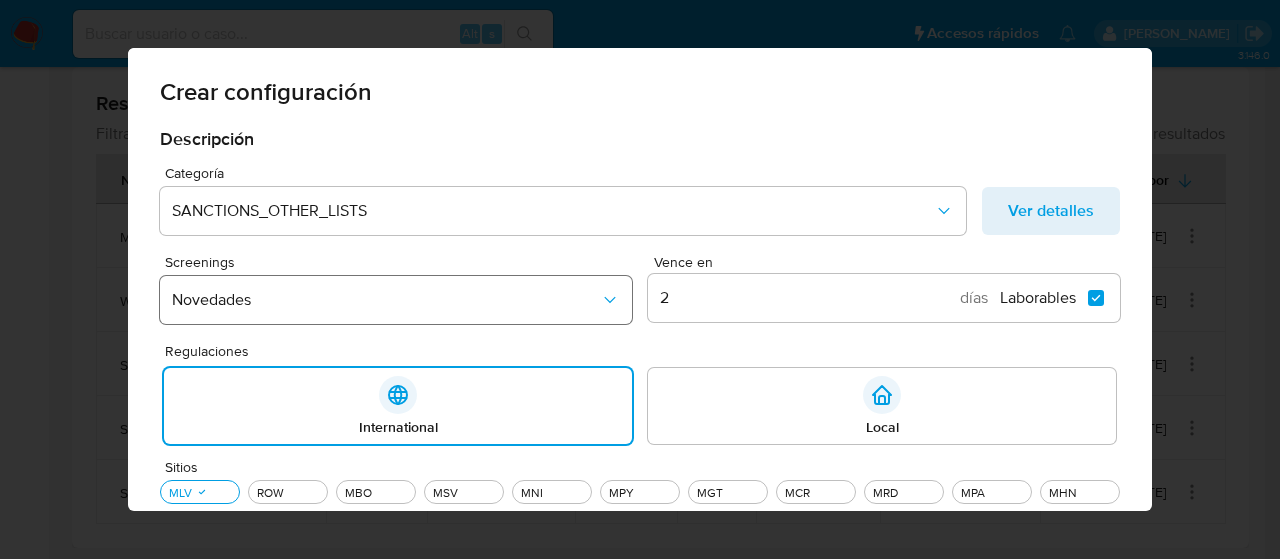 click on "Novedades" at bounding box center (386, 300) 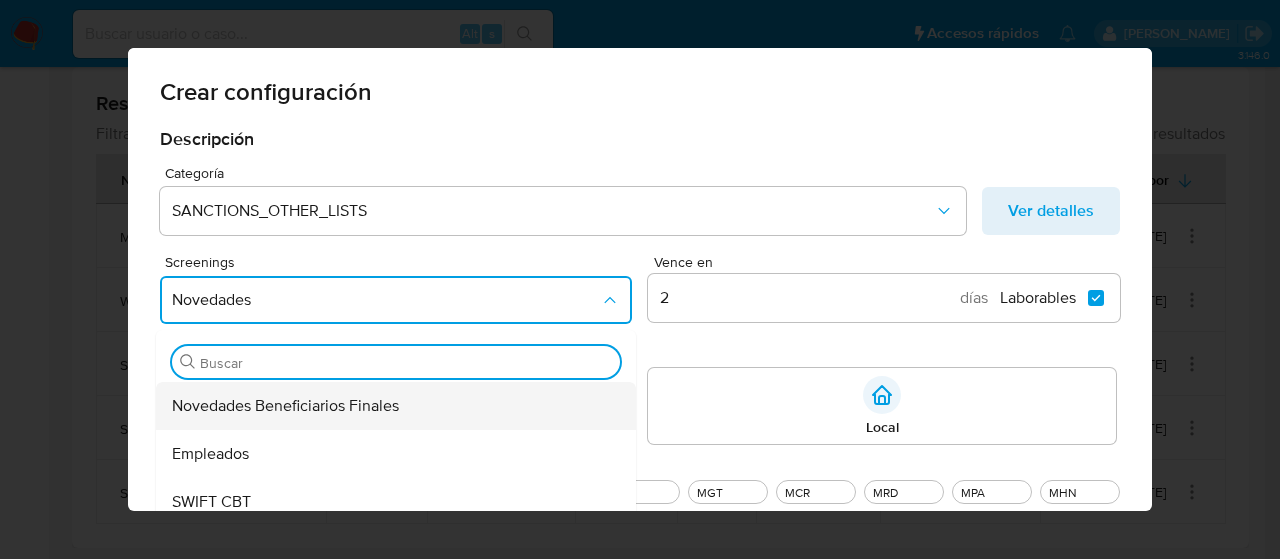 click on "Novedades Beneficiarios Finales" at bounding box center (285, 406) 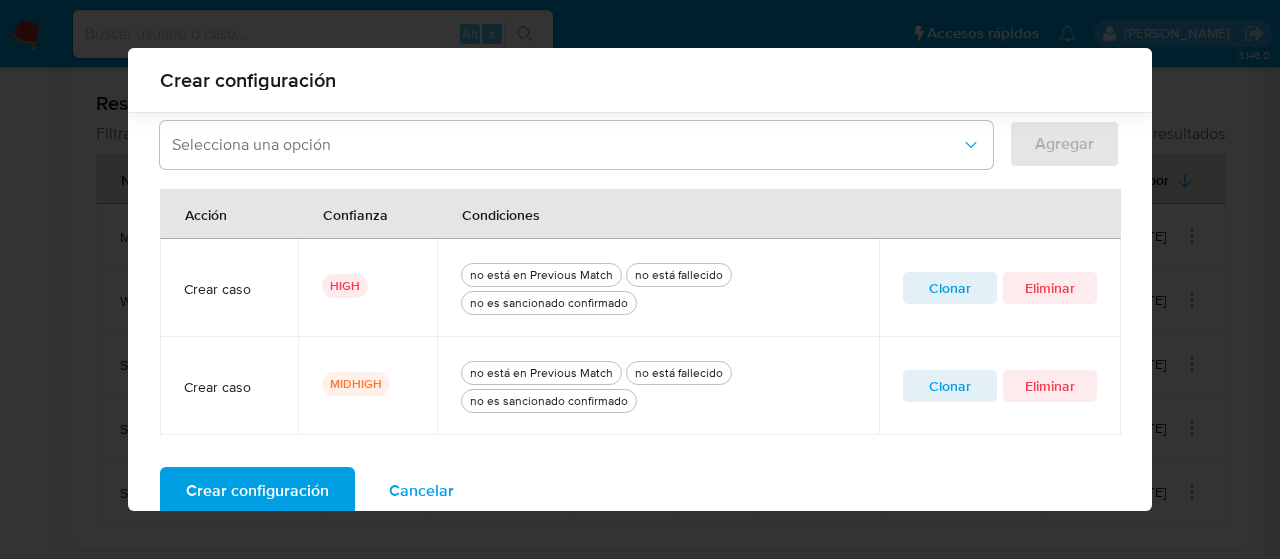 scroll, scrollTop: 718, scrollLeft: 0, axis: vertical 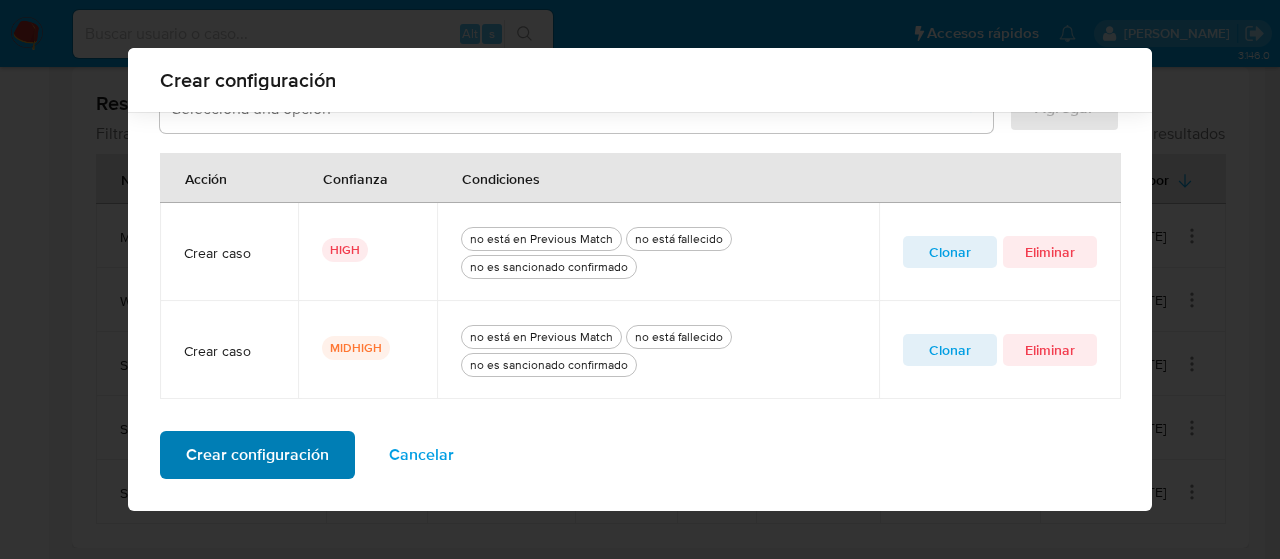 click on "Crear configuración" at bounding box center [257, 455] 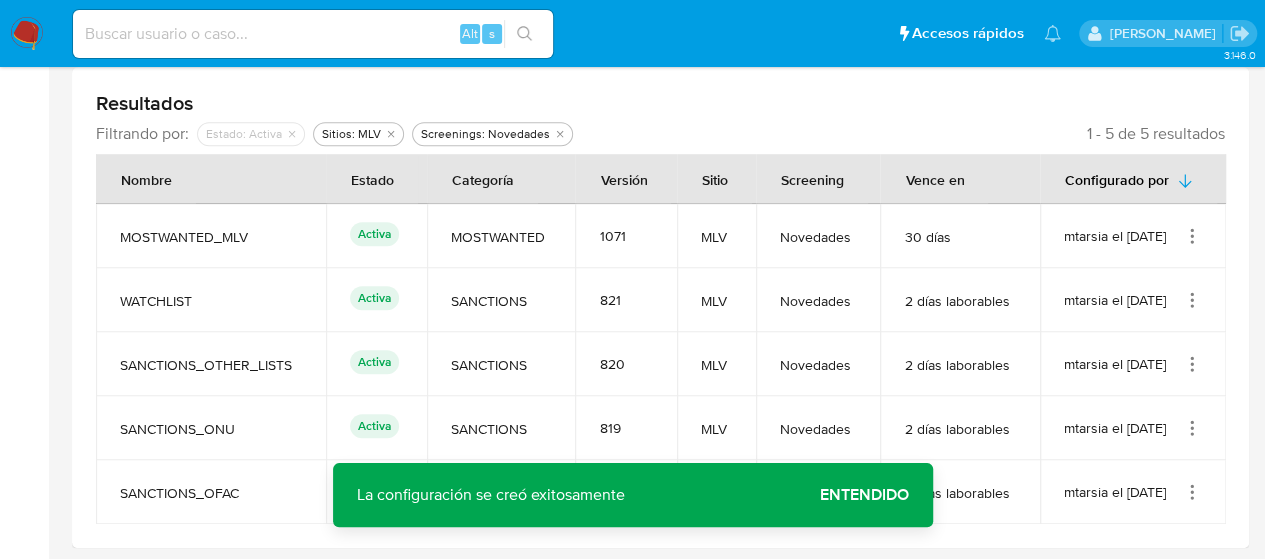 click on "Entendido" at bounding box center (864, 495) 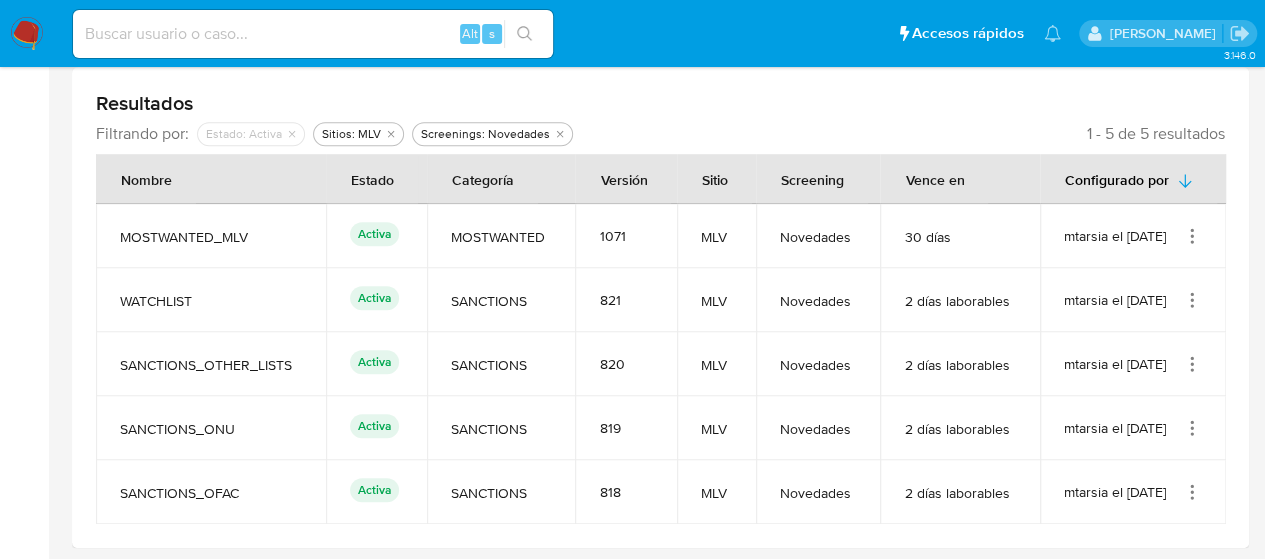 click 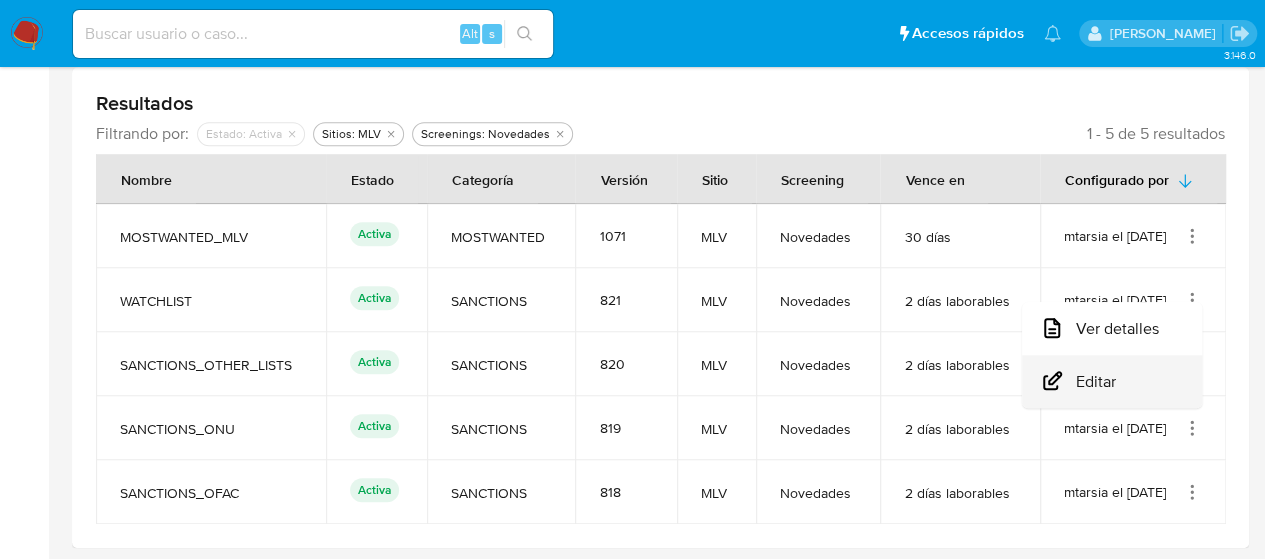 click on "Editar" at bounding box center (1112, 381) 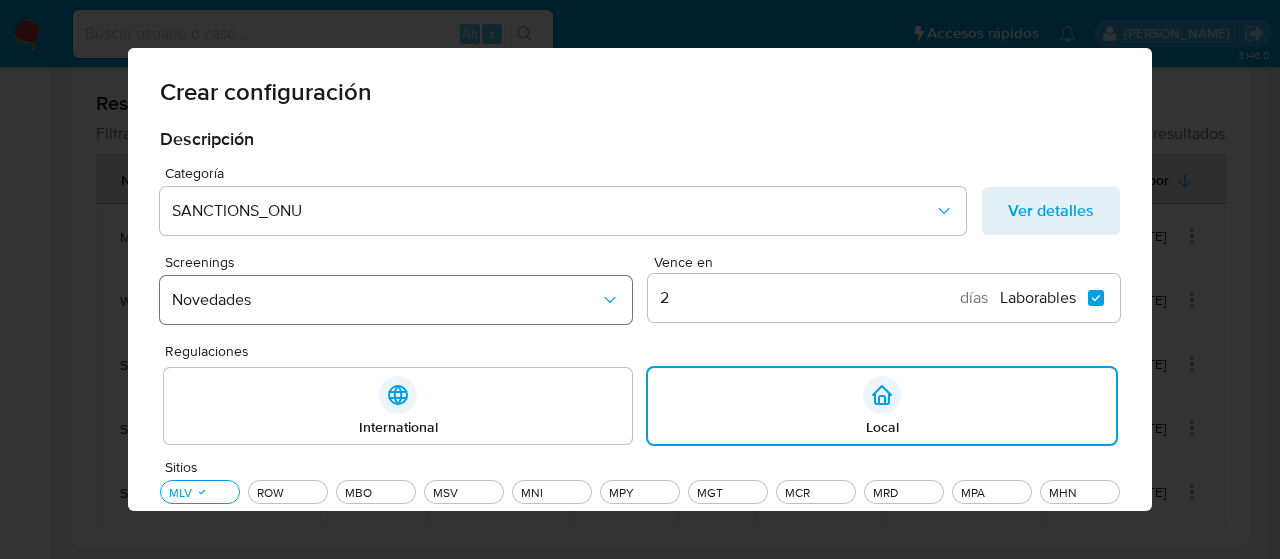 click on "Novedades" at bounding box center [386, 300] 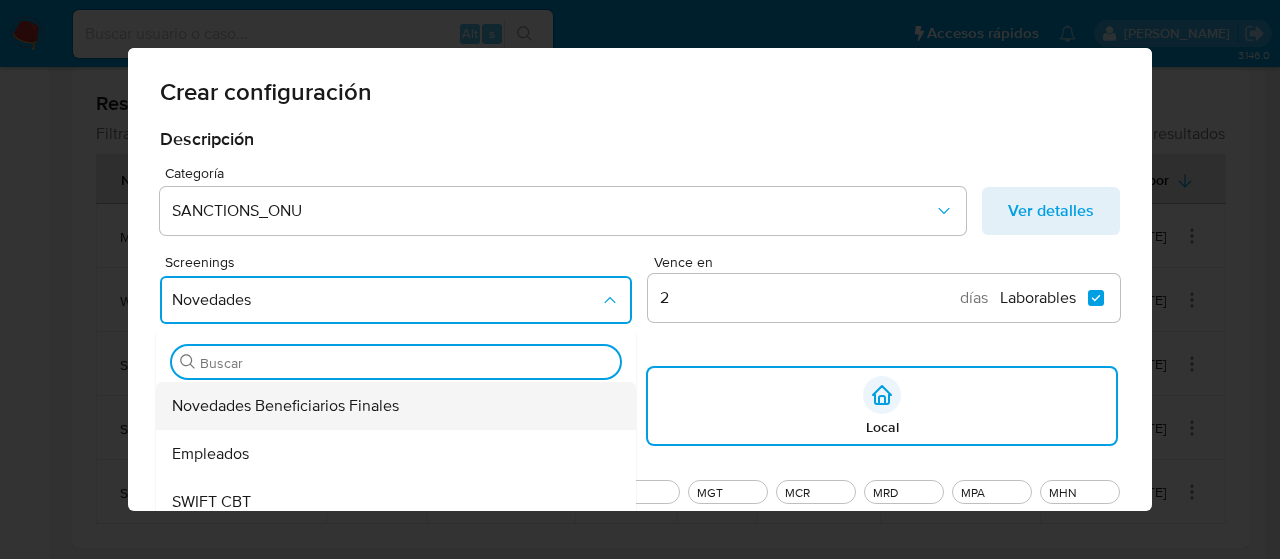 click on "Novedades Beneficiarios Finales" at bounding box center (285, 406) 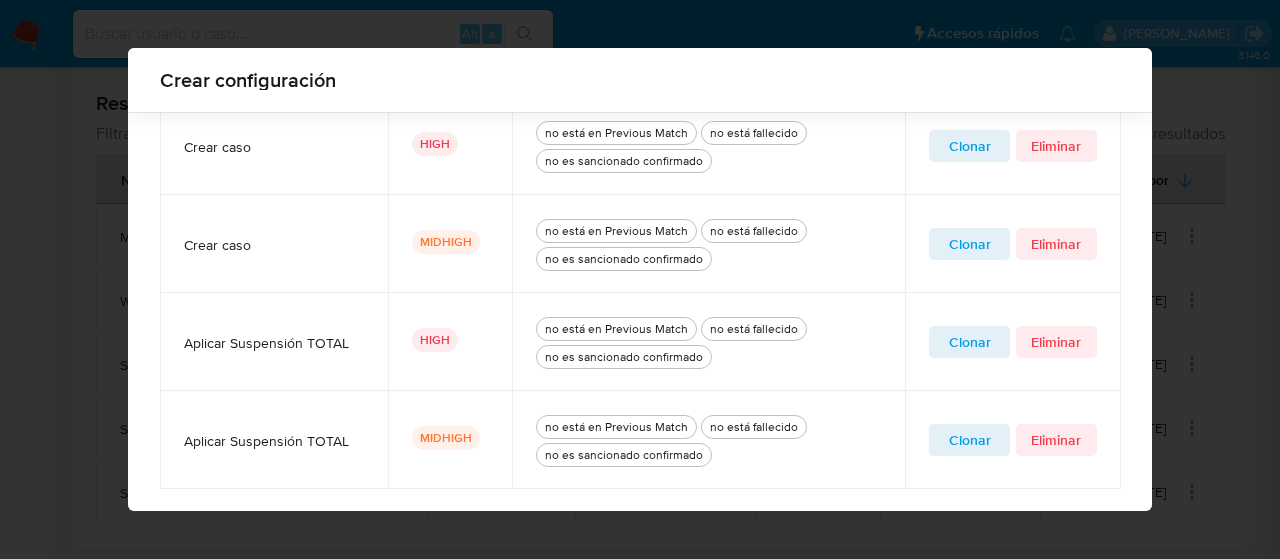scroll, scrollTop: 856, scrollLeft: 0, axis: vertical 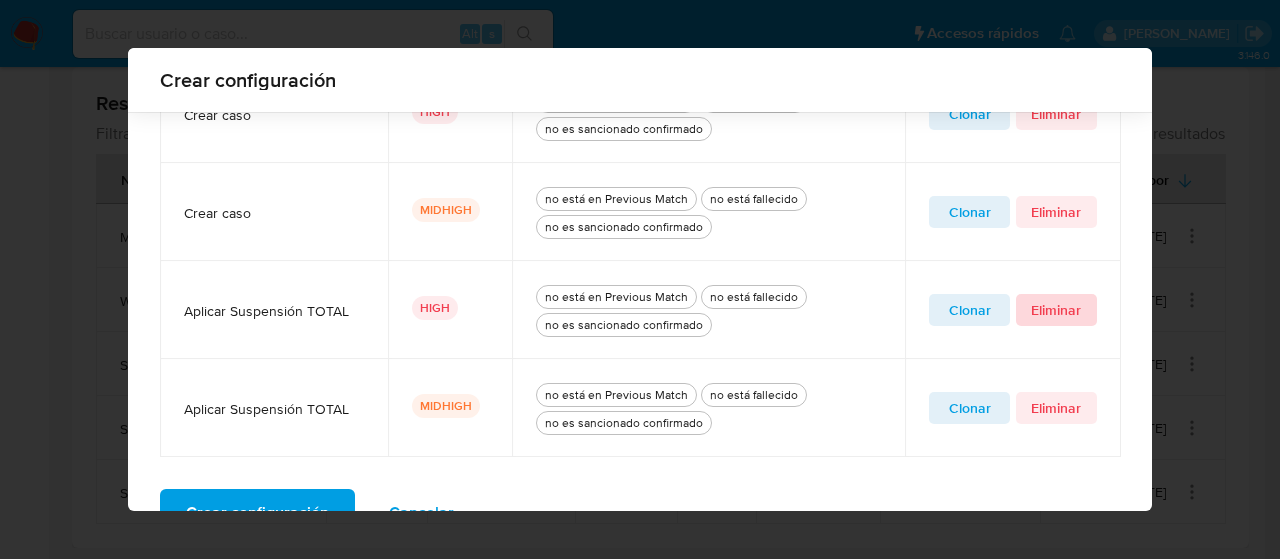 click on "Eliminar" at bounding box center (1056, 310) 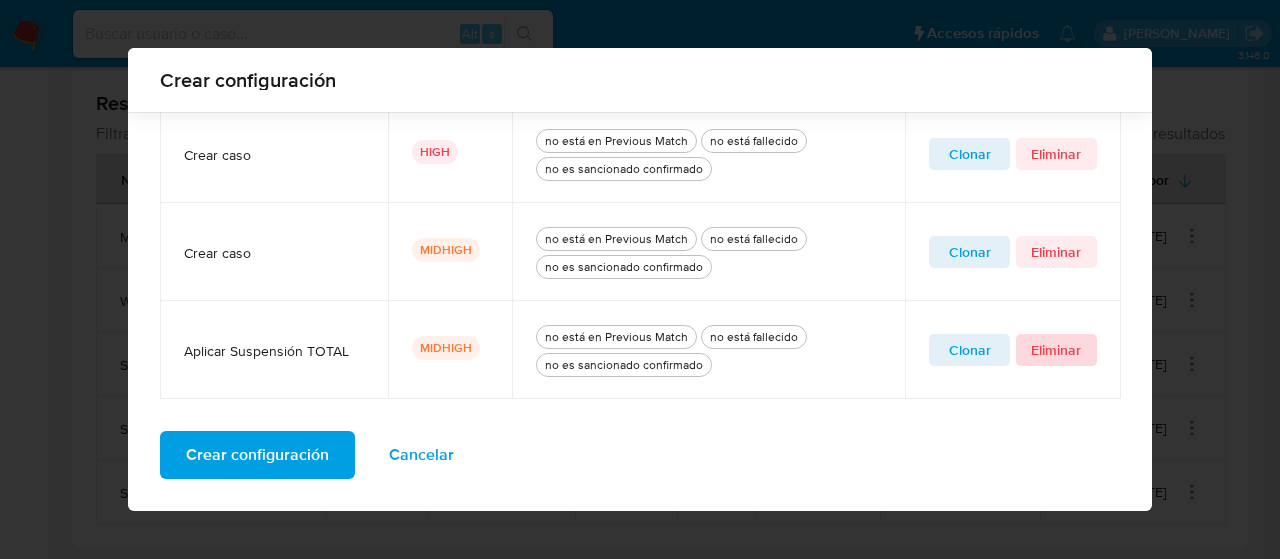 click on "Eliminar" at bounding box center (1056, 350) 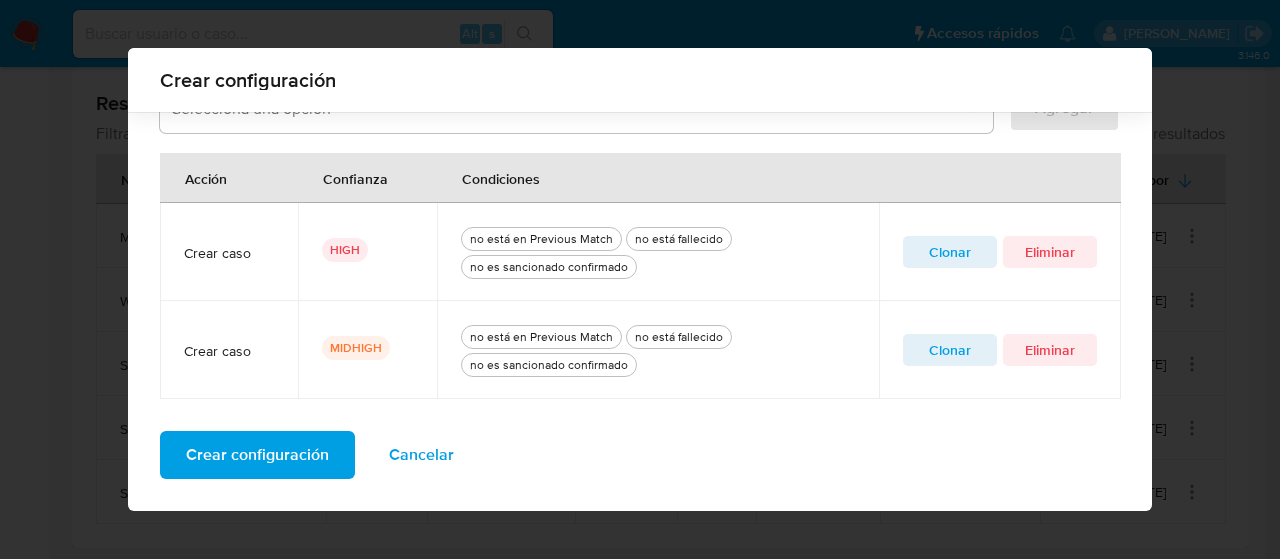 click on "Crear configuración" at bounding box center (257, 455) 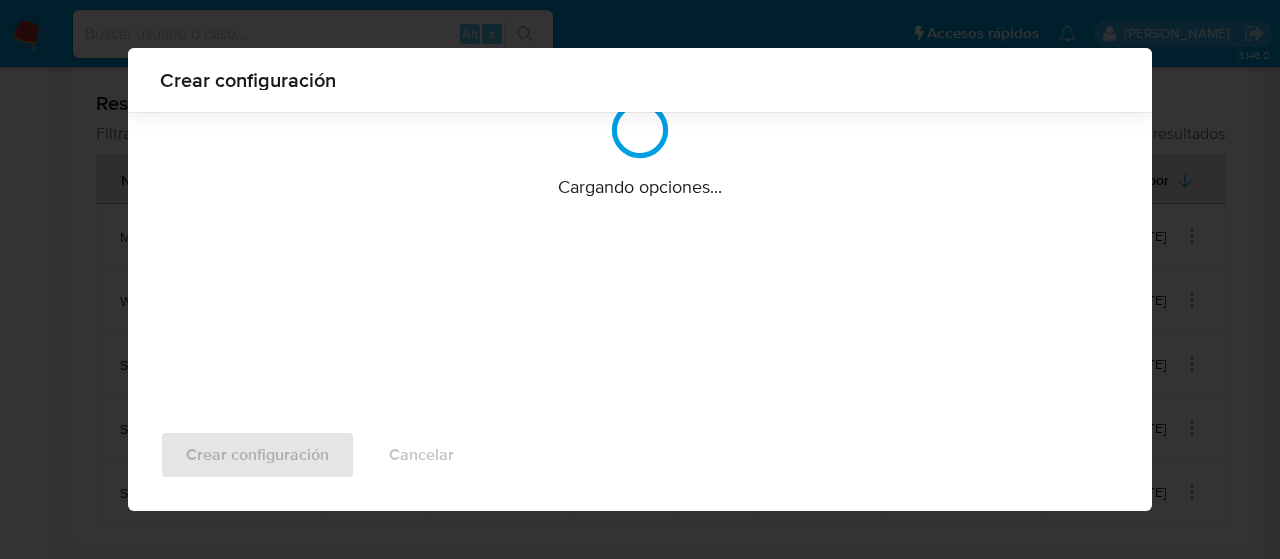scroll, scrollTop: 212, scrollLeft: 0, axis: vertical 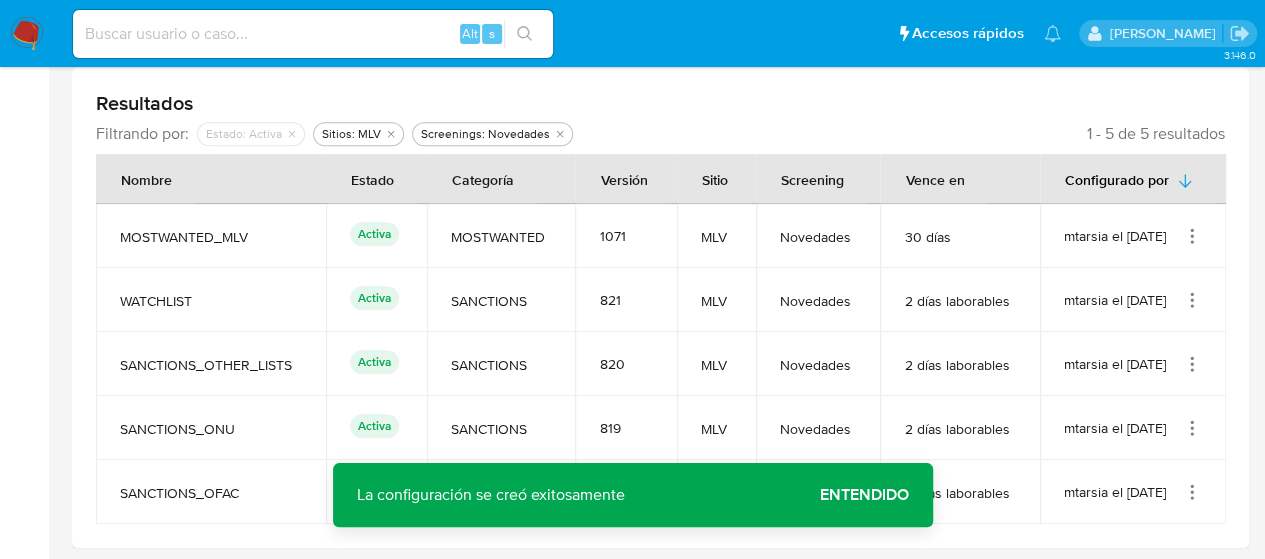 click on "Entendido" at bounding box center (864, 495) 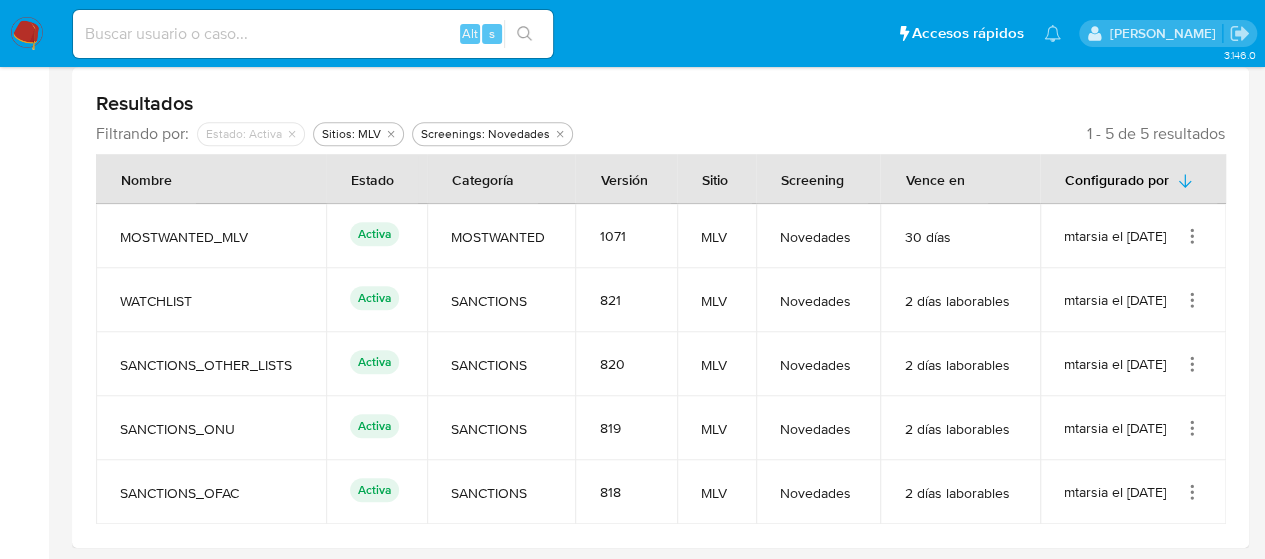 click 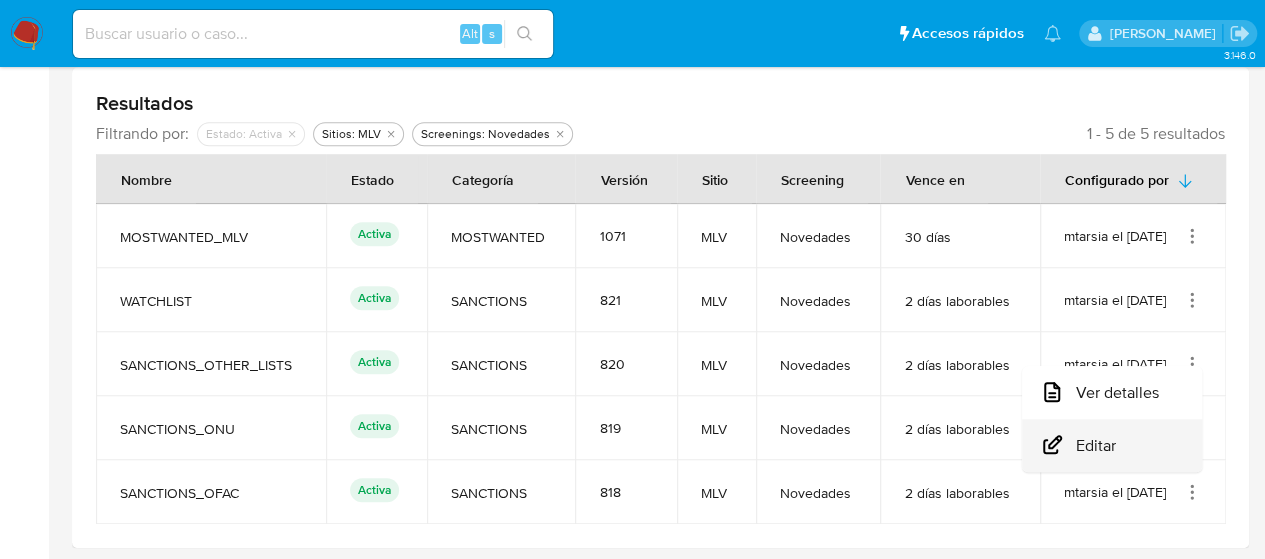 click on "Editar" at bounding box center (1112, 445) 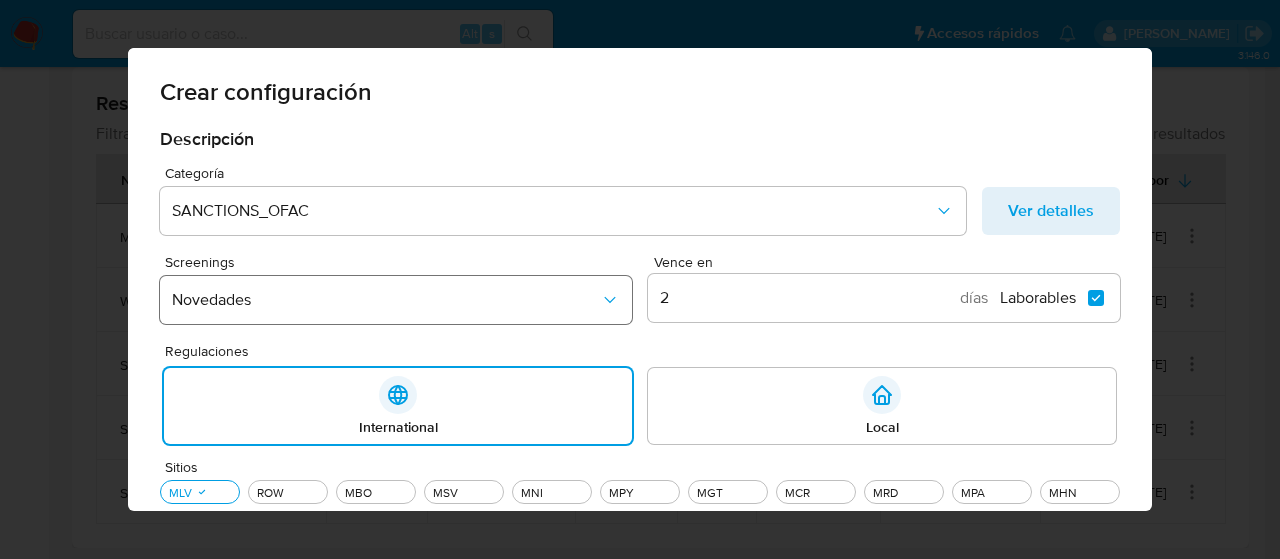 click on "Novedades" at bounding box center (386, 300) 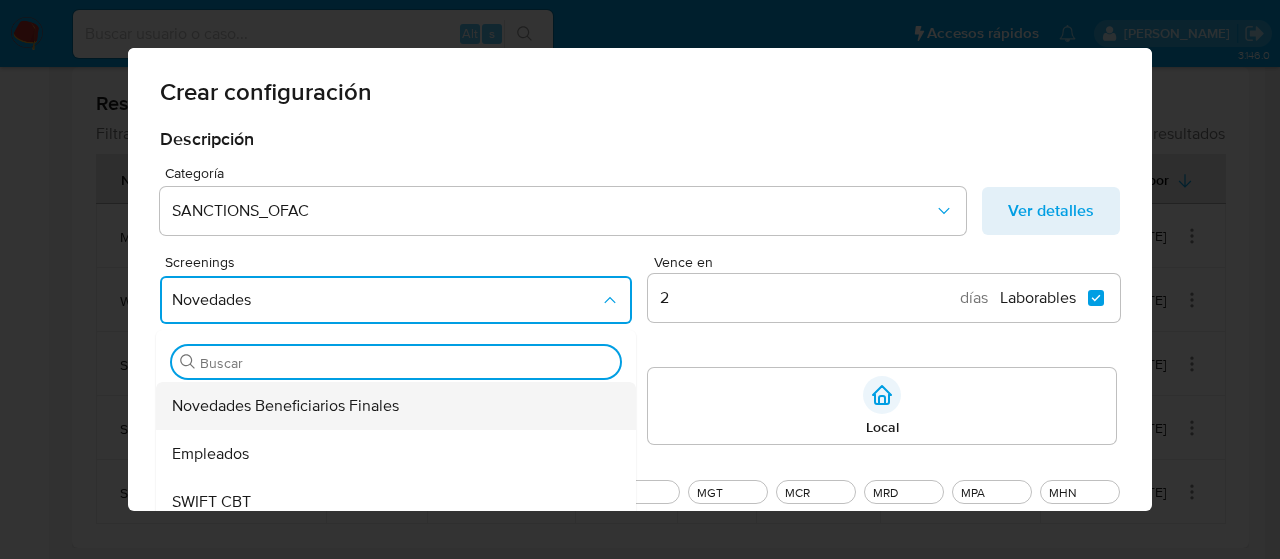 click on "Novedades Beneficiarios Finales" at bounding box center [285, 406] 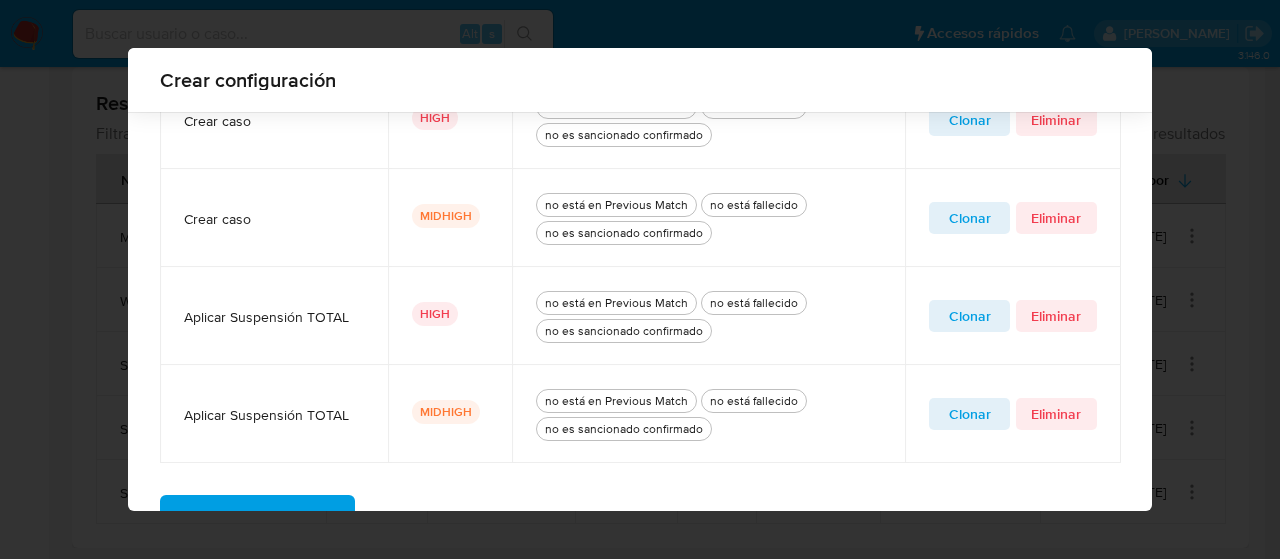 scroll, scrollTop: 900, scrollLeft: 0, axis: vertical 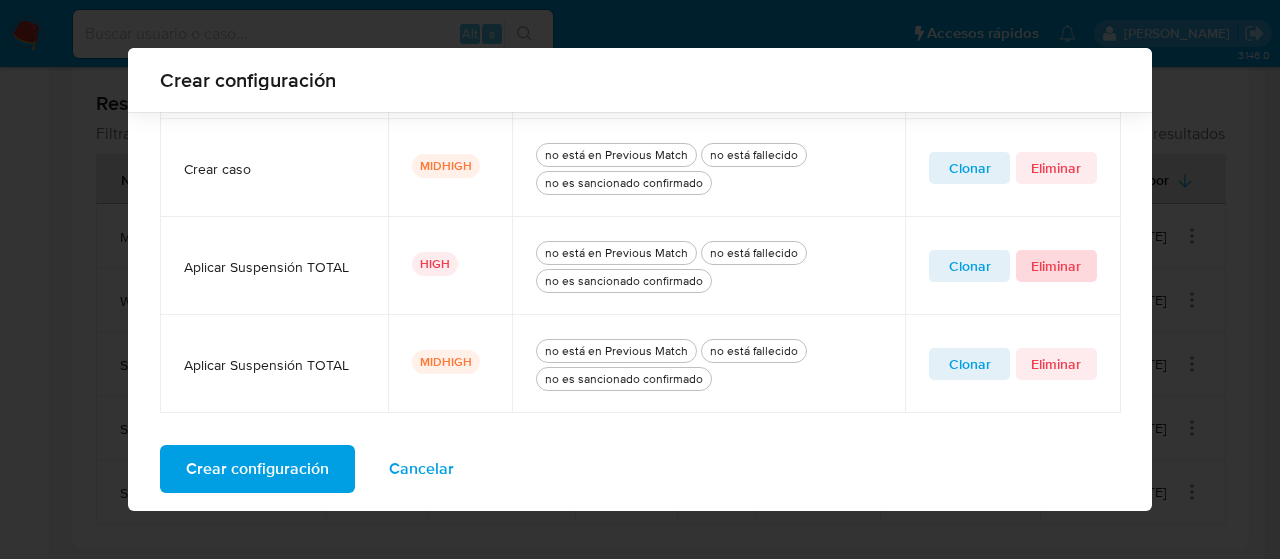 click on "Eliminar" at bounding box center (1056, 266) 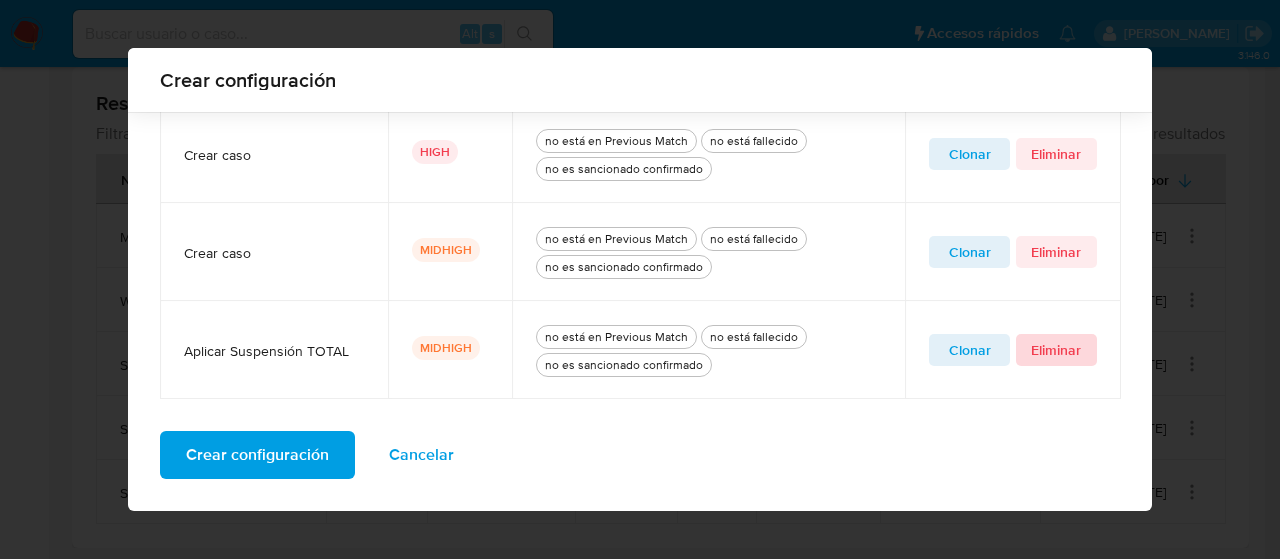 click on "Eliminar" at bounding box center [1056, 350] 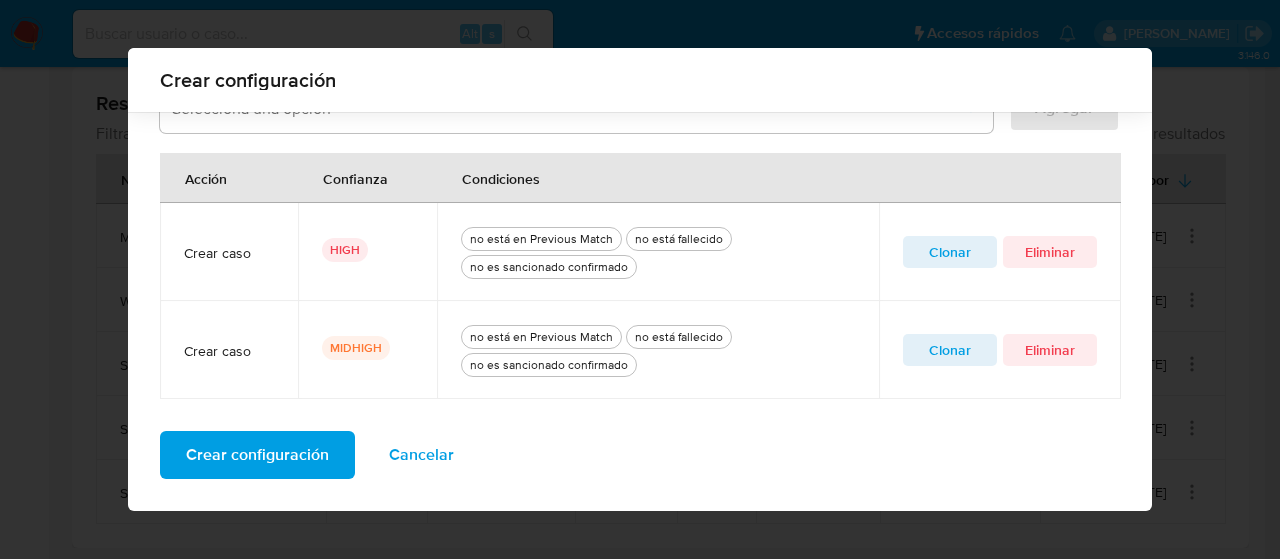 scroll, scrollTop: 718, scrollLeft: 0, axis: vertical 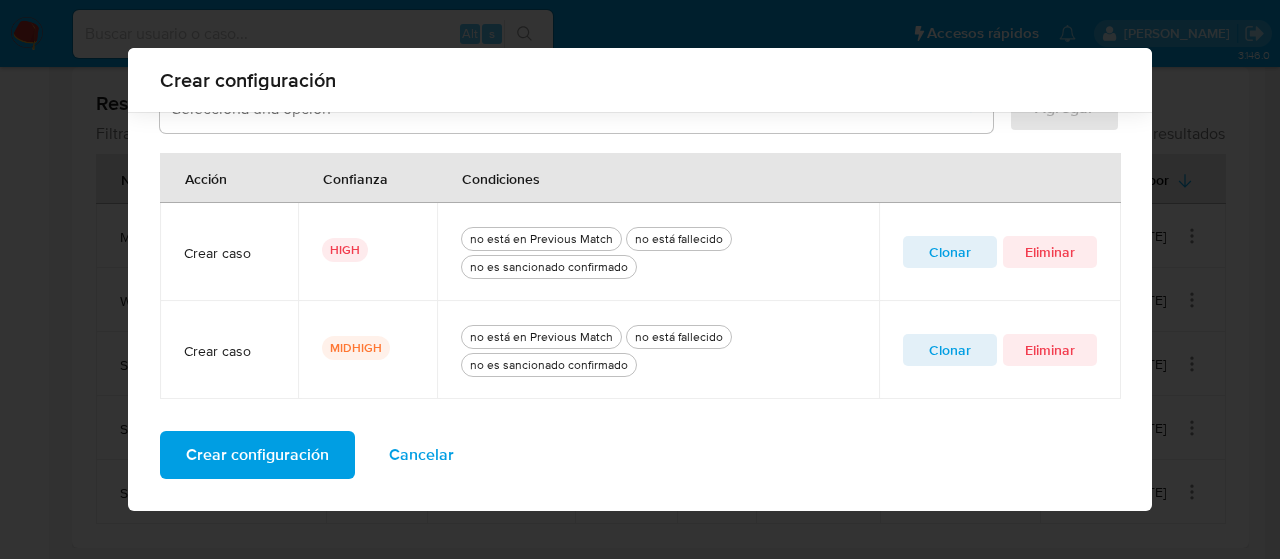 click on "Crear configuración" at bounding box center [257, 455] 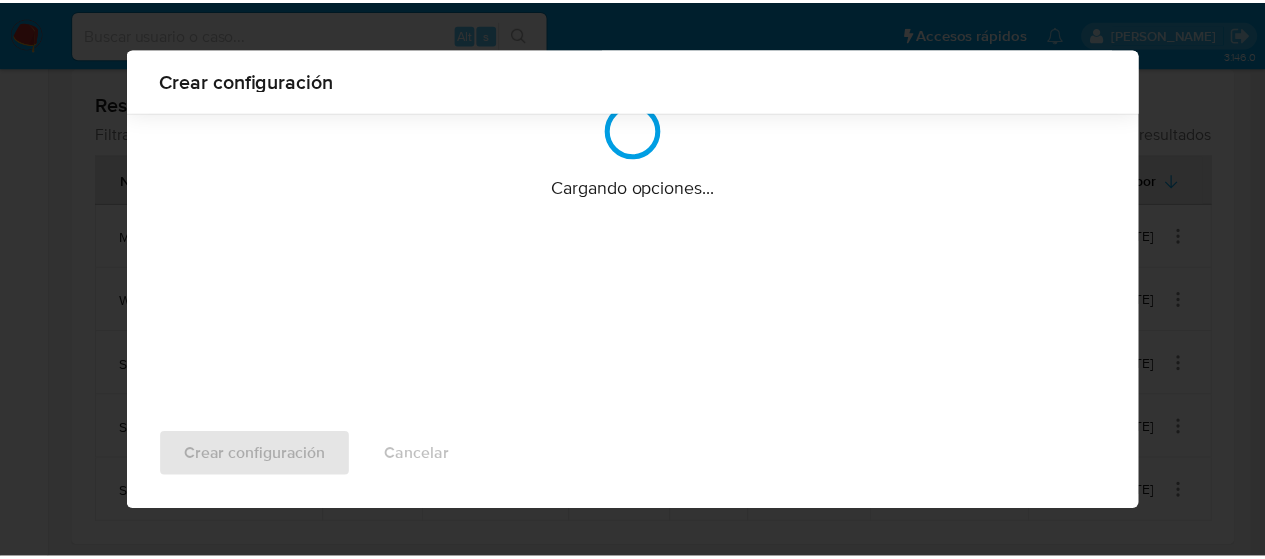 scroll, scrollTop: 212, scrollLeft: 0, axis: vertical 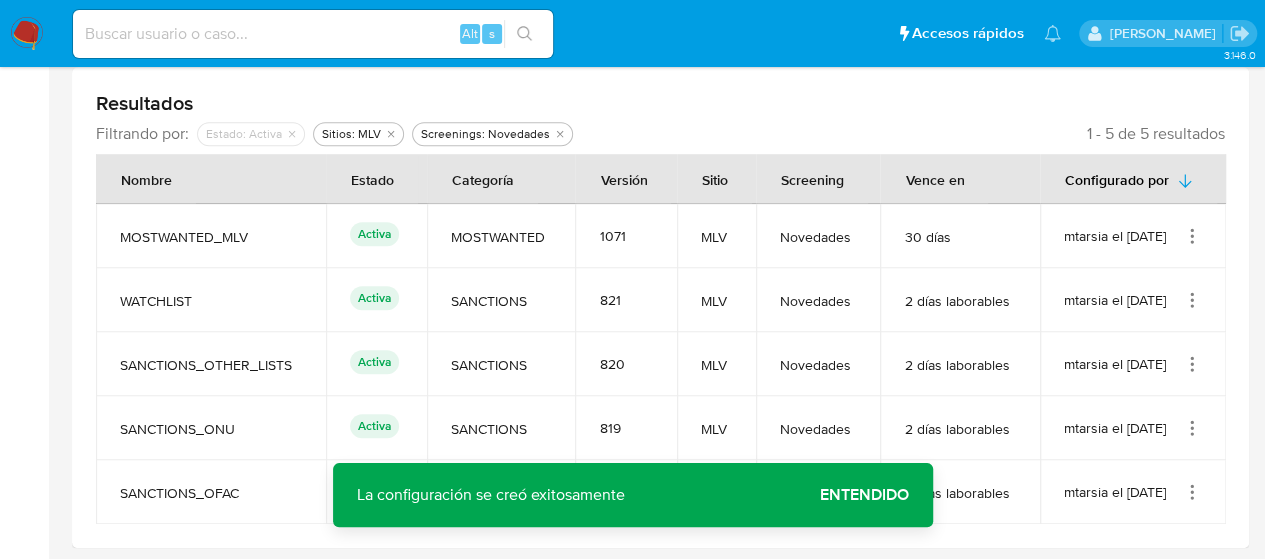 click on "Entendido" at bounding box center (864, 495) 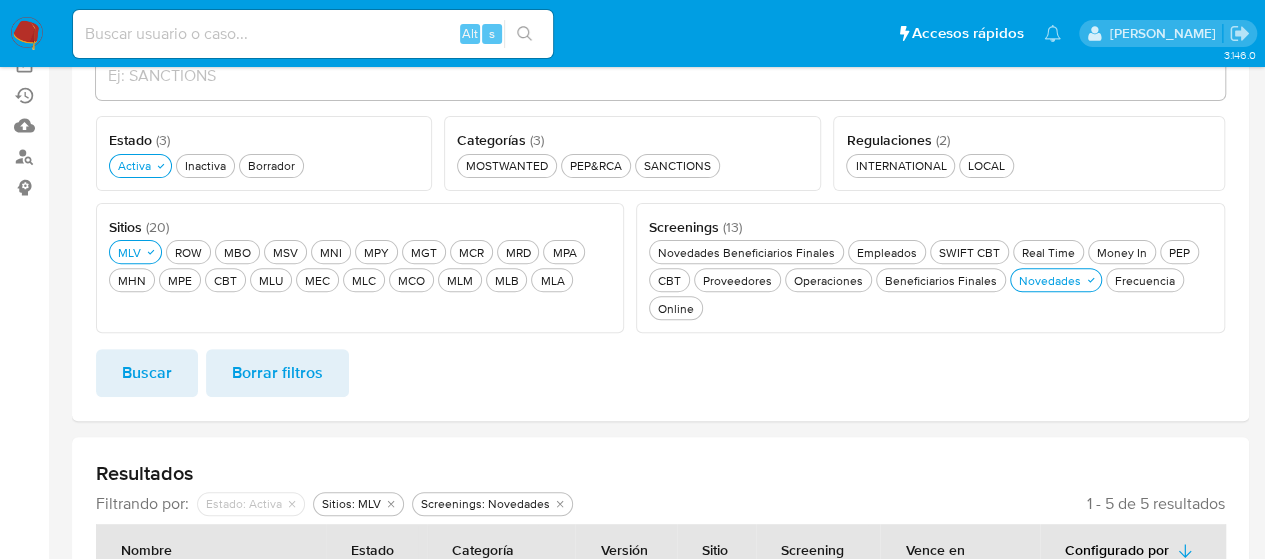 scroll, scrollTop: 194, scrollLeft: 0, axis: vertical 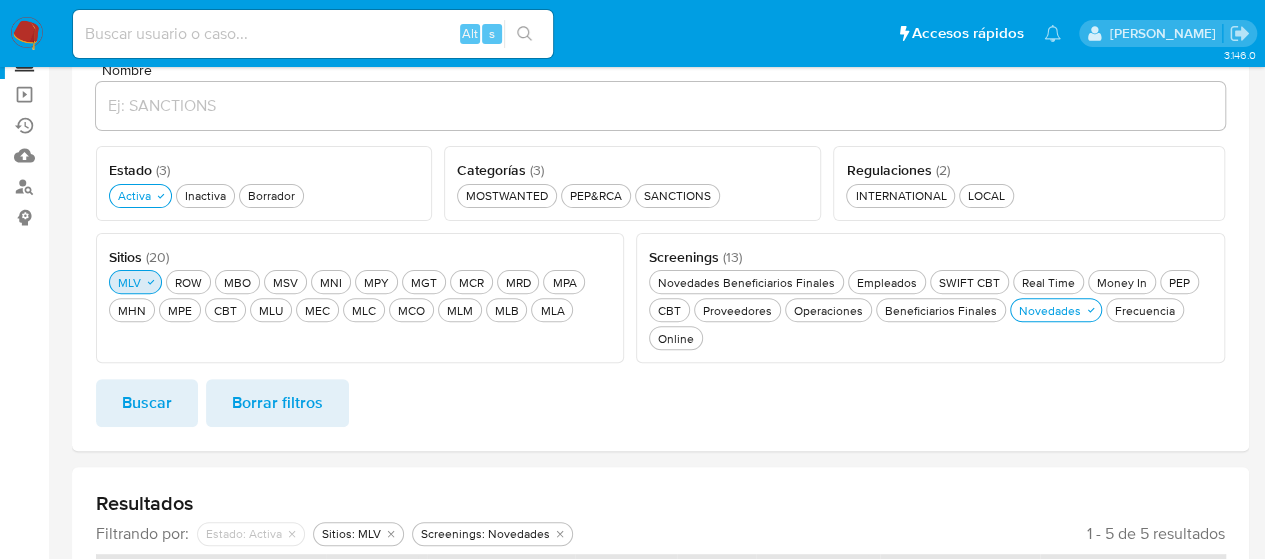 click on "MLV MLV" at bounding box center [129, 282] 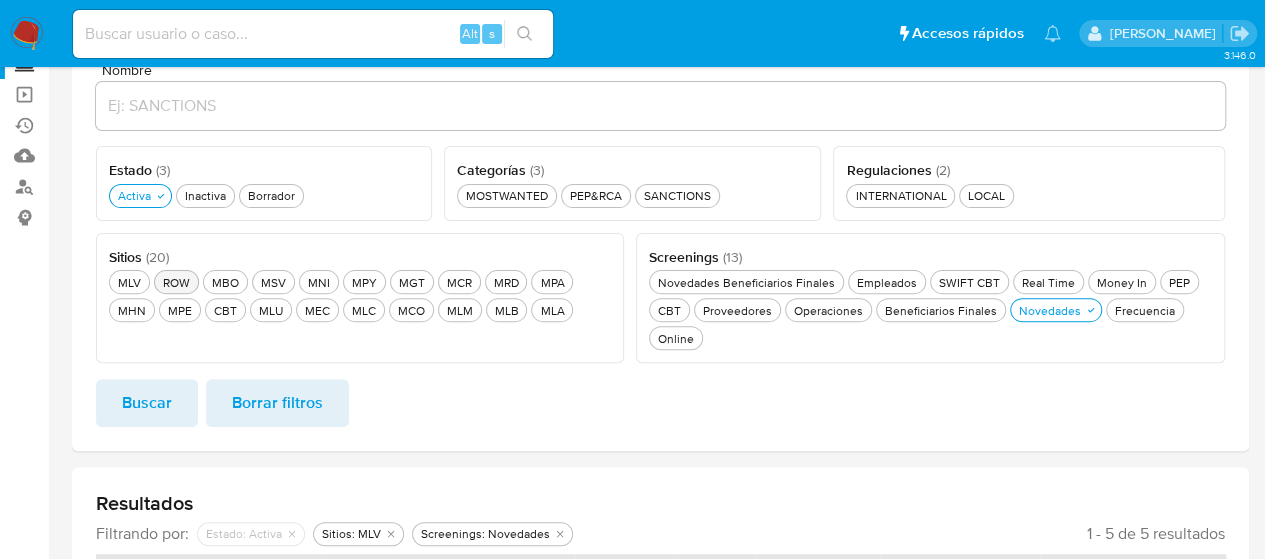 click on "ROW ROW" at bounding box center [176, 282] 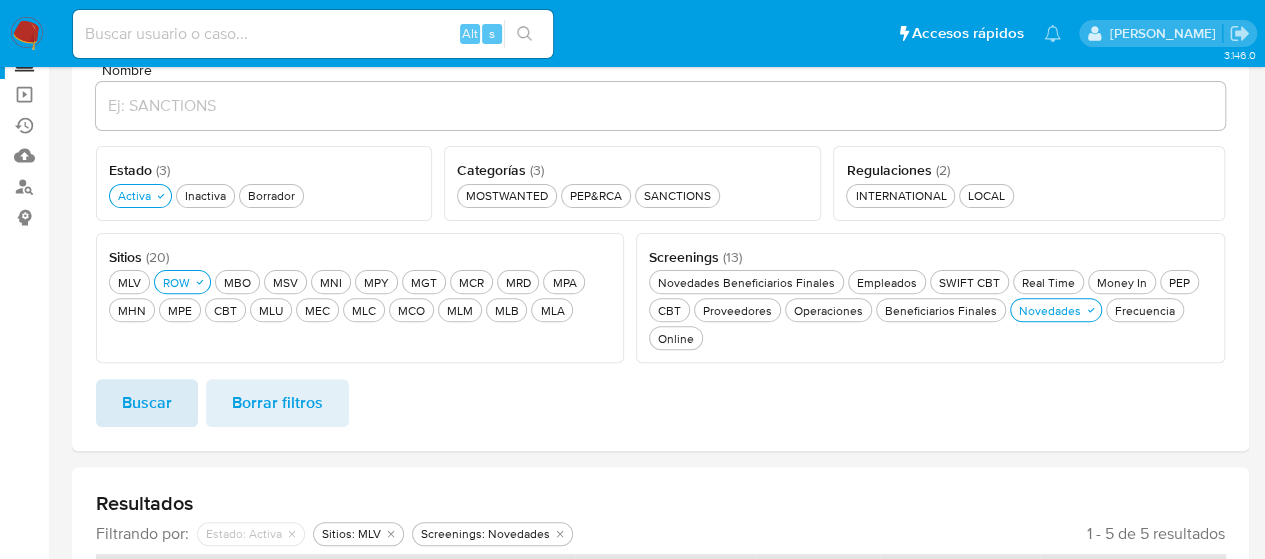 click on "Buscar" at bounding box center (147, 403) 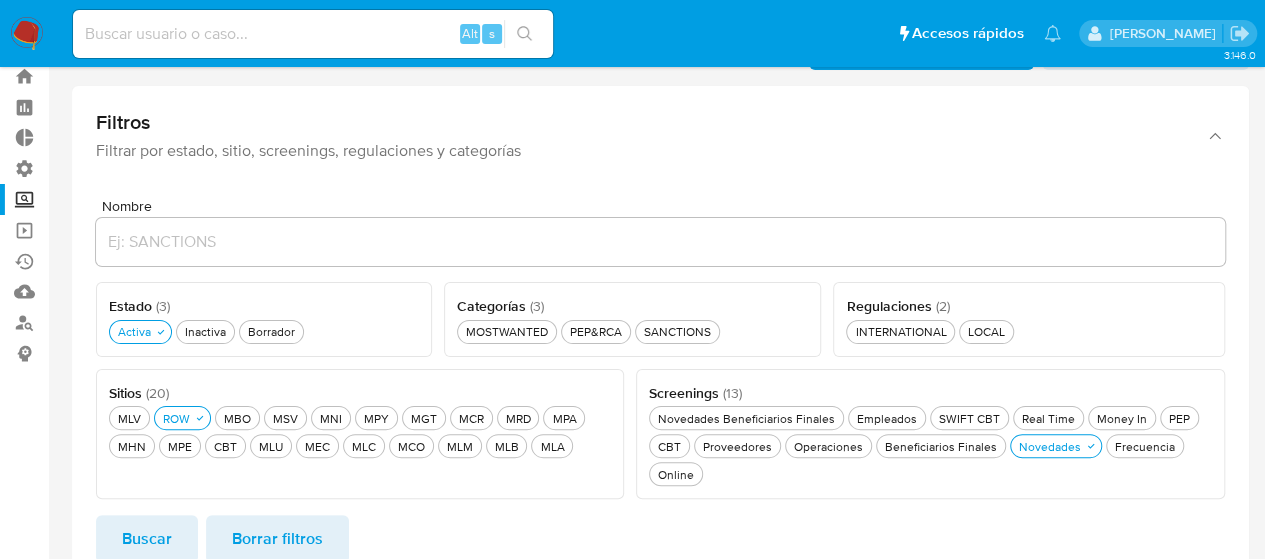 scroll, scrollTop: 258, scrollLeft: 0, axis: vertical 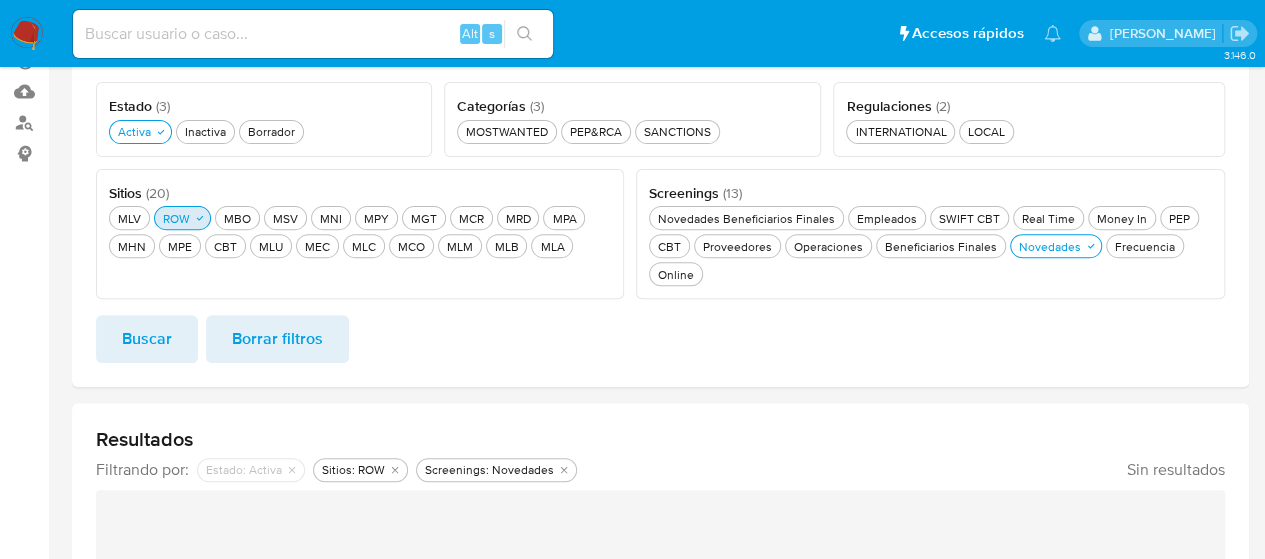 click on "ROW ROW" at bounding box center (176, 218) 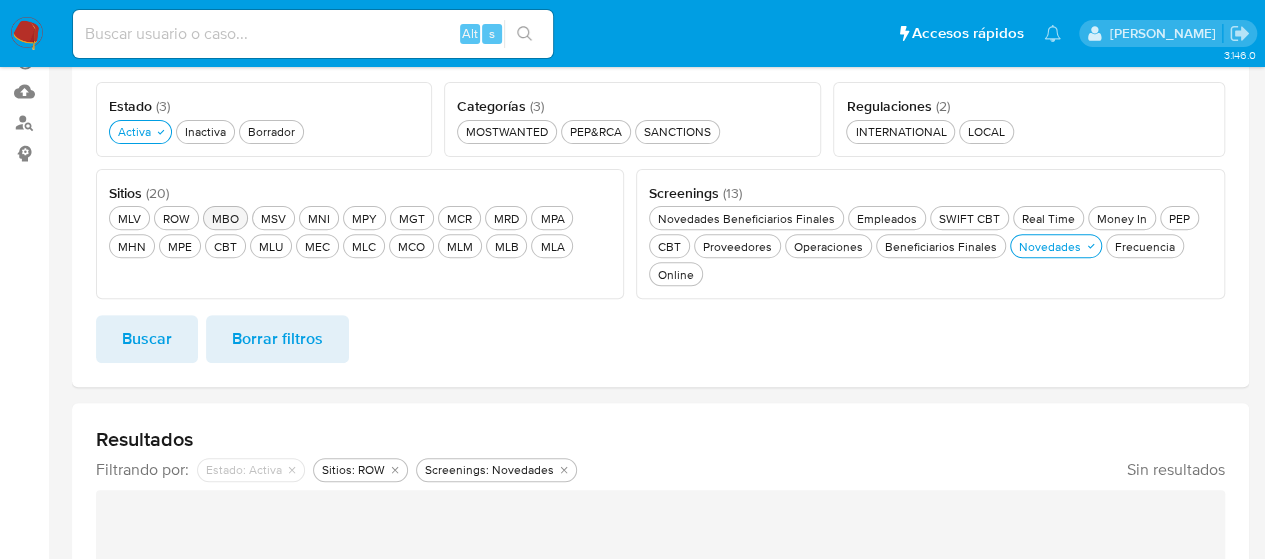click on "MBO MBO" at bounding box center [225, 218] 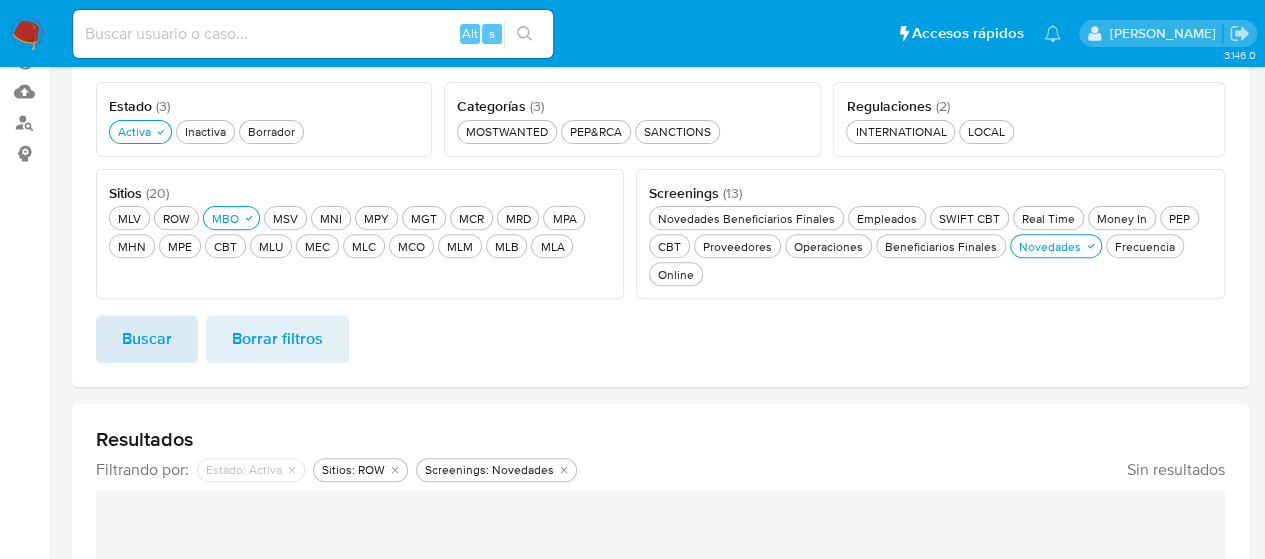 click on "Buscar" at bounding box center [147, 339] 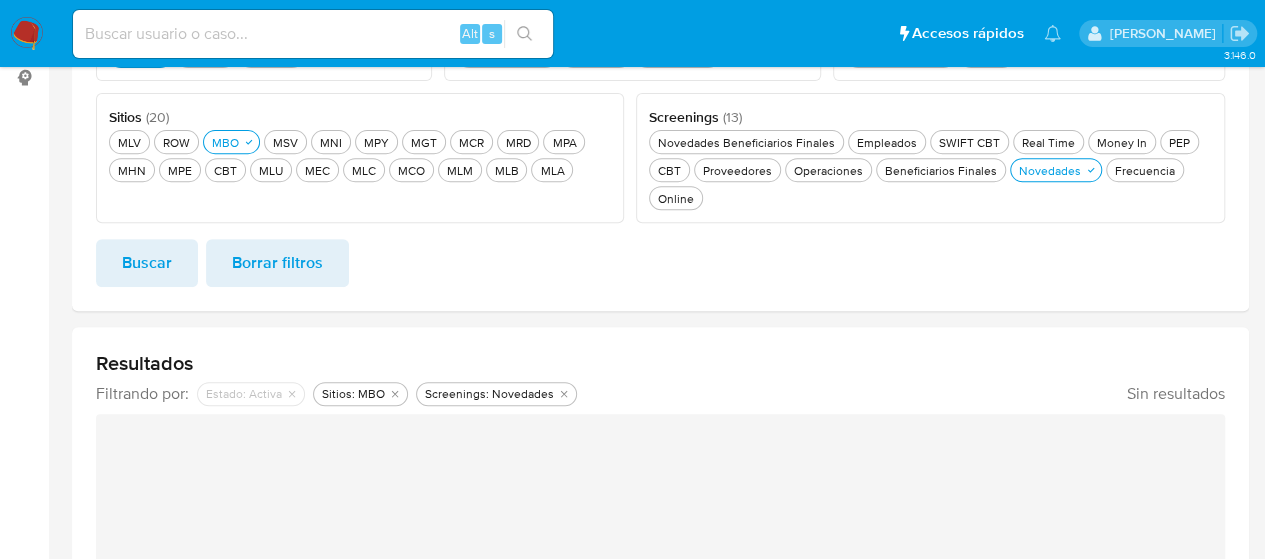 scroll, scrollTop: 258, scrollLeft: 0, axis: vertical 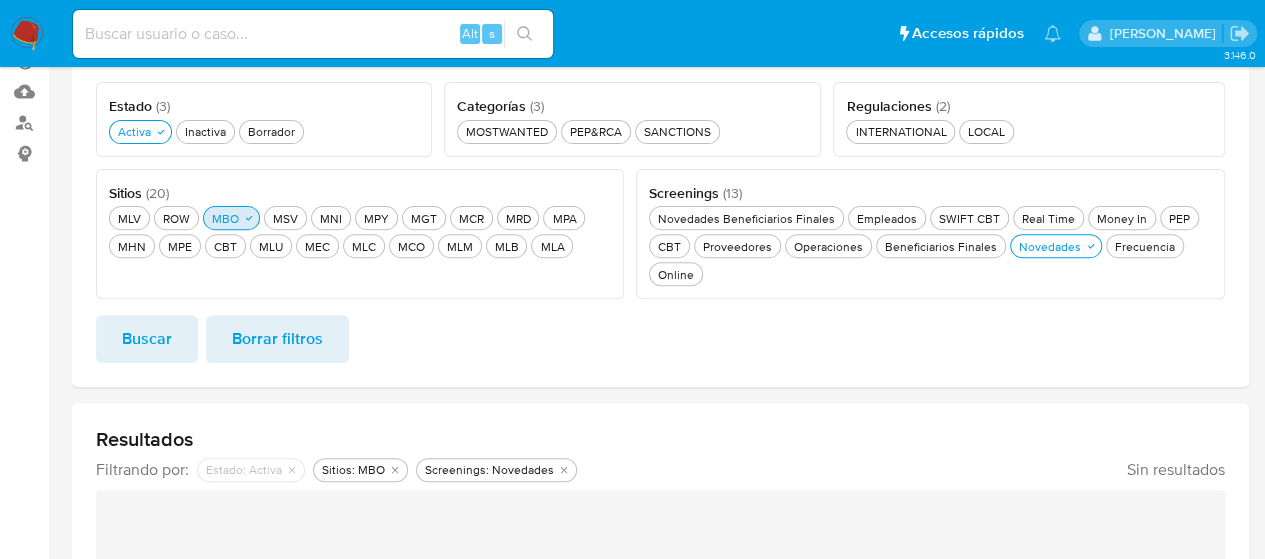 click on "MBO MBO" at bounding box center [225, 218] 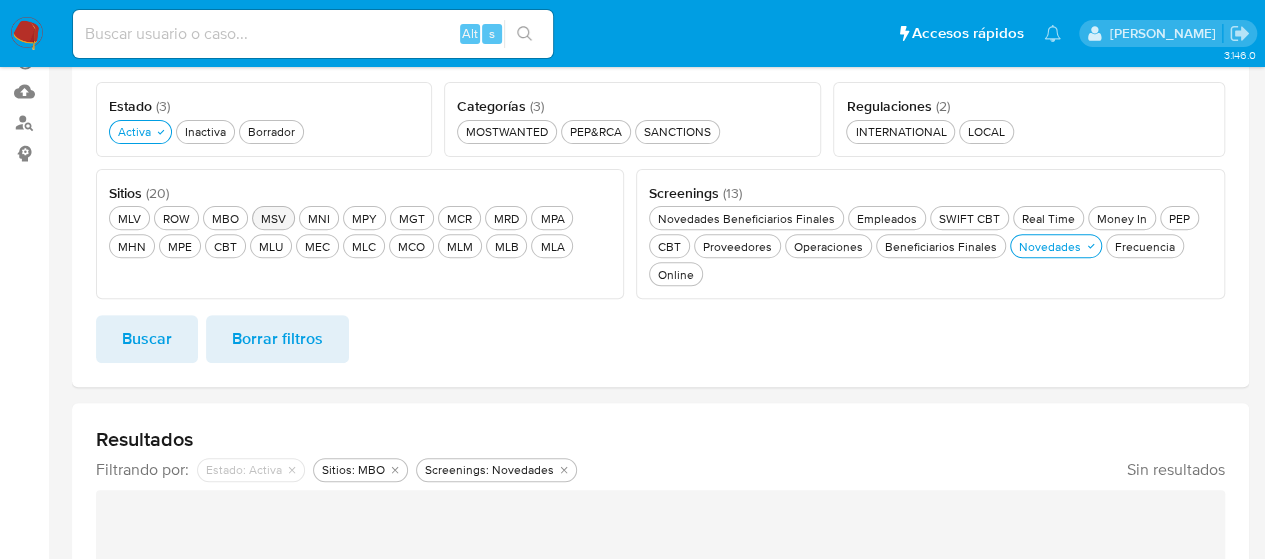 click on "MSV MSV" at bounding box center [273, 218] 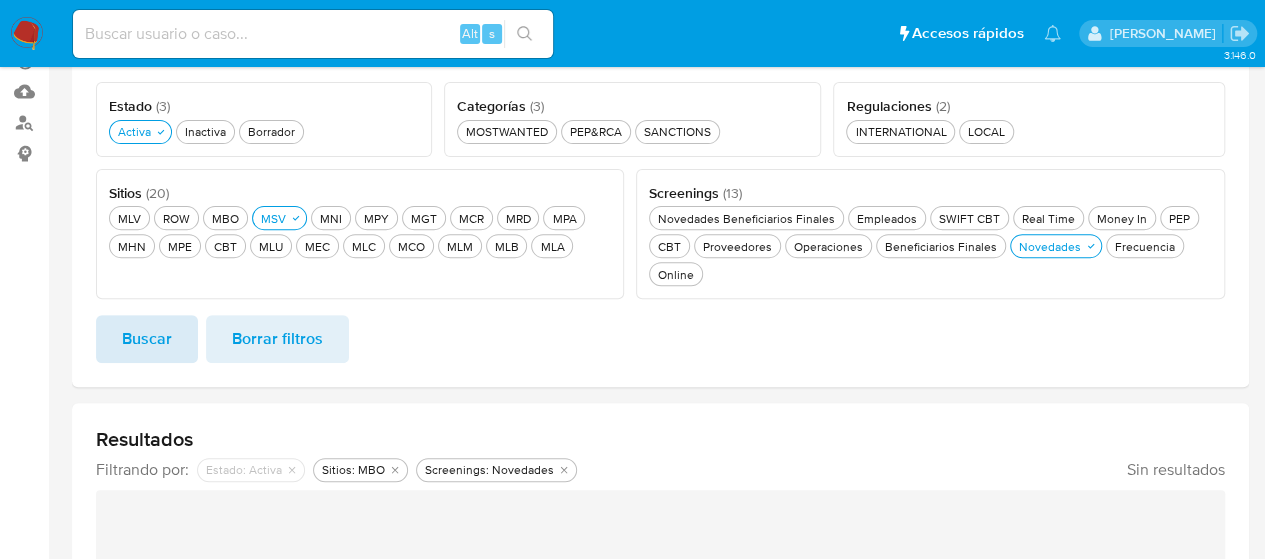 click on "Buscar" at bounding box center (147, 339) 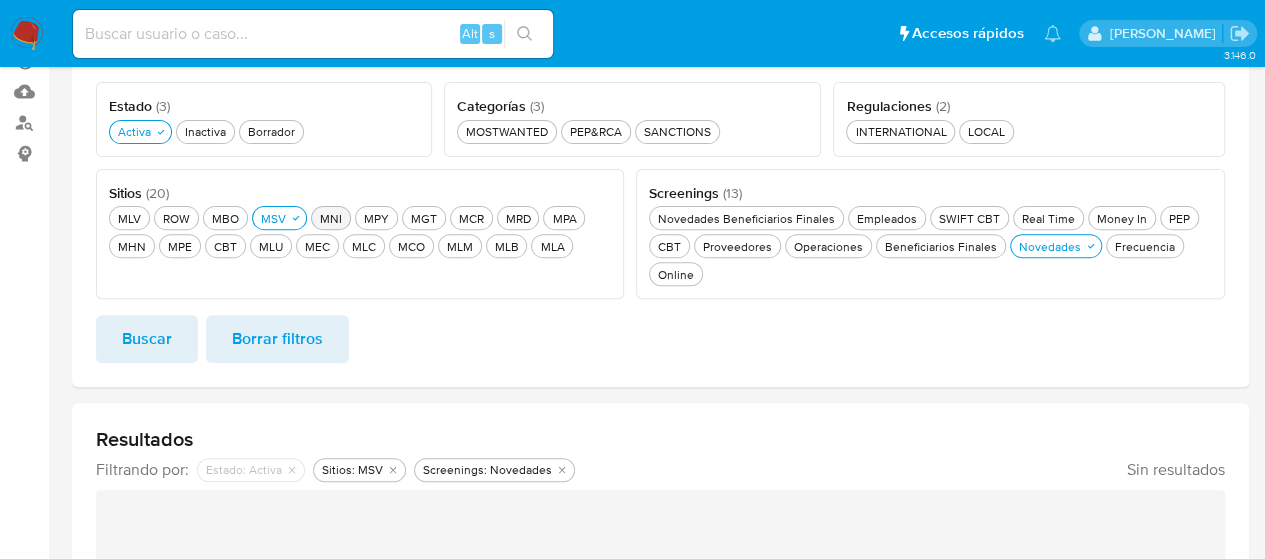 click on "MNI MNI" at bounding box center (331, 218) 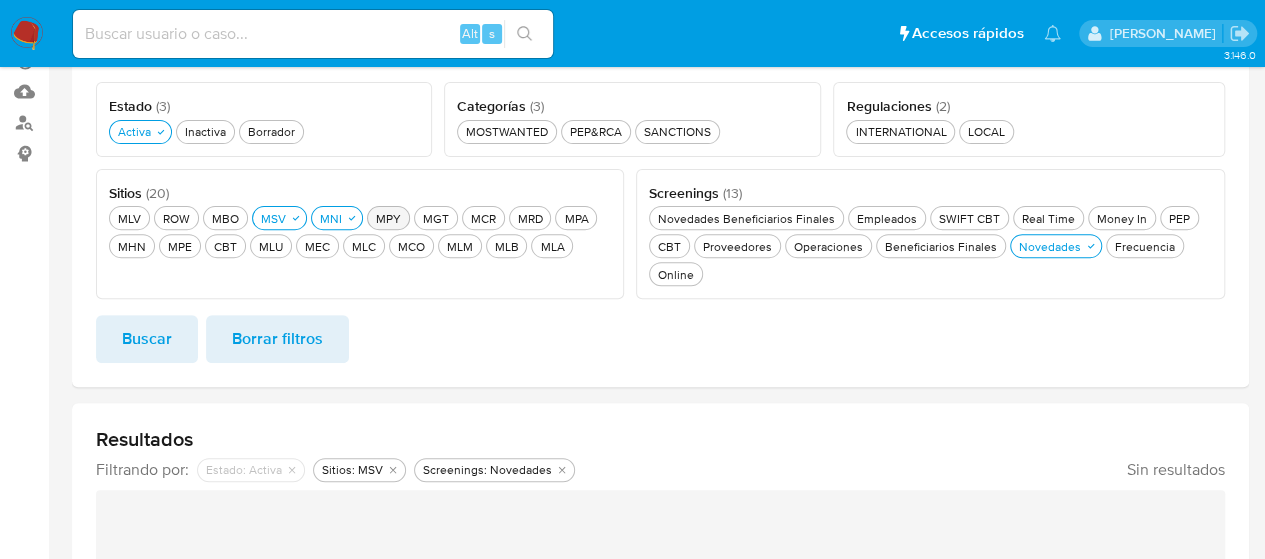 click on "MPY MPY" at bounding box center (388, 218) 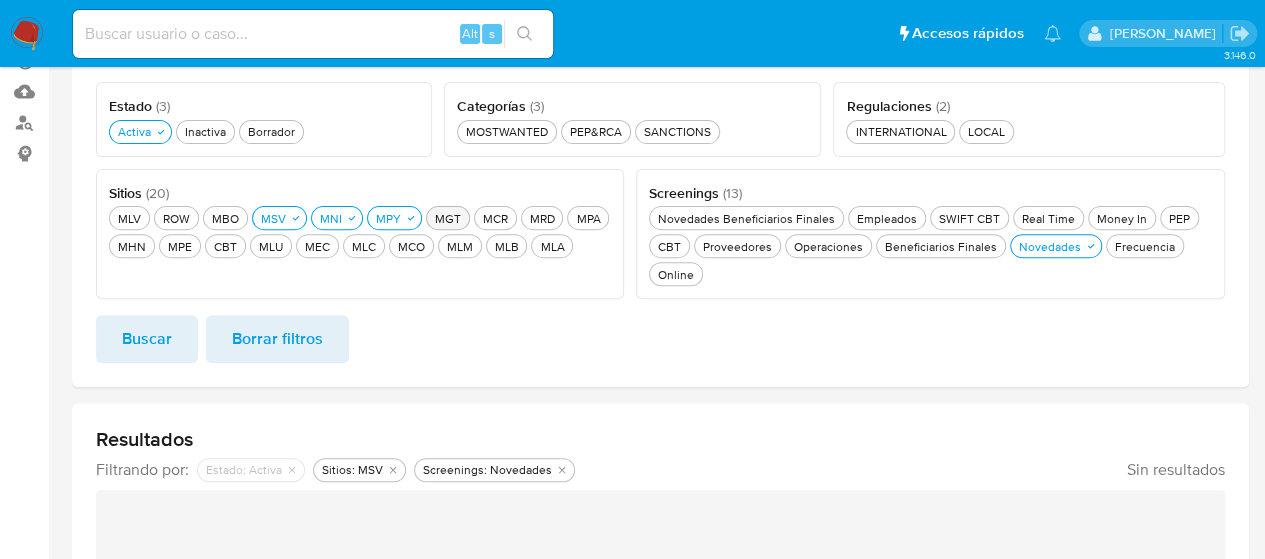 click on "MGT MGT" at bounding box center [448, 218] 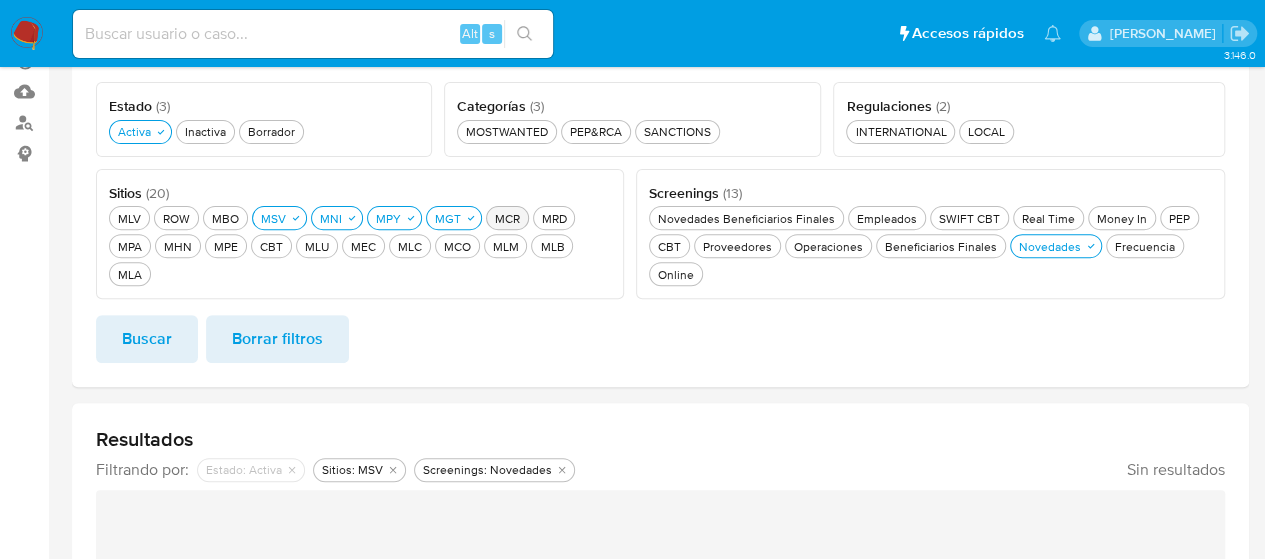 click on "MCR MCR" at bounding box center [507, 218] 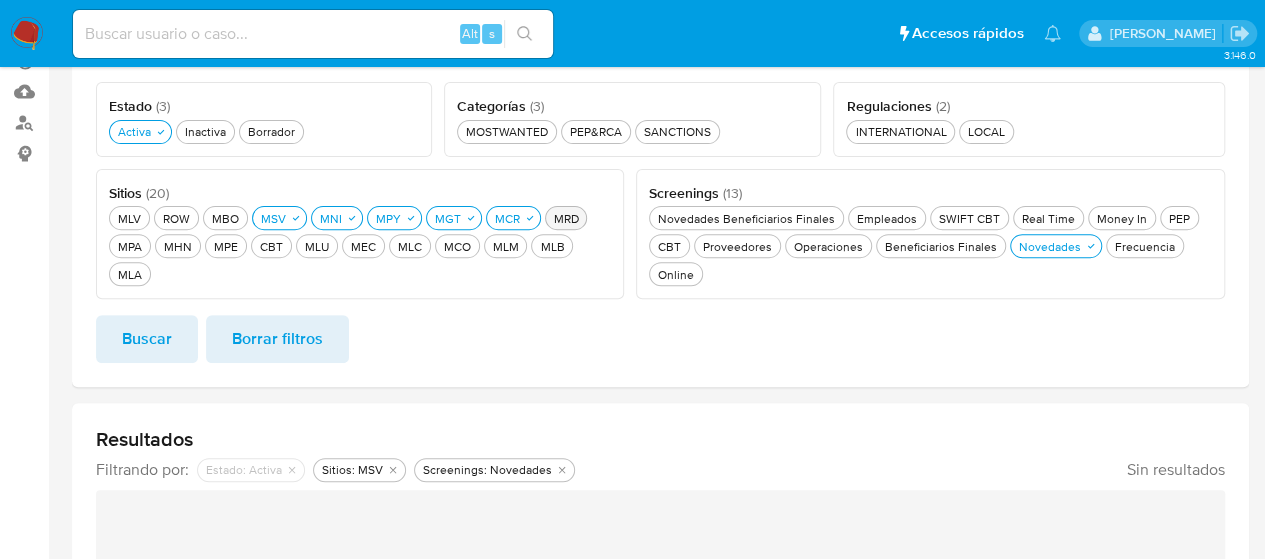 click on "MRD MRD" at bounding box center (565, 218) 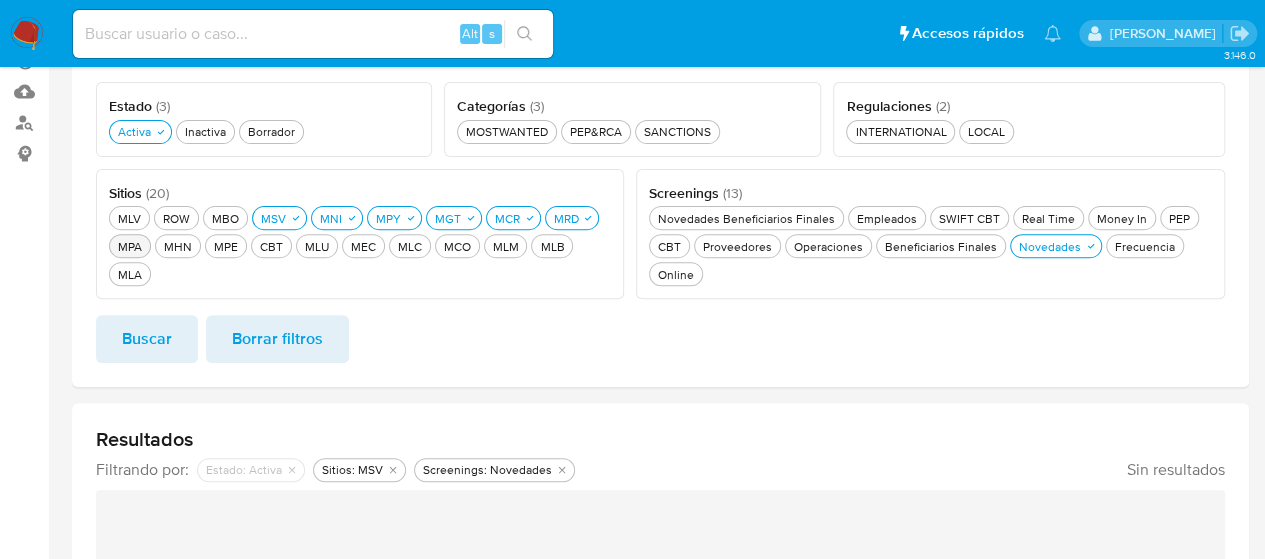 click on "MPA MPA" at bounding box center [130, 246] 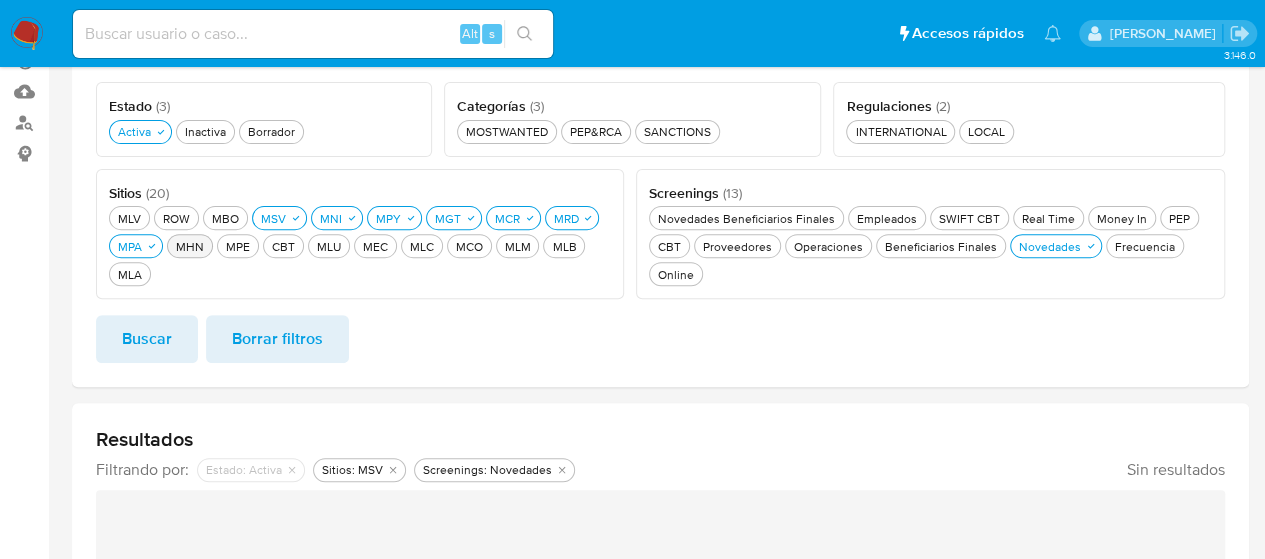 click on "MHN MHN" at bounding box center (190, 246) 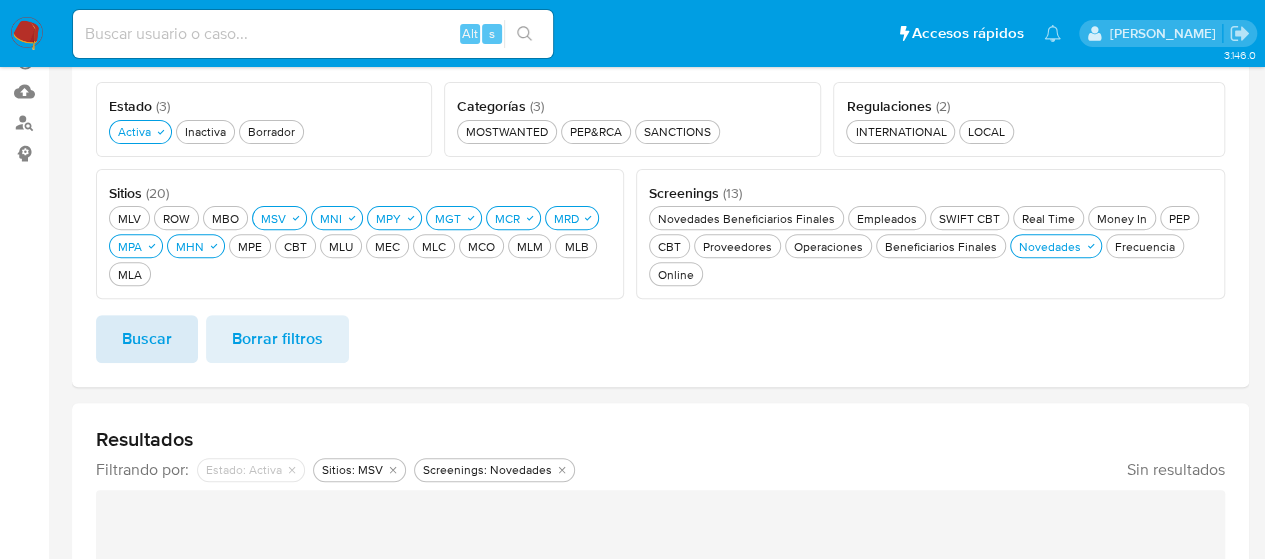 click on "Buscar" at bounding box center [147, 339] 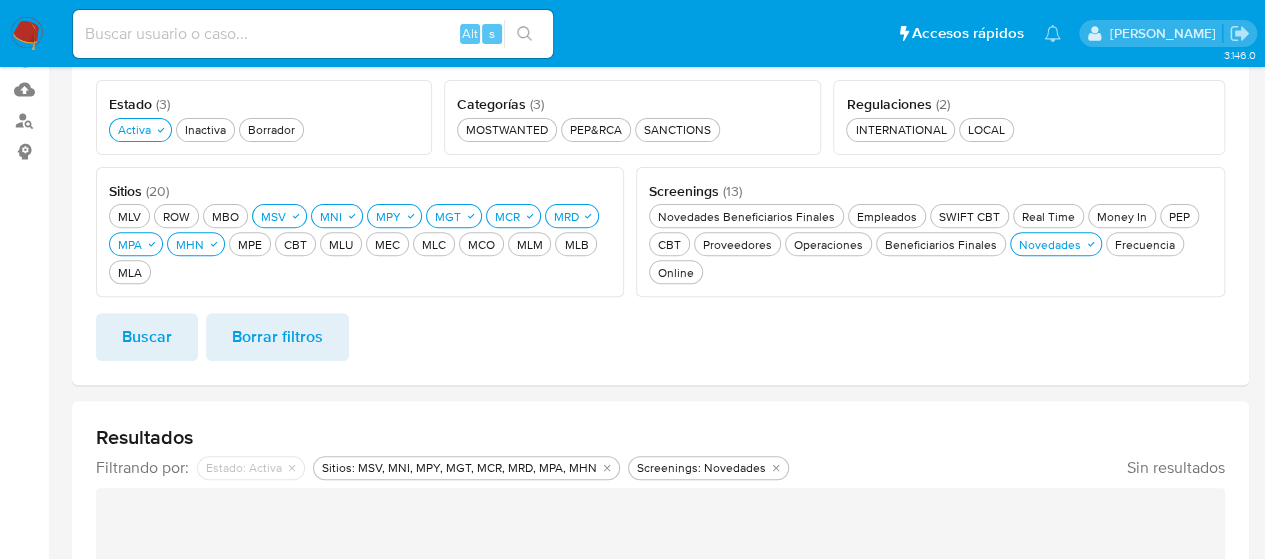 scroll, scrollTop: 258, scrollLeft: 0, axis: vertical 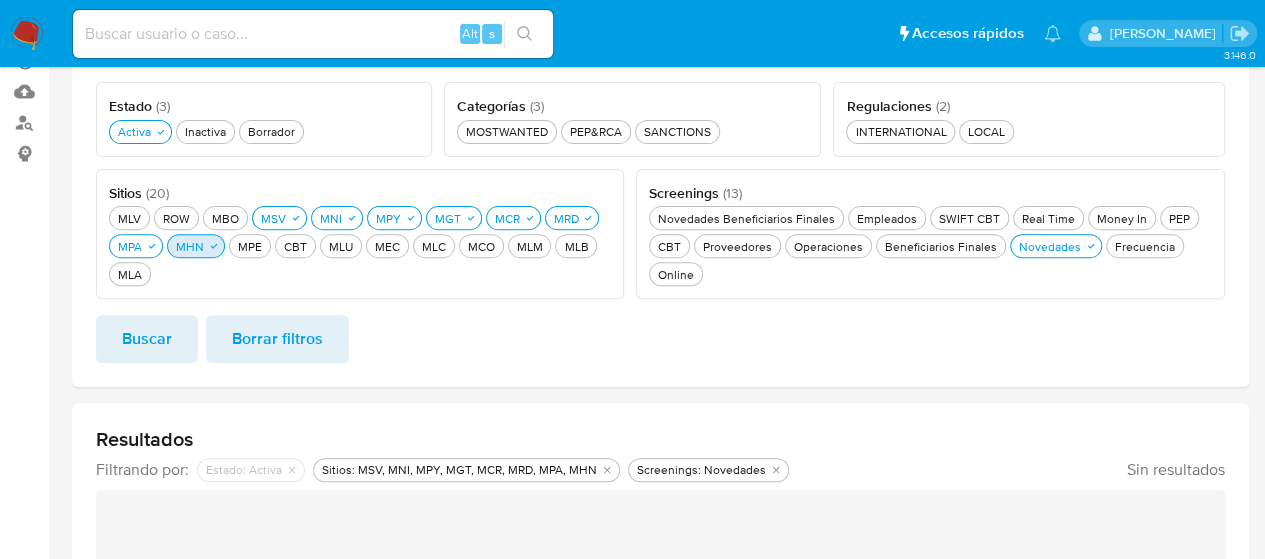 drag, startPoint x: 146, startPoint y: 241, endPoint x: 169, endPoint y: 251, distance: 25.079872 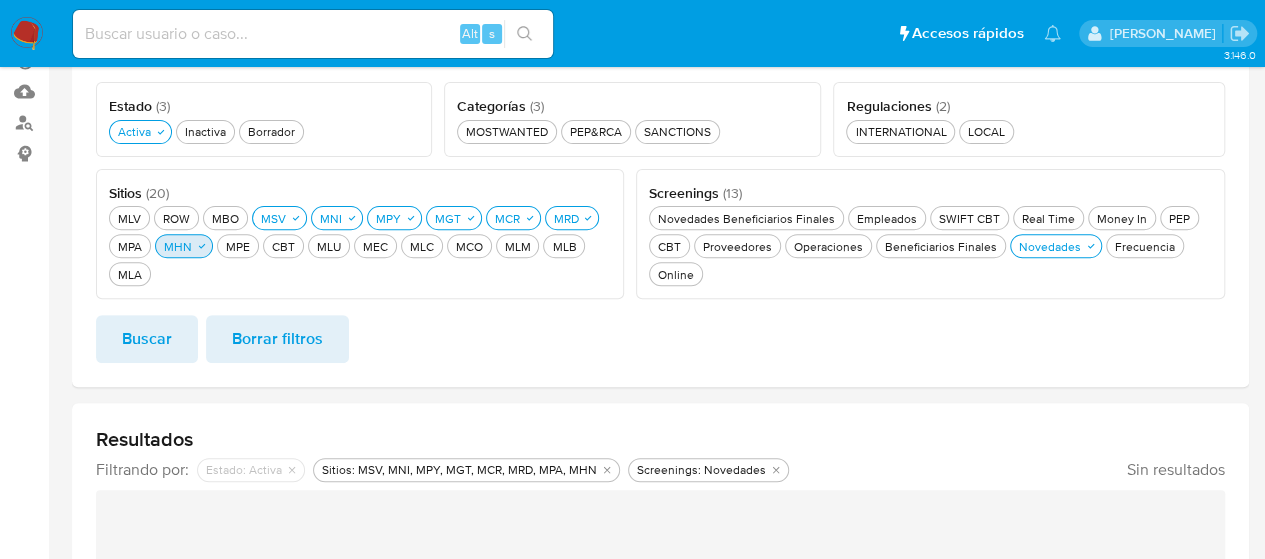 click on "MHN MHN" at bounding box center [178, 246] 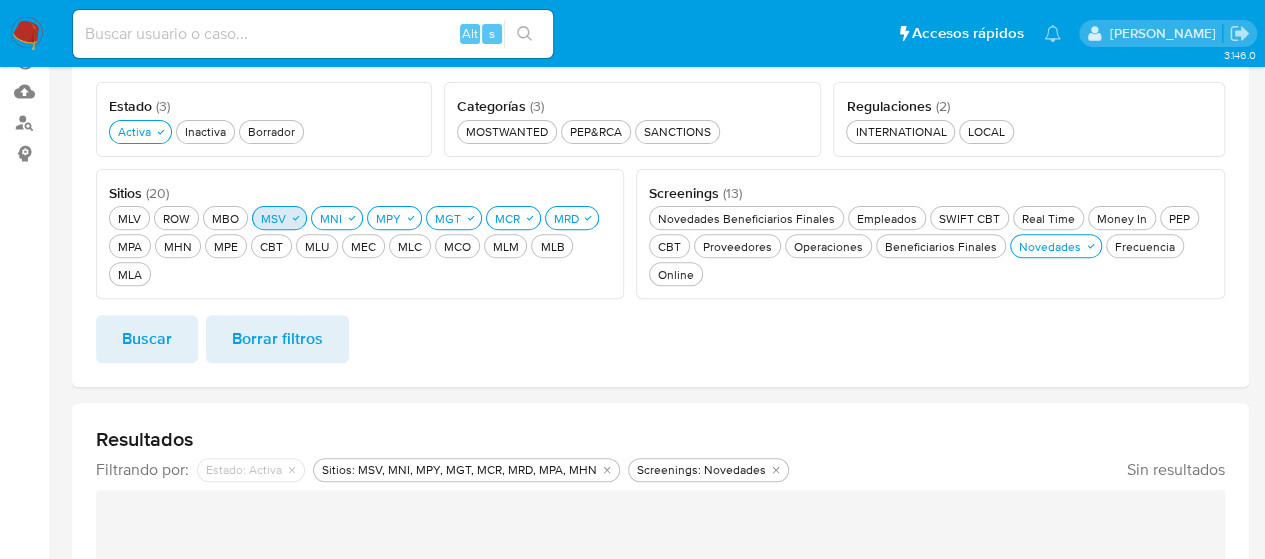 click on "MSV MSV" at bounding box center (273, 218) 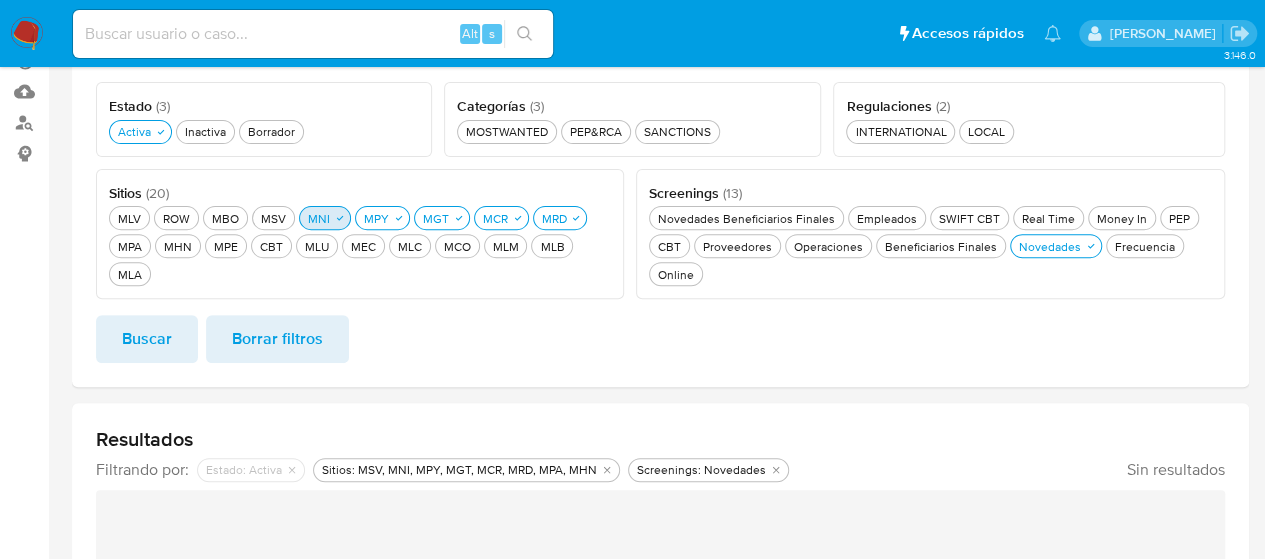 click on "MNI MNI" at bounding box center [319, 218] 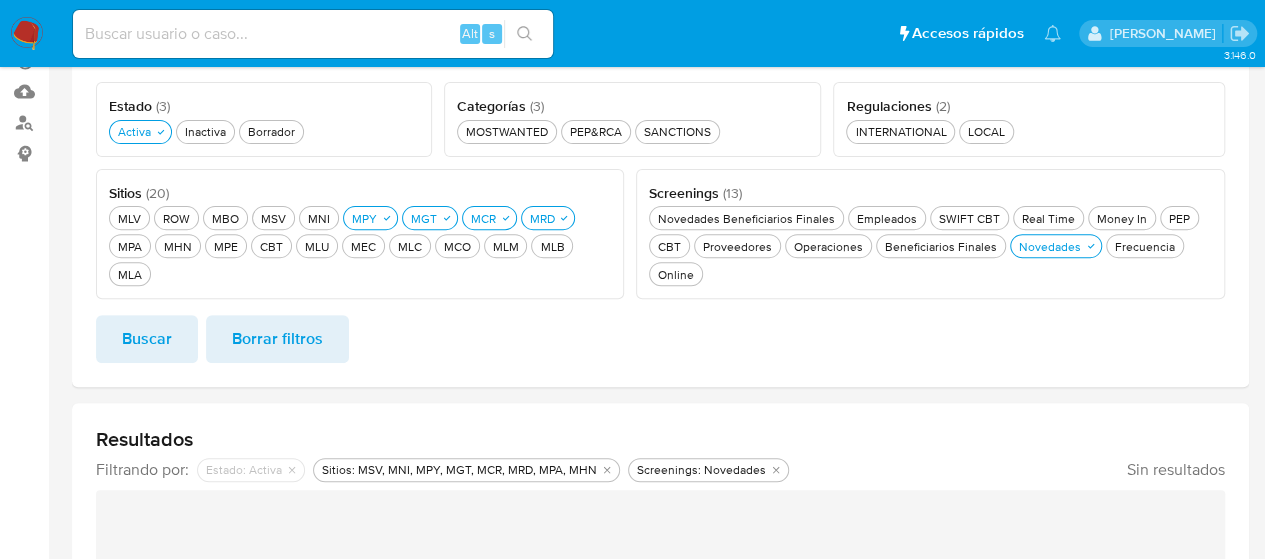 drag, startPoint x: 356, startPoint y: 217, endPoint x: 381, endPoint y: 219, distance: 25.079872 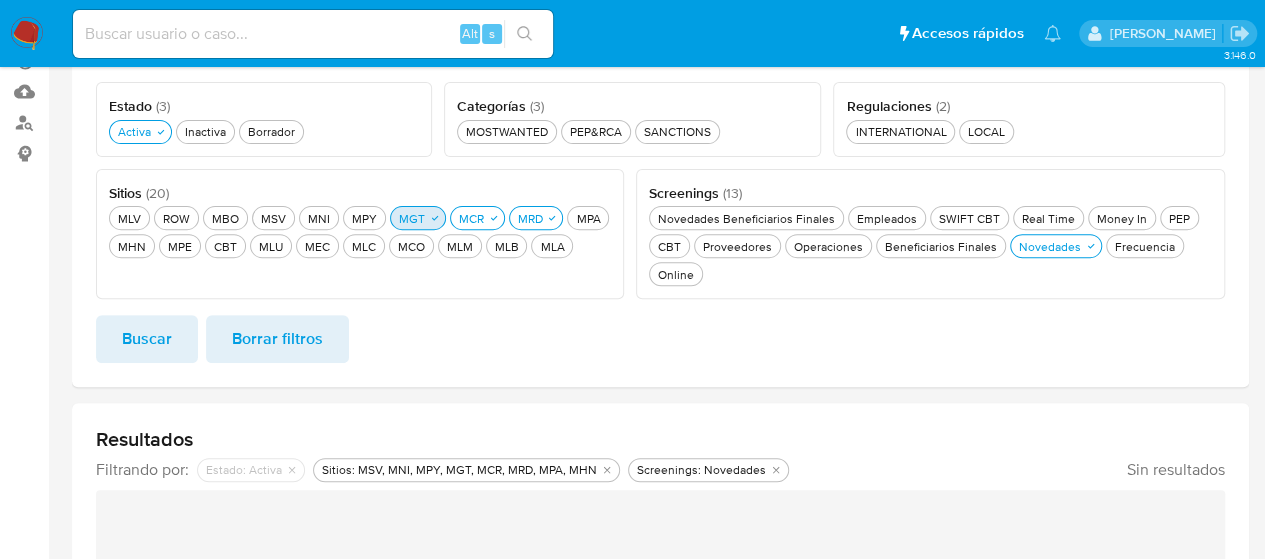 click on "MGT MGT" at bounding box center (412, 218) 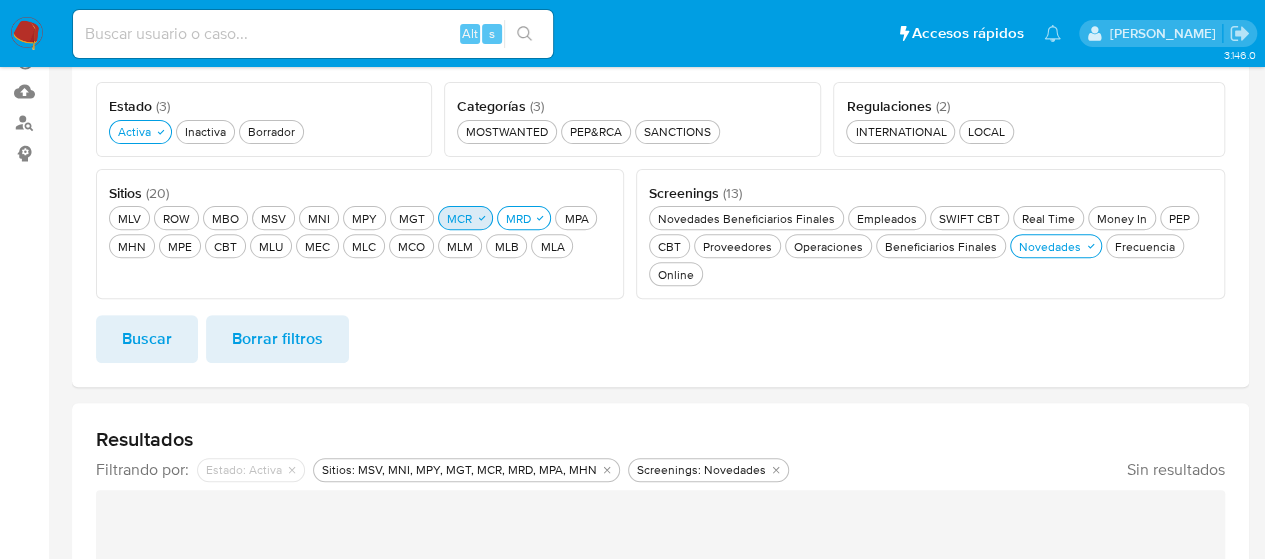 drag, startPoint x: 448, startPoint y: 219, endPoint x: 463, endPoint y: 219, distance: 15 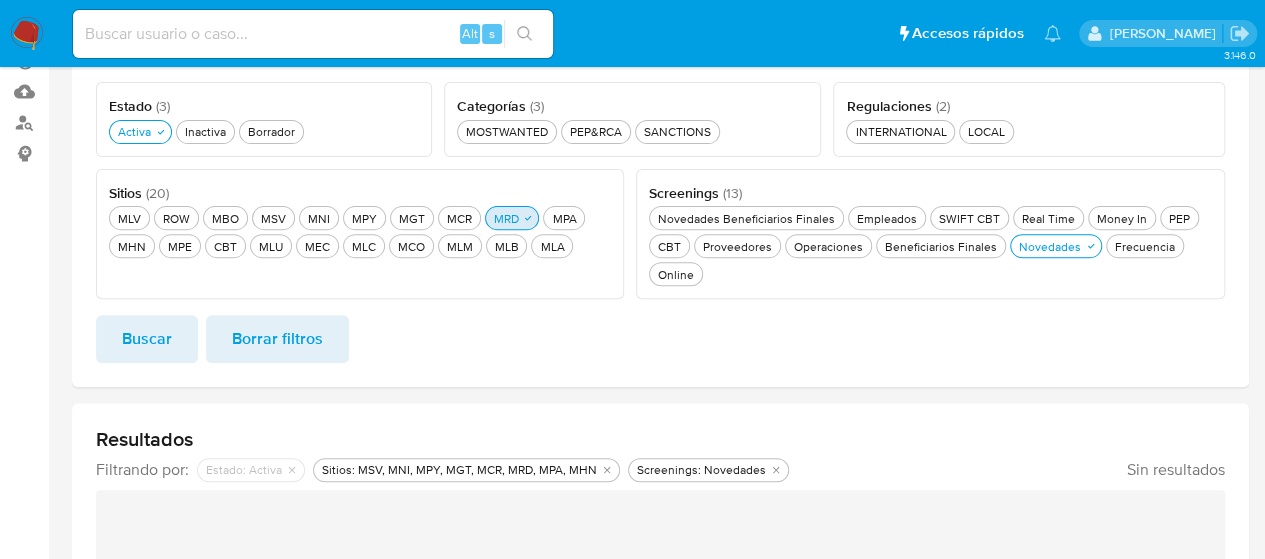 click on "MRD MRD" at bounding box center (505, 218) 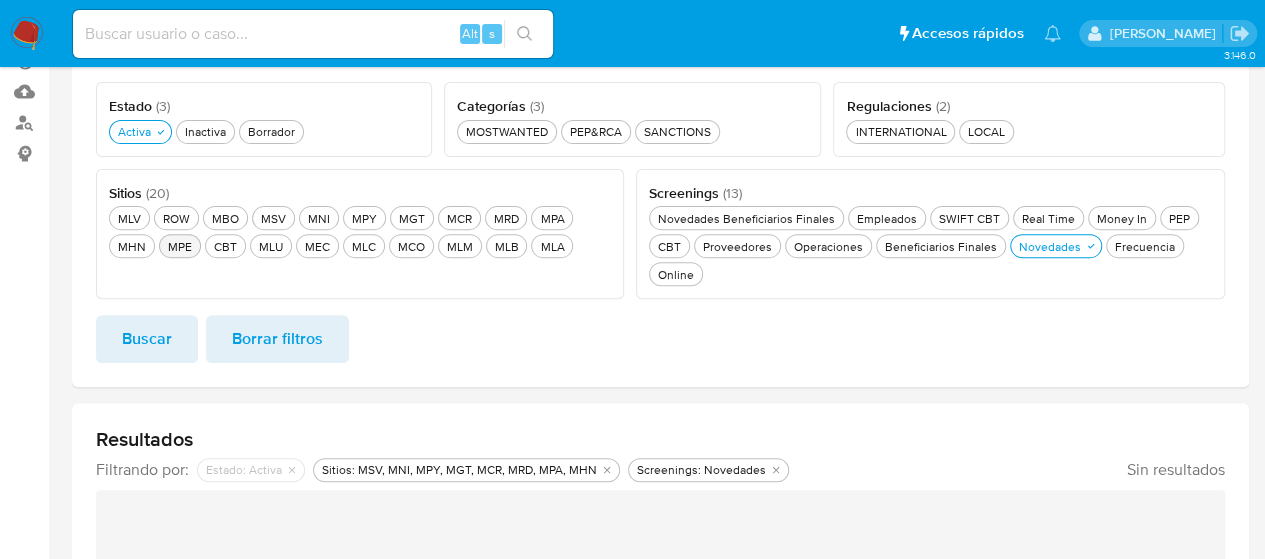 click on "MPE MPE" at bounding box center (180, 246) 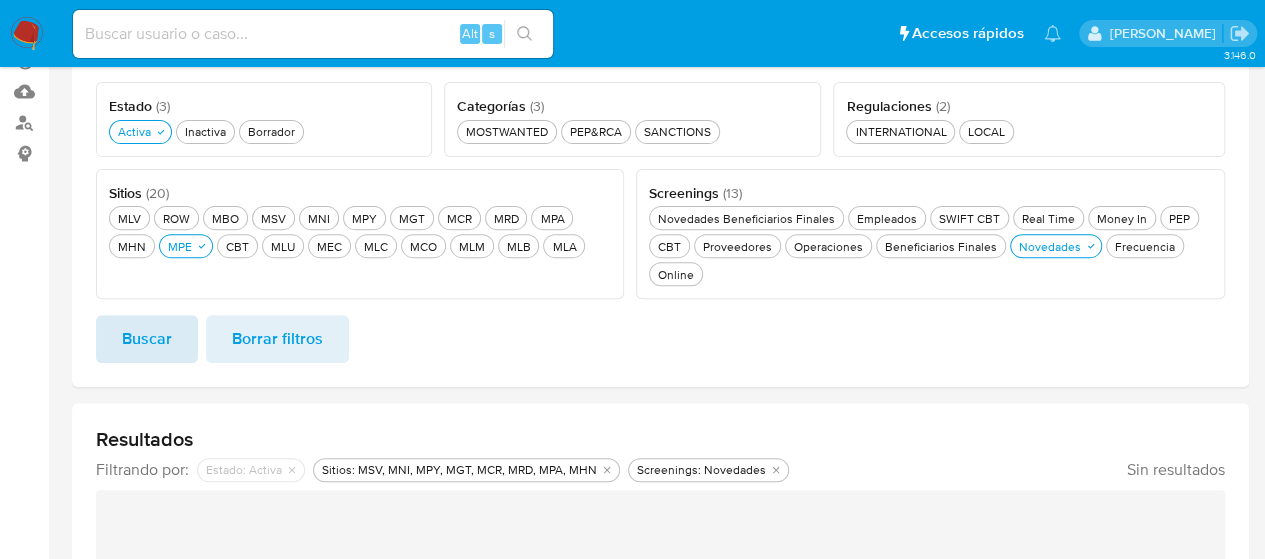 click on "Buscar" at bounding box center [147, 339] 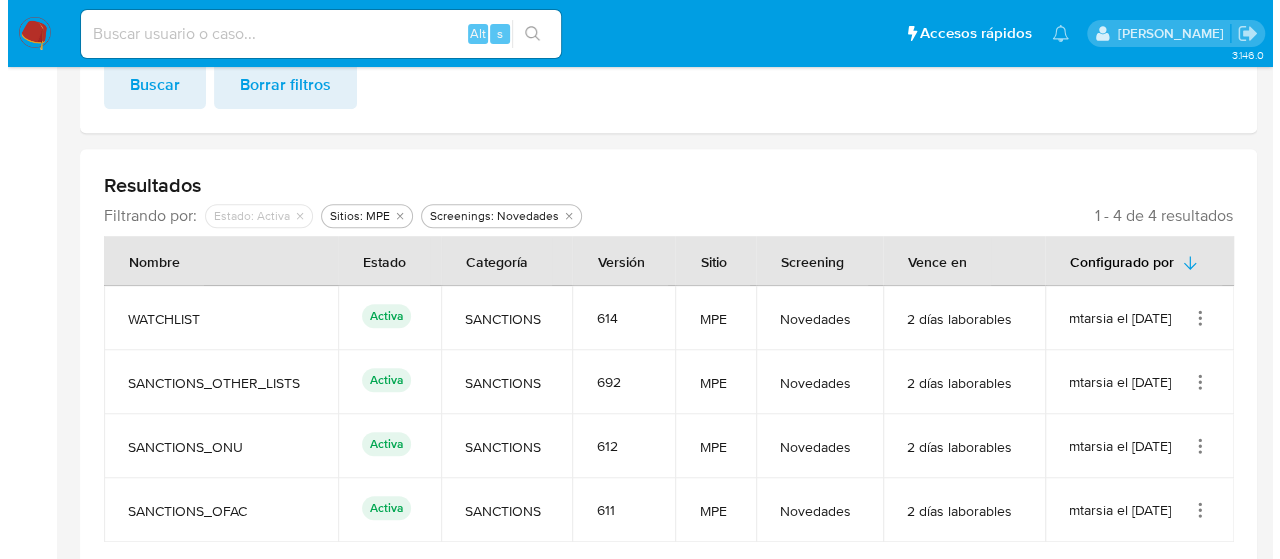 scroll, scrollTop: 530, scrollLeft: 0, axis: vertical 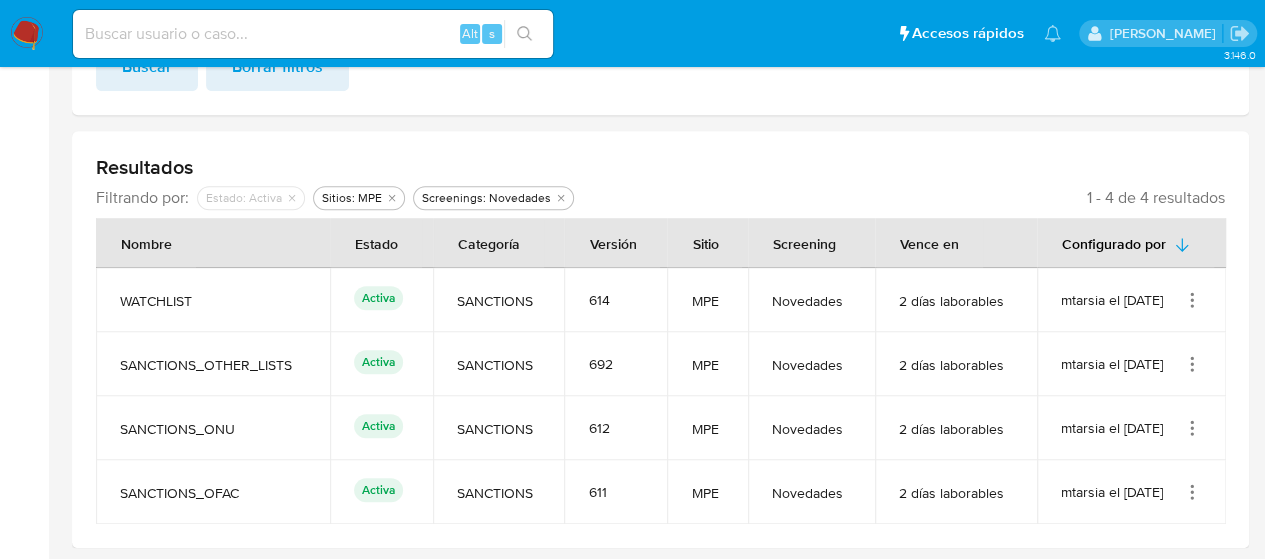 click on "WATCHLIST" at bounding box center [213, 301] 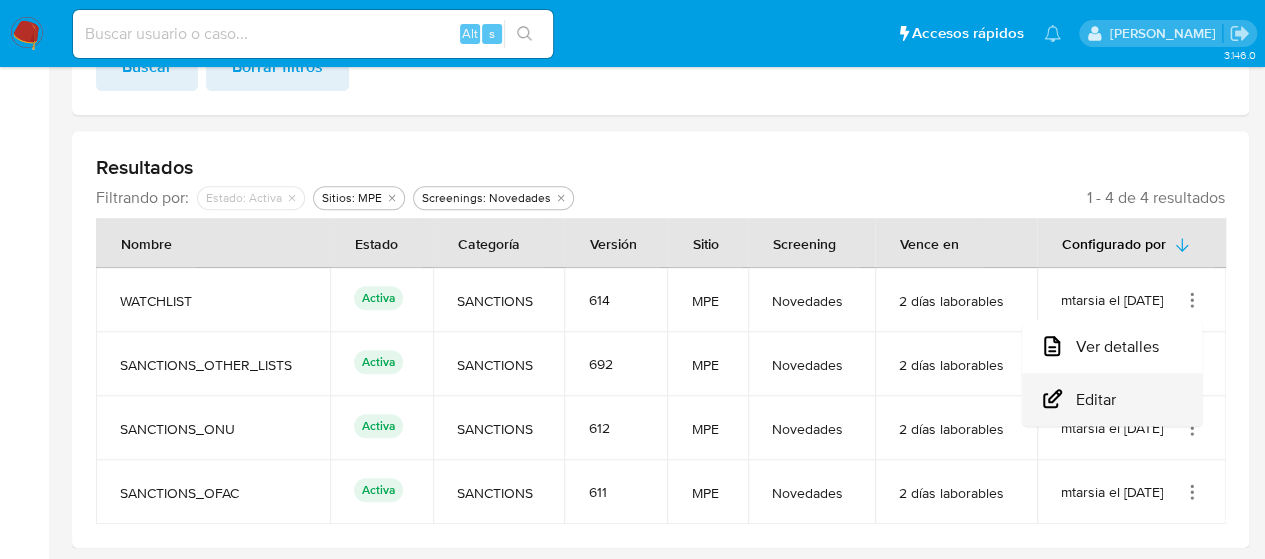 click on "Editar" at bounding box center [1112, 399] 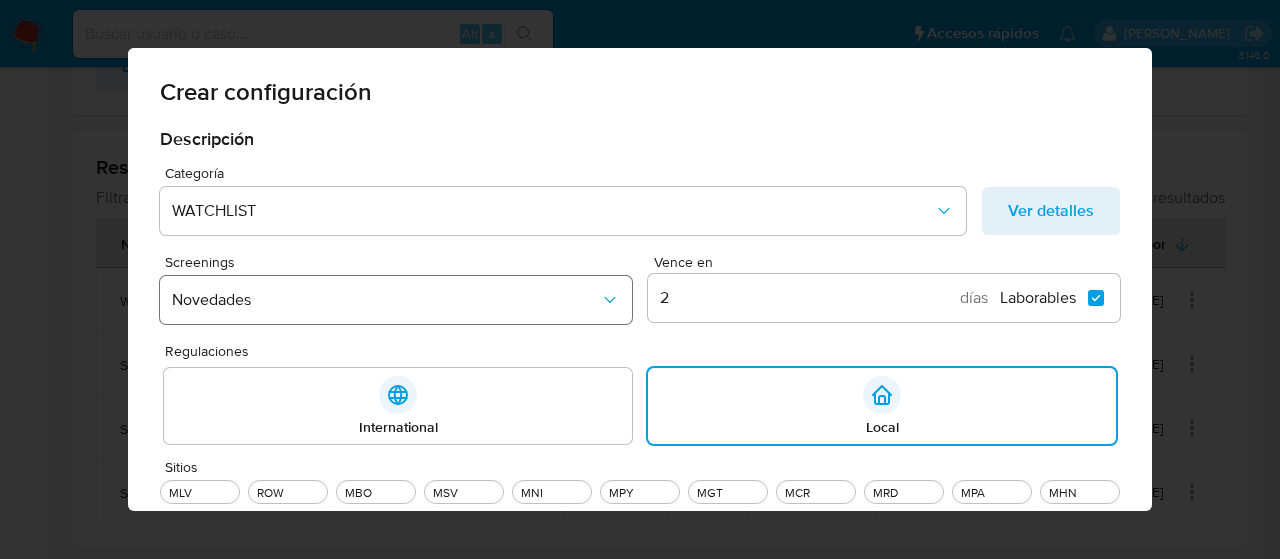 click on "Novedades" at bounding box center (386, 300) 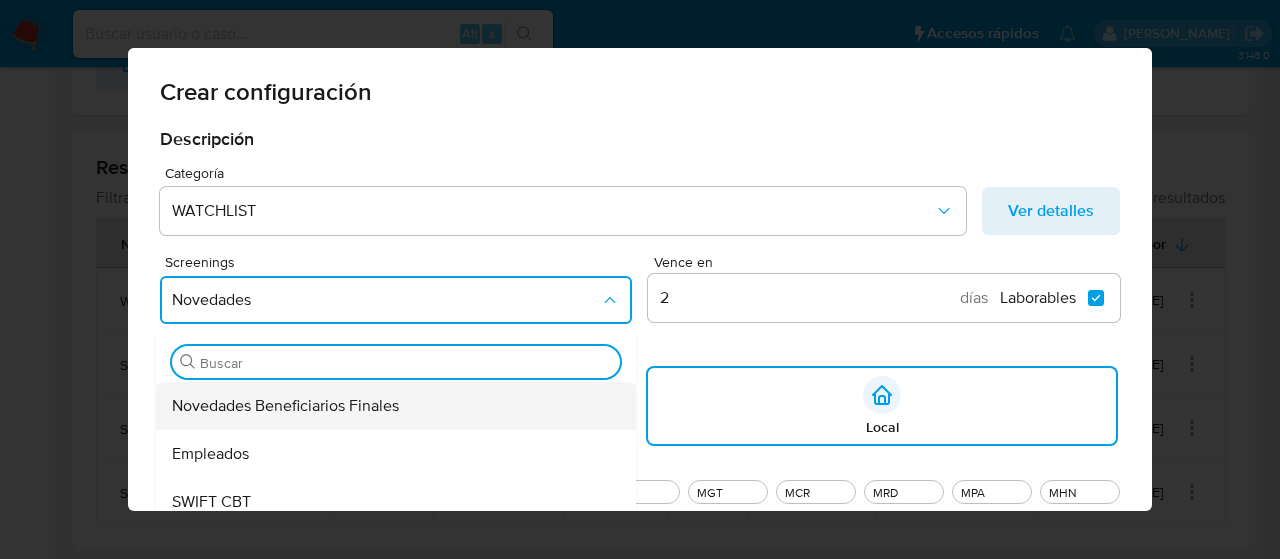 click on "Novedades Beneficiarios Finales" at bounding box center [285, 406] 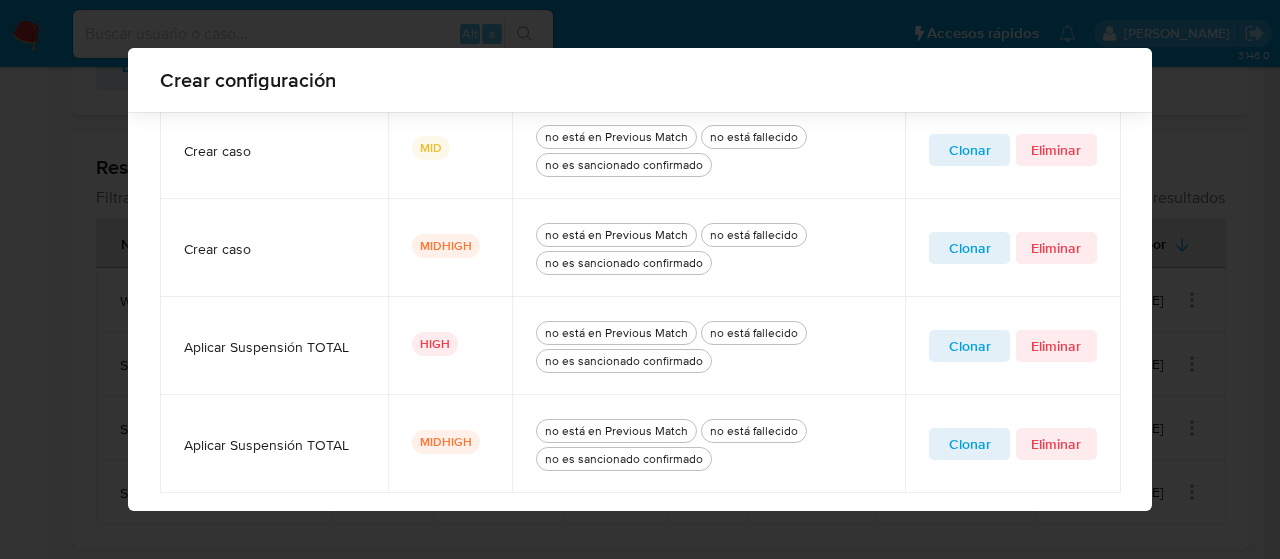 scroll, scrollTop: 998, scrollLeft: 0, axis: vertical 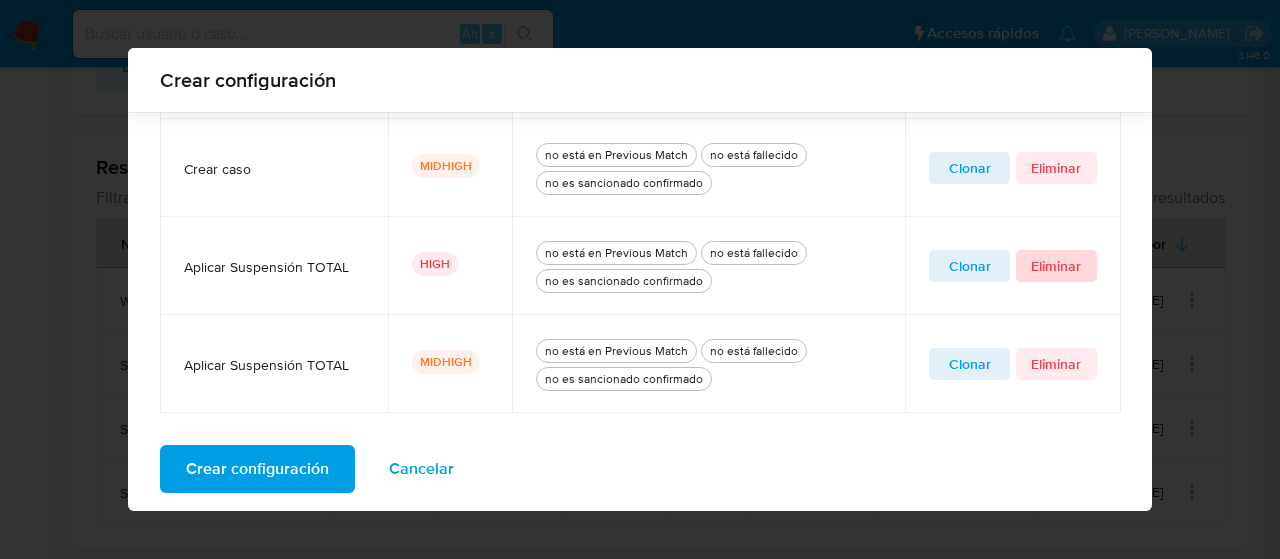 click on "Eliminar" at bounding box center [1056, 266] 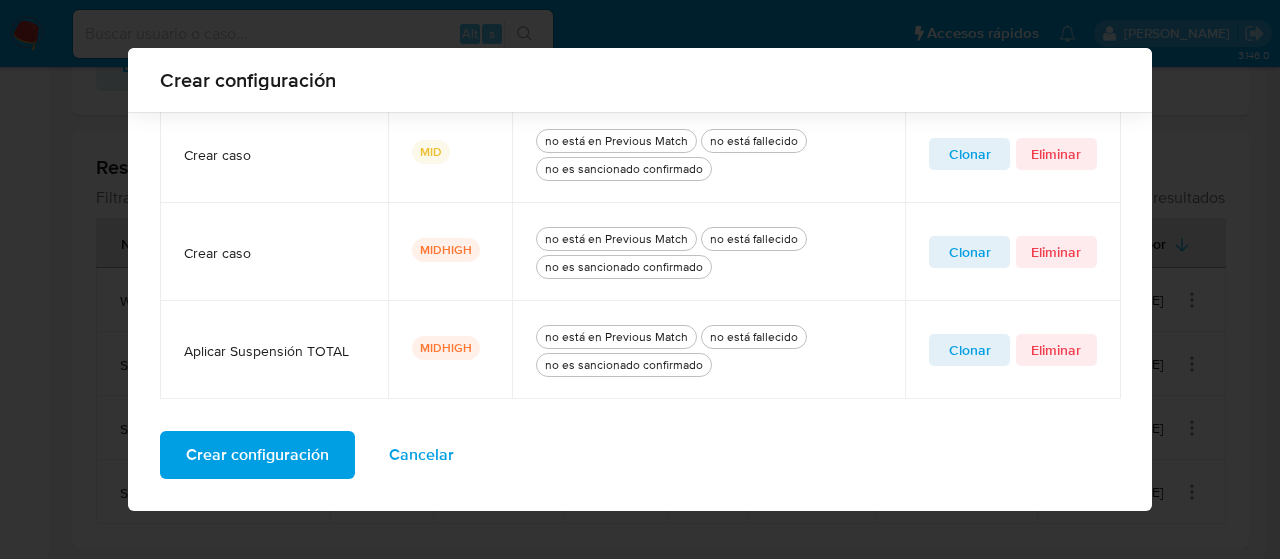 scroll, scrollTop: 914, scrollLeft: 0, axis: vertical 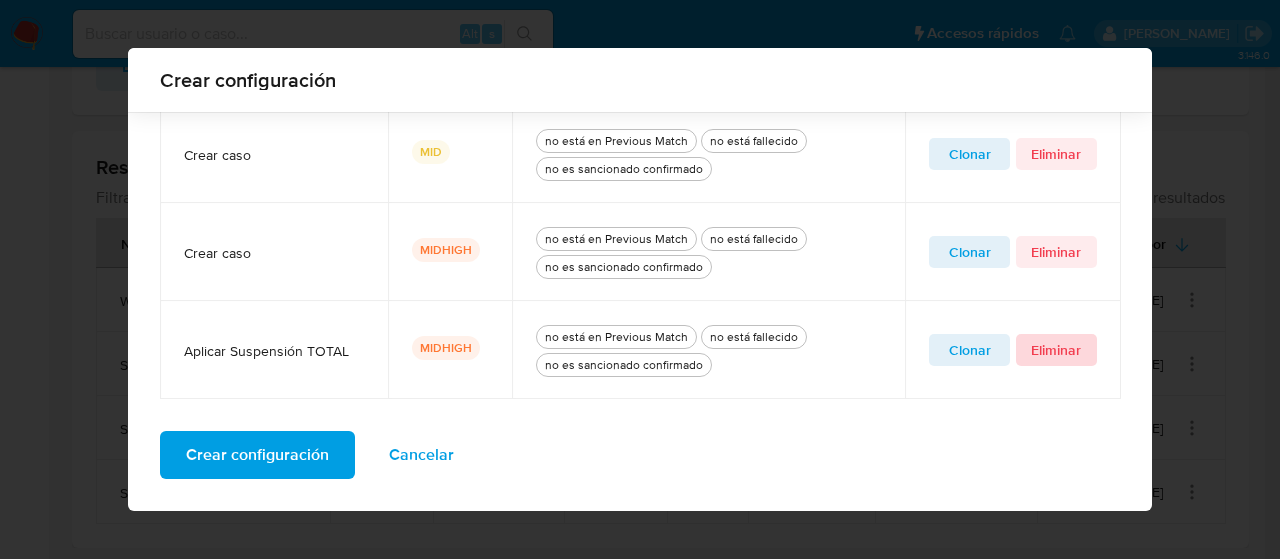 click on "Eliminar" at bounding box center (1056, 350) 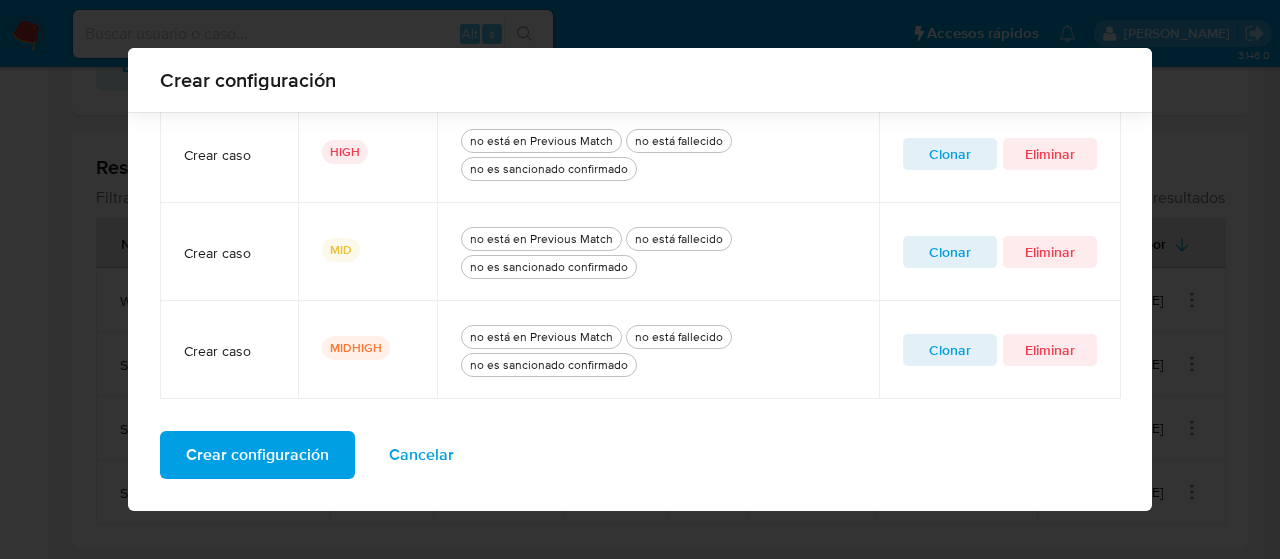 click on "Crear configuración" at bounding box center [257, 455] 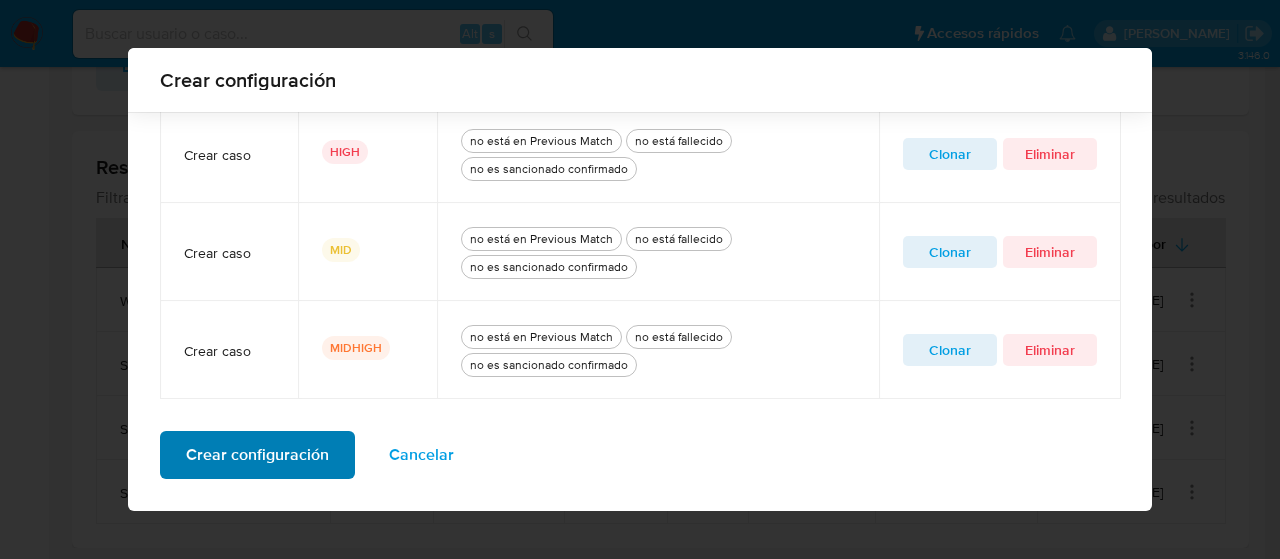 scroll, scrollTop: 212, scrollLeft: 0, axis: vertical 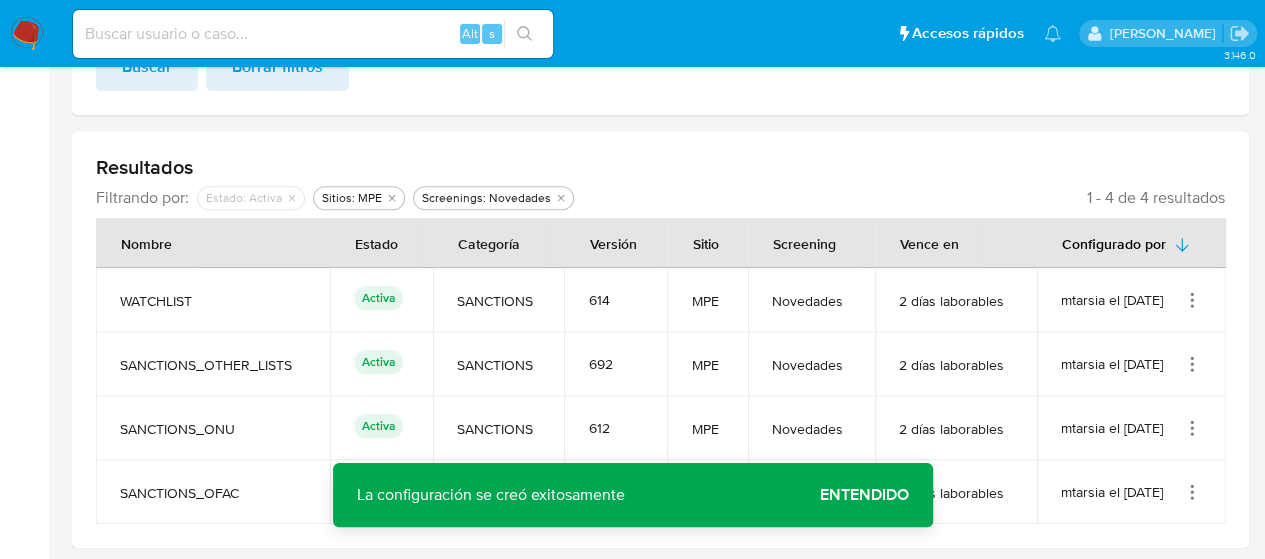 click on "Entendido" at bounding box center (864, 495) 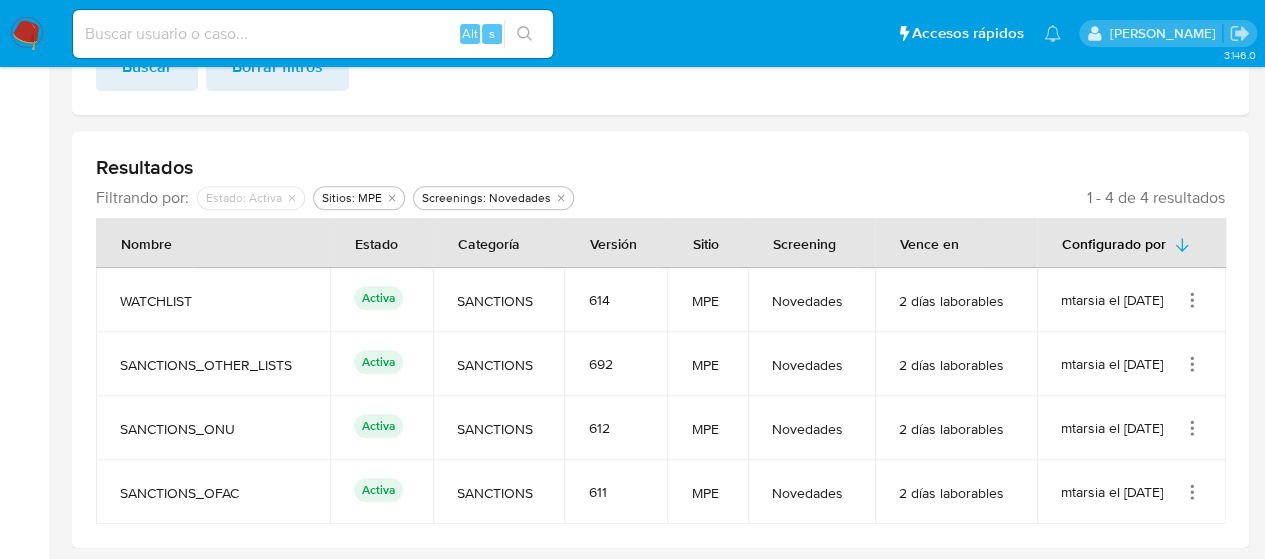 click 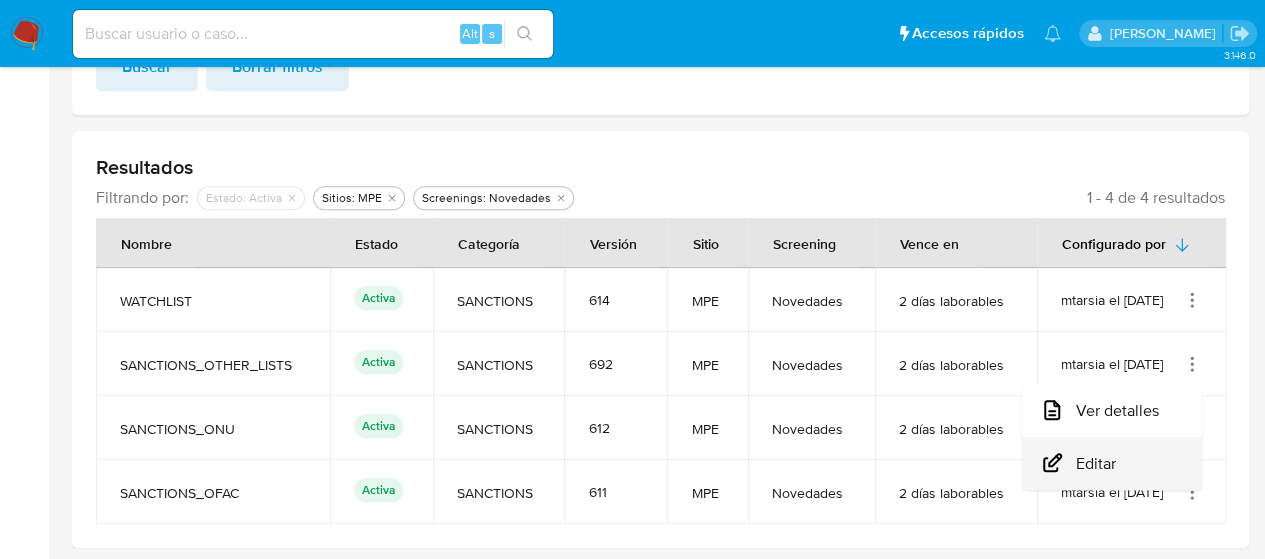 click on "Editar" at bounding box center [1112, 463] 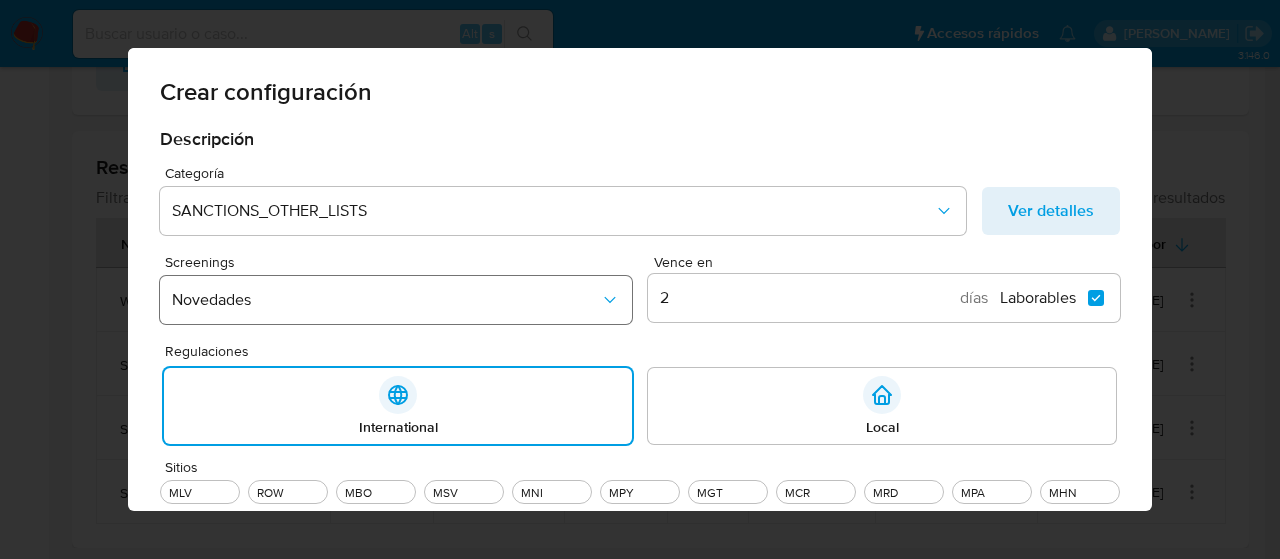 click on "Novedades" at bounding box center (386, 300) 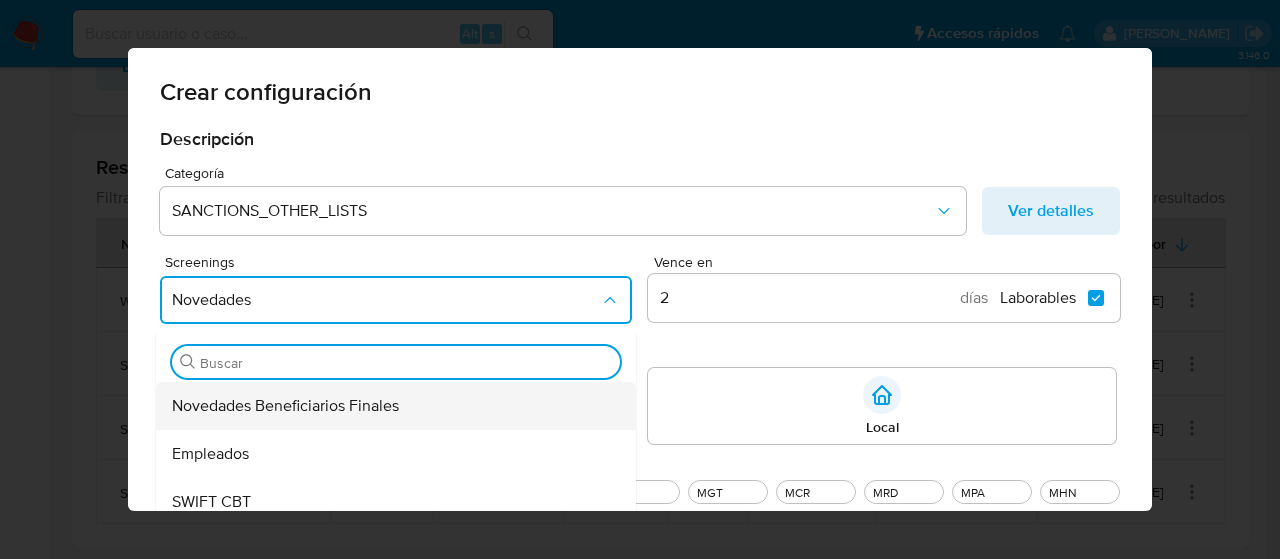 click on "Novedades Beneficiarios Finales" at bounding box center (285, 406) 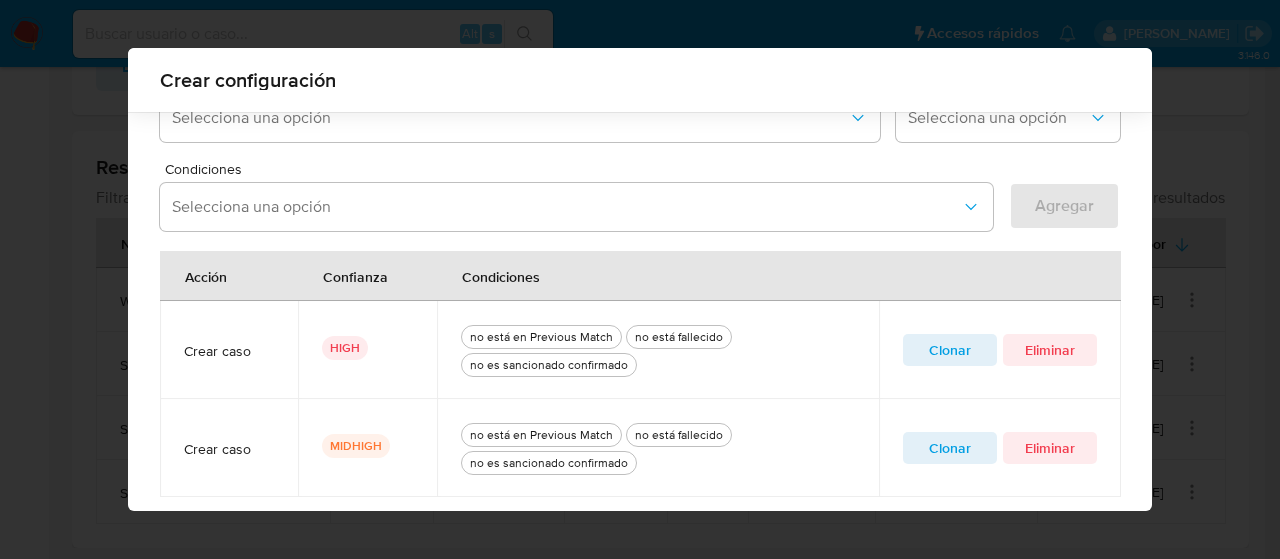 scroll, scrollTop: 718, scrollLeft: 0, axis: vertical 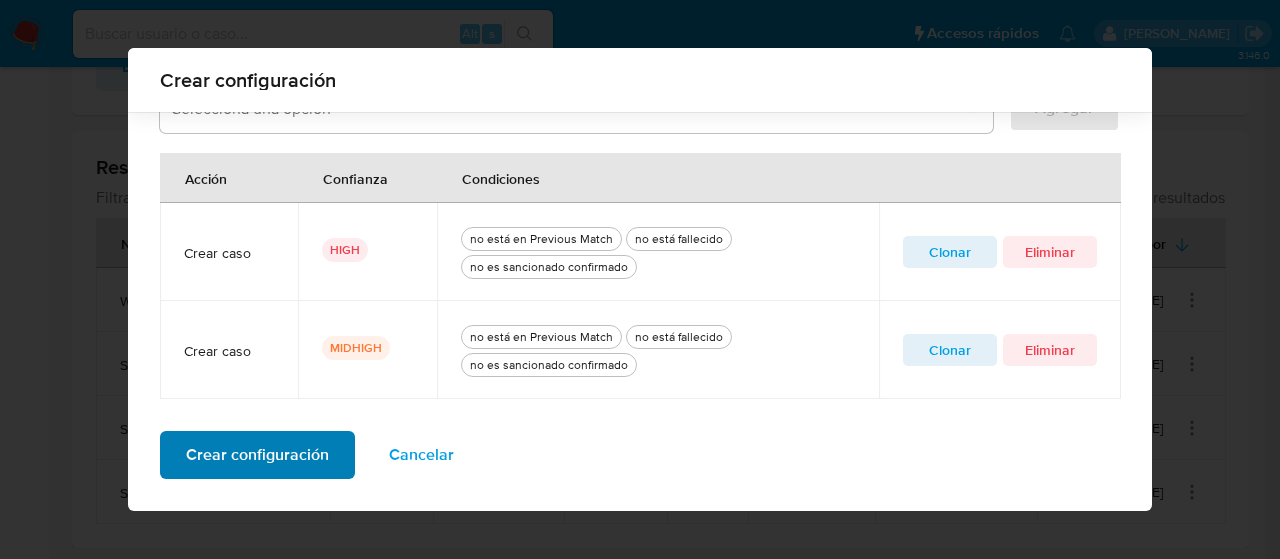 click on "Crear configuración" at bounding box center [257, 455] 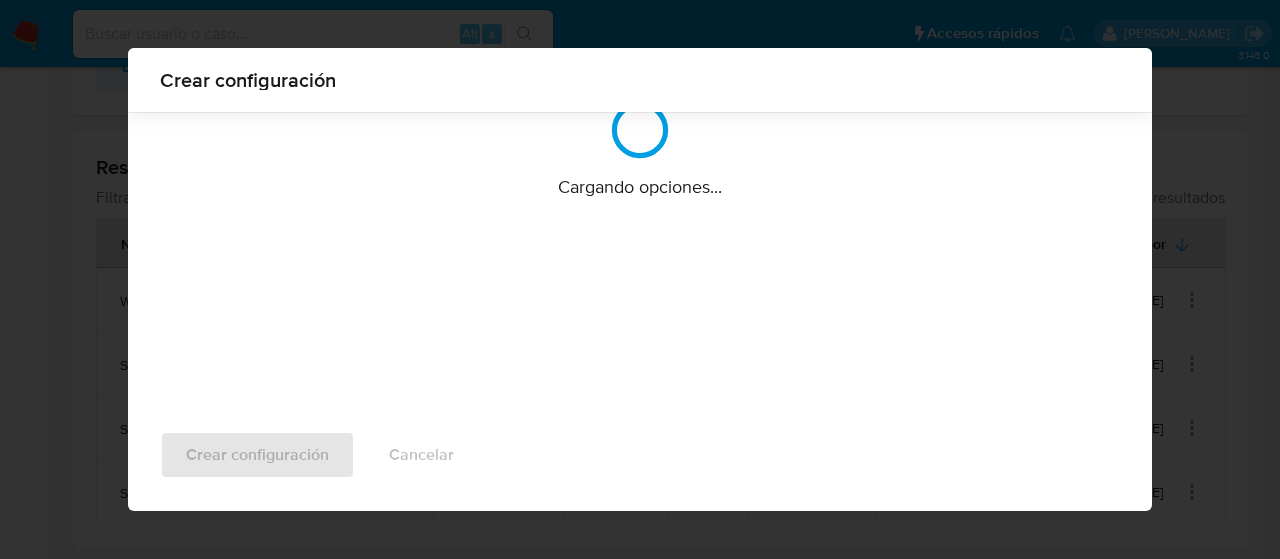 scroll, scrollTop: 212, scrollLeft: 0, axis: vertical 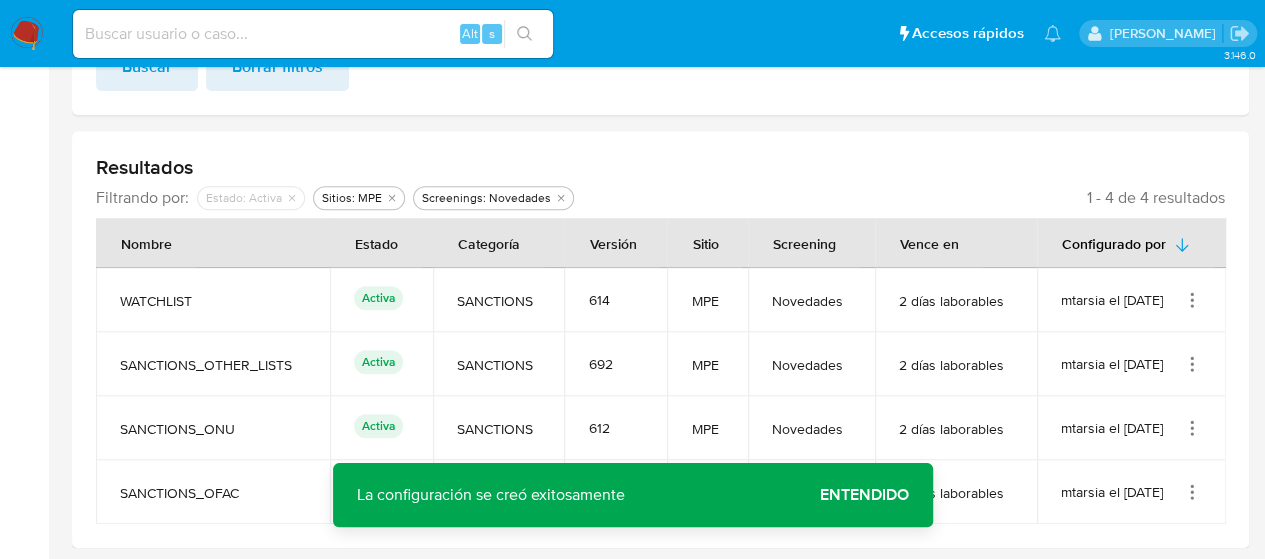 click on "Entendido" at bounding box center (864, 495) 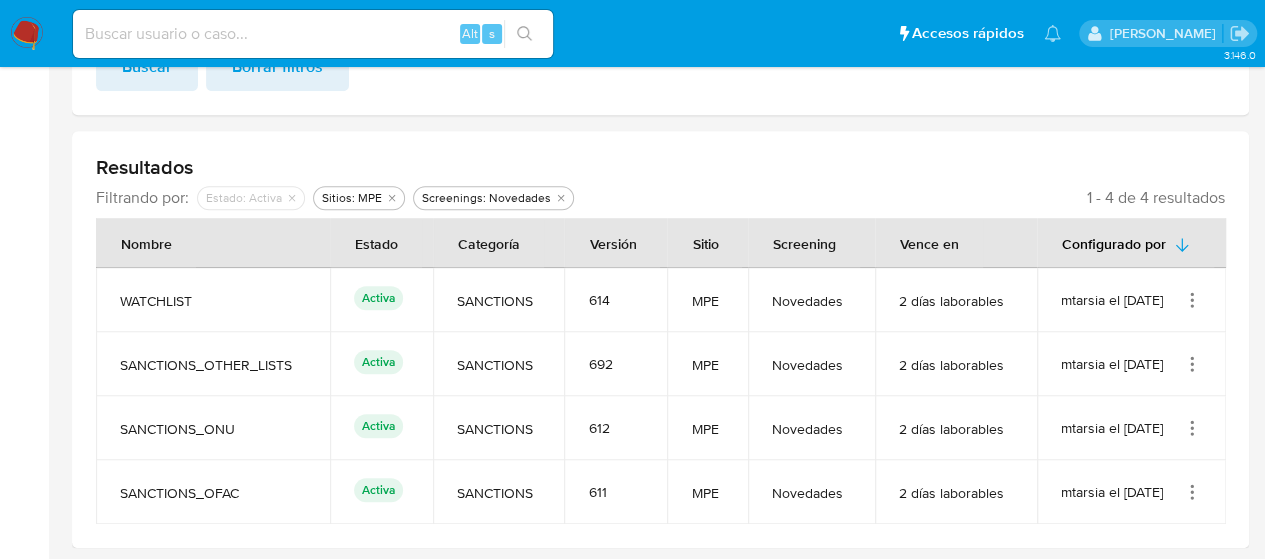 click 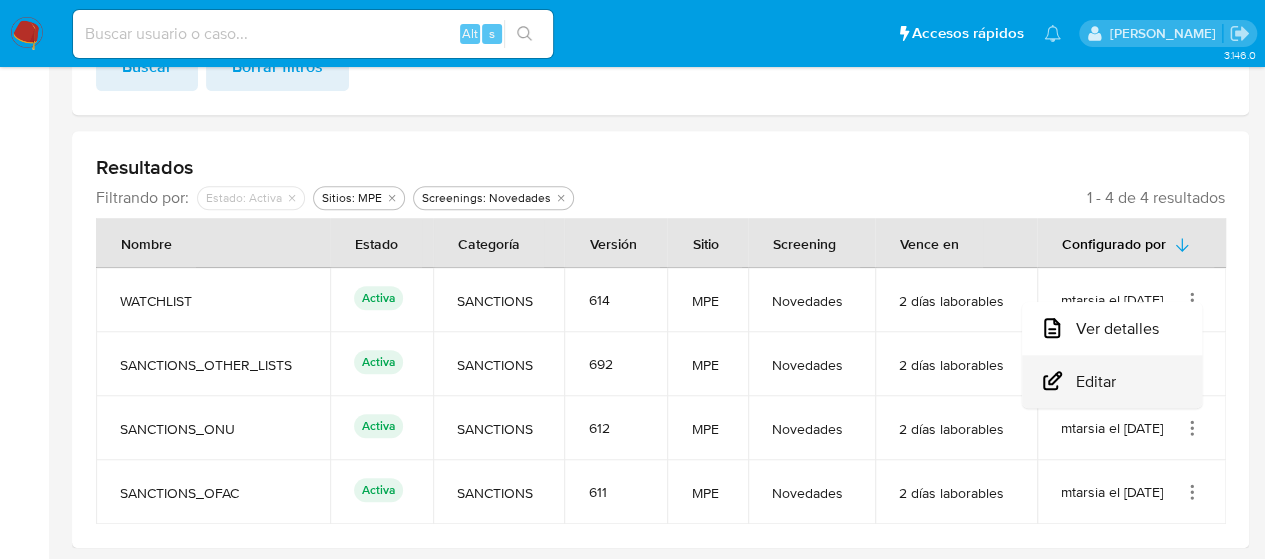click on "Editar" at bounding box center [1112, 381] 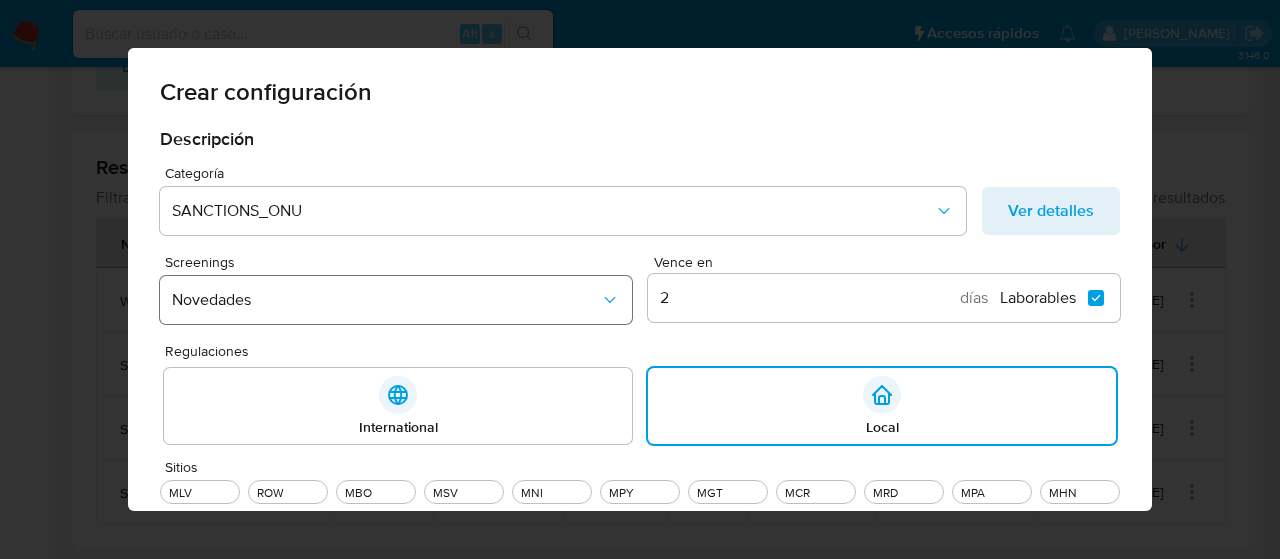 click on "Novedades" at bounding box center (386, 300) 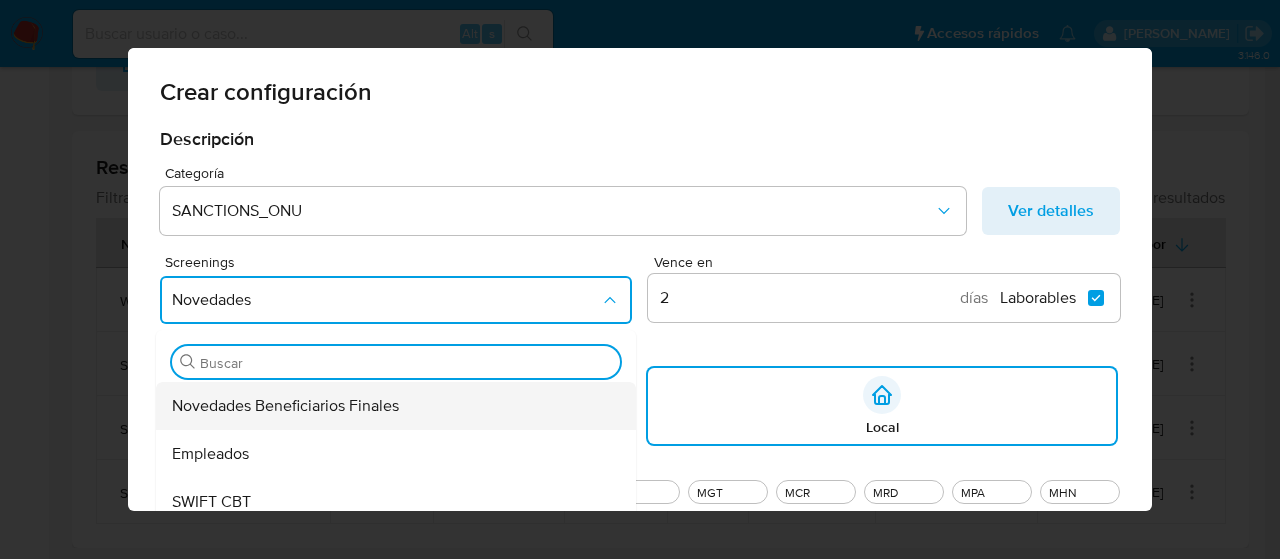 click on "Novedades Beneficiarios Finales" at bounding box center [285, 406] 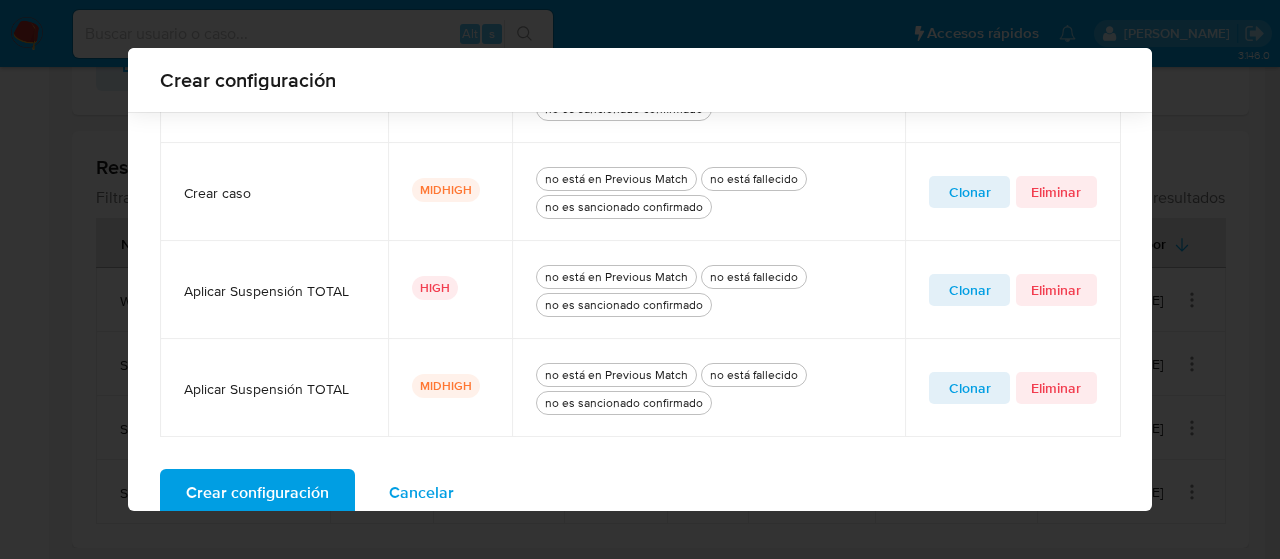 scroll, scrollTop: 887, scrollLeft: 0, axis: vertical 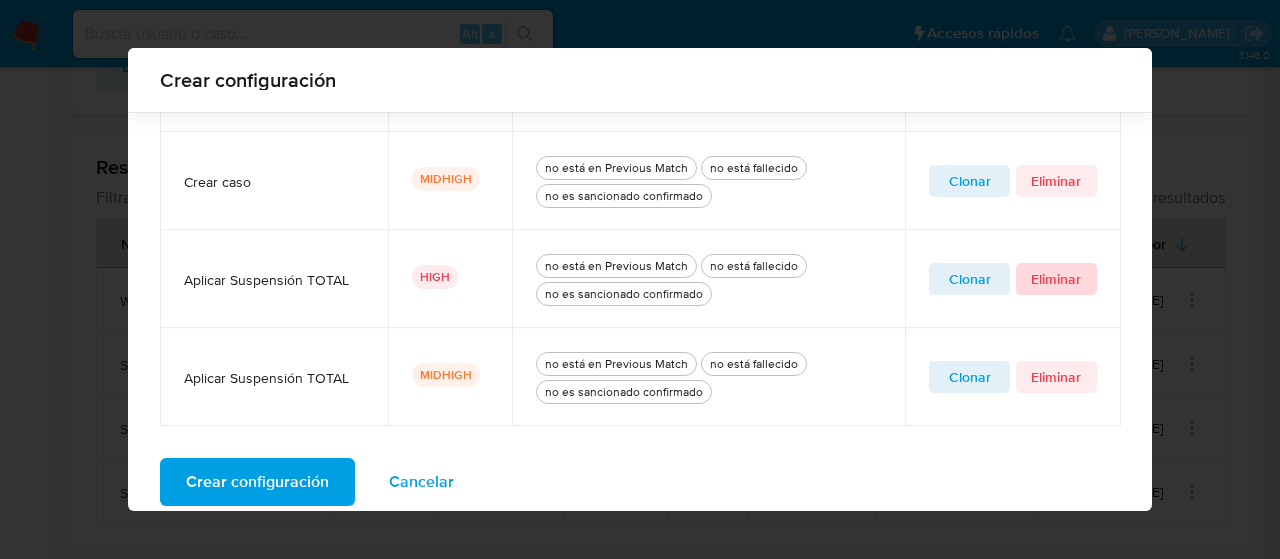 click on "Eliminar" at bounding box center [1056, 279] 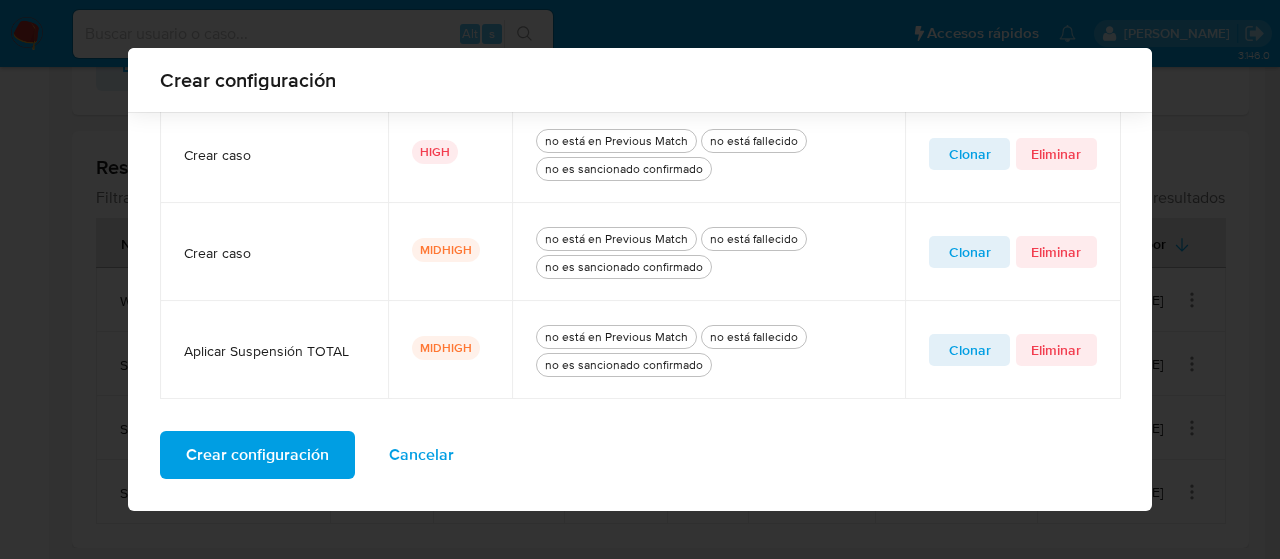 scroll, scrollTop: 816, scrollLeft: 0, axis: vertical 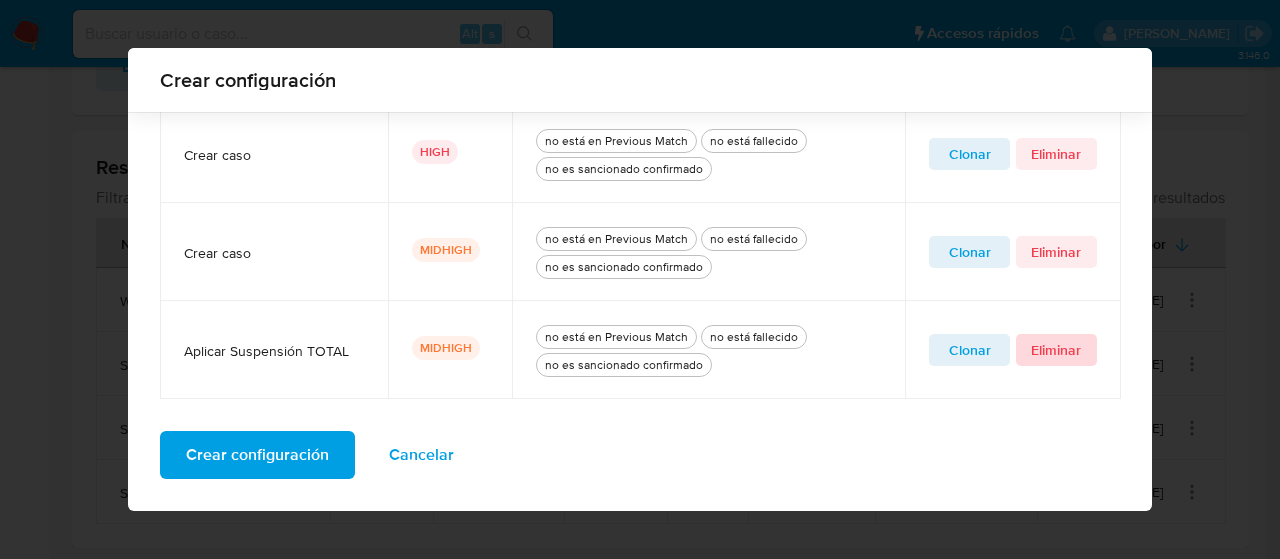 click on "Eliminar" at bounding box center [1056, 350] 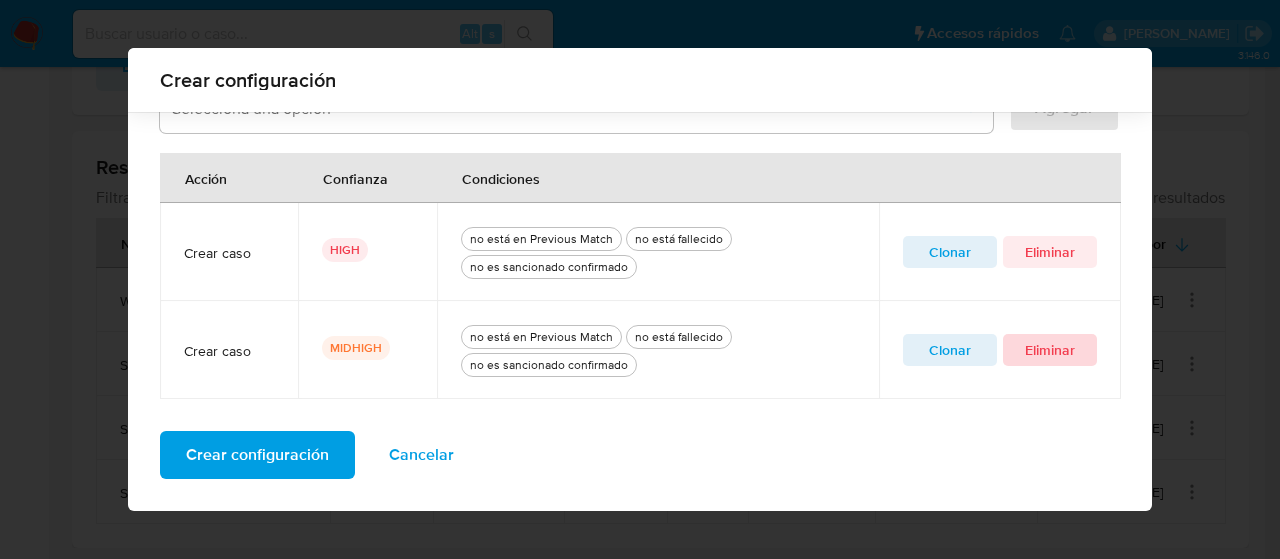 scroll, scrollTop: 718, scrollLeft: 0, axis: vertical 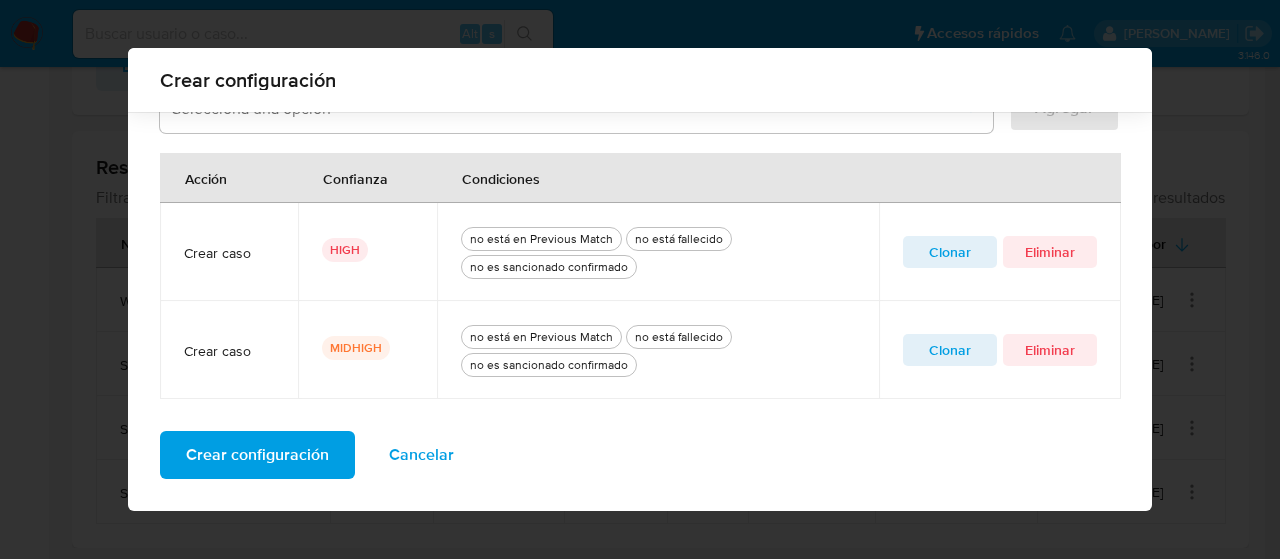 click on "Crear configuración" at bounding box center [257, 455] 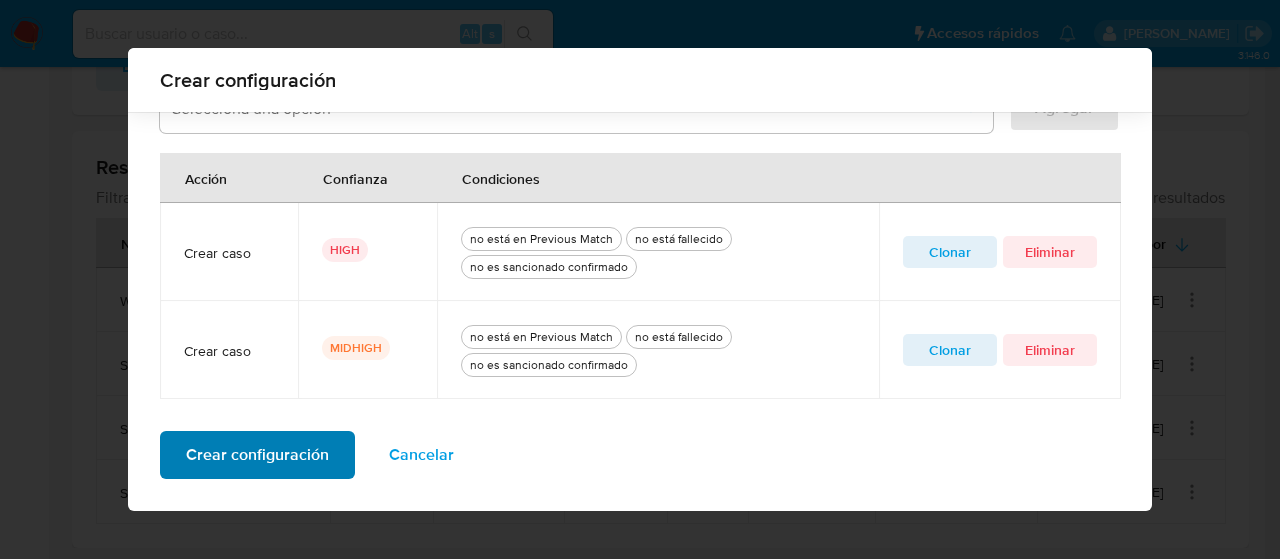 scroll, scrollTop: 212, scrollLeft: 0, axis: vertical 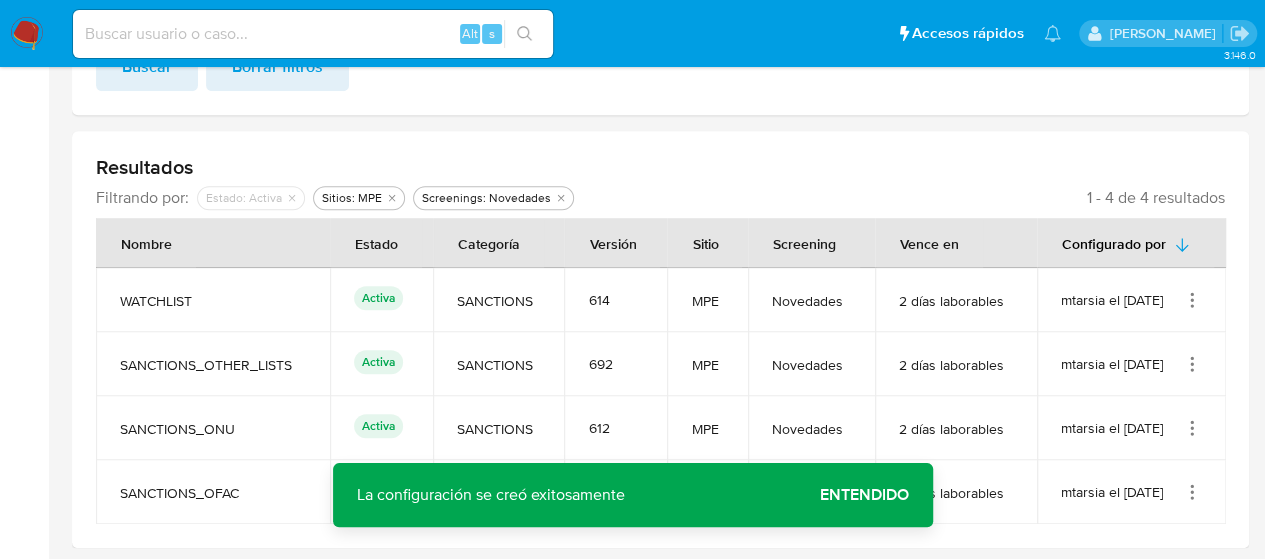 click on "Entendido" at bounding box center (864, 495) 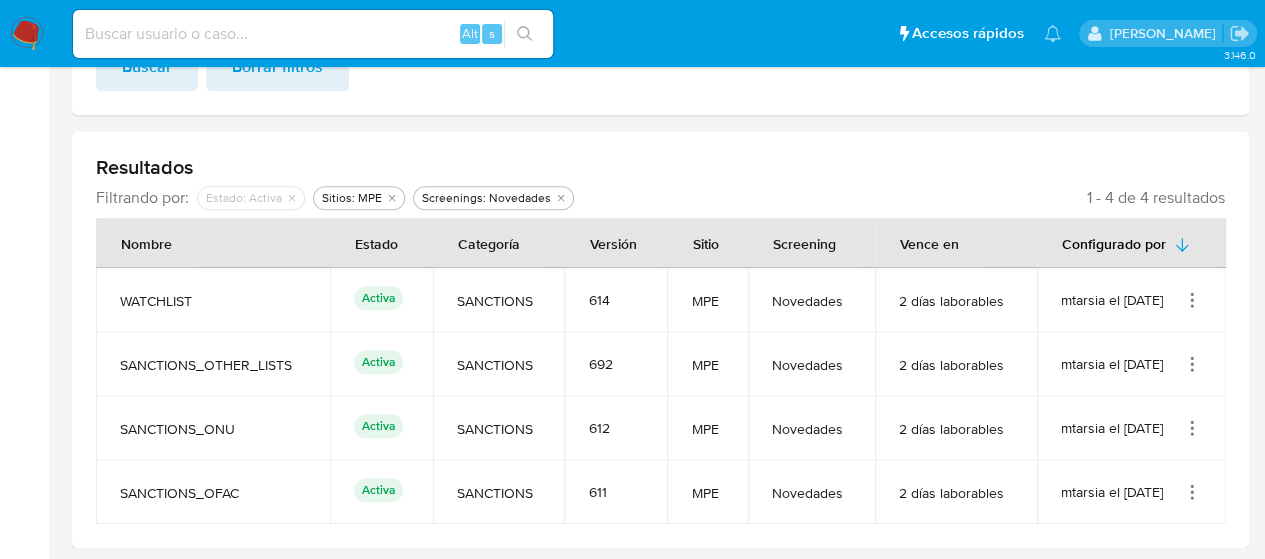 click 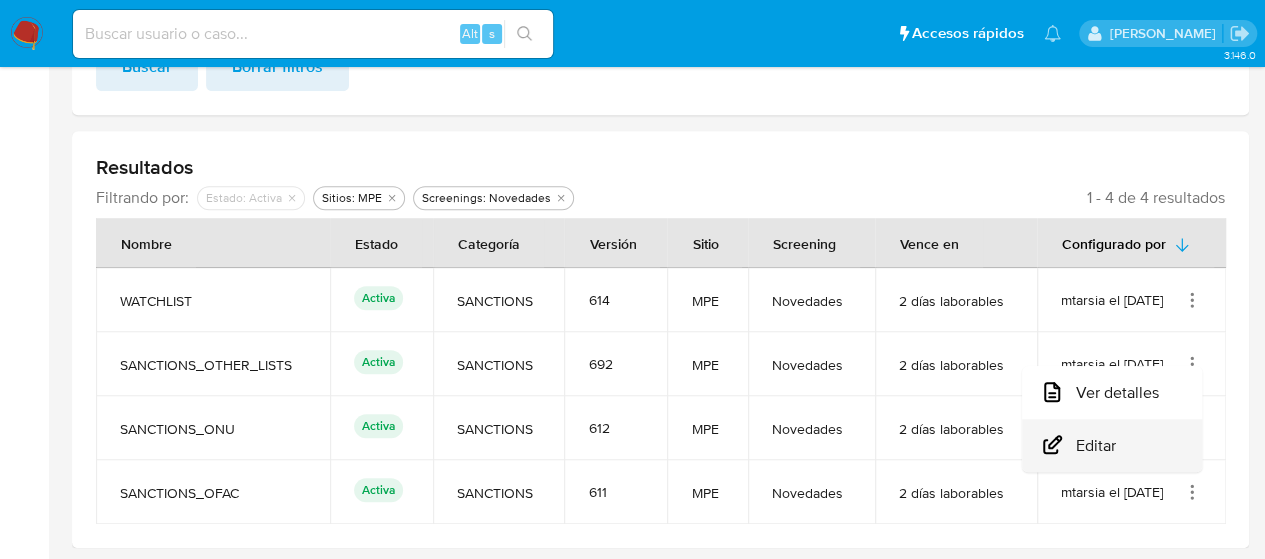 click on "Editar" at bounding box center [1112, 445] 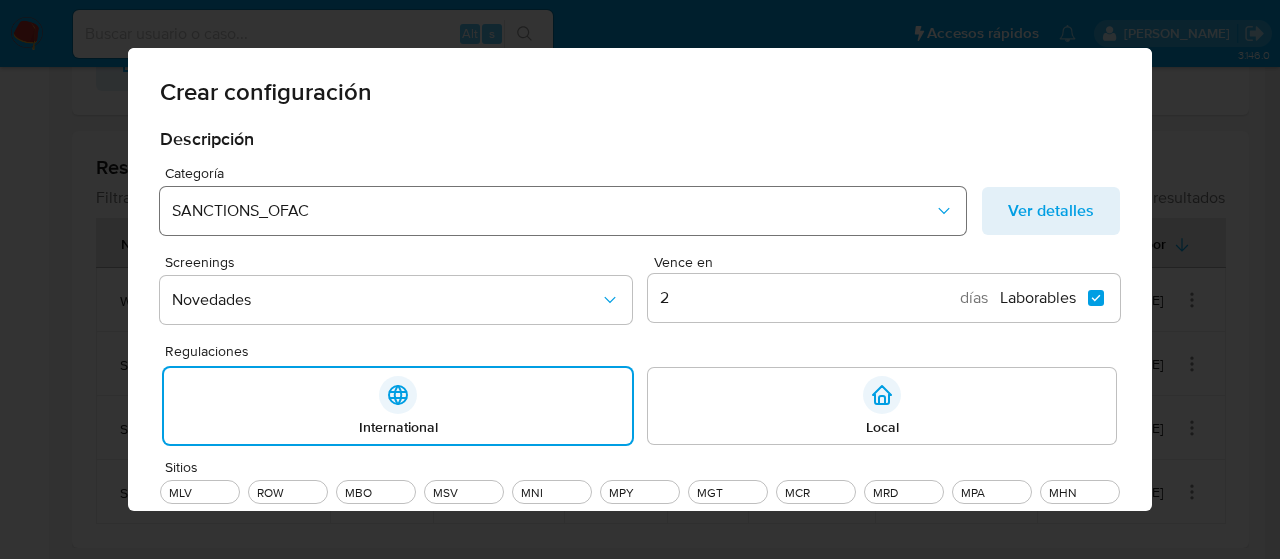 click on "SANCTIONS_OFAC" at bounding box center [553, 211] 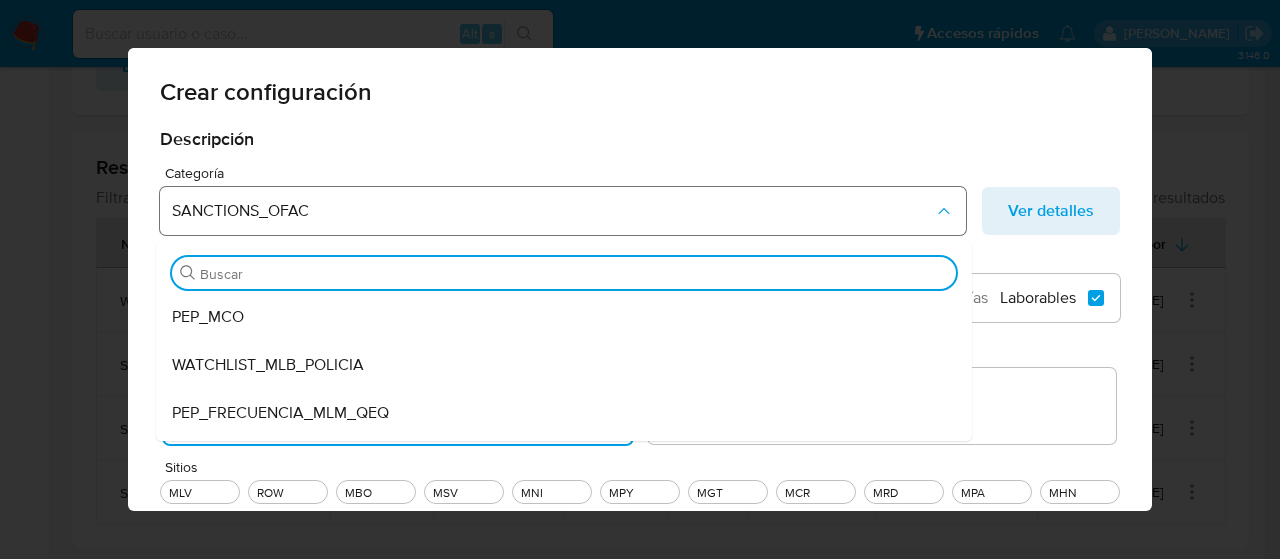 click on "SANCTIONS_OFAC" at bounding box center (553, 211) 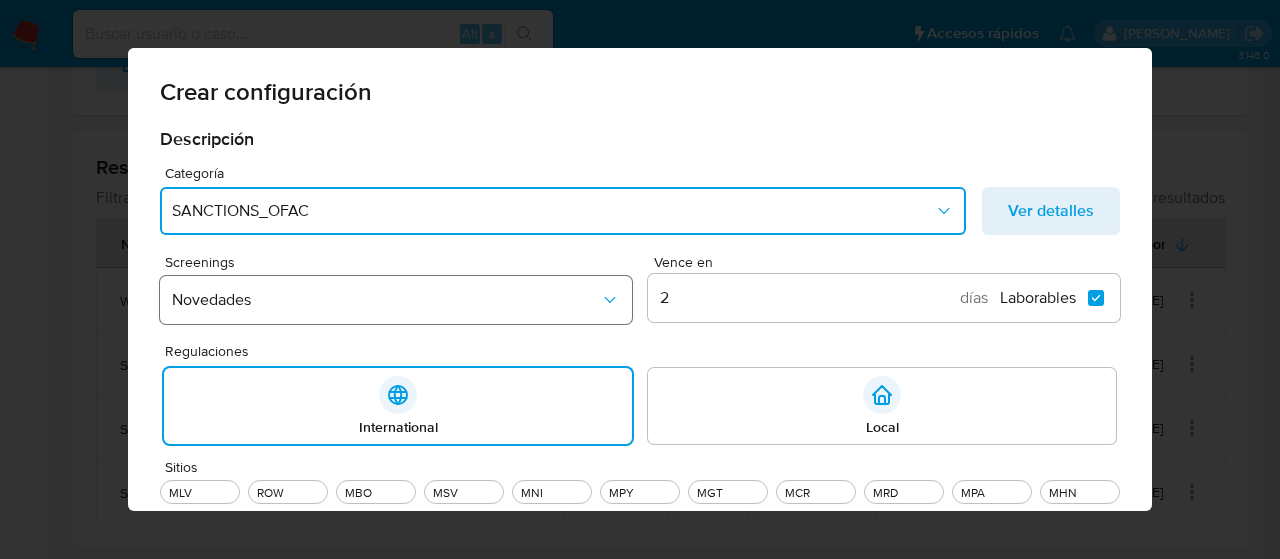 click on "Novedades" at bounding box center [386, 300] 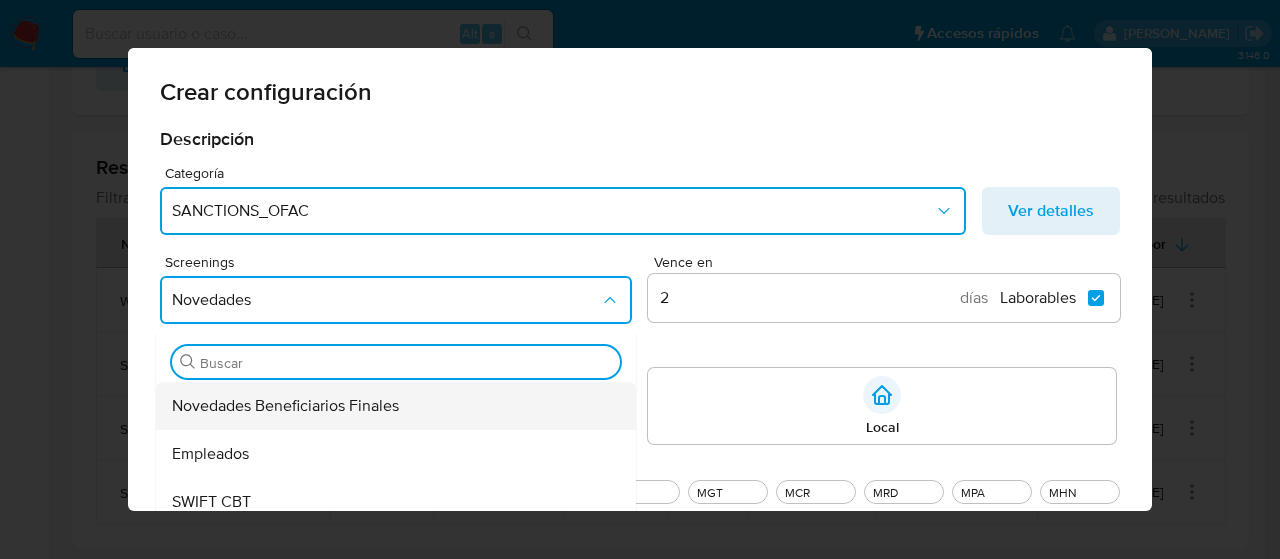 click on "Novedades Beneficiarios Finales" at bounding box center [285, 406] 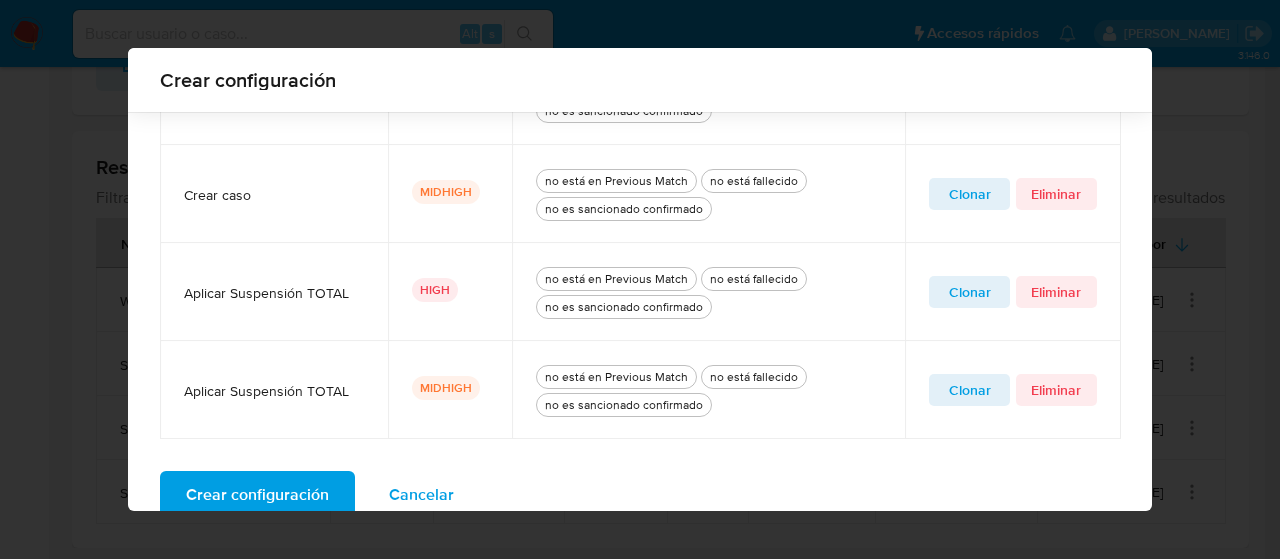 scroll, scrollTop: 914, scrollLeft: 0, axis: vertical 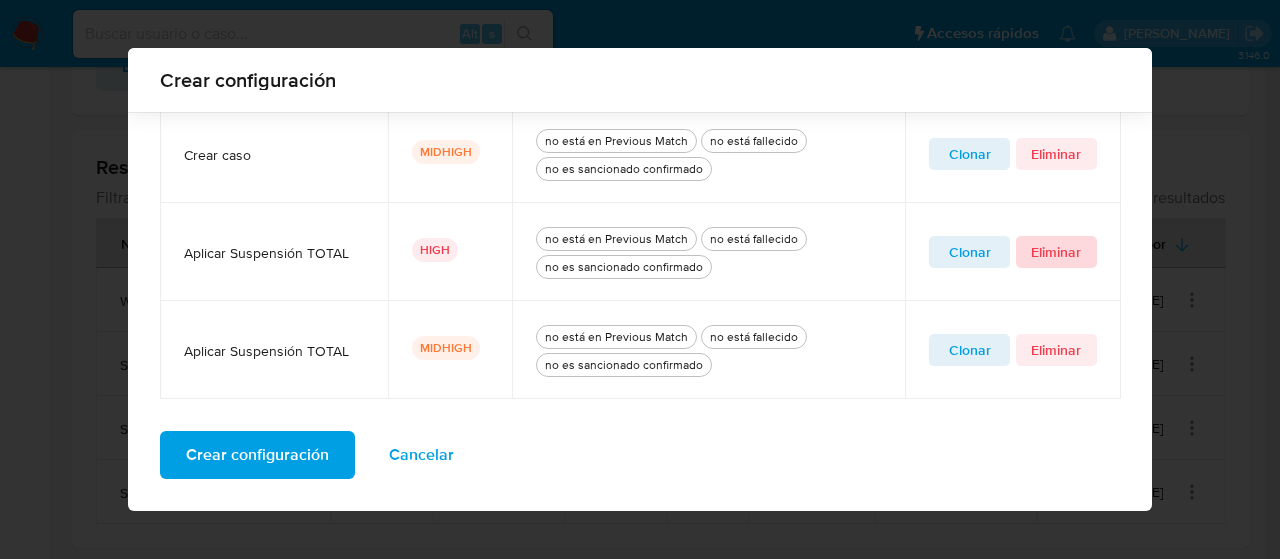 click on "Eliminar" at bounding box center [1056, 252] 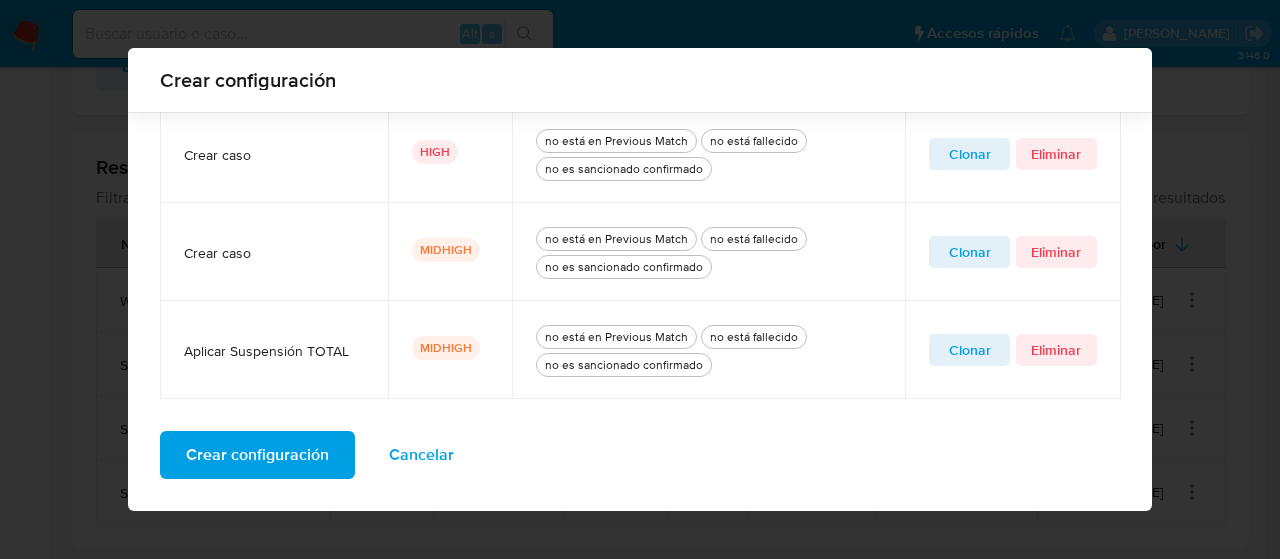scroll, scrollTop: 816, scrollLeft: 0, axis: vertical 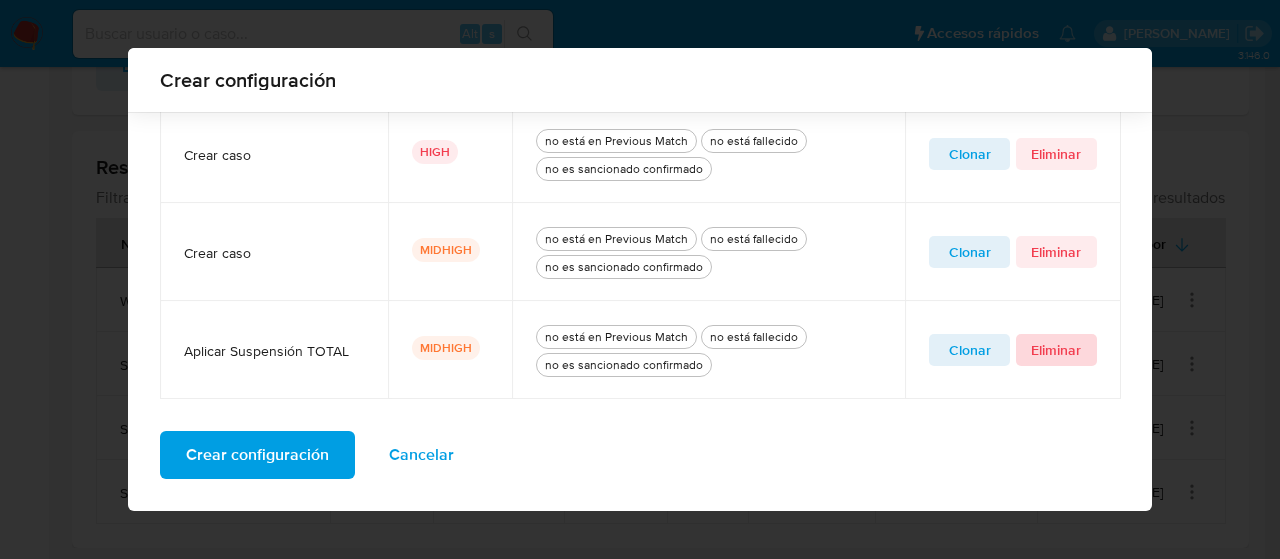 click on "Eliminar" at bounding box center [1056, 350] 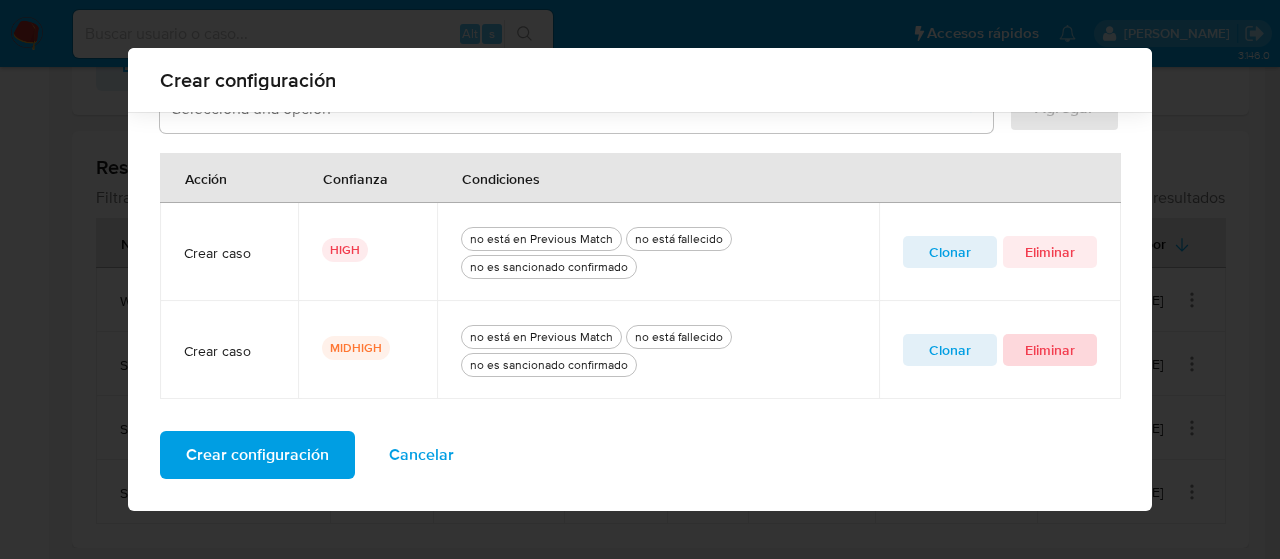 scroll, scrollTop: 718, scrollLeft: 0, axis: vertical 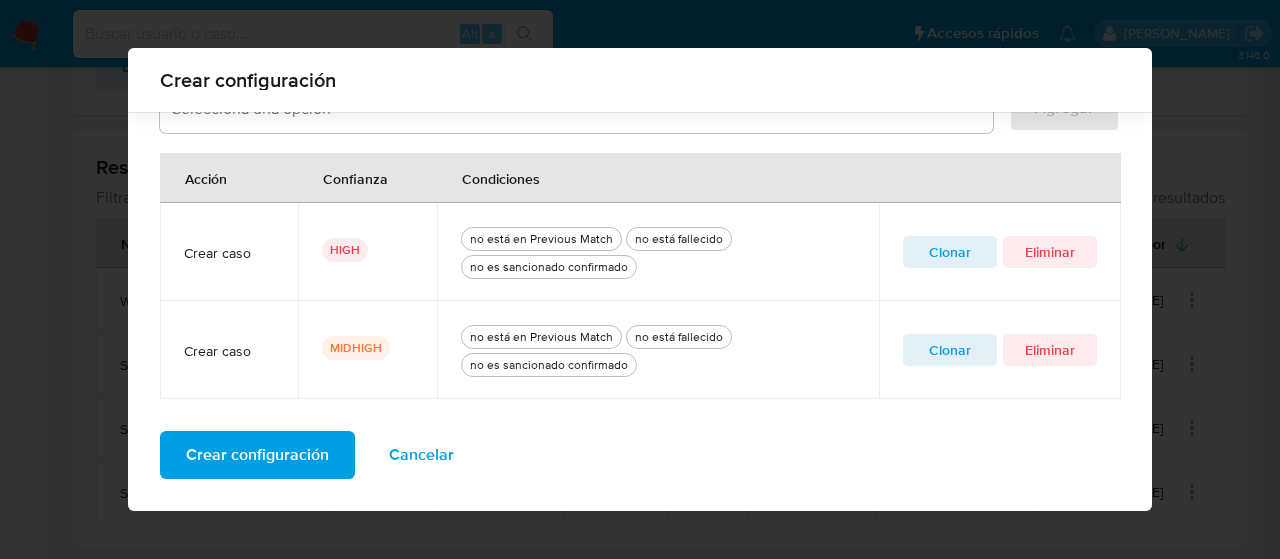 click on "Crear configuración" at bounding box center (257, 455) 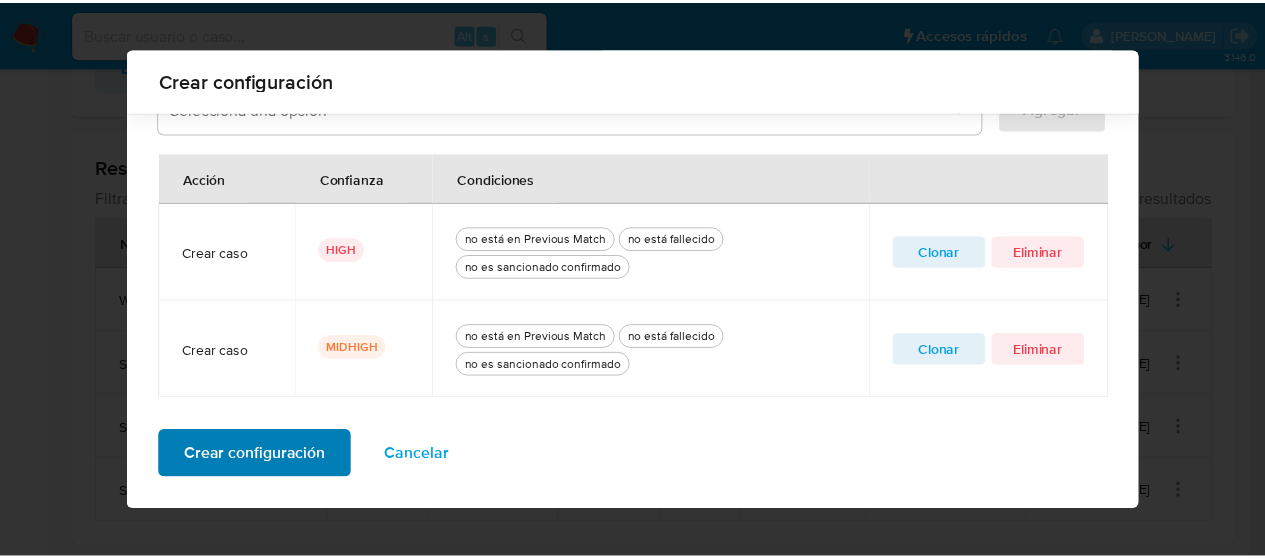 scroll, scrollTop: 212, scrollLeft: 0, axis: vertical 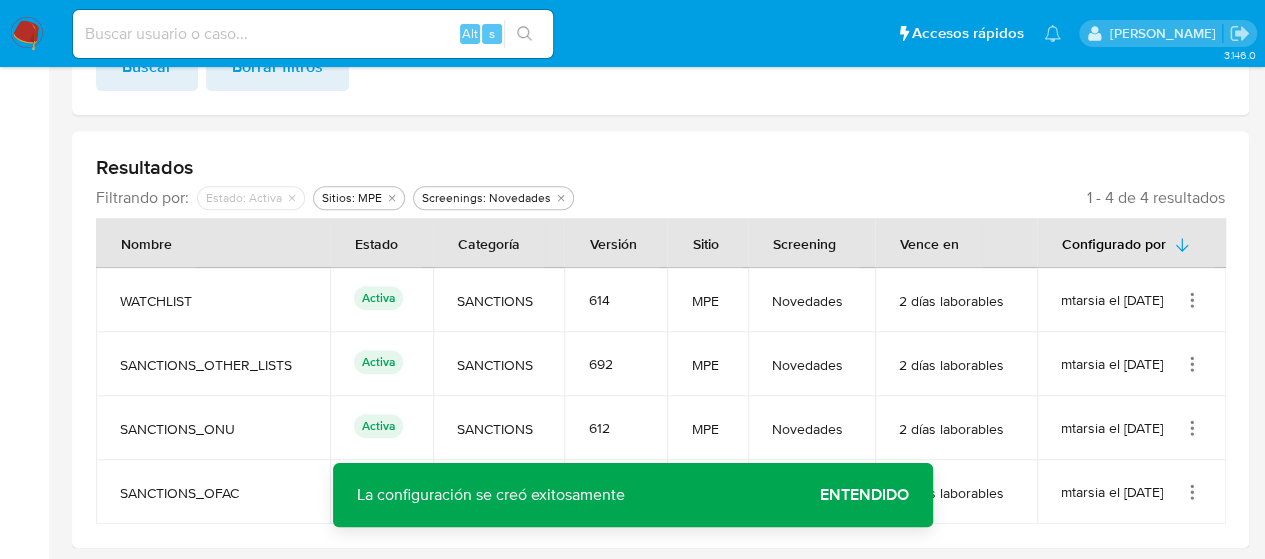 click on "Entendido" at bounding box center (864, 495) 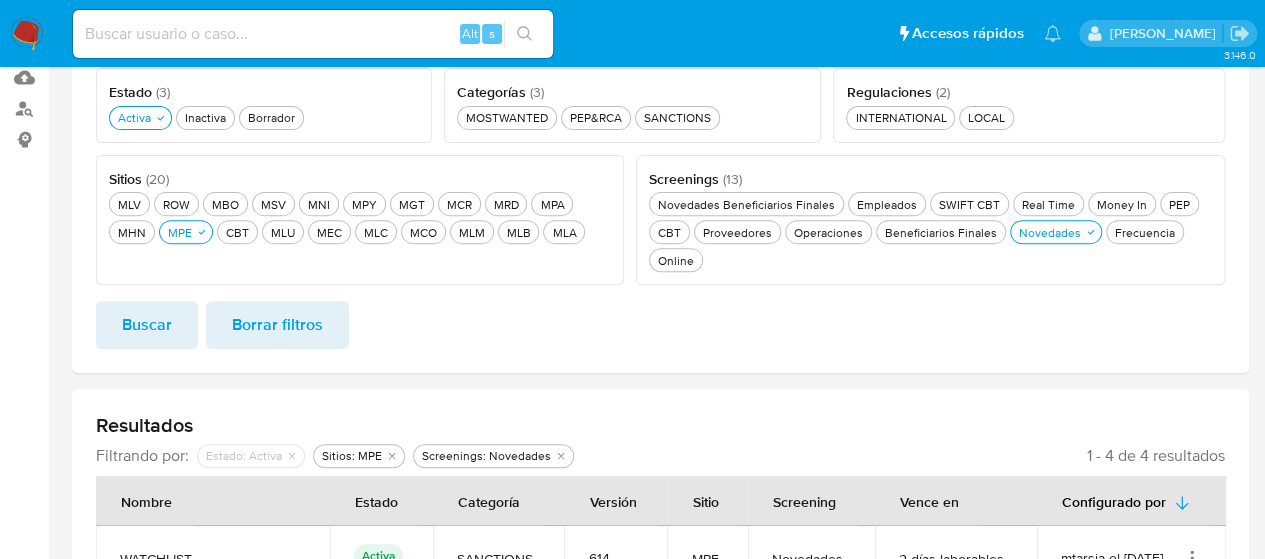 scroll, scrollTop: 230, scrollLeft: 0, axis: vertical 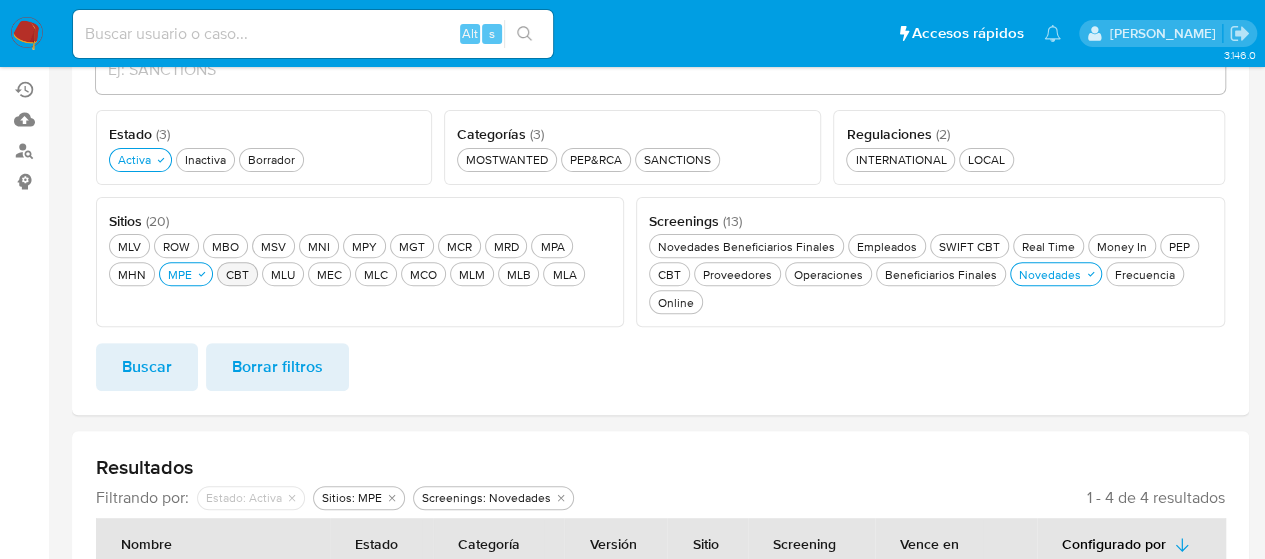 click on "CBT CBT" at bounding box center [237, 274] 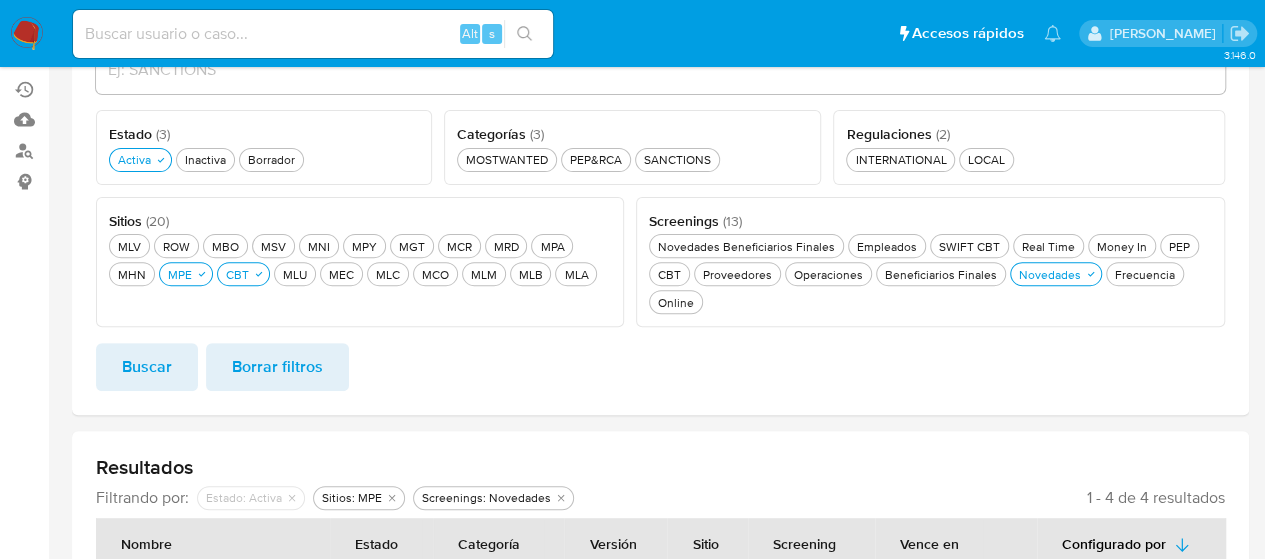 click on "MLV MLV ROW ROW MBO MBO MSV MSV MNI MNI MPY MPY MGT MGT MCR MCR MRD MRD MPA MPA MHN MHN MPE MPE CBT CBT MLU MLU MEC MEC MLC MLC MCO MCO MLM MLM MLB MLB MLA MLA" at bounding box center (360, 258) 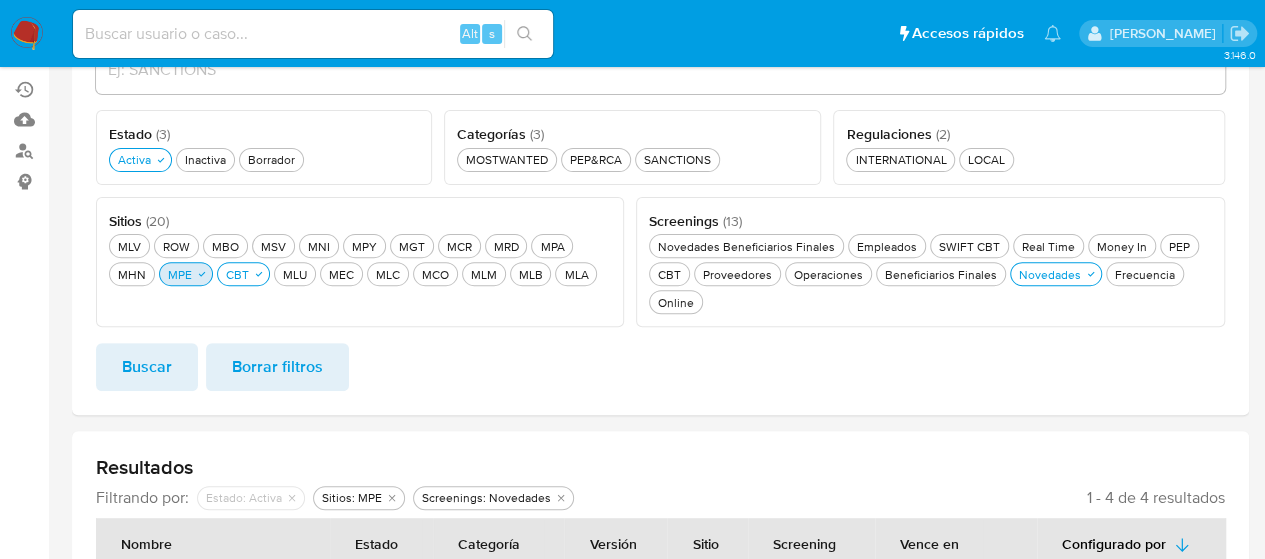 click on "MPE MPE" at bounding box center [180, 274] 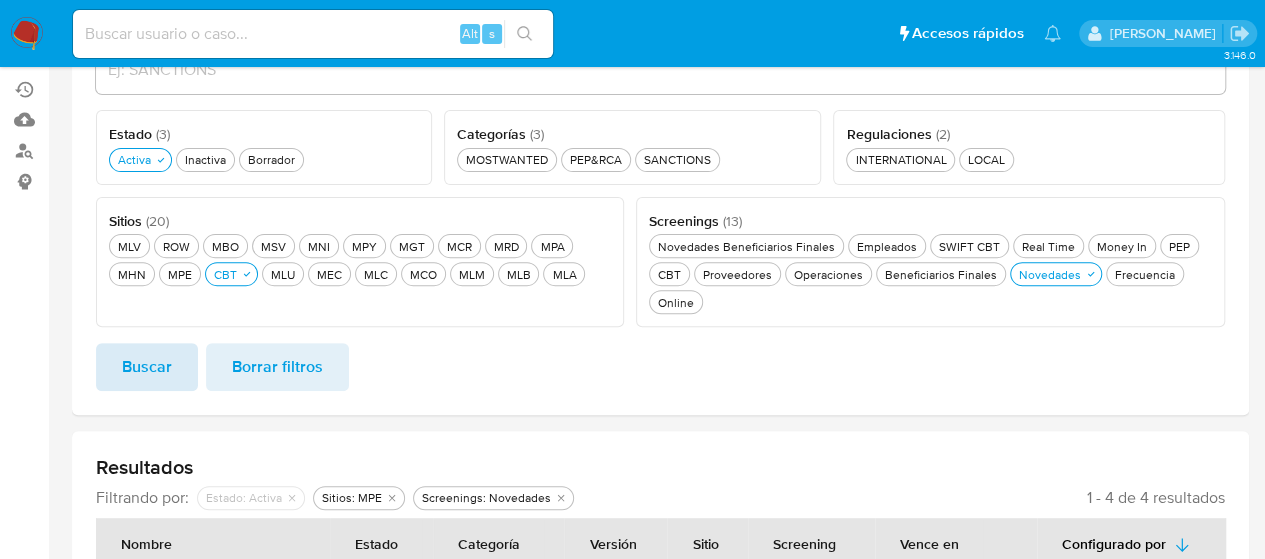 click on "Buscar" at bounding box center [147, 367] 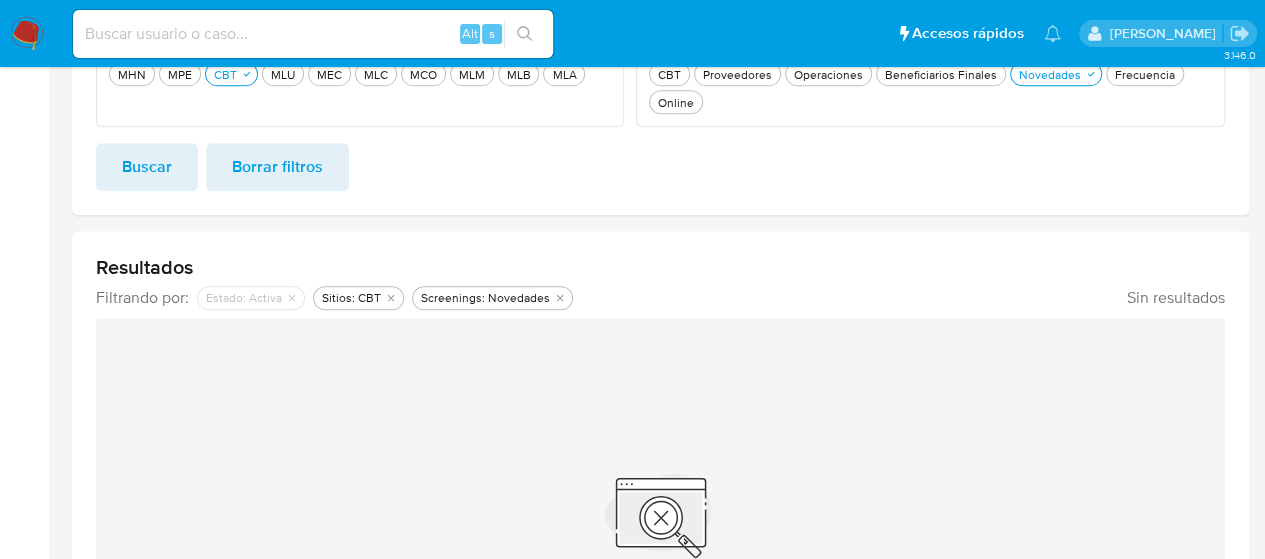 scroll, scrollTop: 330, scrollLeft: 0, axis: vertical 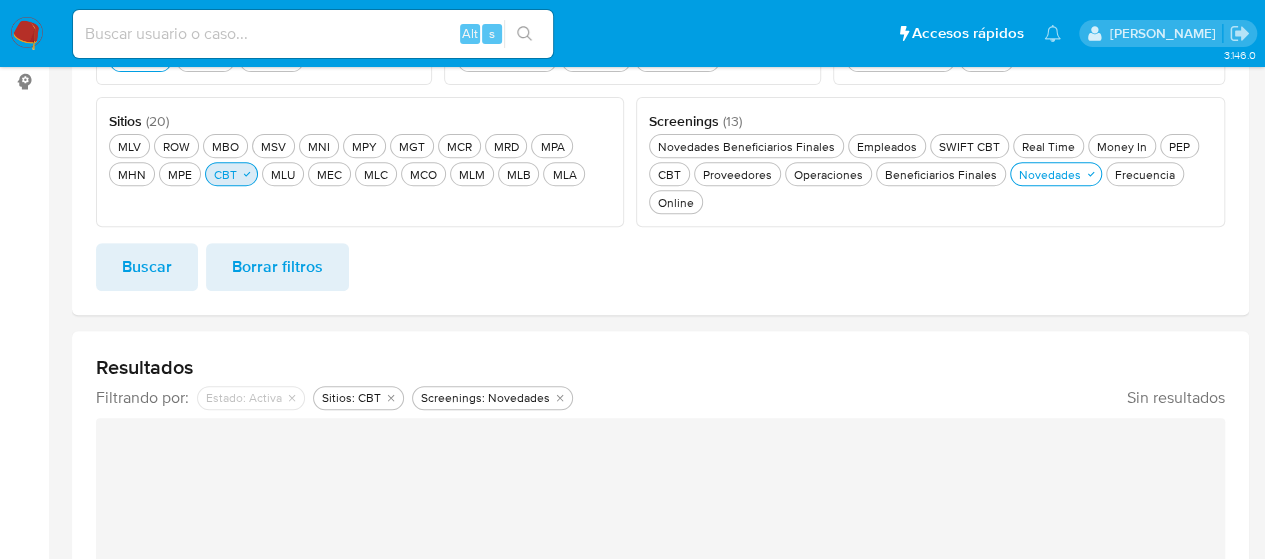 click on "CBT CBT" at bounding box center (225, 174) 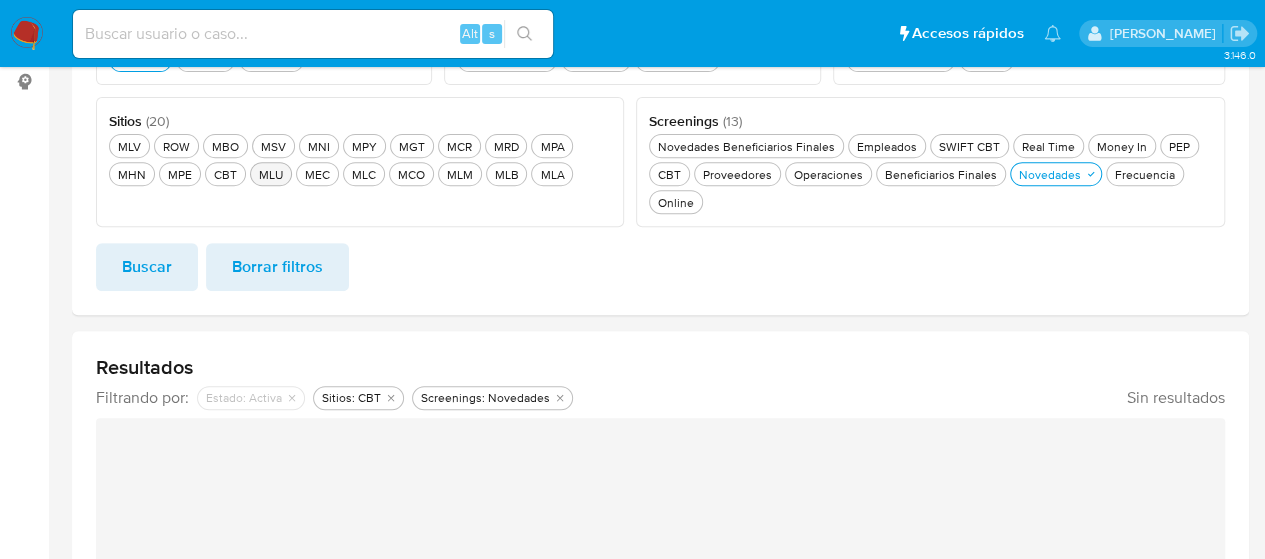 click on "MLU MLU" at bounding box center (271, 174) 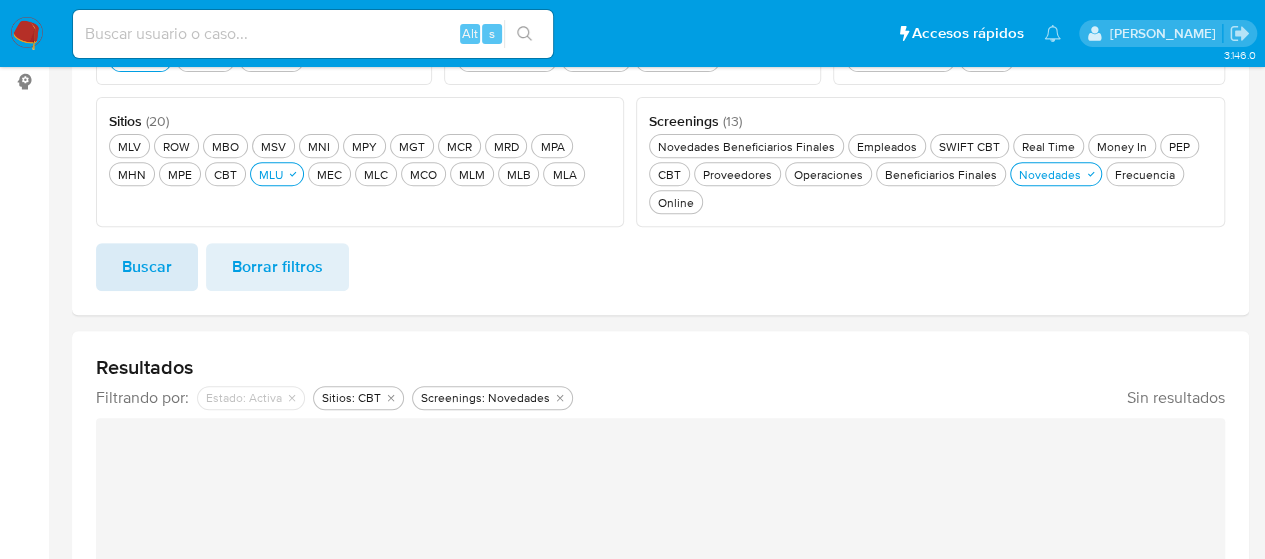 click on "Buscar" at bounding box center [147, 267] 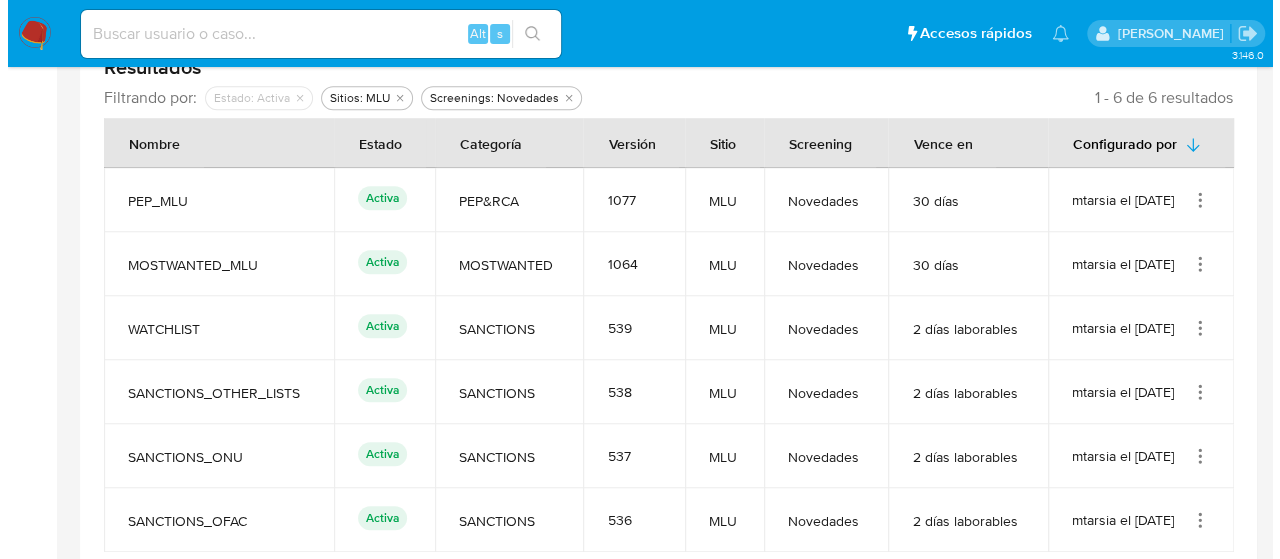 scroll, scrollTop: 658, scrollLeft: 0, axis: vertical 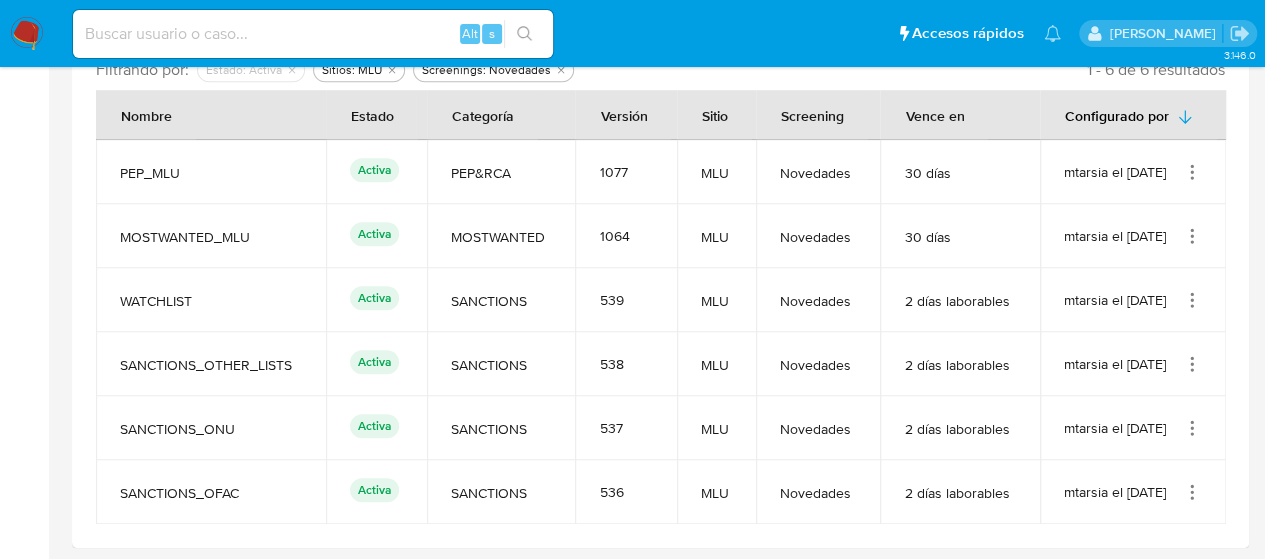 click 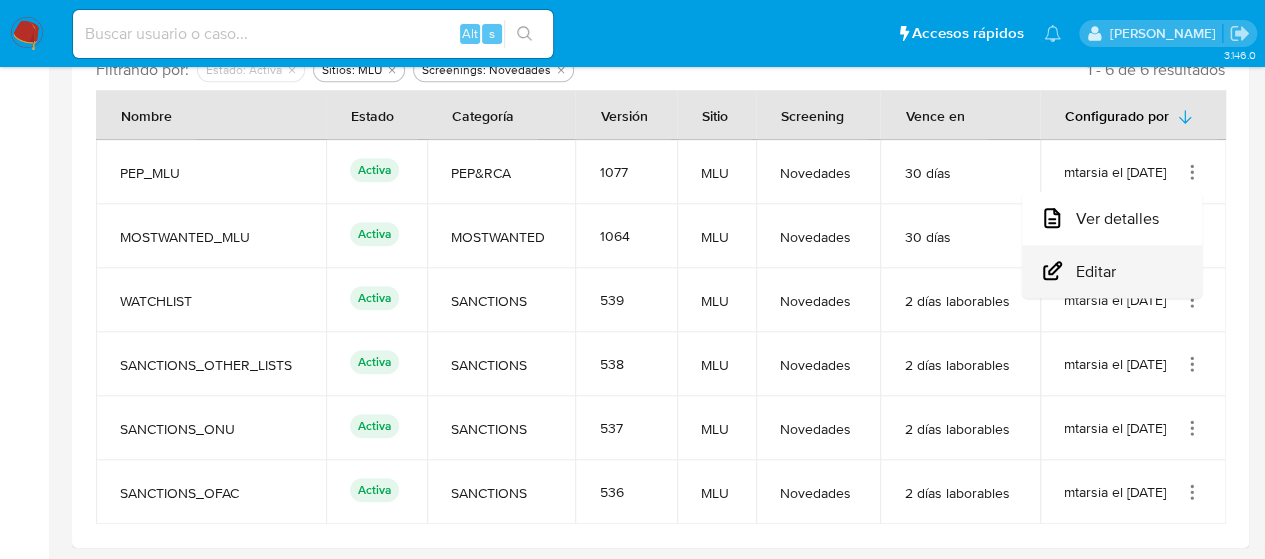 click on "Editar" at bounding box center (1112, 271) 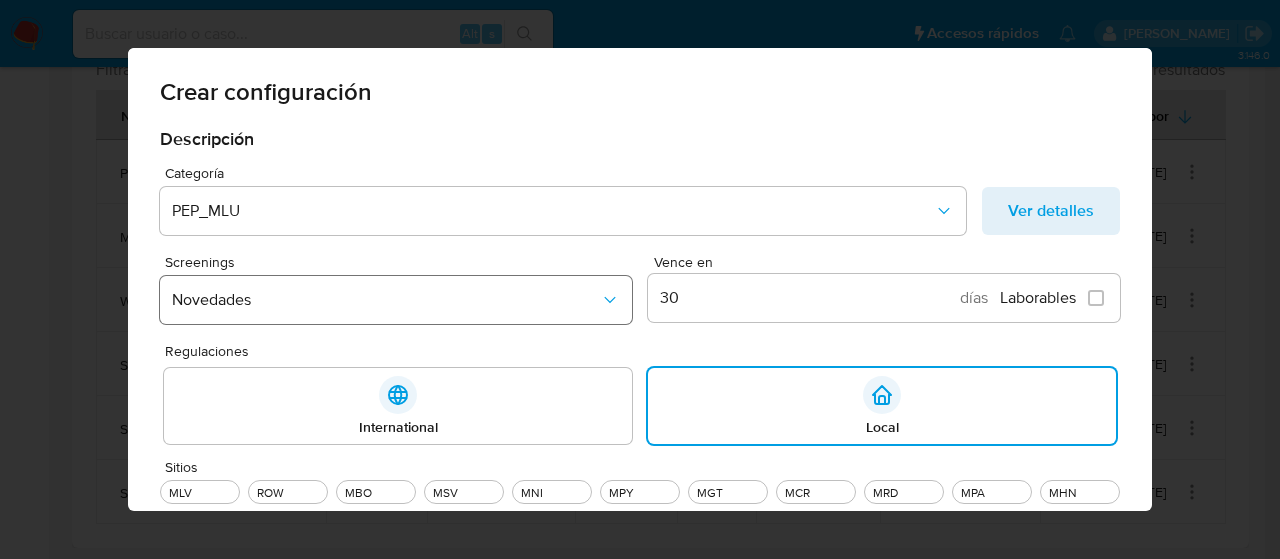 click on "Novedades" at bounding box center [386, 300] 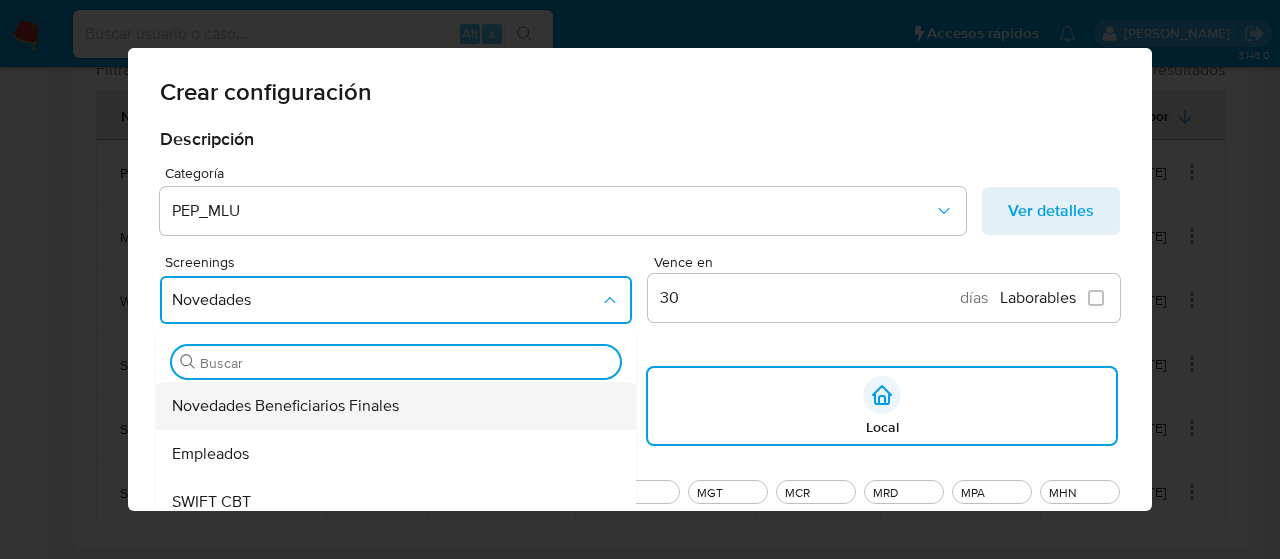click on "Novedades Beneficiarios Finales" at bounding box center (285, 406) 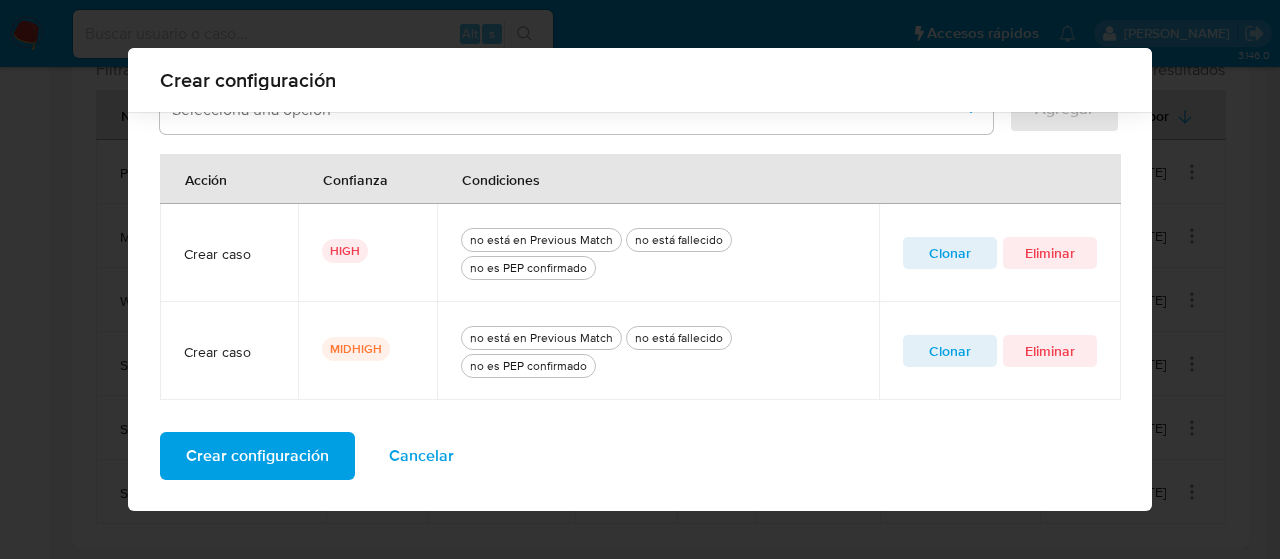 scroll, scrollTop: 718, scrollLeft: 0, axis: vertical 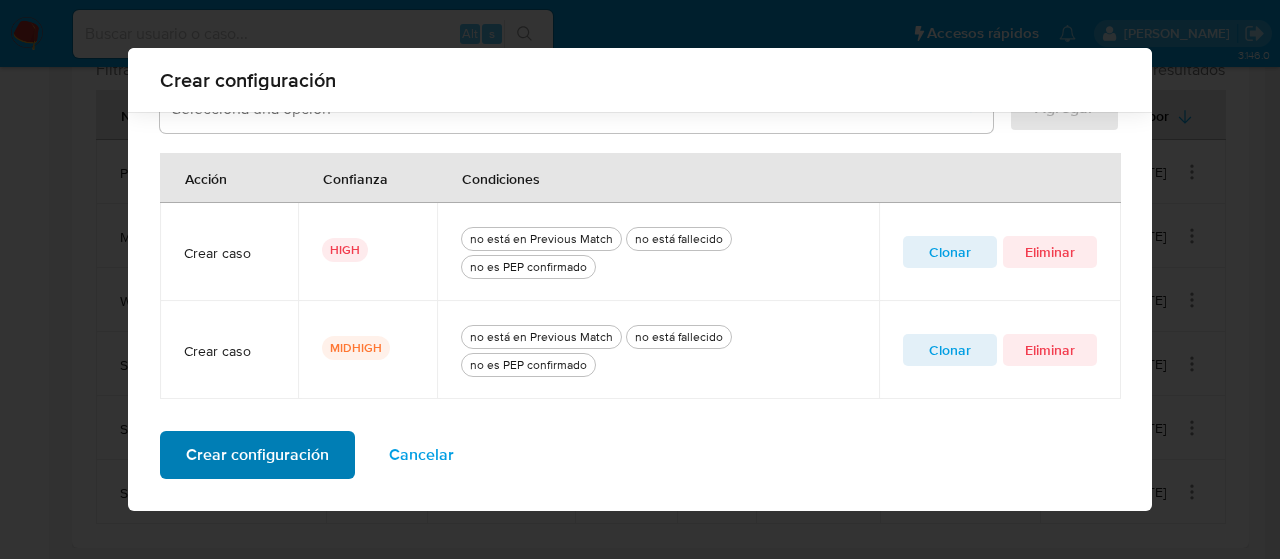 click on "Crear configuración" at bounding box center [257, 455] 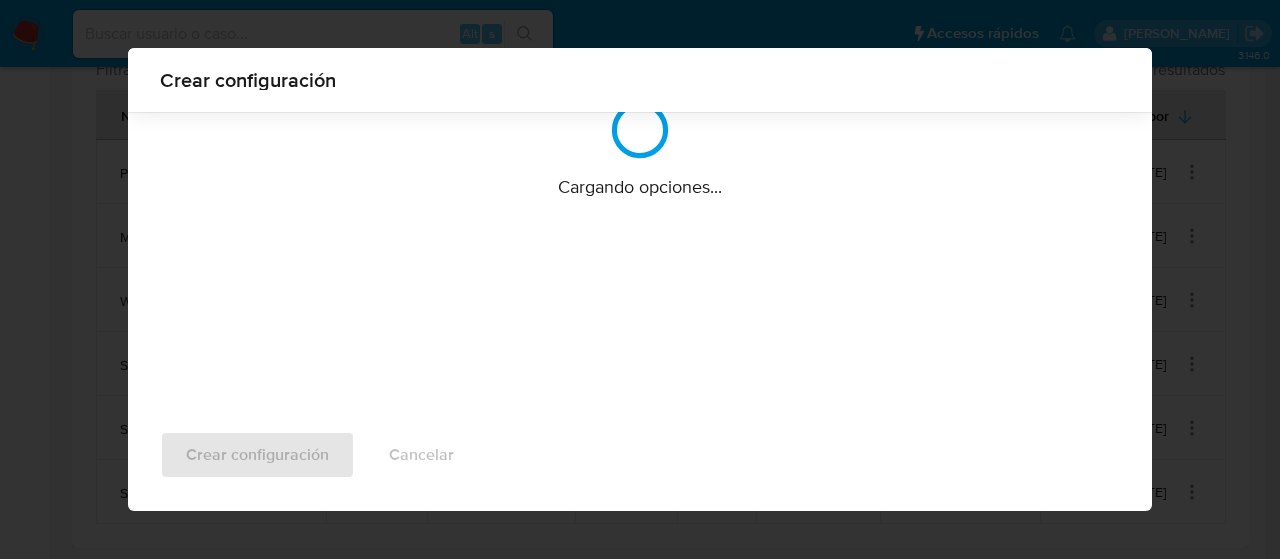 scroll, scrollTop: 212, scrollLeft: 0, axis: vertical 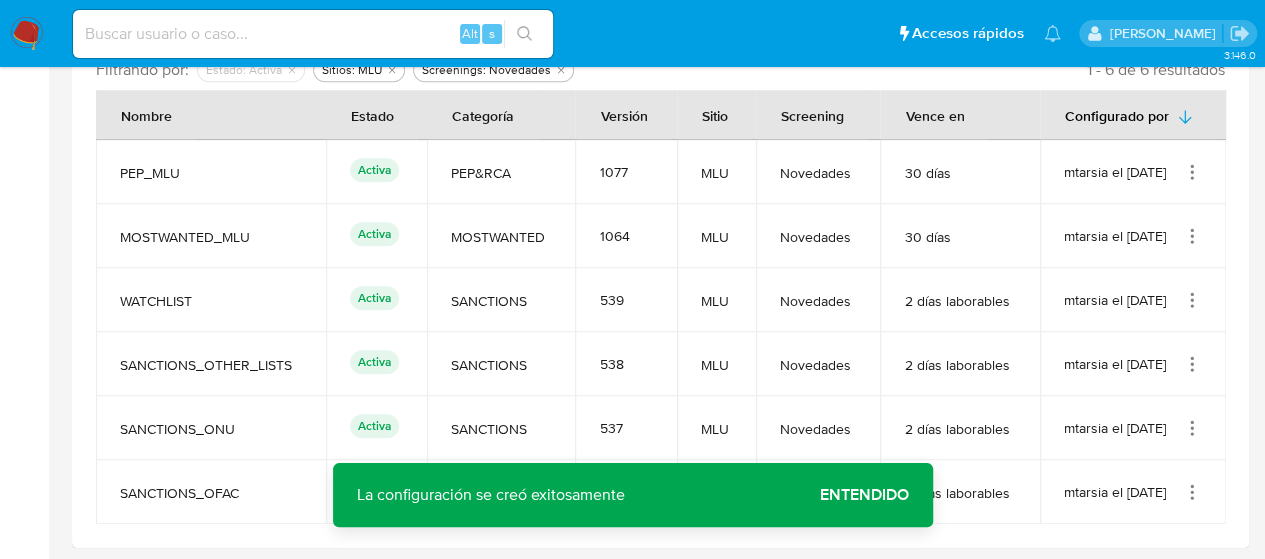 click on "Entendido" at bounding box center [864, 495] 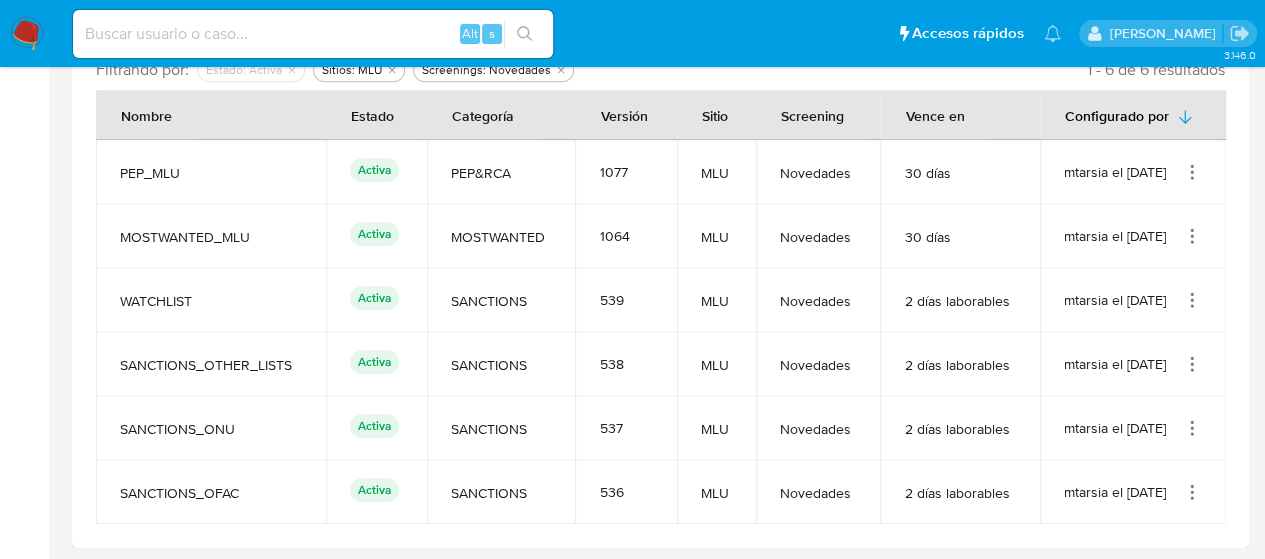 click 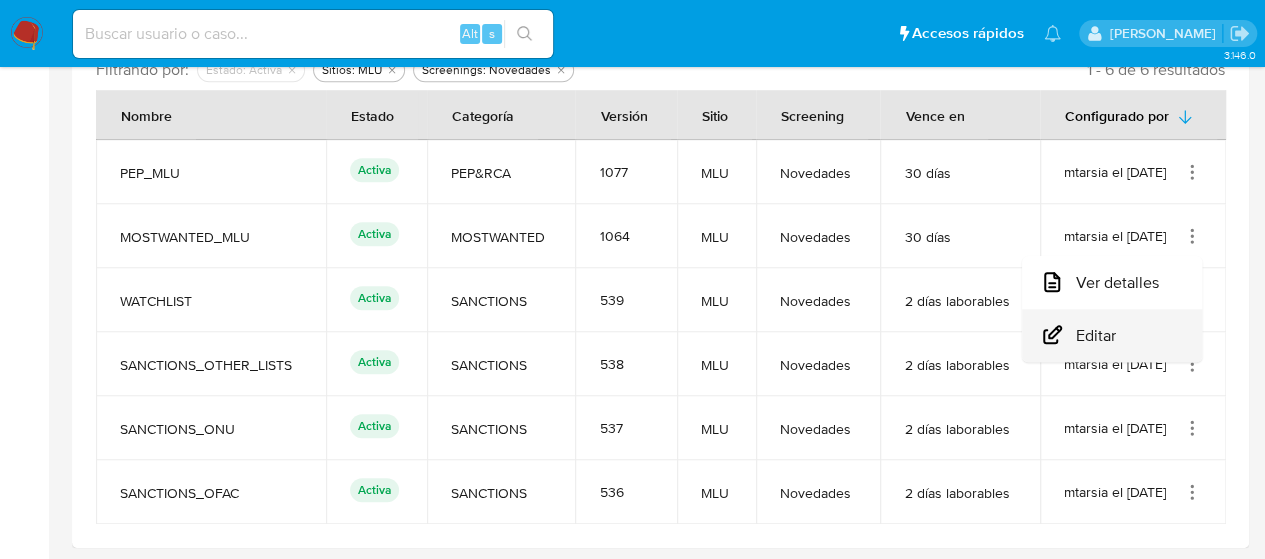 click on "Editar" at bounding box center [1112, 335] 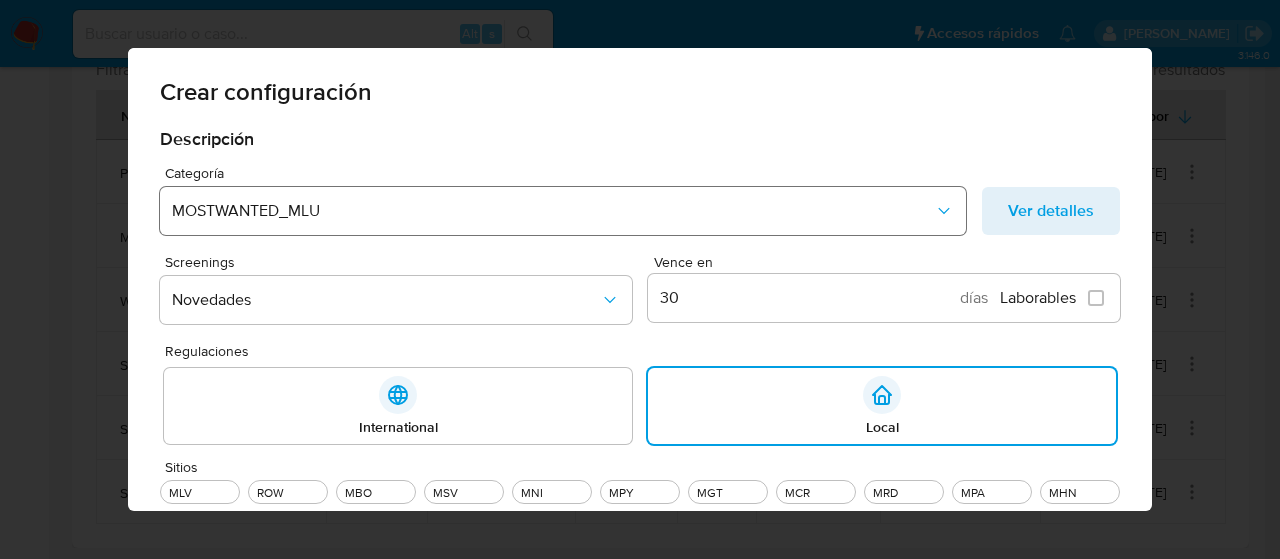 click on "MOSTWANTED_MLU" at bounding box center (563, 211) 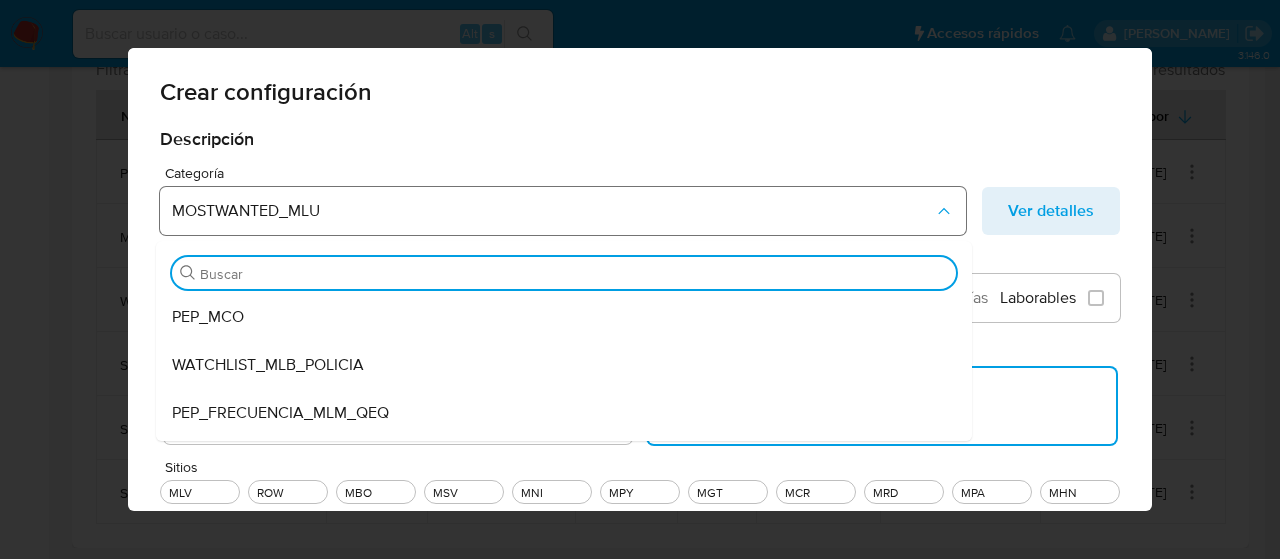 click on "MOSTWANTED_MLU" at bounding box center [563, 211] 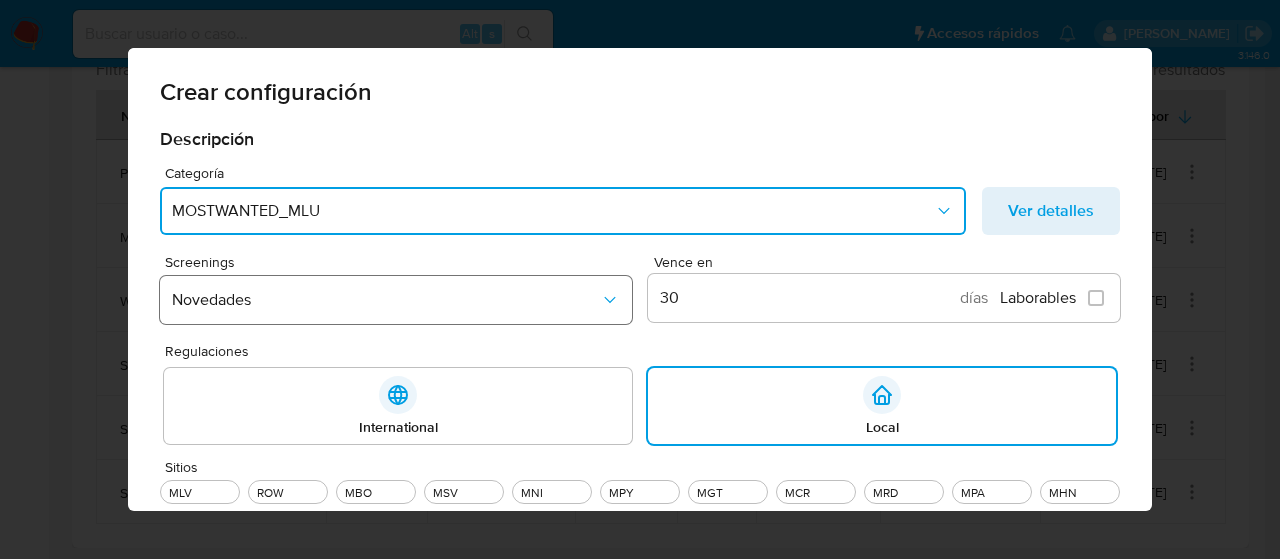 click on "Novedades" at bounding box center (386, 300) 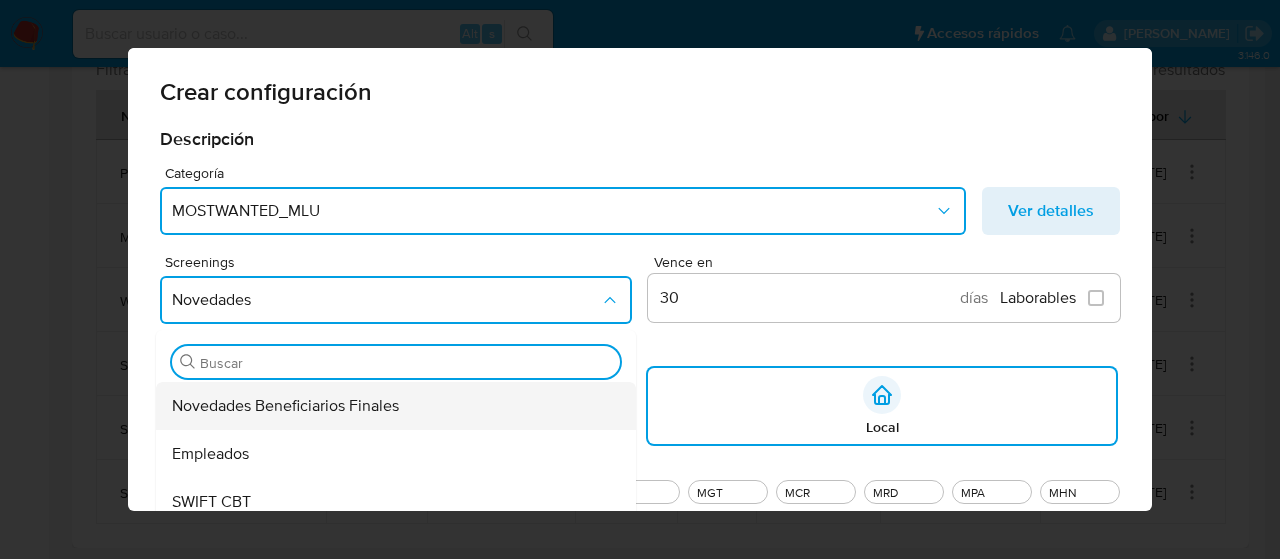 click on "Novedades Beneficiarios Finales" at bounding box center (285, 406) 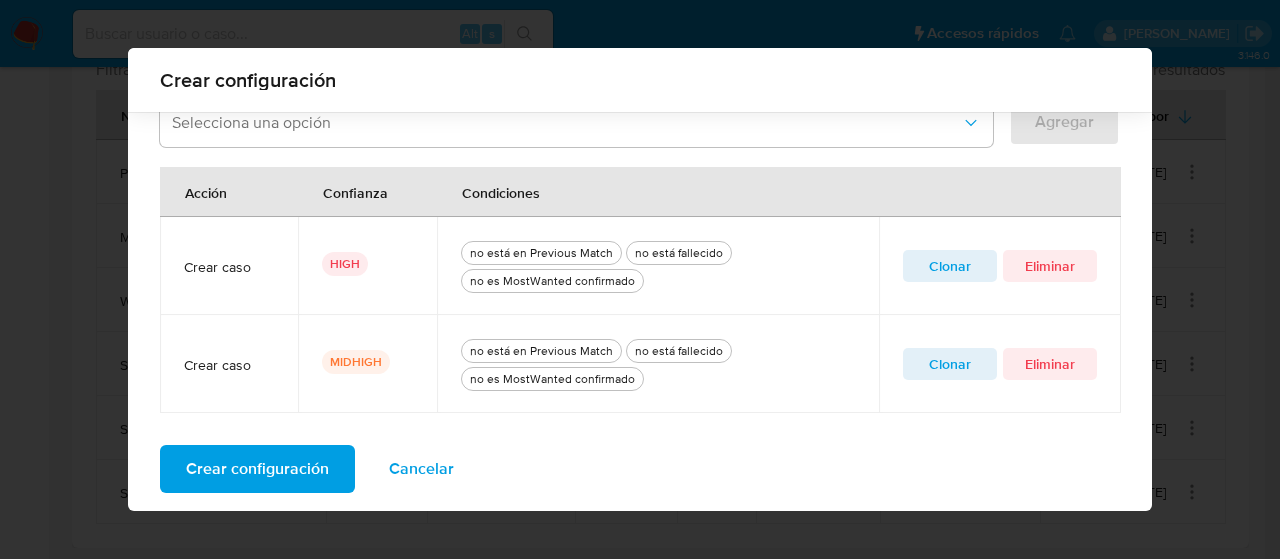 scroll, scrollTop: 718, scrollLeft: 0, axis: vertical 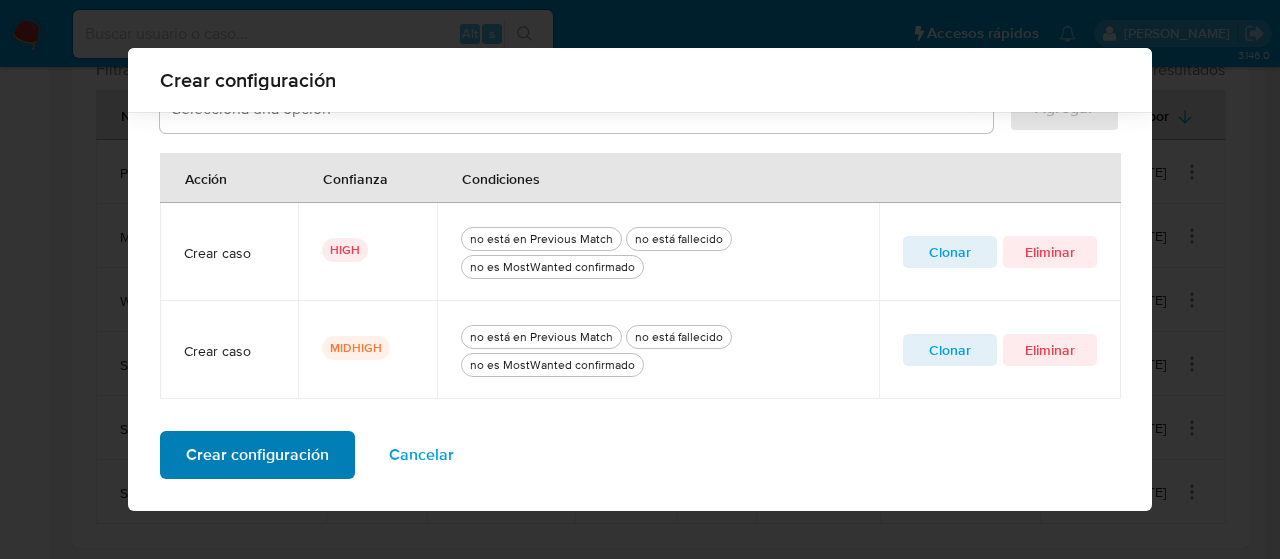 click on "Crear configuración" at bounding box center [257, 455] 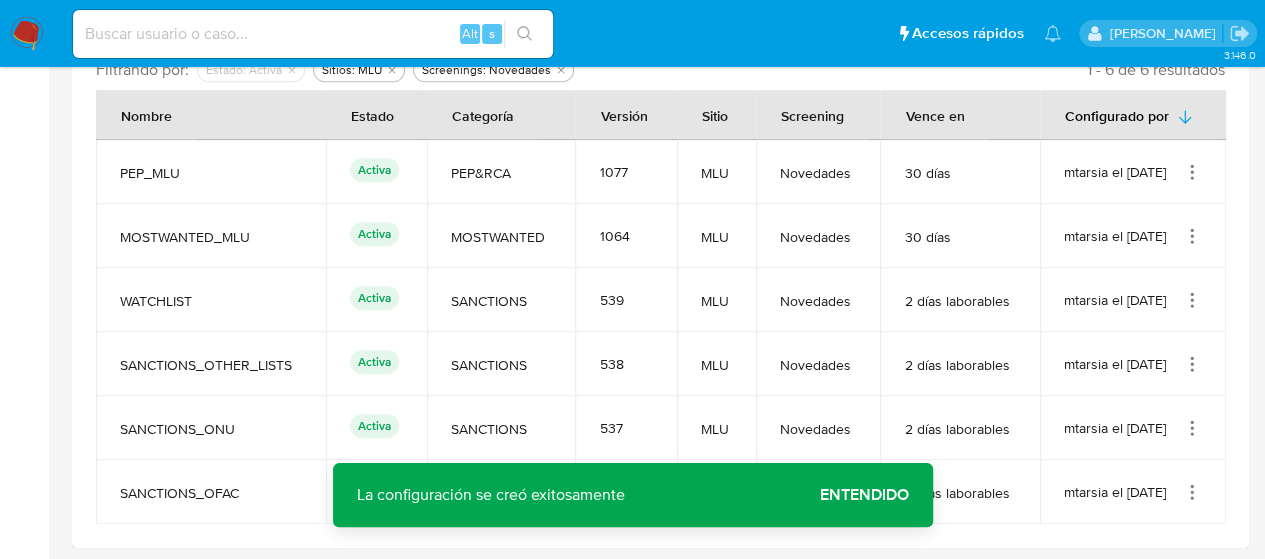 click on "Entendido" at bounding box center [864, 495] 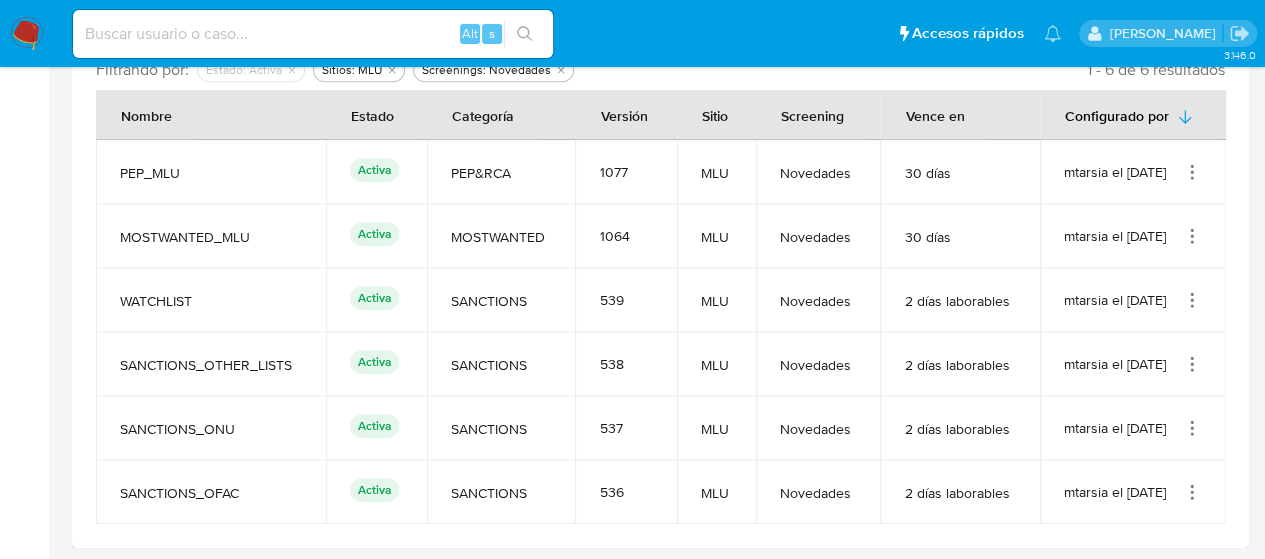 click 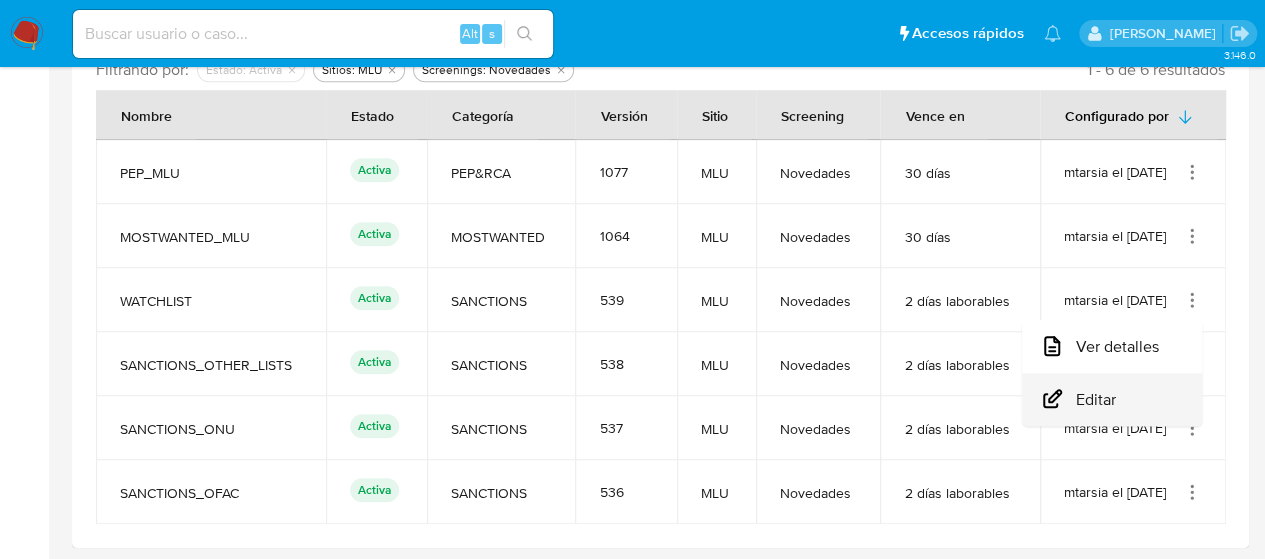 click on "Editar" at bounding box center (1112, 399) 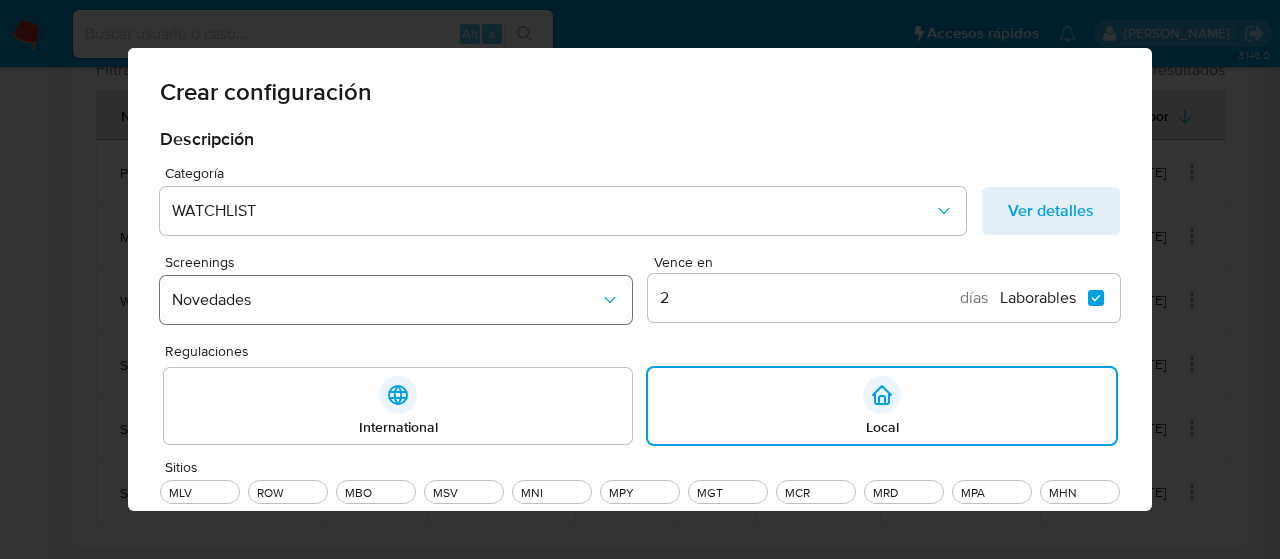 click on "Novedades" at bounding box center [386, 300] 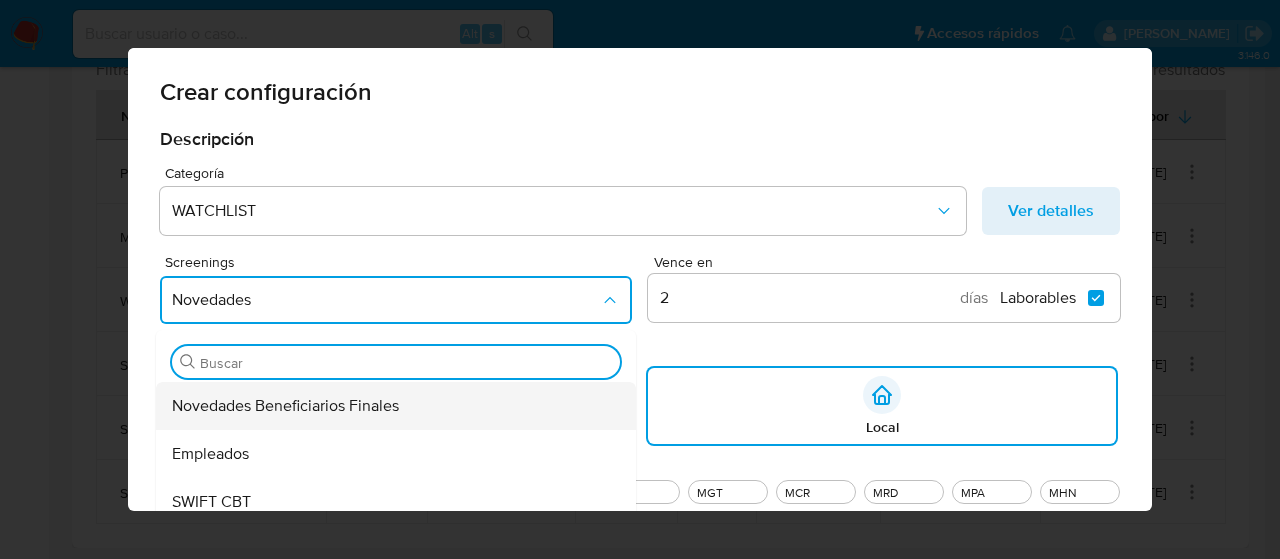 click on "Novedades Beneficiarios Finales" at bounding box center (285, 406) 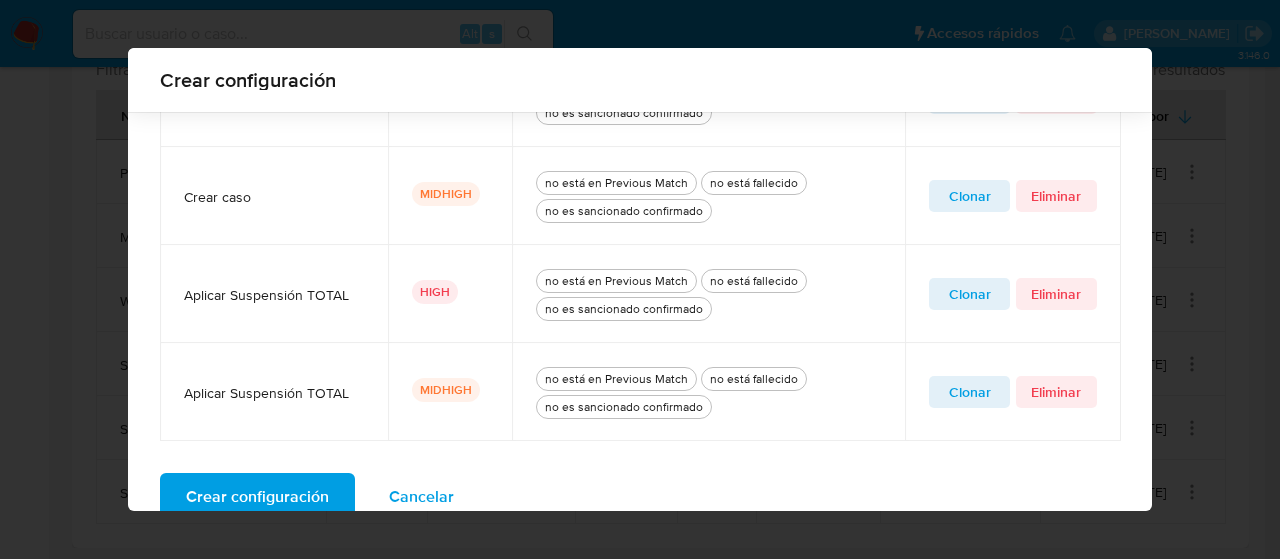 scroll, scrollTop: 1001, scrollLeft: 0, axis: vertical 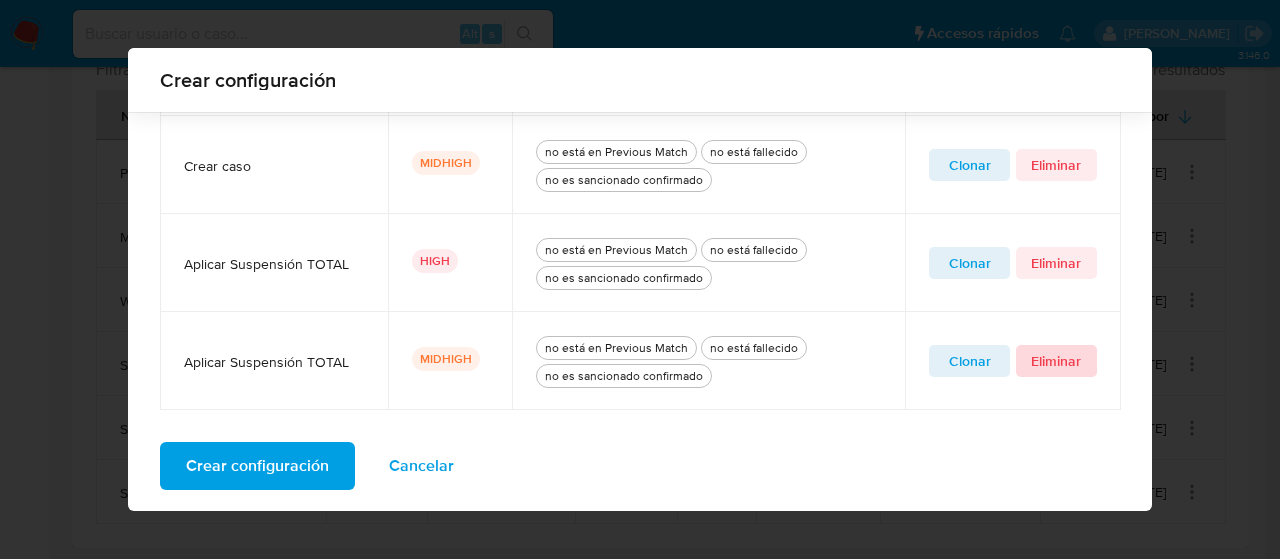 click on "Eliminar" at bounding box center [1056, 361] 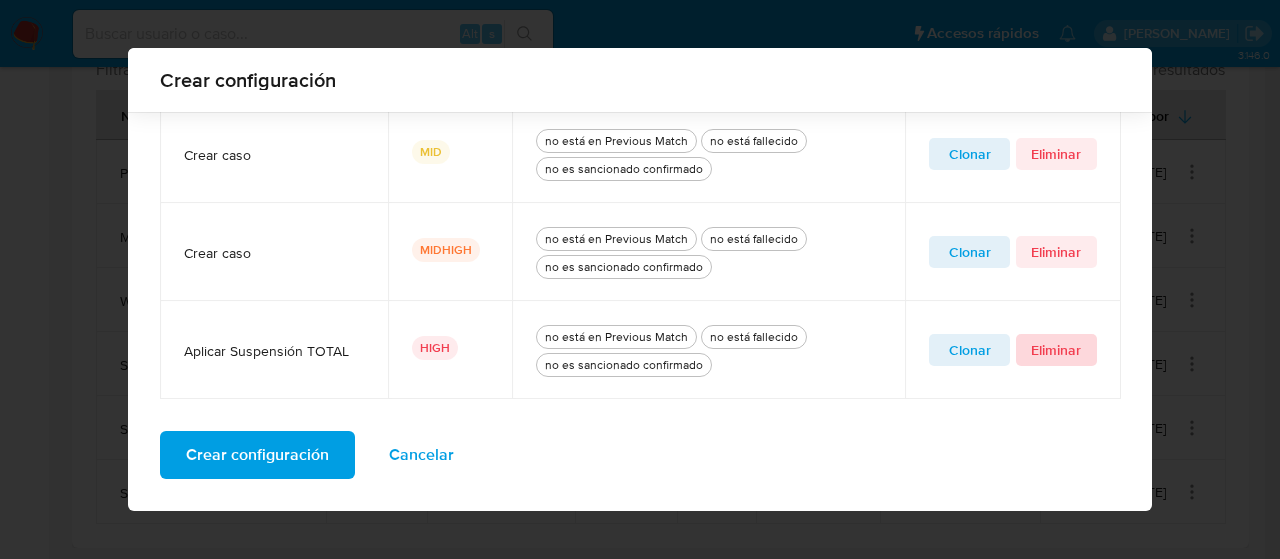 click on "Eliminar" at bounding box center (1056, 350) 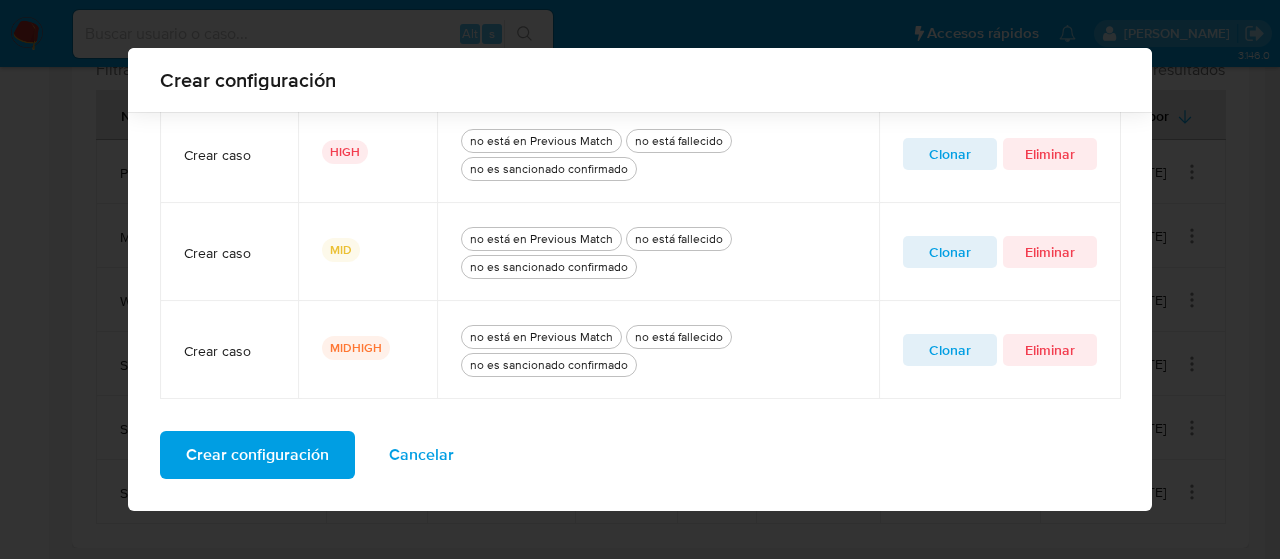 click on "Crear configuración" at bounding box center [257, 455] 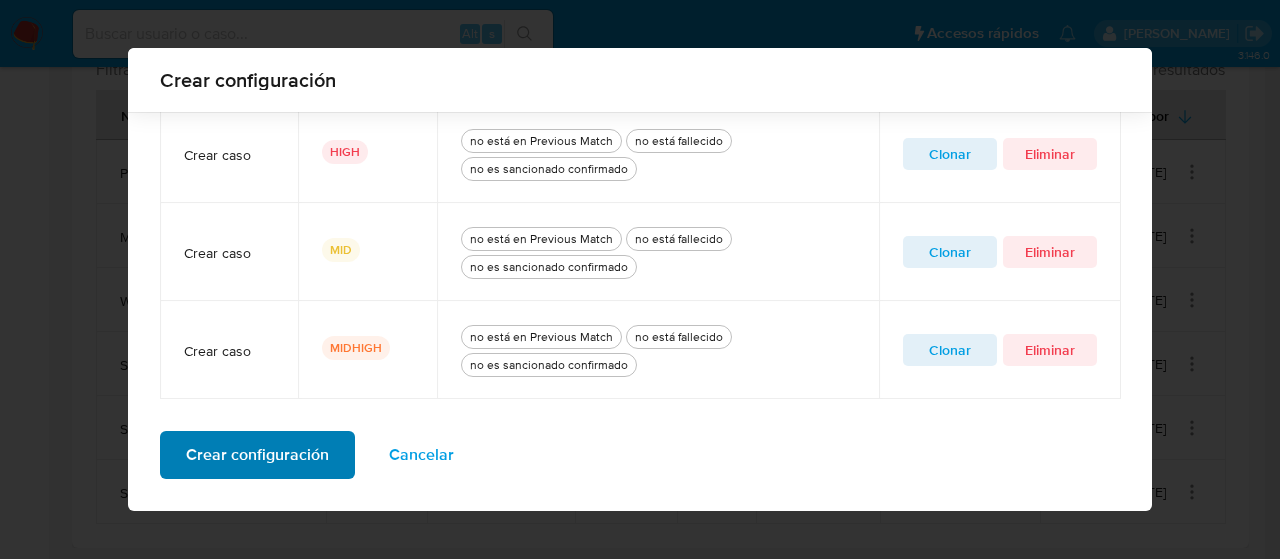 scroll, scrollTop: 212, scrollLeft: 0, axis: vertical 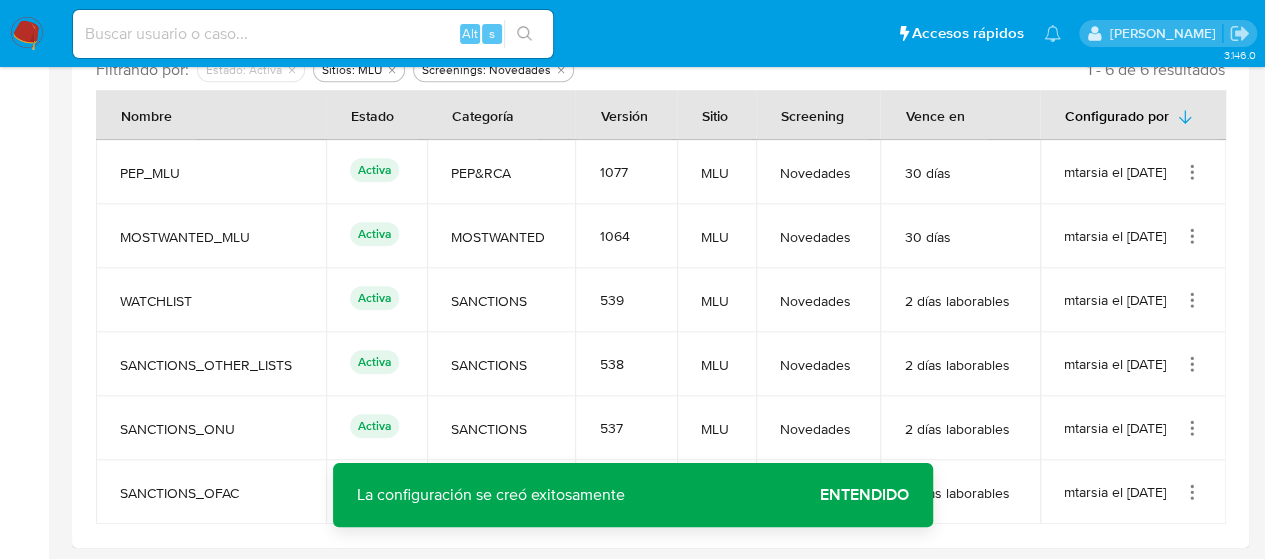 click on "Entendido" at bounding box center [864, 495] 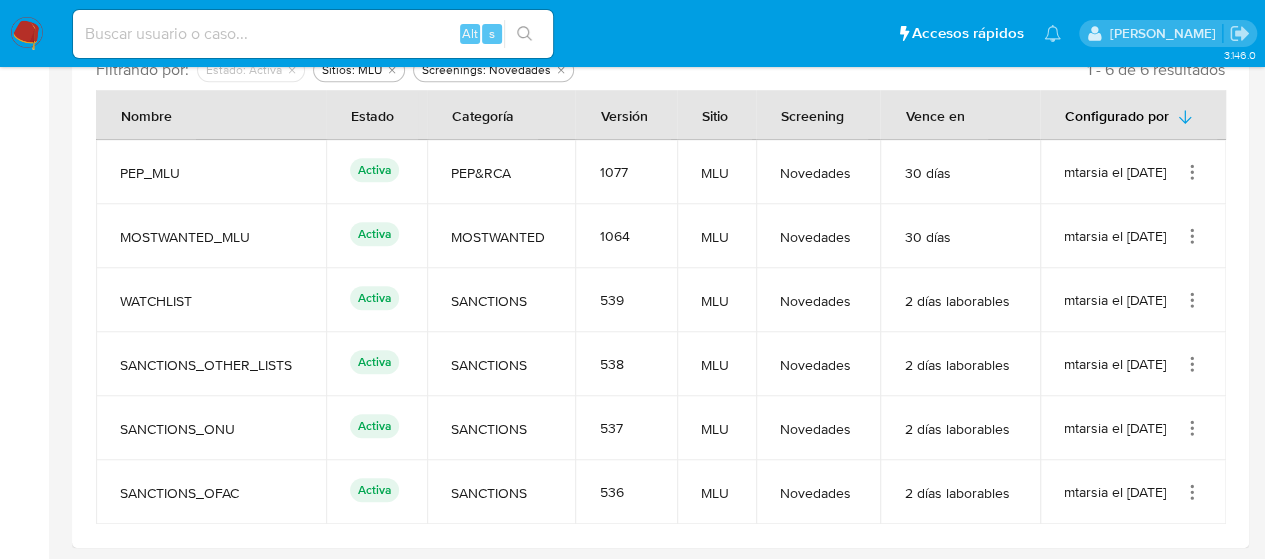 click 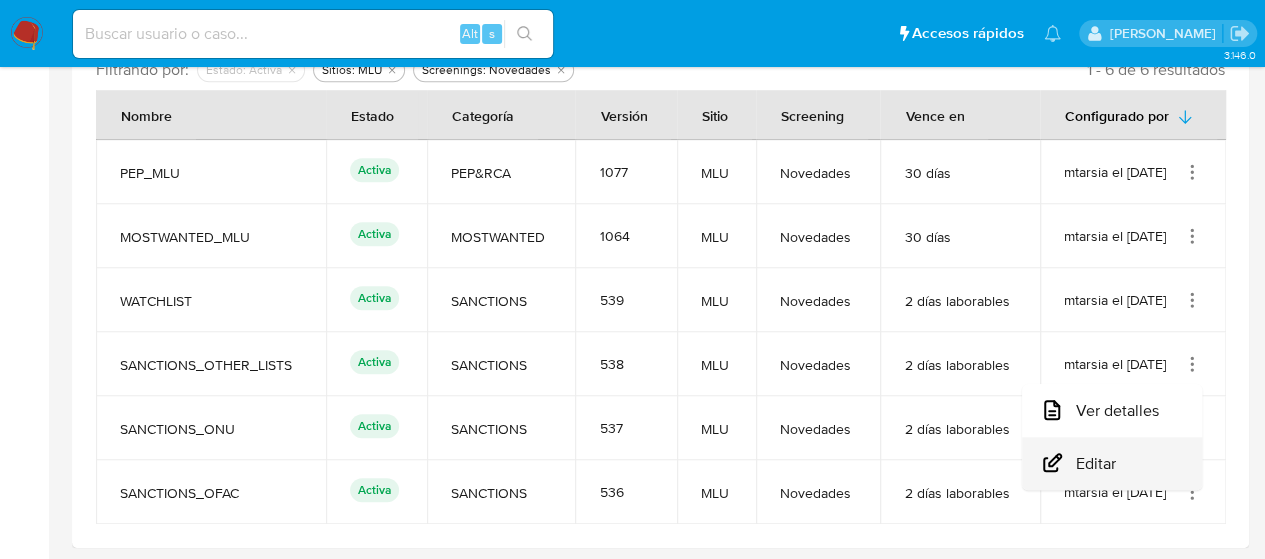 click on "Editar" at bounding box center (1112, 463) 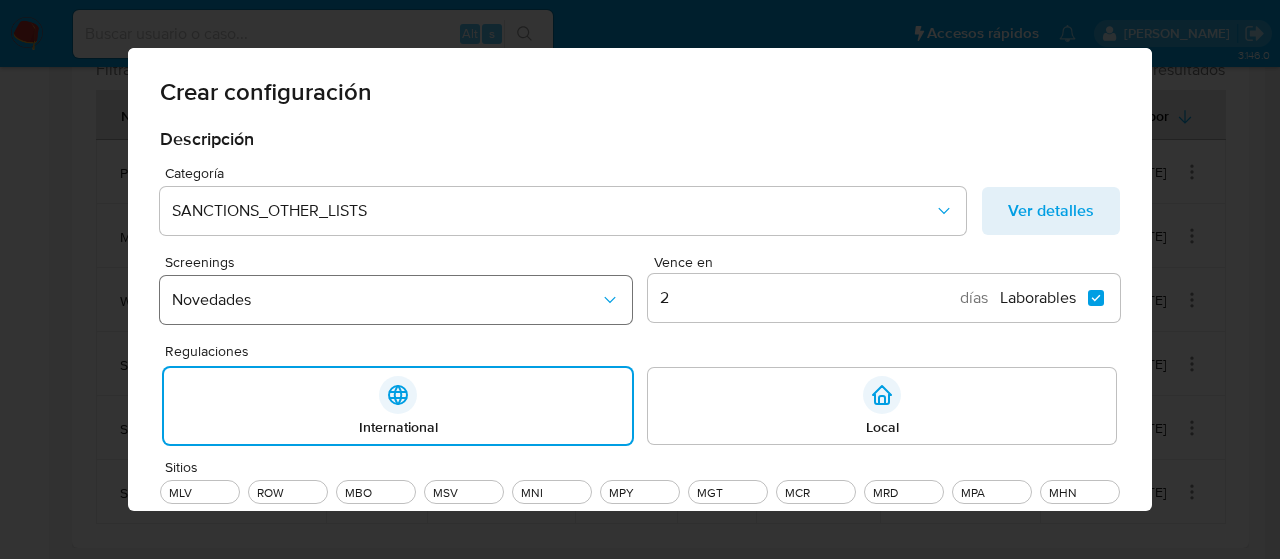 click on "Novedades" at bounding box center [386, 300] 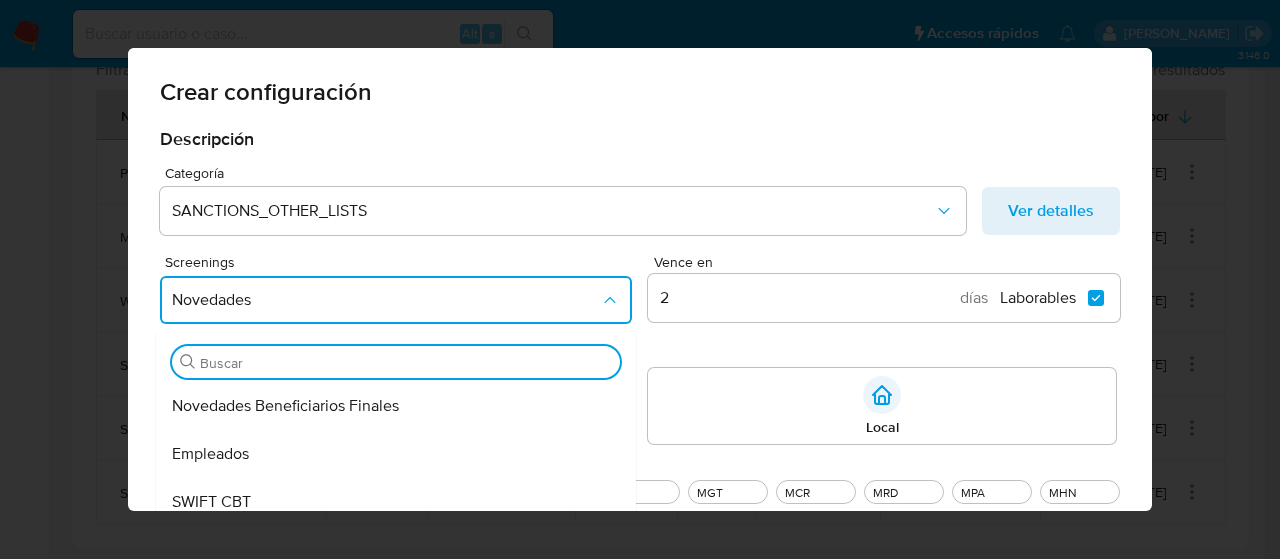 click on "Novedades Beneficiarios Finales" at bounding box center (390, 406) 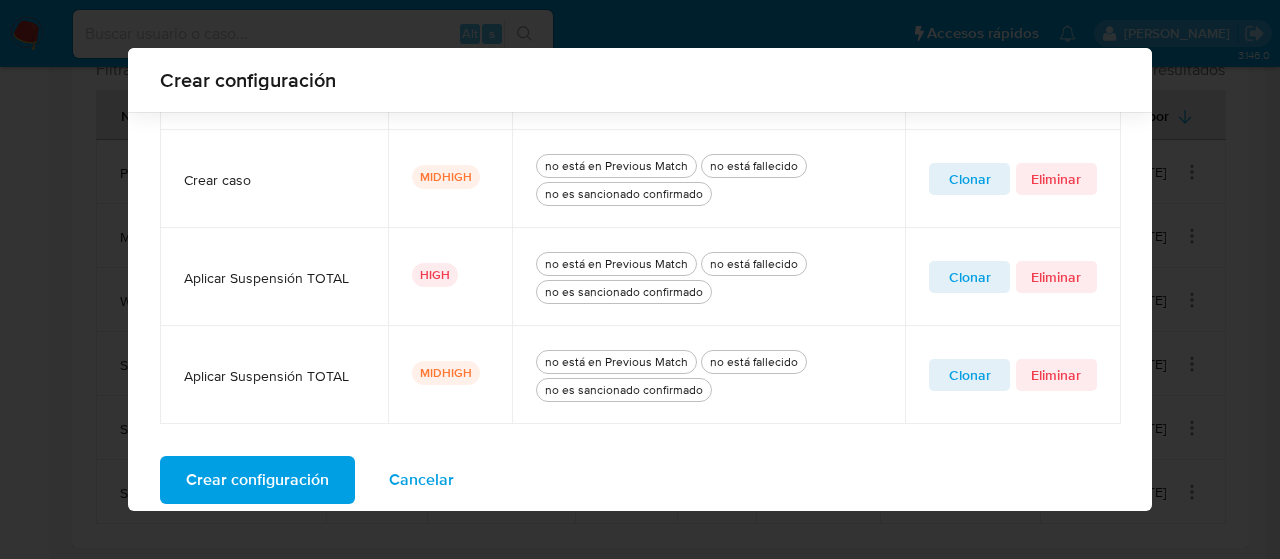scroll, scrollTop: 914, scrollLeft: 0, axis: vertical 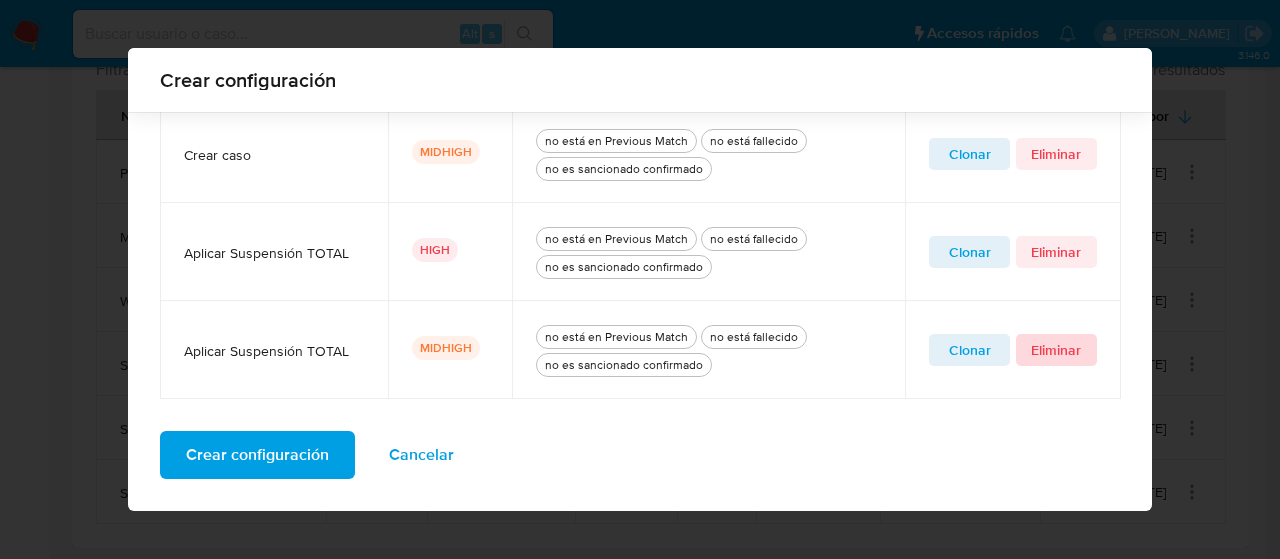 click on "Eliminar" at bounding box center (1056, 350) 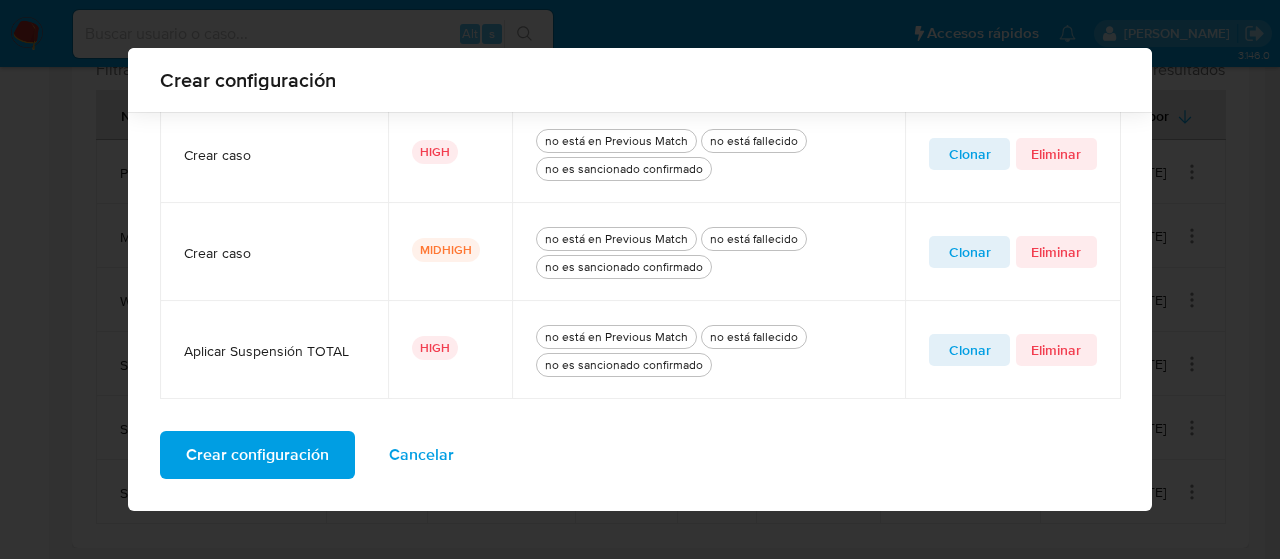scroll, scrollTop: 816, scrollLeft: 0, axis: vertical 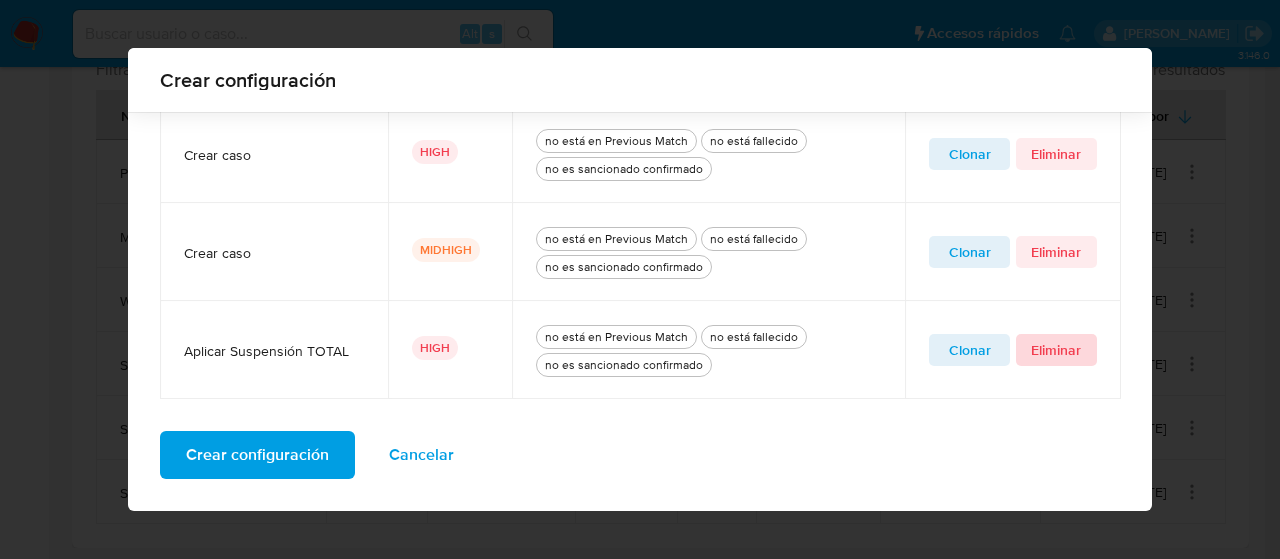 click on "Eliminar" at bounding box center (1056, 350) 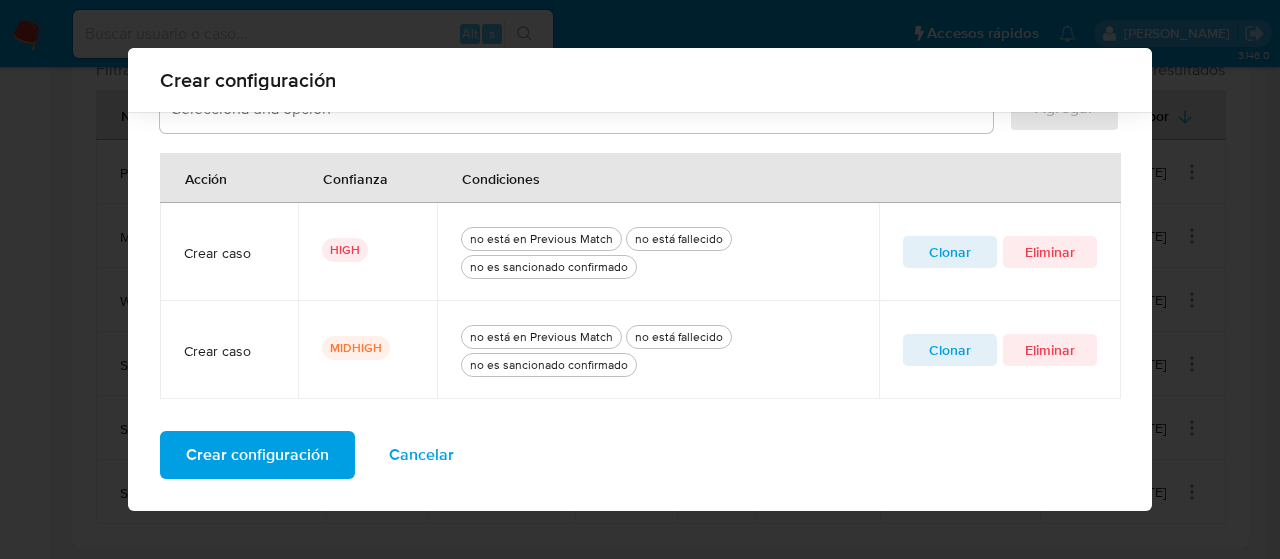 click on "Crear configuración" at bounding box center (257, 455) 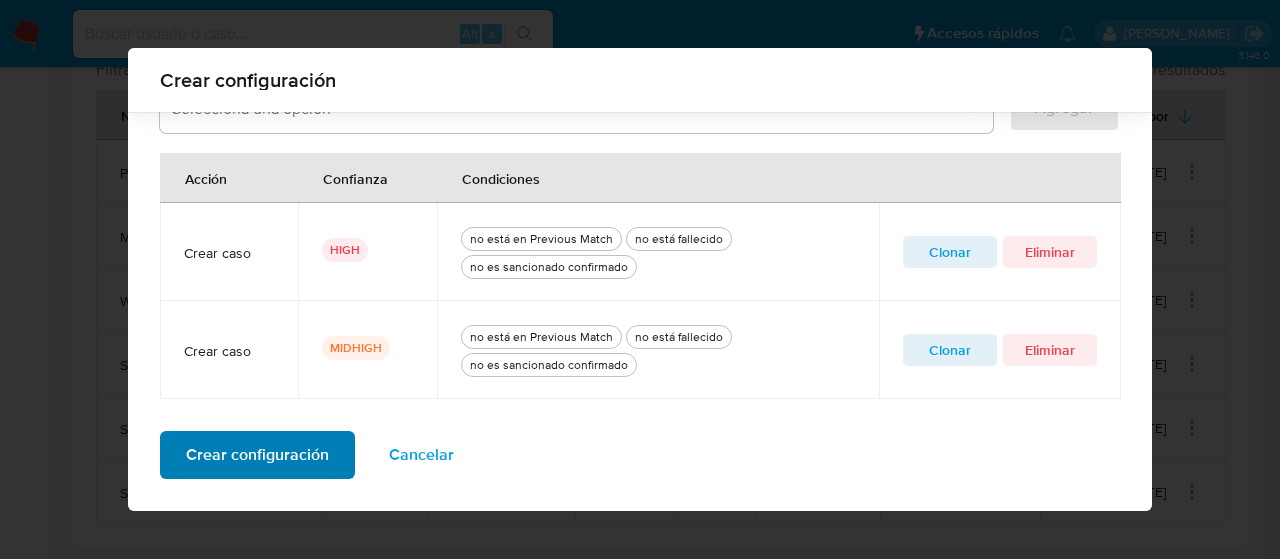 scroll, scrollTop: 212, scrollLeft: 0, axis: vertical 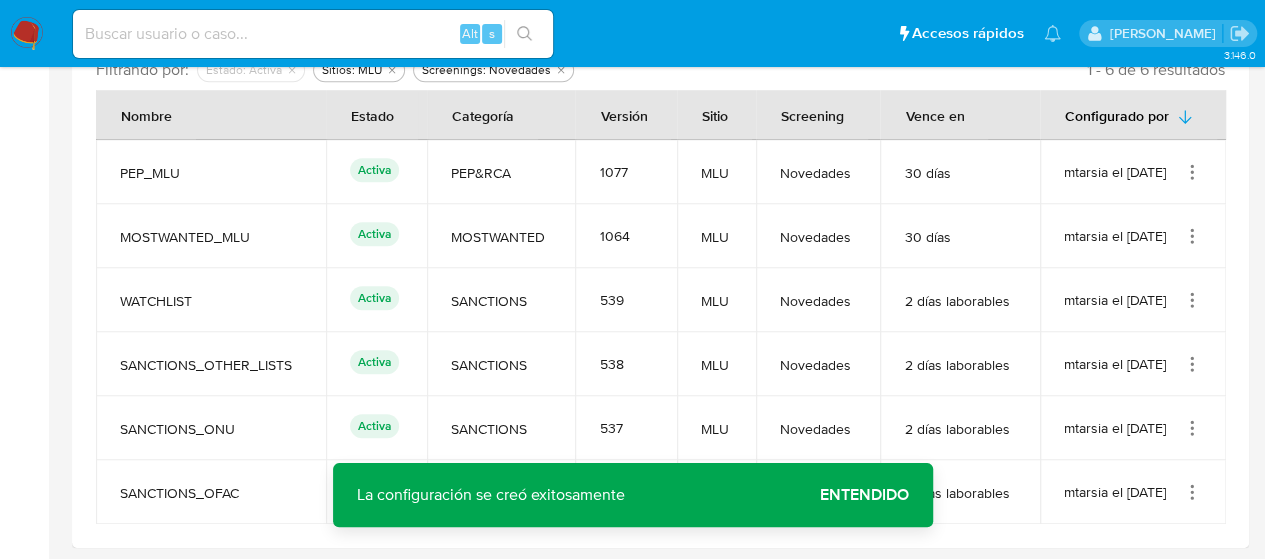 click on "Entendido" at bounding box center (864, 495) 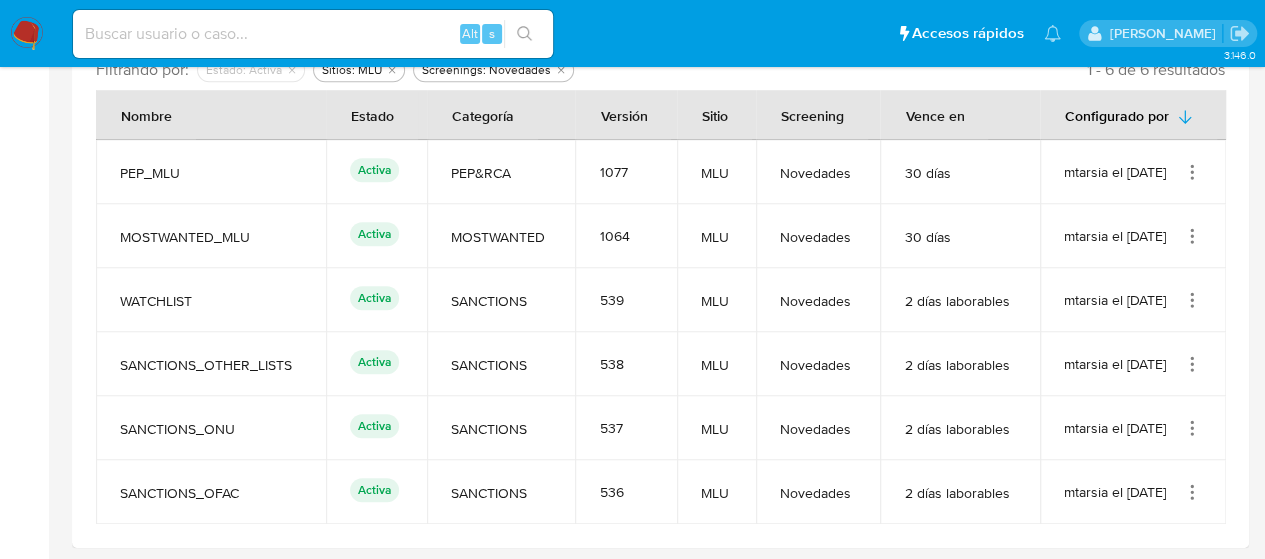 click 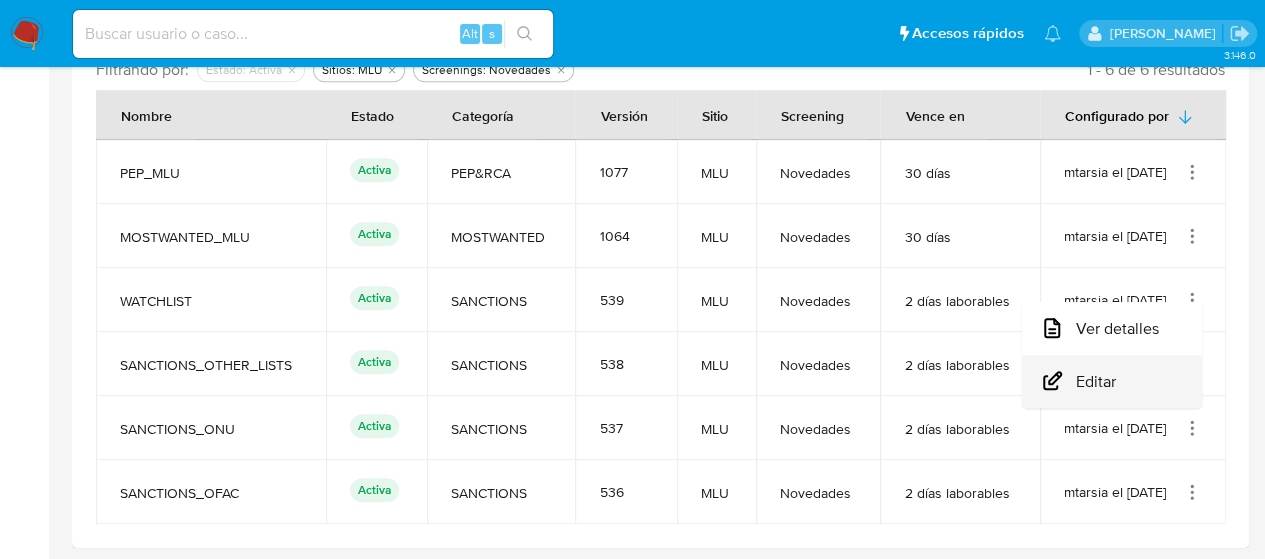 click on "Editar" at bounding box center [1112, 381] 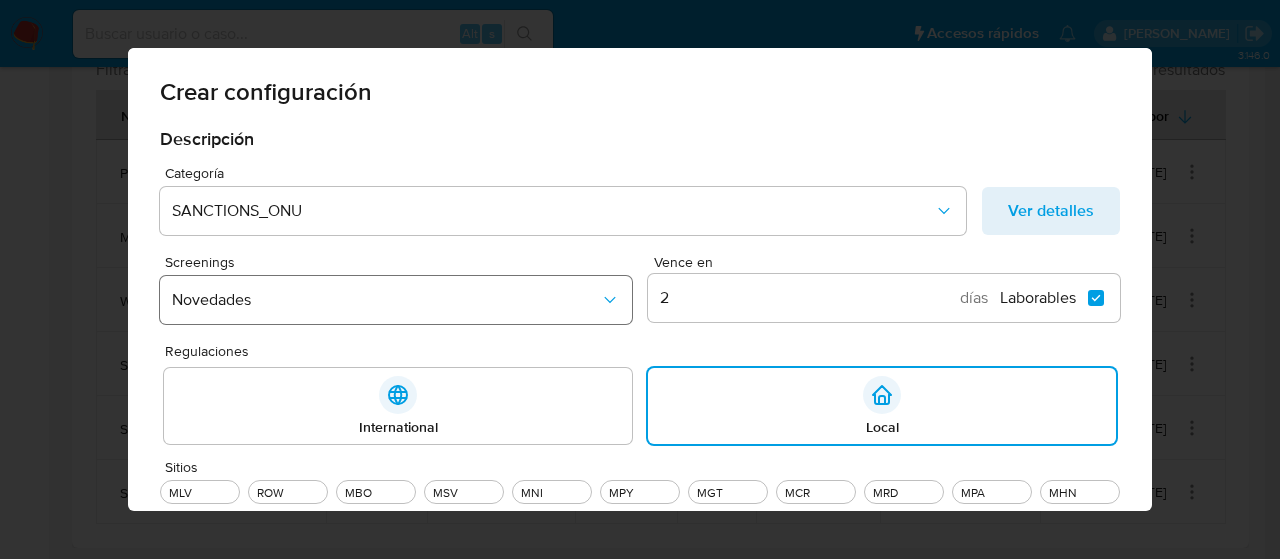 click on "Novedades" at bounding box center [386, 300] 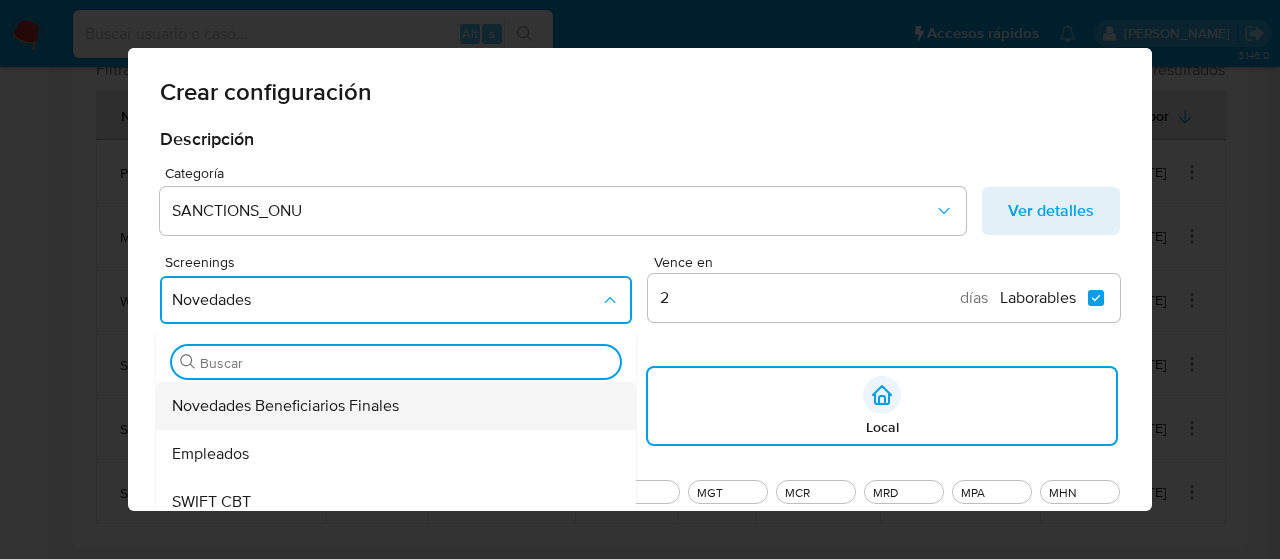 click on "Novedades Beneficiarios Finales" at bounding box center [285, 406] 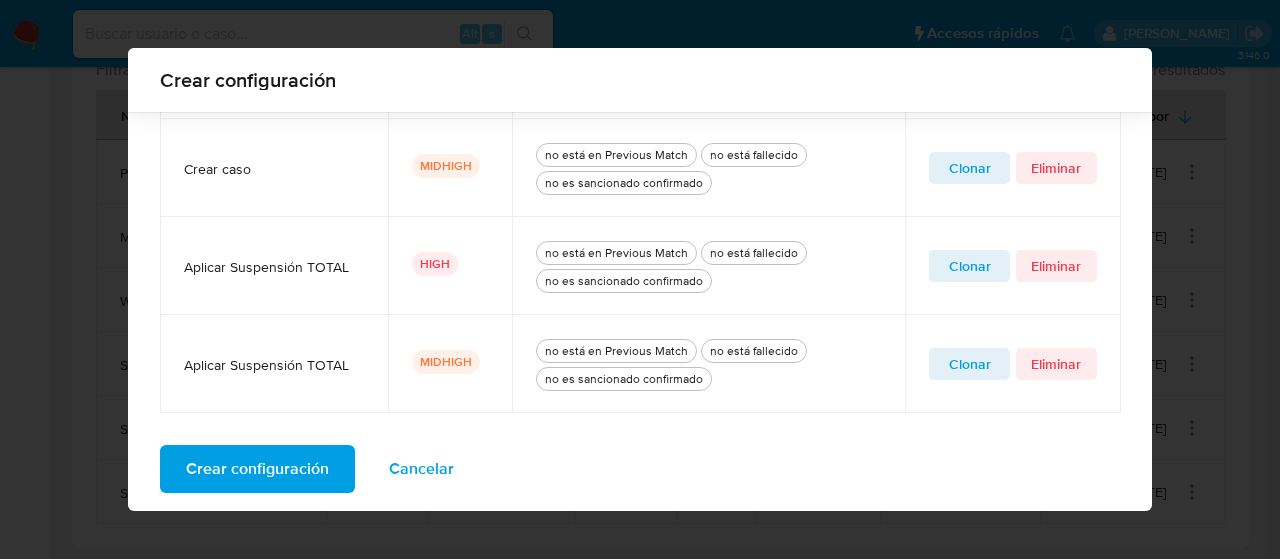 scroll, scrollTop: 1012, scrollLeft: 0, axis: vertical 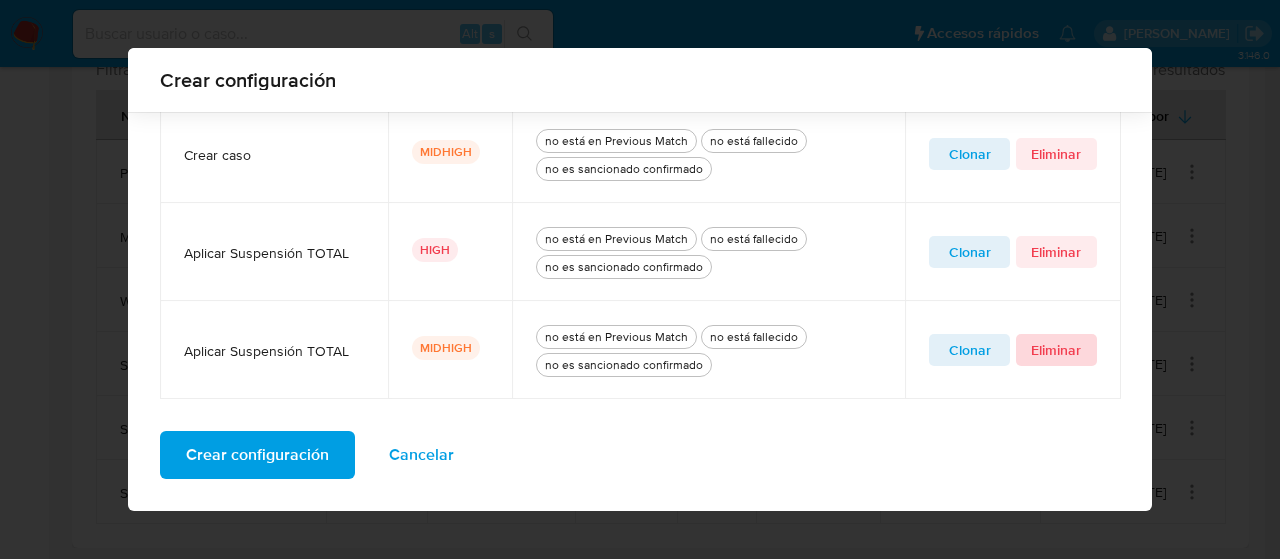 click on "Eliminar" at bounding box center (1056, 350) 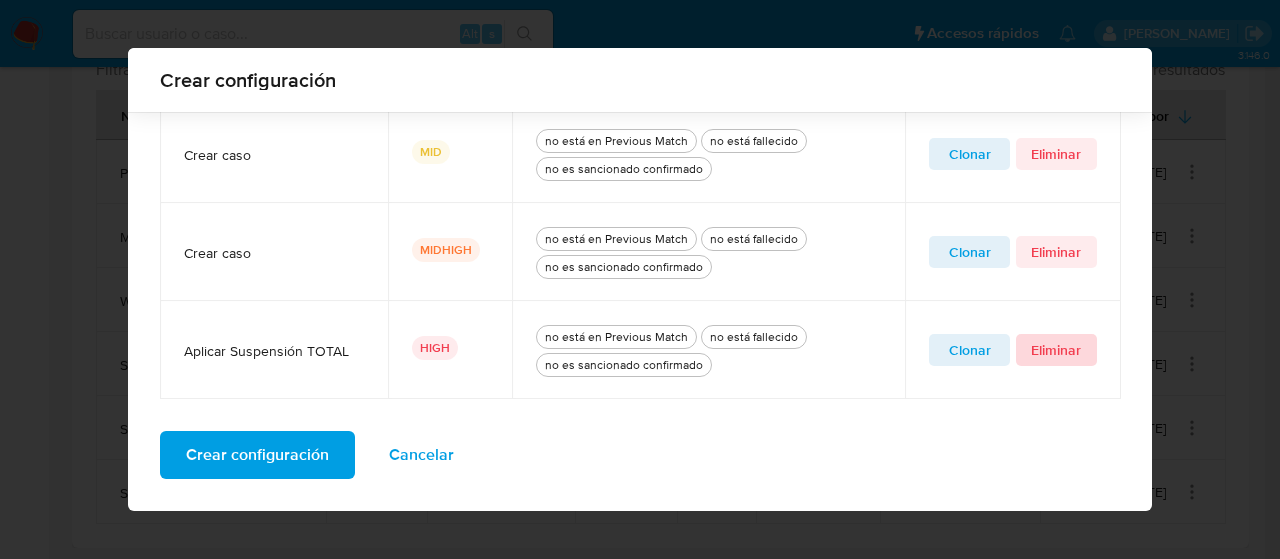 click on "Eliminar" at bounding box center (1056, 350) 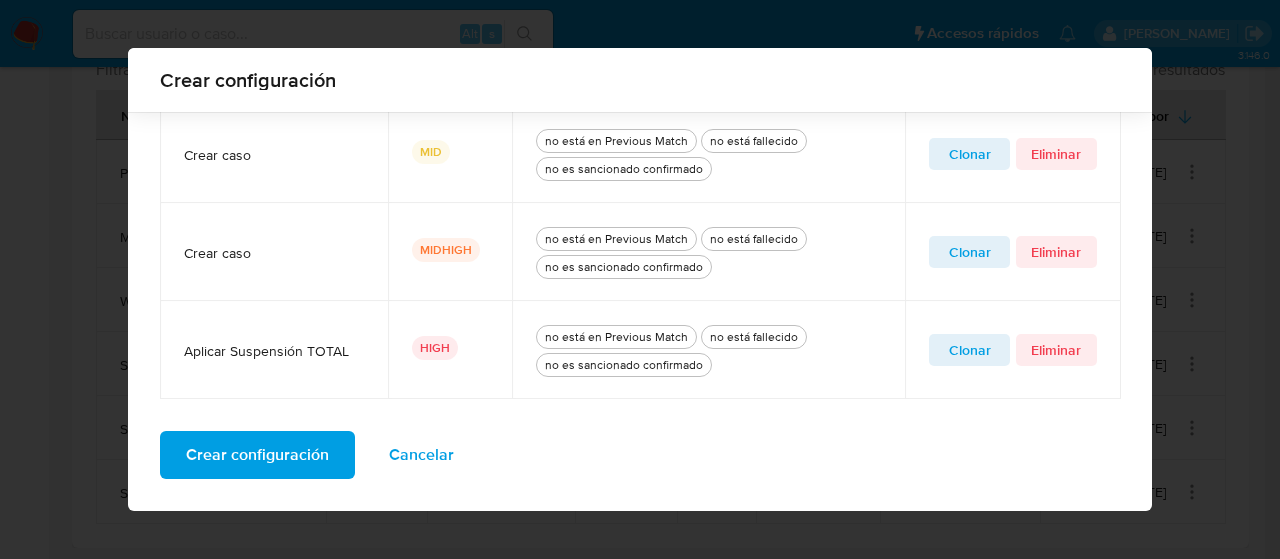 scroll, scrollTop: 816, scrollLeft: 0, axis: vertical 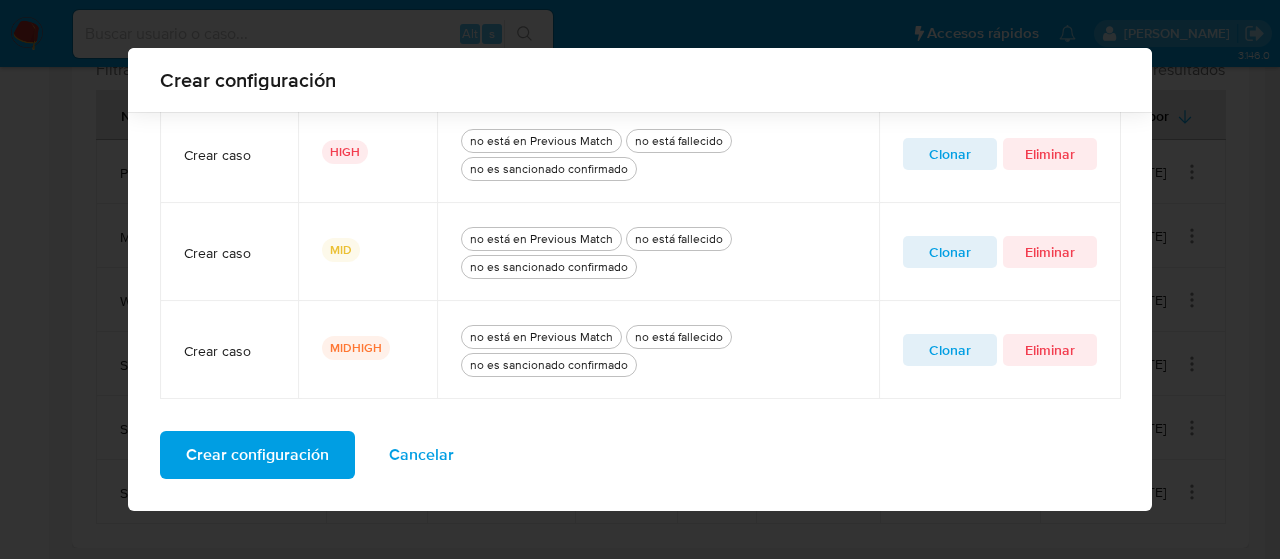 click on "Crear configuración" at bounding box center [257, 455] 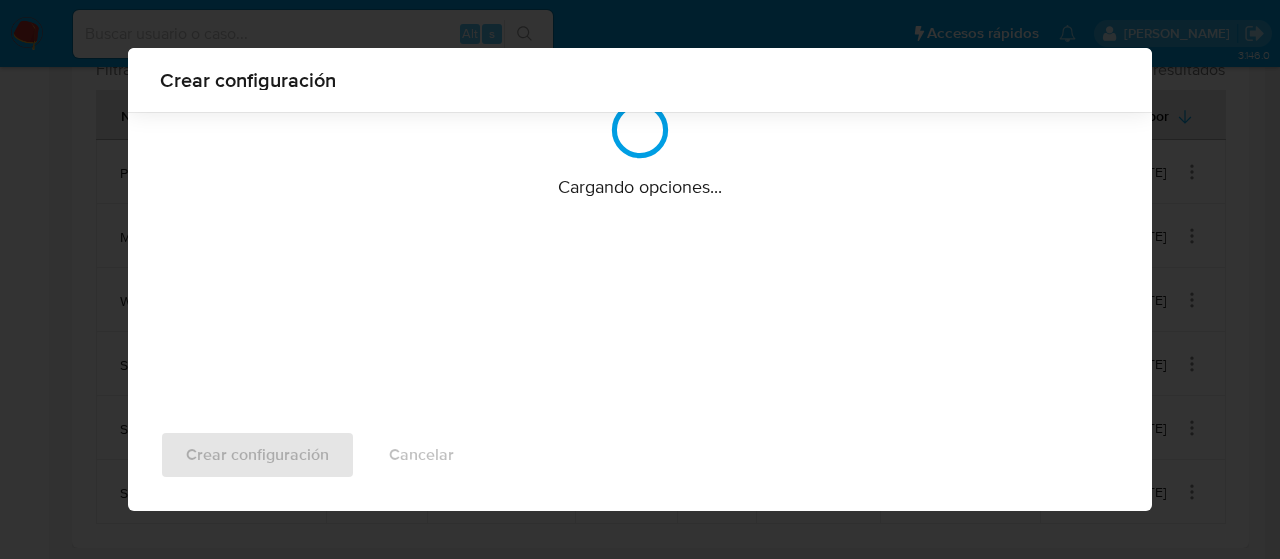 scroll, scrollTop: 212, scrollLeft: 0, axis: vertical 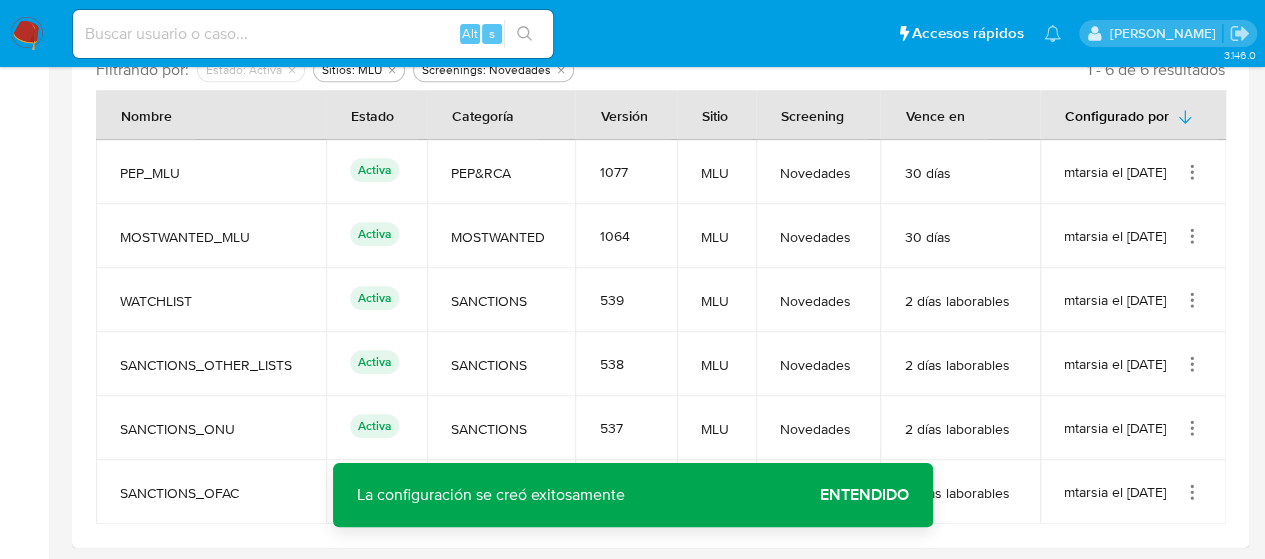 click on "Entendido" at bounding box center [864, 495] 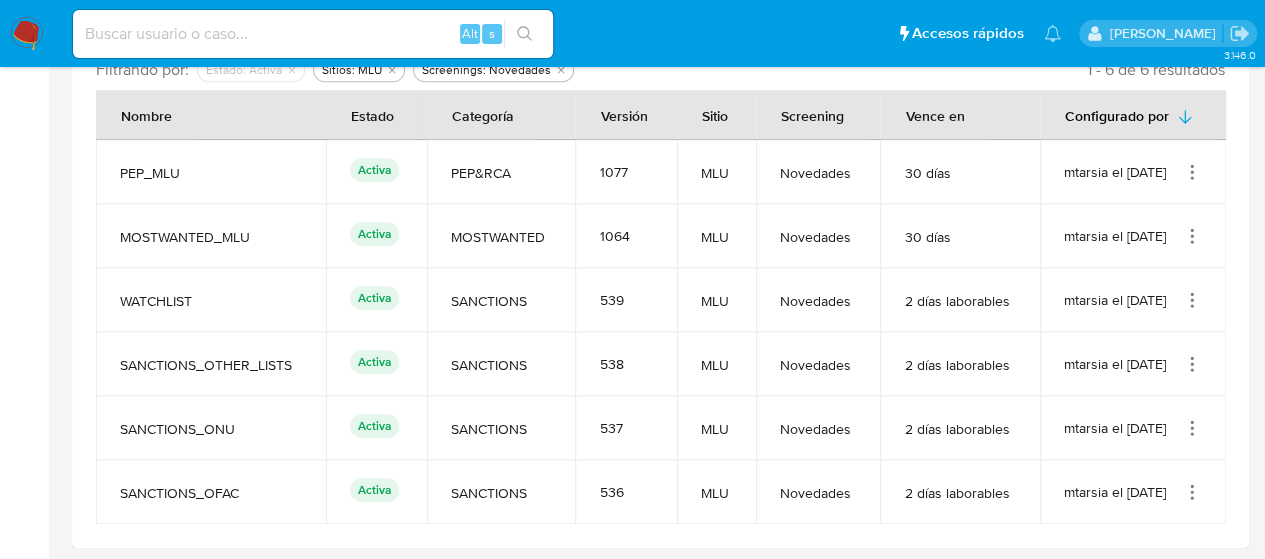 click 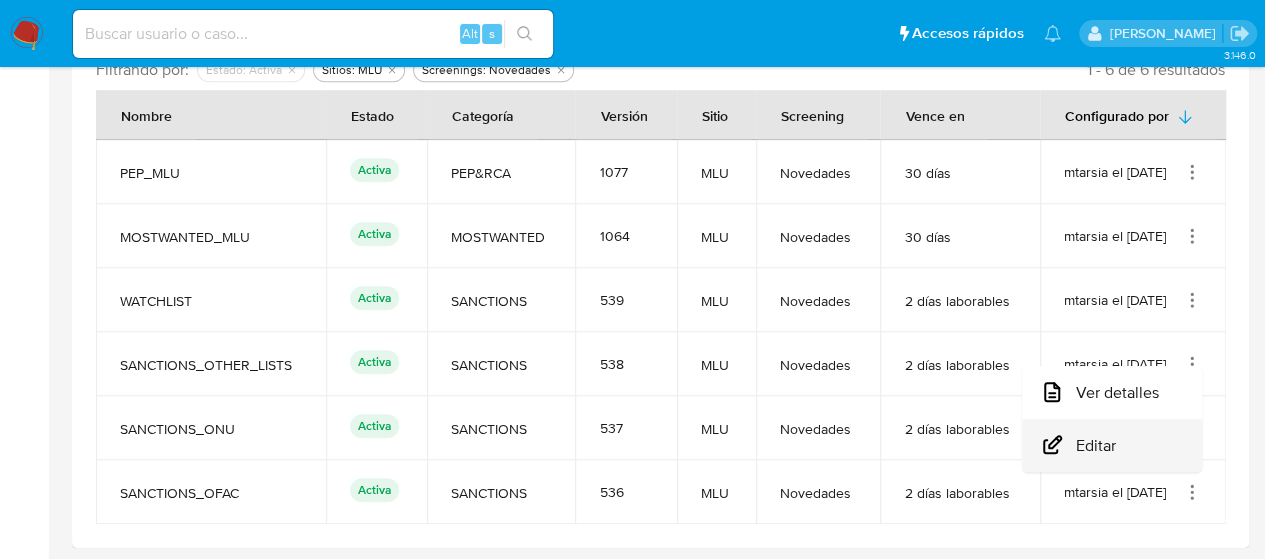 click on "Editar" at bounding box center (1112, 445) 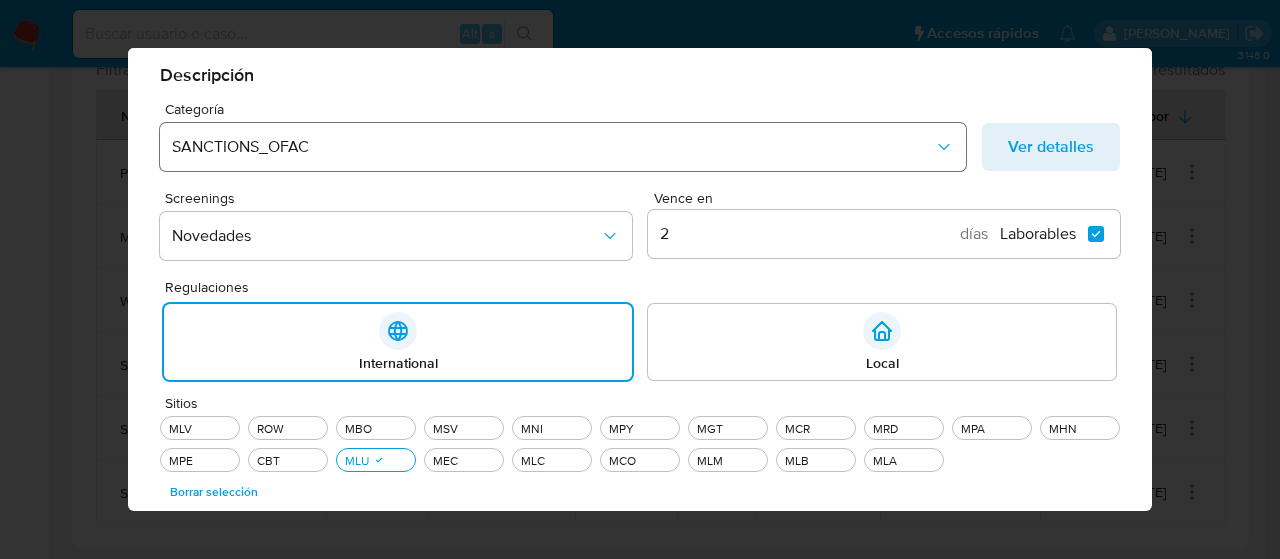 scroll, scrollTop: 0, scrollLeft: 0, axis: both 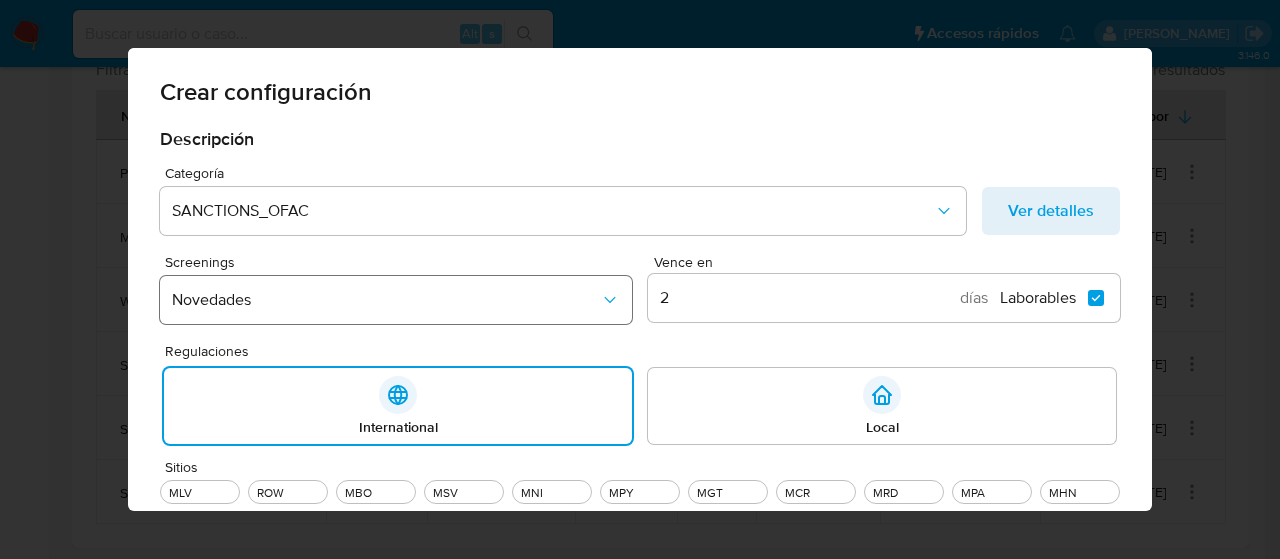 click on "Novedades" at bounding box center [386, 300] 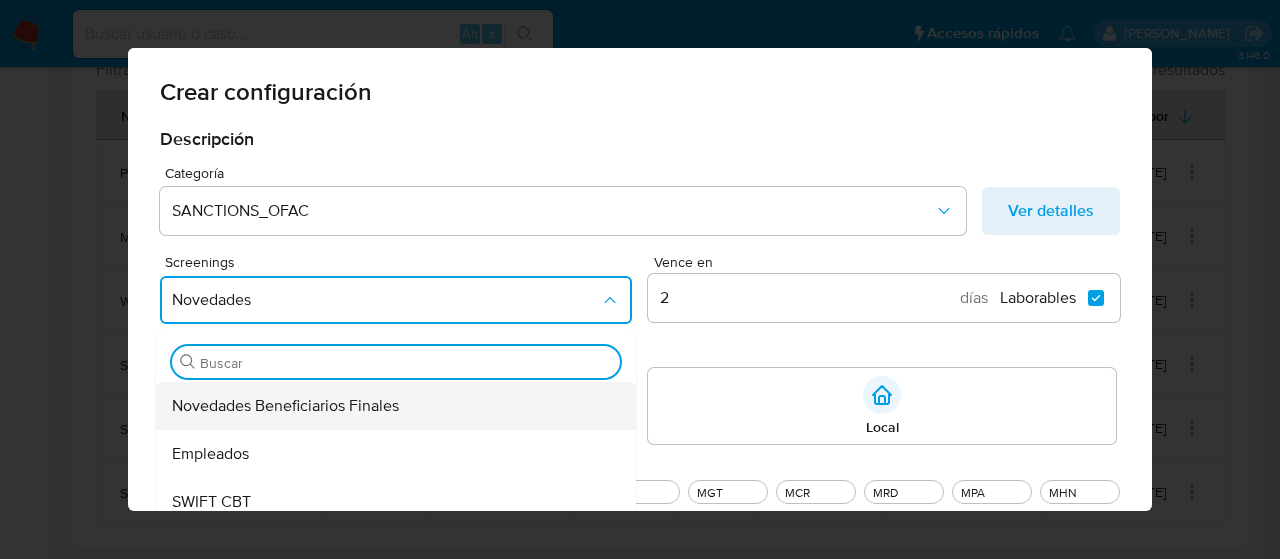 click on "Novedades Beneficiarios Finales" at bounding box center (285, 406) 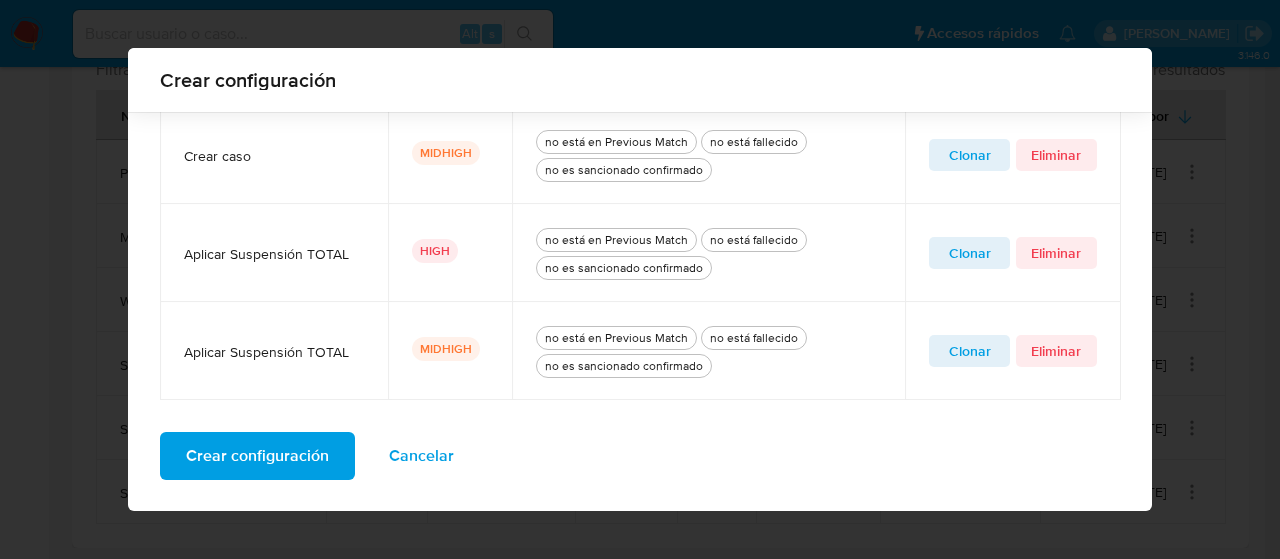 scroll, scrollTop: 1012, scrollLeft: 0, axis: vertical 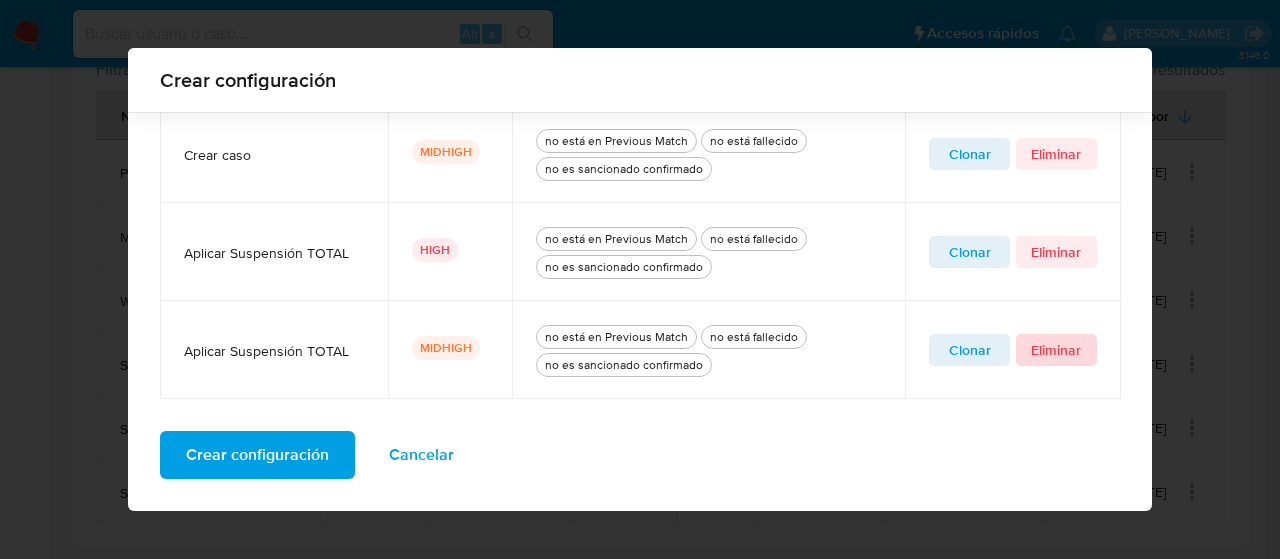 click on "Eliminar" at bounding box center (1056, 350) 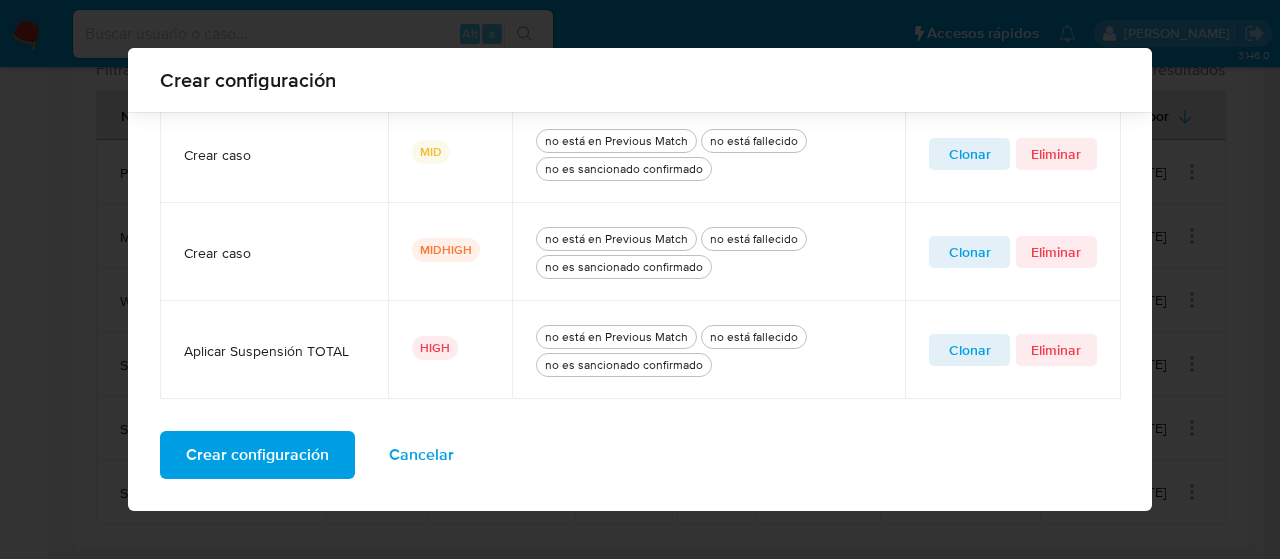 scroll, scrollTop: 914, scrollLeft: 0, axis: vertical 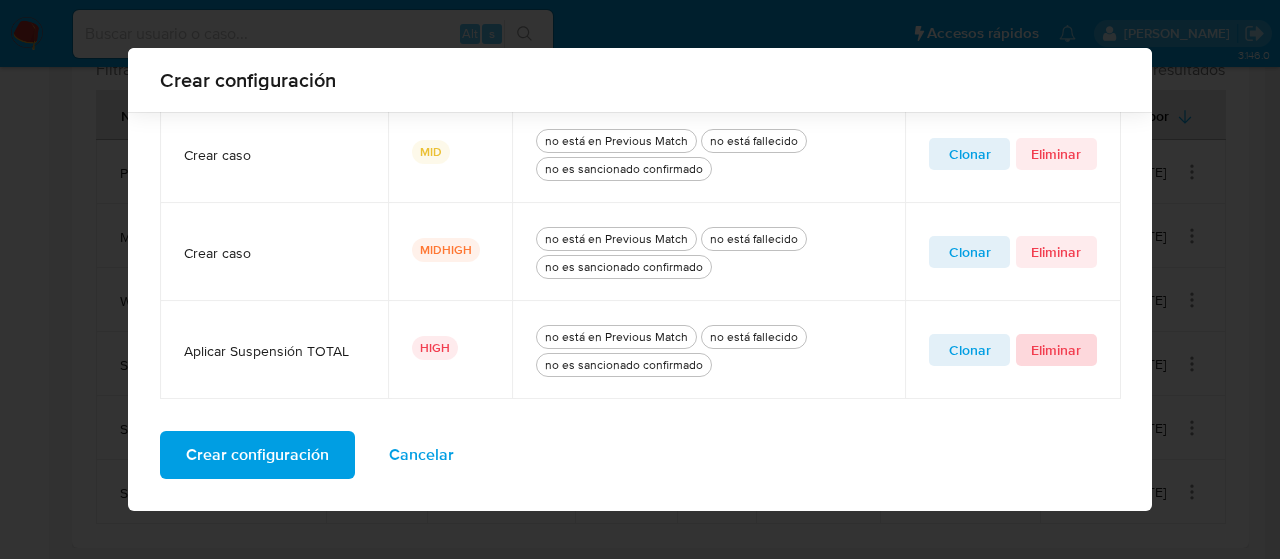 click on "Eliminar" at bounding box center [1056, 350] 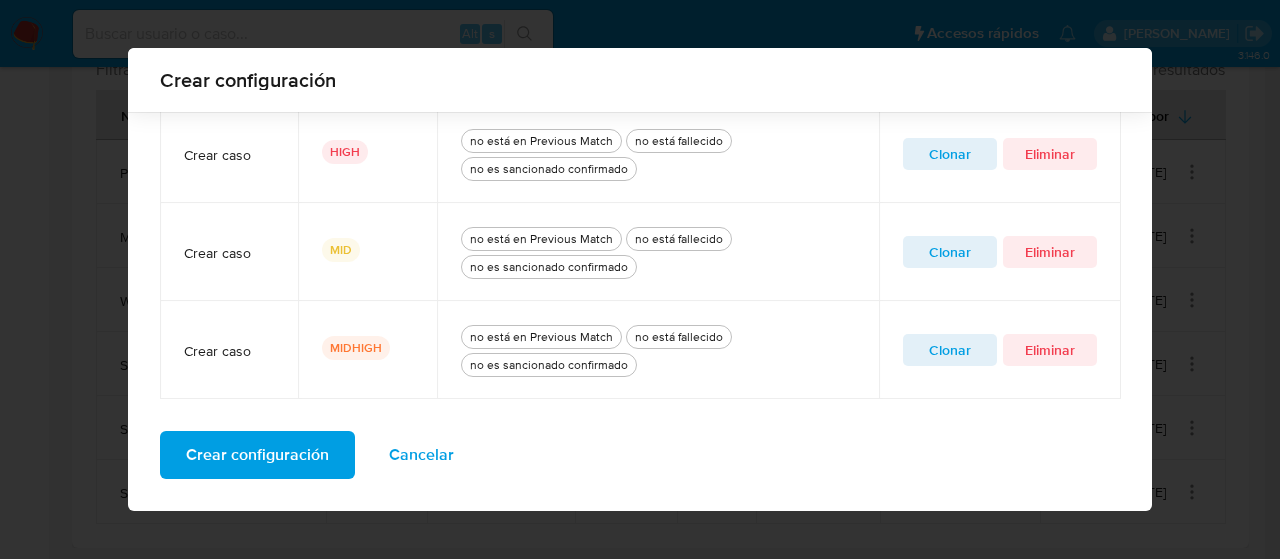 scroll, scrollTop: 816, scrollLeft: 0, axis: vertical 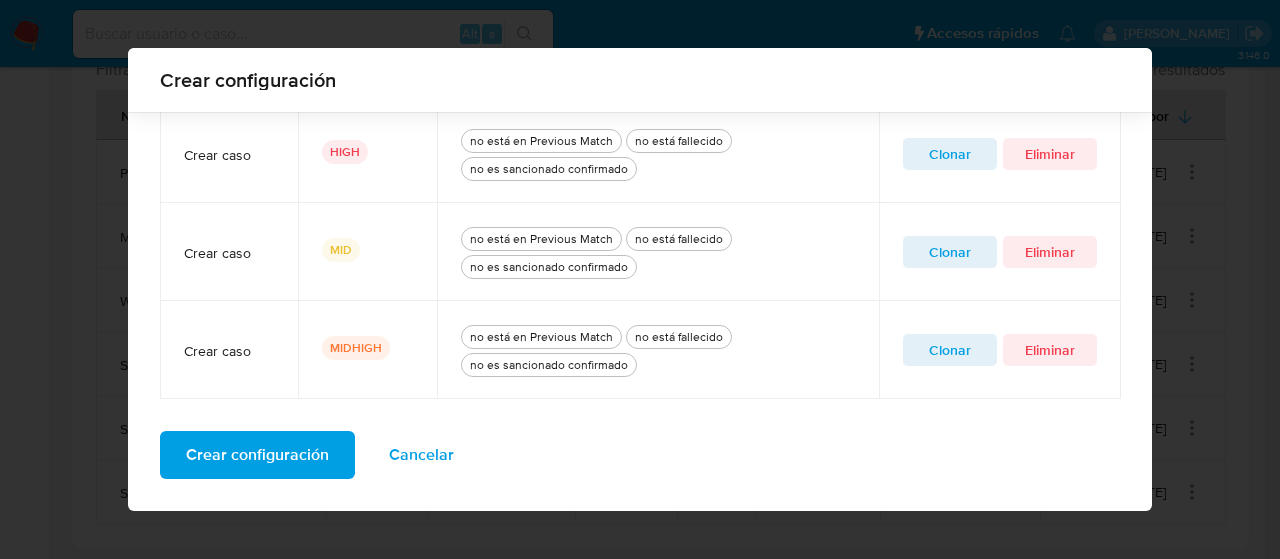 click on "Crear configuración" at bounding box center [257, 455] 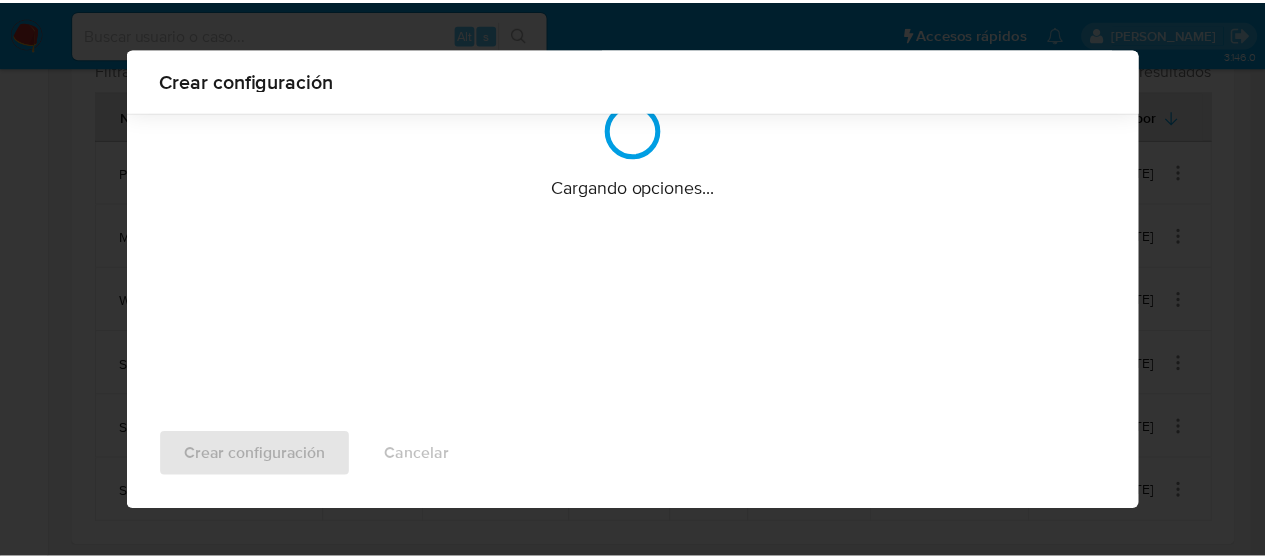scroll, scrollTop: 212, scrollLeft: 0, axis: vertical 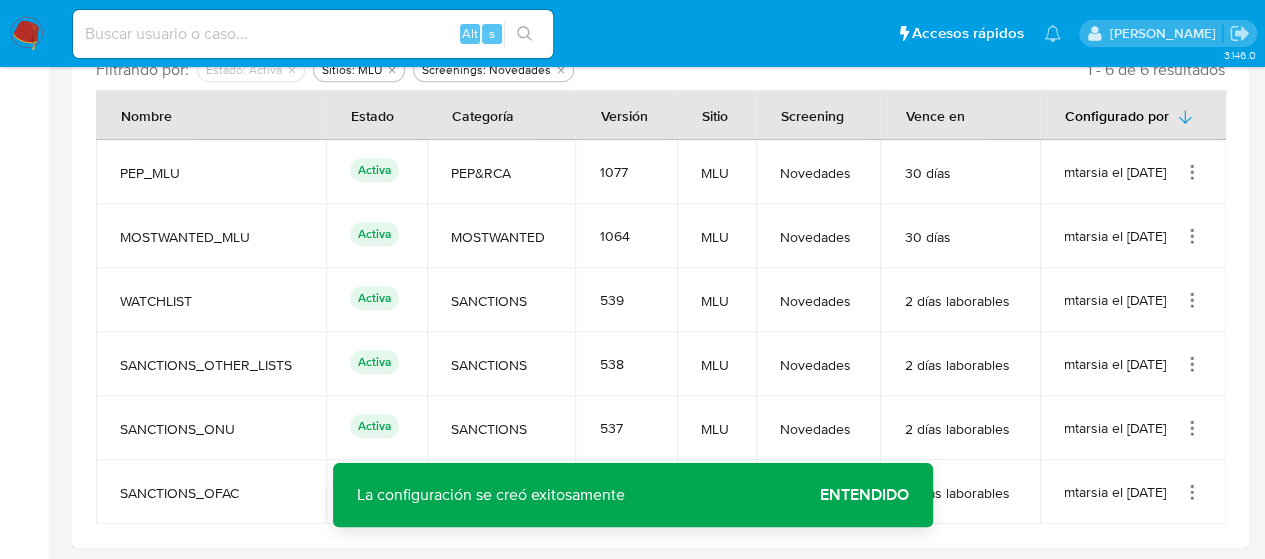 click on "Entendido" at bounding box center [864, 495] 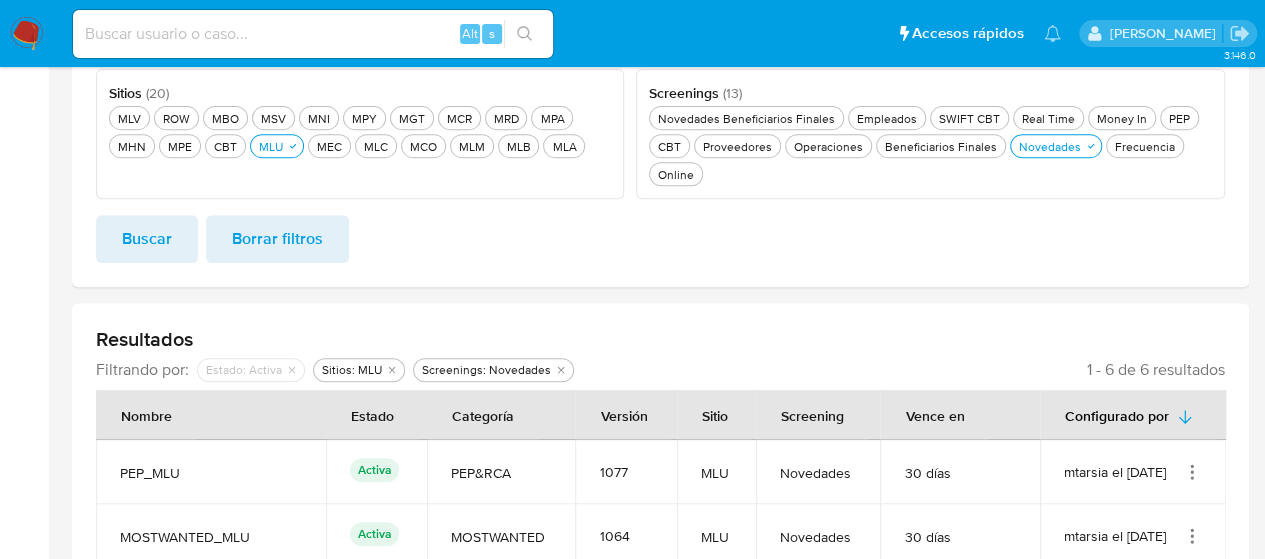 scroll, scrollTop: 258, scrollLeft: 0, axis: vertical 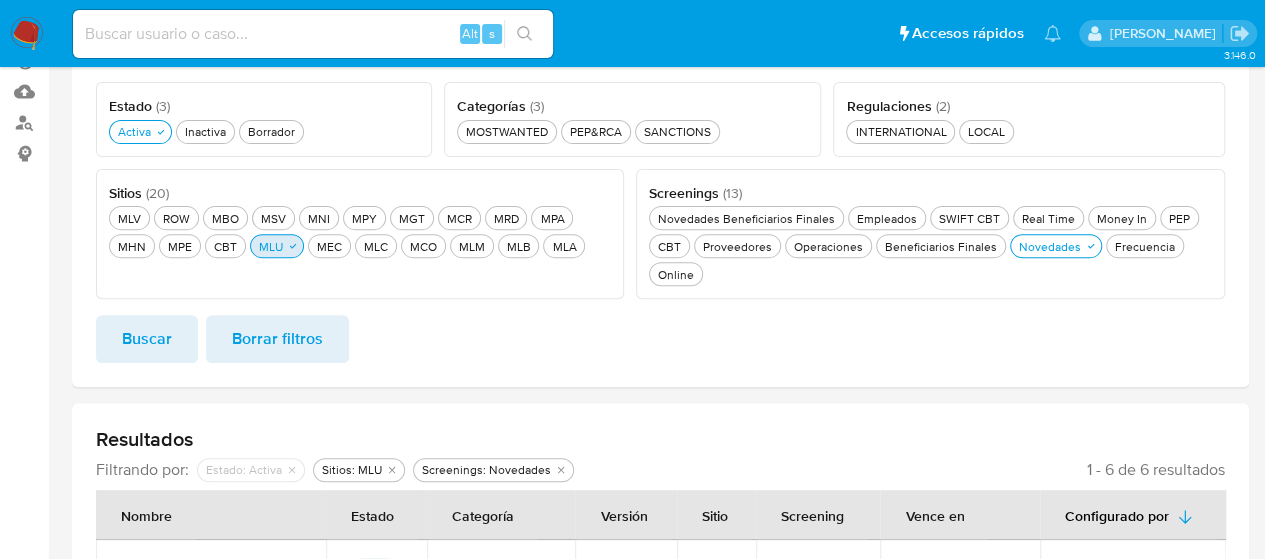 click on "MLU MLU" at bounding box center [271, 246] 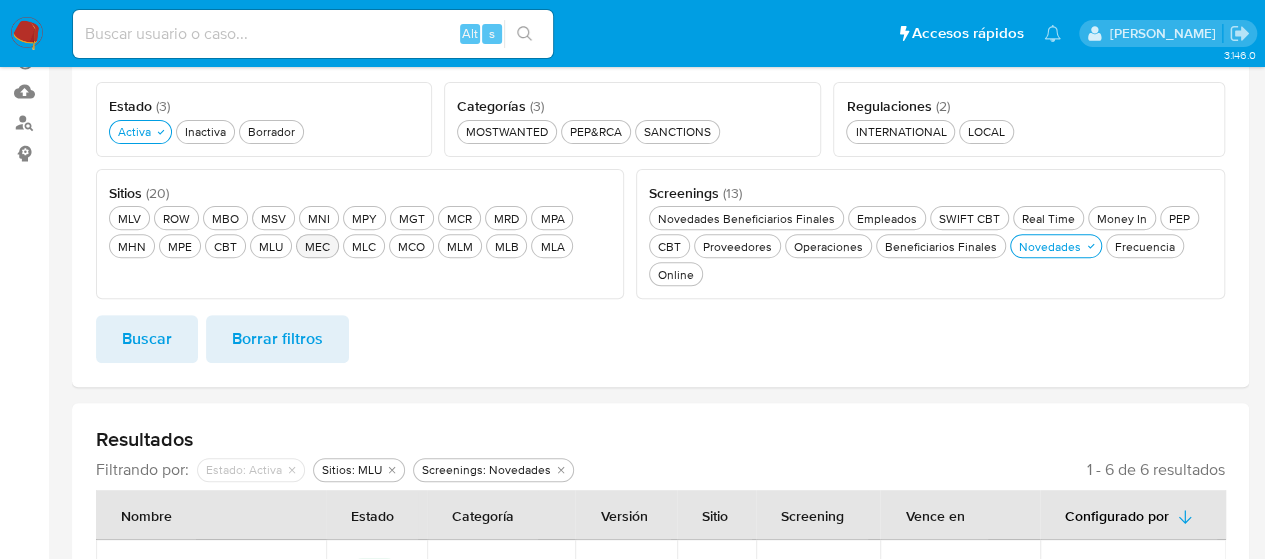click on "MEC MEC" at bounding box center [317, 246] 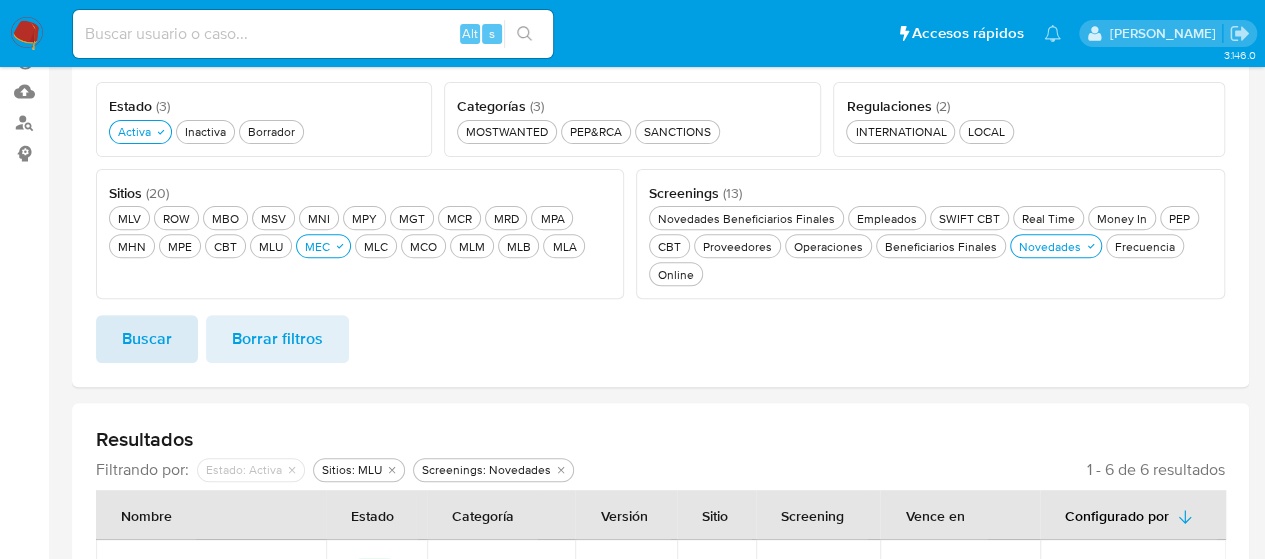 click on "Buscar" at bounding box center [147, 339] 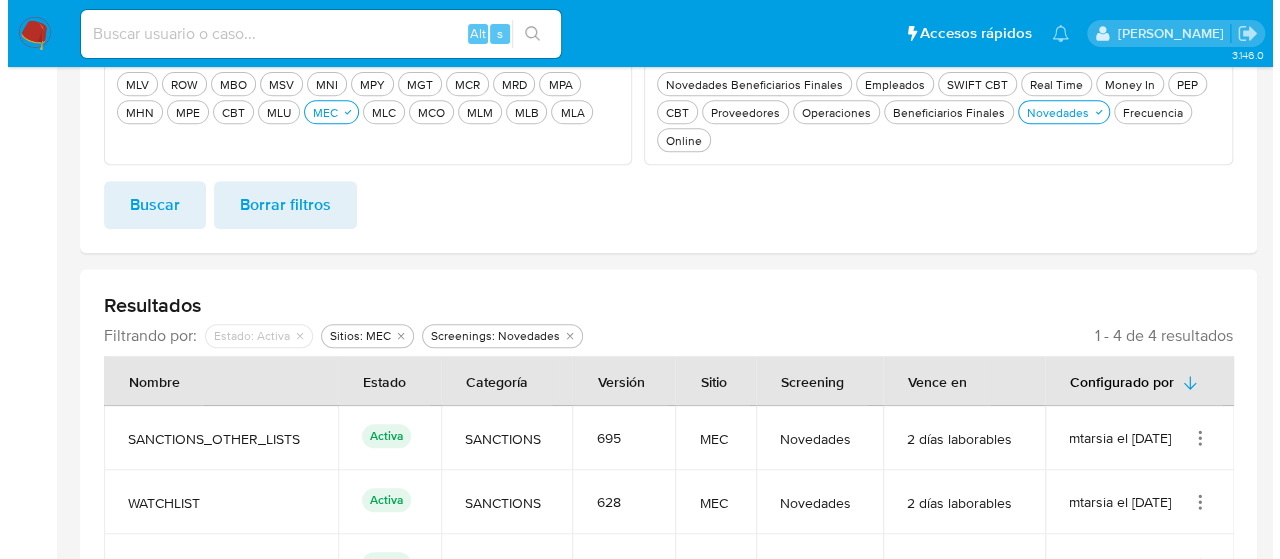 scroll, scrollTop: 530, scrollLeft: 0, axis: vertical 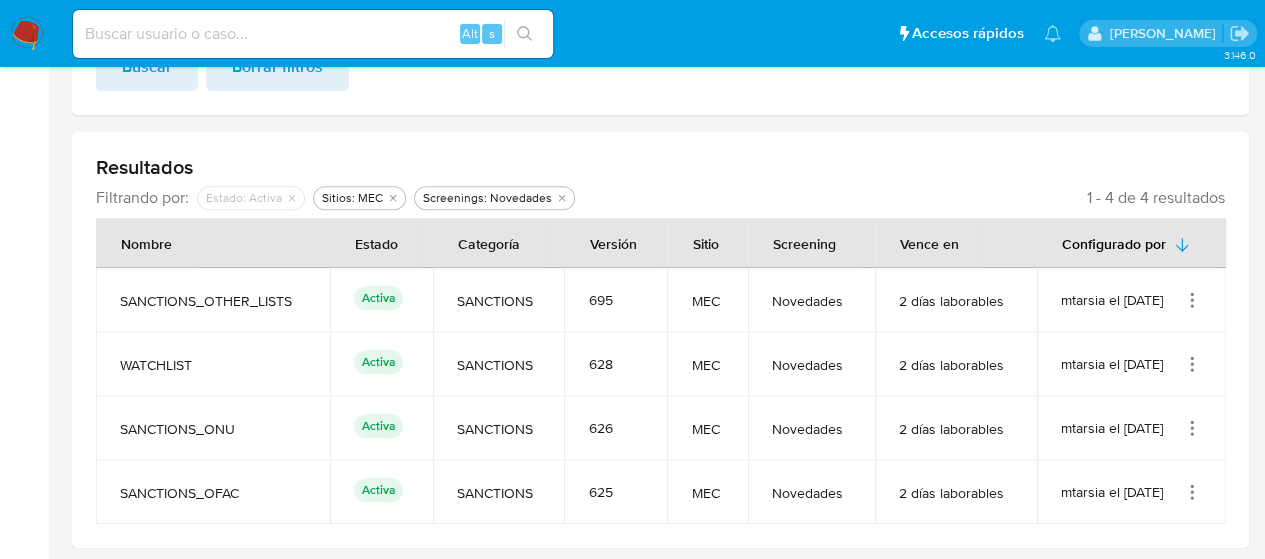click 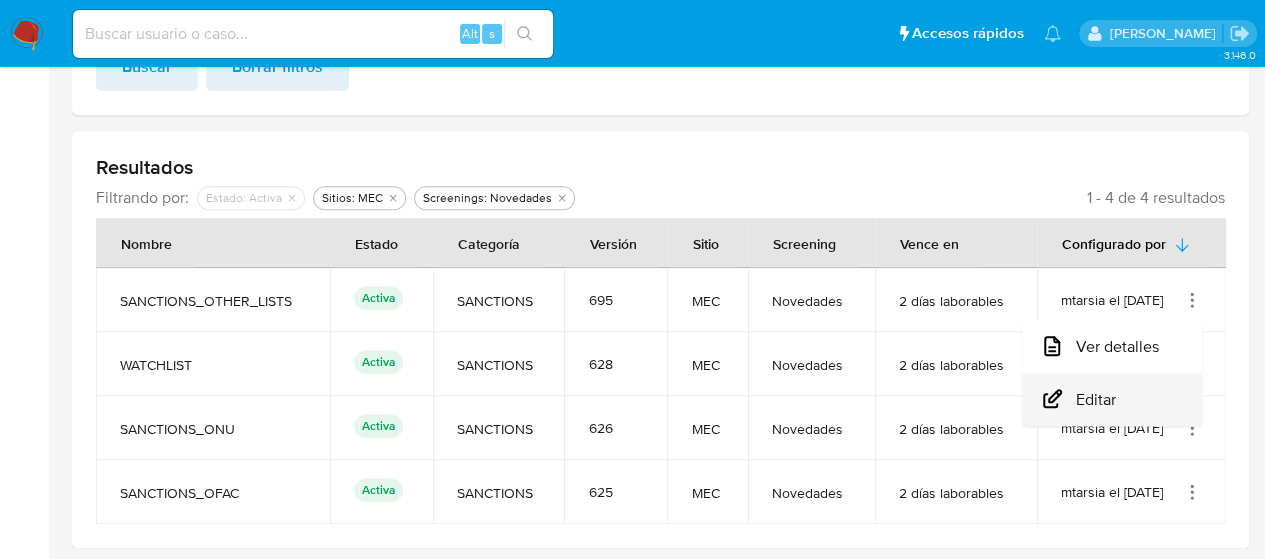 click on "Editar" at bounding box center [1112, 399] 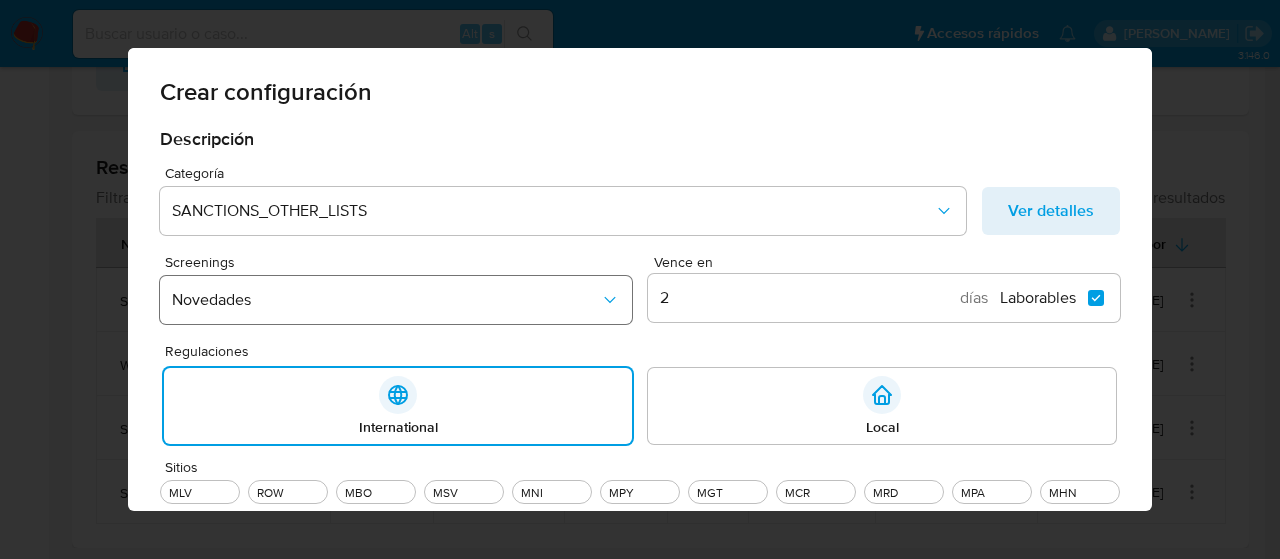 click on "Novedades" at bounding box center [386, 300] 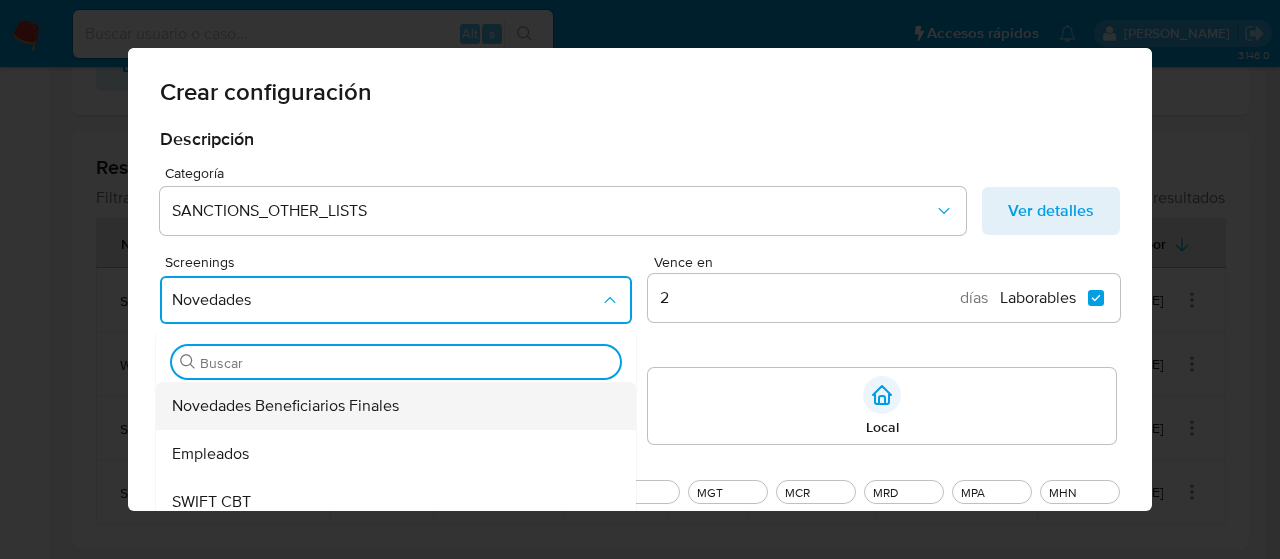 click on "Novedades Beneficiarios Finales" at bounding box center [285, 406] 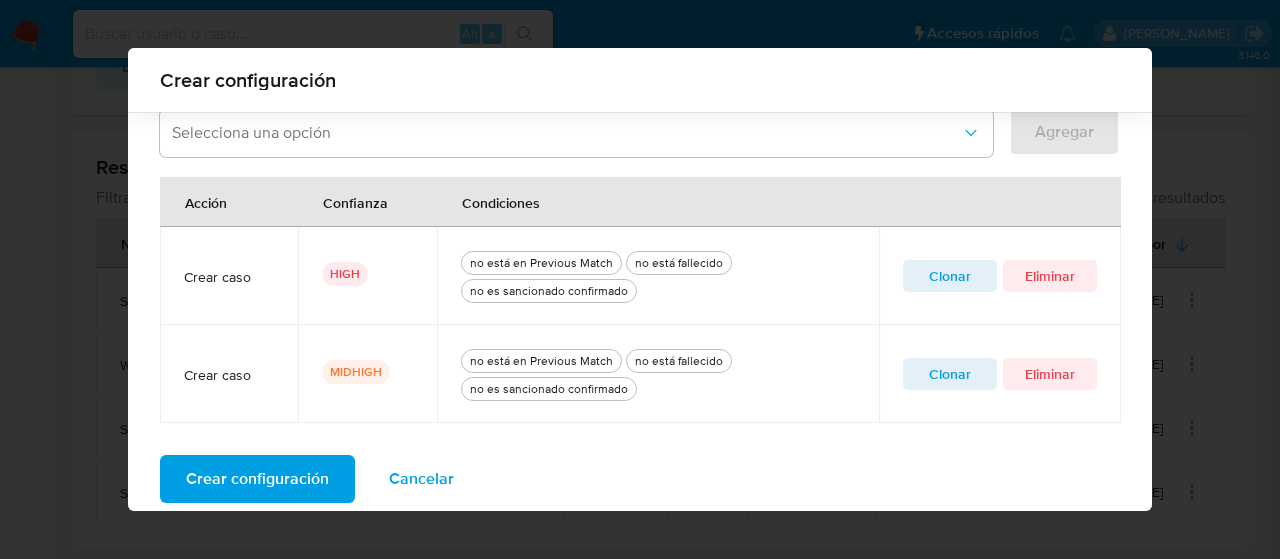 scroll, scrollTop: 718, scrollLeft: 0, axis: vertical 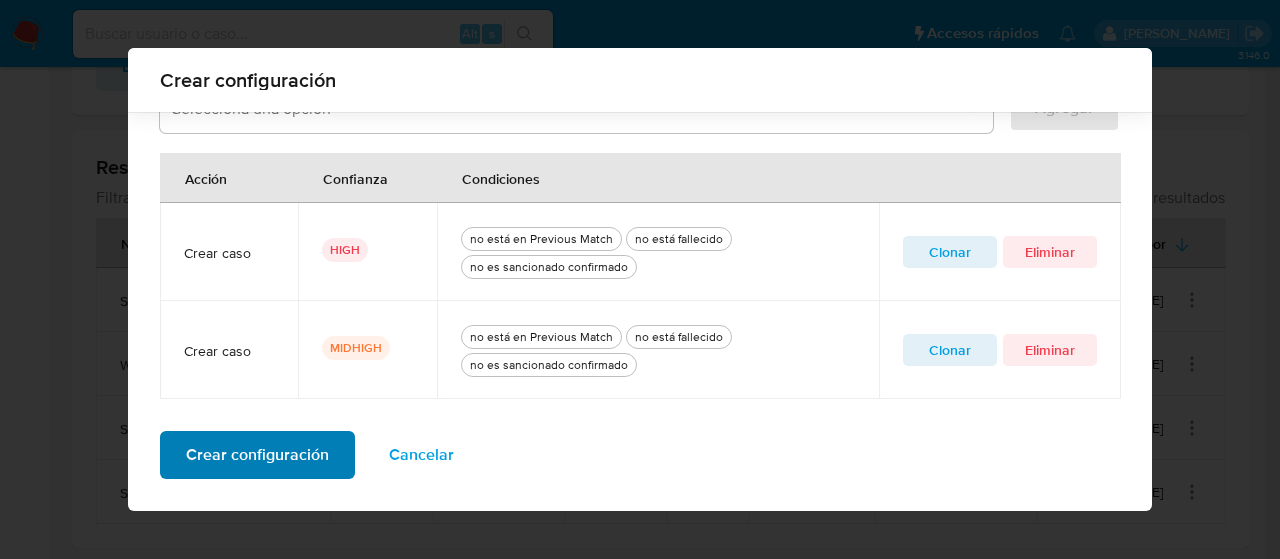 click on "Crear configuración" at bounding box center (257, 455) 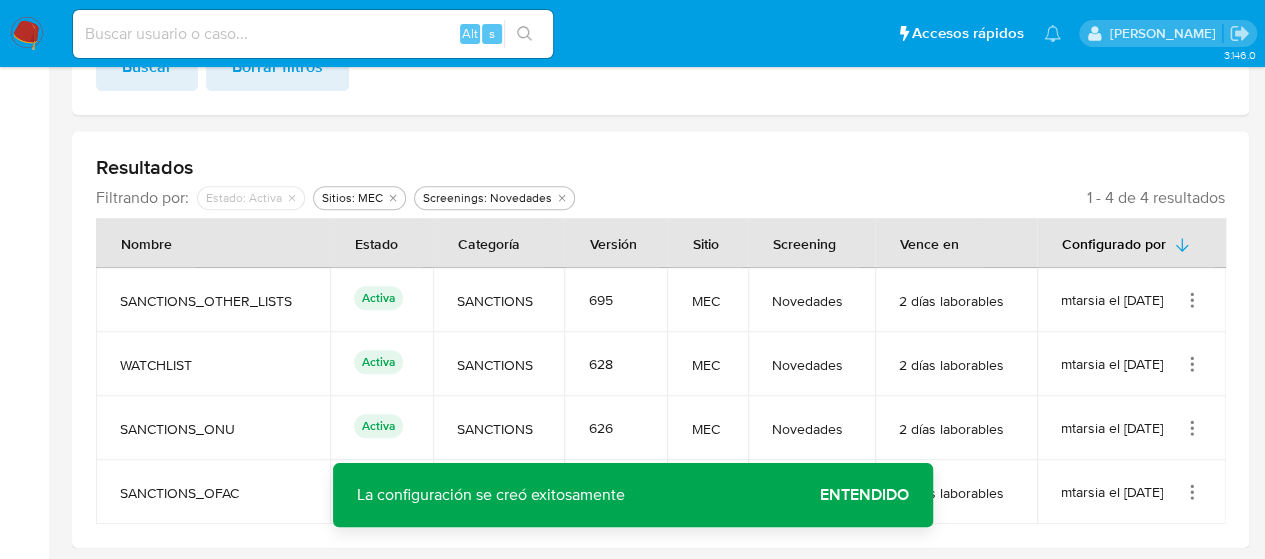 click on "Entendido" at bounding box center [864, 495] 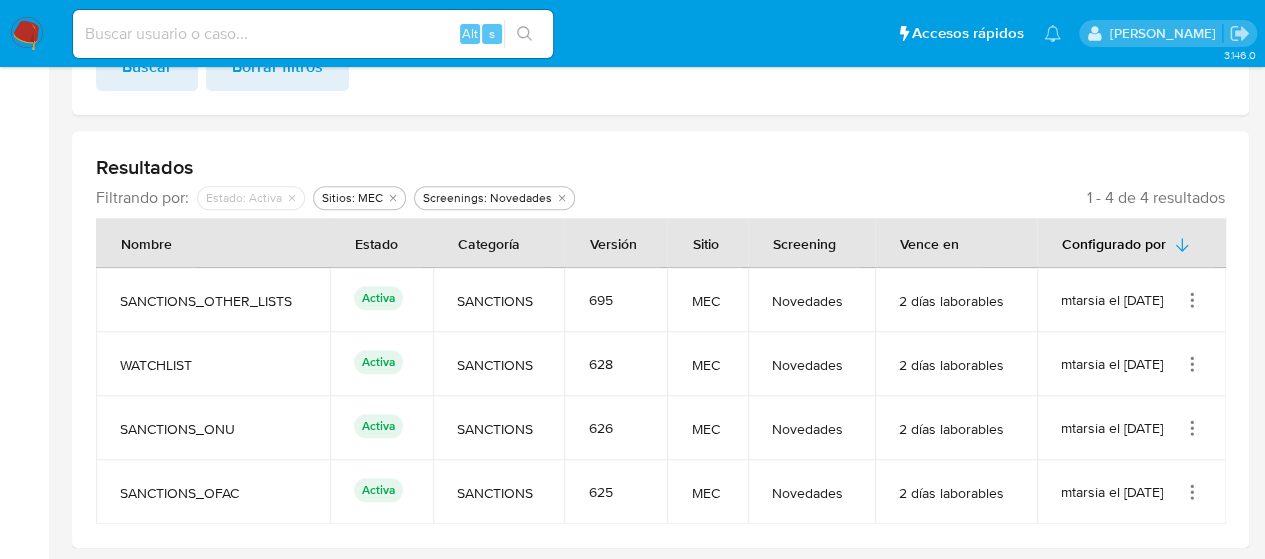 click 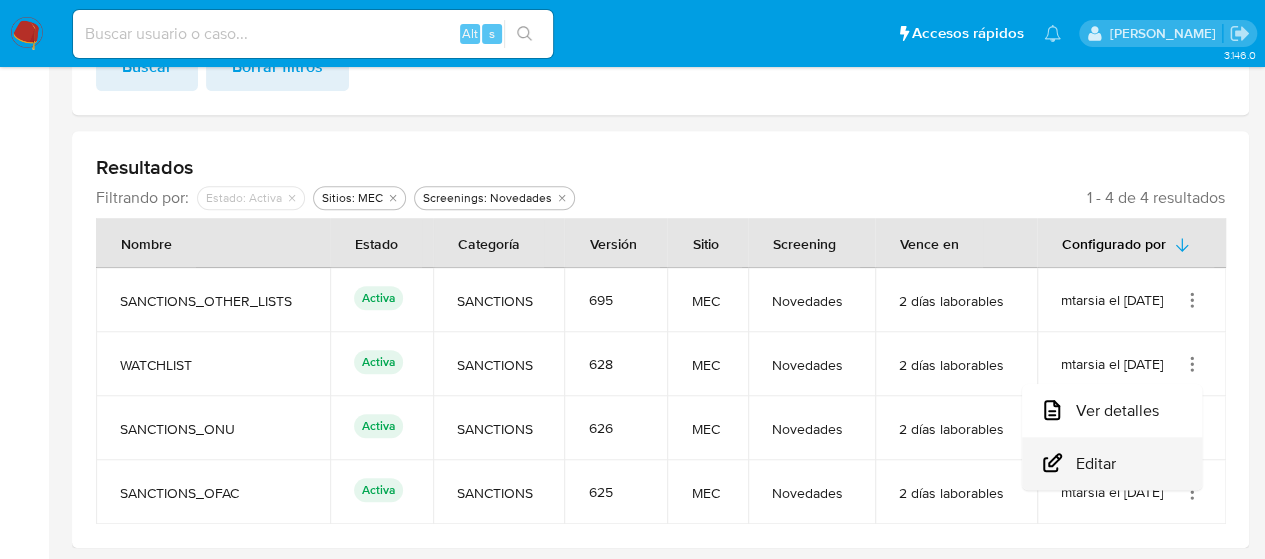click on "Editar" at bounding box center (1112, 463) 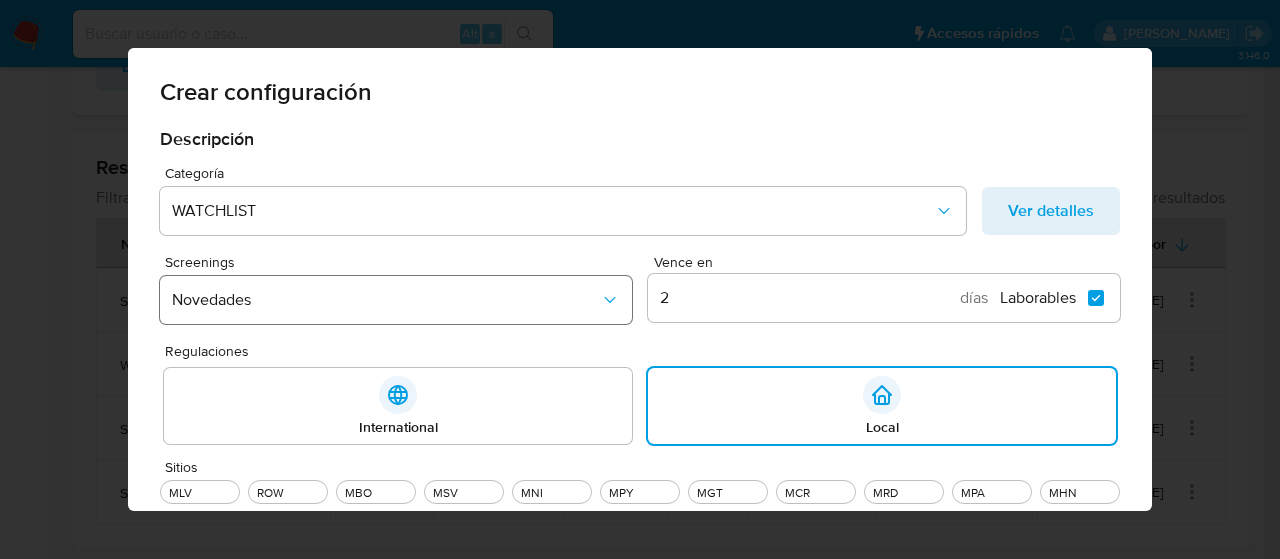 click on "Novedades" at bounding box center (386, 300) 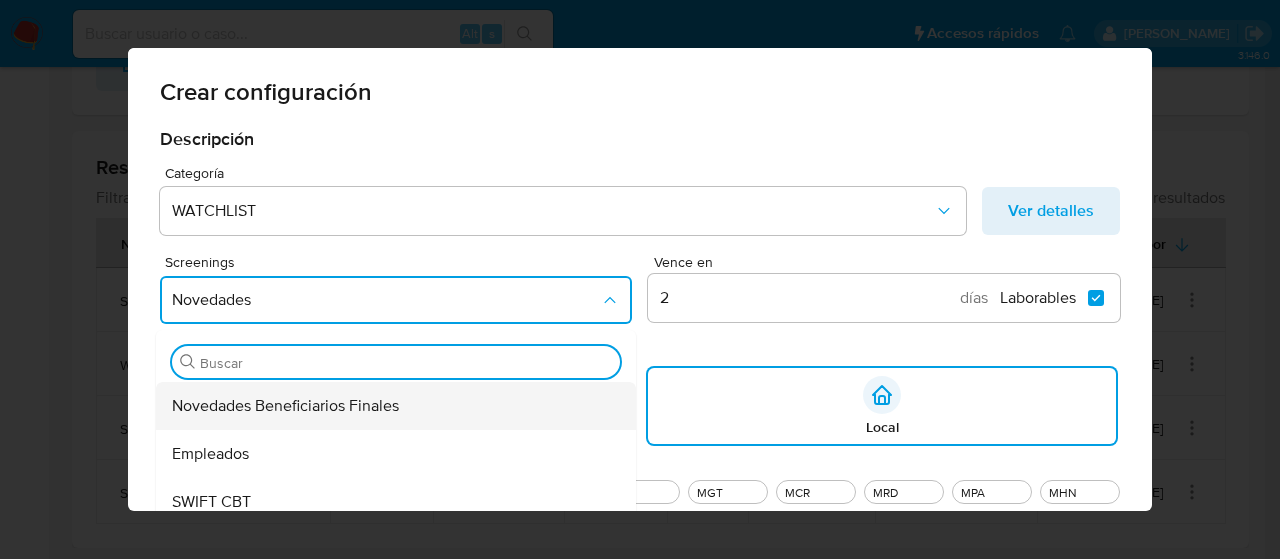 click on "Novedades Beneficiarios Finales" at bounding box center (285, 406) 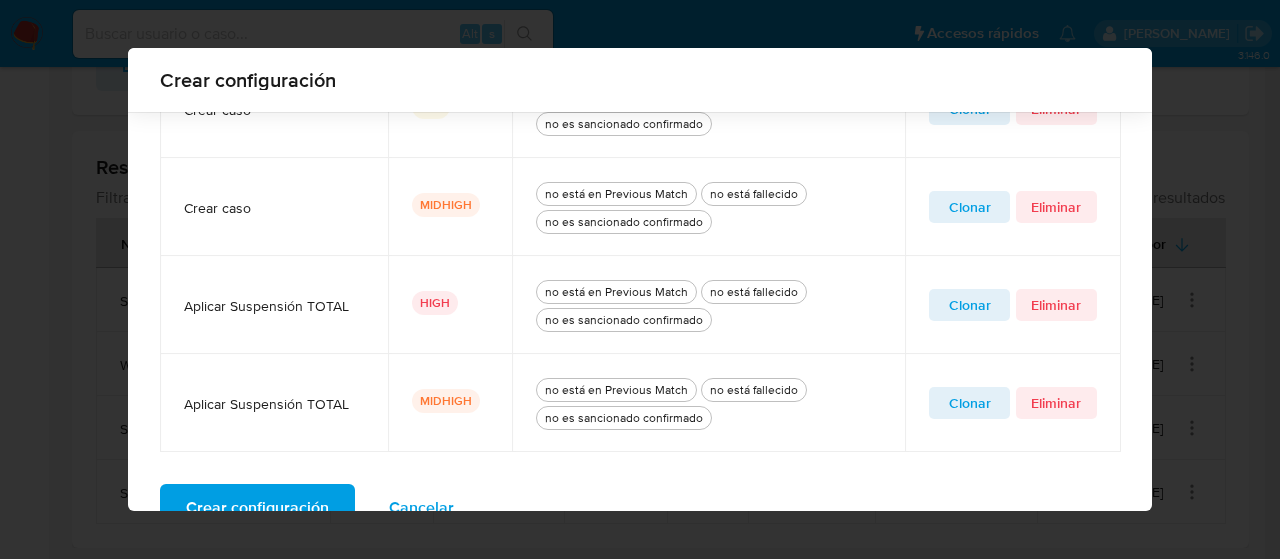 scroll, scrollTop: 1012, scrollLeft: 0, axis: vertical 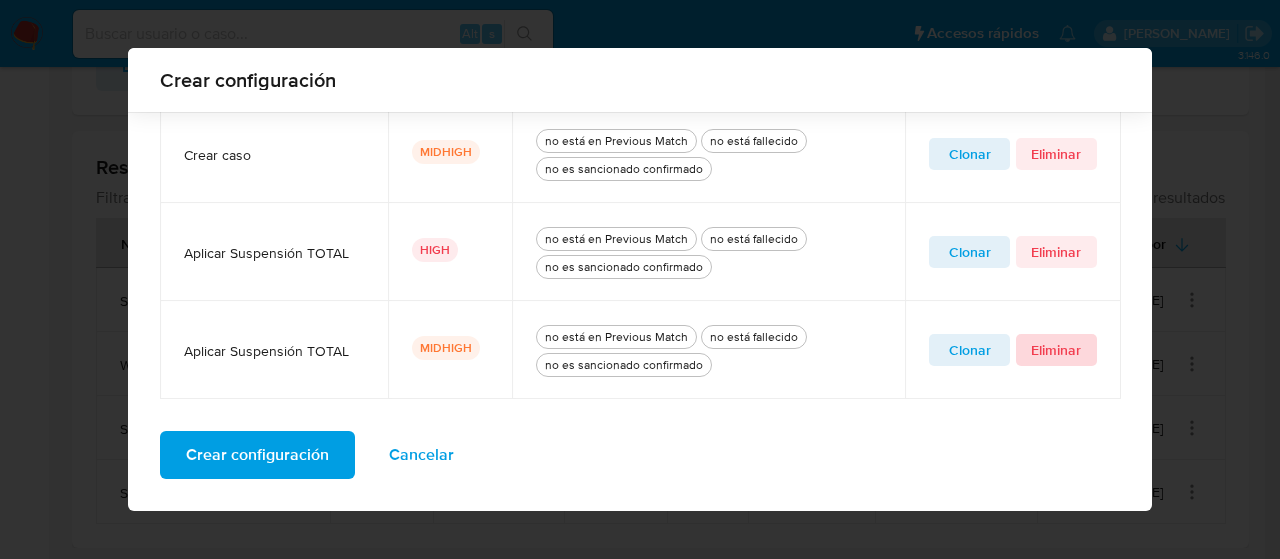 click on "Eliminar" at bounding box center [1056, 350] 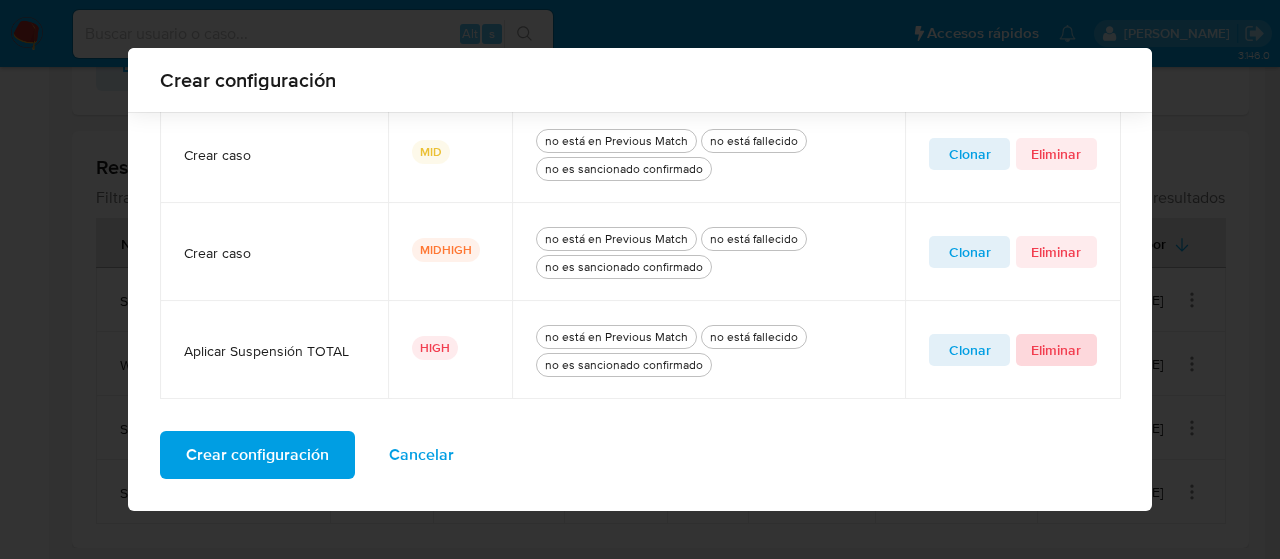 click on "Eliminar" at bounding box center (1056, 350) 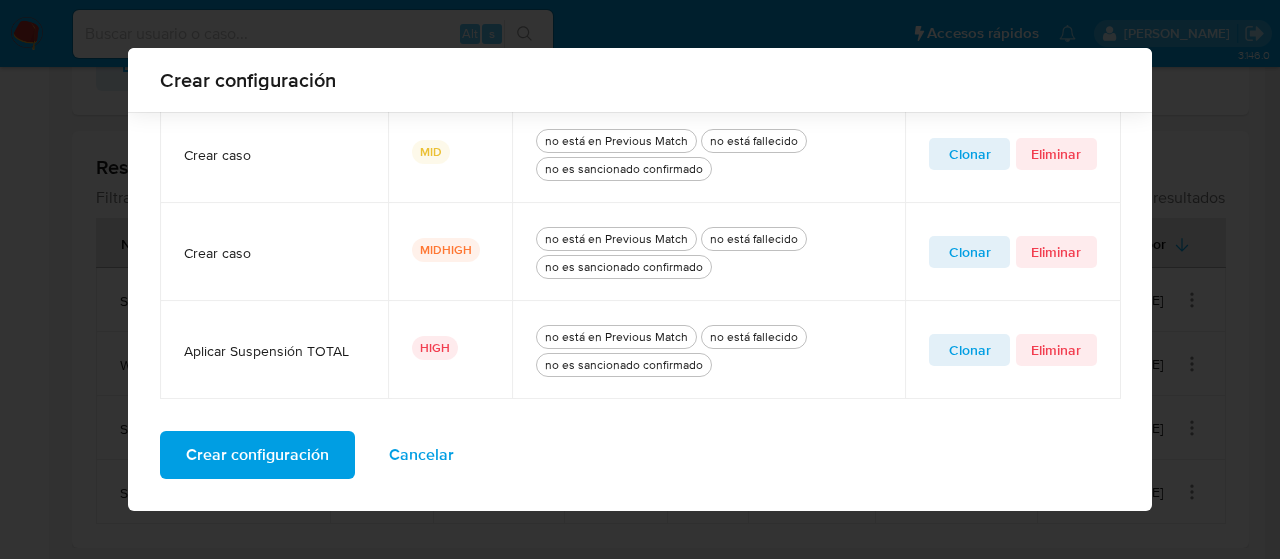 scroll, scrollTop: 816, scrollLeft: 0, axis: vertical 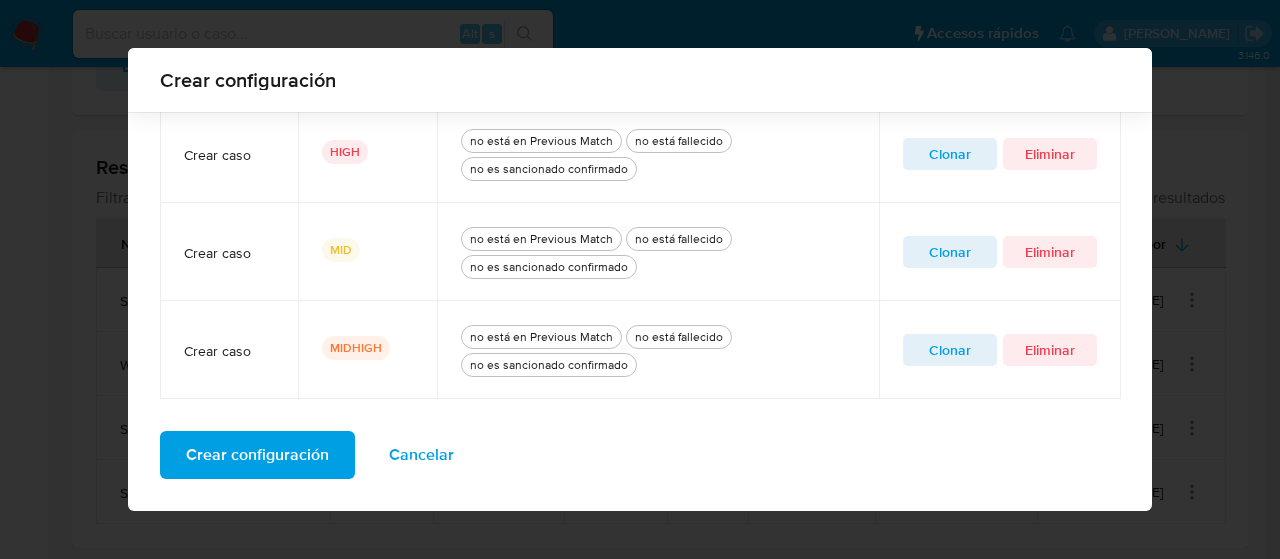 click on "Crear configuración" at bounding box center [257, 455] 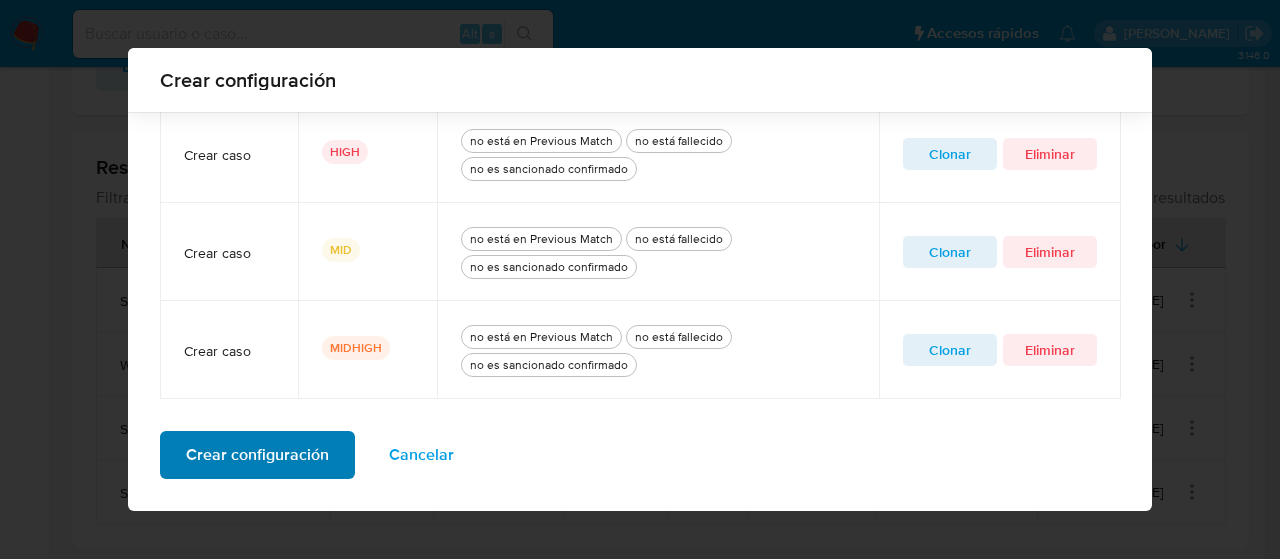 scroll, scrollTop: 212, scrollLeft: 0, axis: vertical 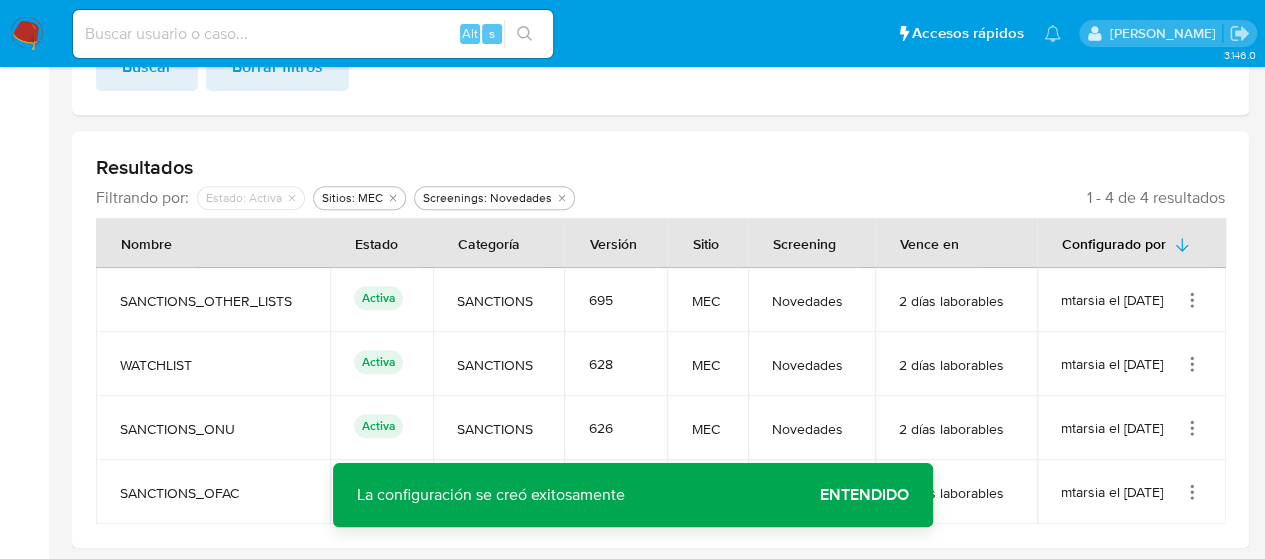 click on "Entendido" at bounding box center [864, 495] 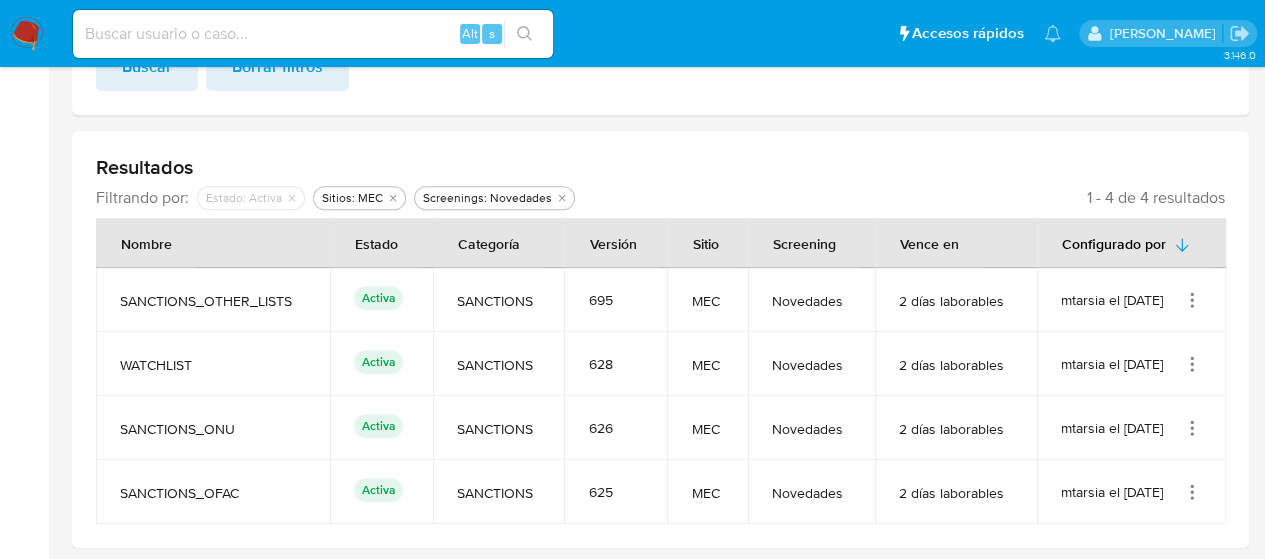 click 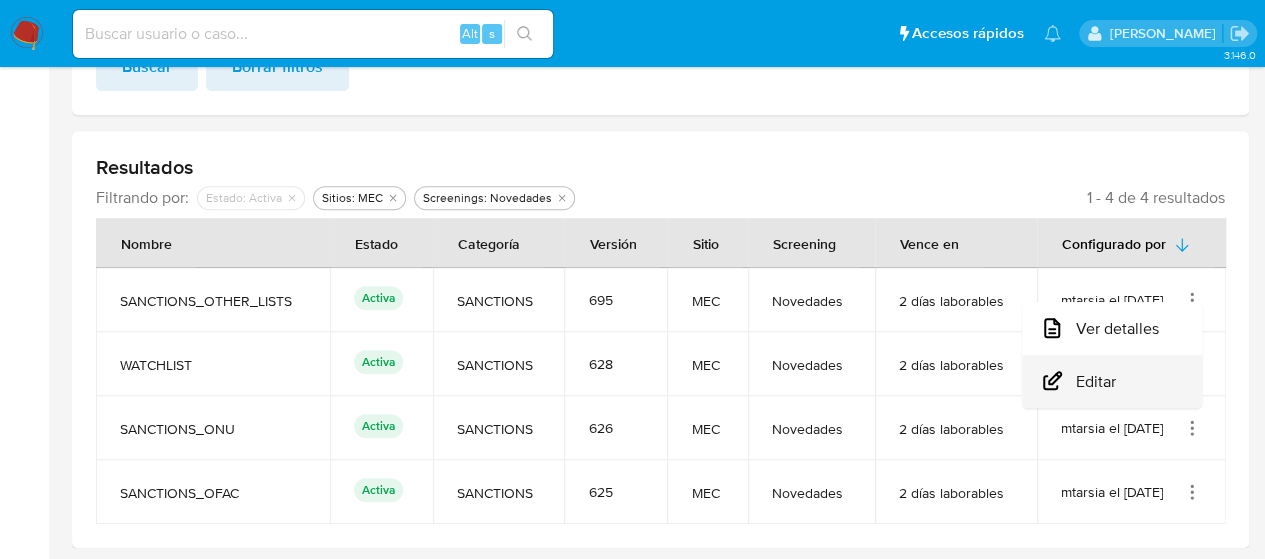 click on "Editar" at bounding box center (1112, 381) 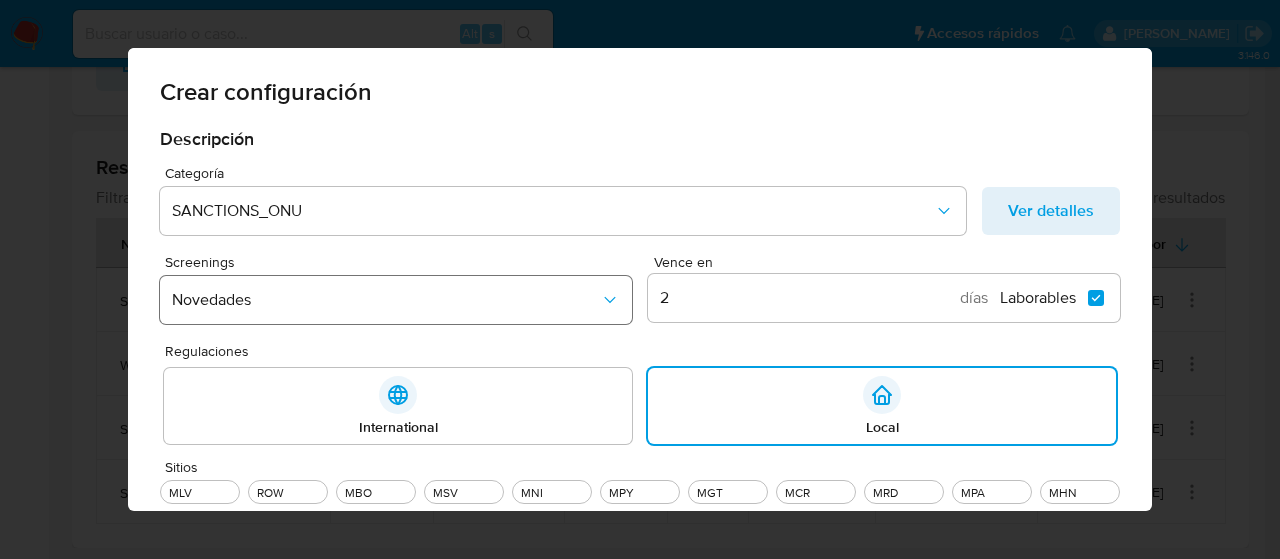 click on "Novedades" at bounding box center [386, 300] 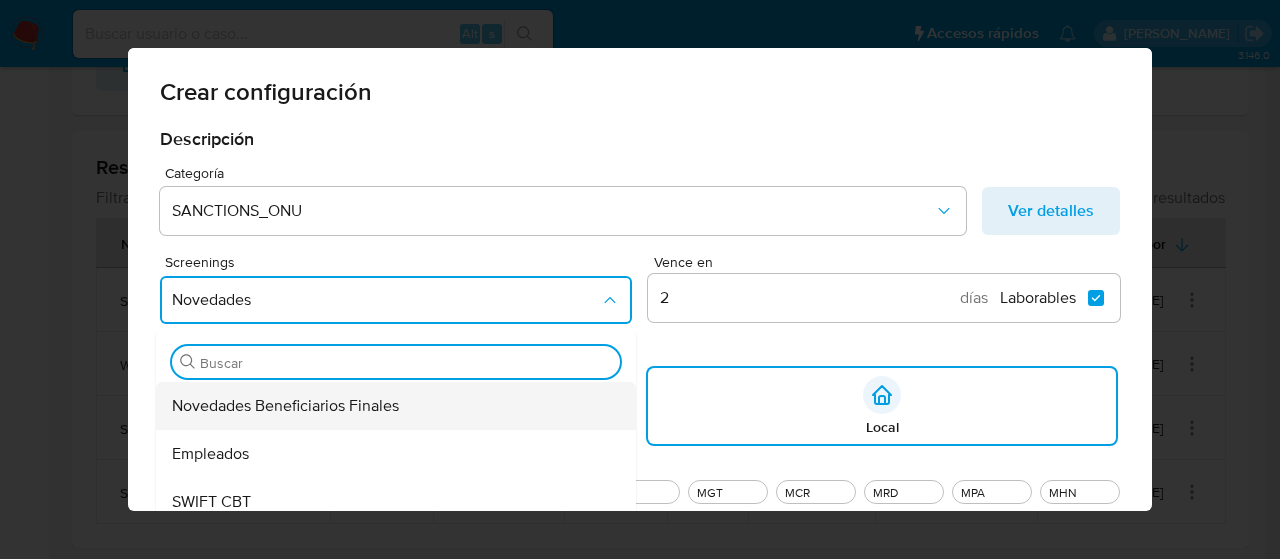 click on "Novedades Beneficiarios Finales" at bounding box center (285, 406) 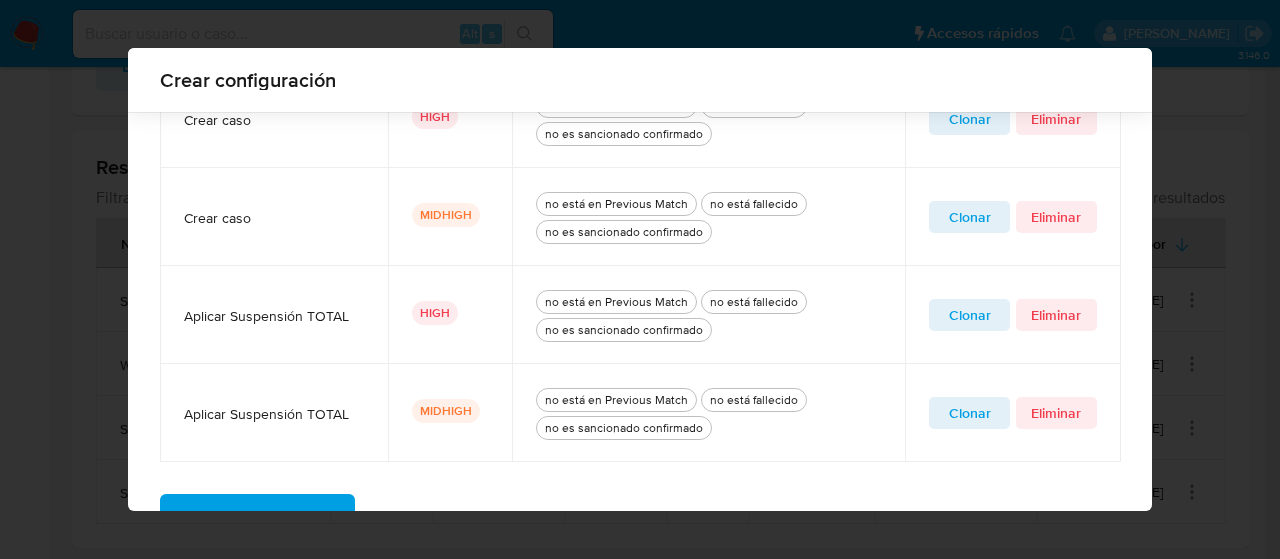 scroll, scrollTop: 914, scrollLeft: 0, axis: vertical 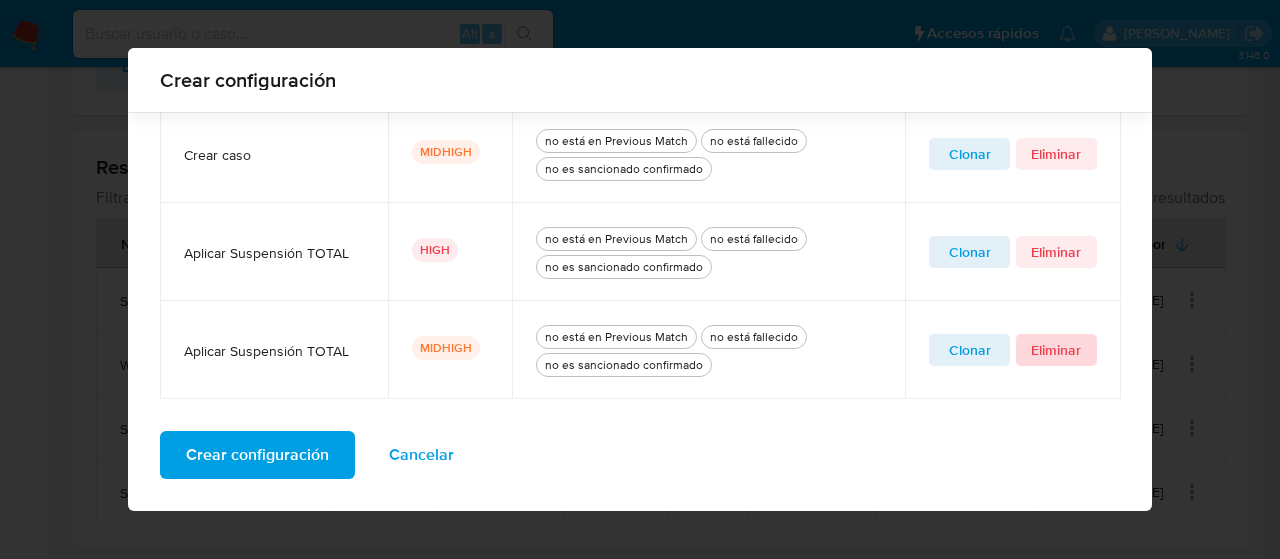 click on "Eliminar" at bounding box center [1056, 350] 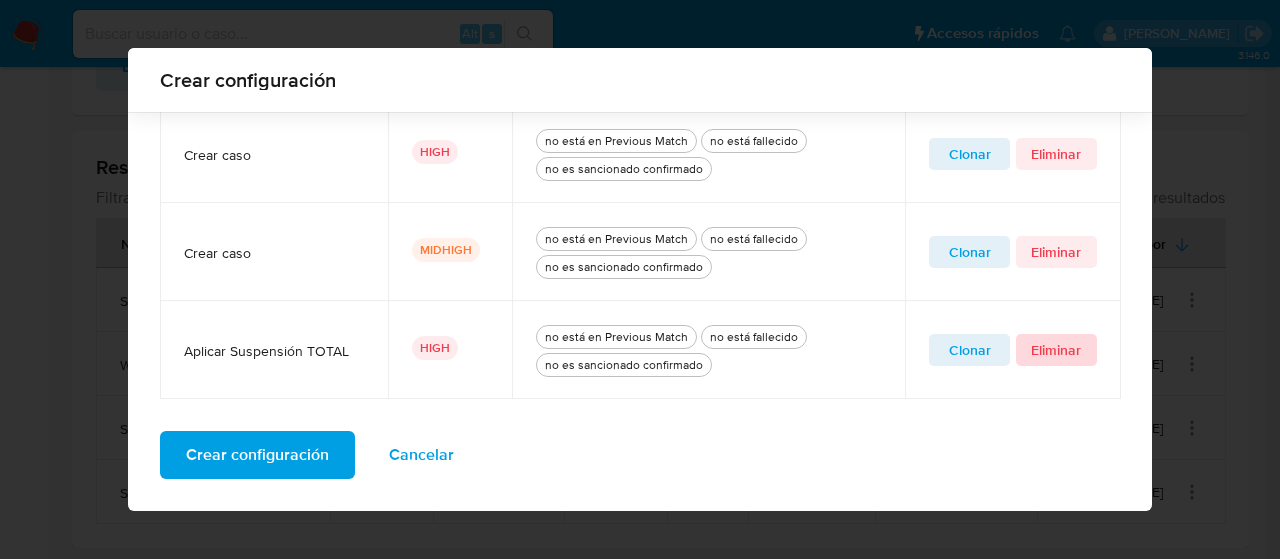 click on "Eliminar" at bounding box center (1056, 350) 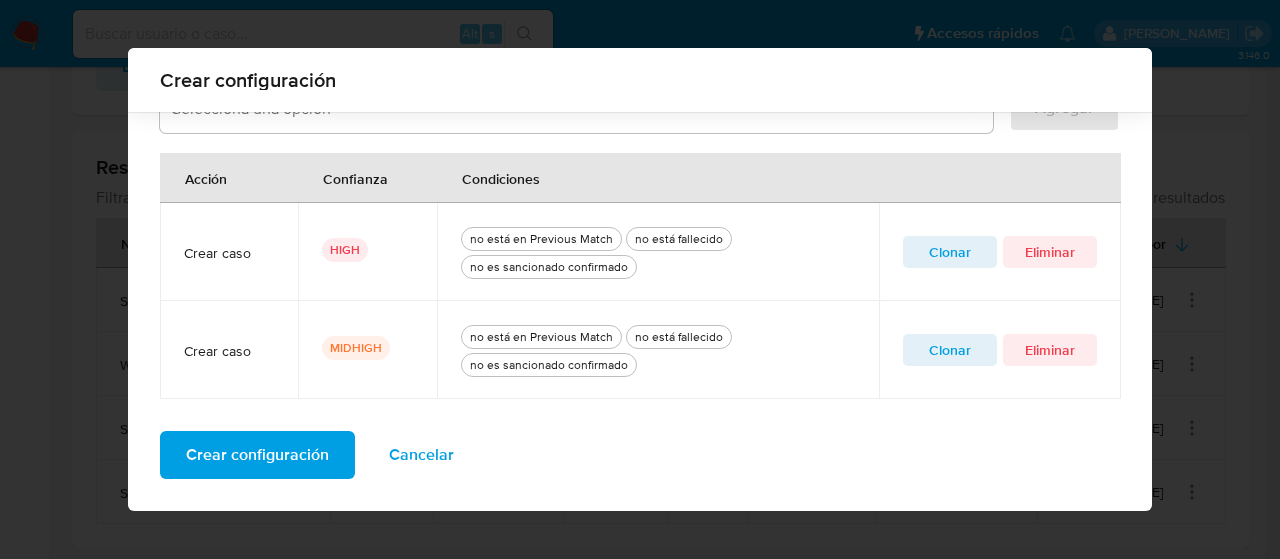 scroll, scrollTop: 718, scrollLeft: 0, axis: vertical 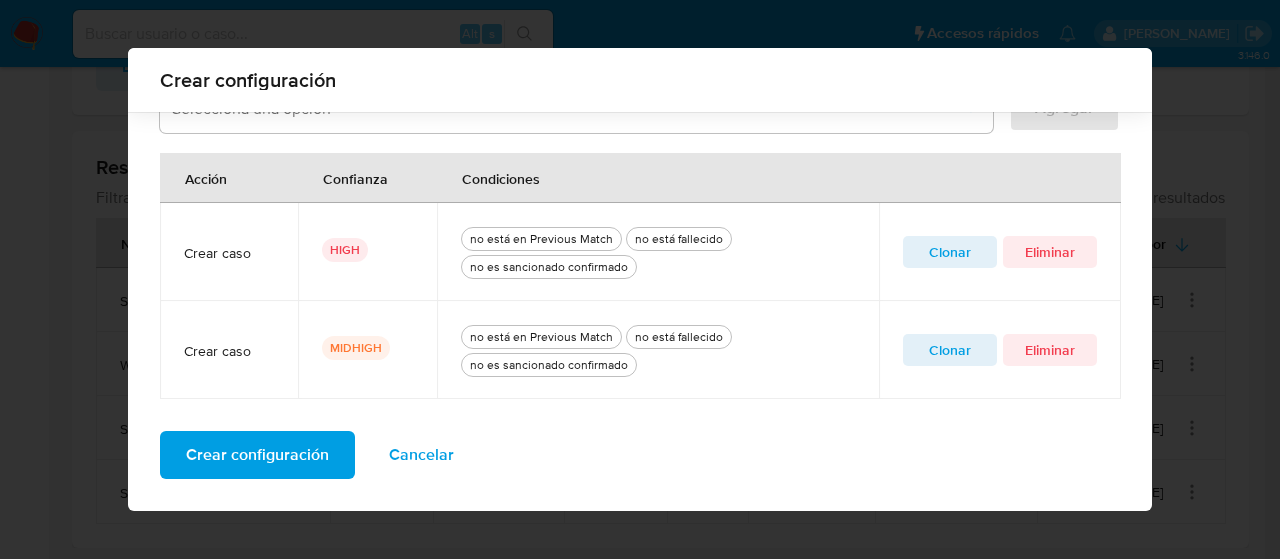 click on "Crear configuración" at bounding box center [257, 455] 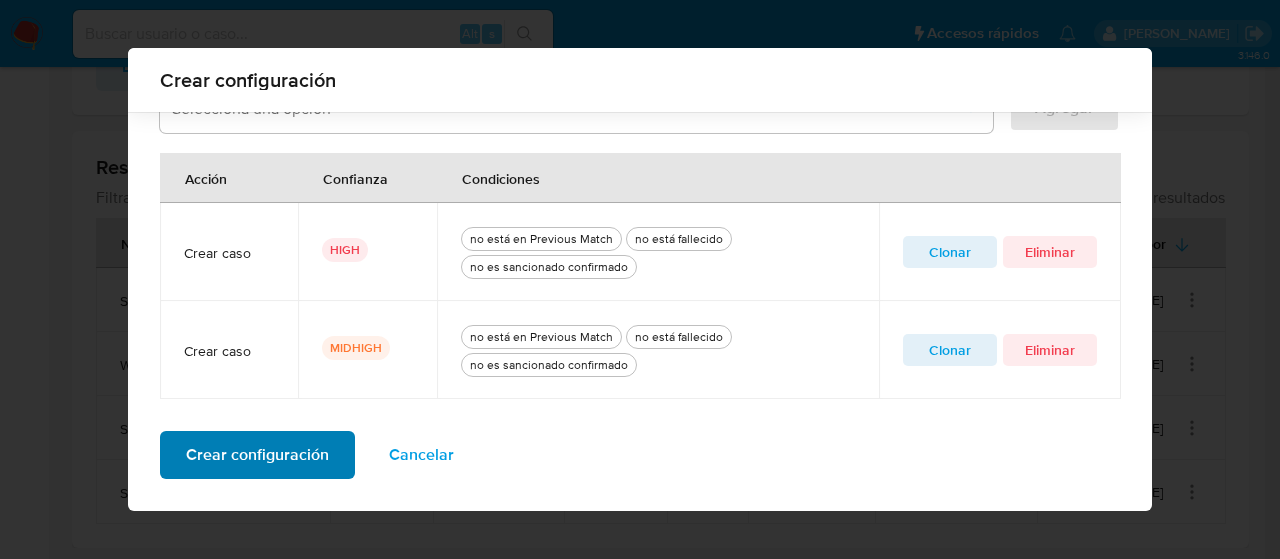 scroll, scrollTop: 212, scrollLeft: 0, axis: vertical 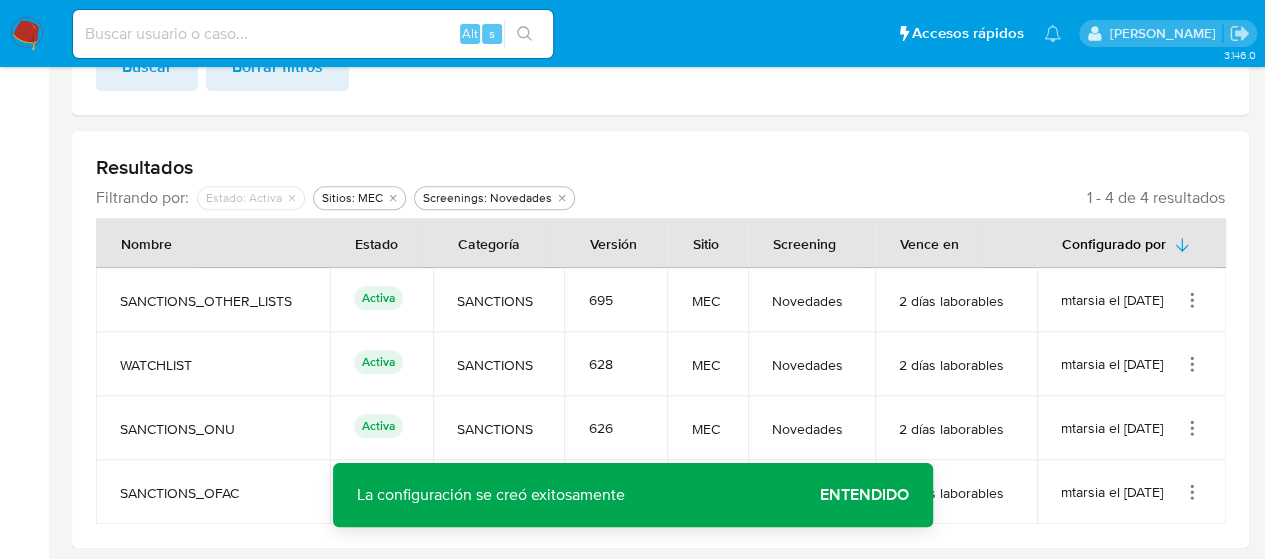 click on "Entendido" at bounding box center (864, 495) 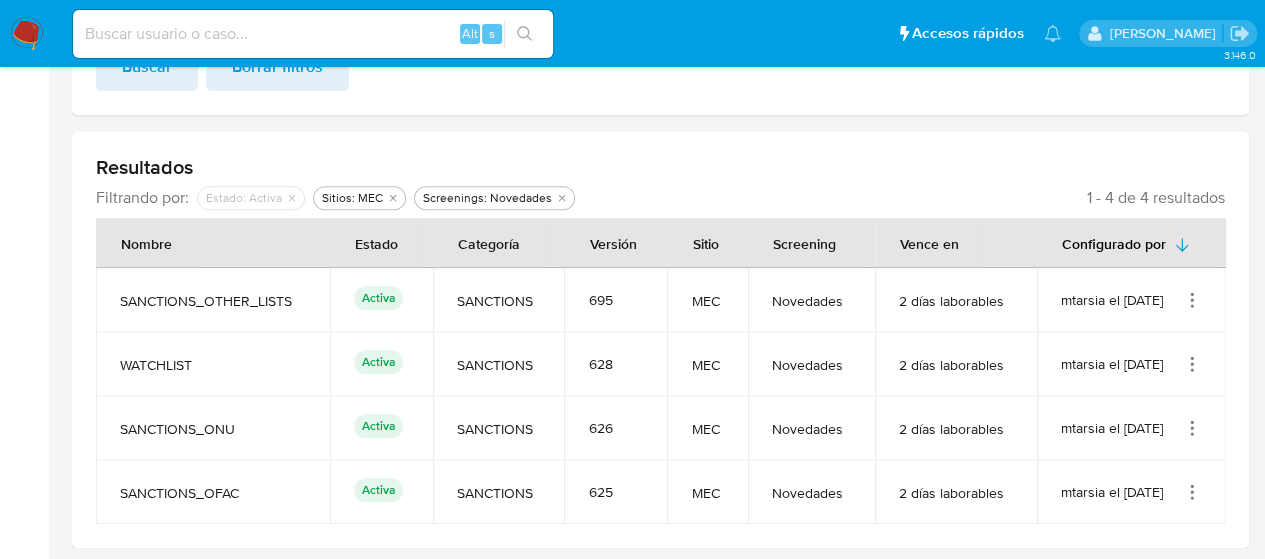 click 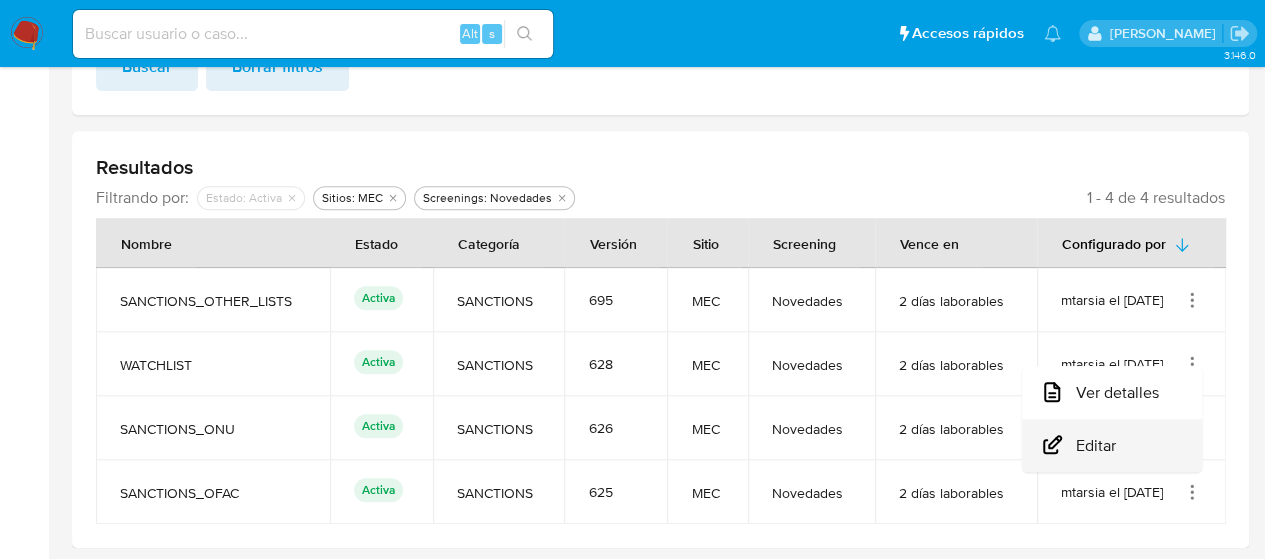 click on "Editar" at bounding box center (1112, 445) 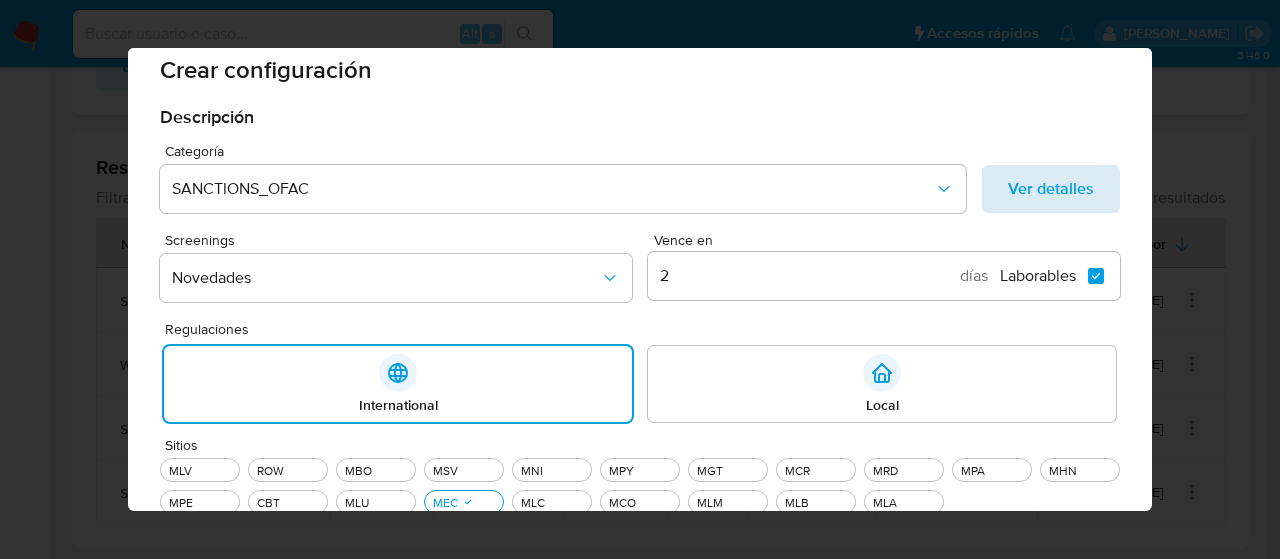scroll, scrollTop: 18, scrollLeft: 0, axis: vertical 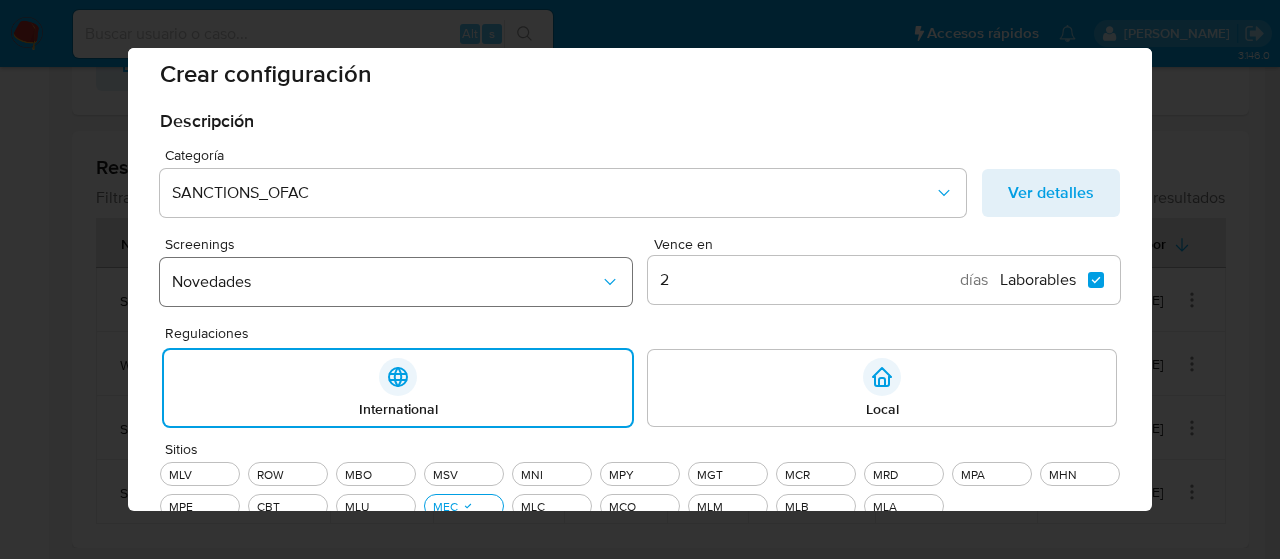 click on "Novedades" at bounding box center [386, 282] 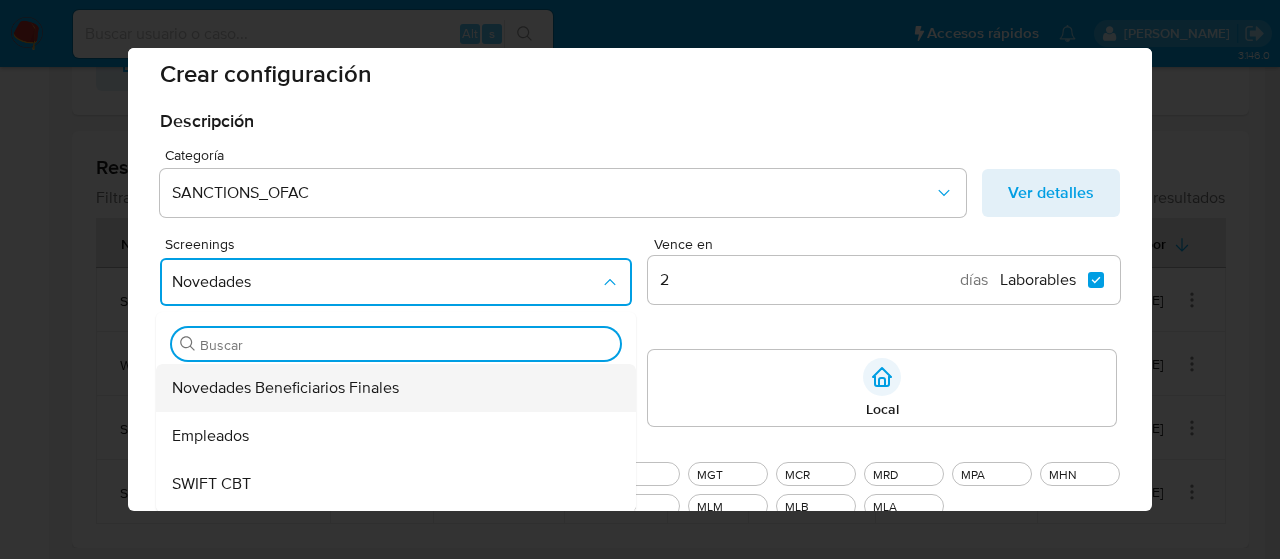 click on "Novedades Beneficiarios Finales" at bounding box center (285, 388) 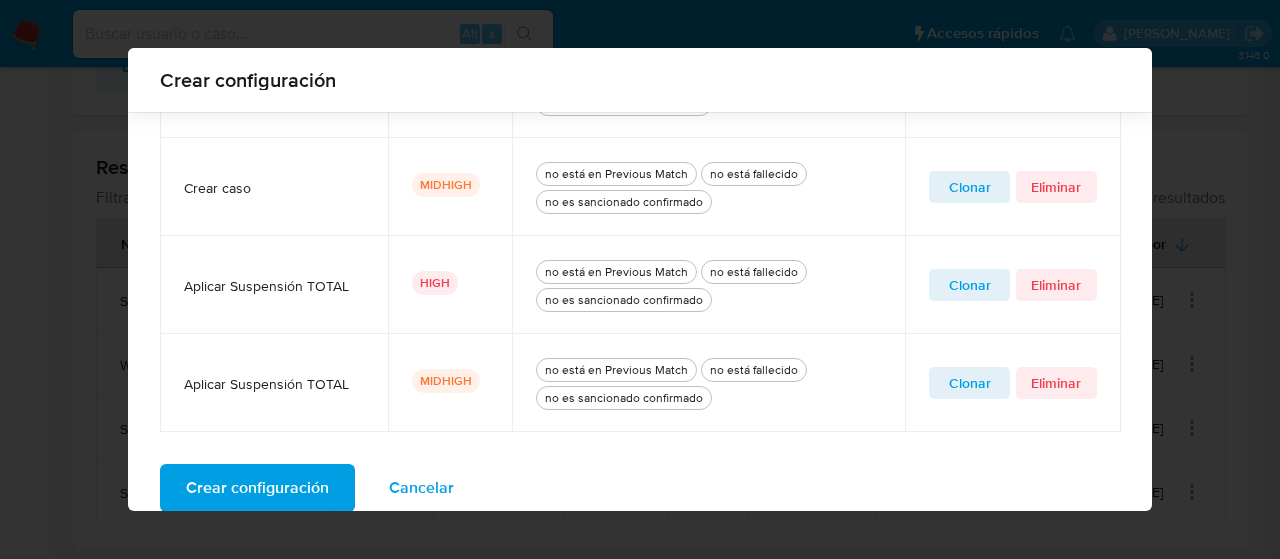 scroll, scrollTop: 914, scrollLeft: 0, axis: vertical 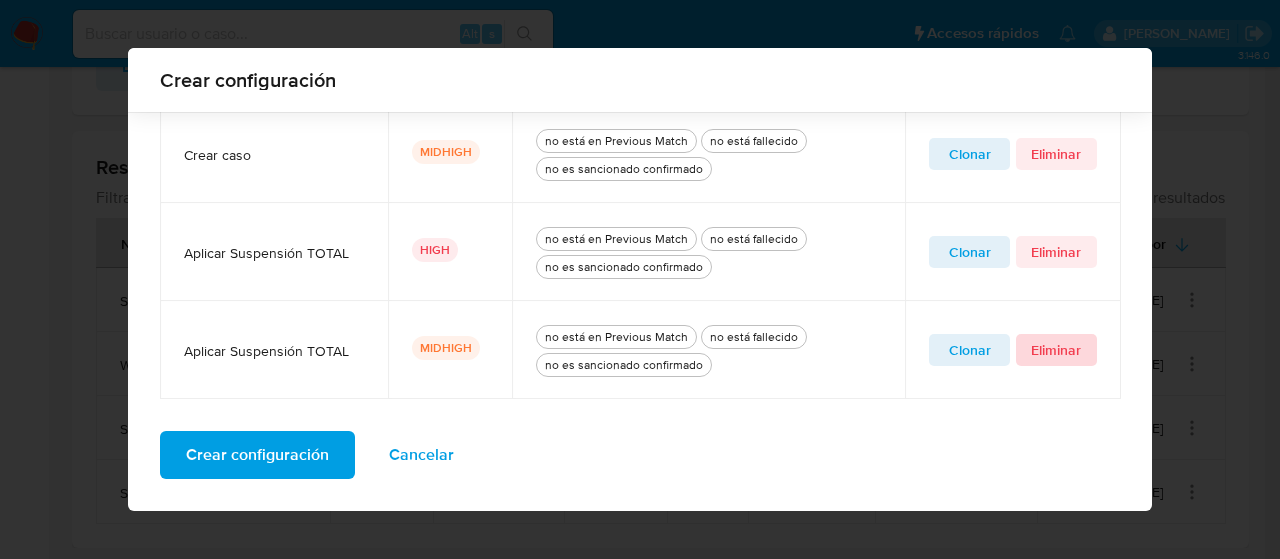 click on "Eliminar" at bounding box center [1056, 350] 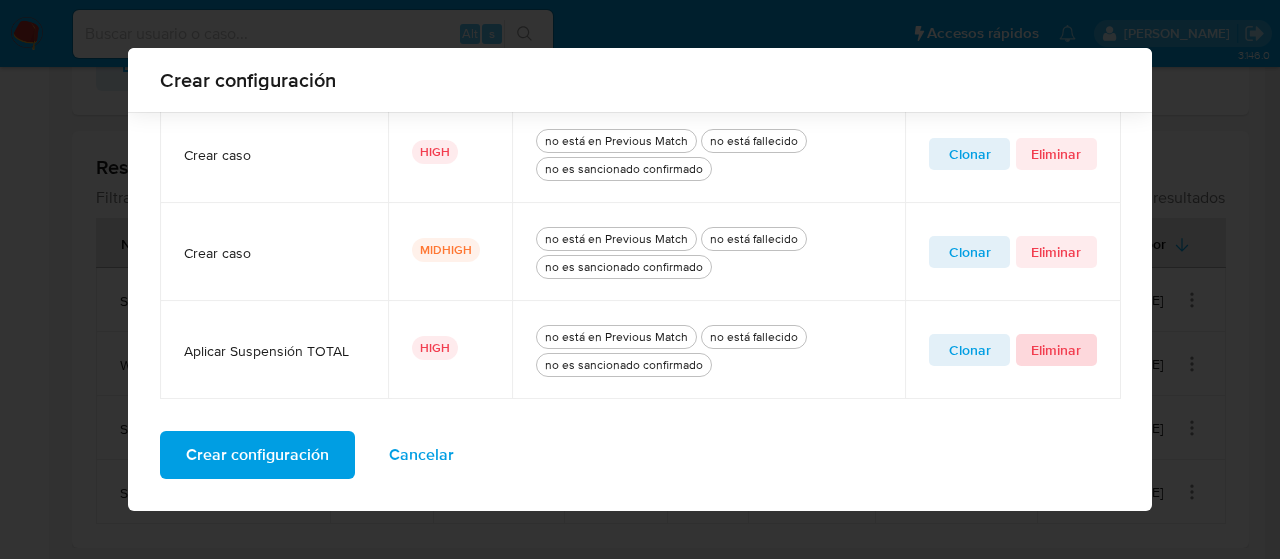click on "Eliminar" at bounding box center [1056, 350] 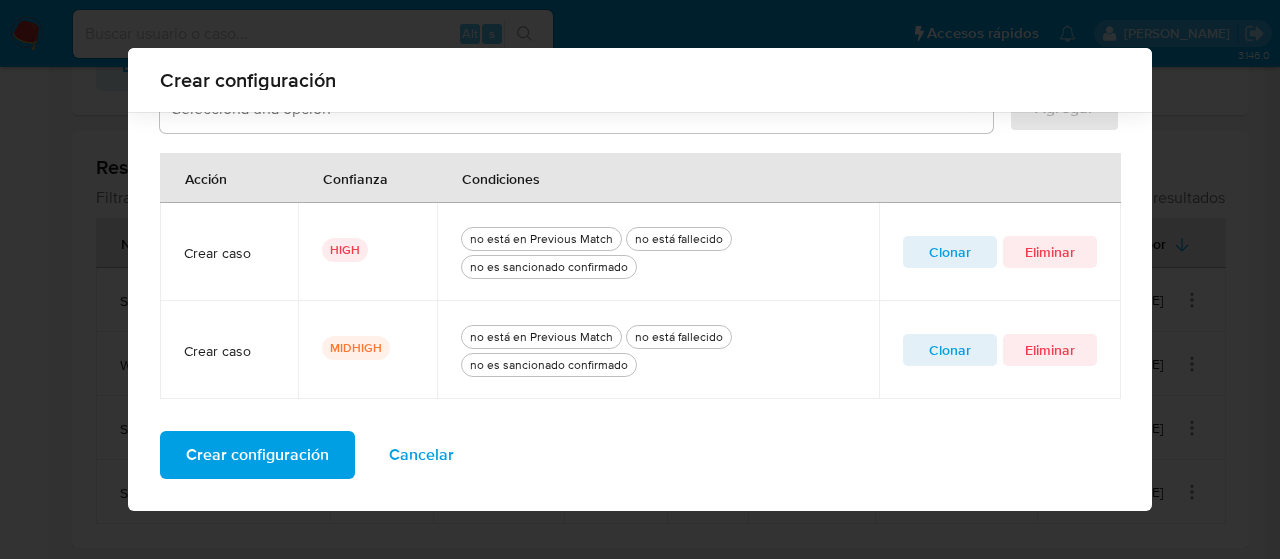 click on "Crear configuración" at bounding box center [257, 455] 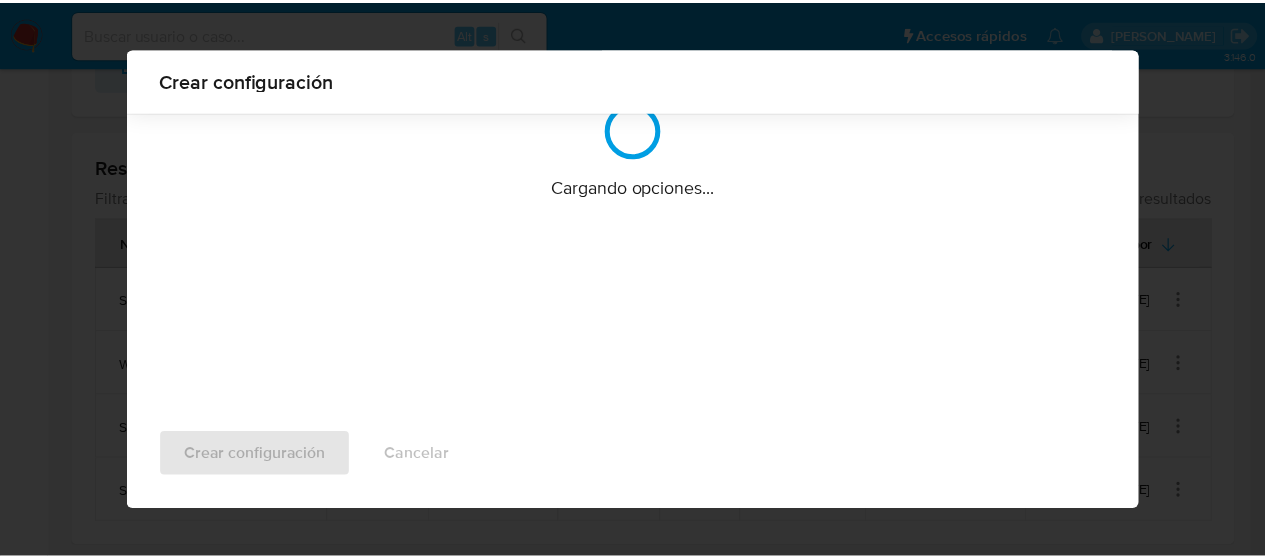 scroll, scrollTop: 212, scrollLeft: 0, axis: vertical 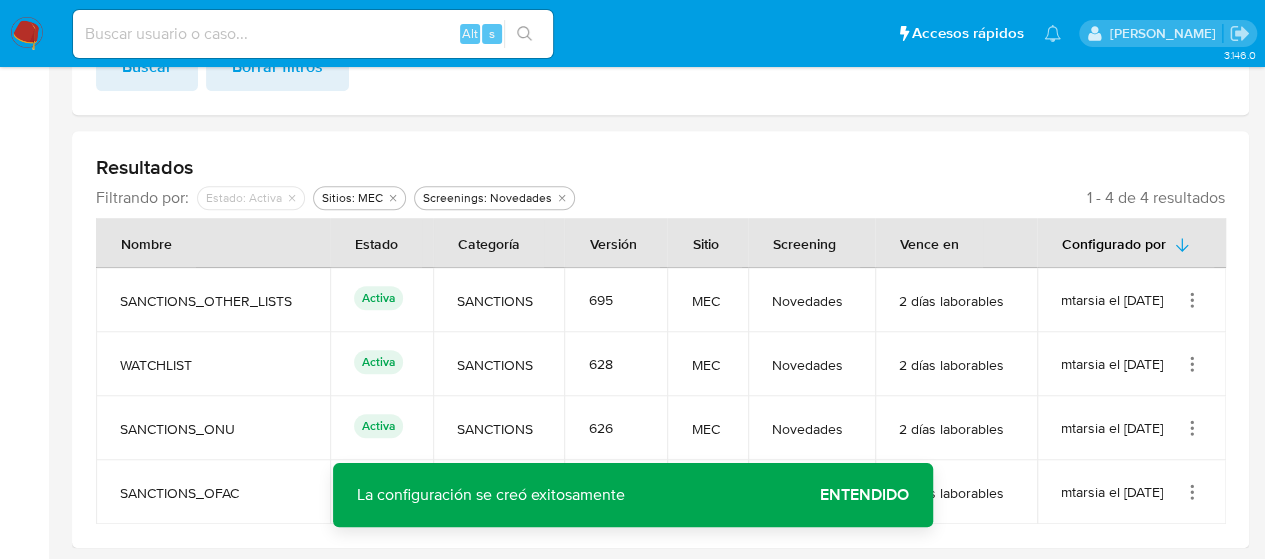 click on "Entendido" at bounding box center (864, 495) 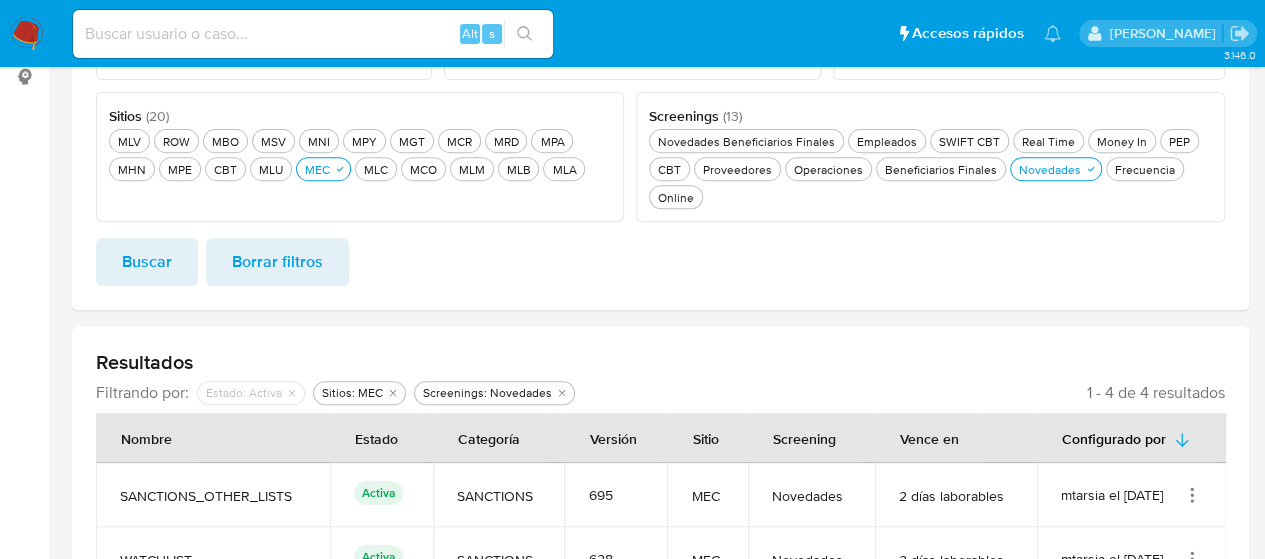 scroll, scrollTop: 330, scrollLeft: 0, axis: vertical 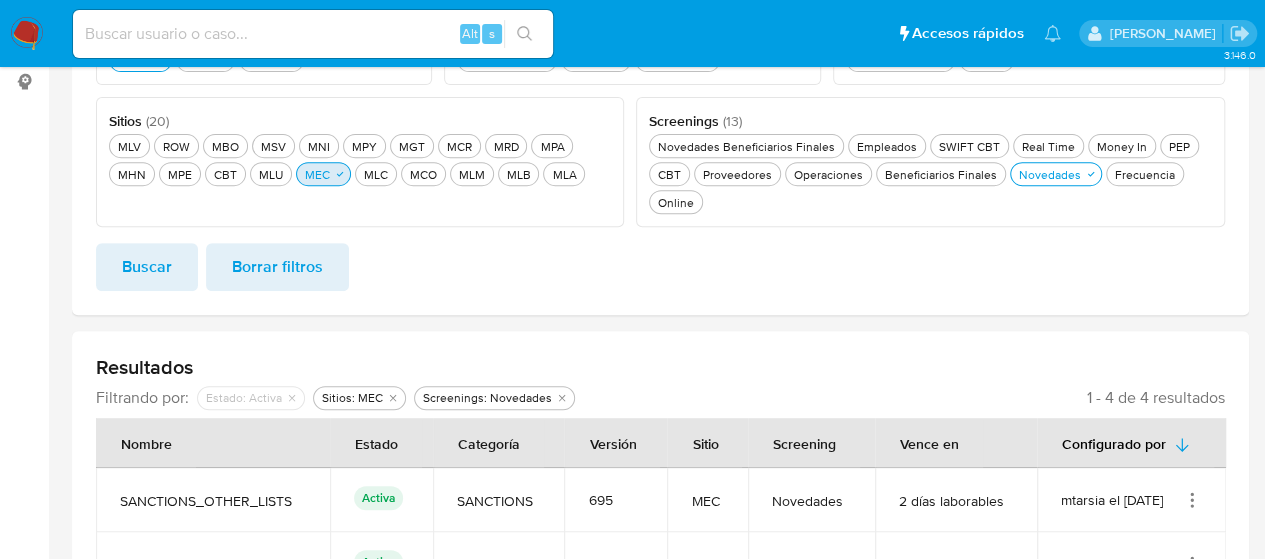 click on "MEC MEC" at bounding box center [317, 174] 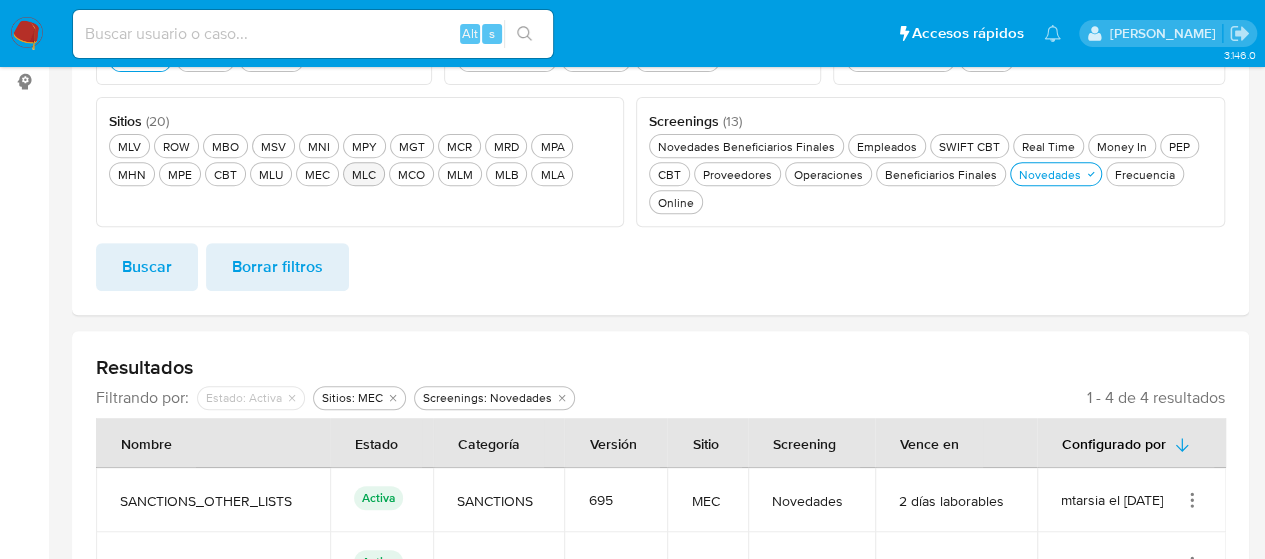 click on "MLC MLC" at bounding box center [364, 174] 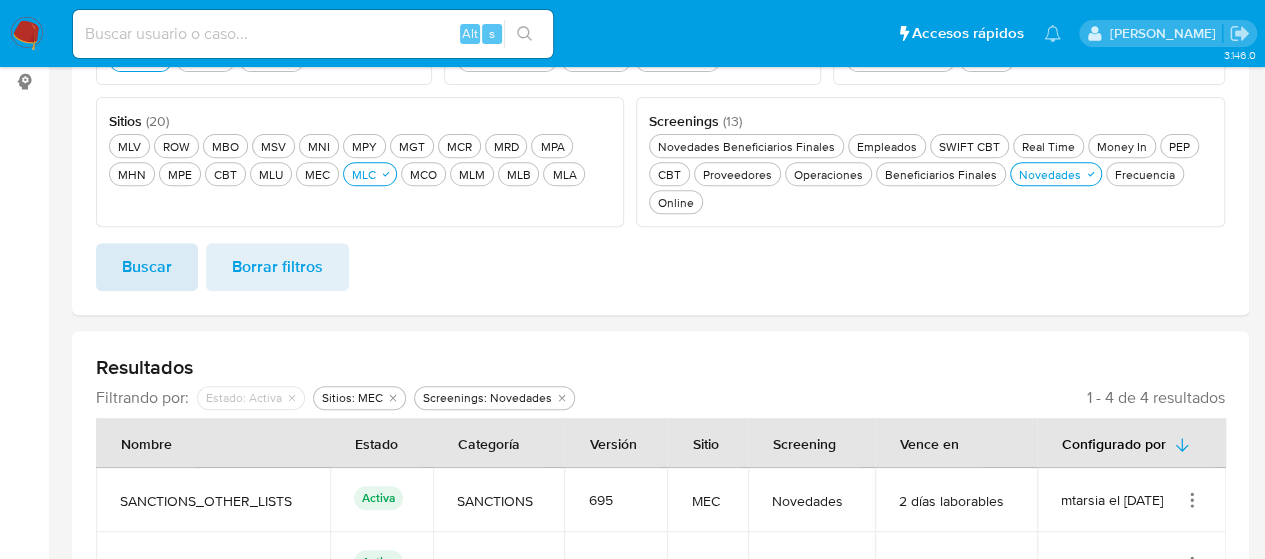 click on "Buscar" at bounding box center (147, 267) 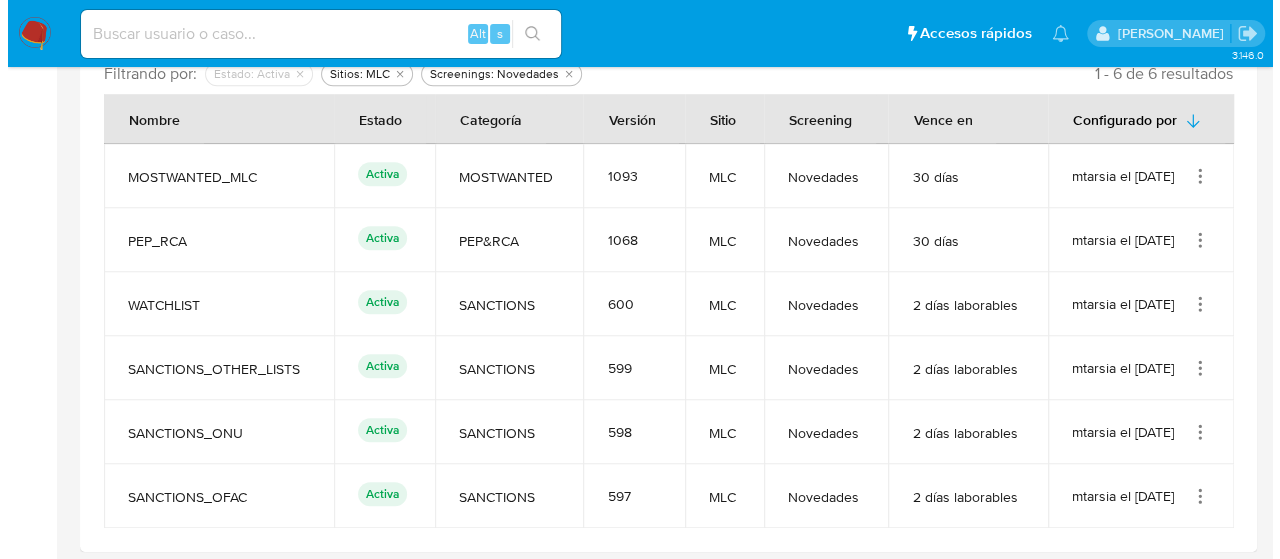 scroll, scrollTop: 658, scrollLeft: 0, axis: vertical 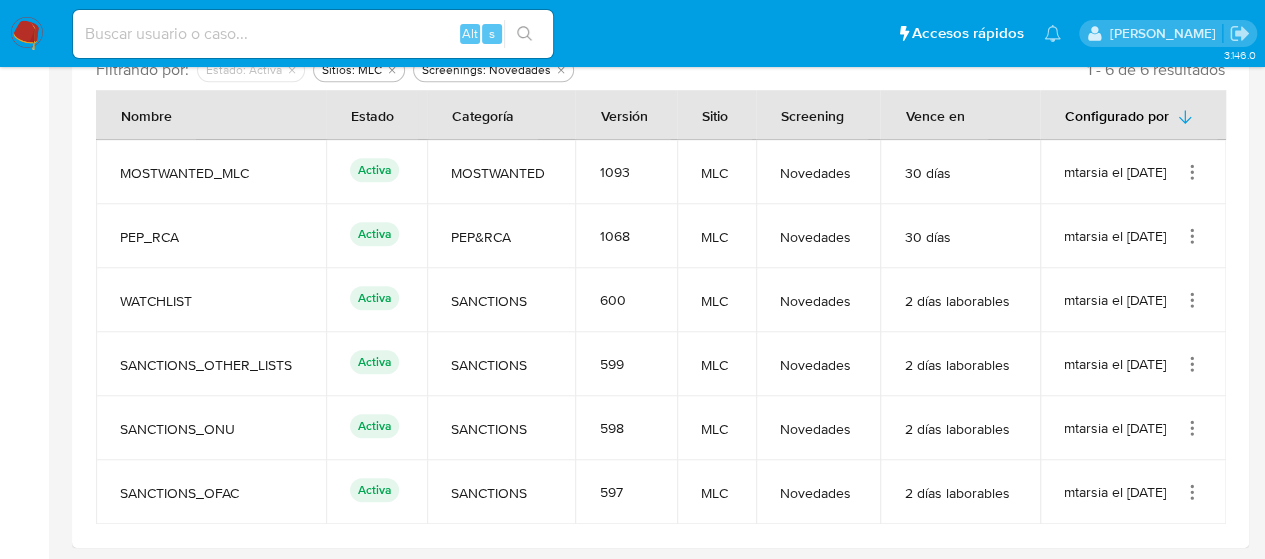 click 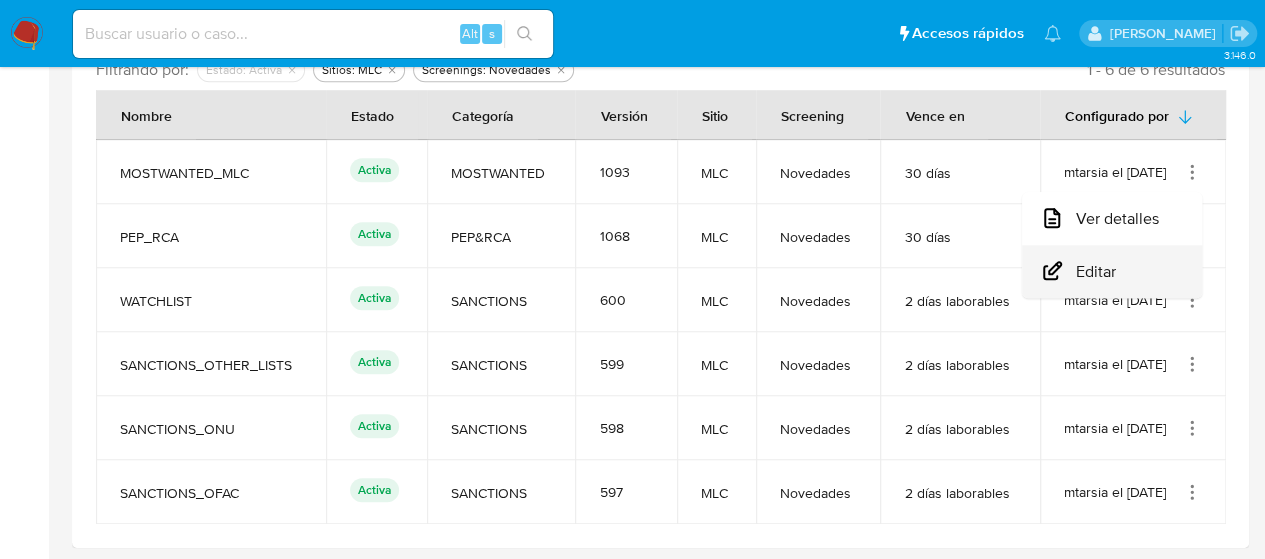 click on "Editar" at bounding box center (1112, 271) 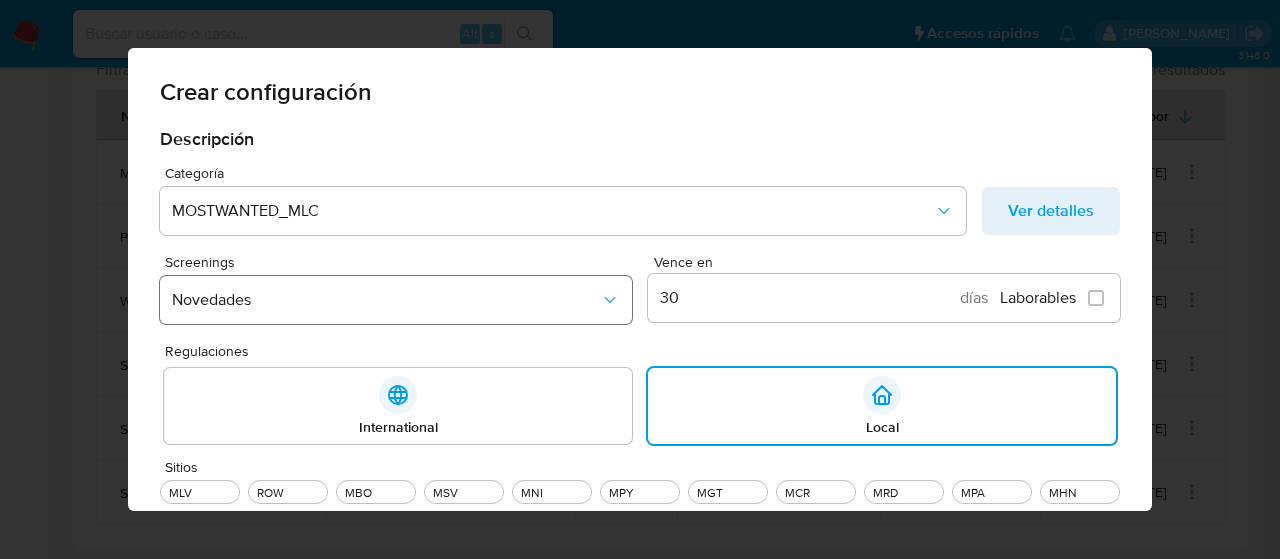 click on "Novedades" at bounding box center (386, 300) 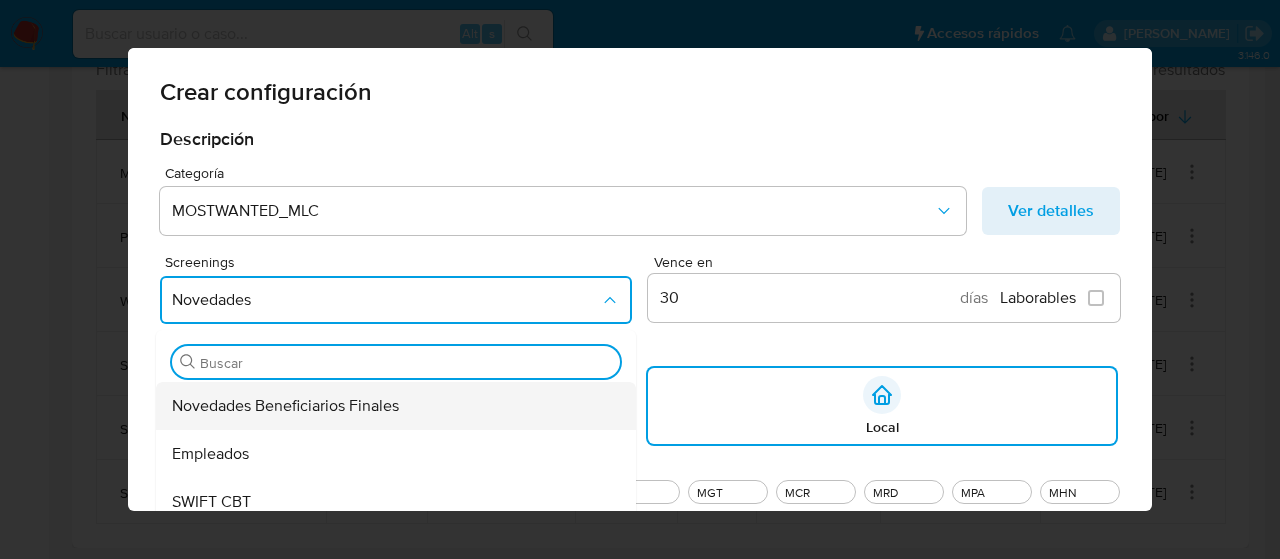 click on "Novedades Beneficiarios Finales" at bounding box center [285, 406] 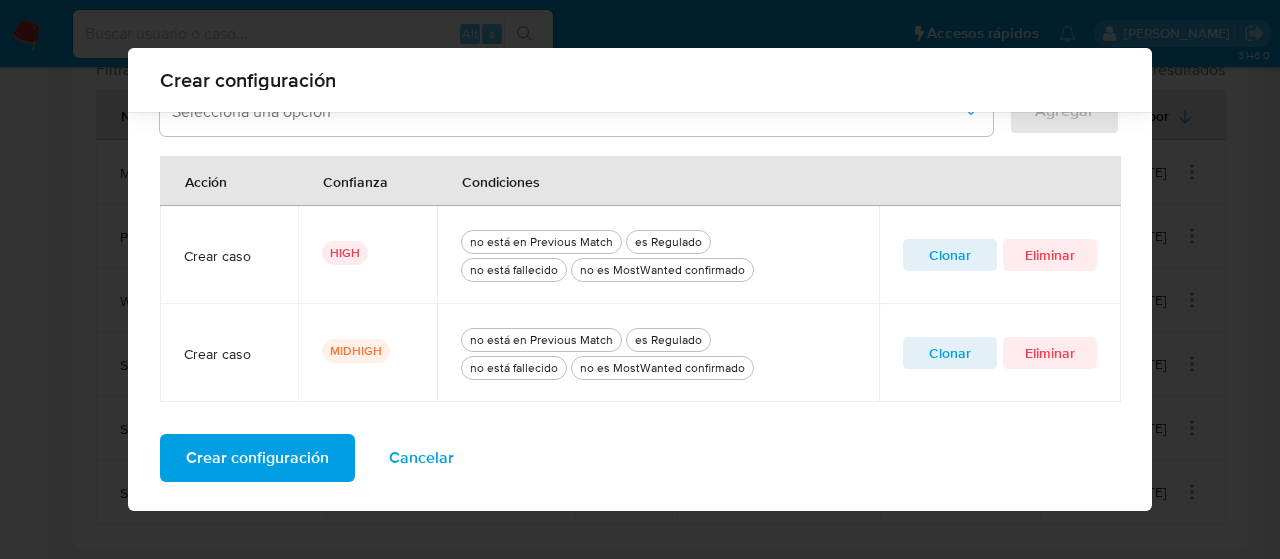 scroll, scrollTop: 718, scrollLeft: 0, axis: vertical 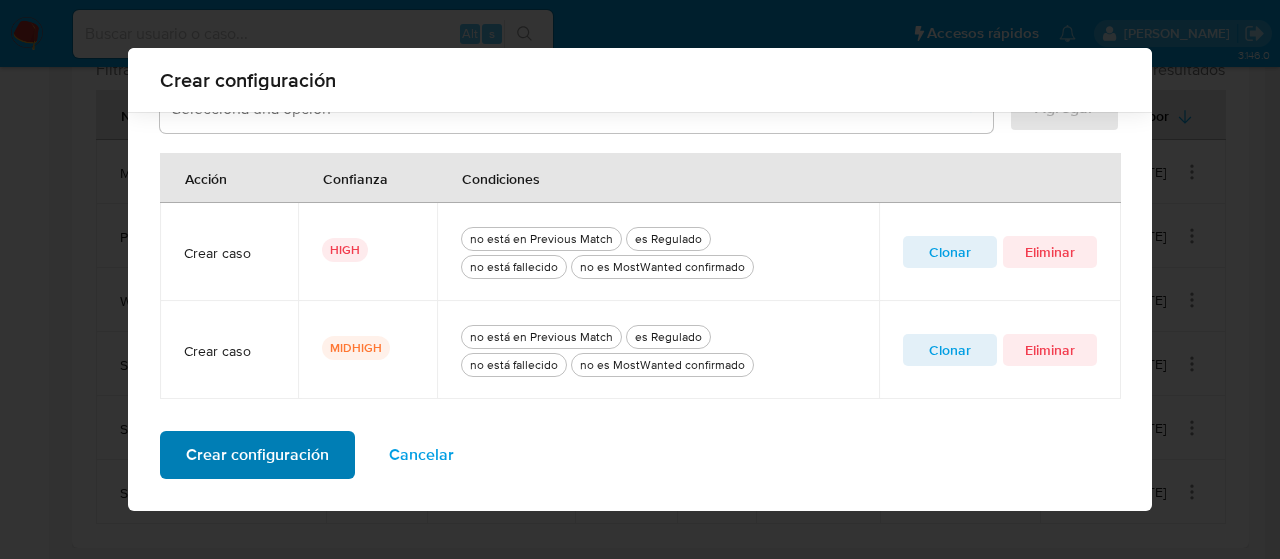 click on "Crear configuración" at bounding box center (257, 455) 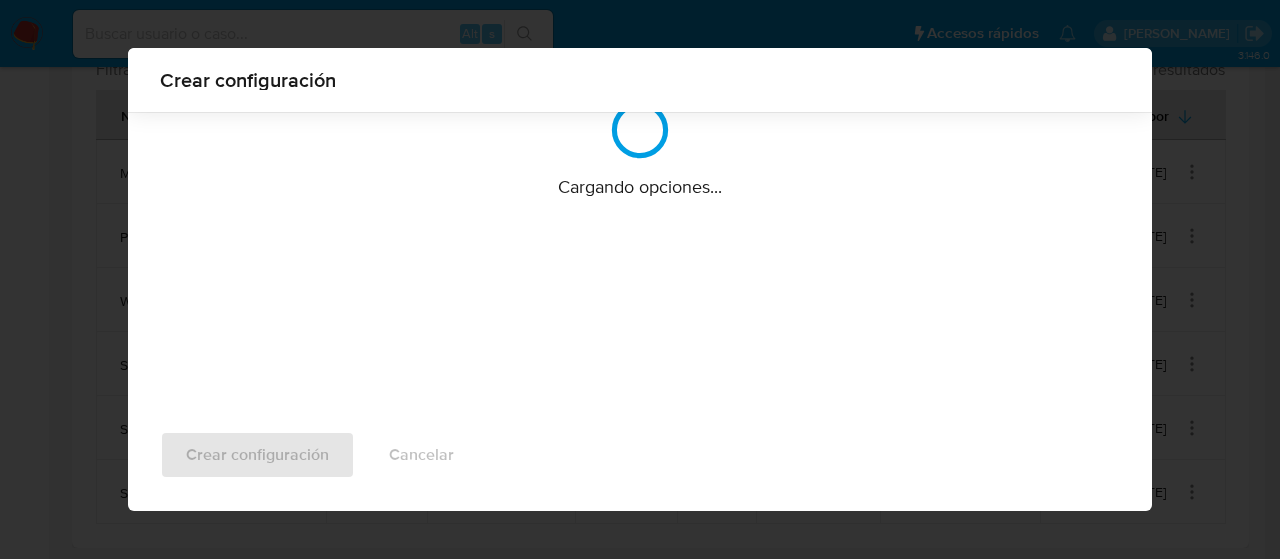 scroll, scrollTop: 212, scrollLeft: 0, axis: vertical 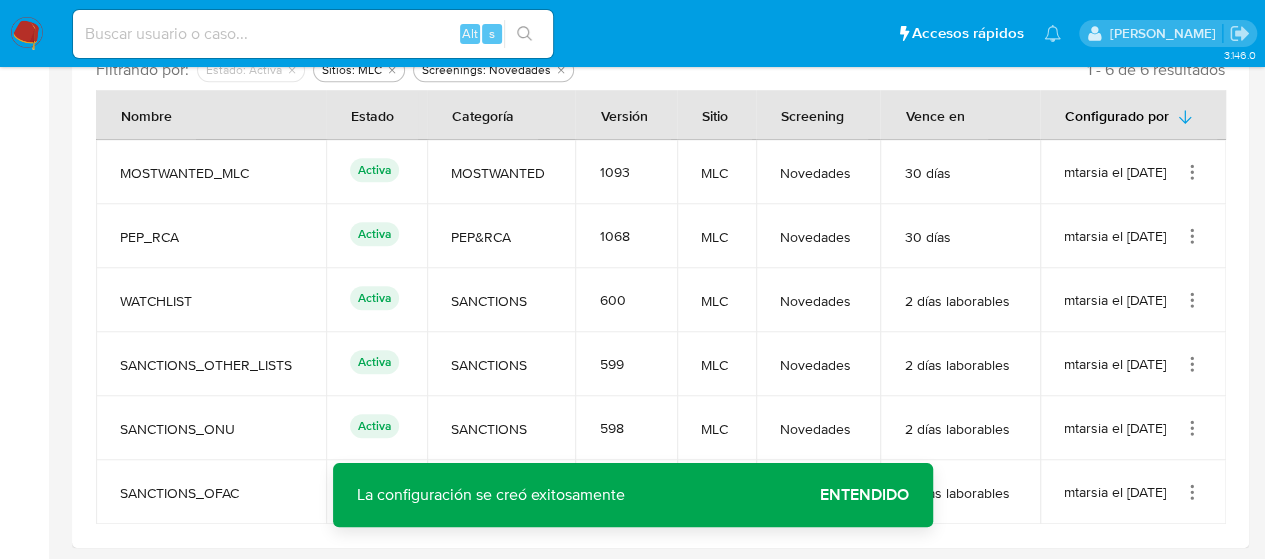 click on "Entendido" at bounding box center (864, 495) 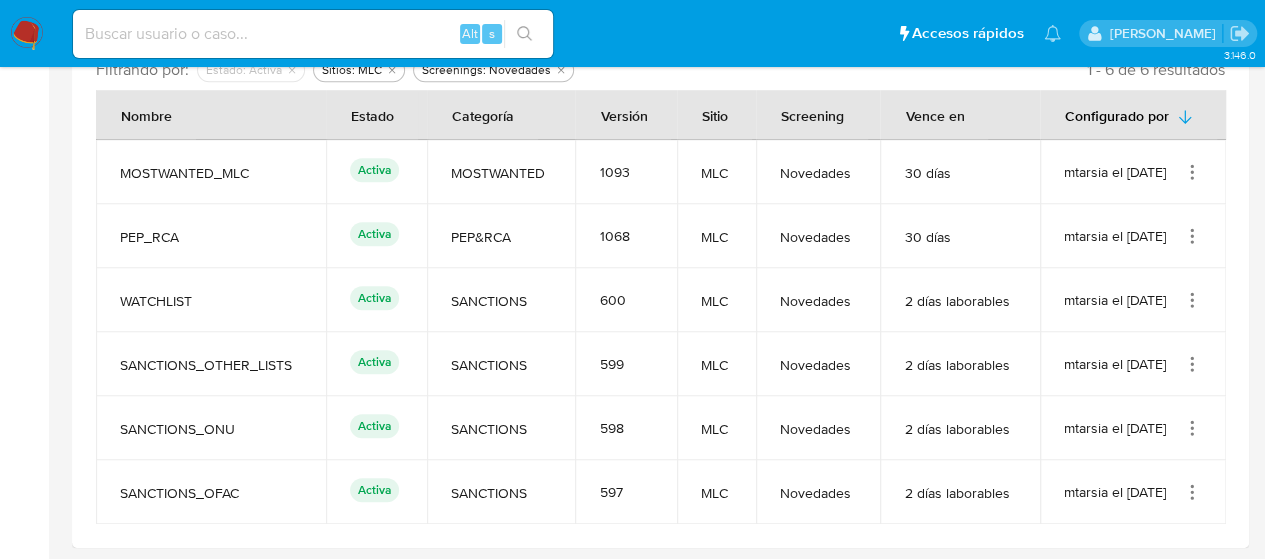 click 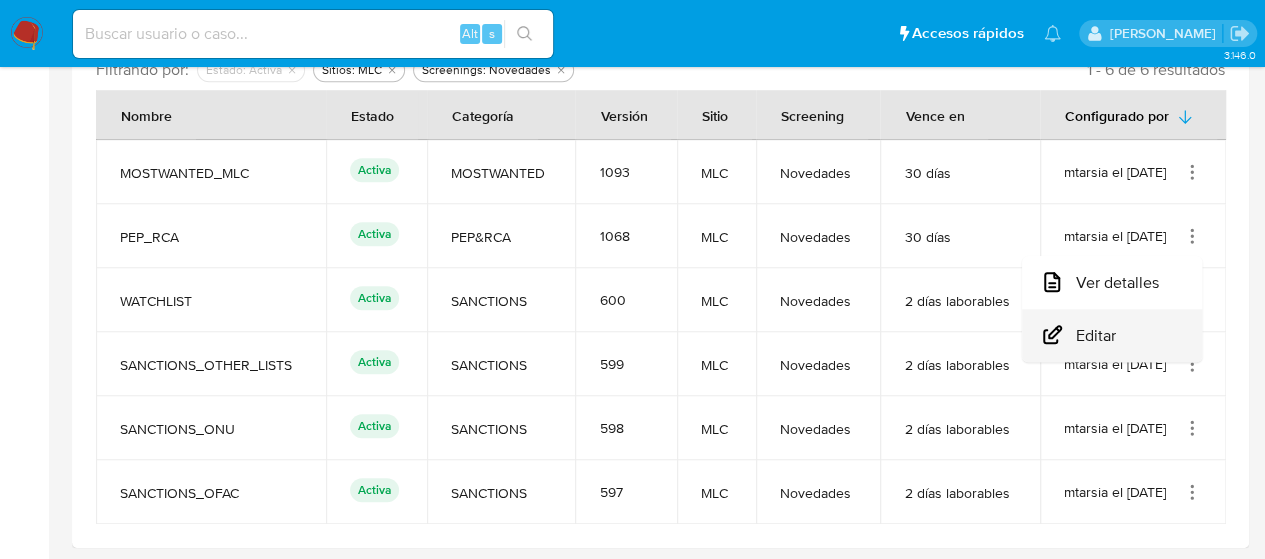 click on "Editar" at bounding box center (1112, 335) 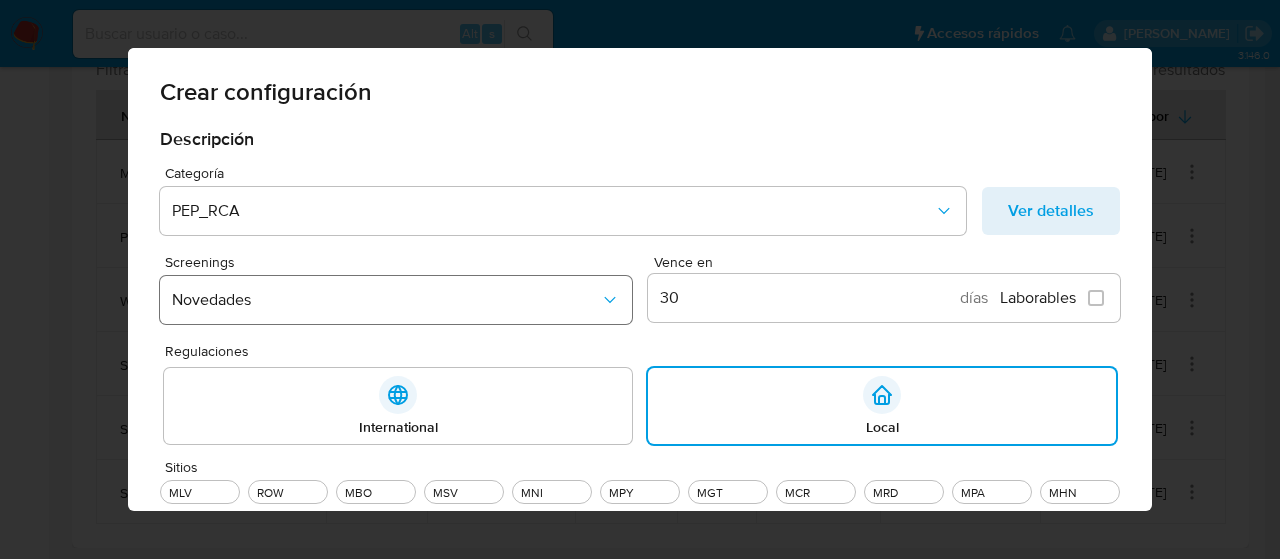 click on "Novedades" at bounding box center [396, 300] 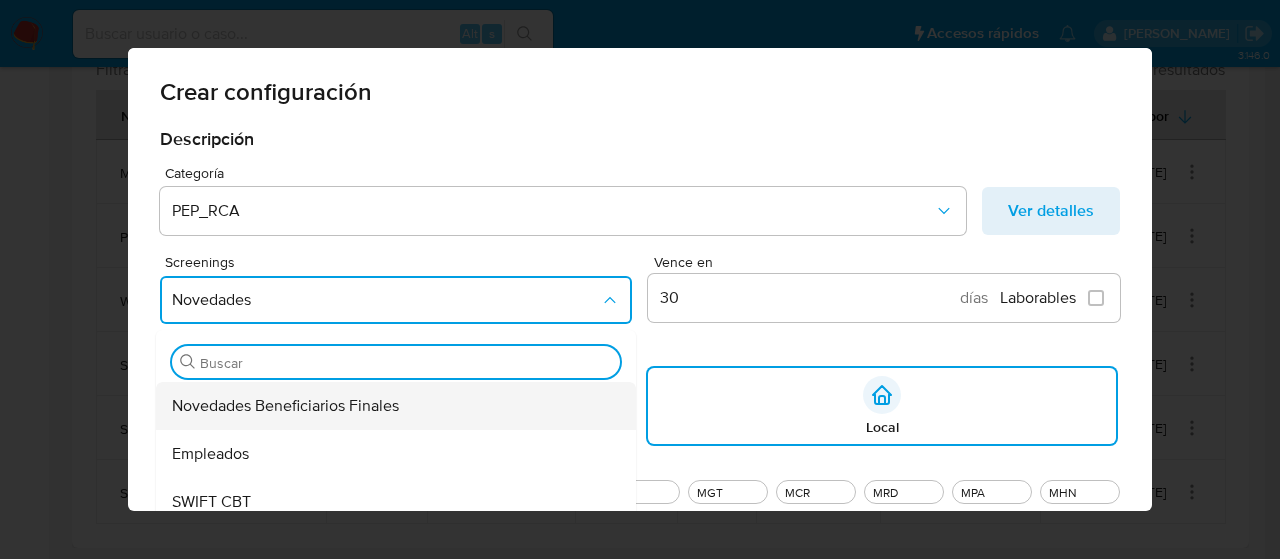 click on "Novedades Beneficiarios Finales" at bounding box center (390, 406) 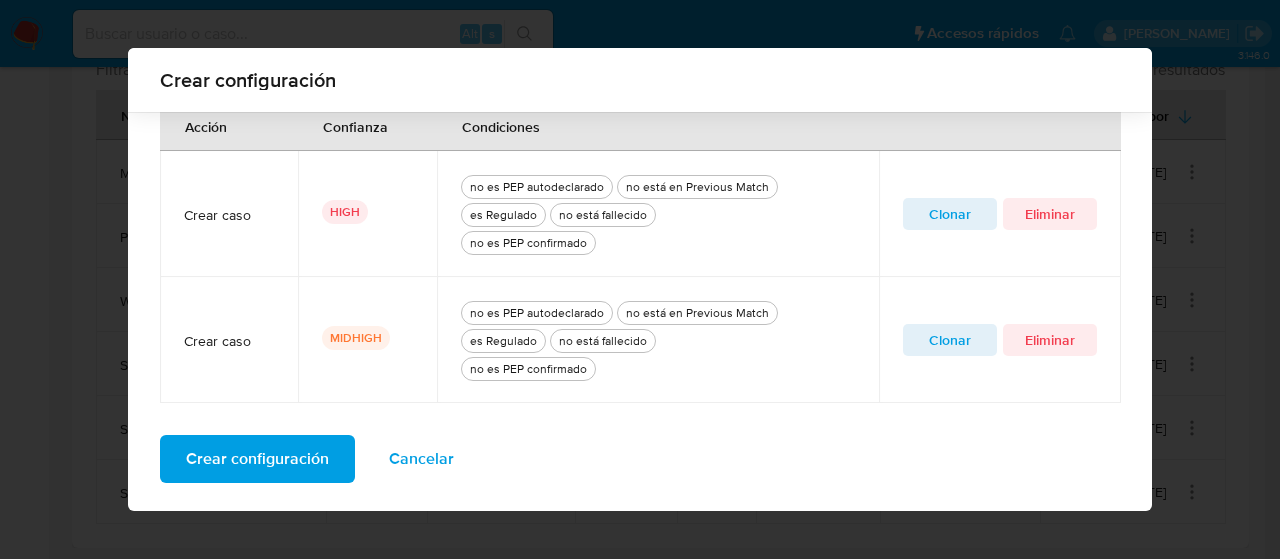scroll, scrollTop: 774, scrollLeft: 0, axis: vertical 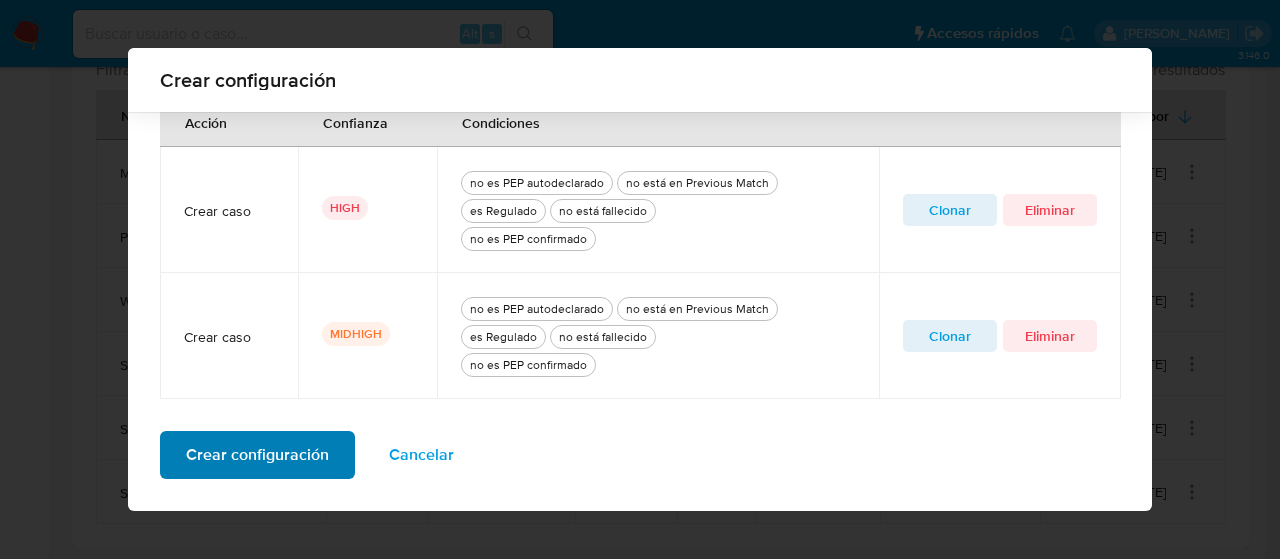 click on "Crear configuración" at bounding box center (257, 455) 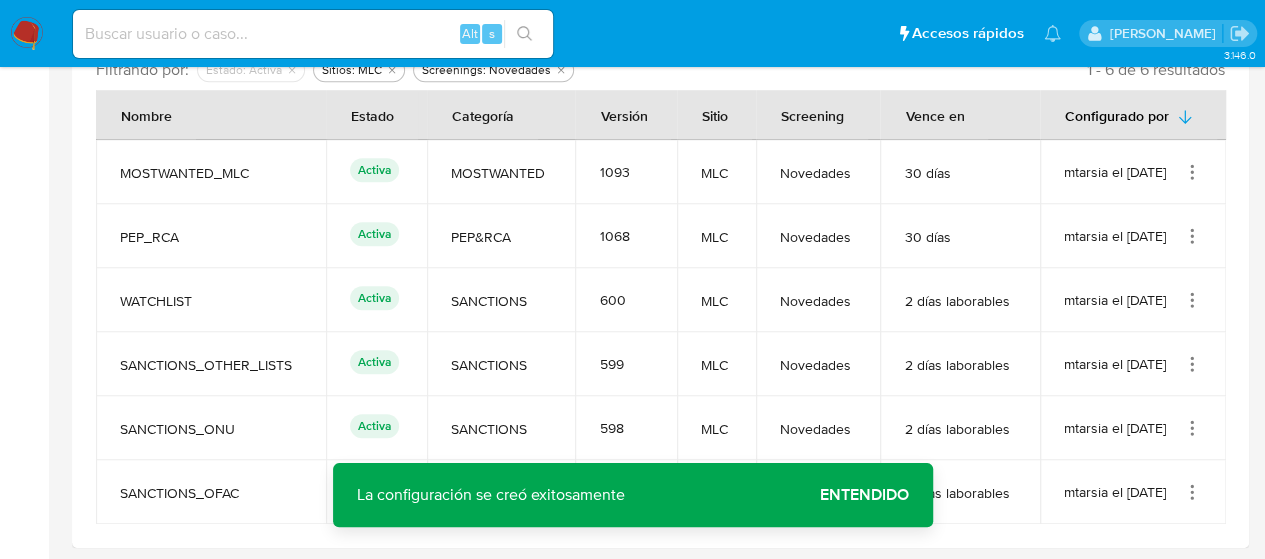 click on "Entendido" at bounding box center [864, 495] 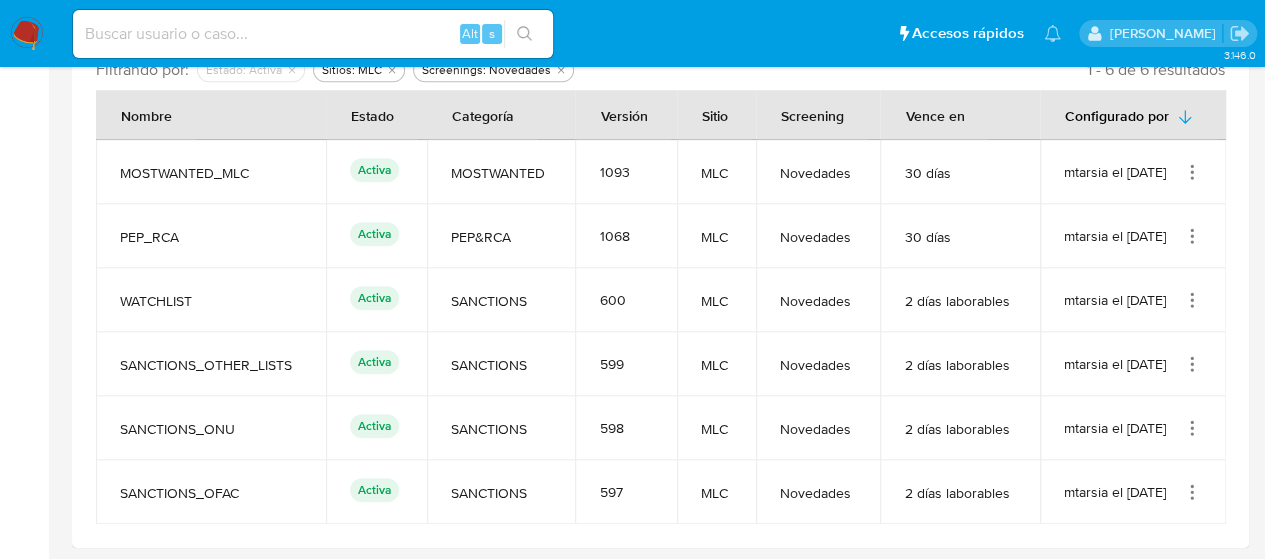 click 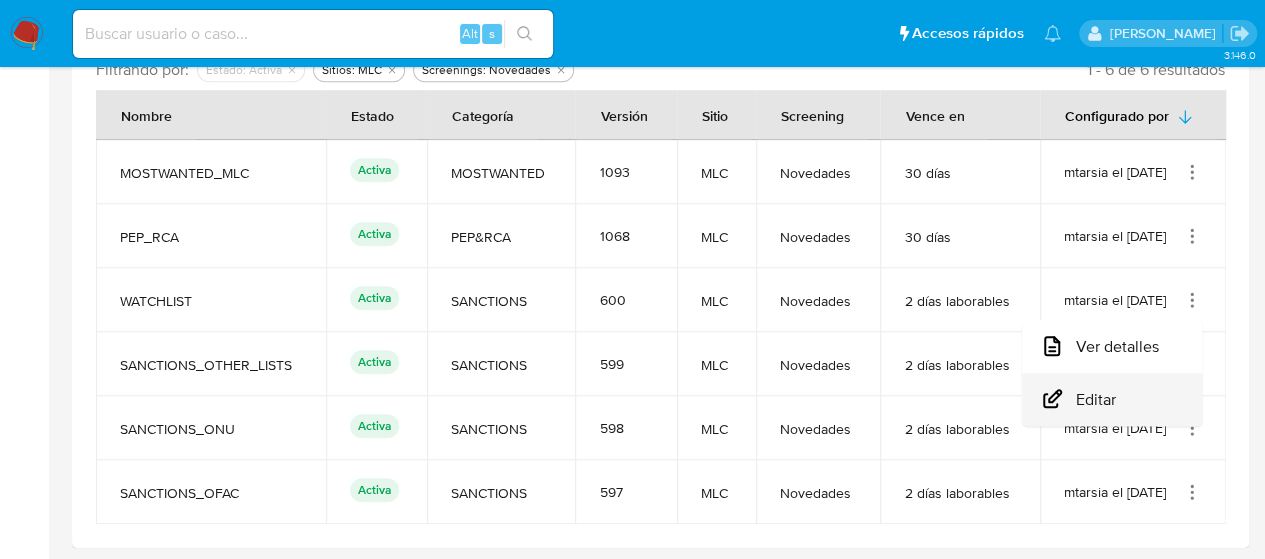 click on "Editar" at bounding box center (1112, 399) 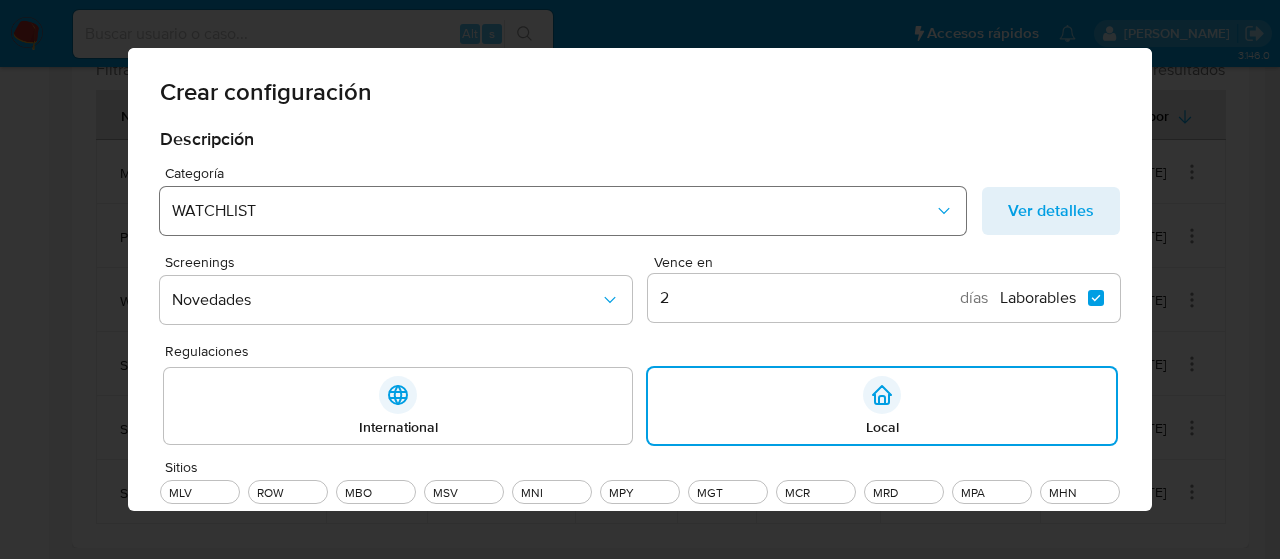 click on "WATCHLIST" at bounding box center (553, 211) 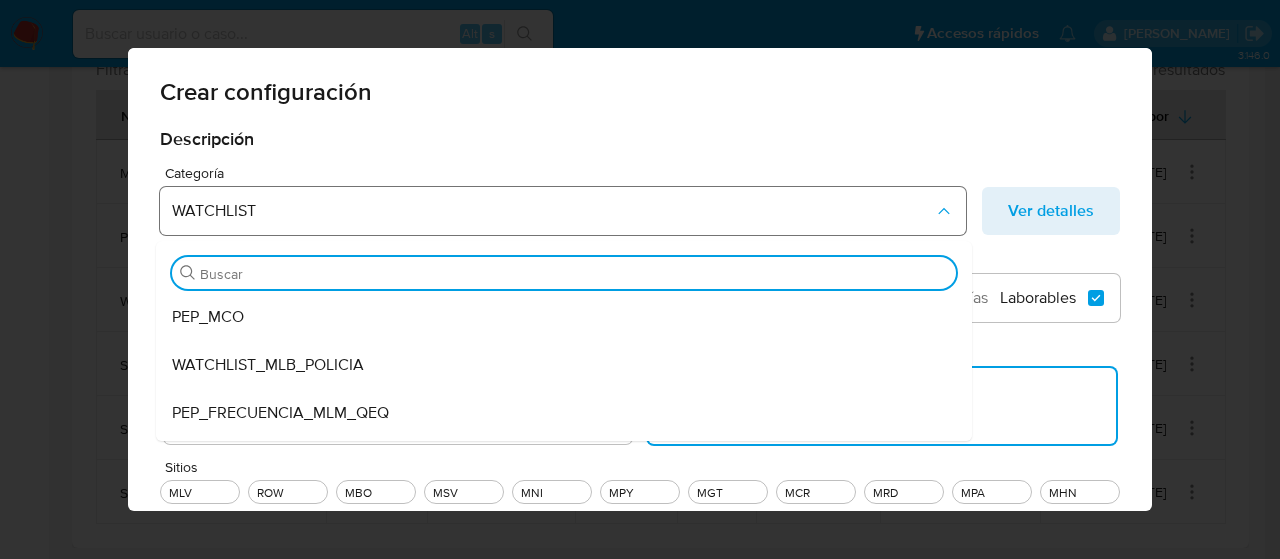 click on "WATCHLIST" at bounding box center (553, 211) 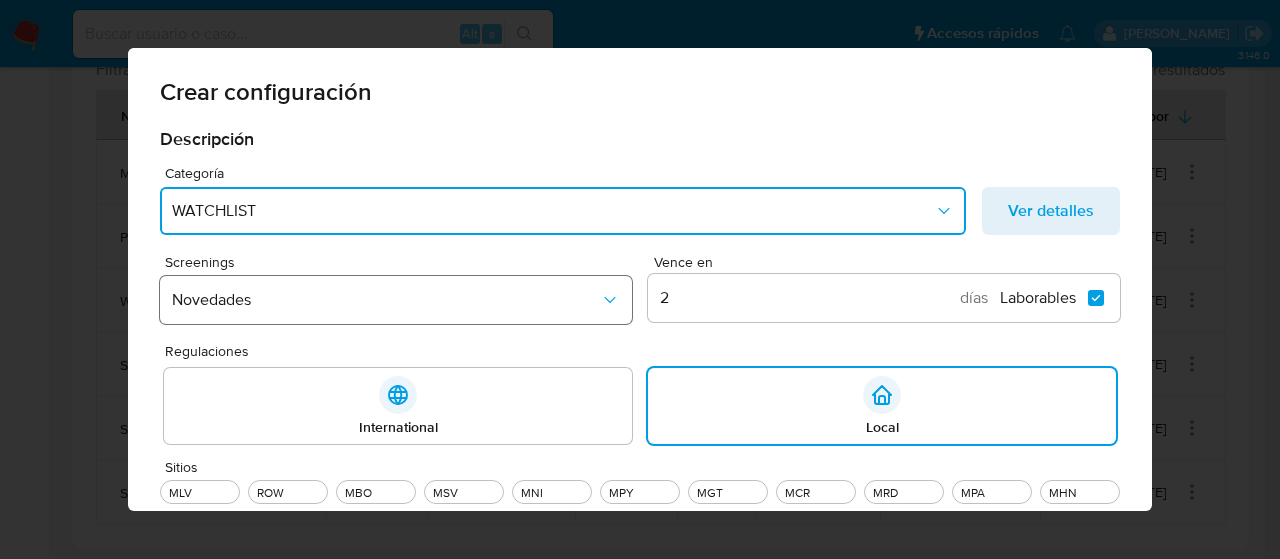 click on "Novedades" at bounding box center [386, 300] 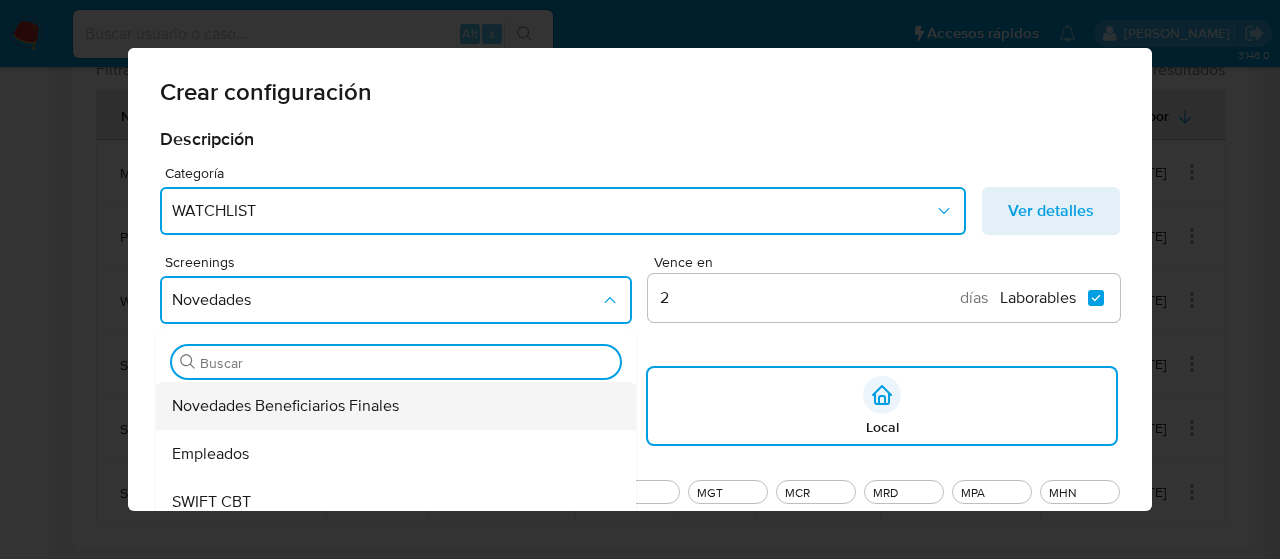 click on "Novedades Beneficiarios Finales" at bounding box center [285, 406] 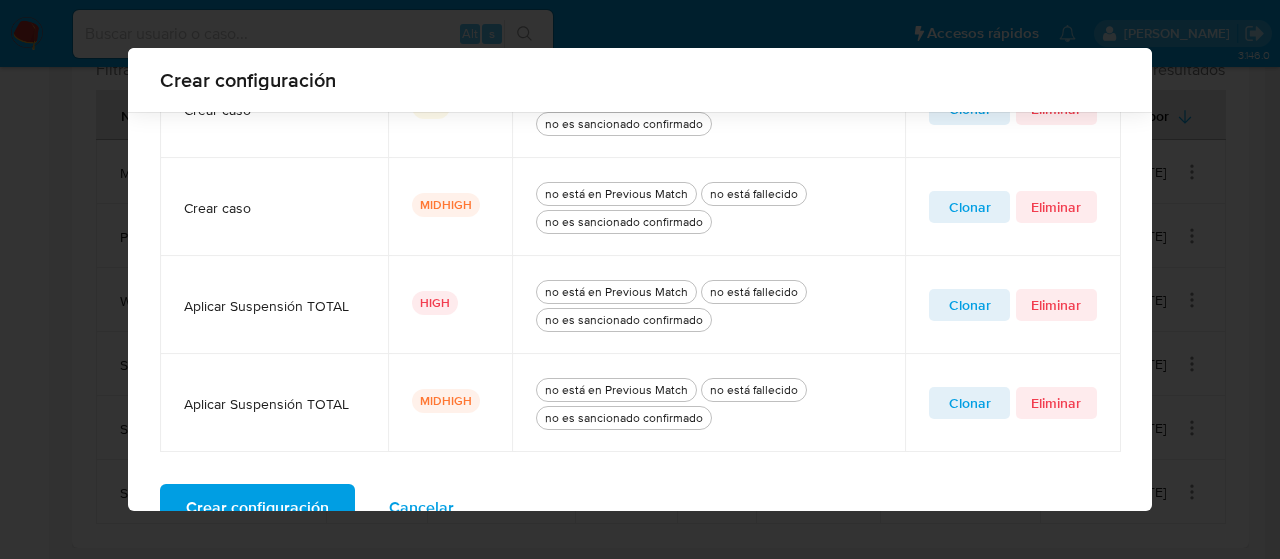 scroll, scrollTop: 1012, scrollLeft: 0, axis: vertical 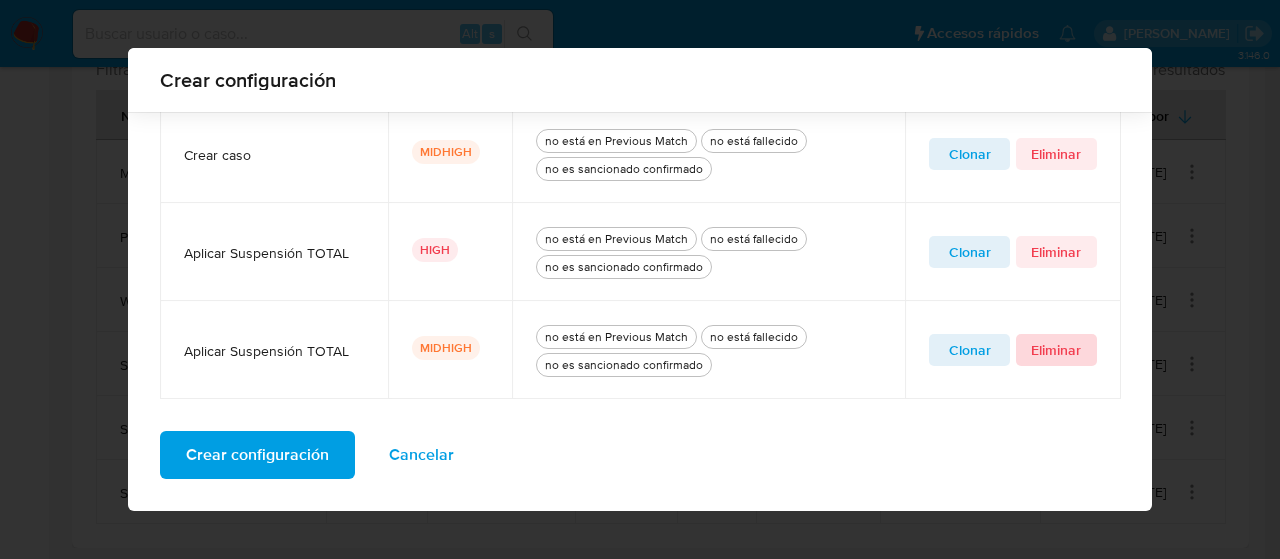 click on "Eliminar" at bounding box center (1056, 350) 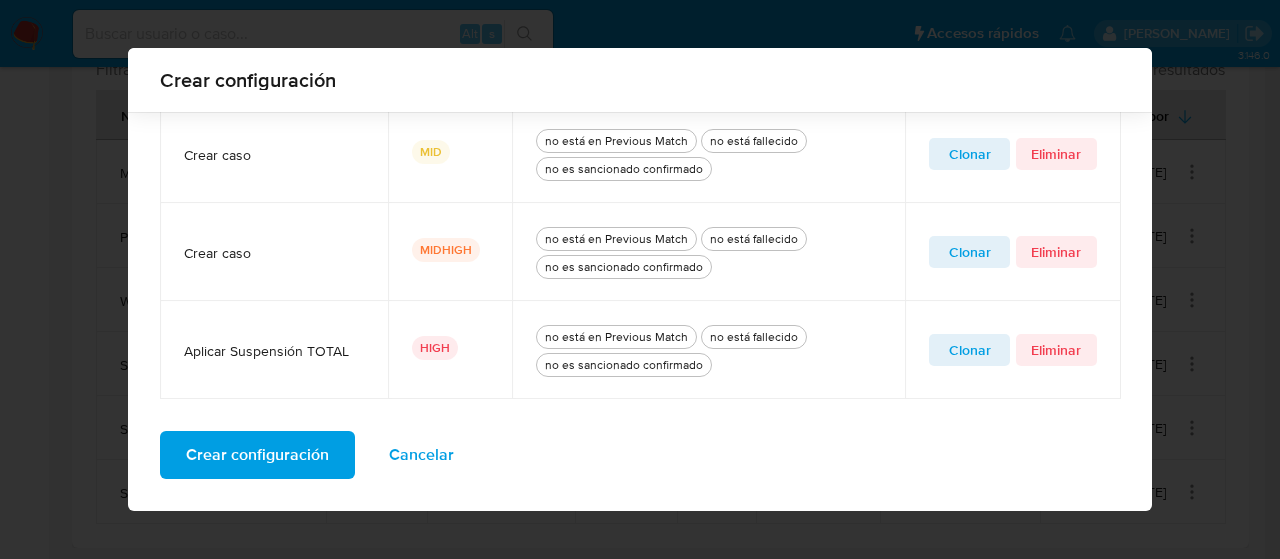 scroll, scrollTop: 914, scrollLeft: 0, axis: vertical 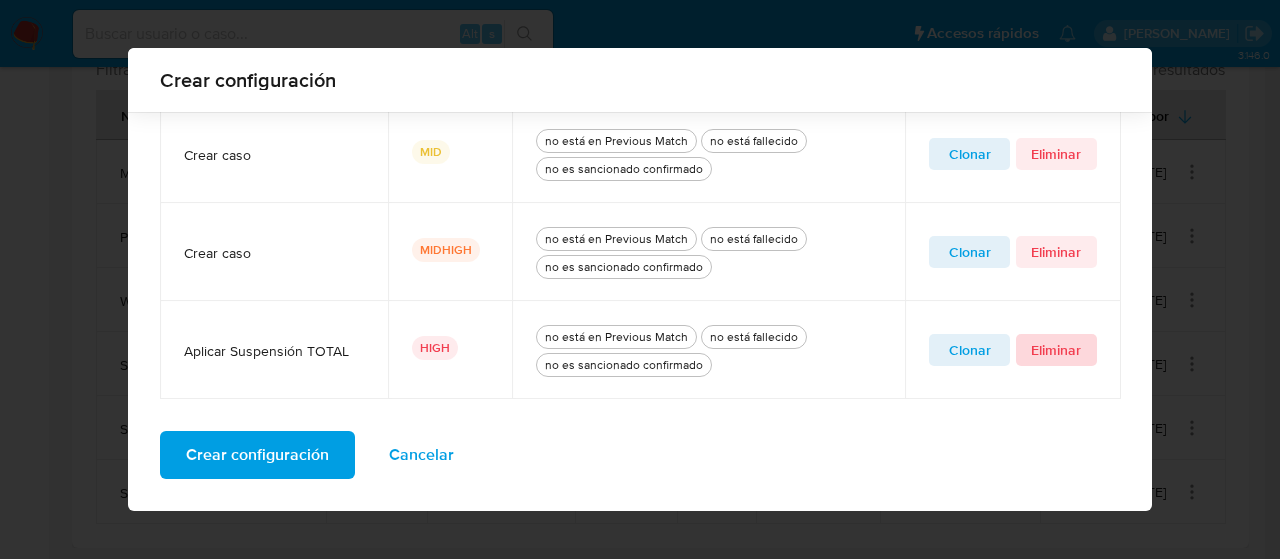 click on "Eliminar" at bounding box center (1056, 350) 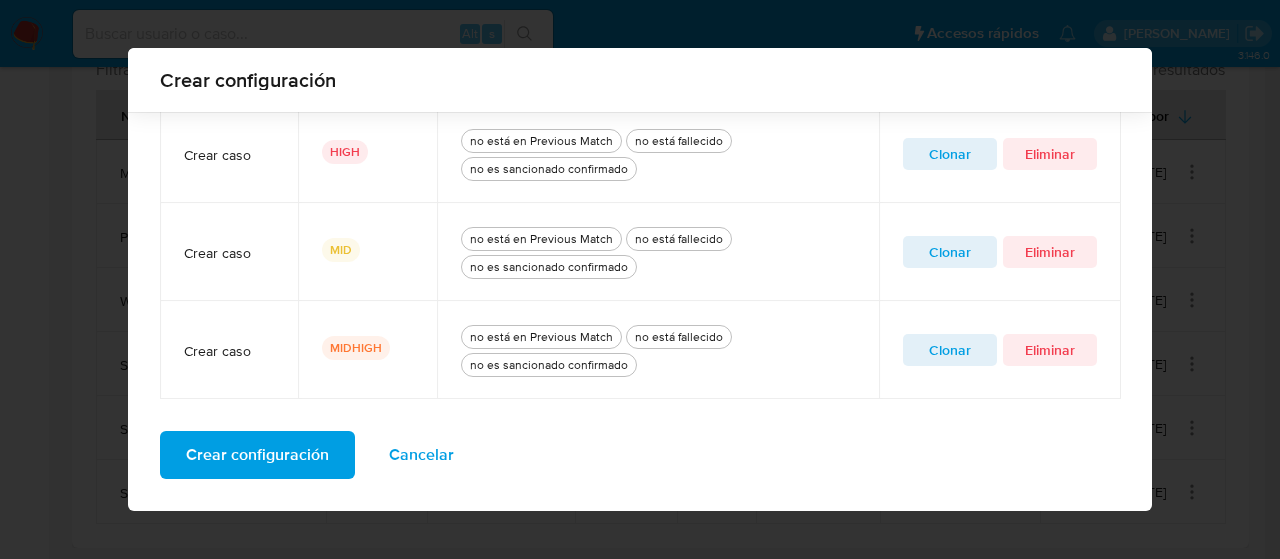 click on "Crear configuración" at bounding box center (257, 455) 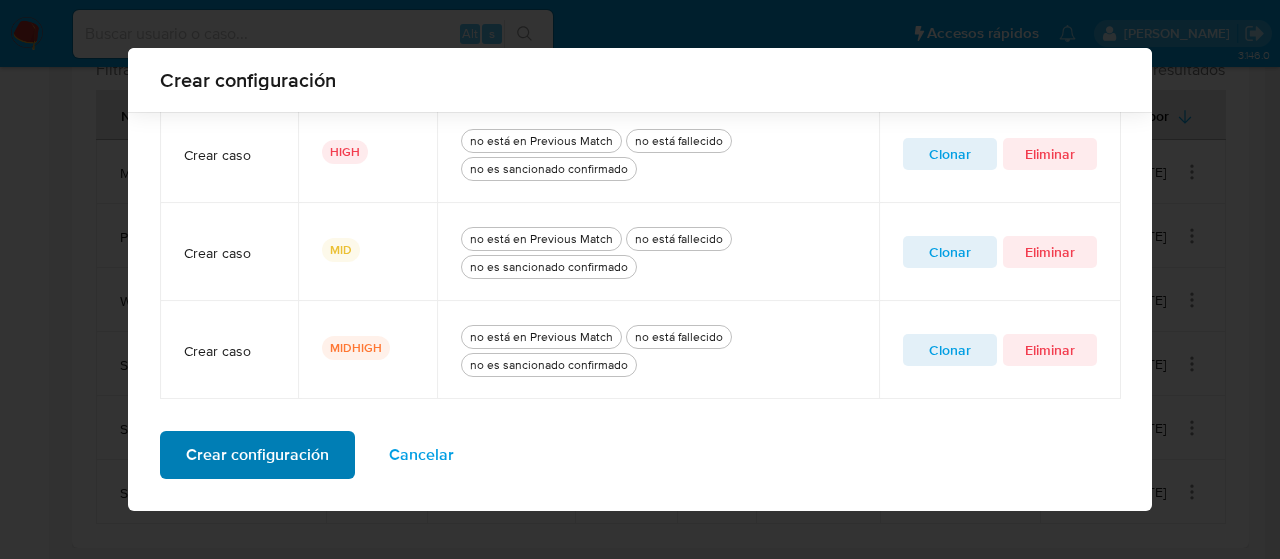 scroll, scrollTop: 212, scrollLeft: 0, axis: vertical 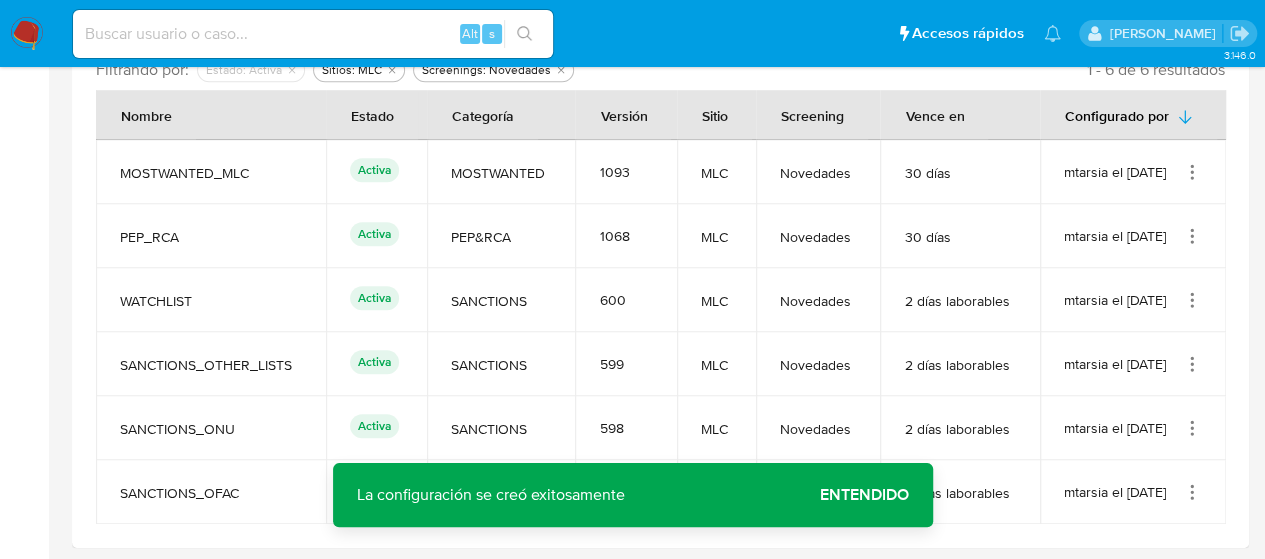 click on "Entendido" at bounding box center (864, 495) 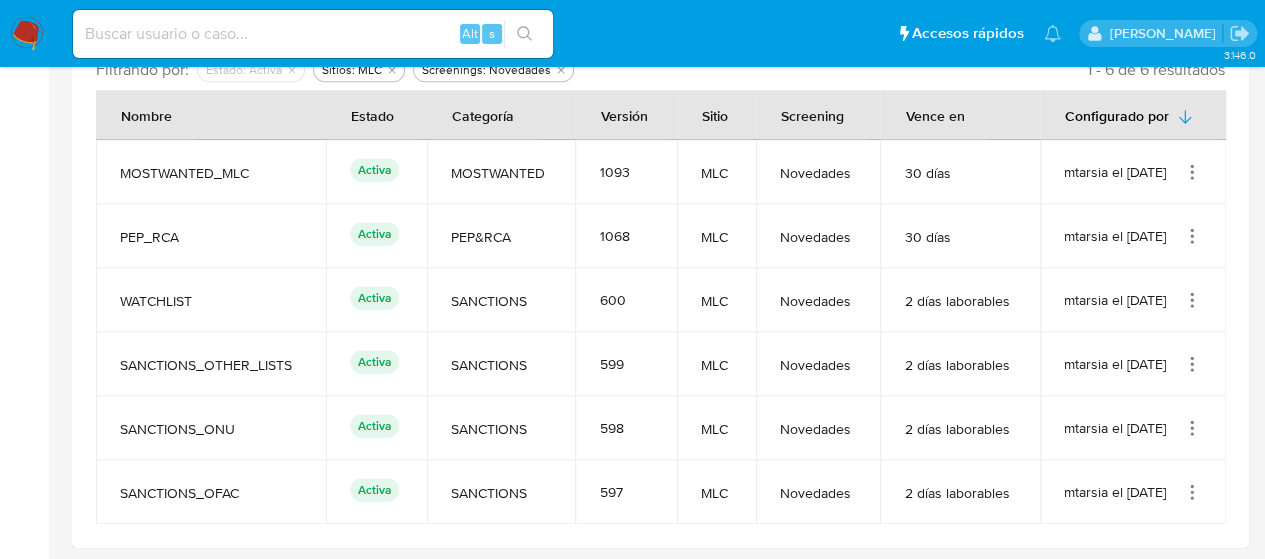 click 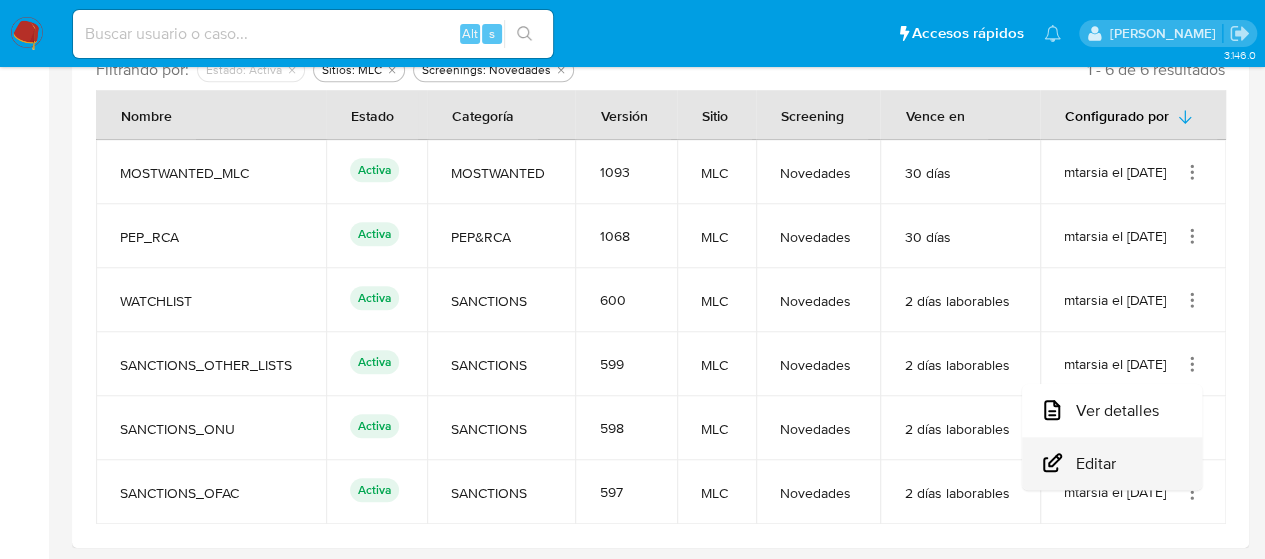 click on "Editar" at bounding box center (1112, 463) 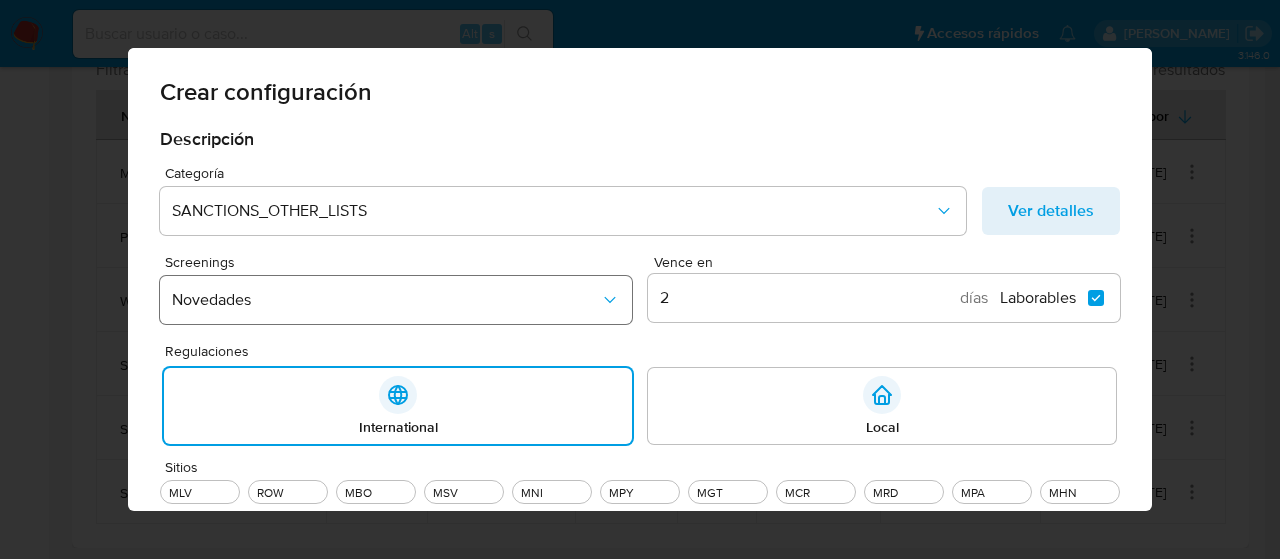 click on "Novedades" at bounding box center (386, 300) 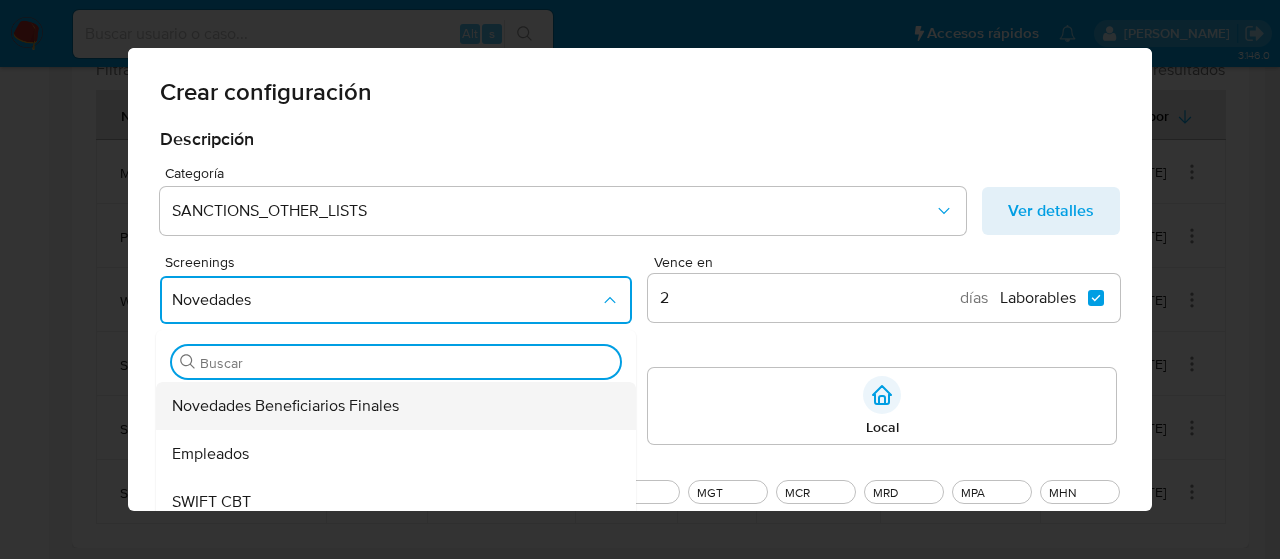 click on "Novedades Beneficiarios Finales" at bounding box center (285, 406) 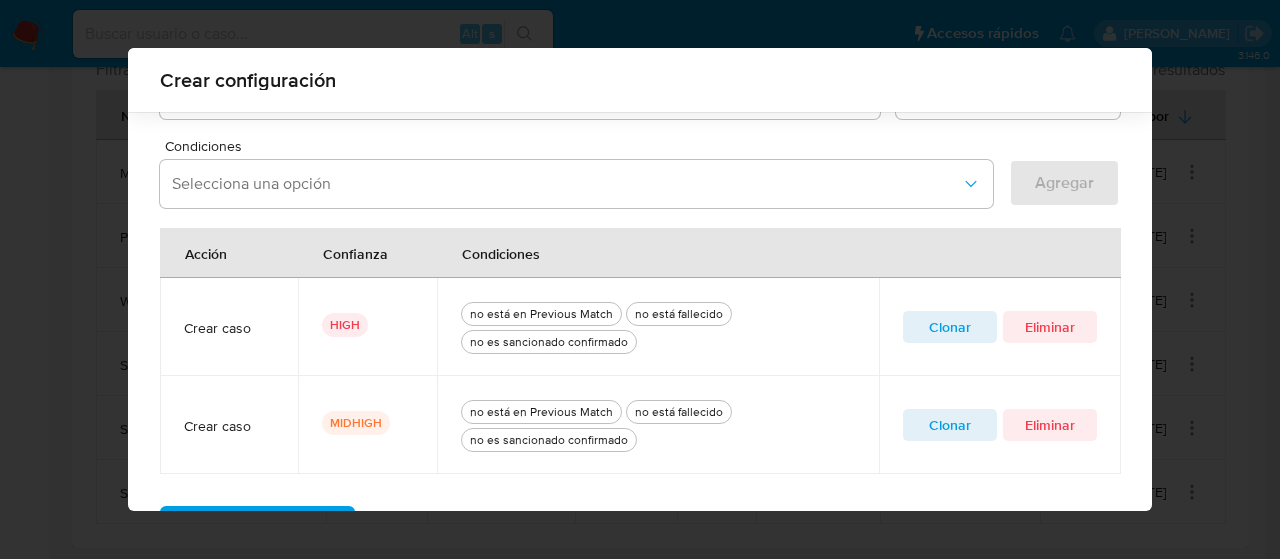 scroll, scrollTop: 718, scrollLeft: 0, axis: vertical 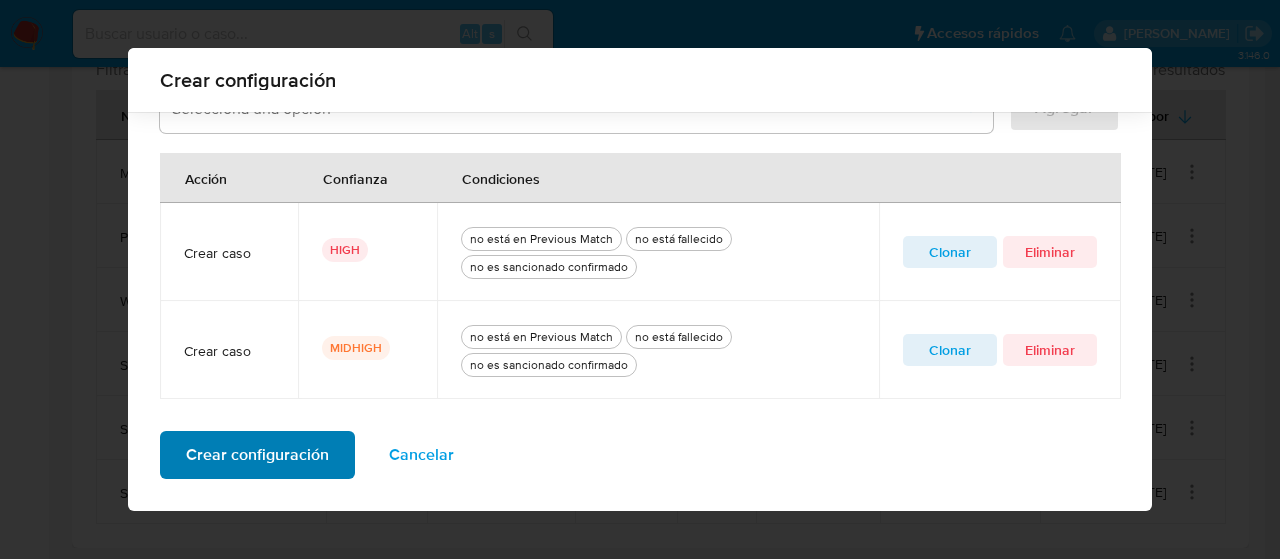 click on "Crear configuración" at bounding box center [257, 455] 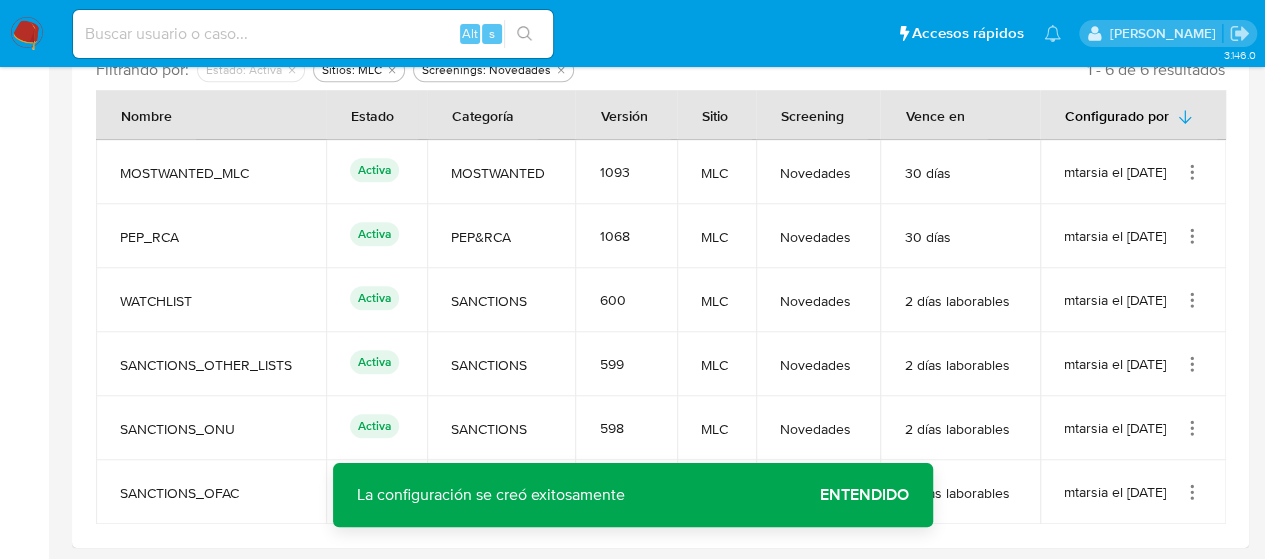 click on "Entendido" at bounding box center (864, 495) 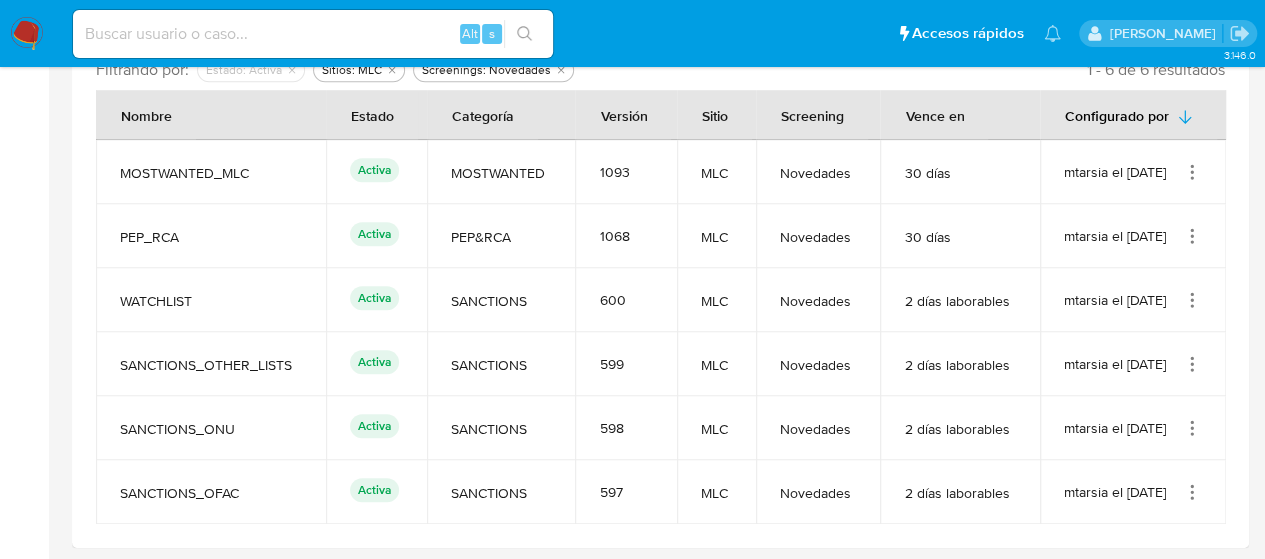 click 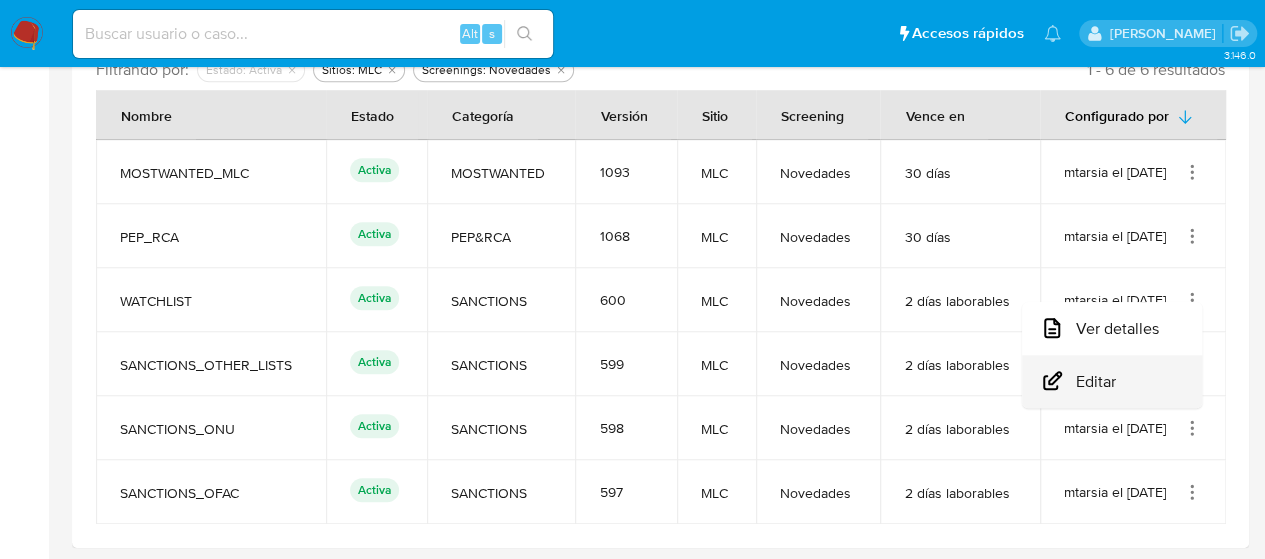 click on "Editar" at bounding box center [1112, 381] 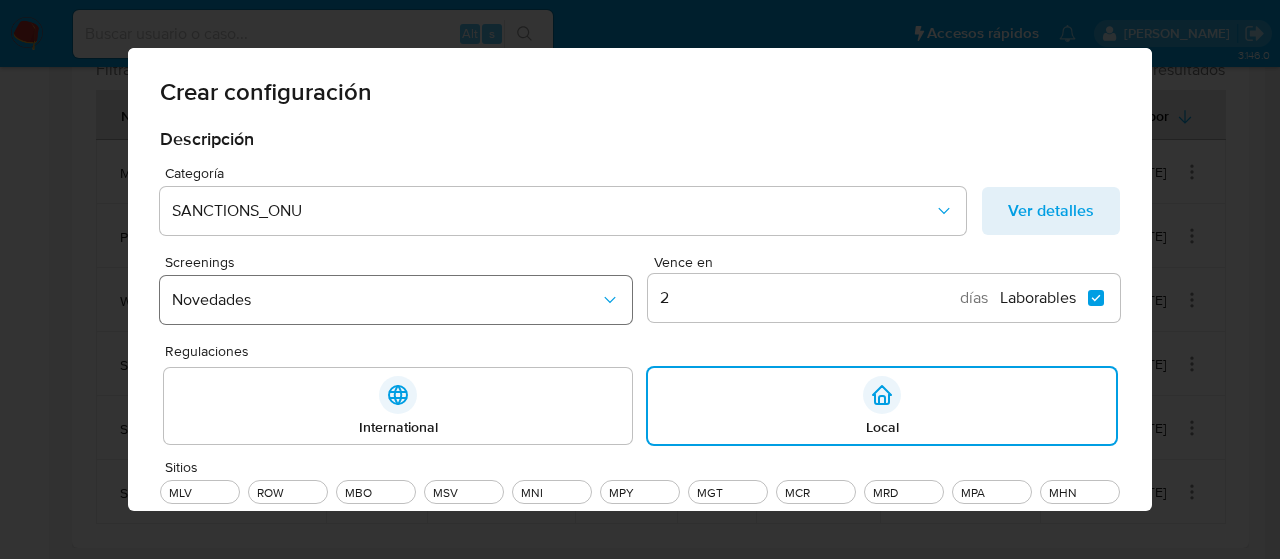 click on "Novedades" at bounding box center [386, 300] 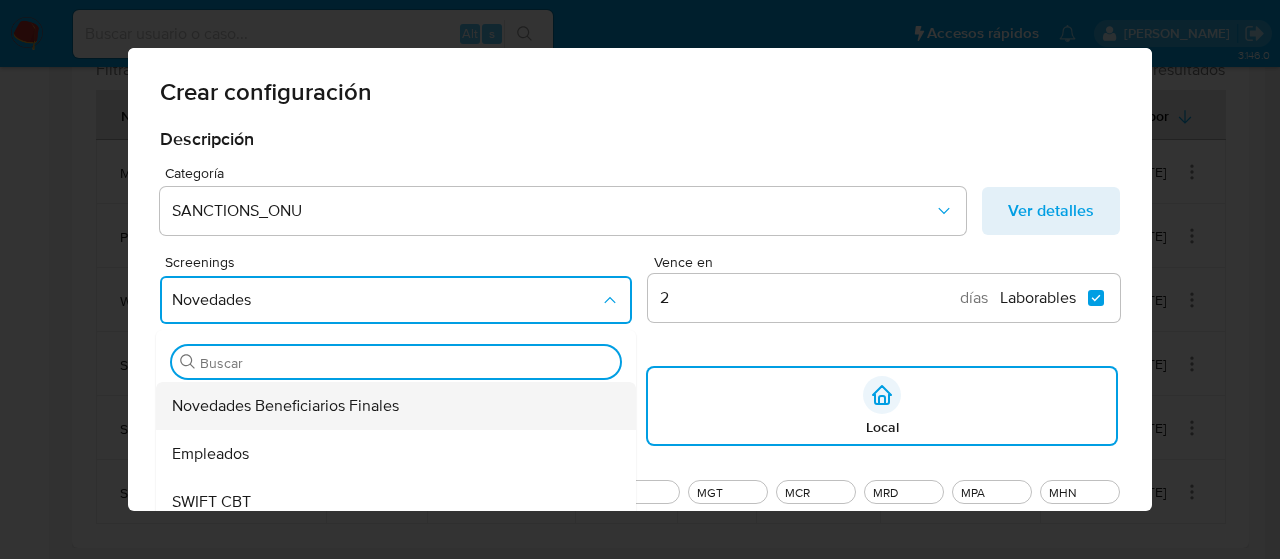 click on "Novedades Beneficiarios Finales" at bounding box center [285, 406] 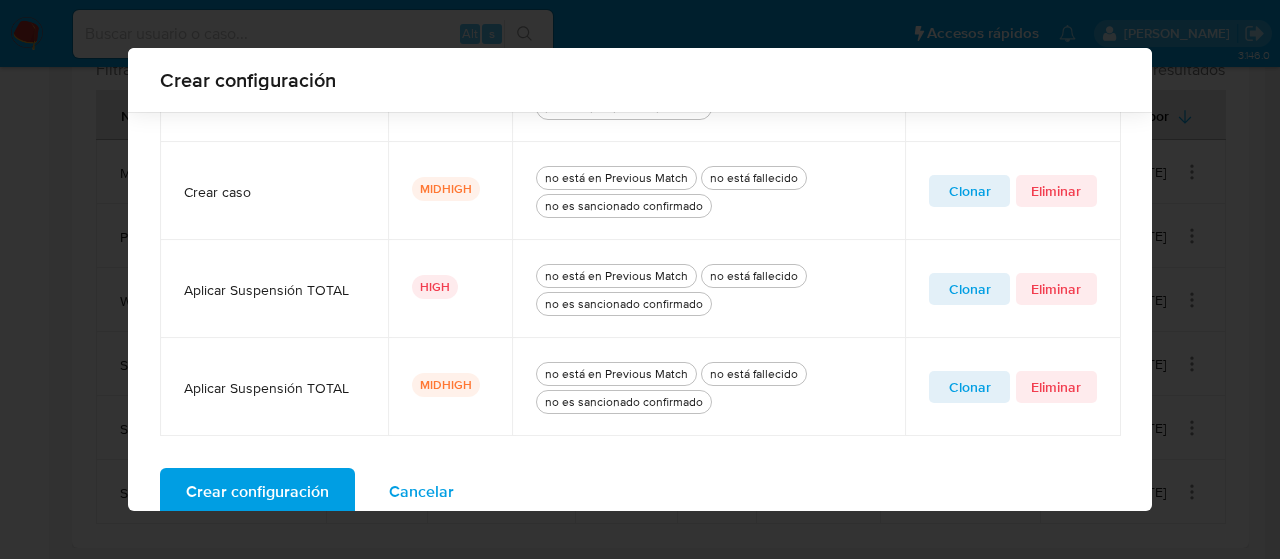 scroll, scrollTop: 1012, scrollLeft: 0, axis: vertical 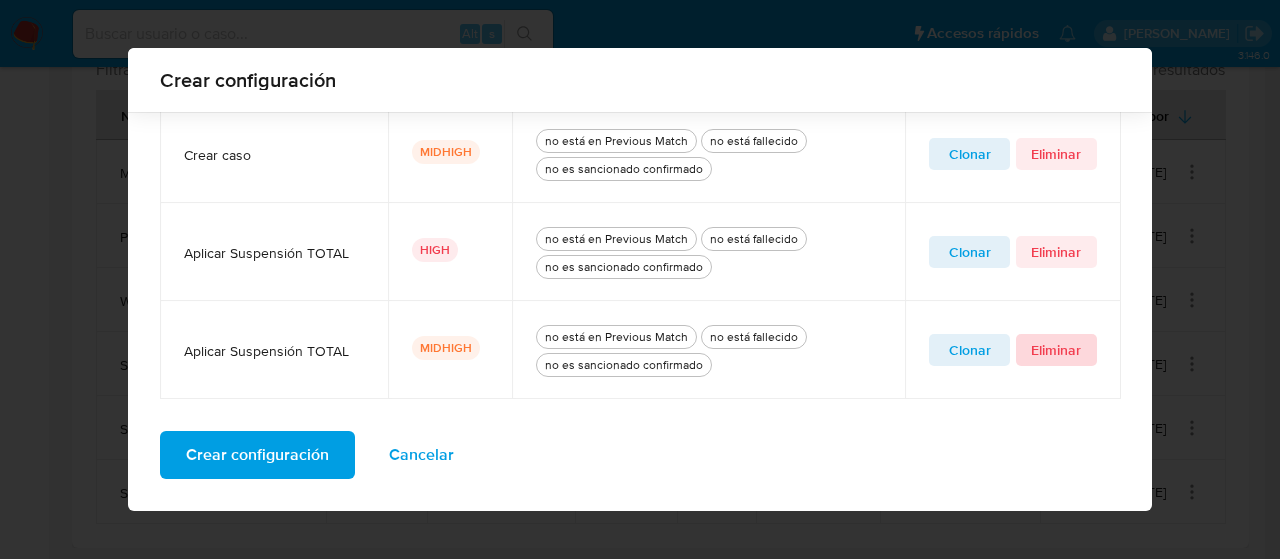click on "Eliminar" at bounding box center [1056, 350] 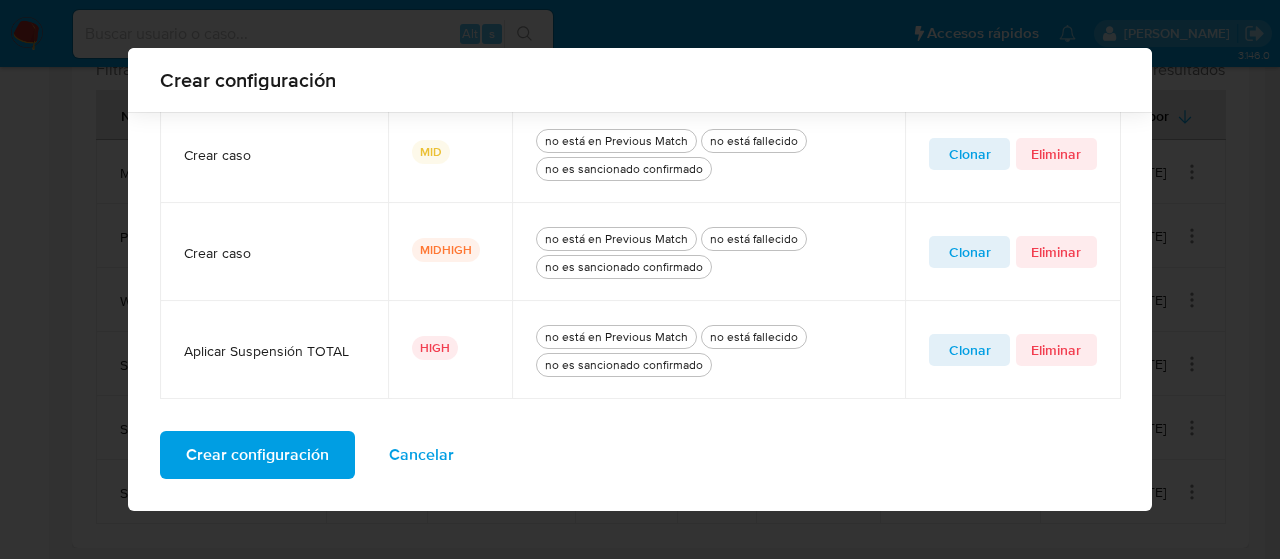 scroll, scrollTop: 914, scrollLeft: 0, axis: vertical 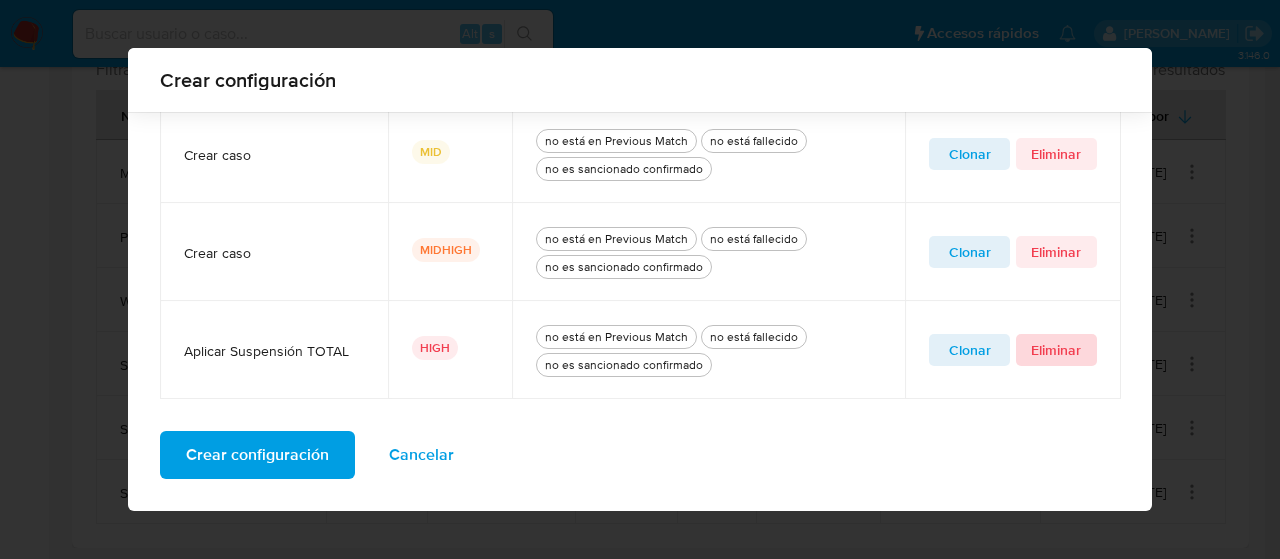 click on "Eliminar" at bounding box center (1056, 350) 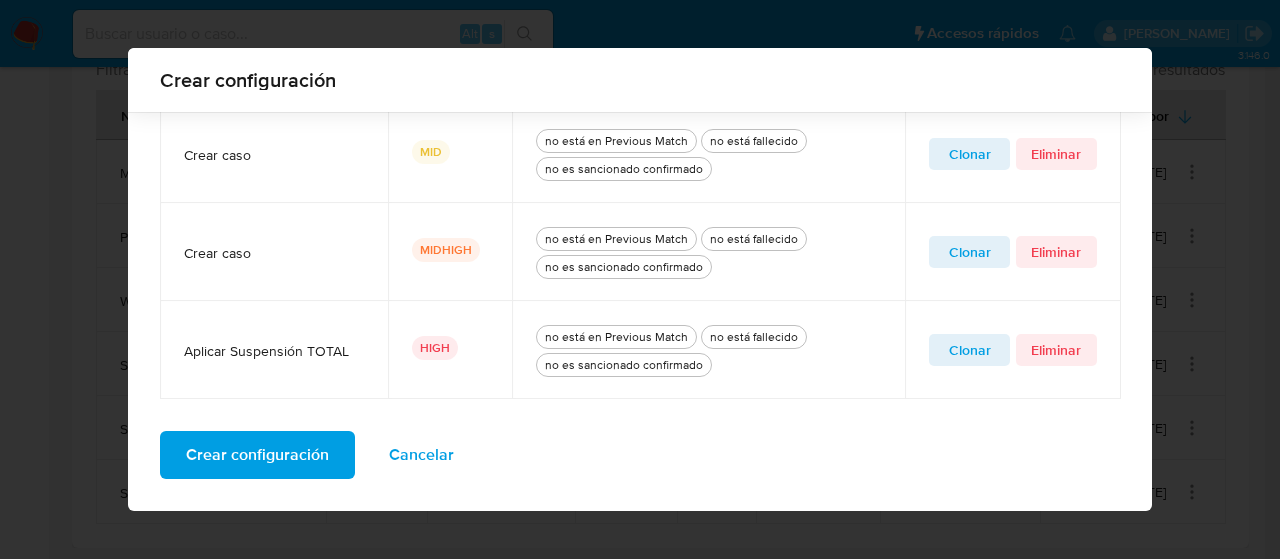 scroll, scrollTop: 816, scrollLeft: 0, axis: vertical 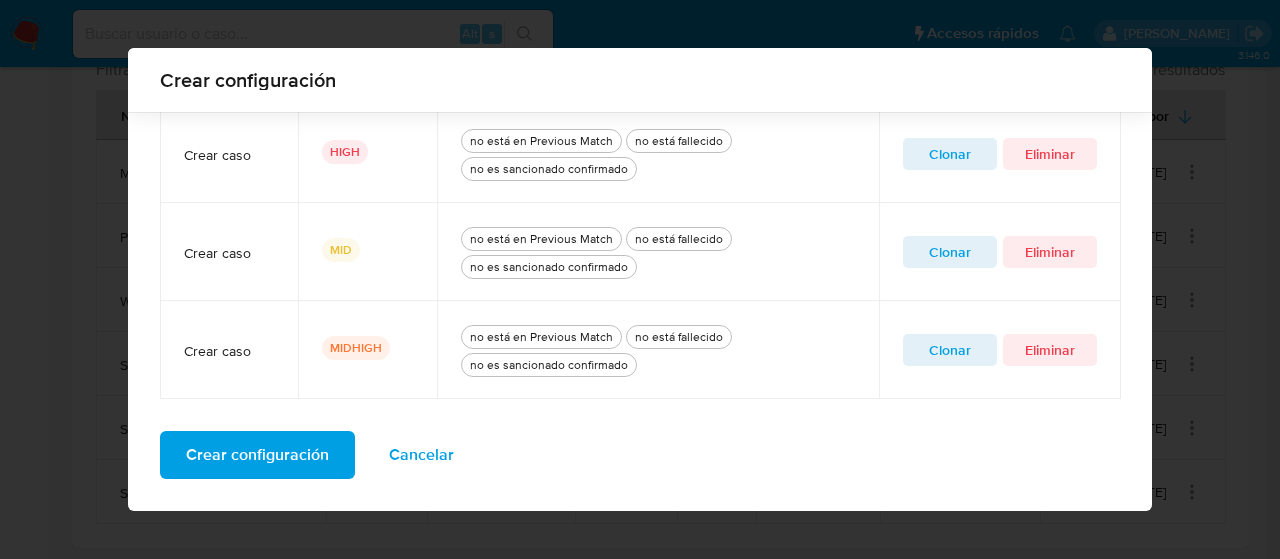 click on "Crear configuración" at bounding box center [257, 455] 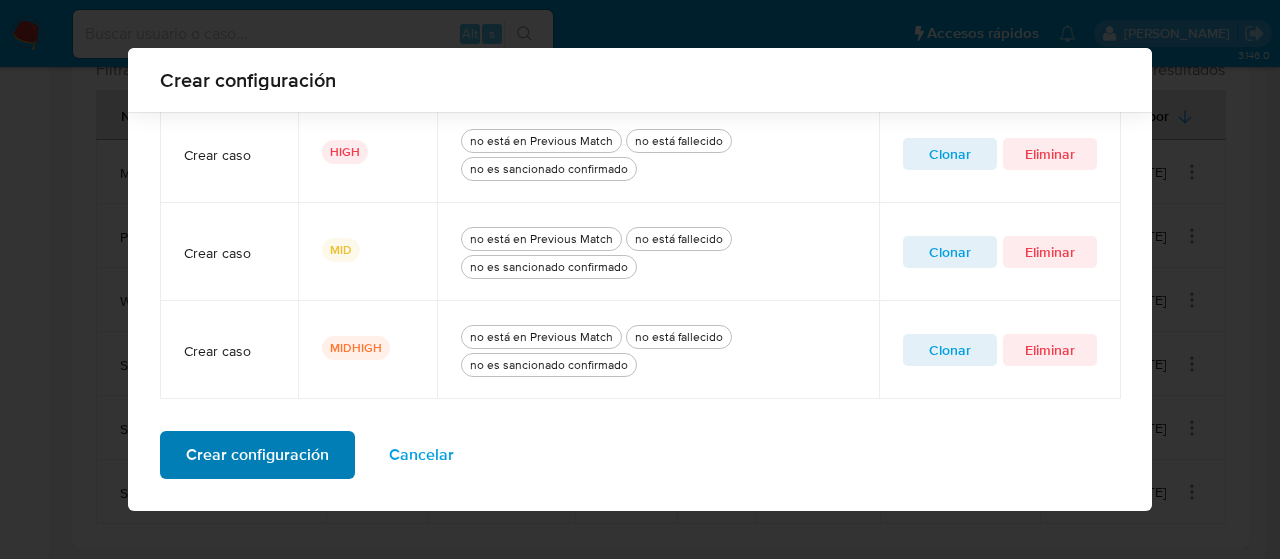 scroll, scrollTop: 212, scrollLeft: 0, axis: vertical 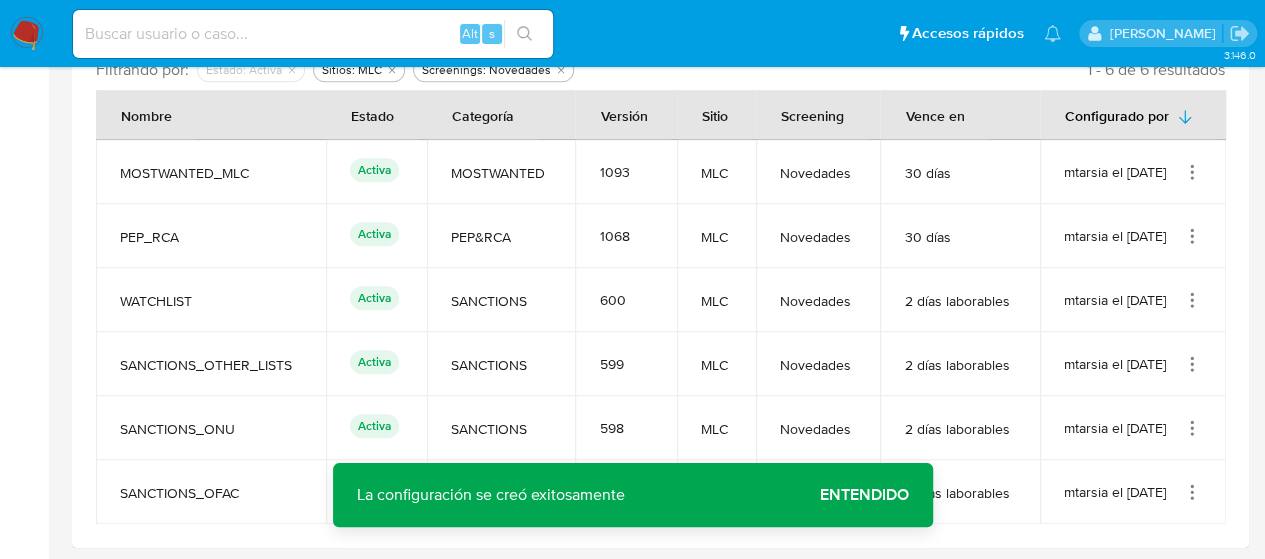 click on "Entendido" at bounding box center (864, 495) 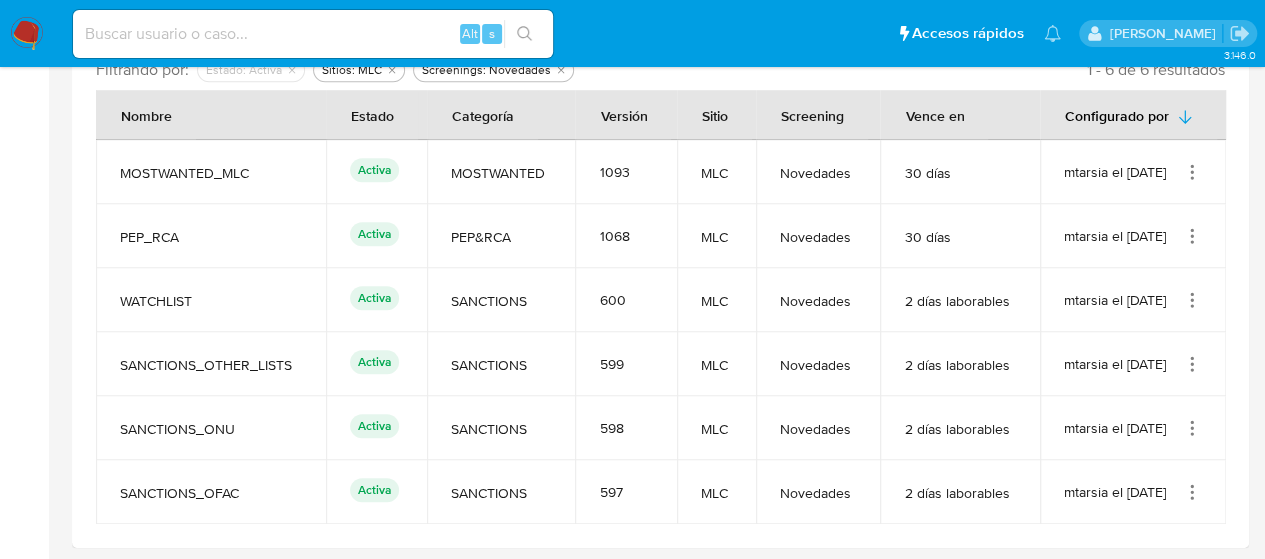 click 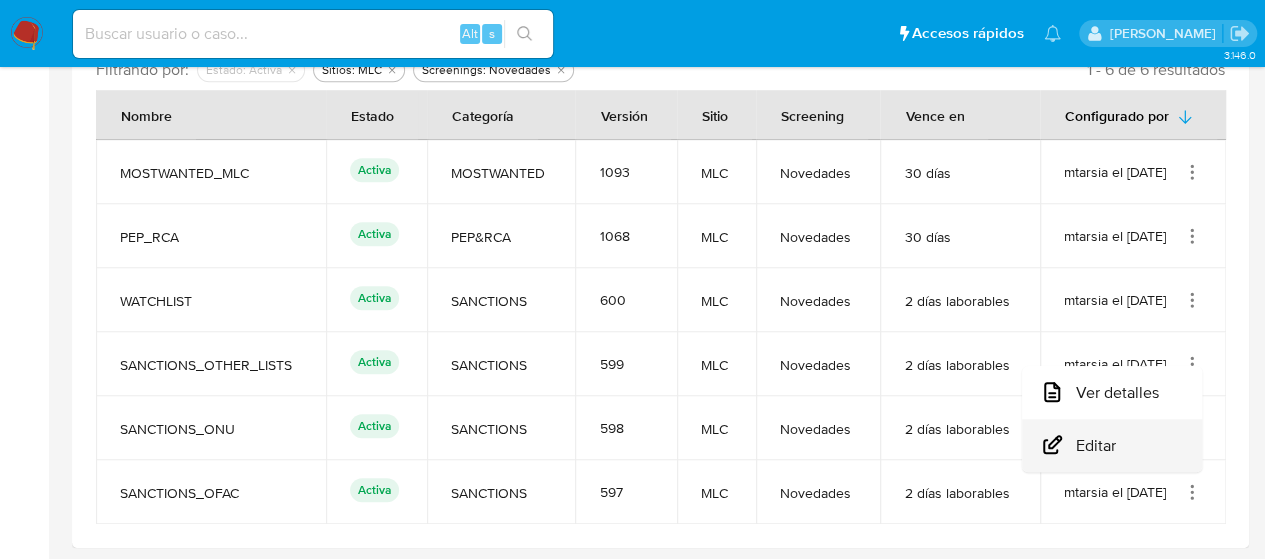 click on "Editar" at bounding box center (1112, 445) 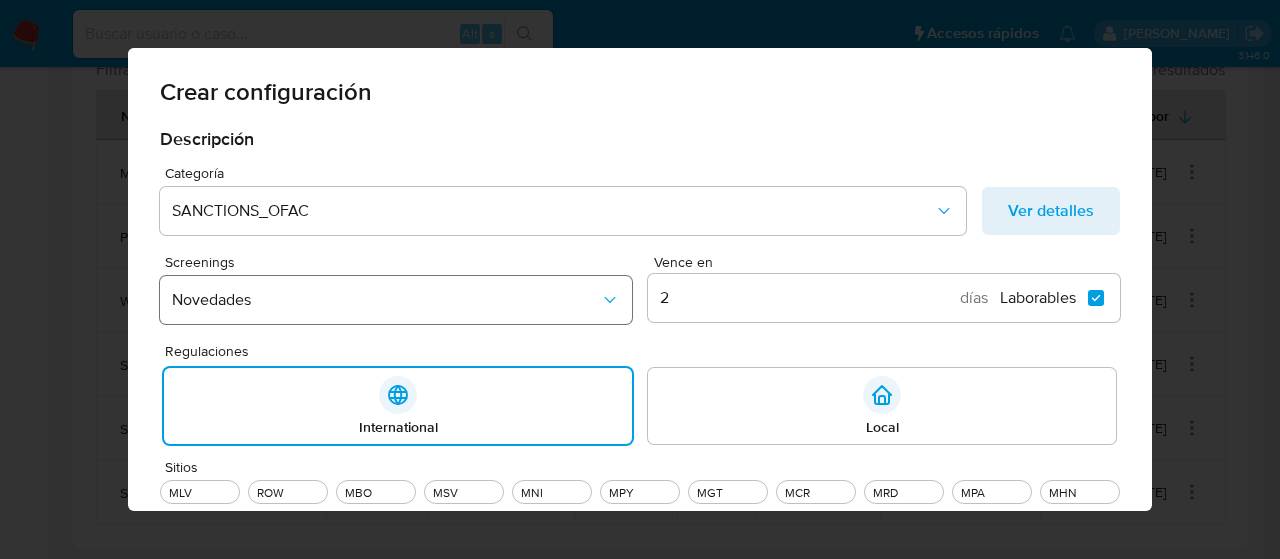 click on "Novedades" at bounding box center (386, 300) 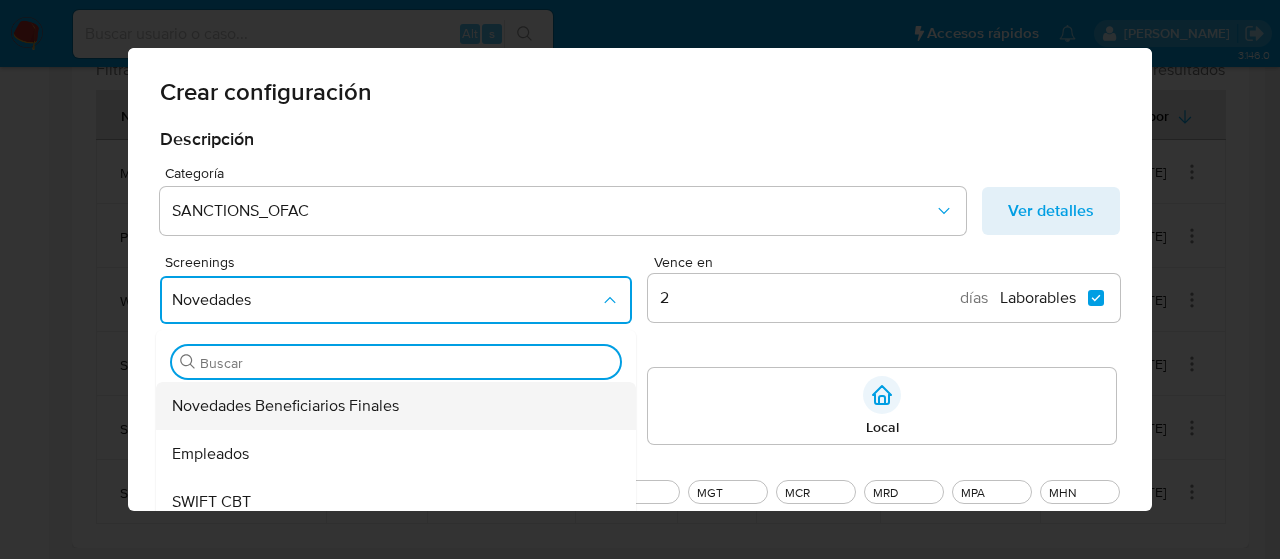 click on "Novedades Beneficiarios Finales" at bounding box center (285, 406) 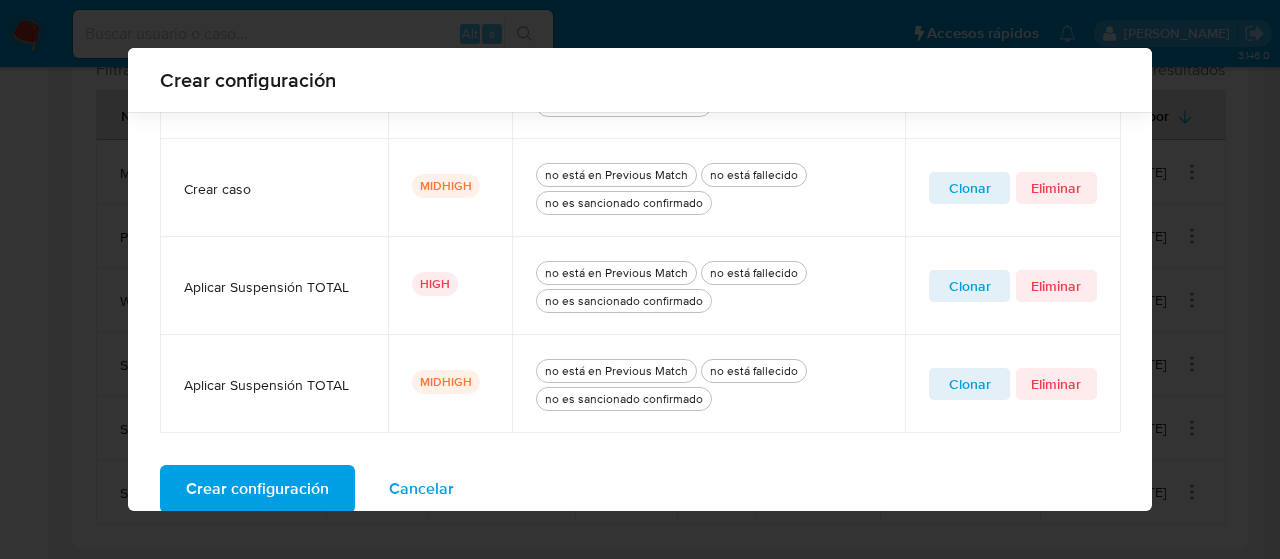 scroll, scrollTop: 1012, scrollLeft: 0, axis: vertical 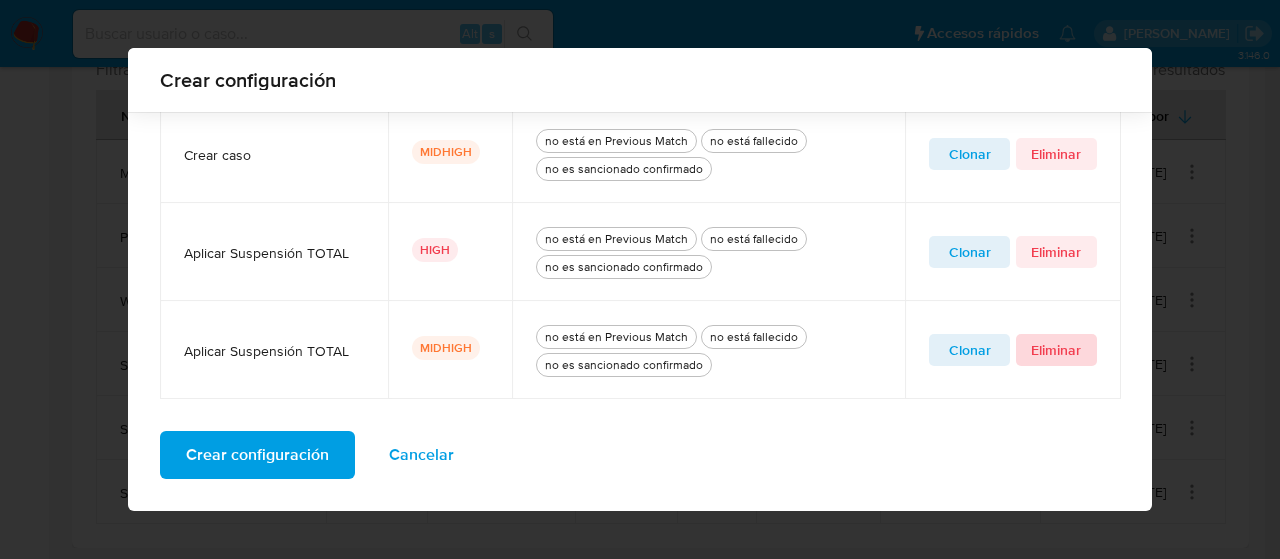click on "Eliminar" at bounding box center [1056, 350] 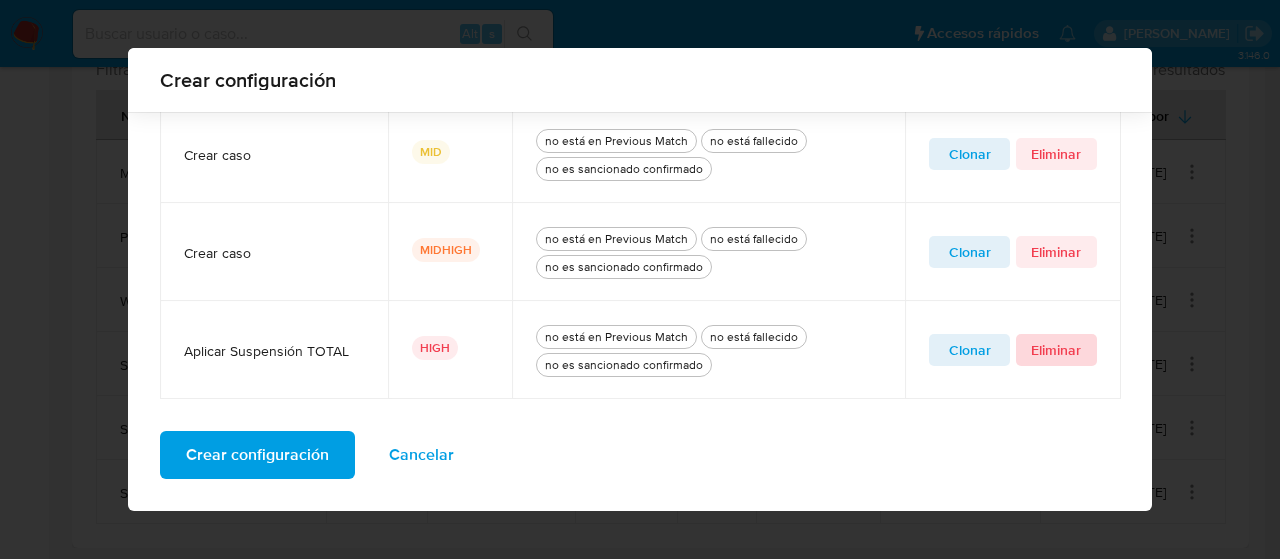 click on "Eliminar" at bounding box center [1056, 350] 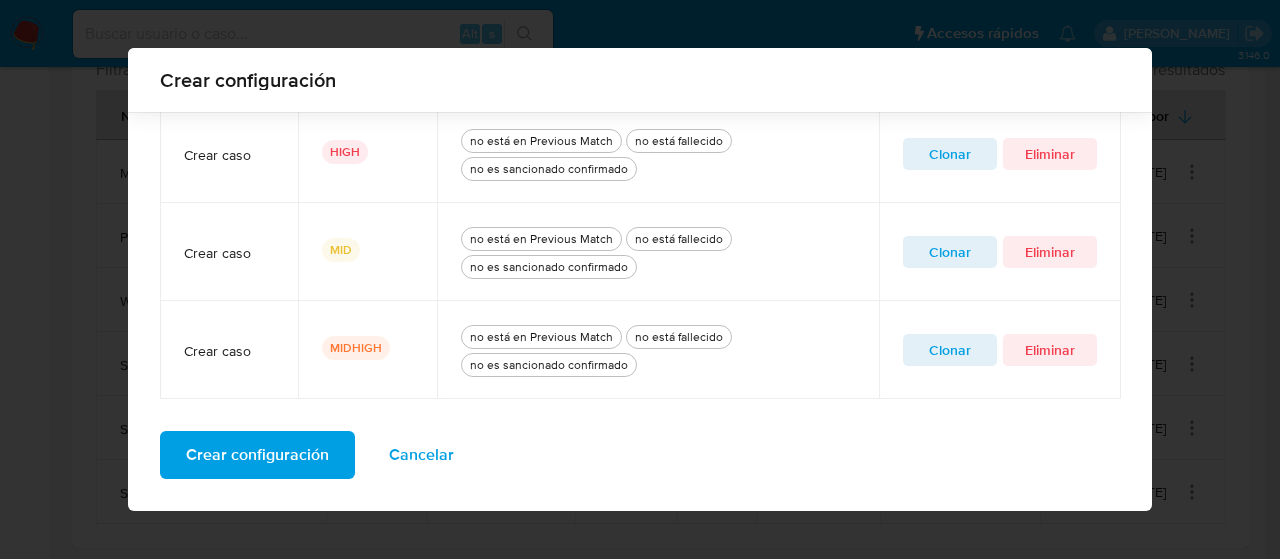 click on "Crear configuración" at bounding box center (257, 455) 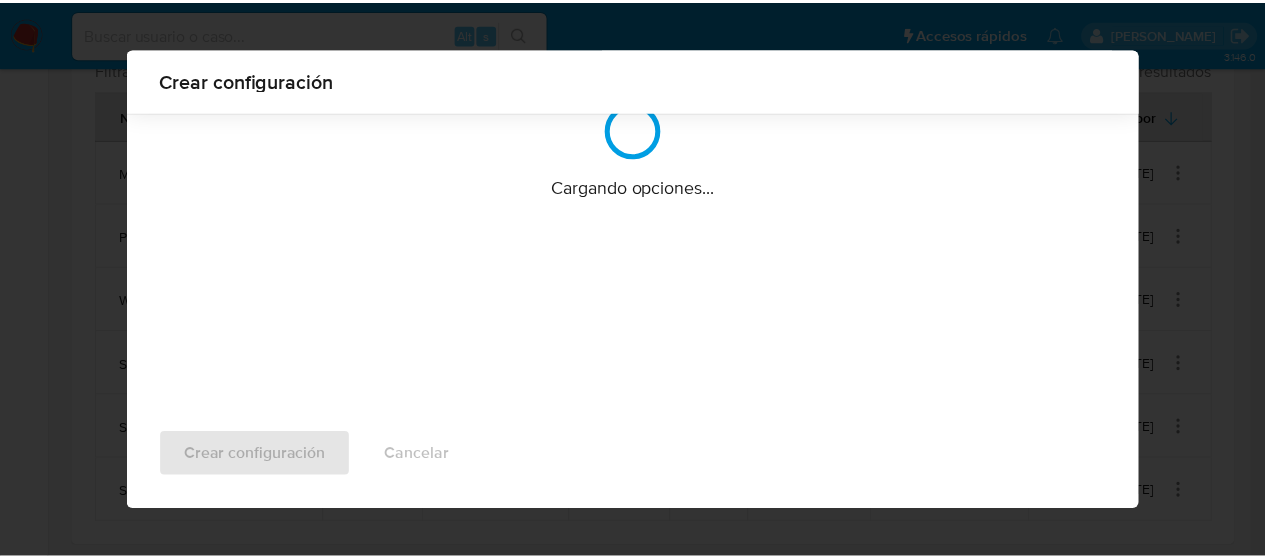 scroll, scrollTop: 212, scrollLeft: 0, axis: vertical 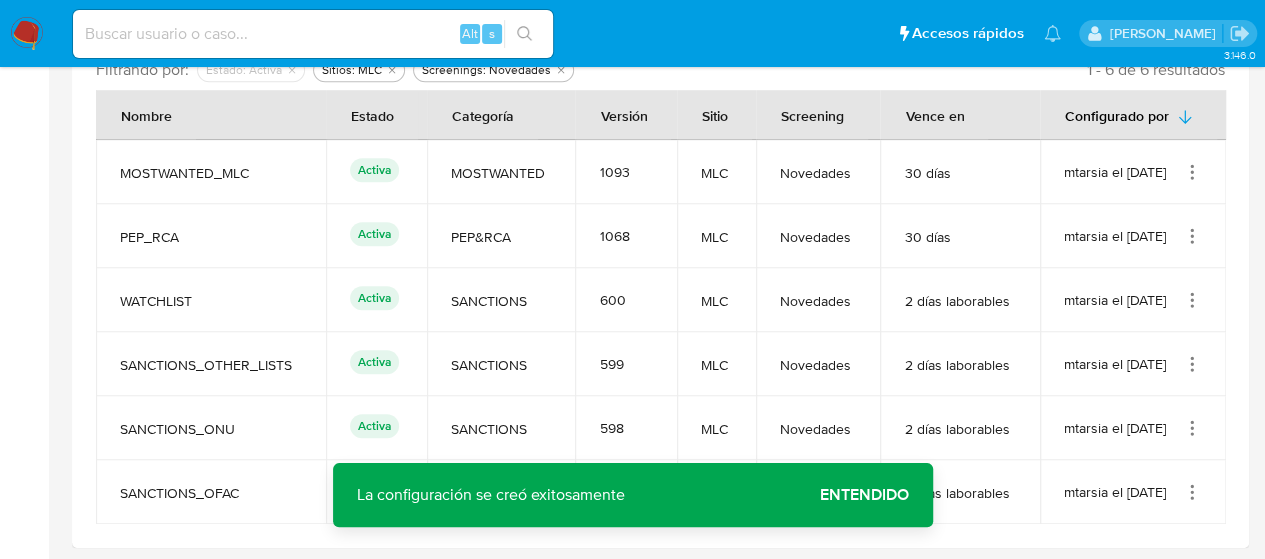 click on "Entendido" at bounding box center [864, 495] 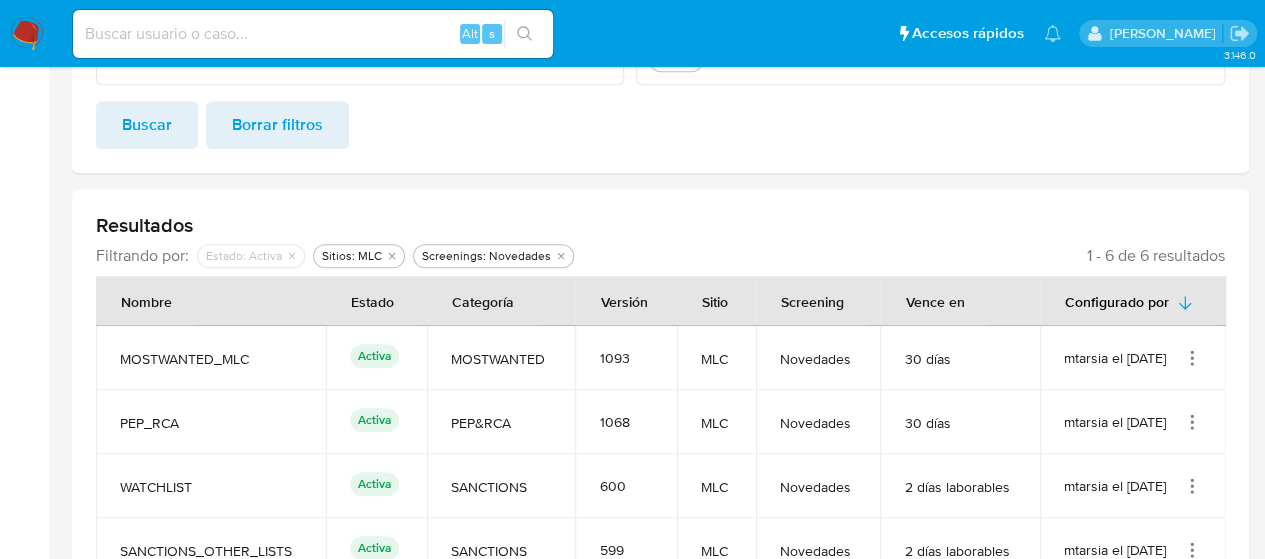 scroll, scrollTop: 358, scrollLeft: 0, axis: vertical 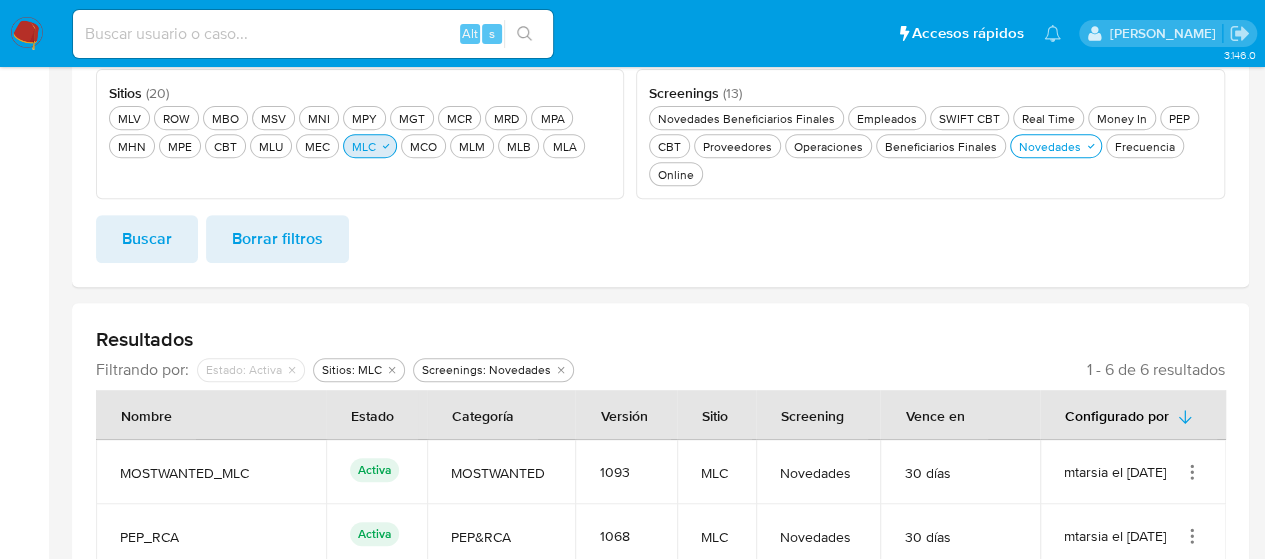 click on "MLC MLC" at bounding box center [364, 146] 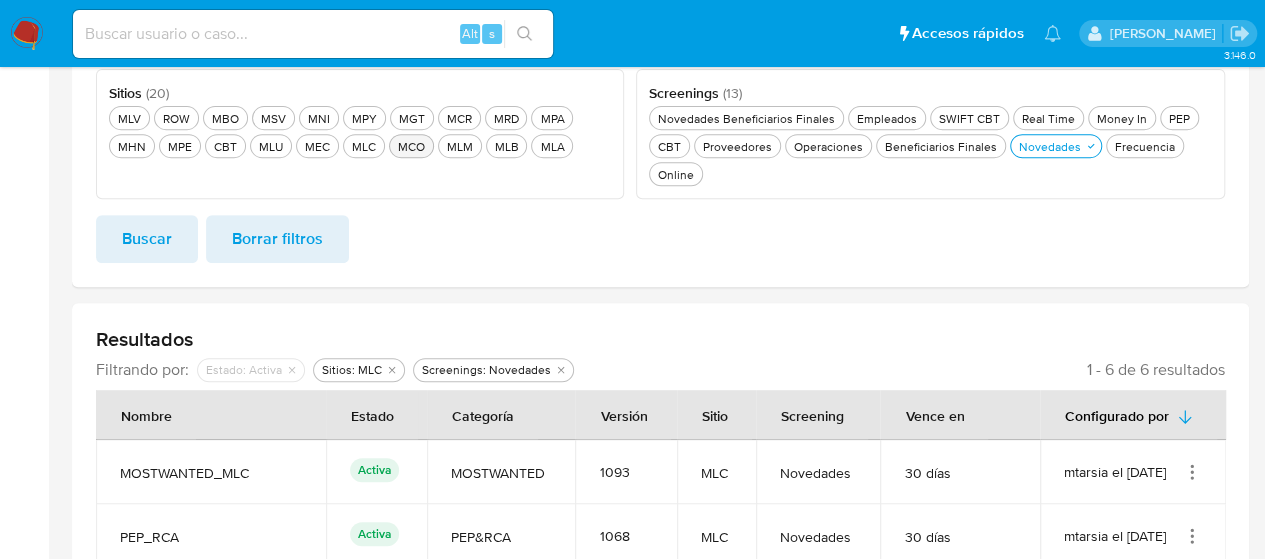 click on "MCO MCO" at bounding box center [411, 146] 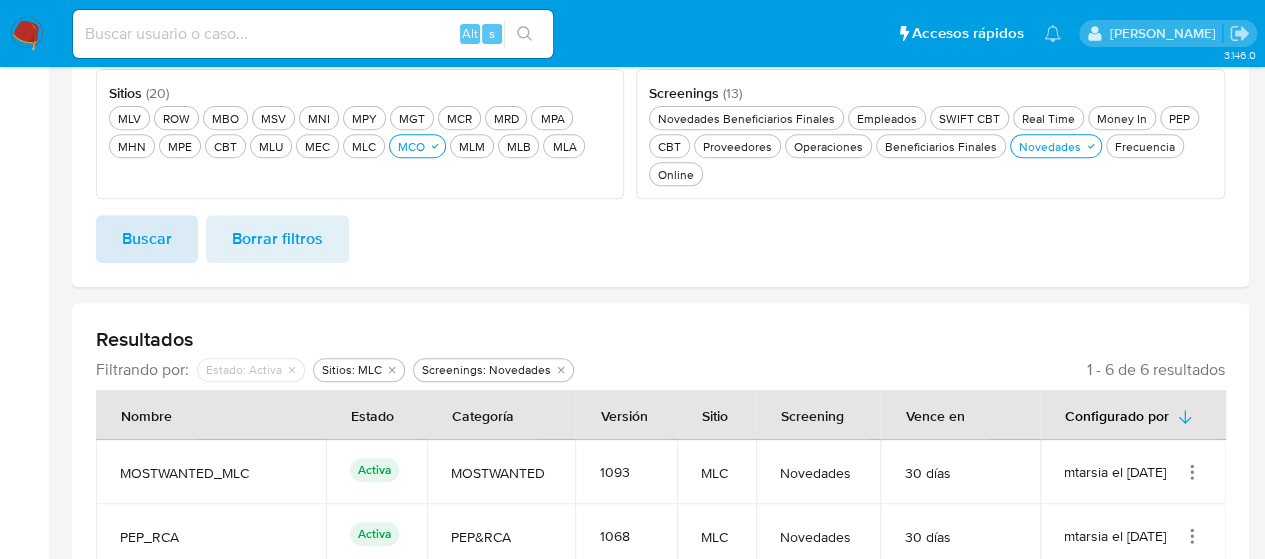 click on "Buscar" at bounding box center (147, 239) 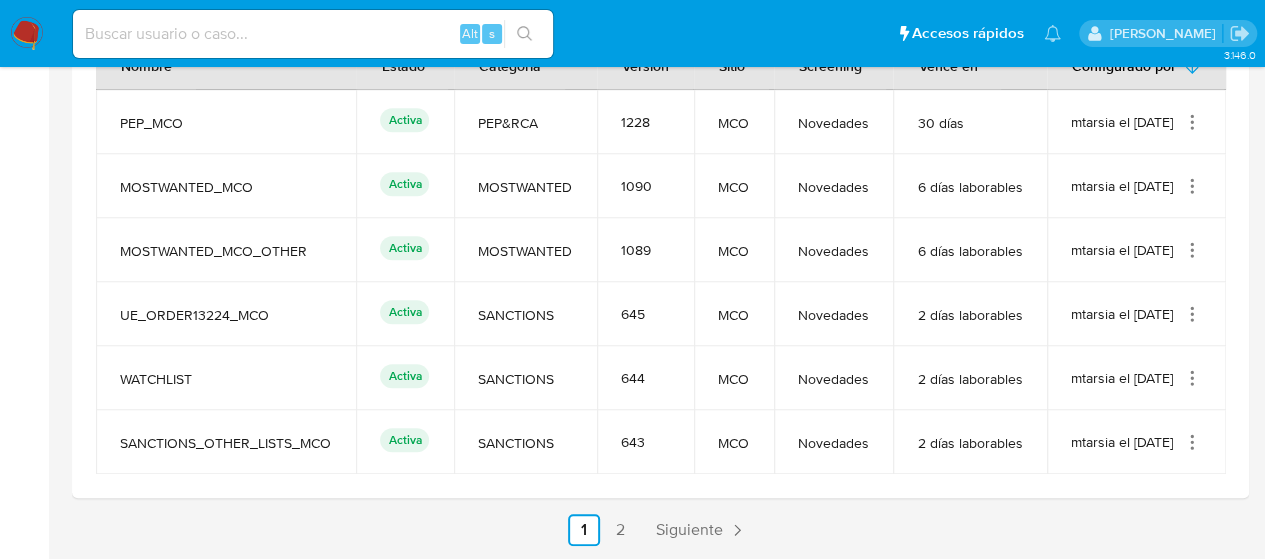scroll, scrollTop: 796, scrollLeft: 0, axis: vertical 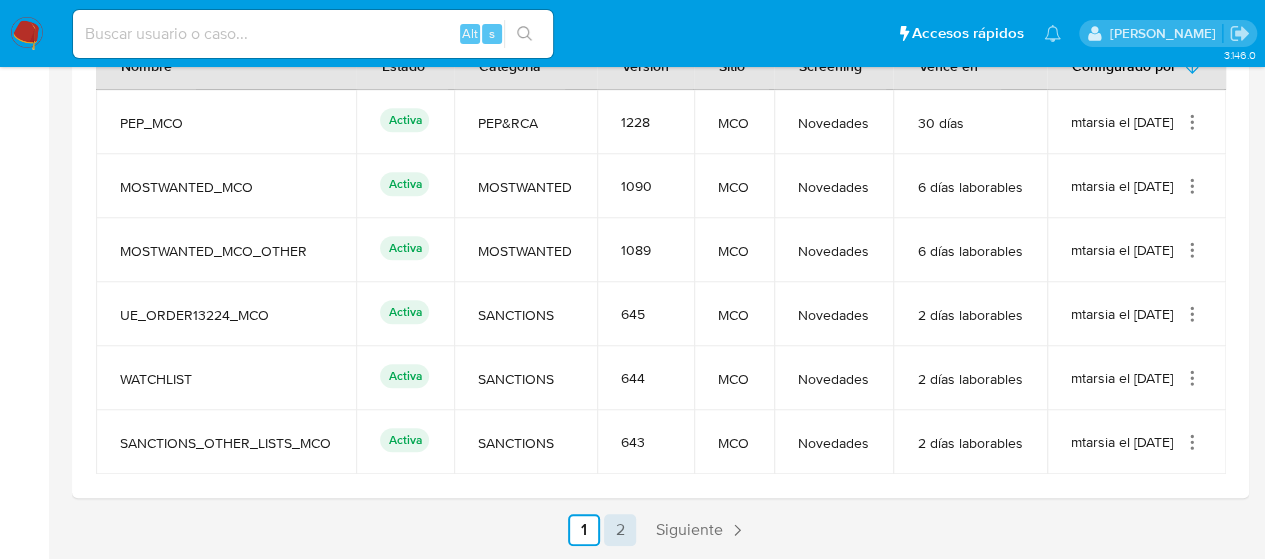click on "2" at bounding box center [620, 530] 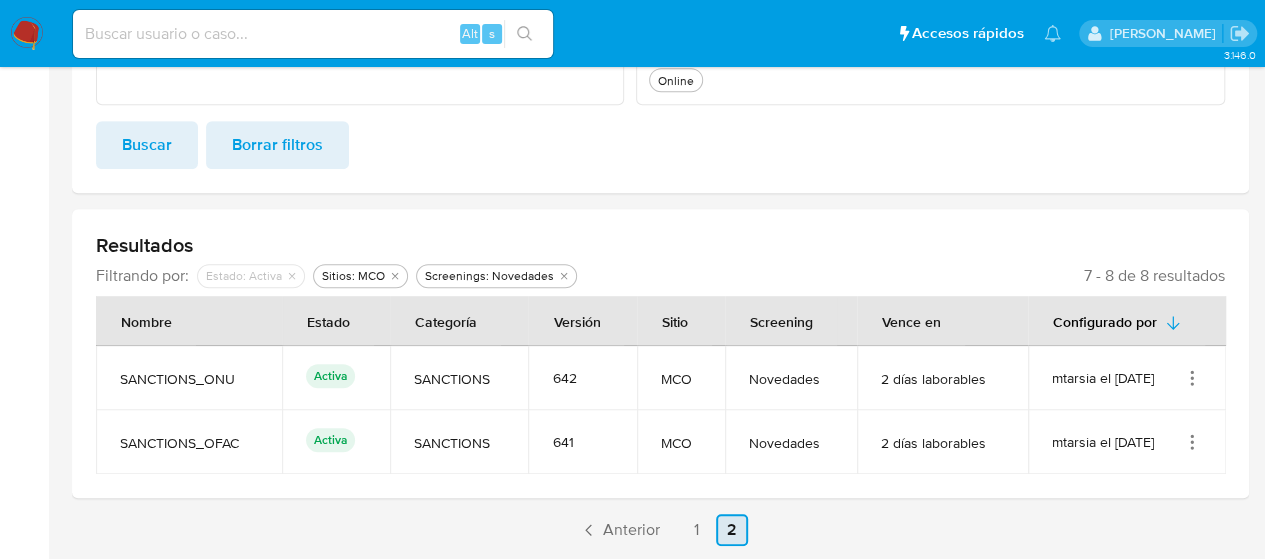 scroll, scrollTop: 450, scrollLeft: 0, axis: vertical 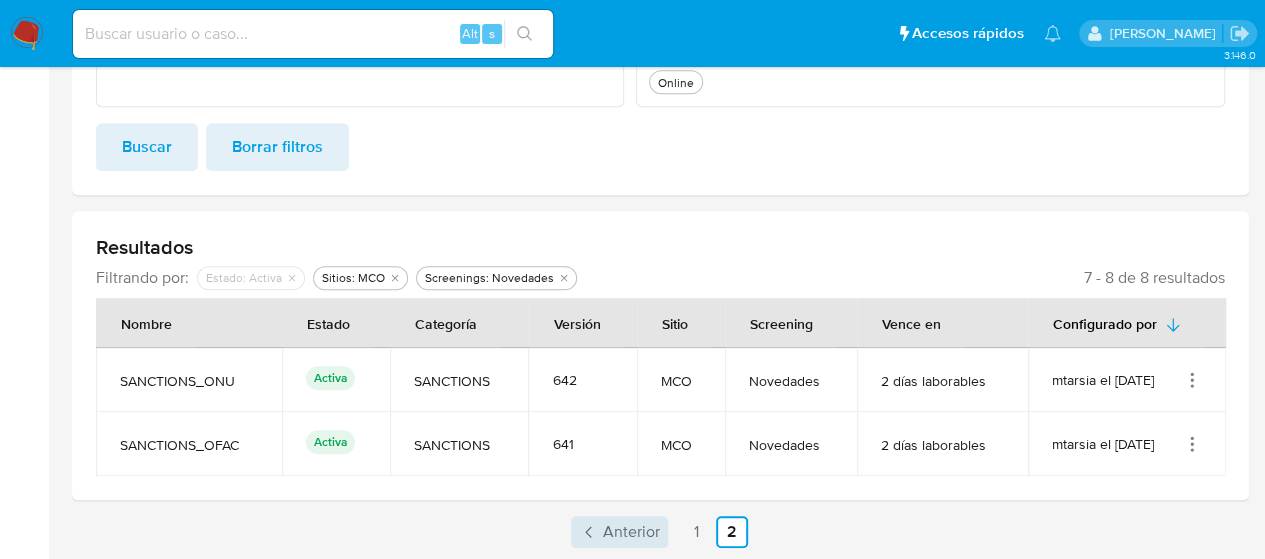 click on "Anterior" at bounding box center (631, 532) 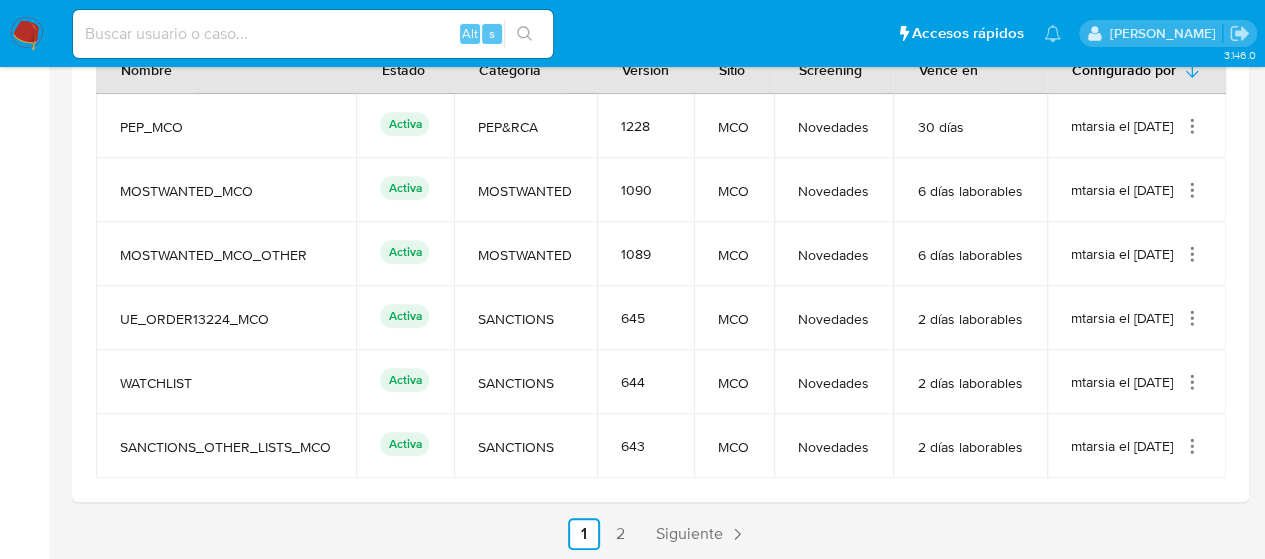 scroll, scrollTop: 750, scrollLeft: 0, axis: vertical 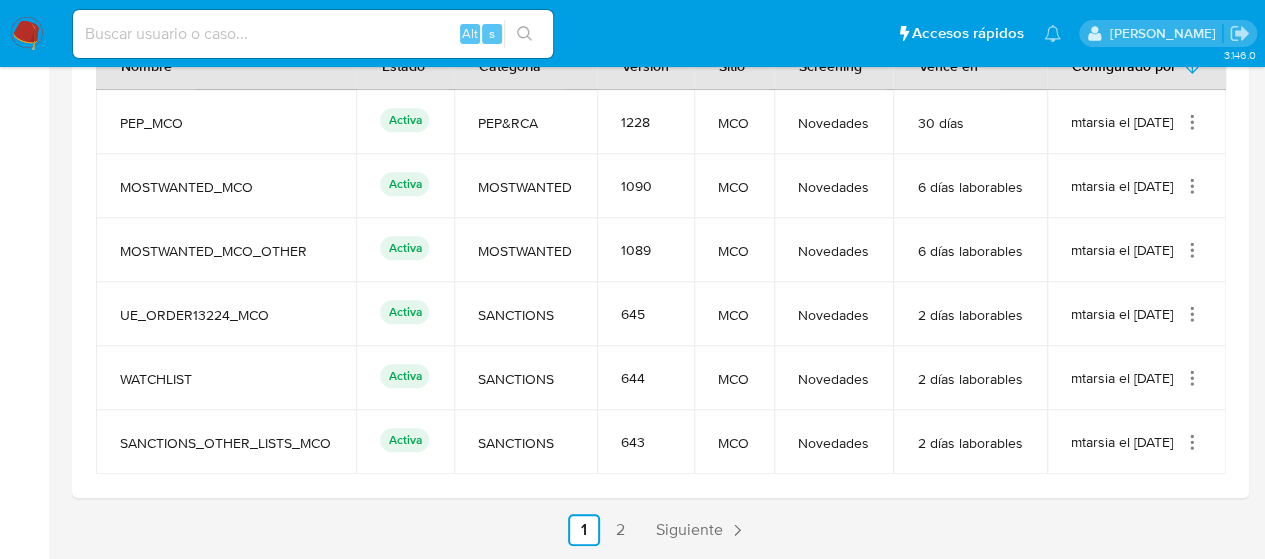 drag, startPoint x: 299, startPoint y: 237, endPoint x: 146, endPoint y: 151, distance: 175.51353 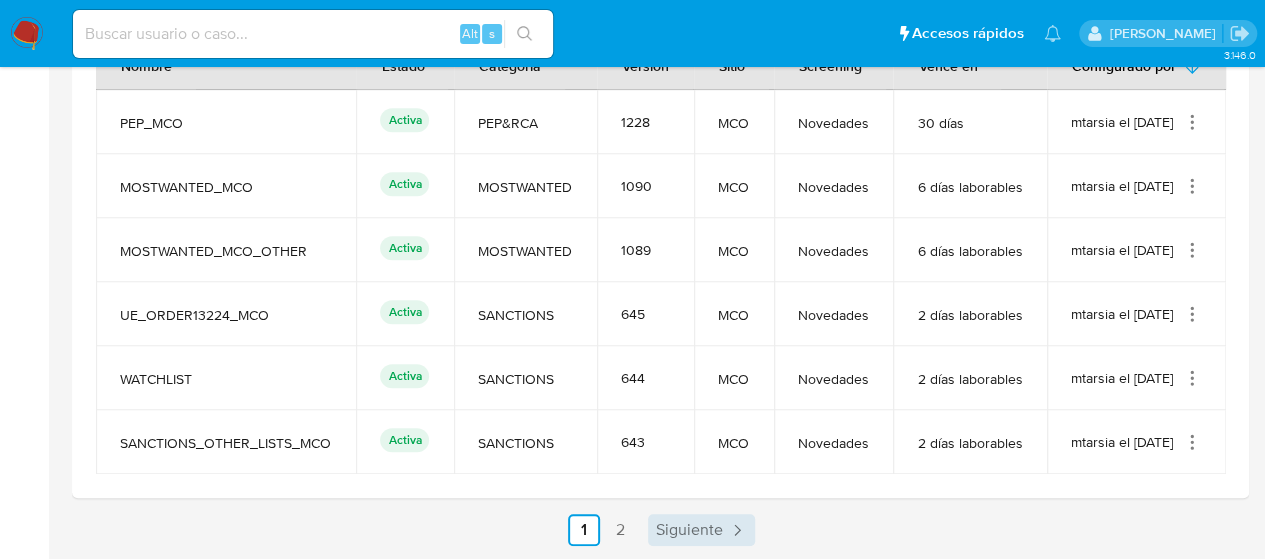 click on "Siguiente" at bounding box center [689, 530] 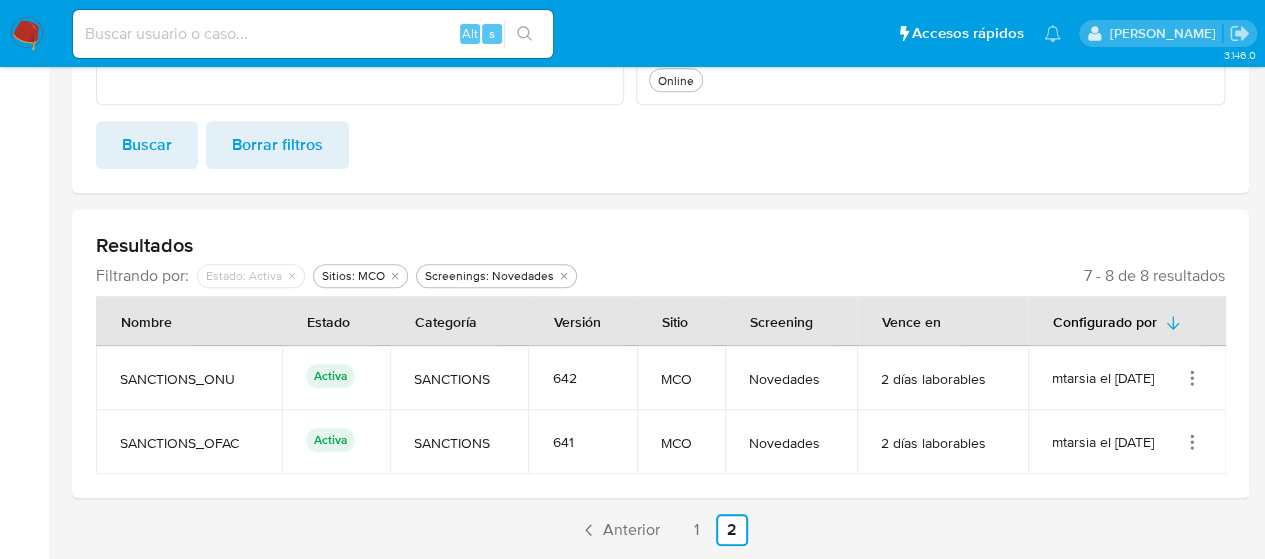 scroll, scrollTop: 450, scrollLeft: 0, axis: vertical 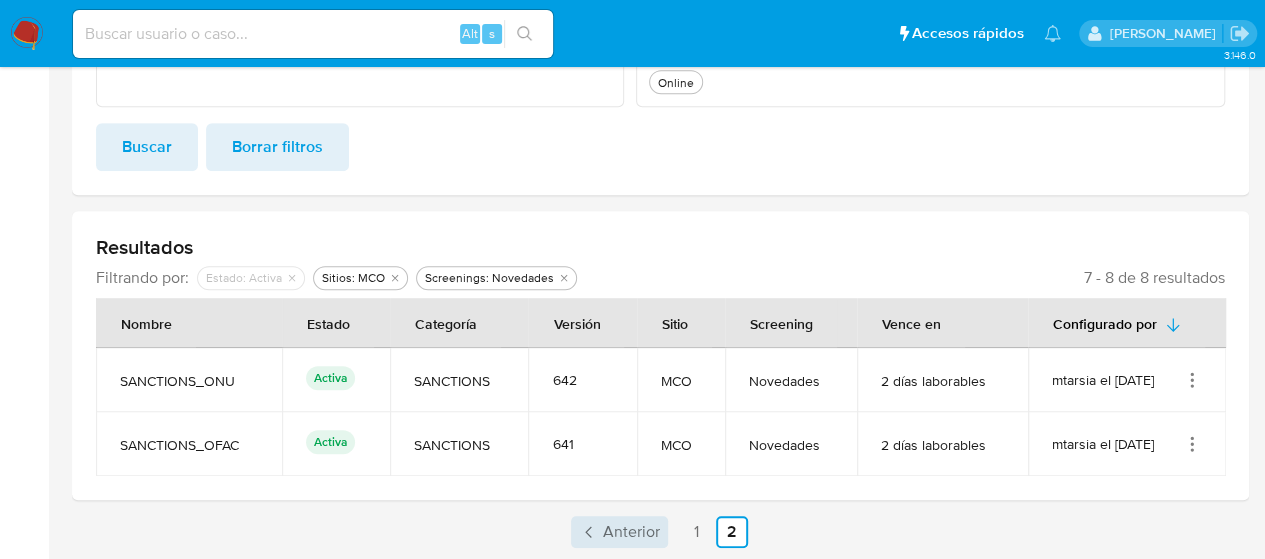 click on "Anterior" at bounding box center (631, 532) 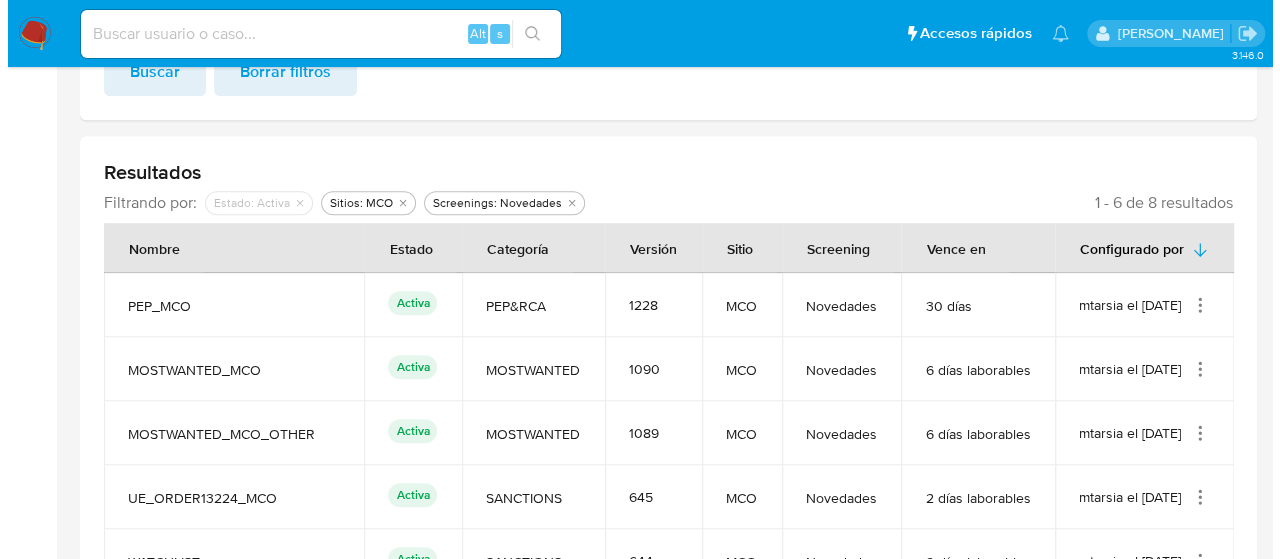 scroll, scrollTop: 796, scrollLeft: 0, axis: vertical 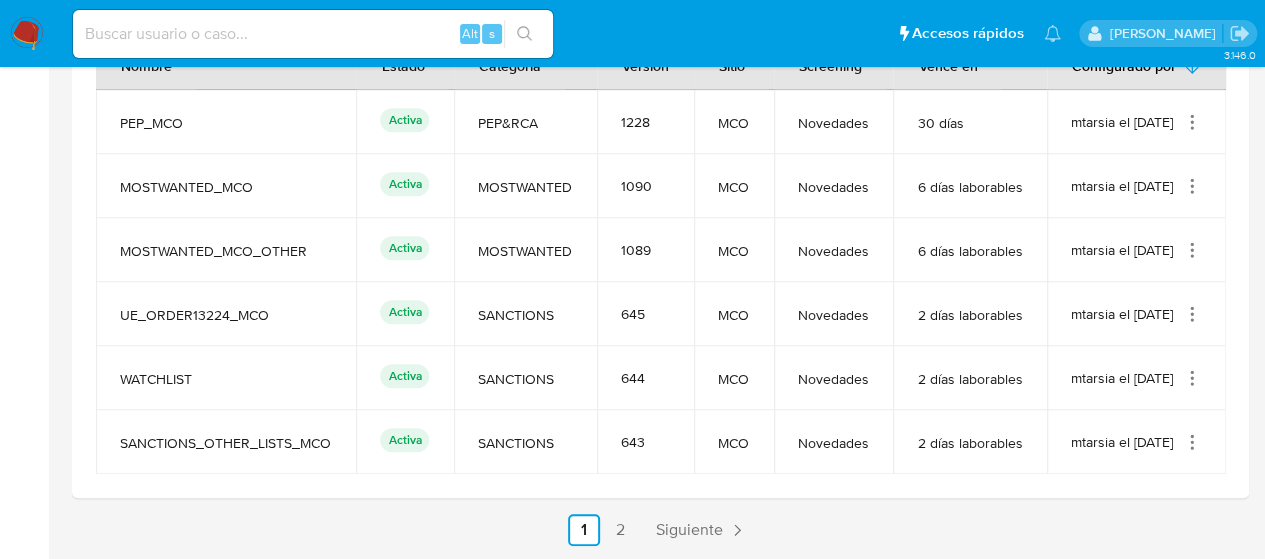 click 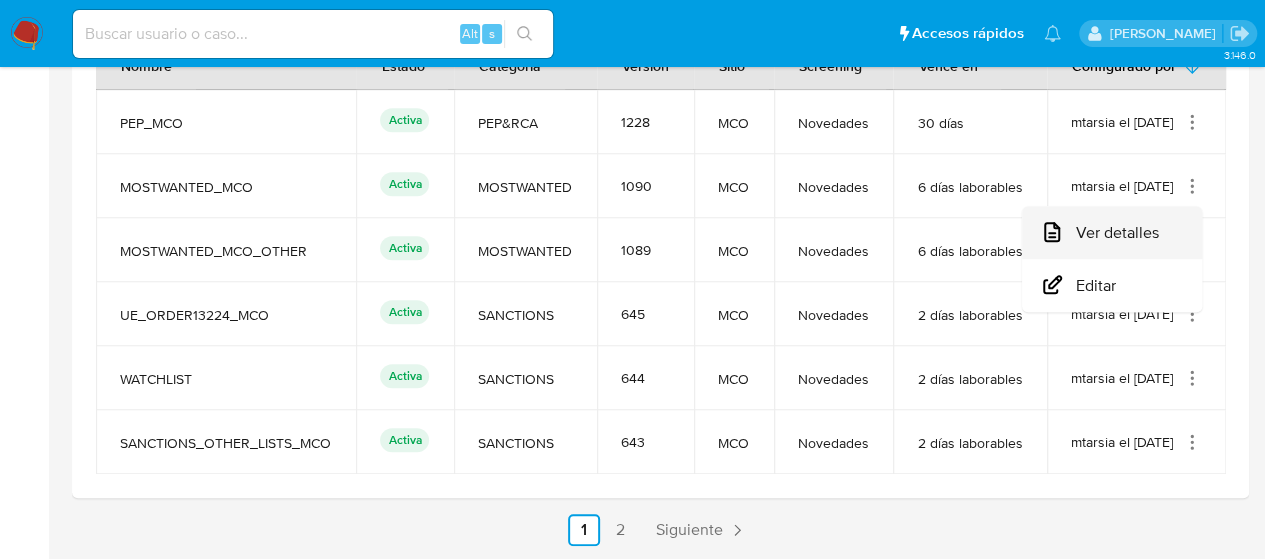 click on "Ver detalles" at bounding box center (1112, 232) 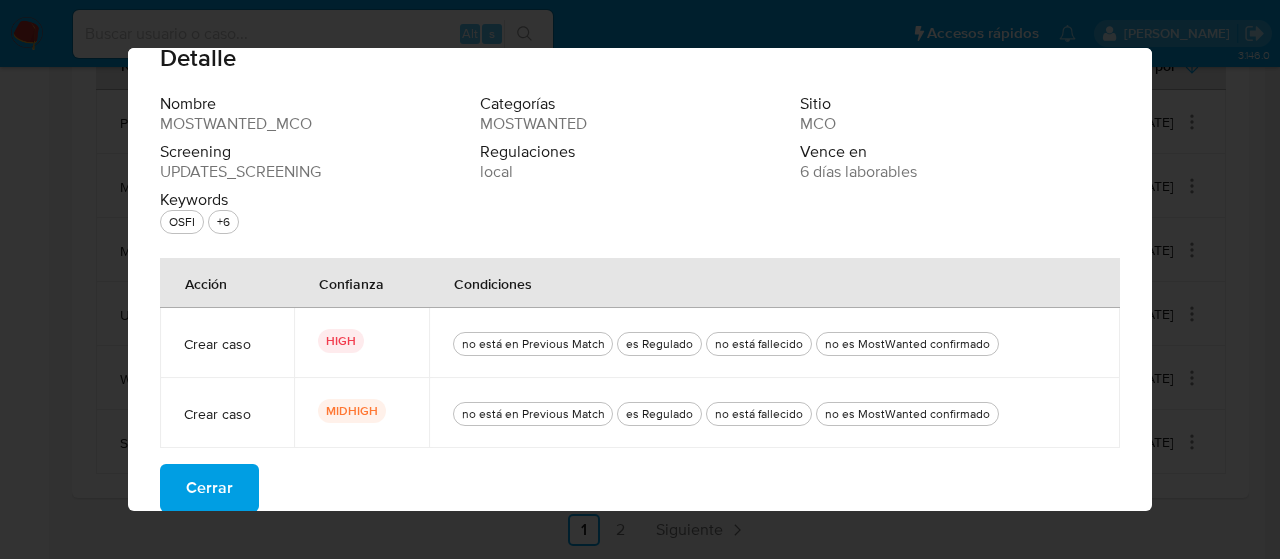 scroll, scrollTop: 50, scrollLeft: 0, axis: vertical 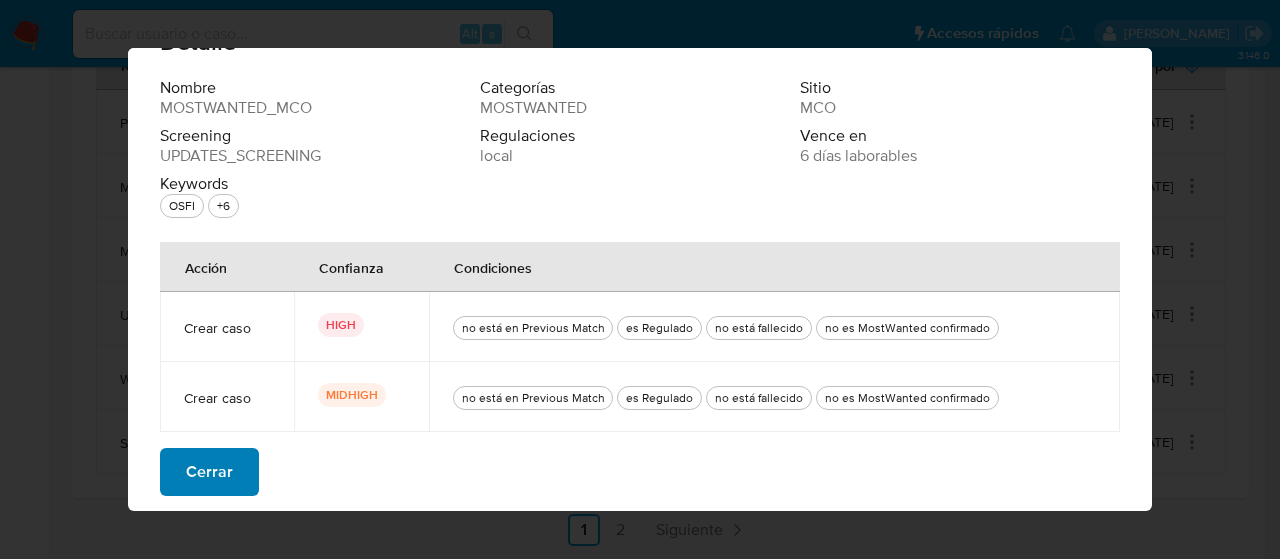 click on "Cerrar" at bounding box center [209, 472] 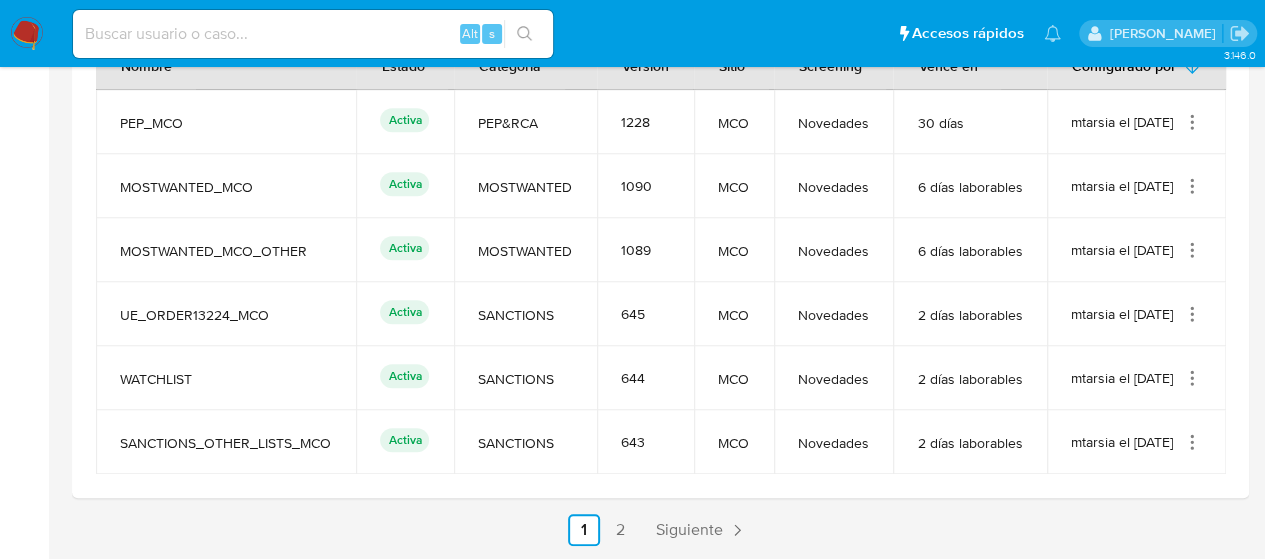 click 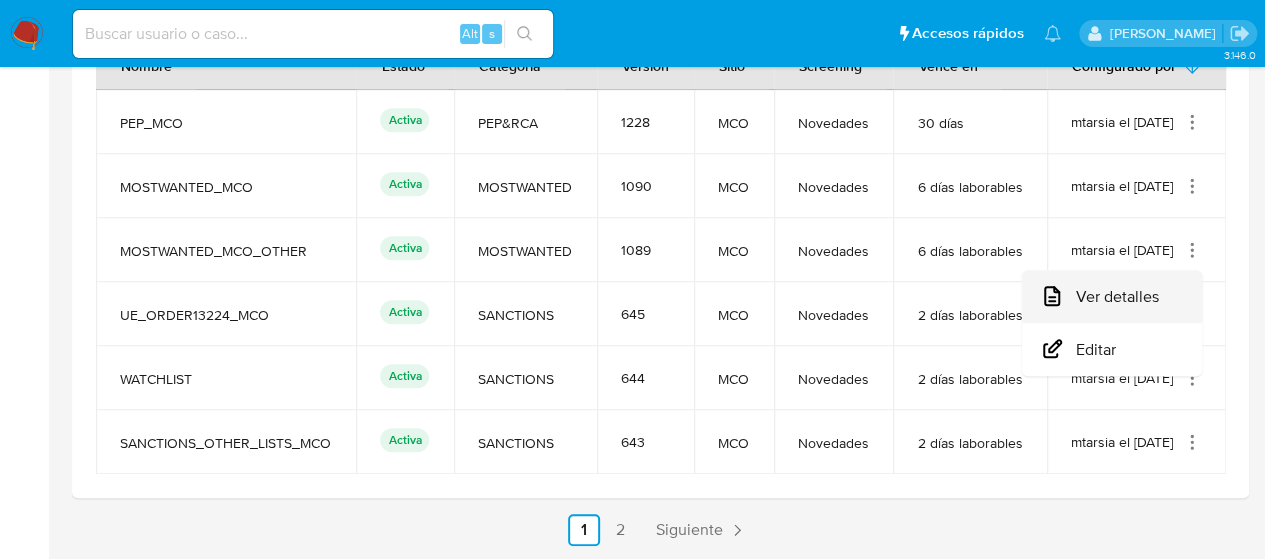 click on "Ver detalles" at bounding box center [1112, 296] 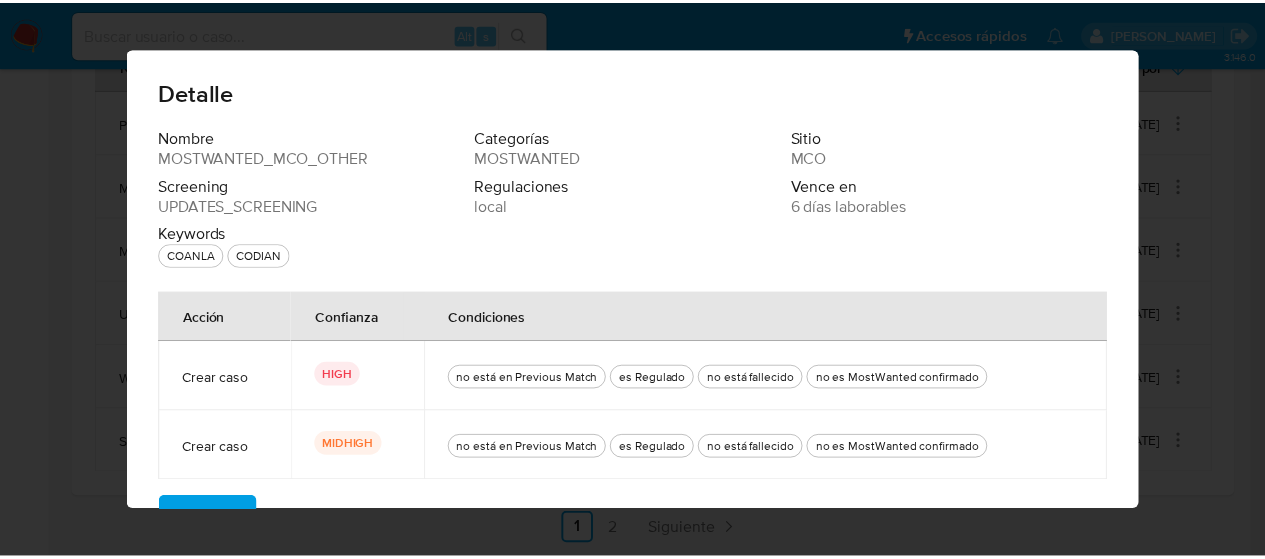 scroll, scrollTop: 50, scrollLeft: 0, axis: vertical 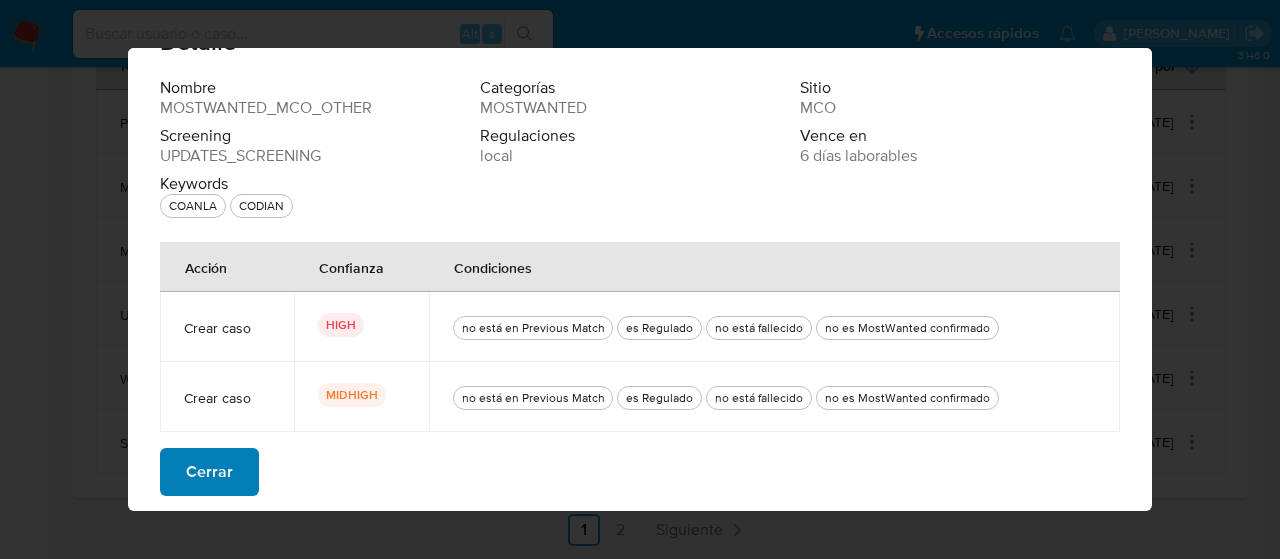 click on "Cerrar" at bounding box center [209, 472] 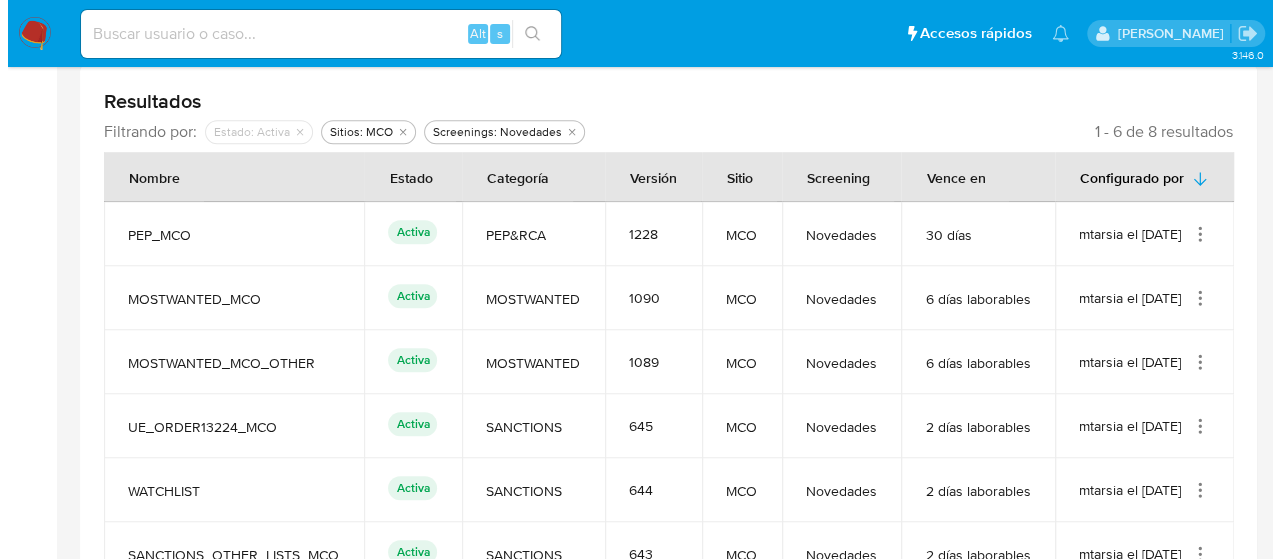 scroll, scrollTop: 596, scrollLeft: 0, axis: vertical 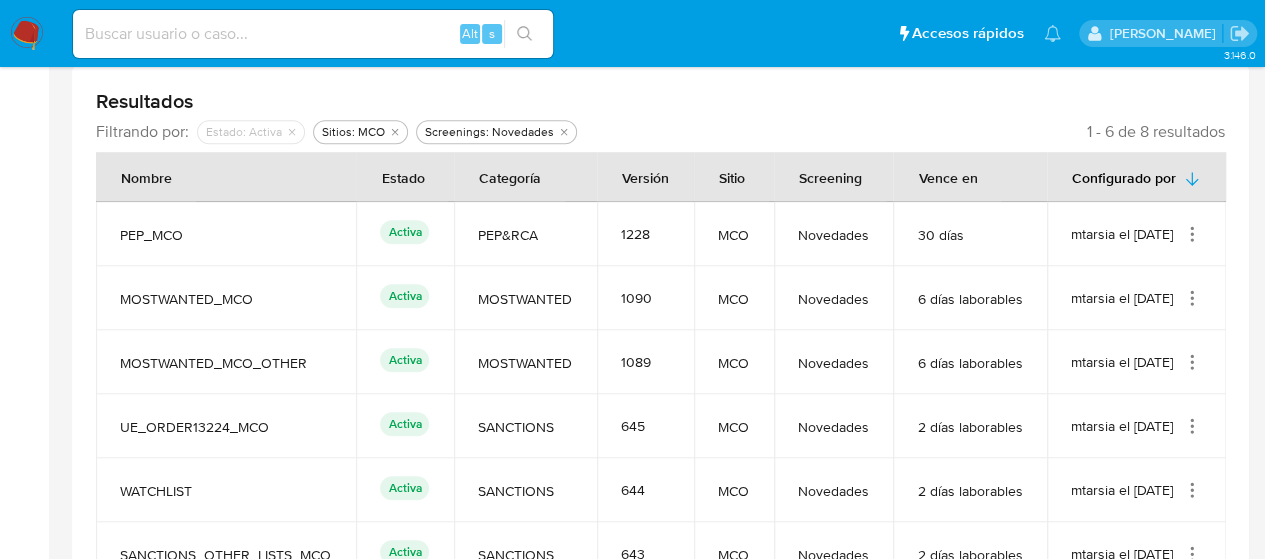 click 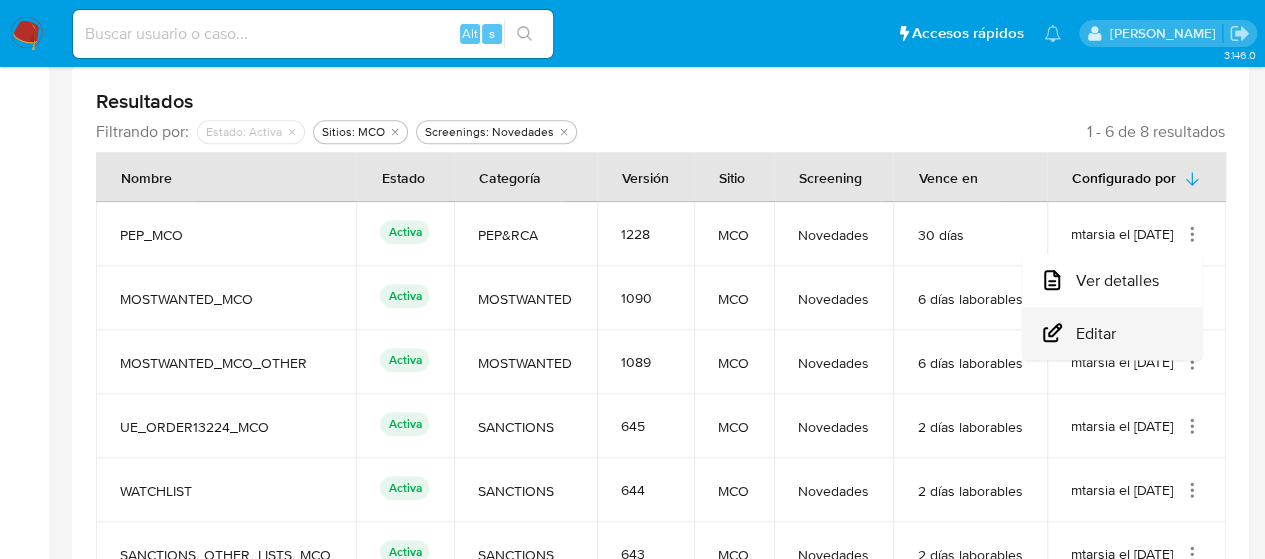 click on "Editar" at bounding box center (1112, 333) 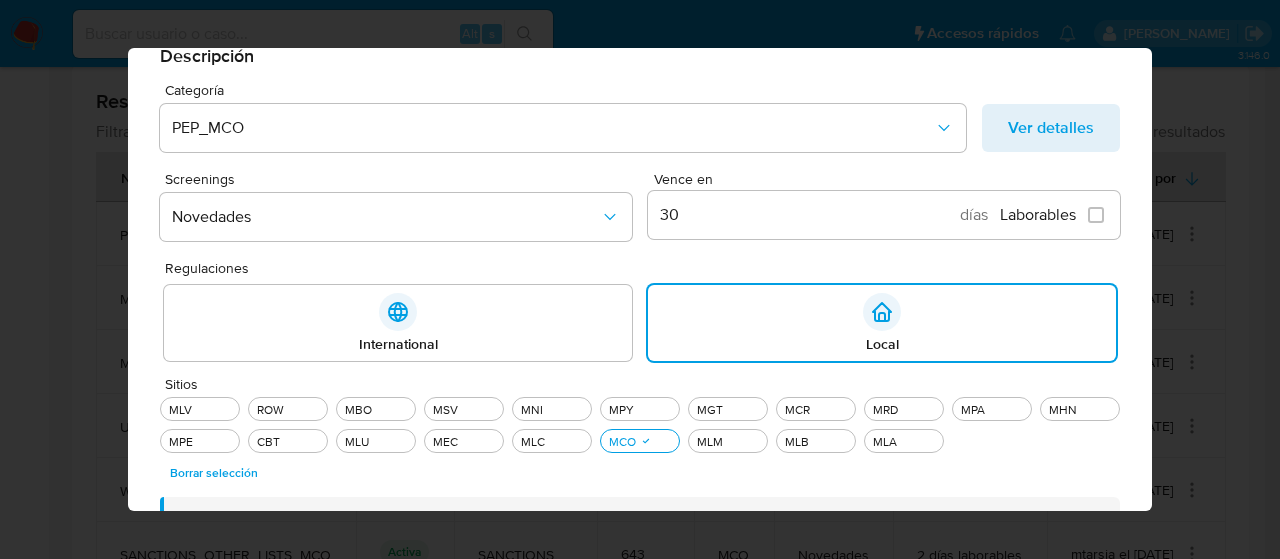 scroll, scrollTop: 26, scrollLeft: 0, axis: vertical 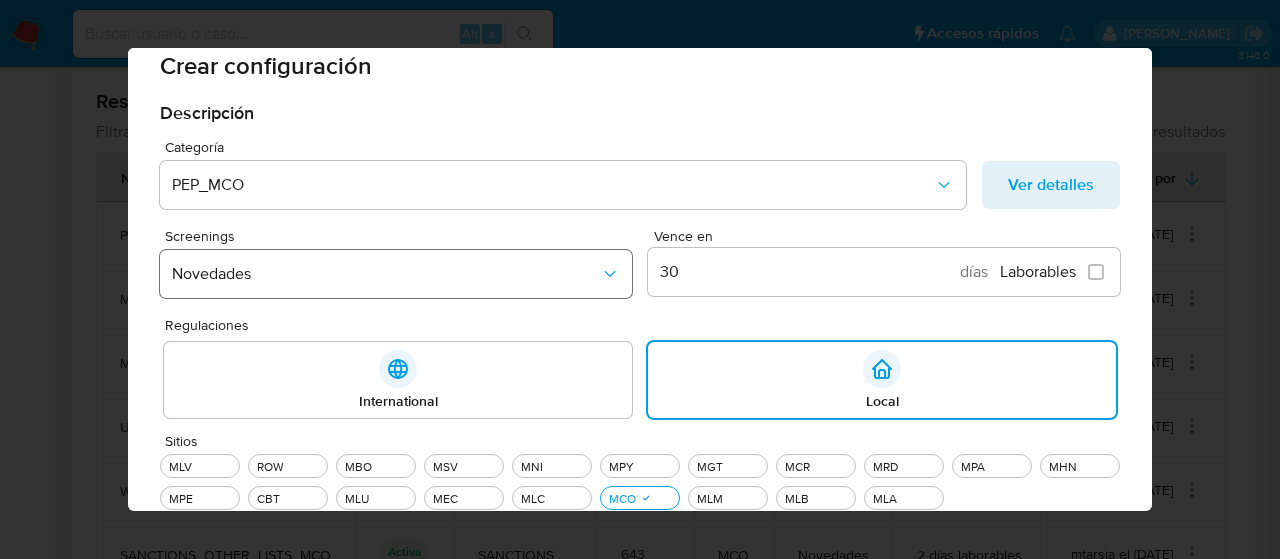 click on "Novedades" at bounding box center [386, 274] 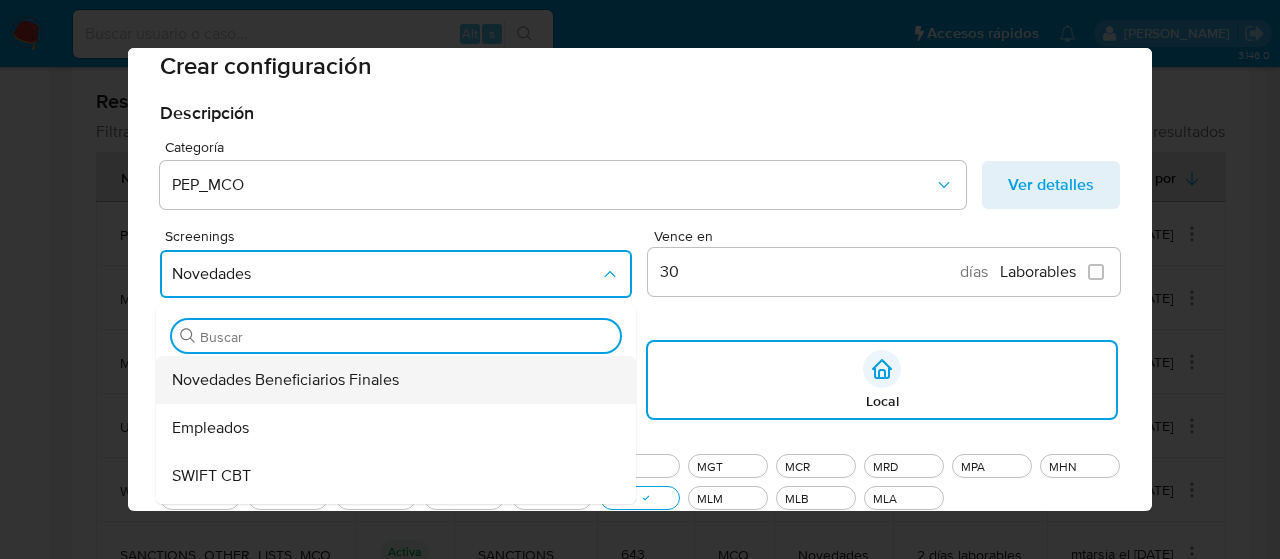 click on "Novedades Beneficiarios Finales" at bounding box center [285, 380] 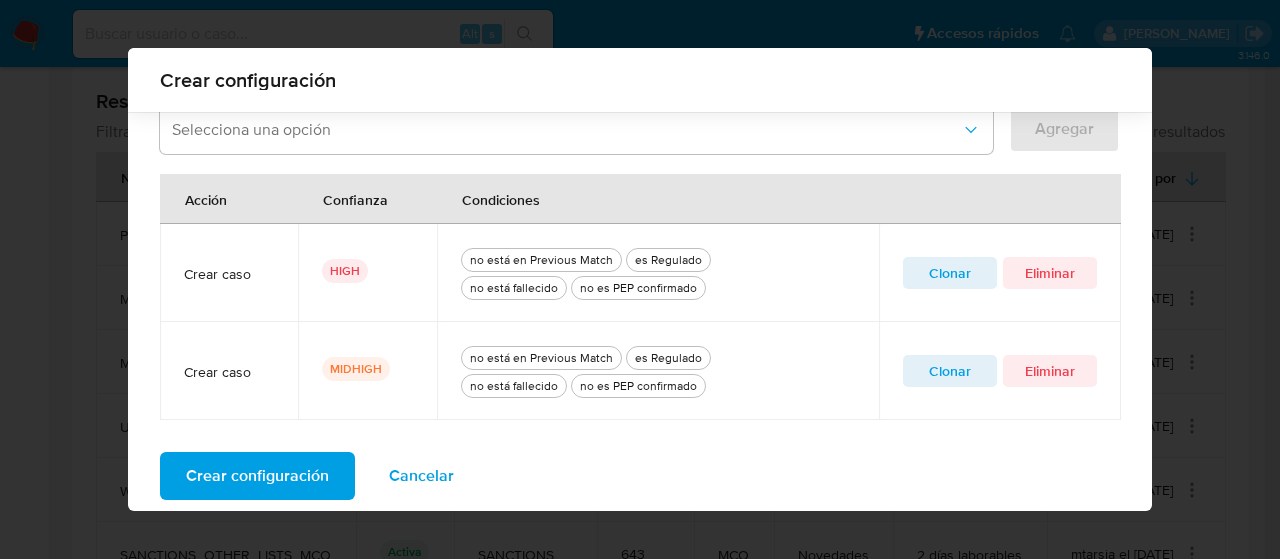 scroll, scrollTop: 718, scrollLeft: 0, axis: vertical 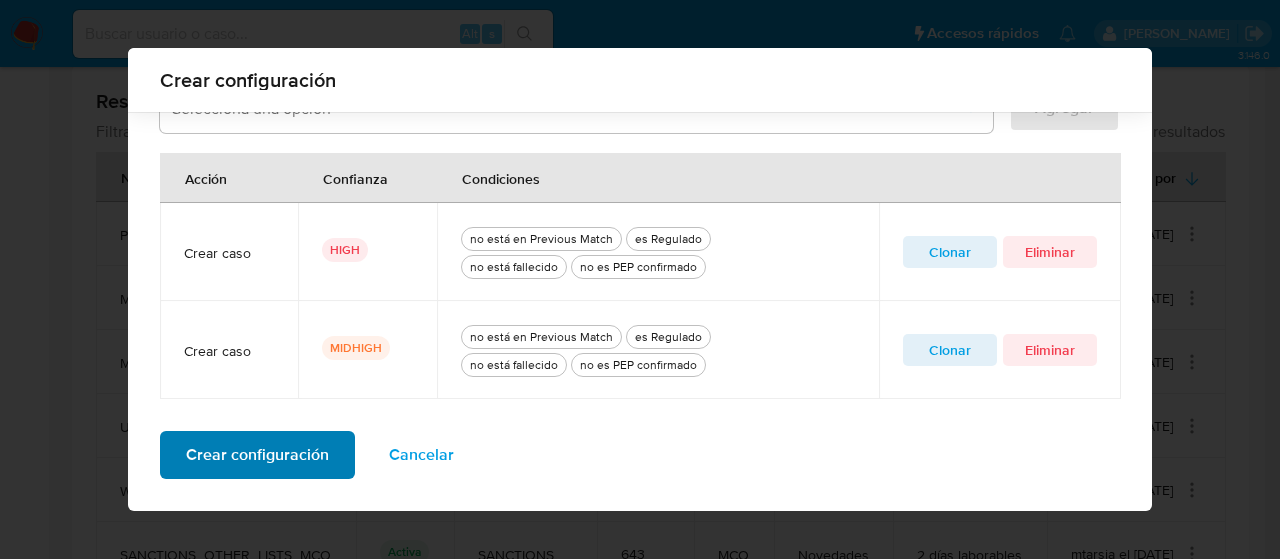 click on "Crear configuración" at bounding box center (257, 455) 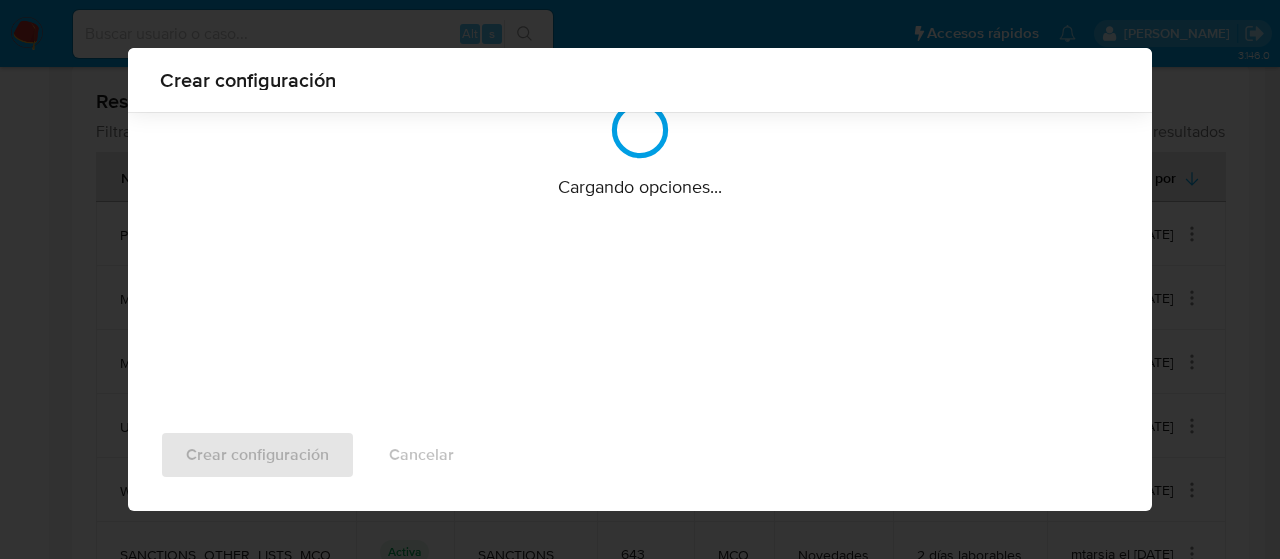 scroll, scrollTop: 212, scrollLeft: 0, axis: vertical 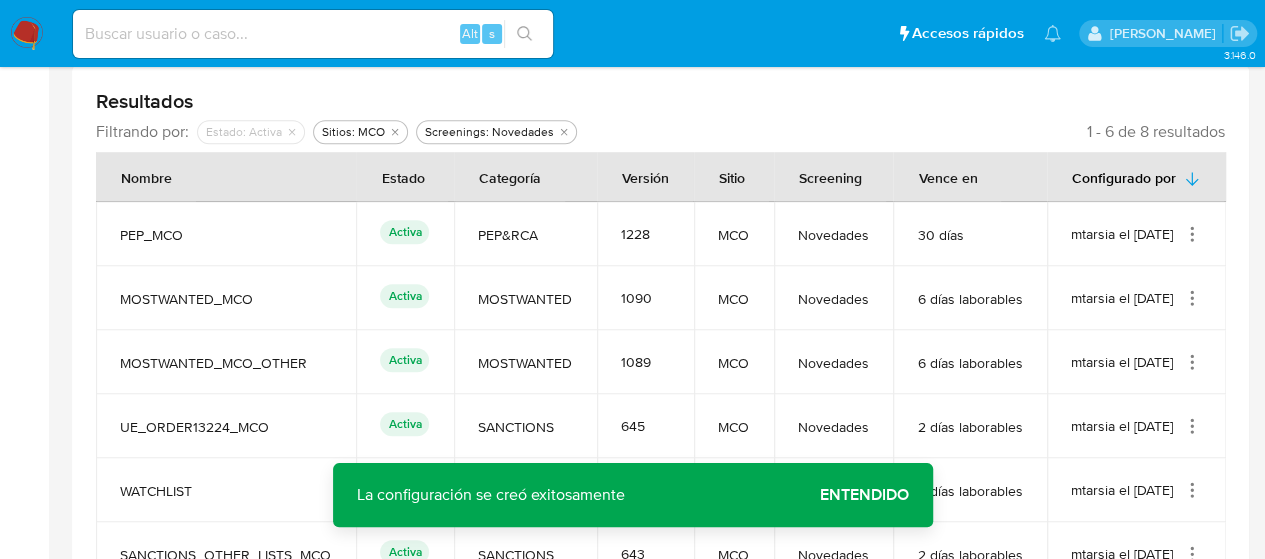 click on "Entendido" at bounding box center (864, 495) 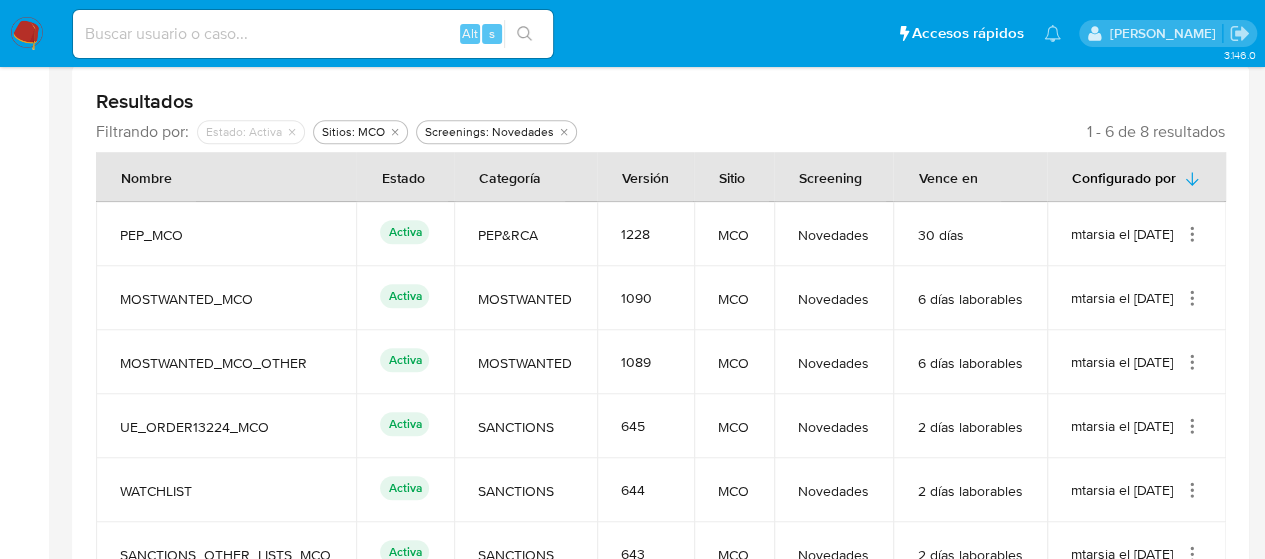 click 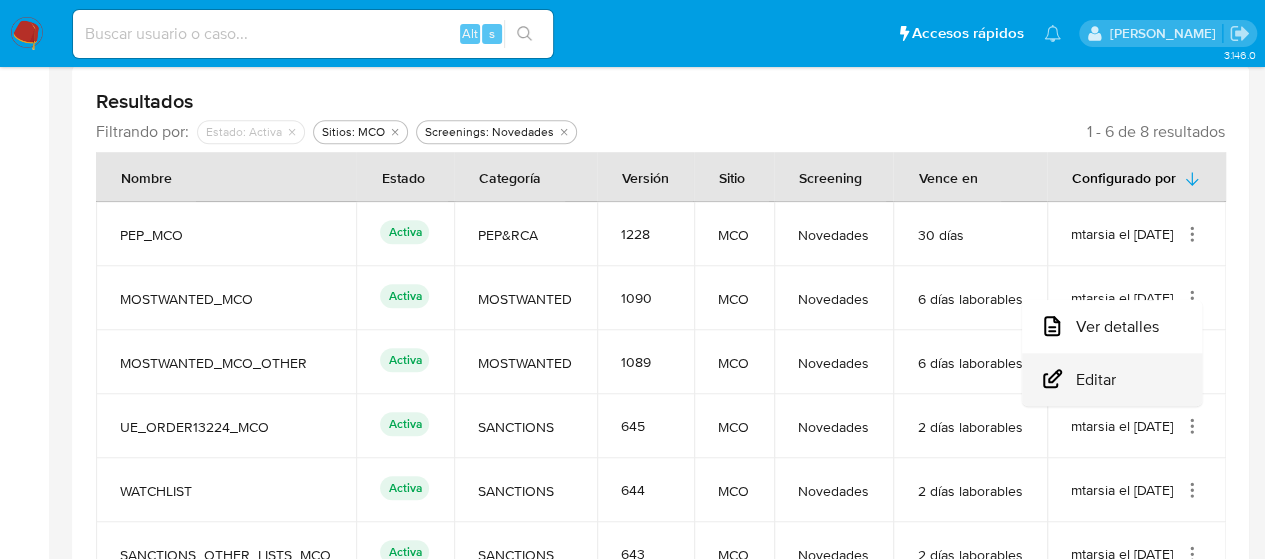 click on "Editar" at bounding box center (1112, 379) 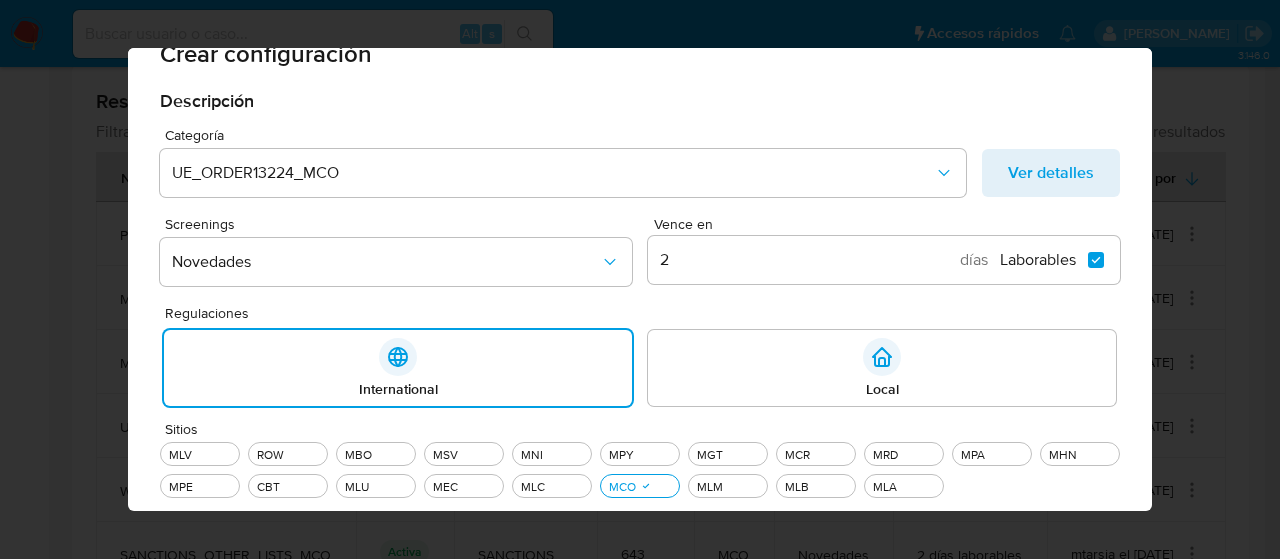 scroll, scrollTop: 0, scrollLeft: 0, axis: both 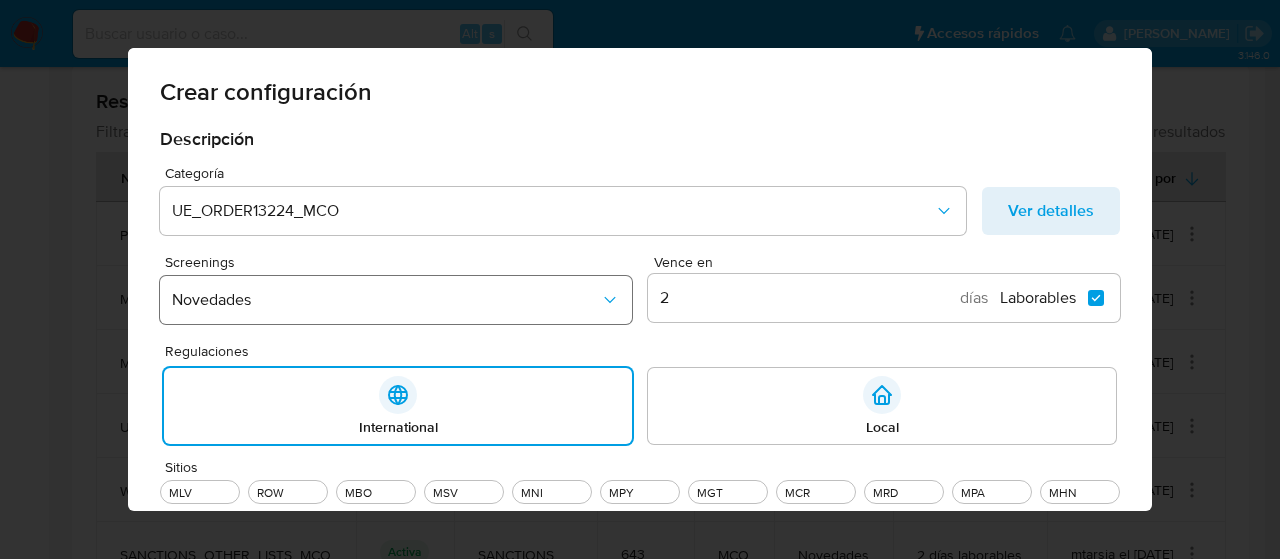 click on "Novedades" at bounding box center [386, 300] 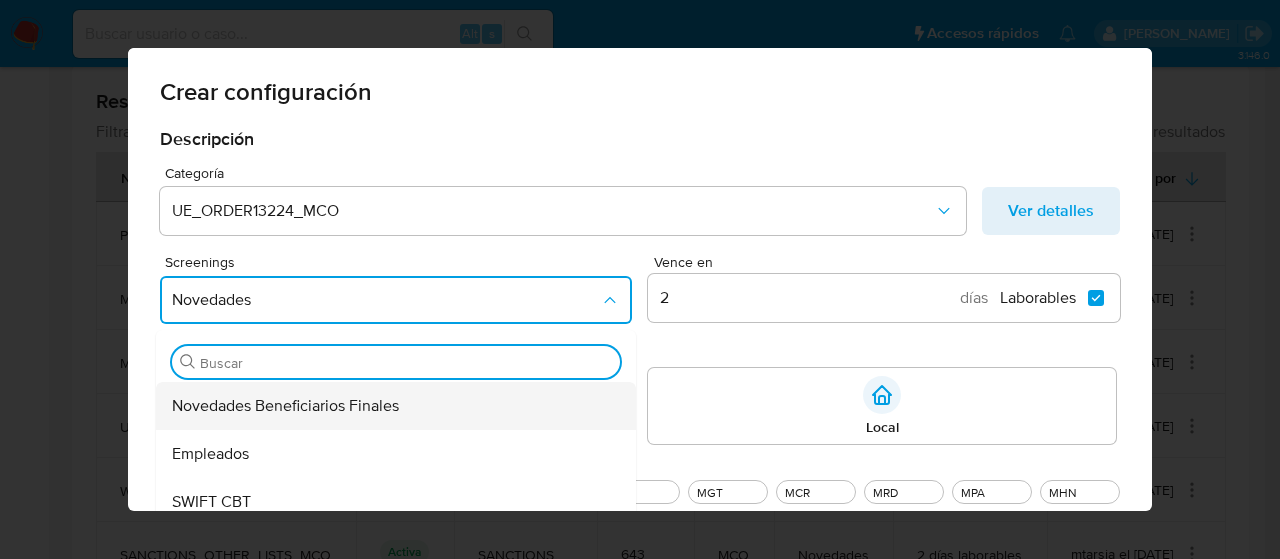 click on "Novedades Beneficiarios Finales" at bounding box center [285, 406] 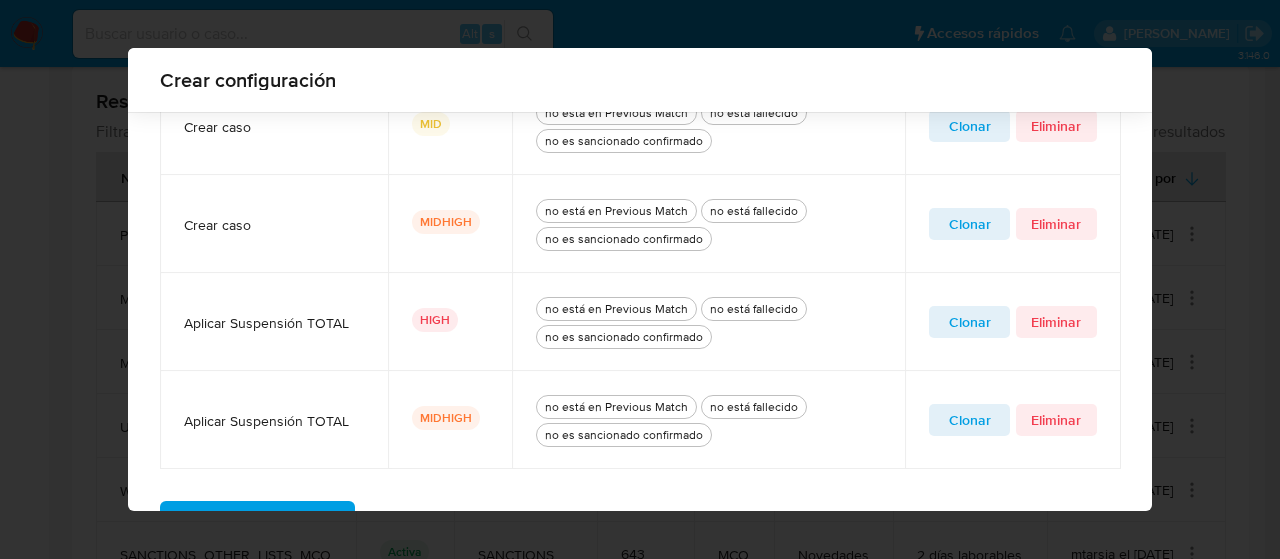 scroll, scrollTop: 984, scrollLeft: 0, axis: vertical 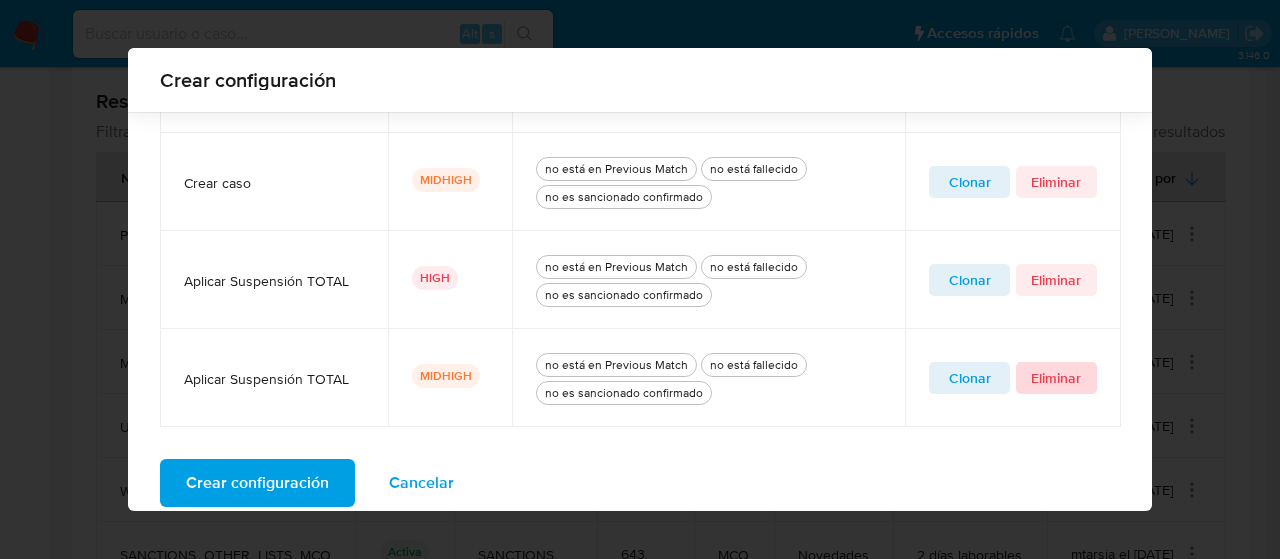 click on "Eliminar" at bounding box center [1056, 378] 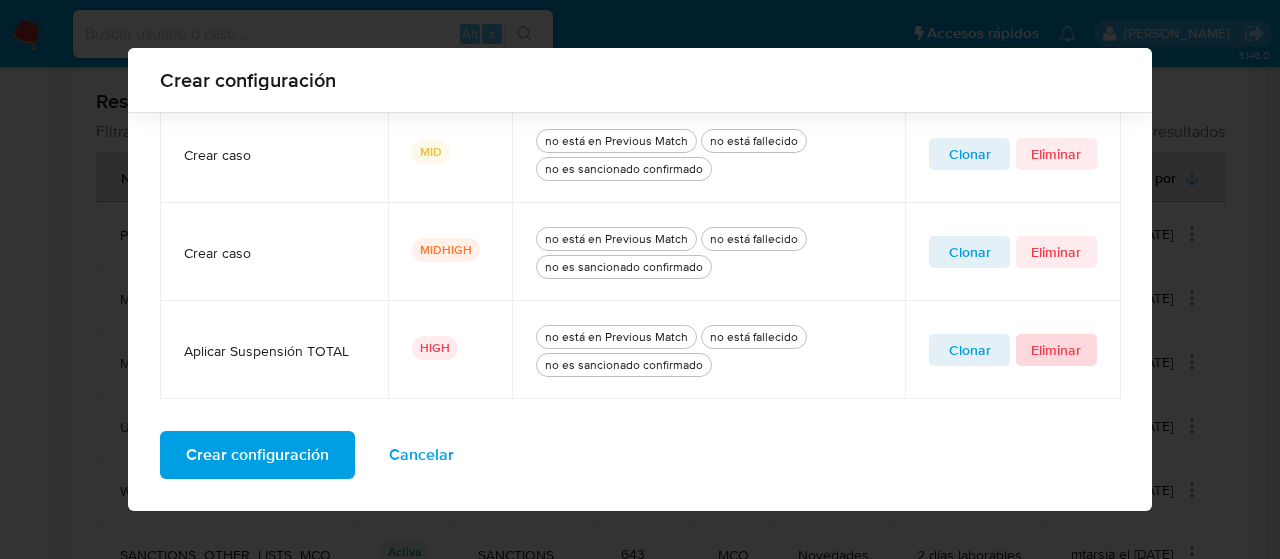 click on "Eliminar" at bounding box center [1056, 350] 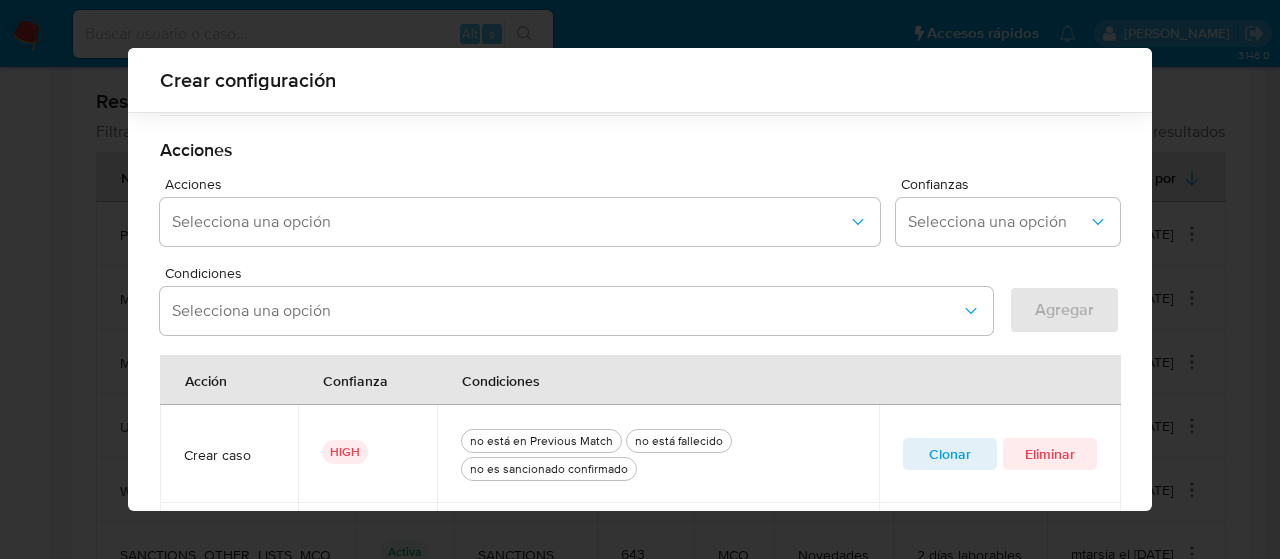 scroll, scrollTop: 0, scrollLeft: 0, axis: both 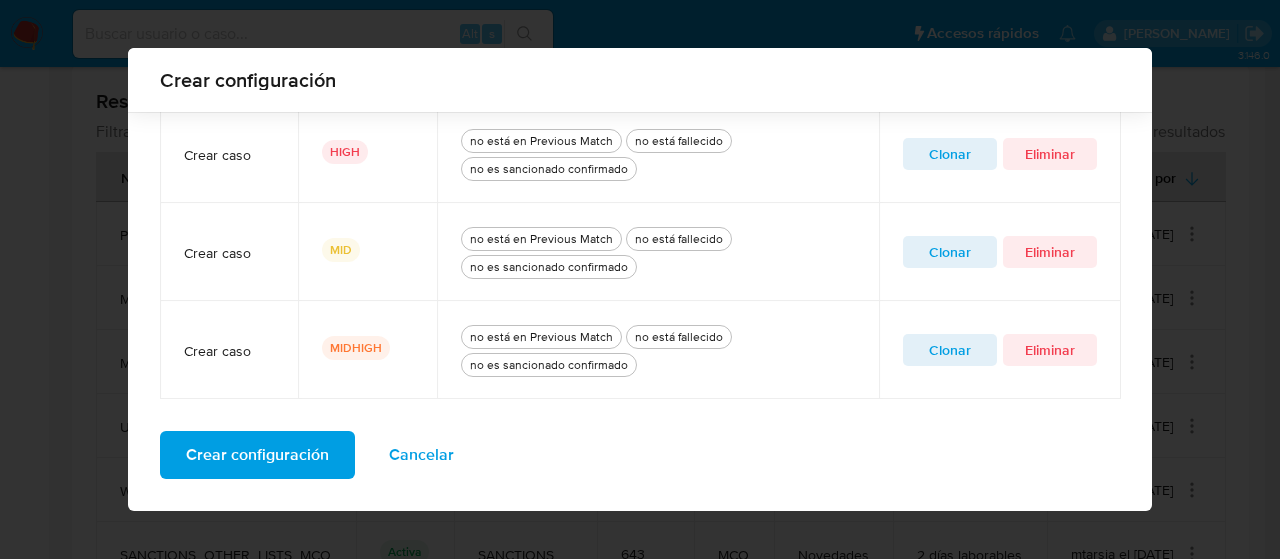 click on "Crear configuración" at bounding box center [257, 455] 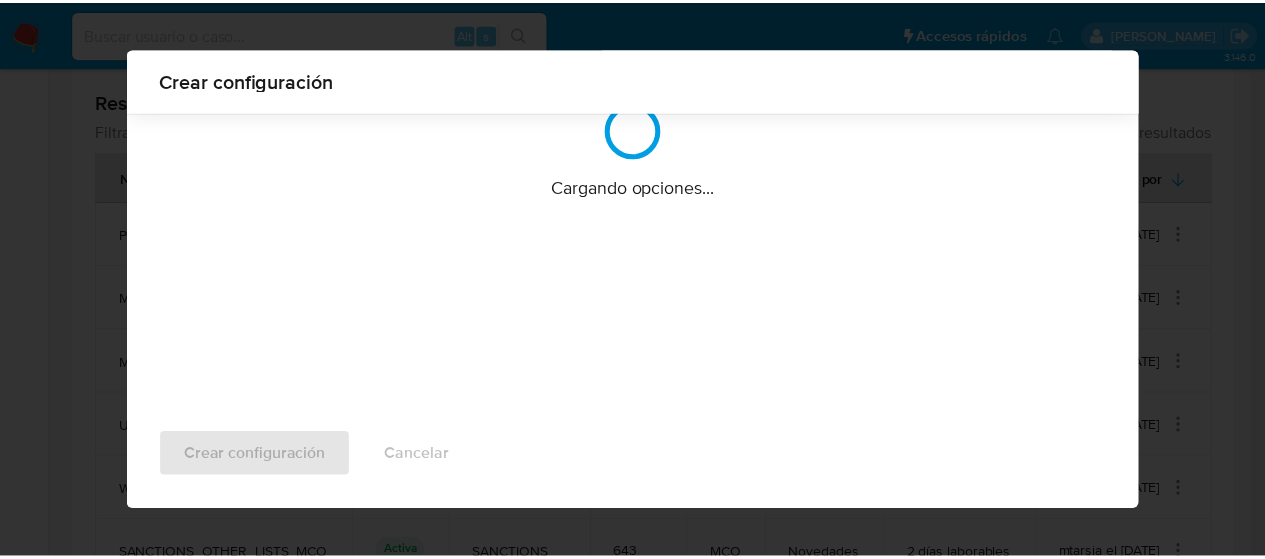 scroll, scrollTop: 212, scrollLeft: 0, axis: vertical 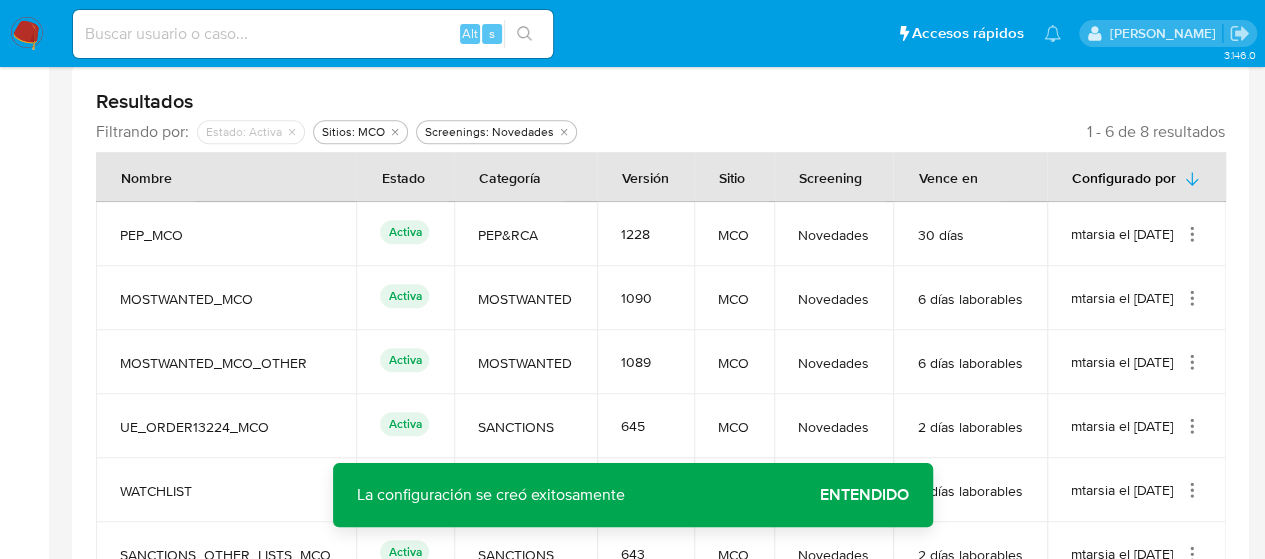 click on "Entendido" at bounding box center [864, 495] 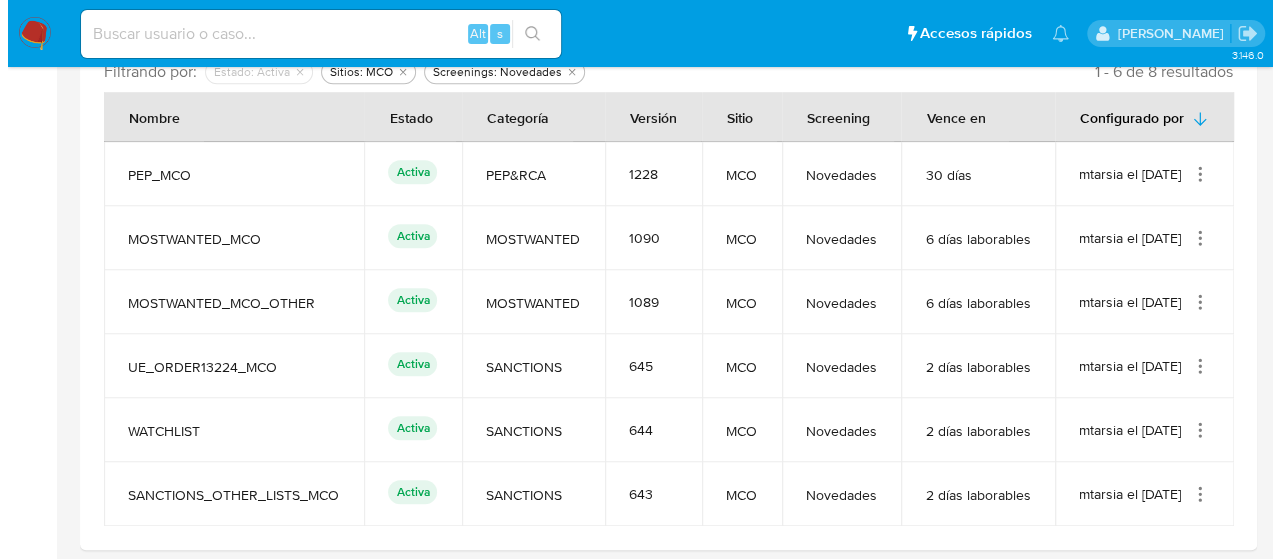 scroll, scrollTop: 696, scrollLeft: 0, axis: vertical 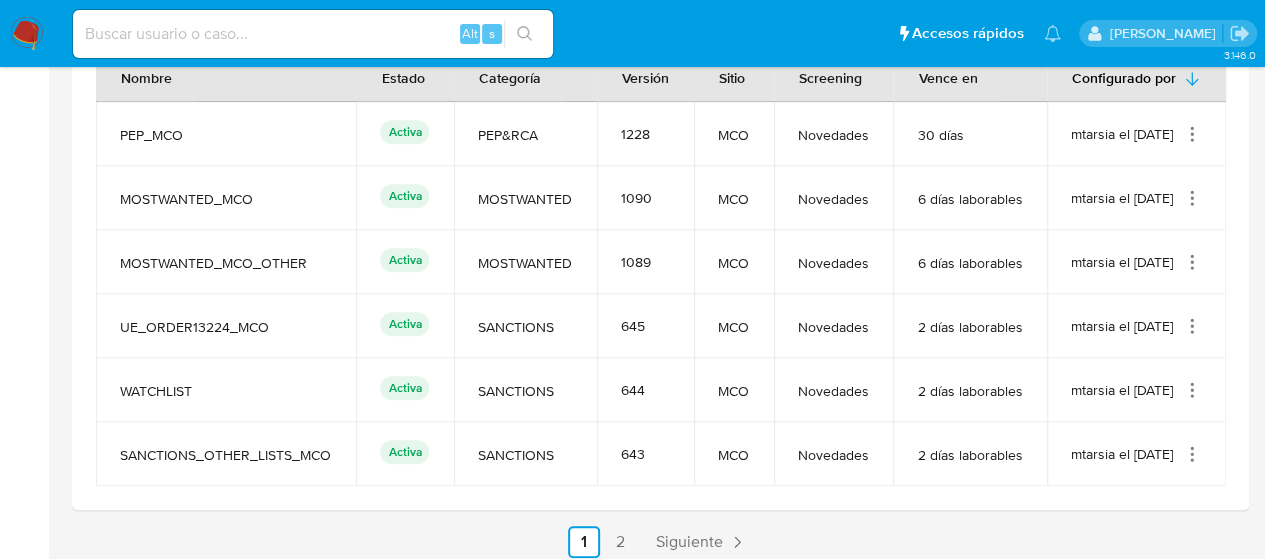 click 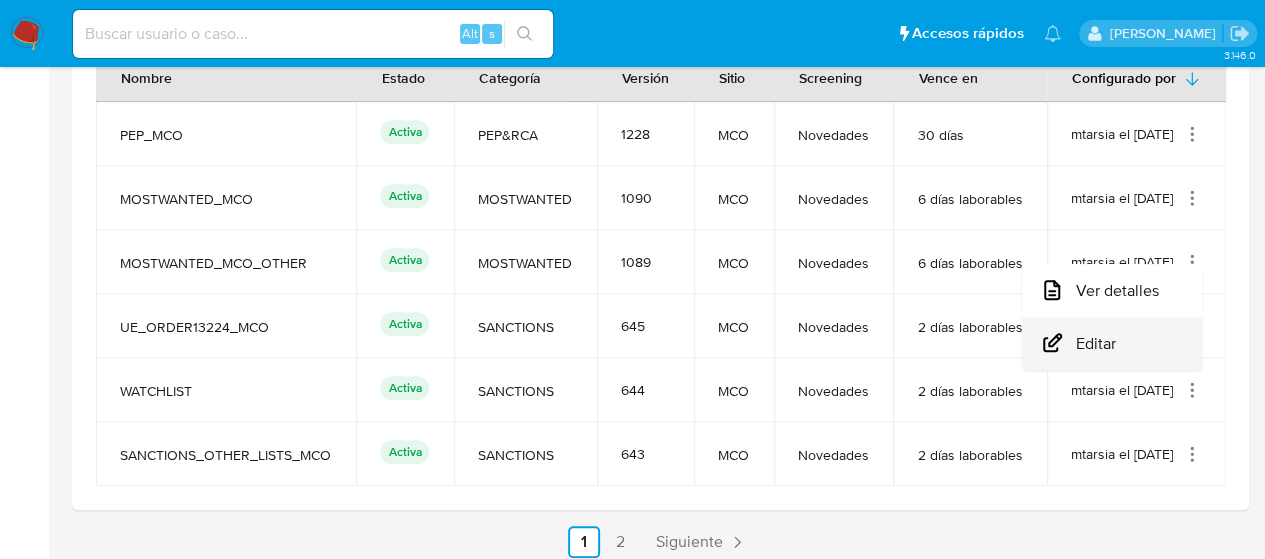click on "Editar" at bounding box center [1112, 343] 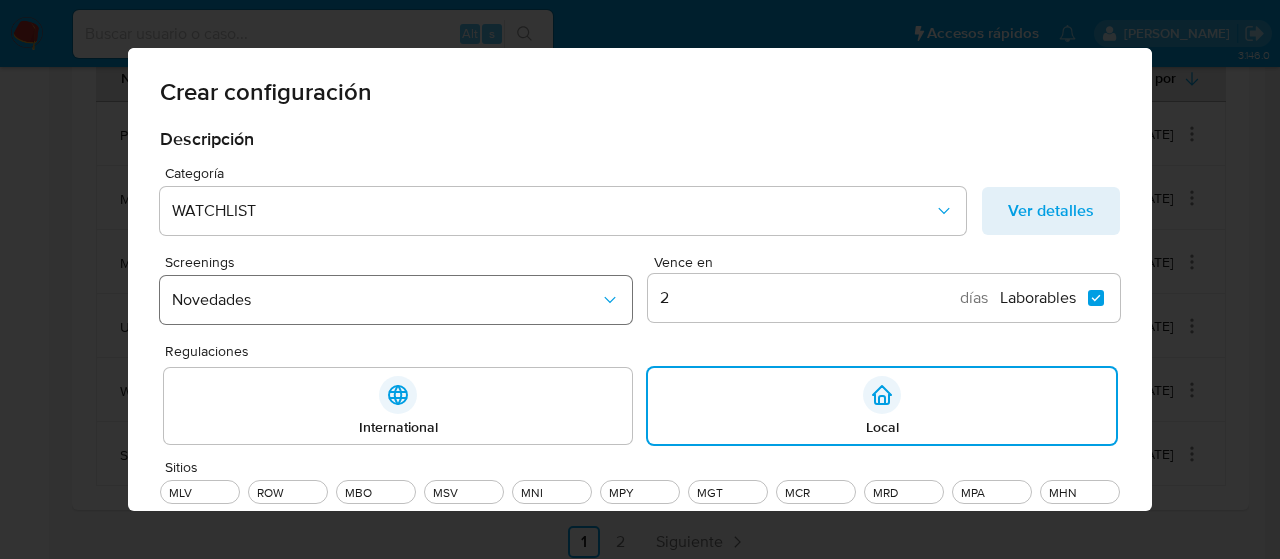 click on "Novedades" at bounding box center [386, 300] 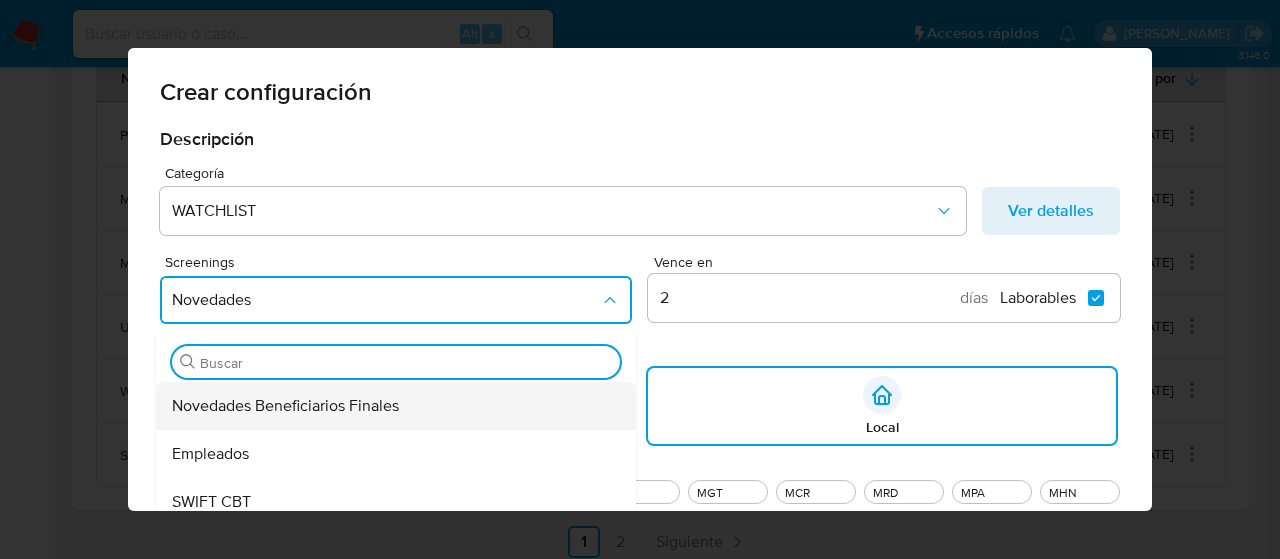 click on "Novedades Beneficiarios Finales" at bounding box center (285, 406) 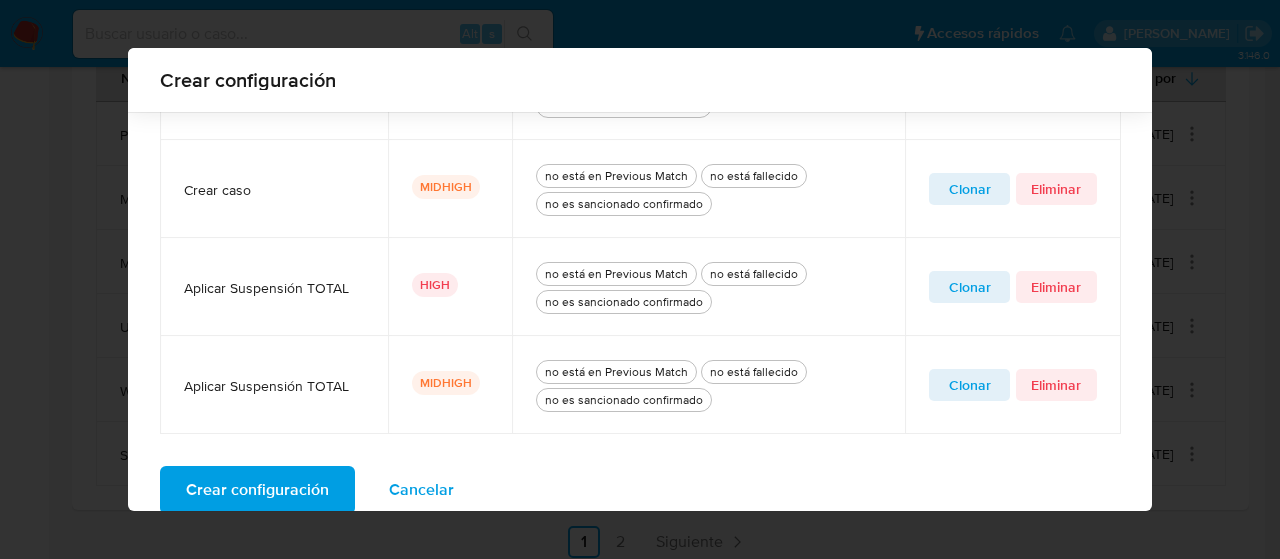 scroll, scrollTop: 1012, scrollLeft: 0, axis: vertical 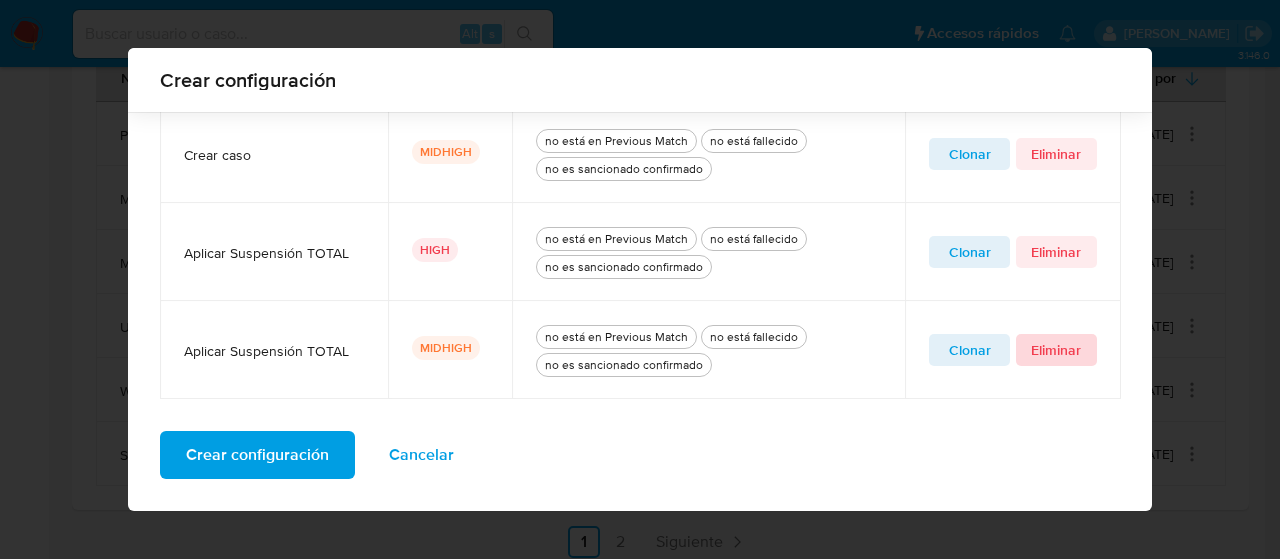 click on "Eliminar" at bounding box center [1056, 350] 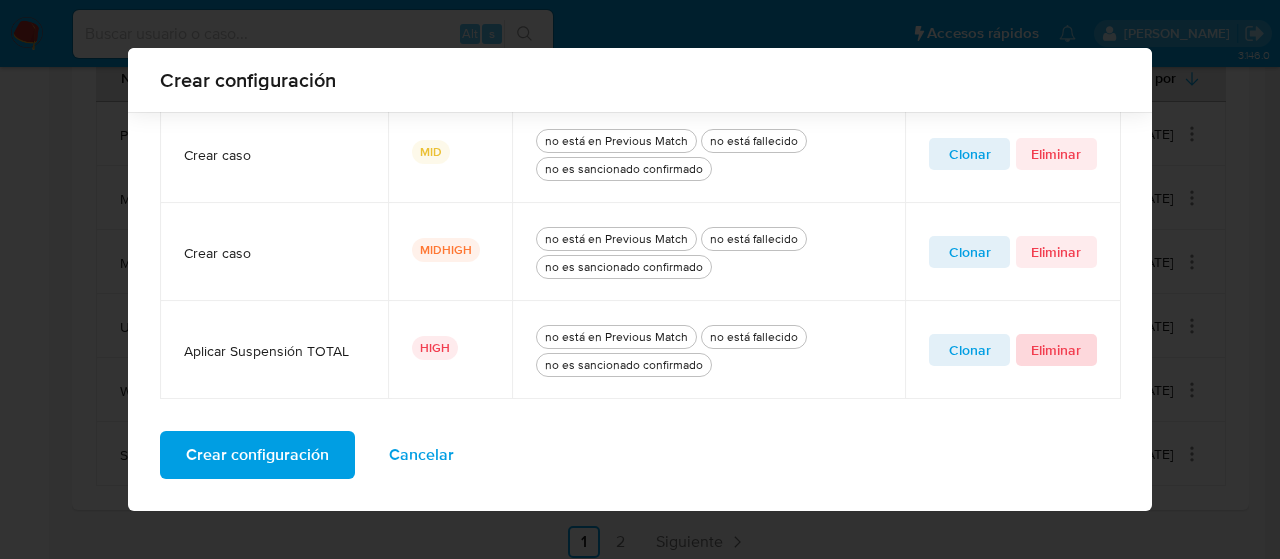 click on "Eliminar" at bounding box center (1056, 350) 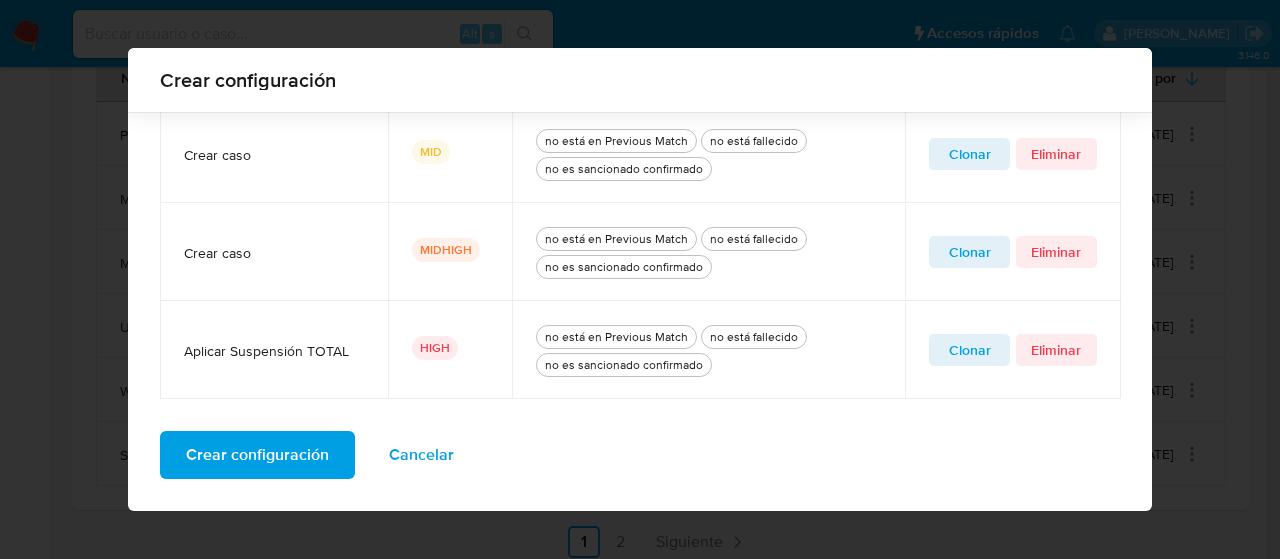 scroll, scrollTop: 816, scrollLeft: 0, axis: vertical 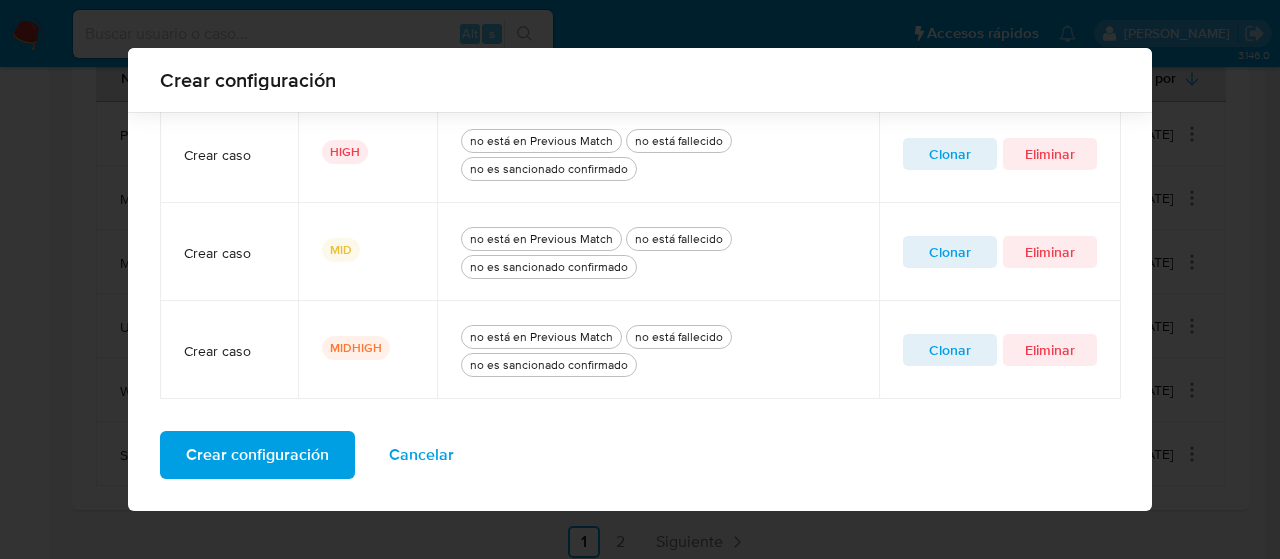 click on "Crear configuración" at bounding box center [257, 455] 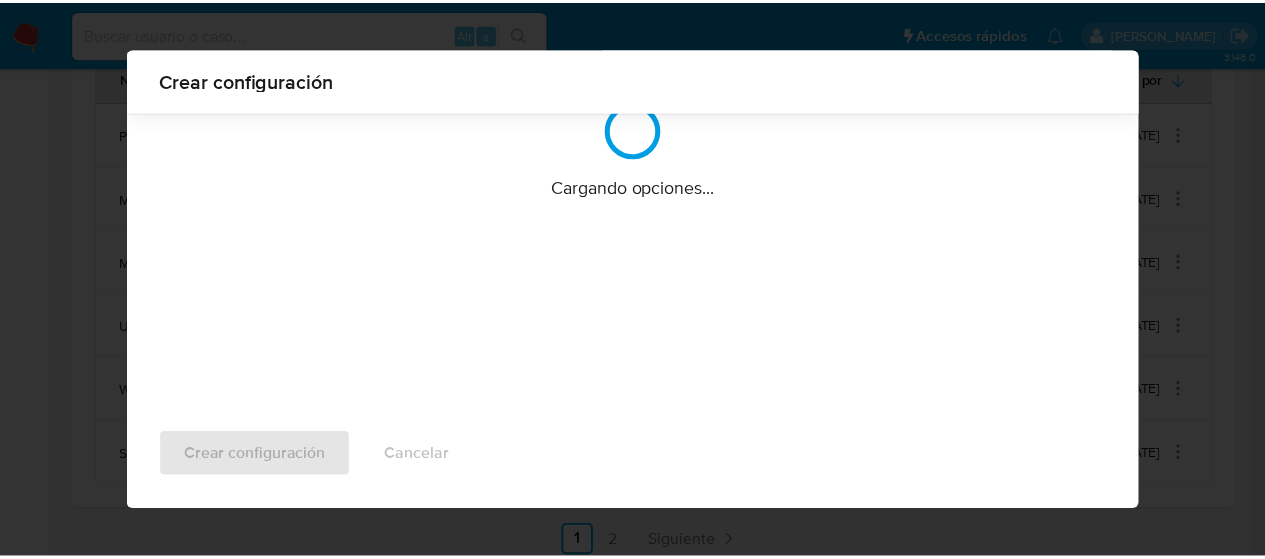 scroll, scrollTop: 212, scrollLeft: 0, axis: vertical 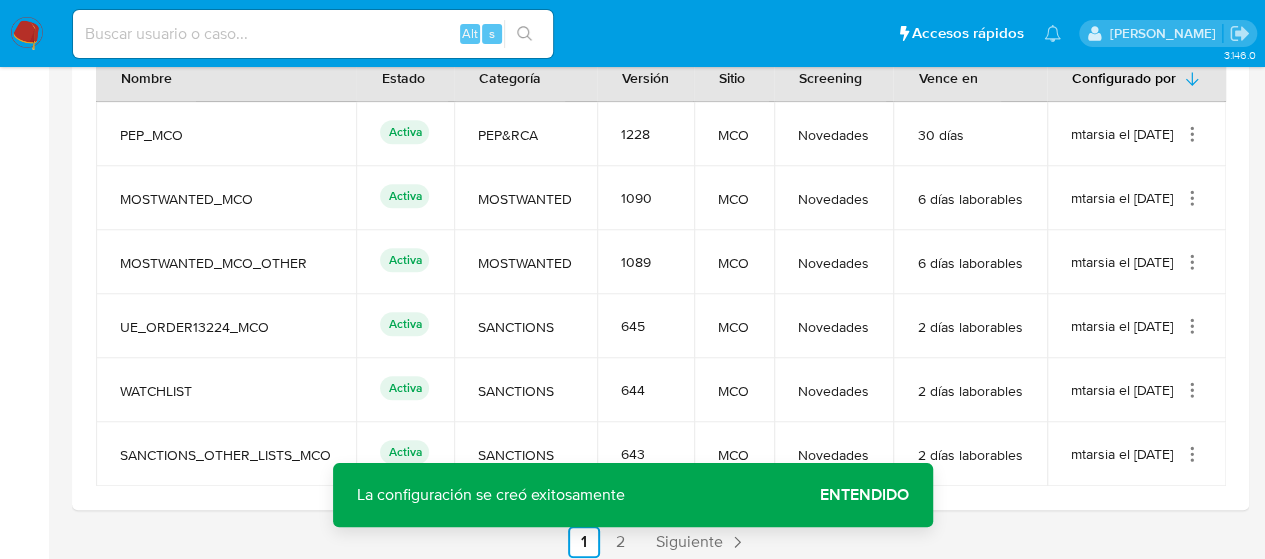 click on "Entendido" at bounding box center [864, 495] 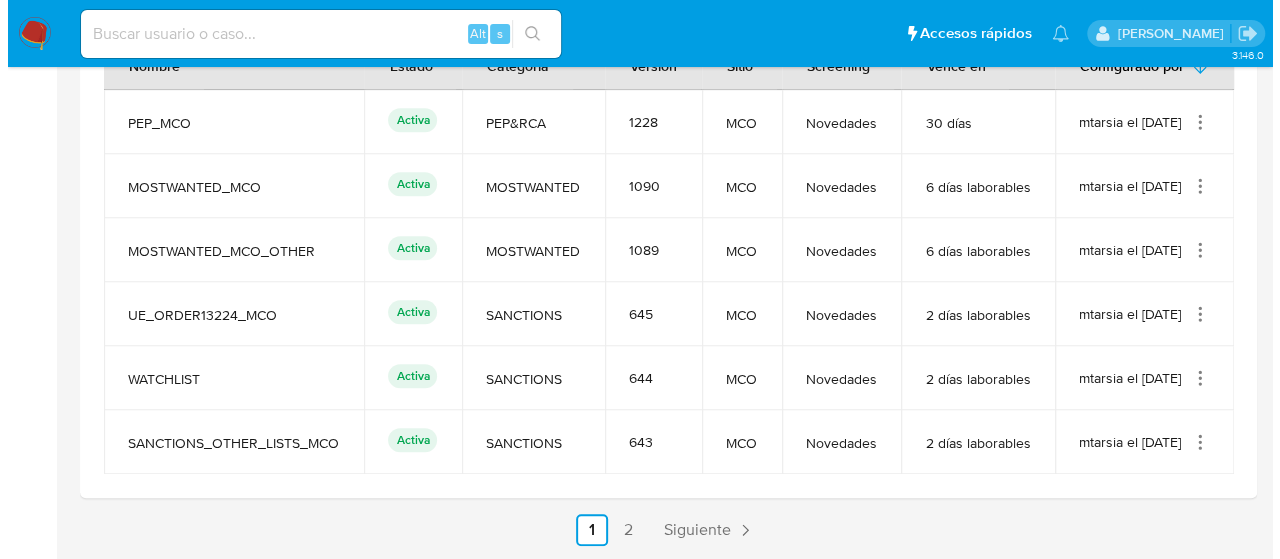 scroll, scrollTop: 796, scrollLeft: 0, axis: vertical 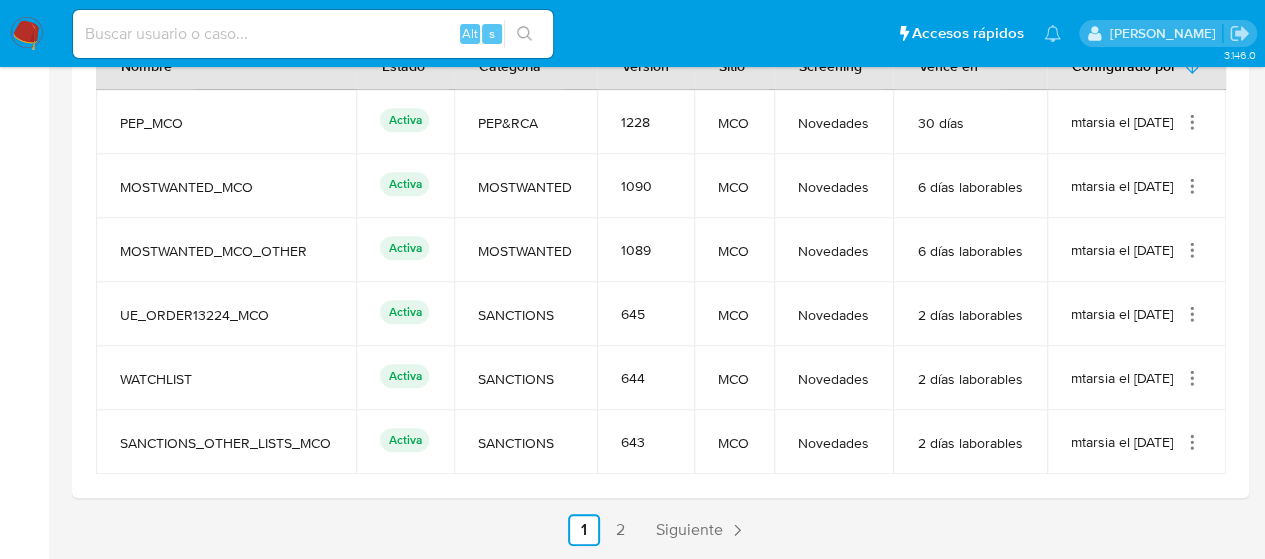 click 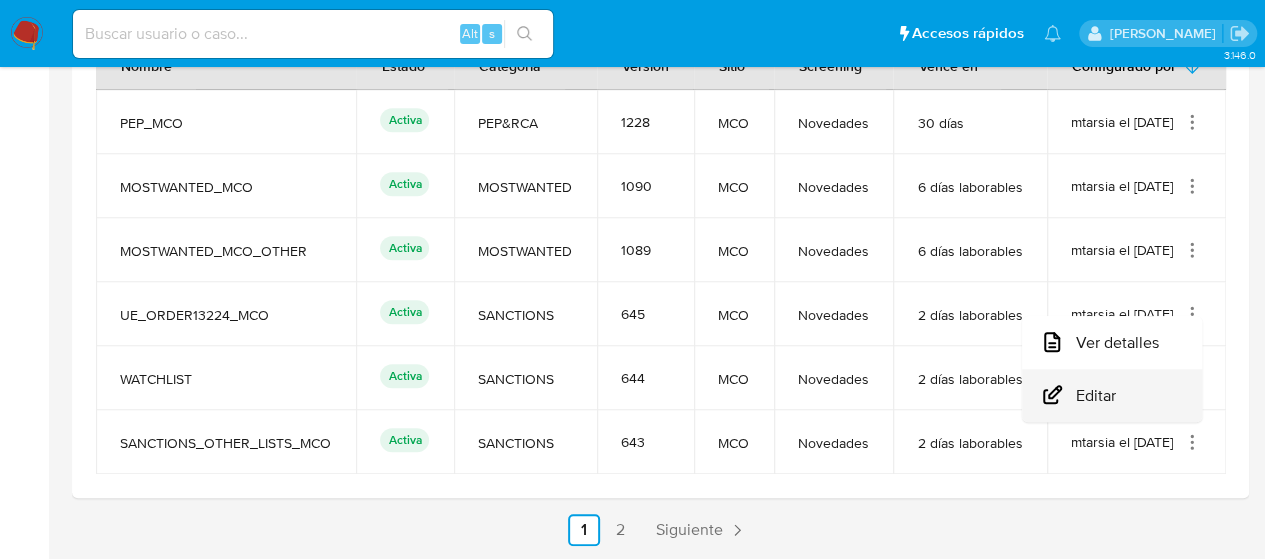 click on "Editar" at bounding box center [1112, 395] 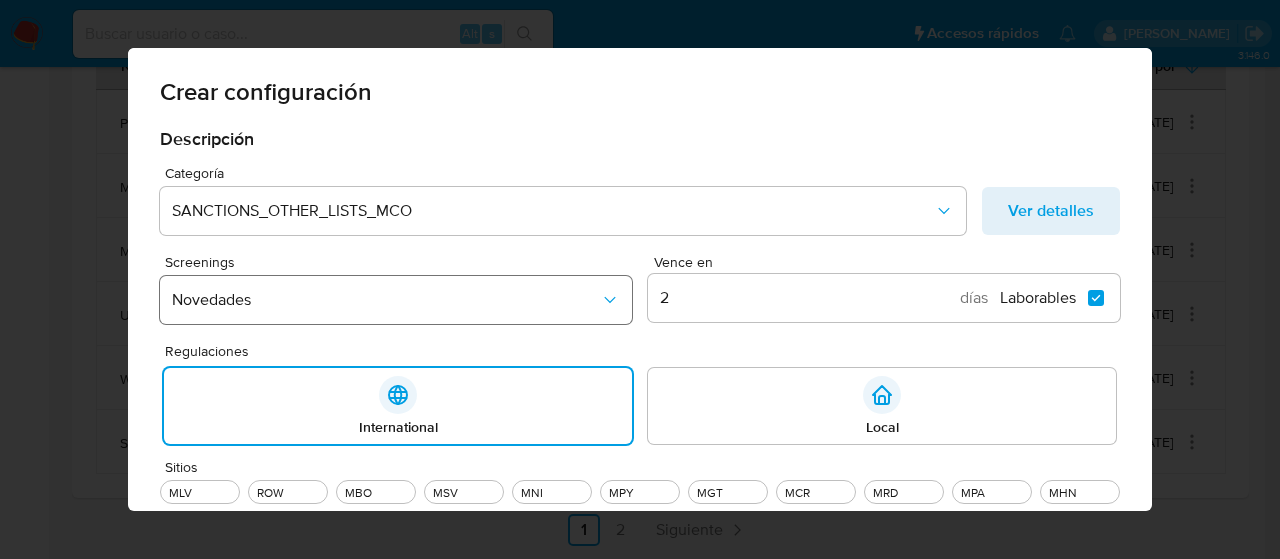 click on "Novedades" at bounding box center (396, 300) 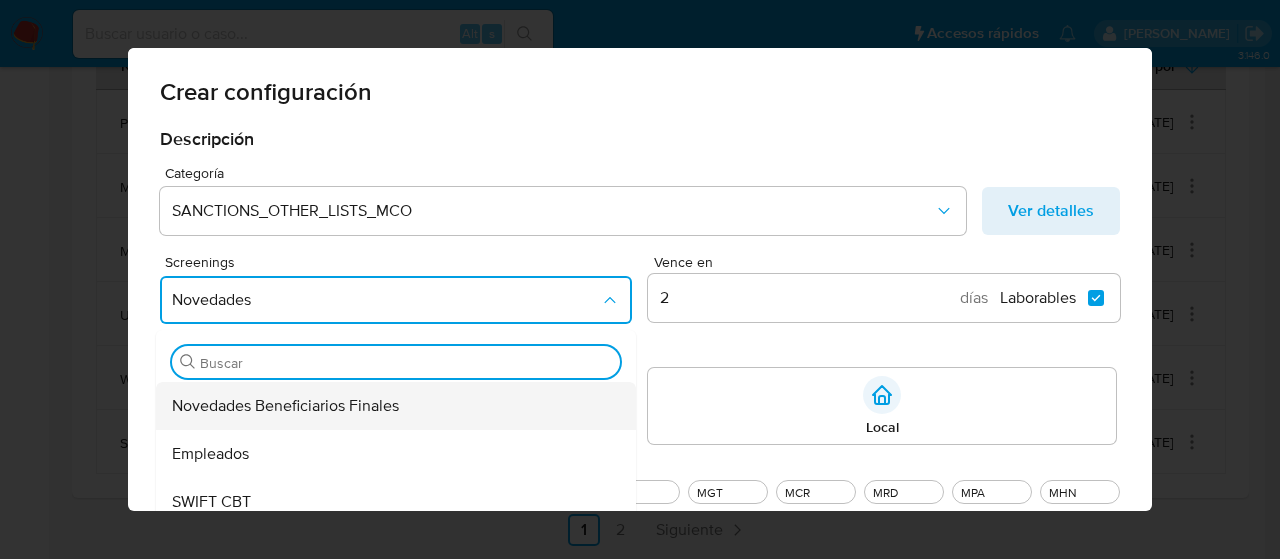 click on "Novedades Beneficiarios Finales" at bounding box center (285, 406) 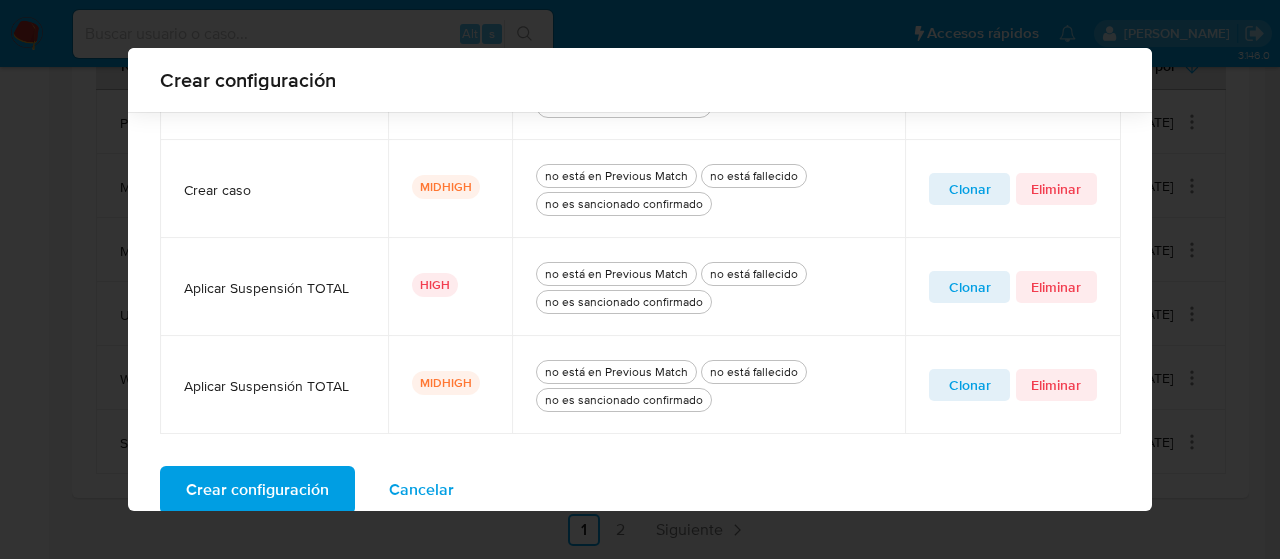 scroll, scrollTop: 888, scrollLeft: 0, axis: vertical 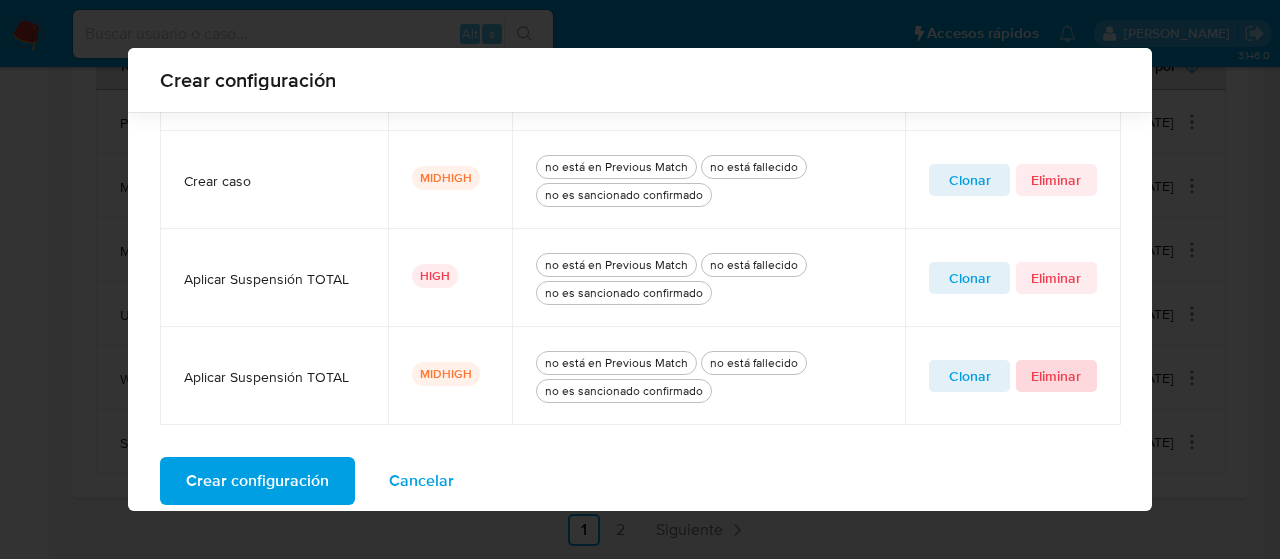 click on "Eliminar" at bounding box center [1056, 376] 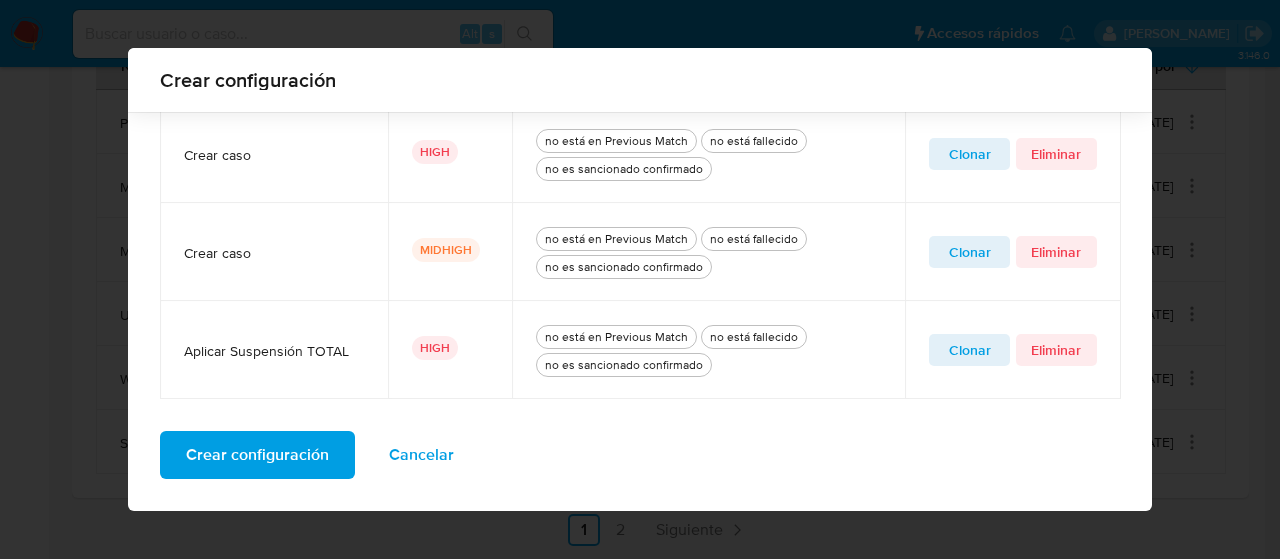 scroll, scrollTop: 816, scrollLeft: 0, axis: vertical 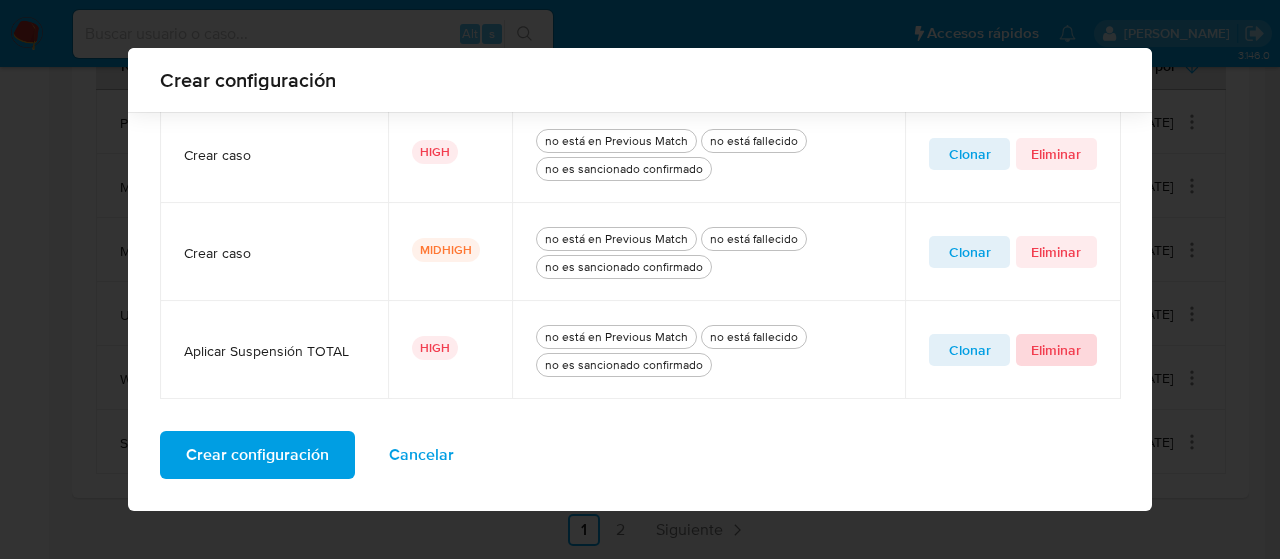 click on "Eliminar" at bounding box center [1056, 350] 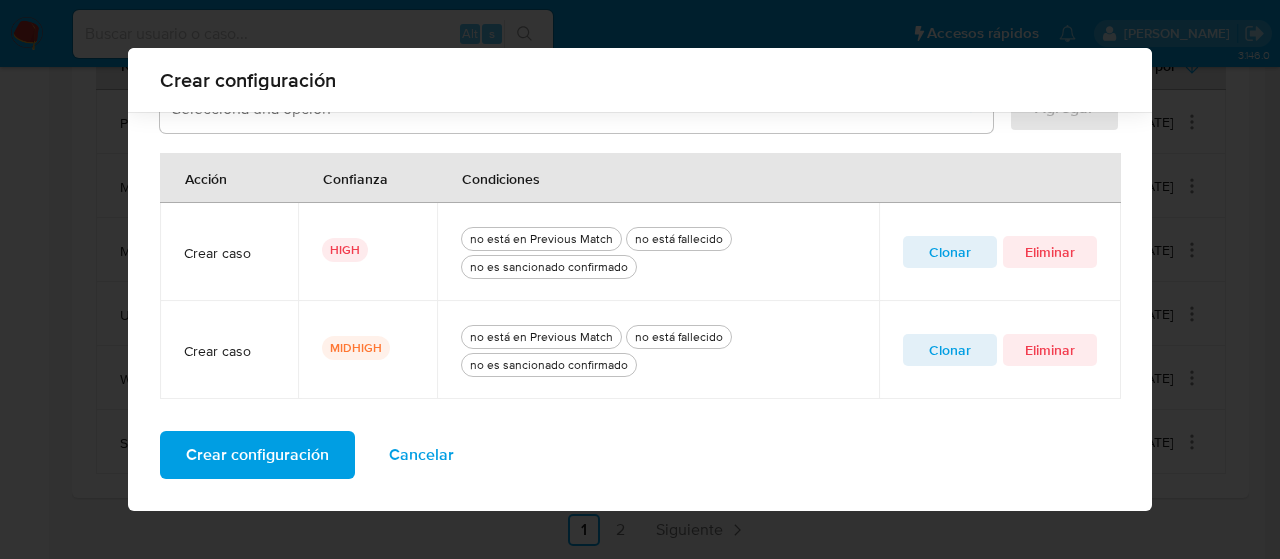 scroll, scrollTop: 718, scrollLeft: 0, axis: vertical 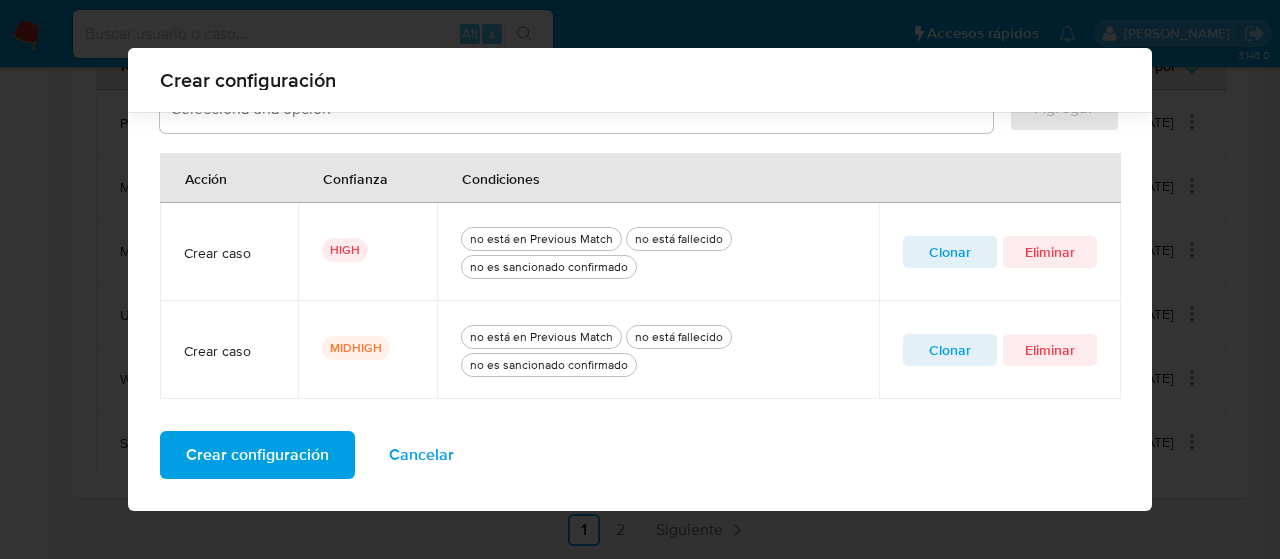 click on "Crear configuración" at bounding box center [257, 455] 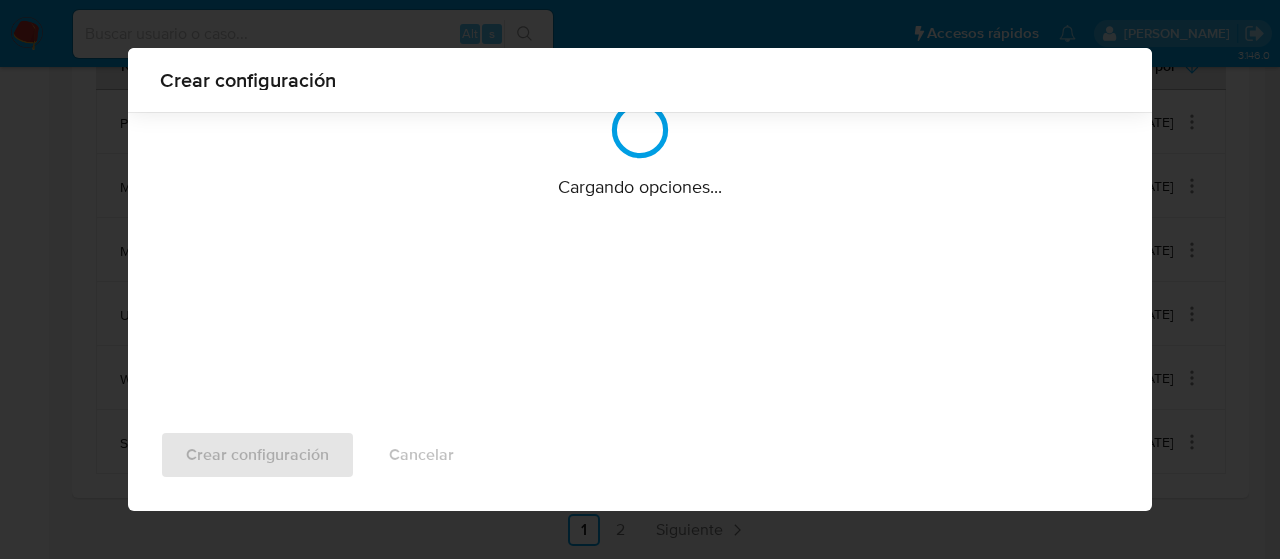 scroll, scrollTop: 212, scrollLeft: 0, axis: vertical 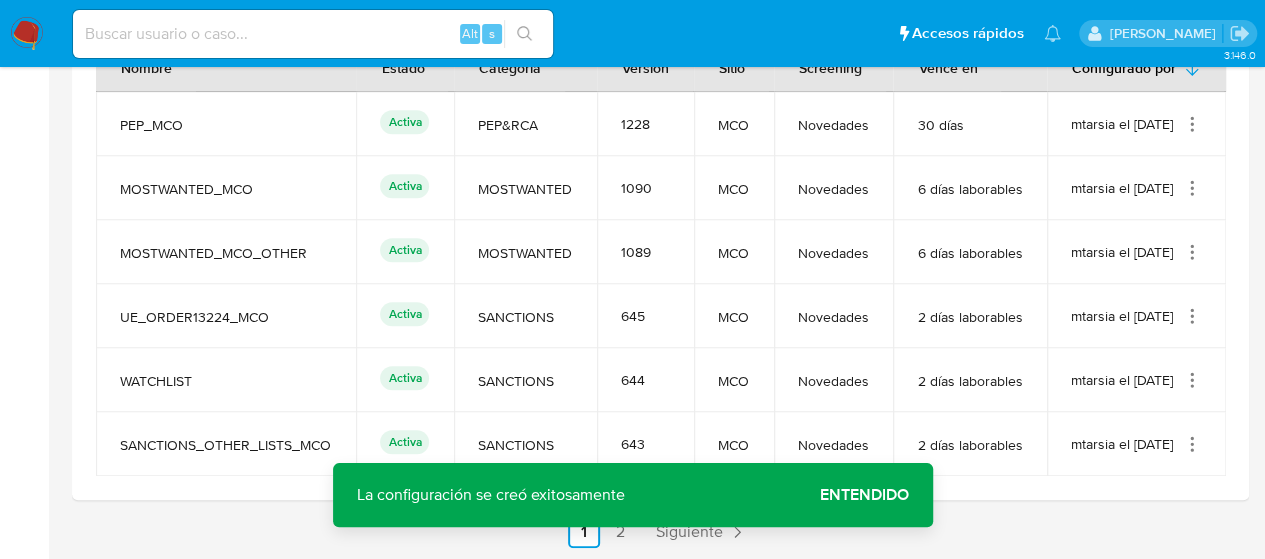 click on "Entendido" at bounding box center [864, 495] 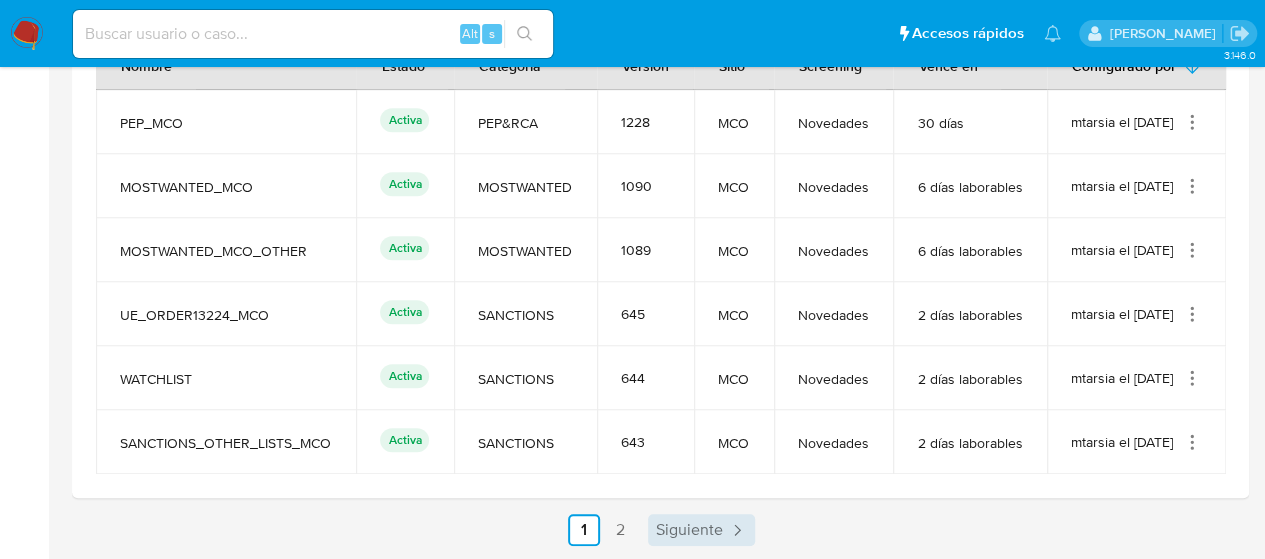 click on "Siguiente" at bounding box center (689, 530) 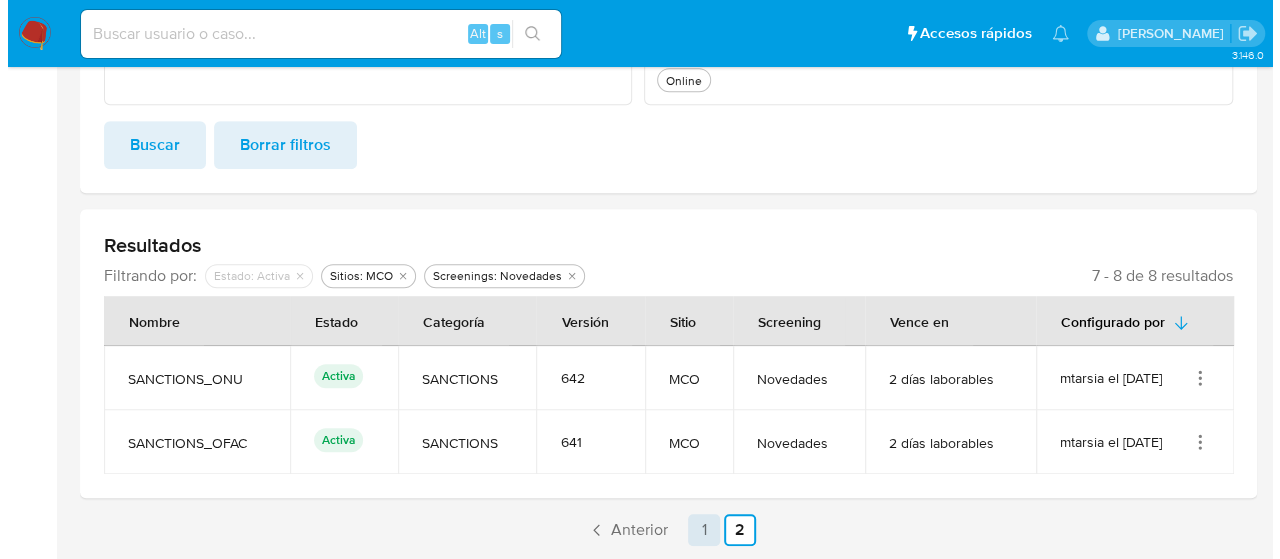 scroll, scrollTop: 450, scrollLeft: 0, axis: vertical 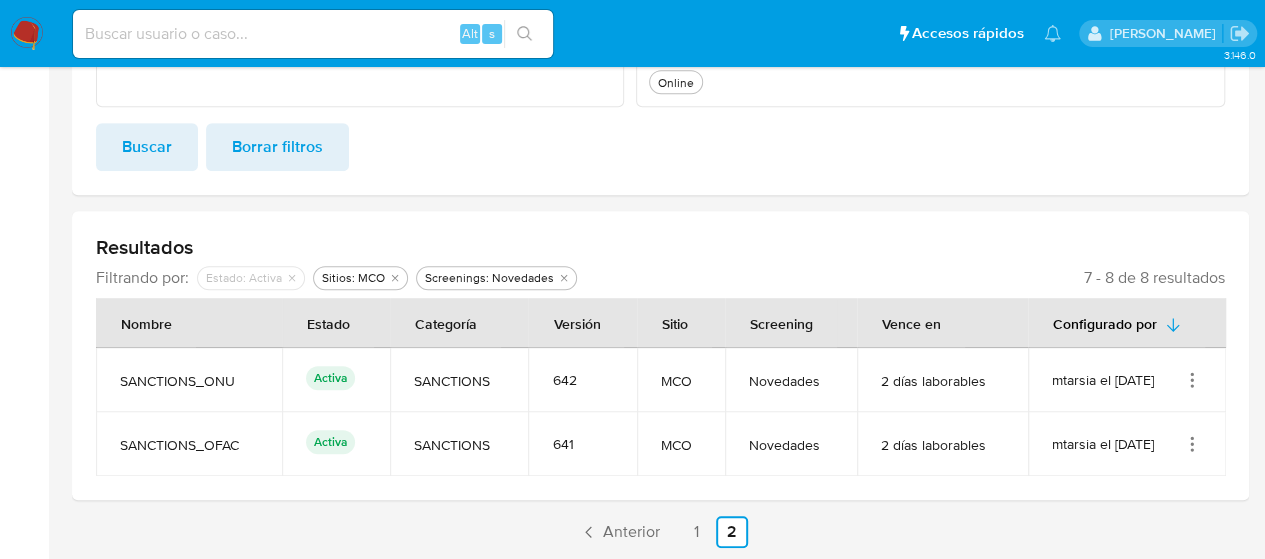 click 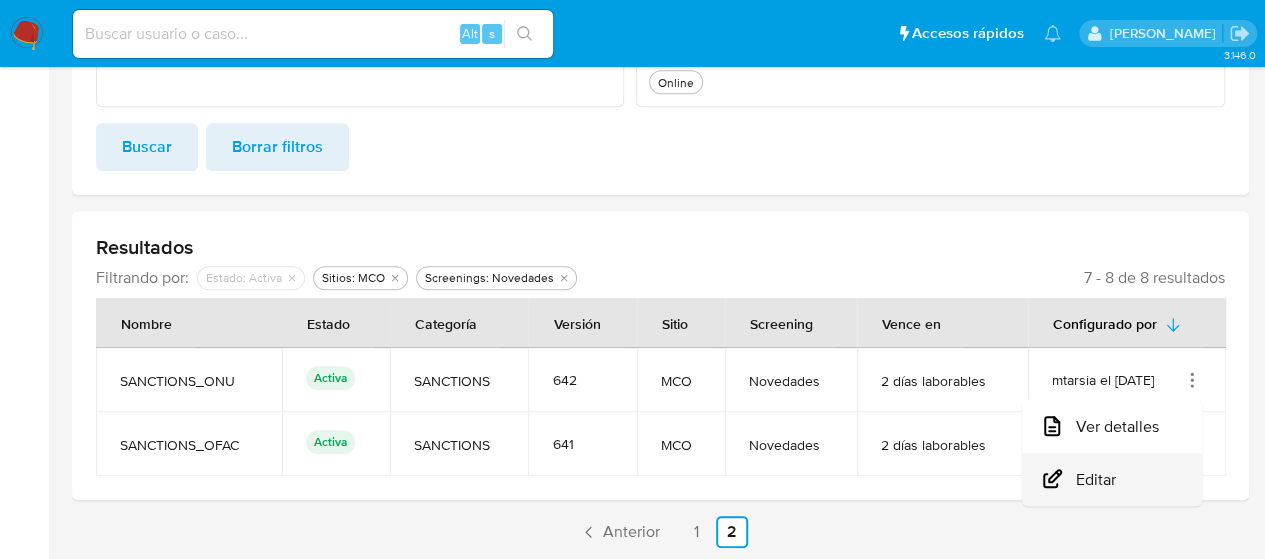 click on "Editar" at bounding box center (1112, 479) 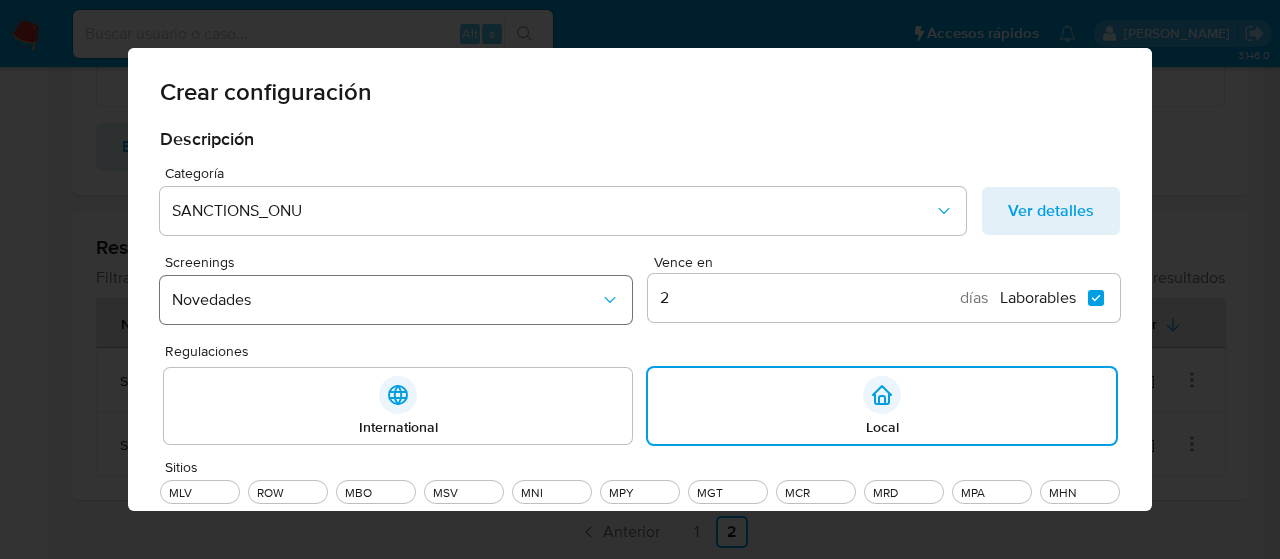 click on "Novedades" at bounding box center [396, 300] 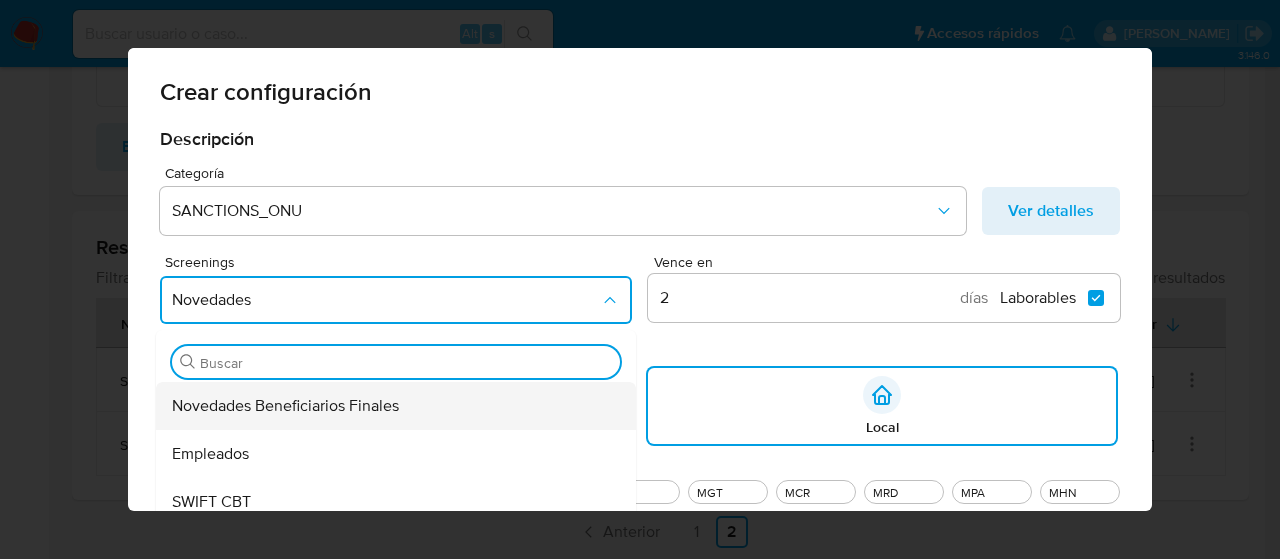 click on "Novedades Beneficiarios Finales" at bounding box center [285, 406] 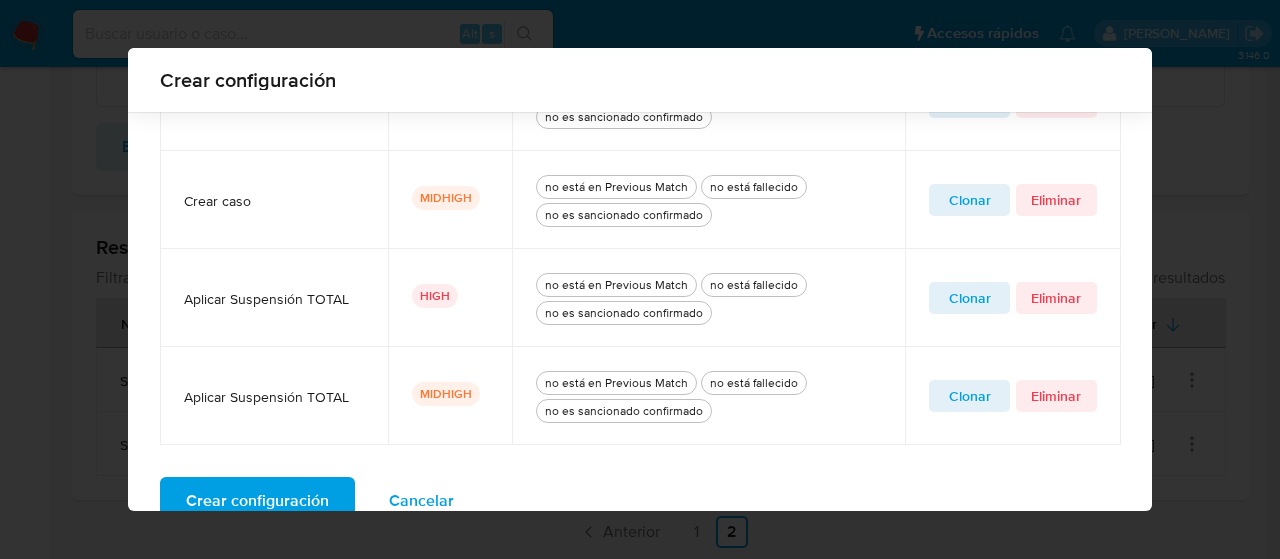 scroll, scrollTop: 989, scrollLeft: 0, axis: vertical 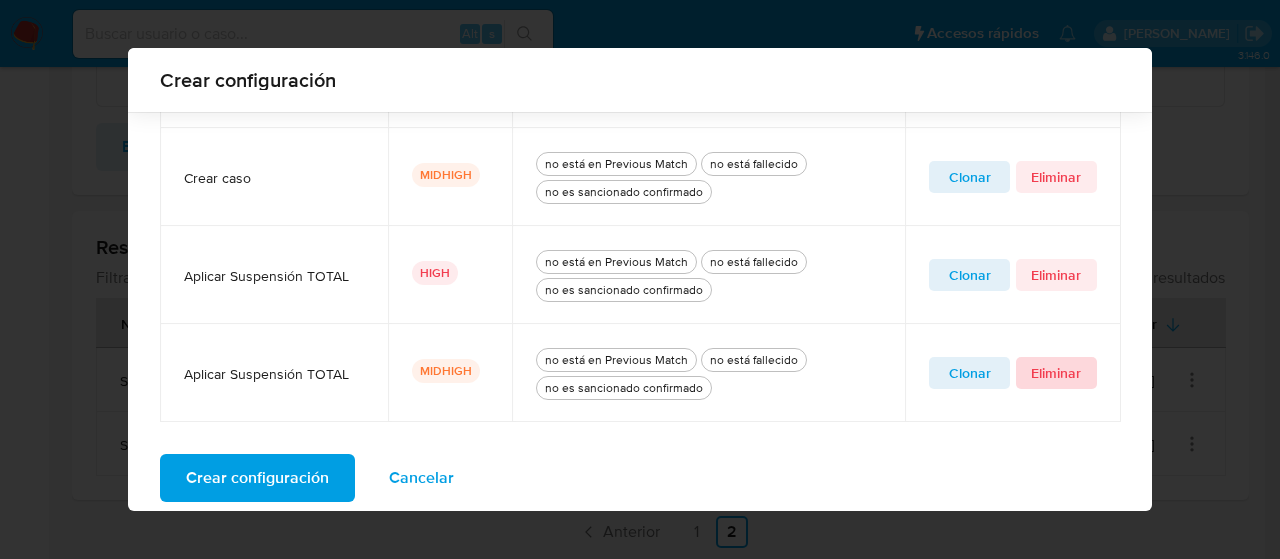 click on "Eliminar" at bounding box center (1056, 373) 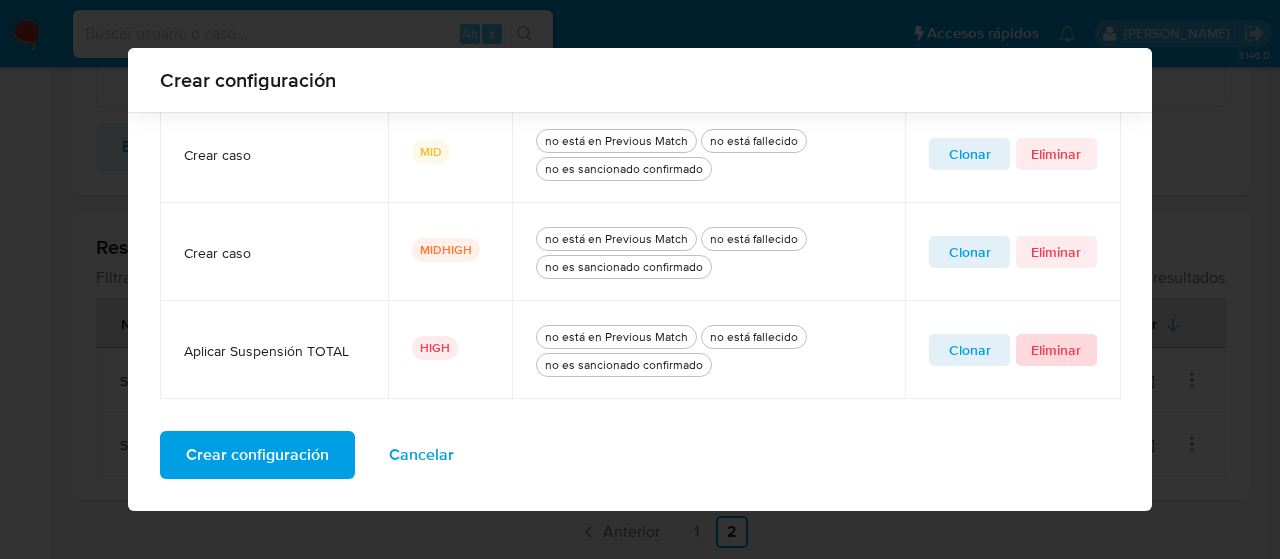 click on "Eliminar" at bounding box center [1056, 350] 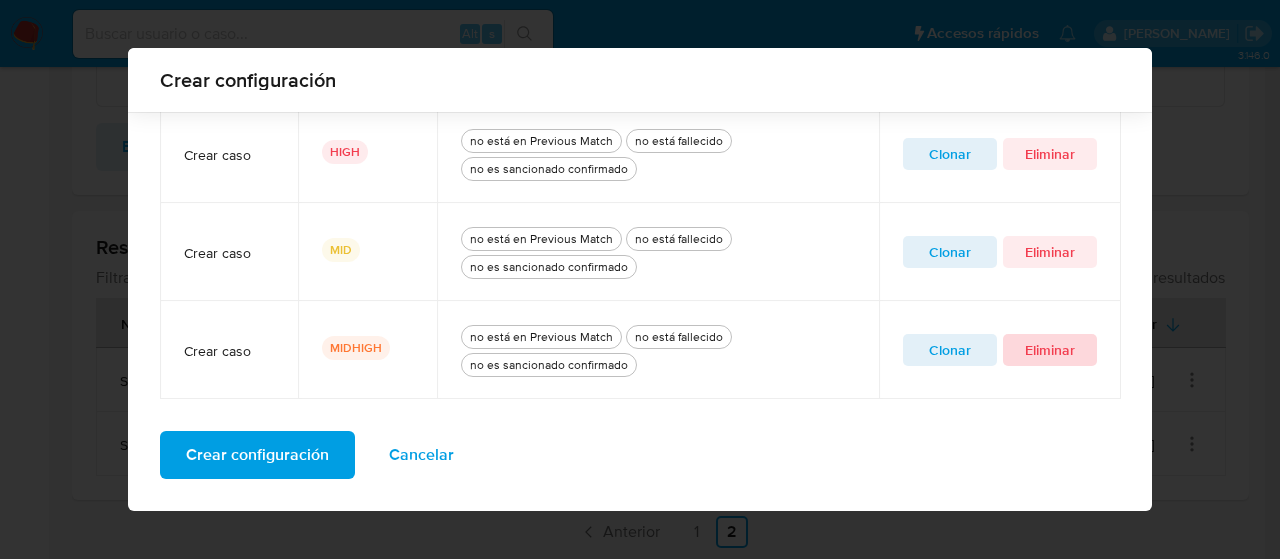 scroll, scrollTop: 816, scrollLeft: 0, axis: vertical 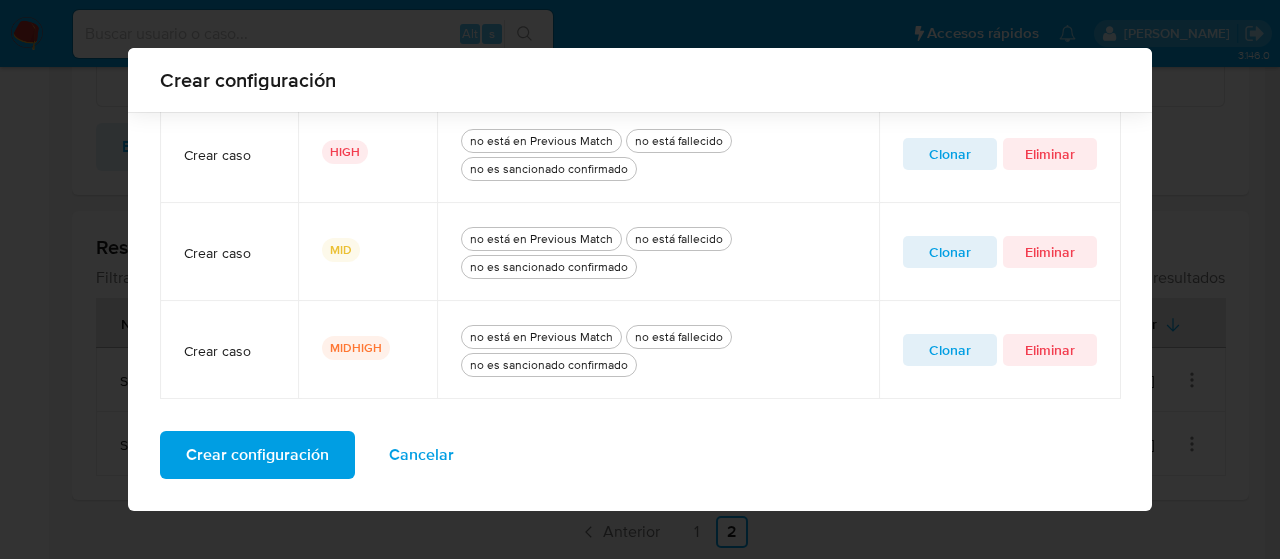 click on "Crear configuración" at bounding box center (257, 455) 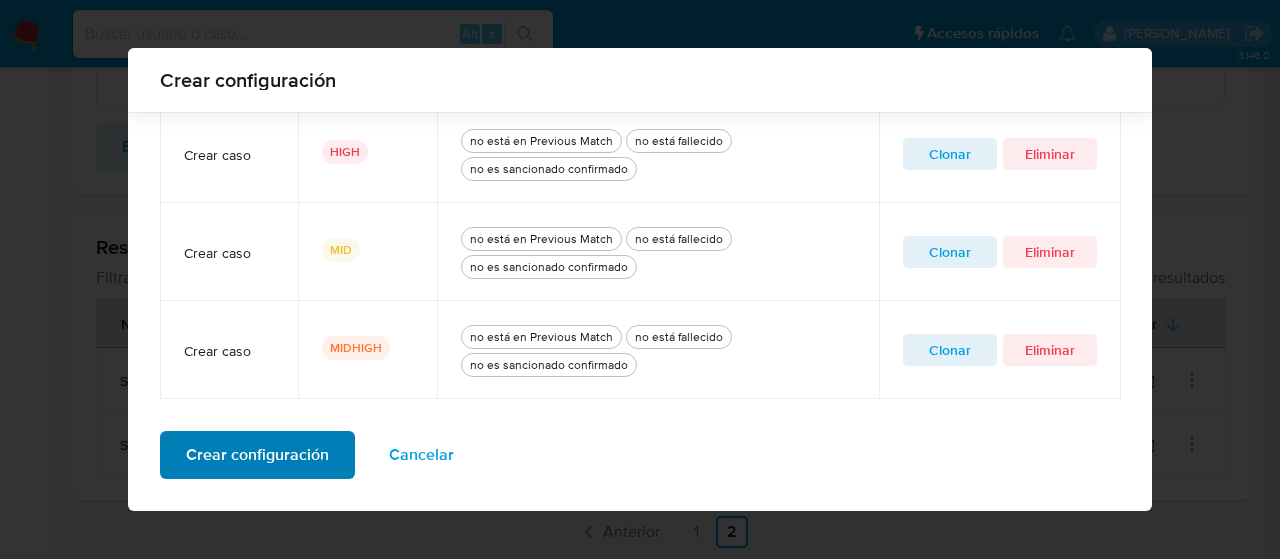 scroll, scrollTop: 212, scrollLeft: 0, axis: vertical 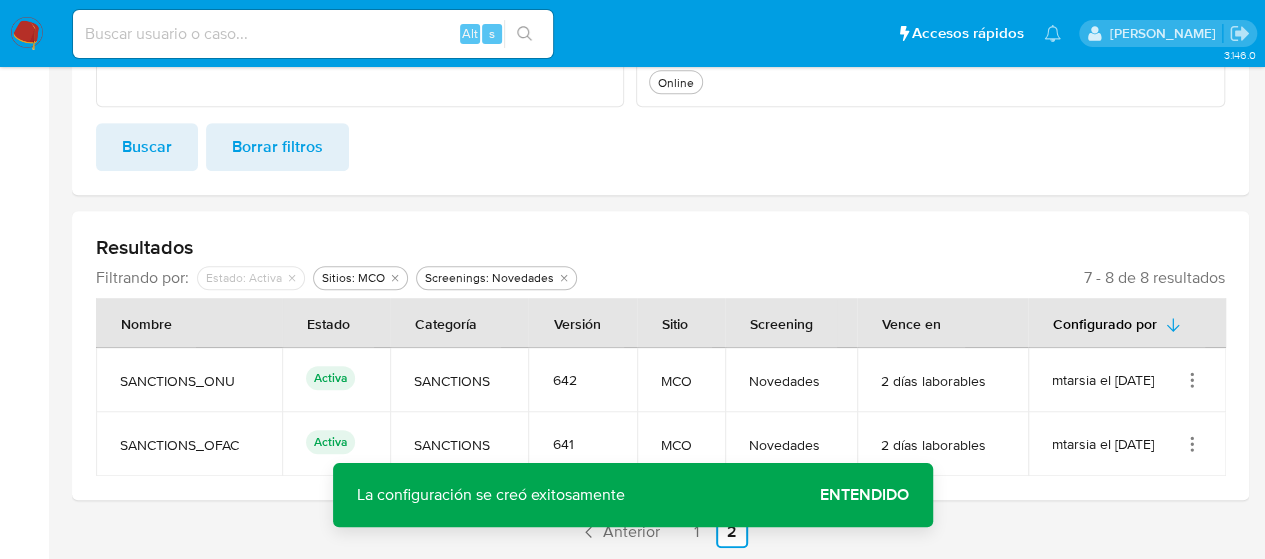 click on "Entendido" at bounding box center (864, 495) 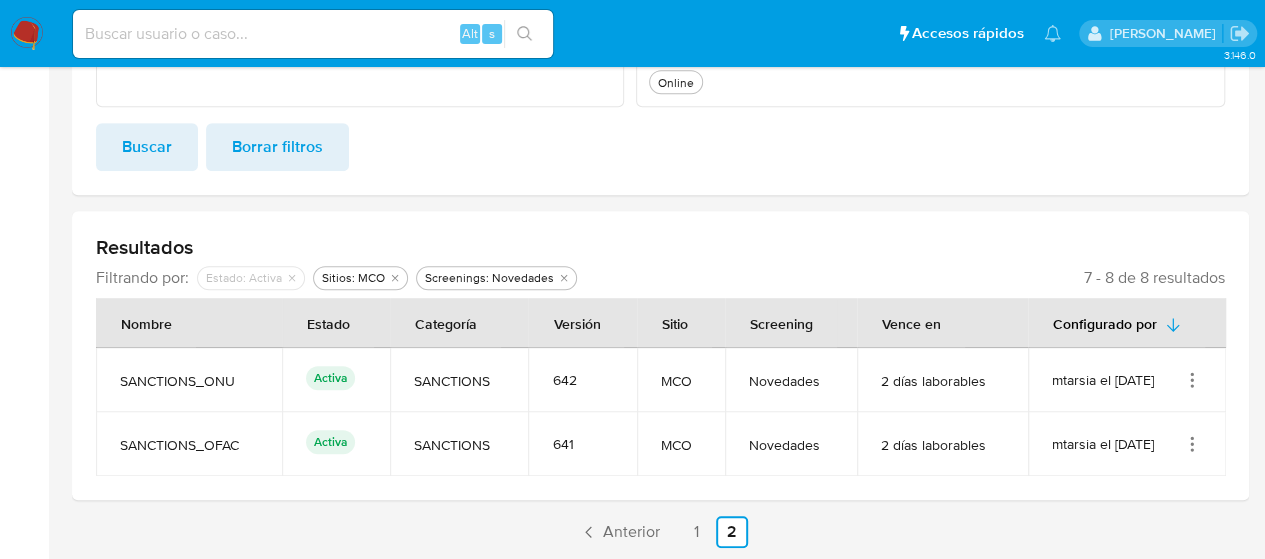 click on "mtarsia el [DATE]" at bounding box center [1127, 444] 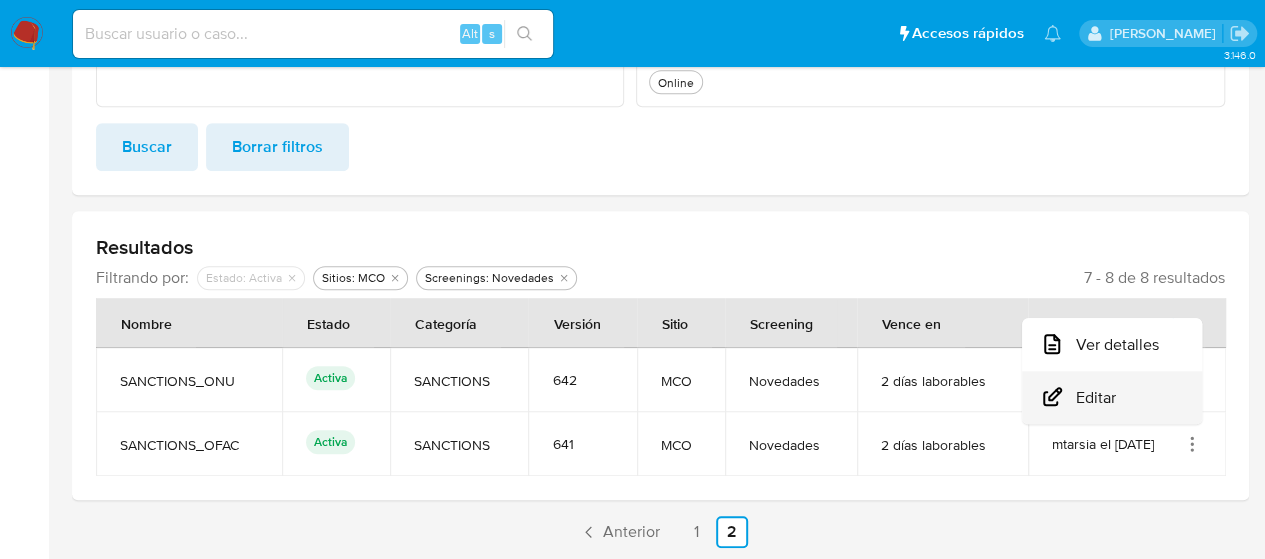 click on "Editar" at bounding box center [1112, 397] 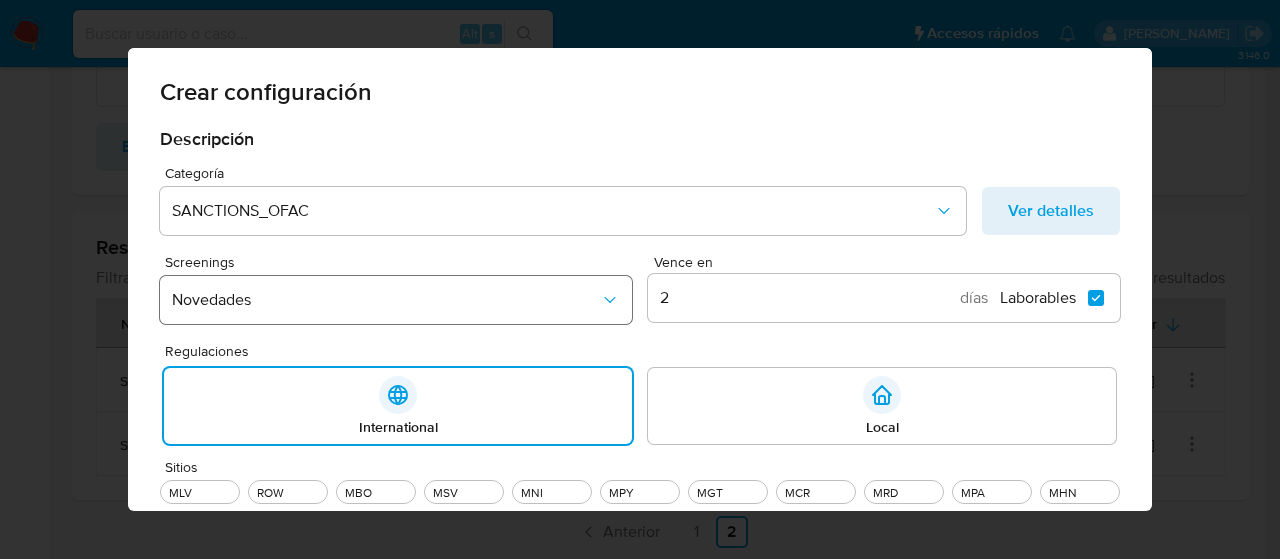 click on "Novedades" at bounding box center [396, 300] 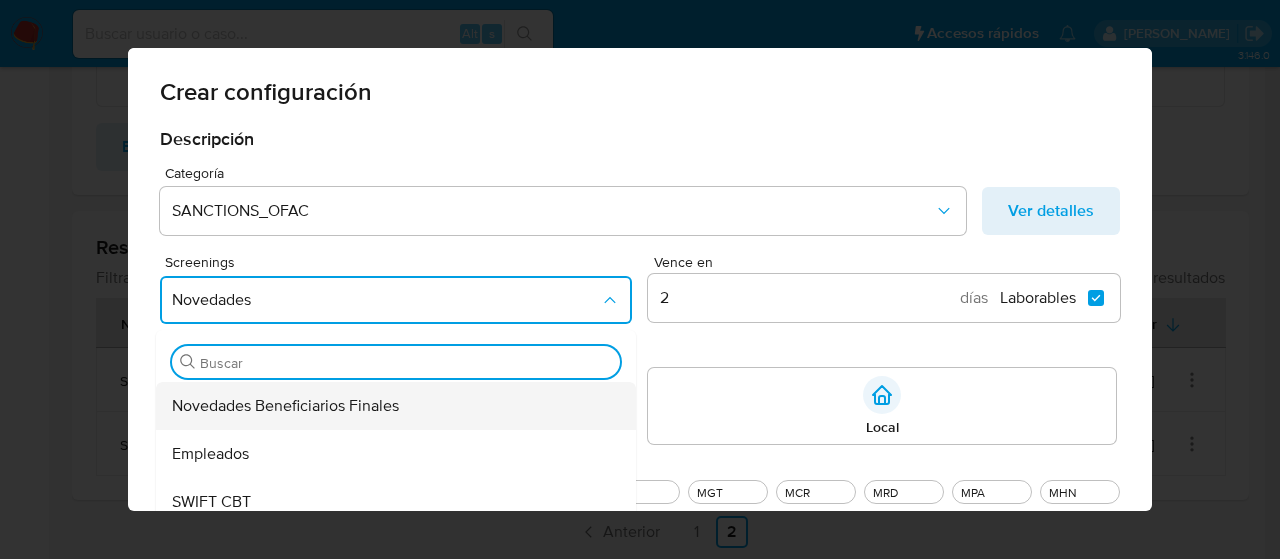 click on "Novedades Beneficiarios Finales" at bounding box center (285, 406) 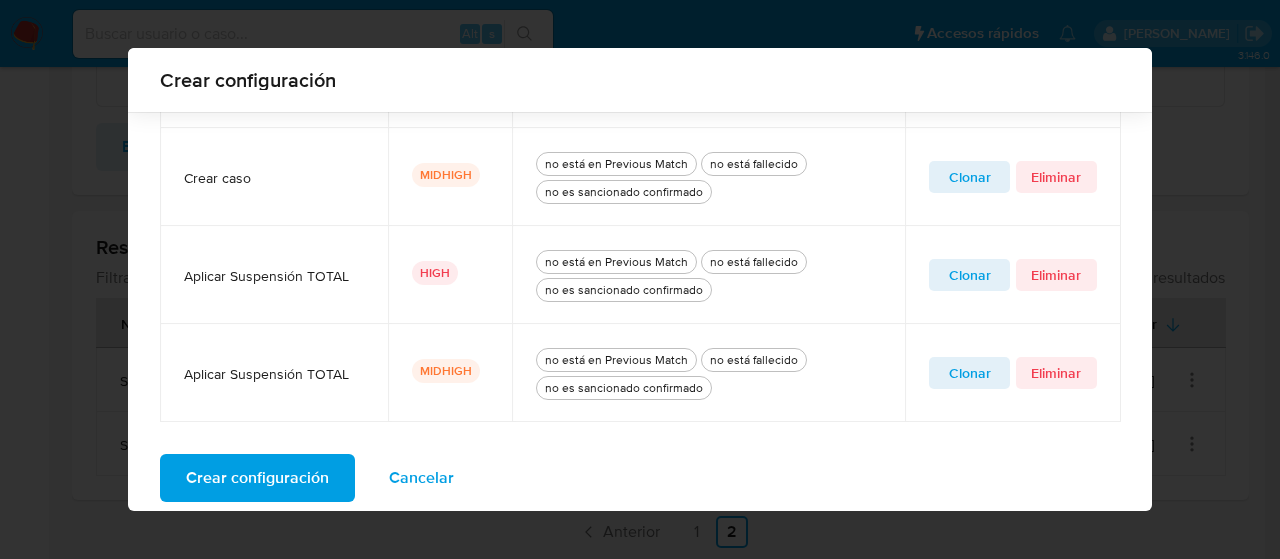scroll, scrollTop: 1012, scrollLeft: 0, axis: vertical 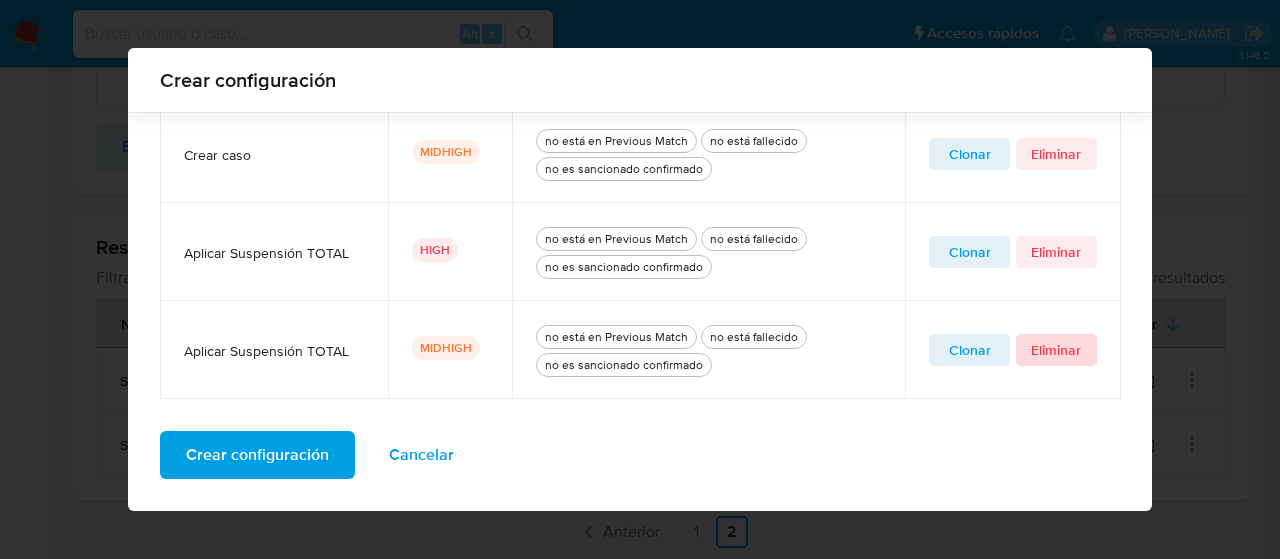 click on "Eliminar" at bounding box center [1056, 350] 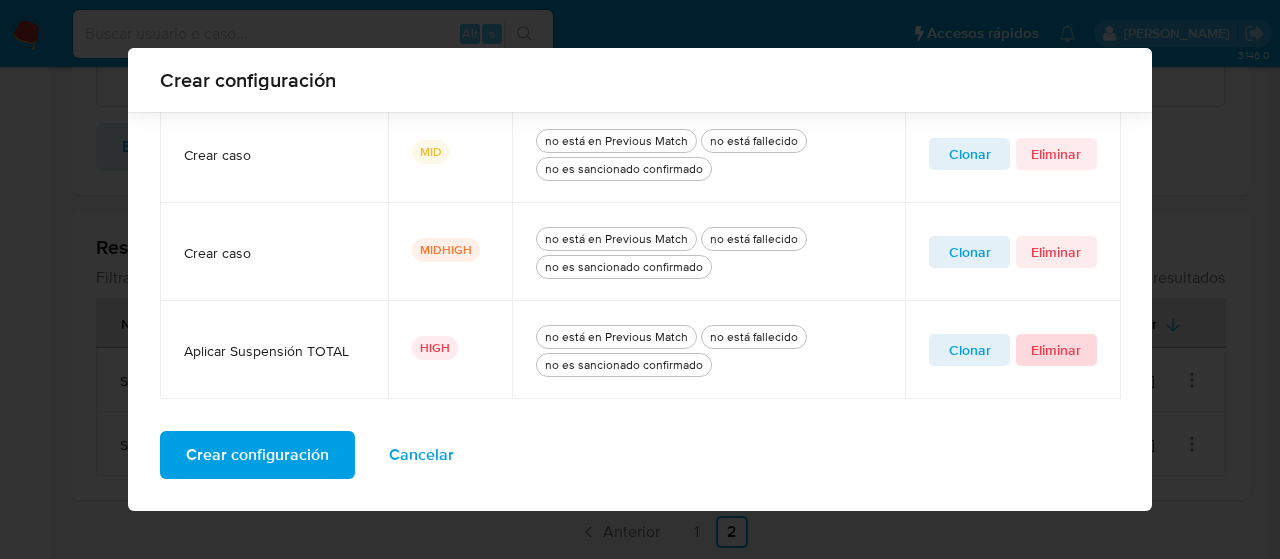 click on "Eliminar" at bounding box center (1056, 350) 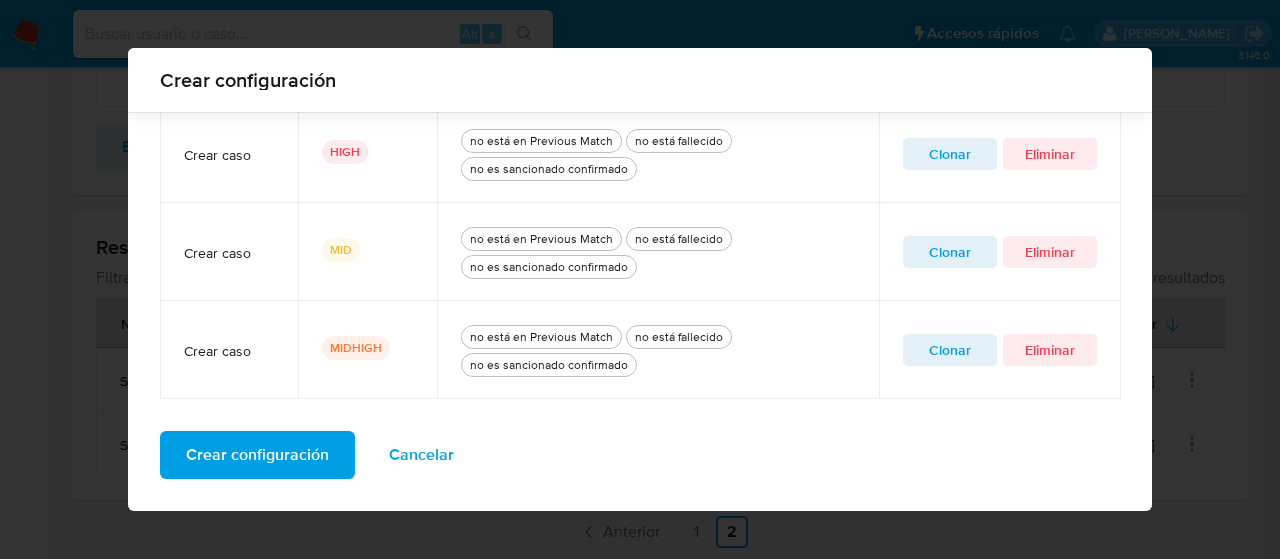 scroll, scrollTop: 816, scrollLeft: 0, axis: vertical 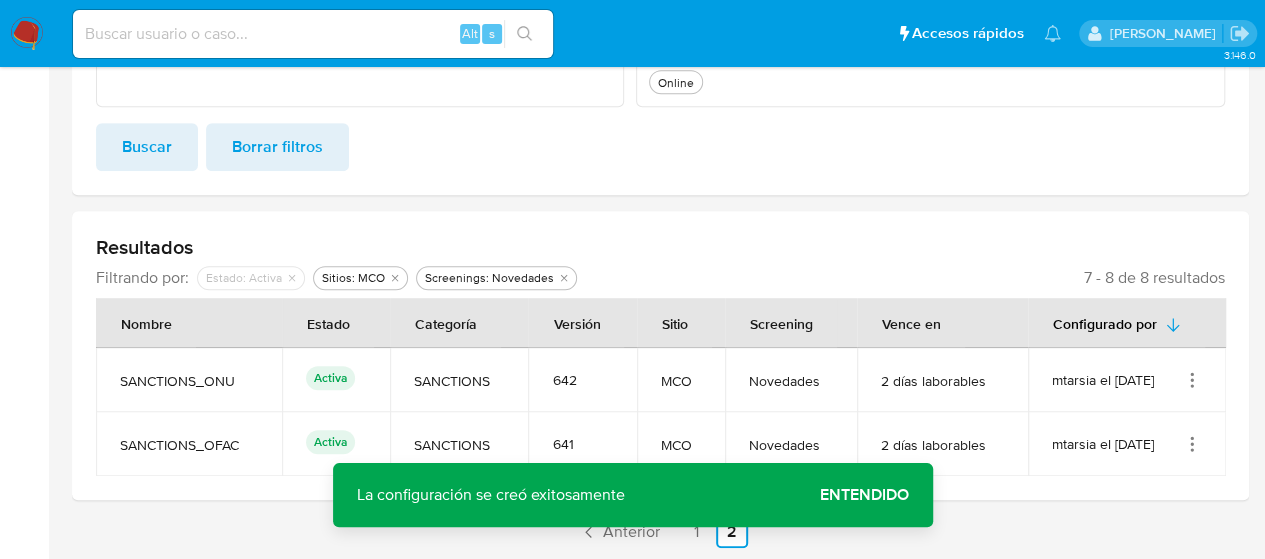 click on "Entendido" at bounding box center [864, 495] 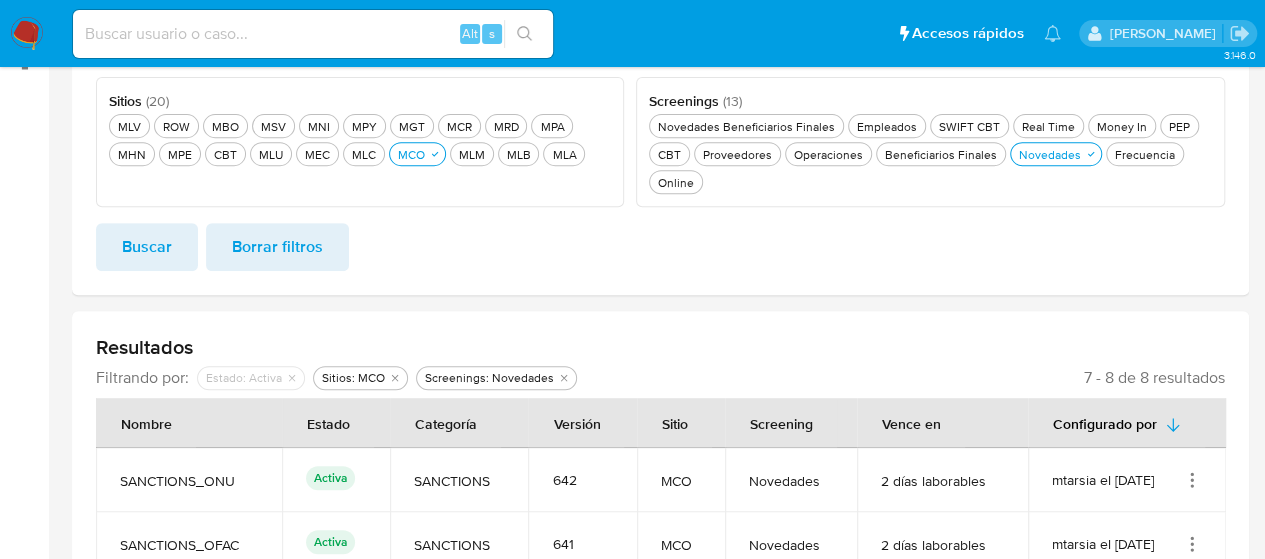 scroll, scrollTop: 250, scrollLeft: 0, axis: vertical 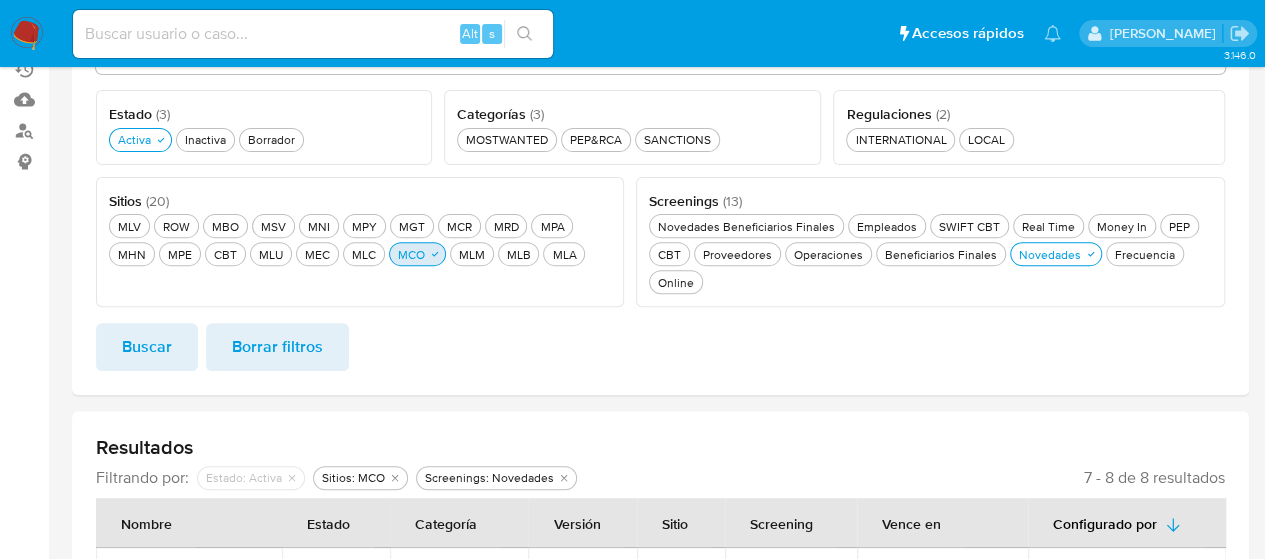 click 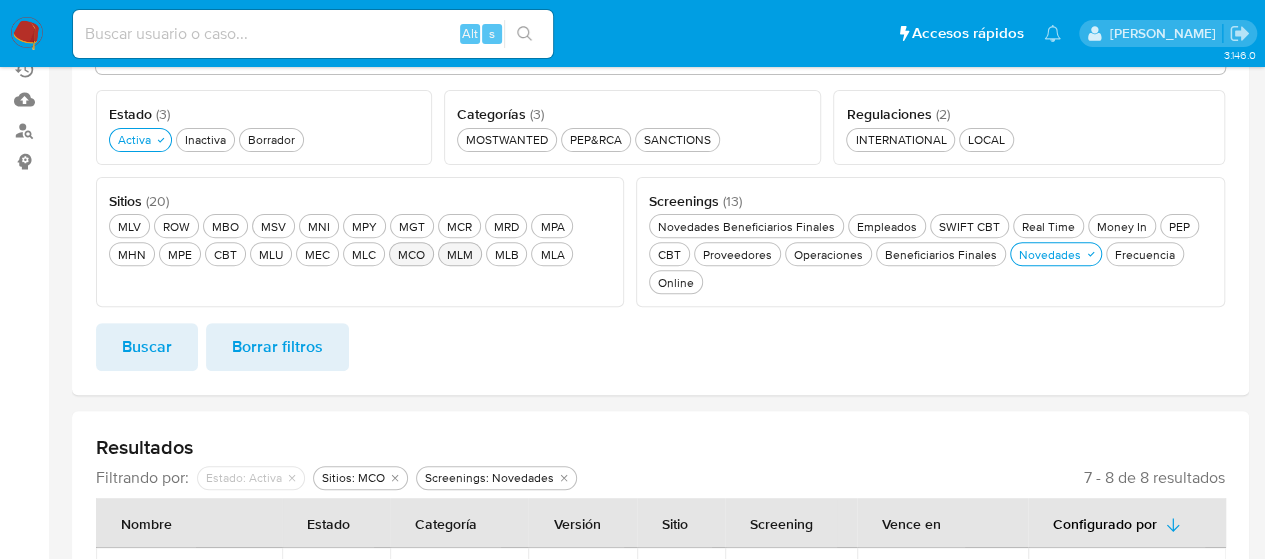click on "MLM MLM" at bounding box center [460, 254] 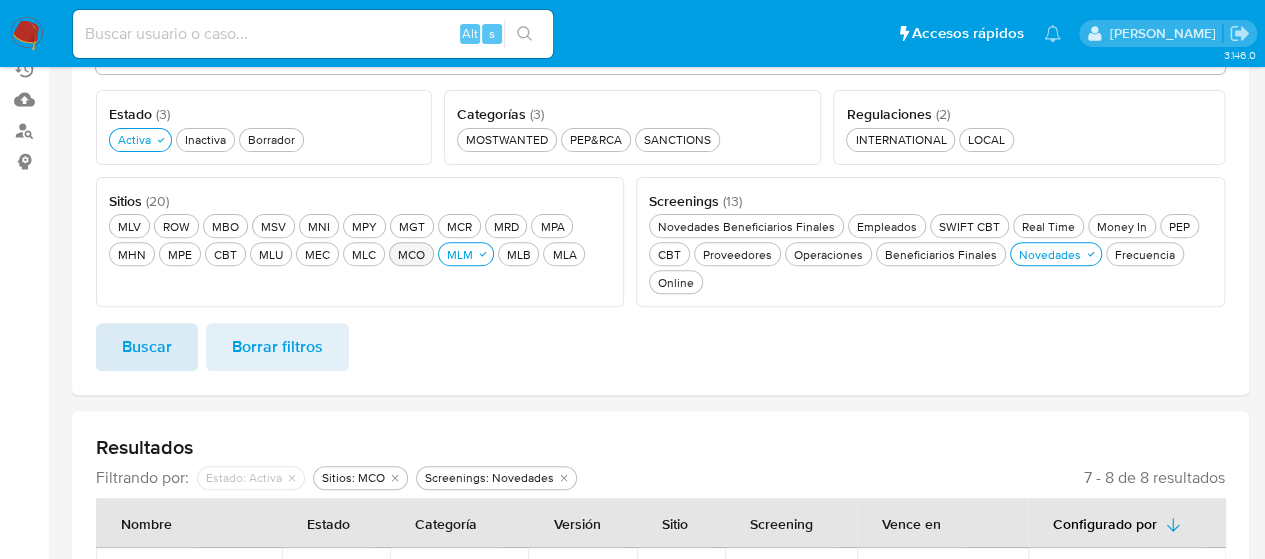 click on "Buscar" at bounding box center [147, 347] 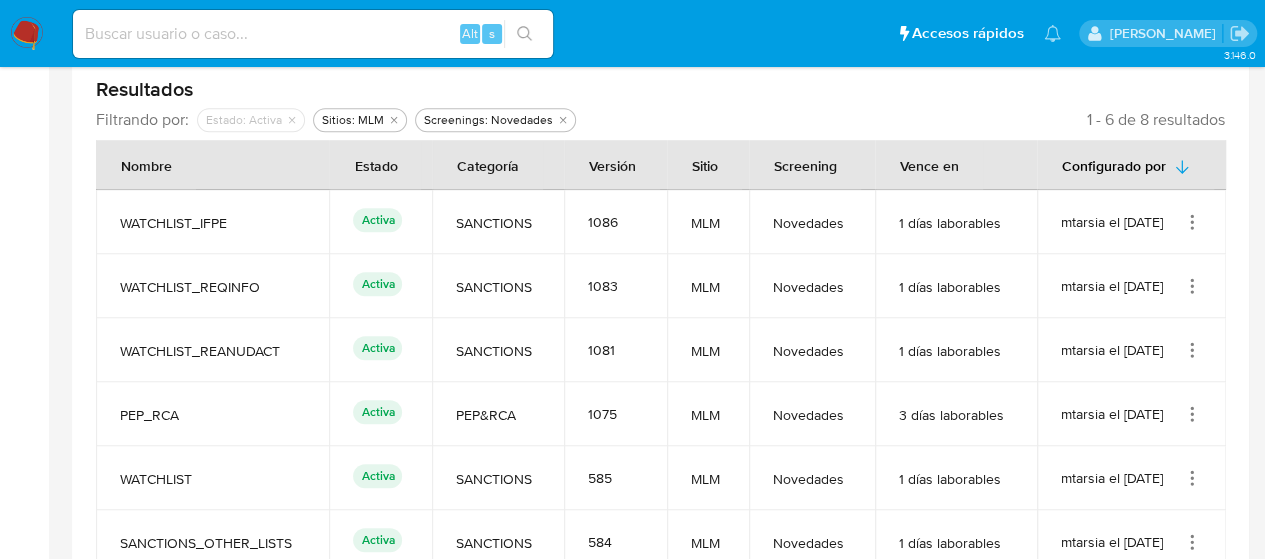 scroll, scrollTop: 650, scrollLeft: 0, axis: vertical 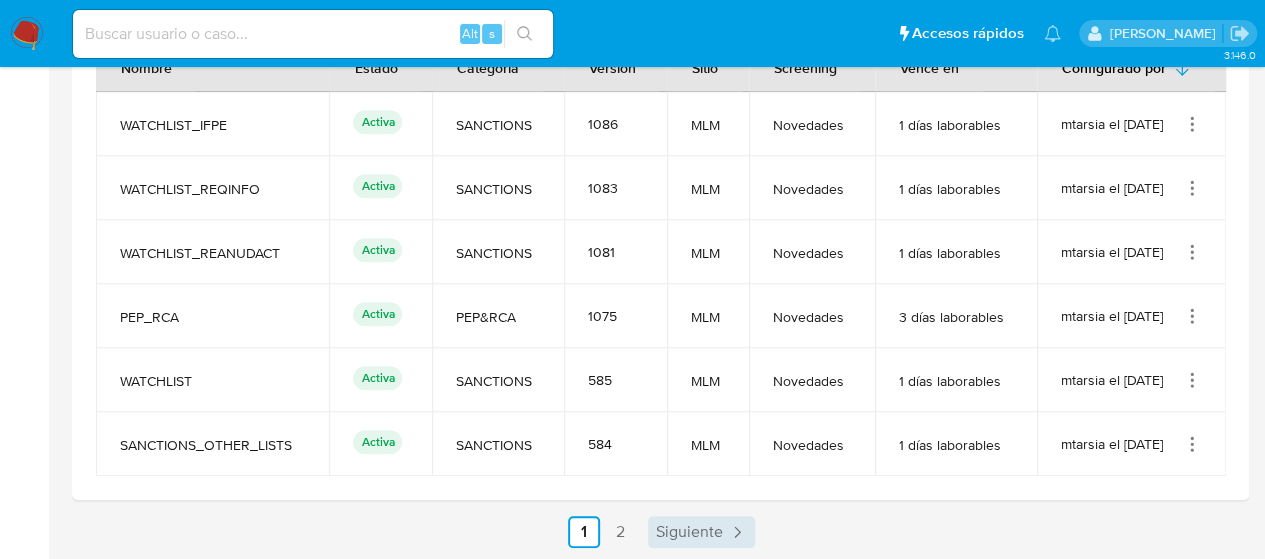click on "Siguiente" at bounding box center [689, 532] 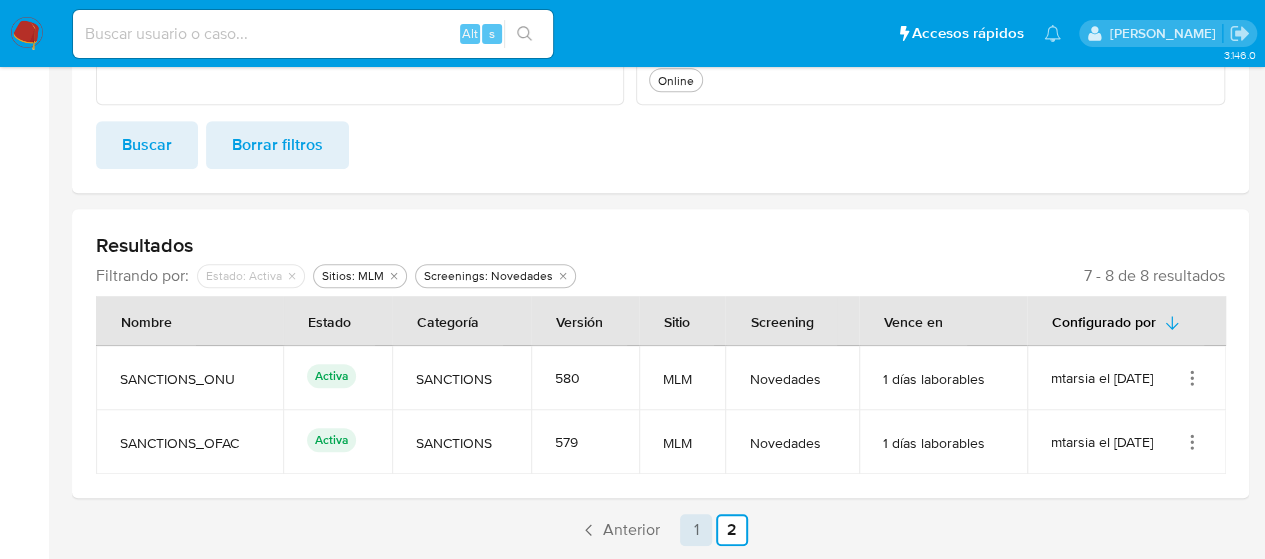 scroll, scrollTop: 450, scrollLeft: 0, axis: vertical 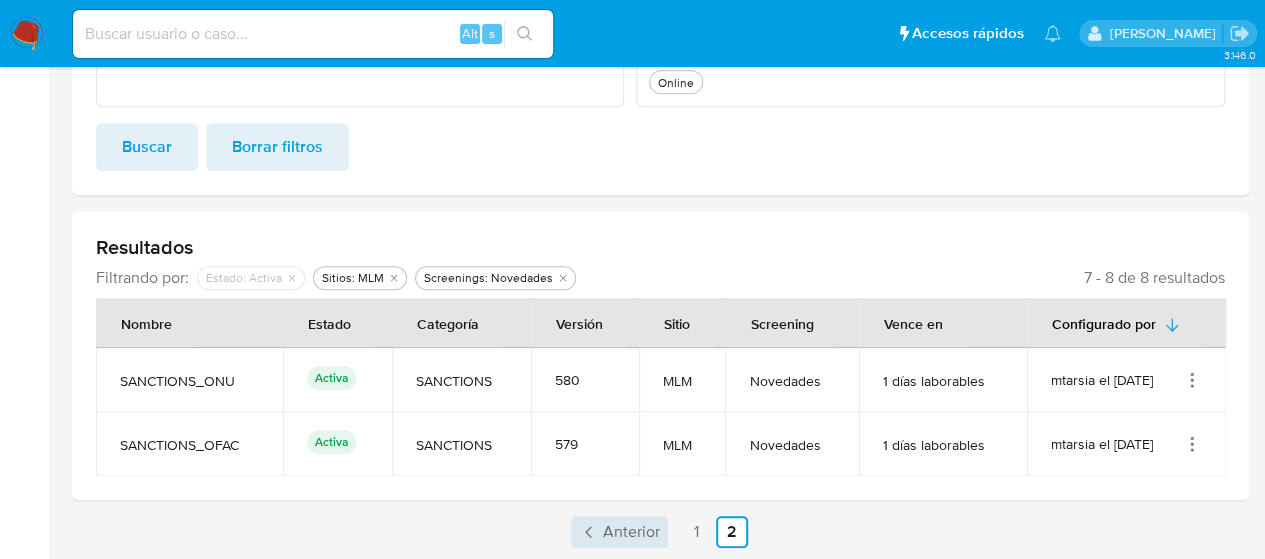 click on "Anterior" at bounding box center (631, 532) 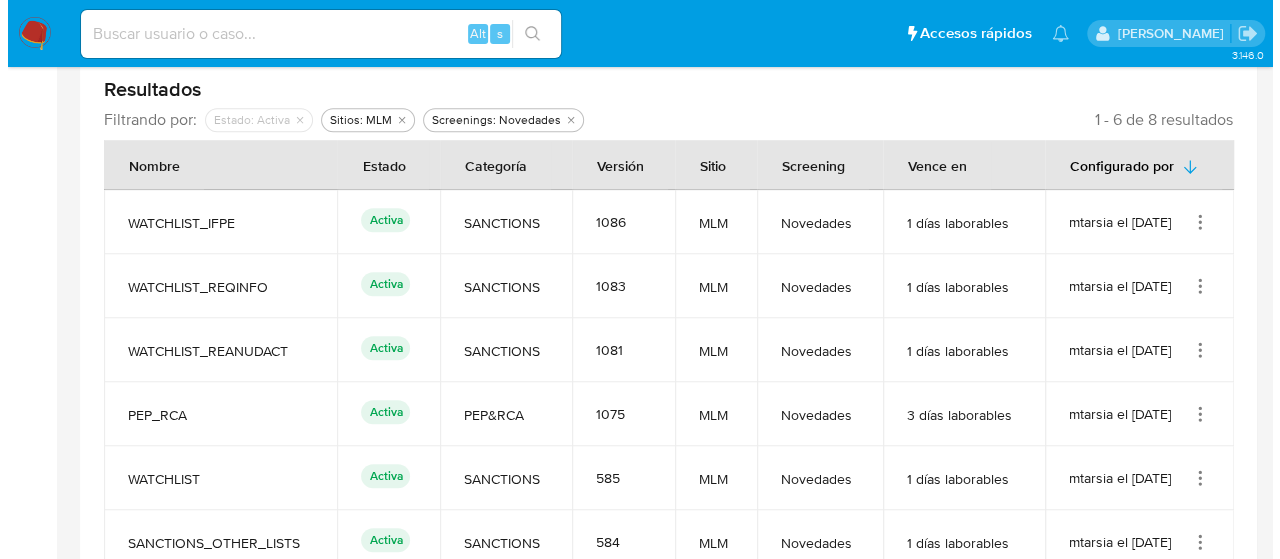 scroll, scrollTop: 566, scrollLeft: 0, axis: vertical 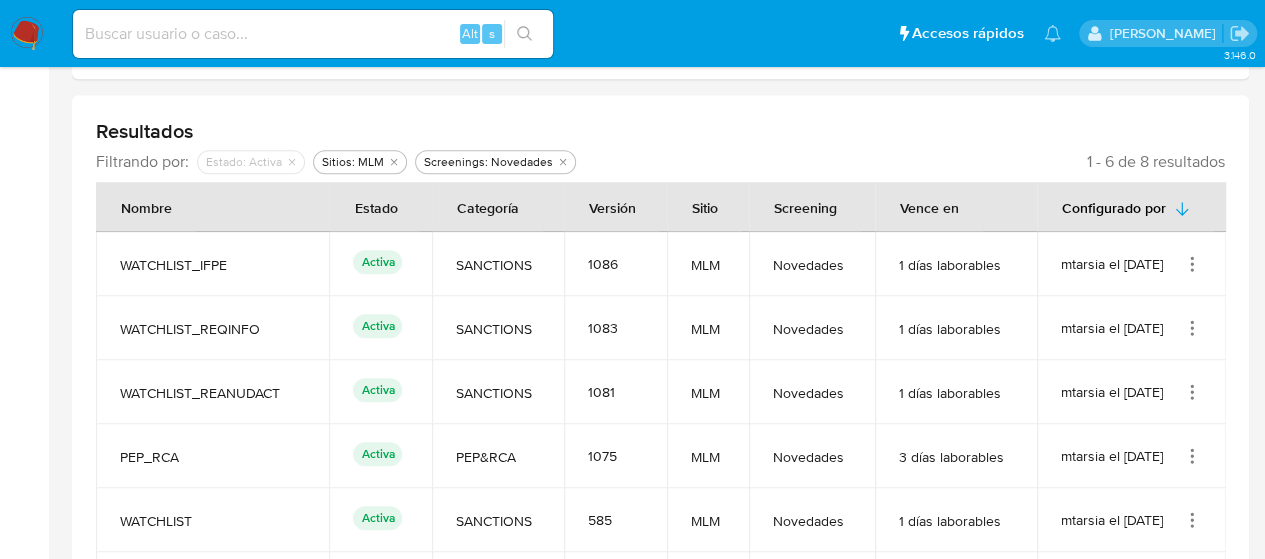 click 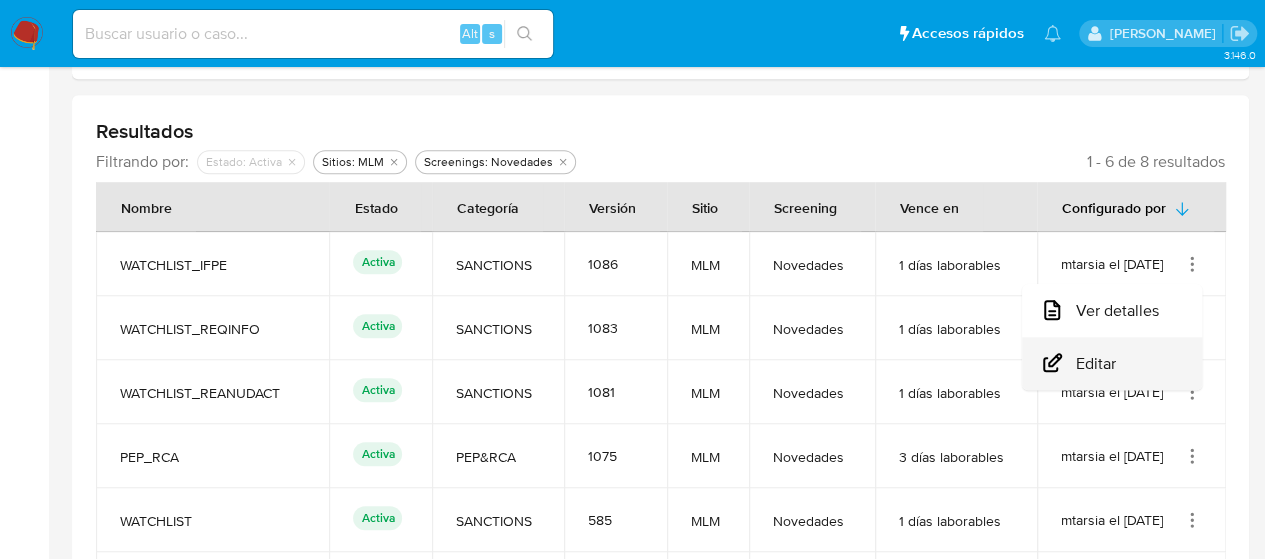 click on "Editar" at bounding box center [1112, 363] 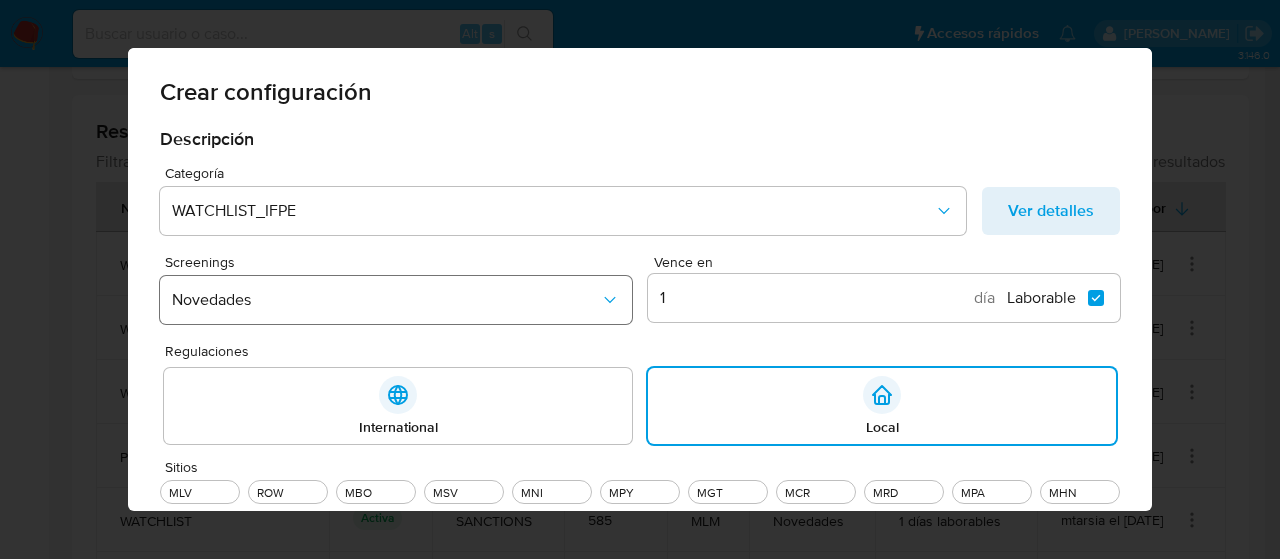 click on "Novedades" at bounding box center (386, 300) 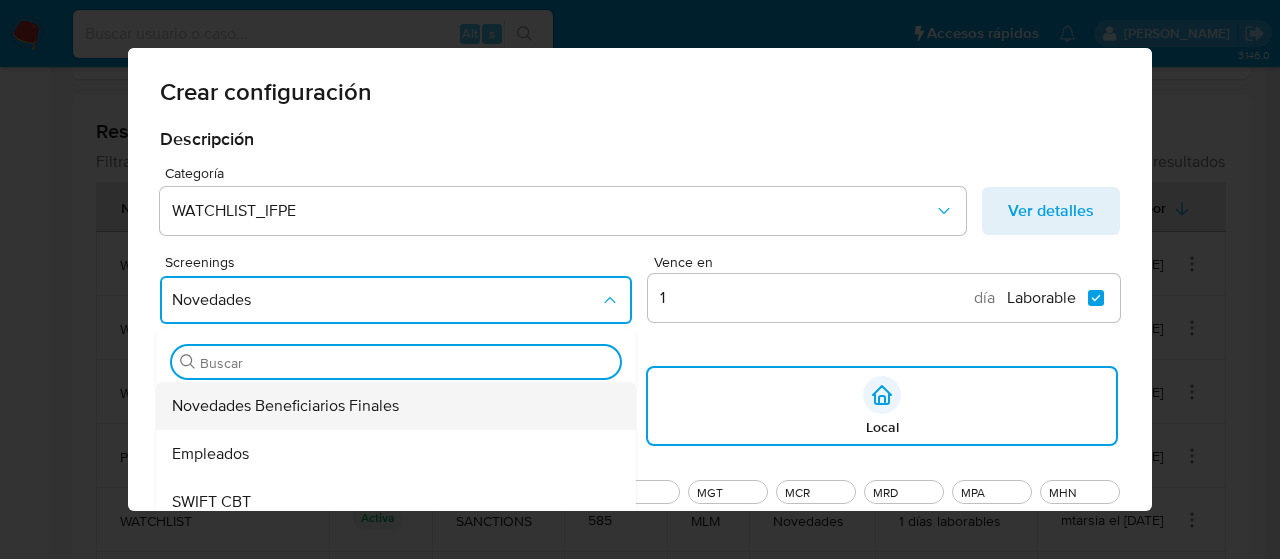 click on "Novedades Beneficiarios Finales" at bounding box center [285, 406] 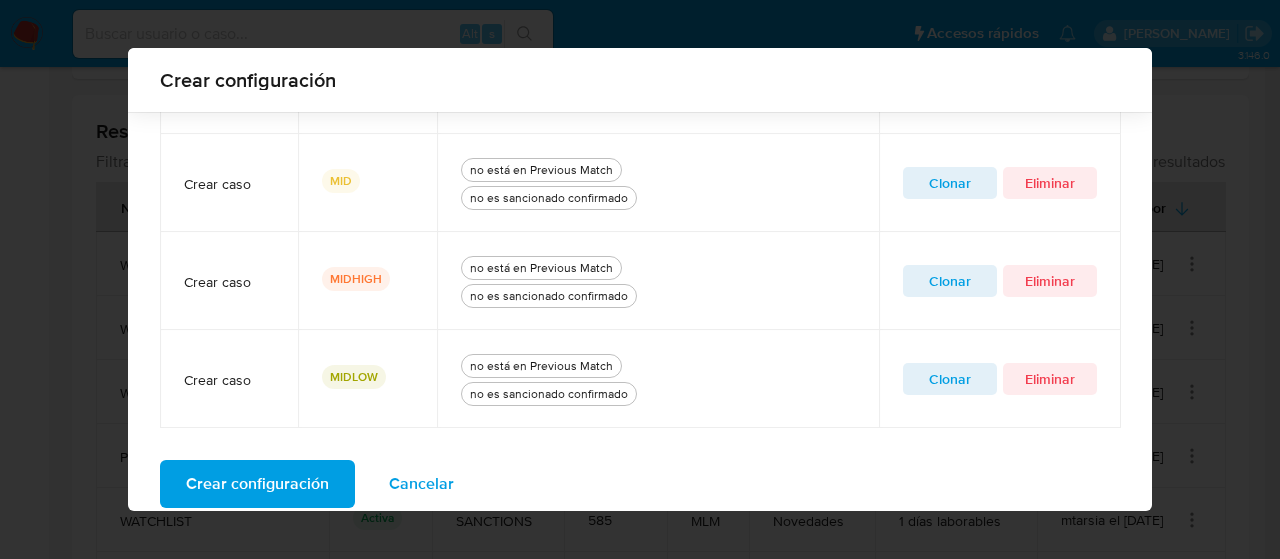 scroll, scrollTop: 914, scrollLeft: 0, axis: vertical 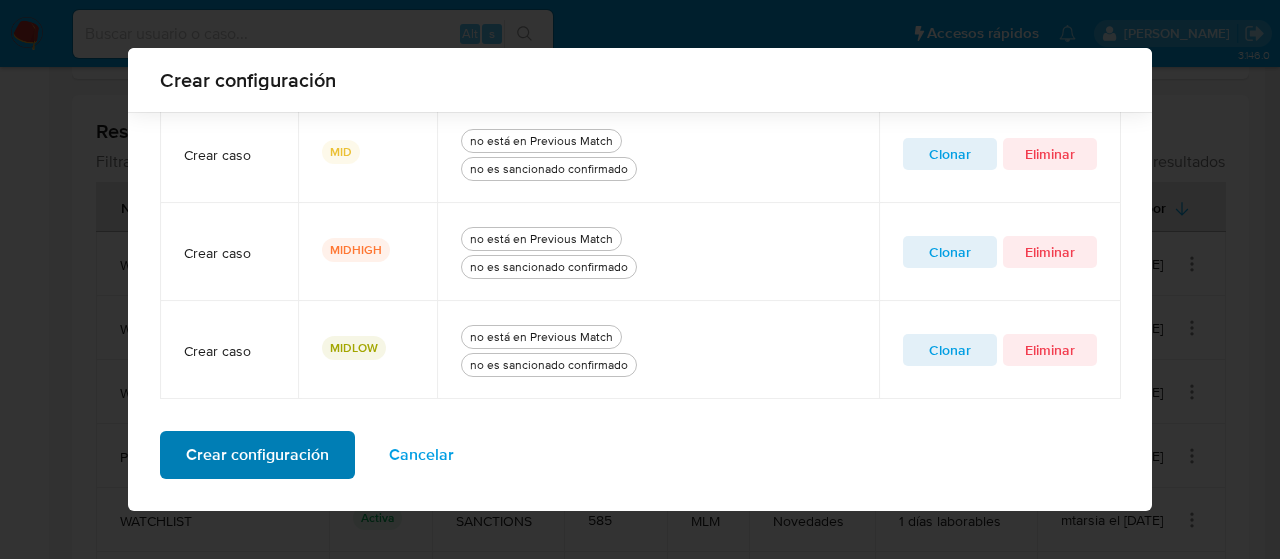 click on "Crear configuración" at bounding box center [257, 455] 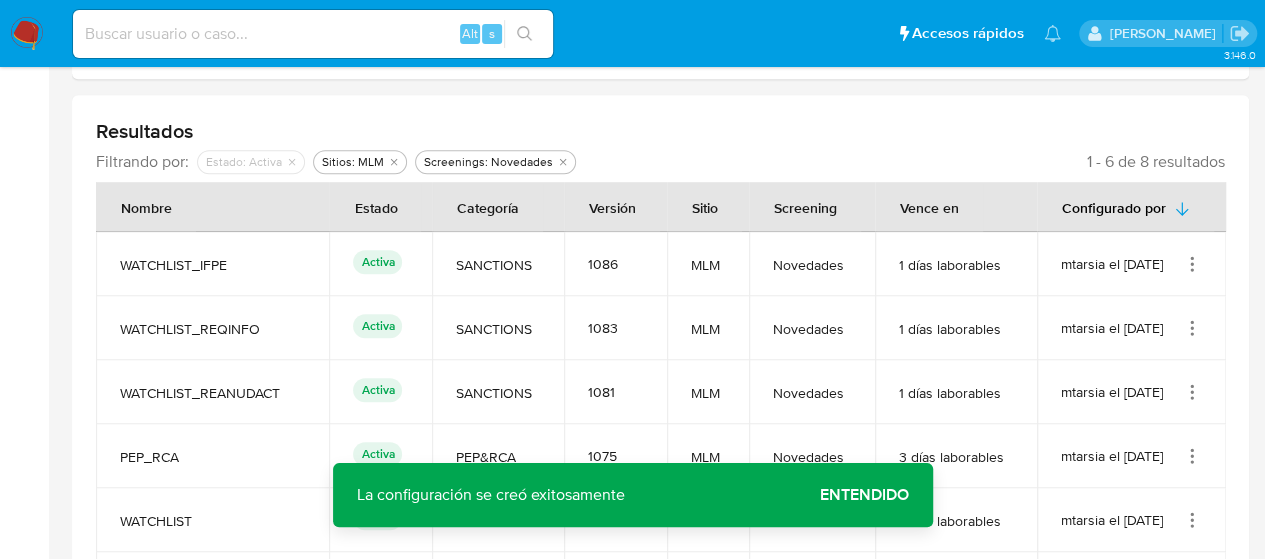 click on "Entendido" at bounding box center [864, 495] 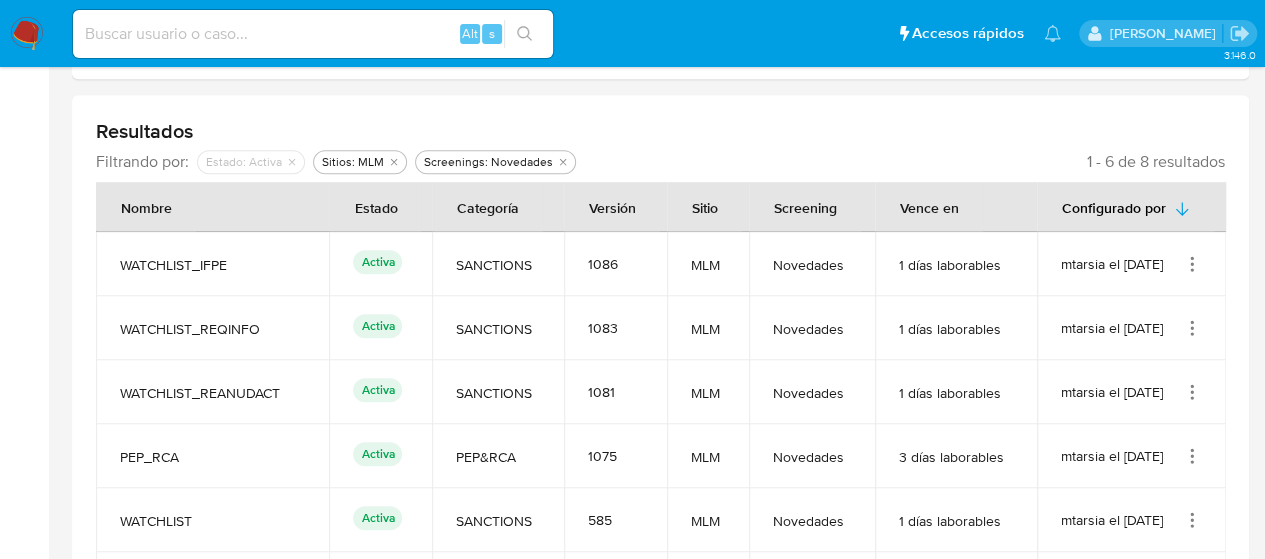 click on "WATCHLIST_IFPE" at bounding box center (212, 265) 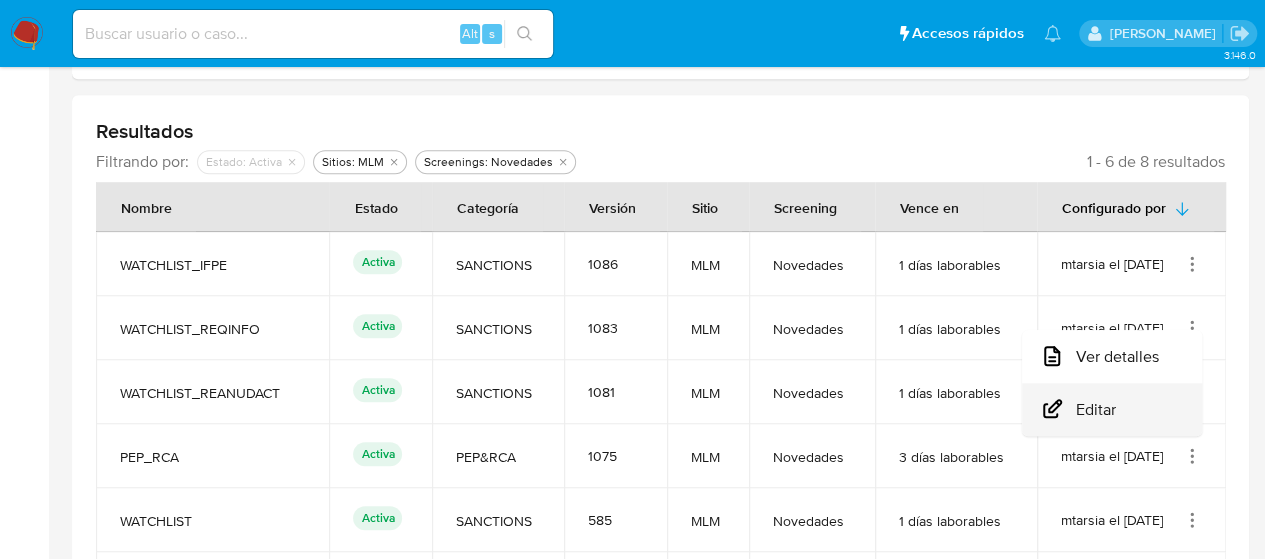 click on "Editar" at bounding box center (1112, 409) 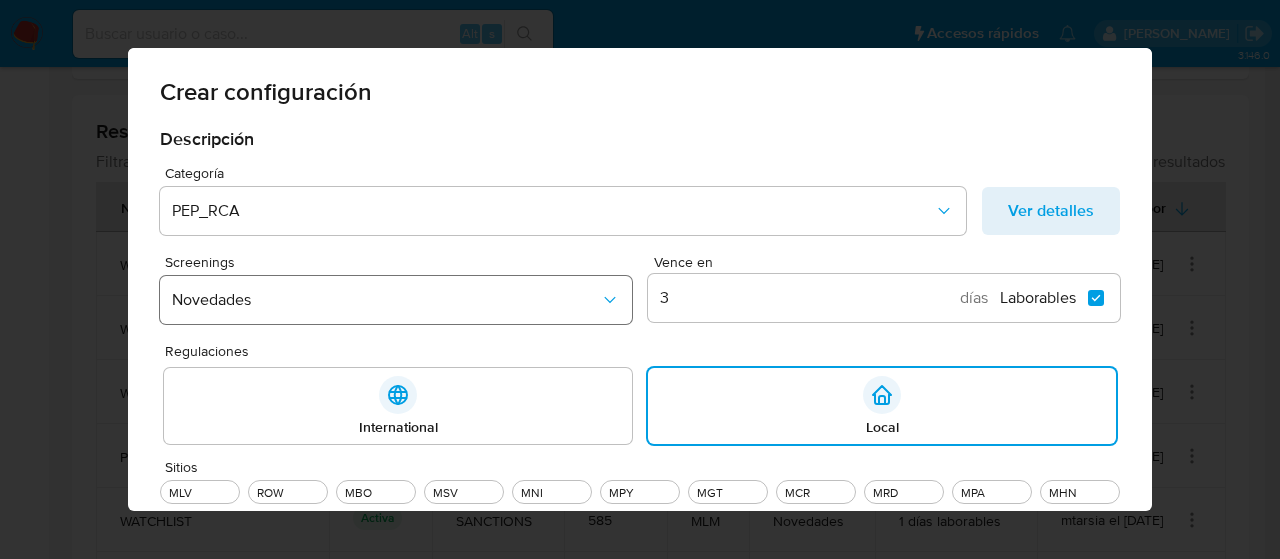 click on "Novedades" at bounding box center [386, 300] 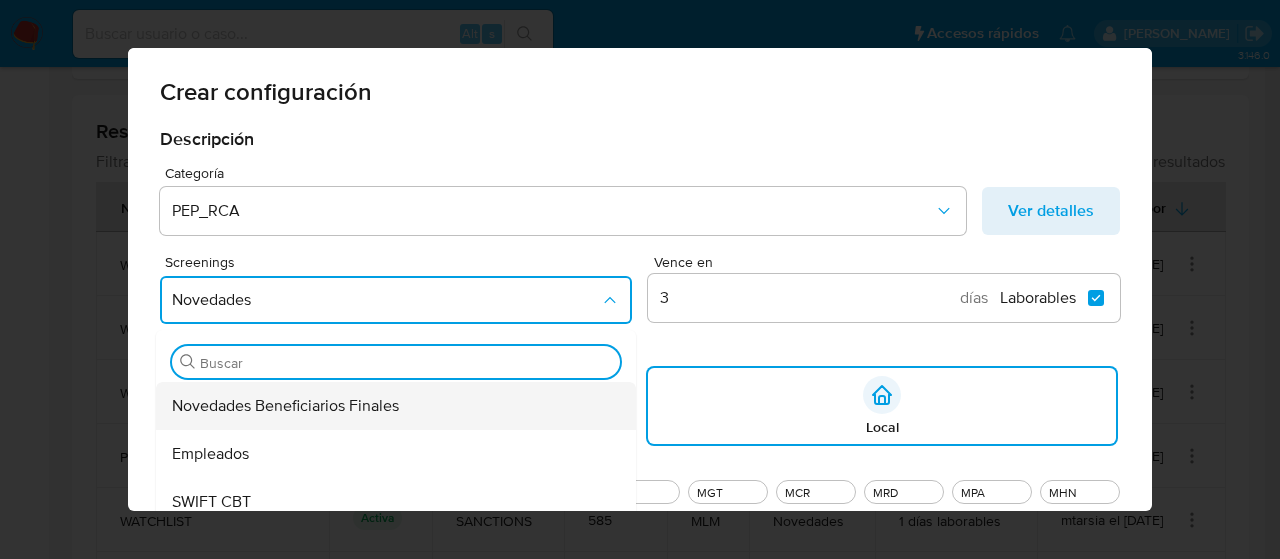 click on "Novedades Beneficiarios Finales" at bounding box center [285, 406] 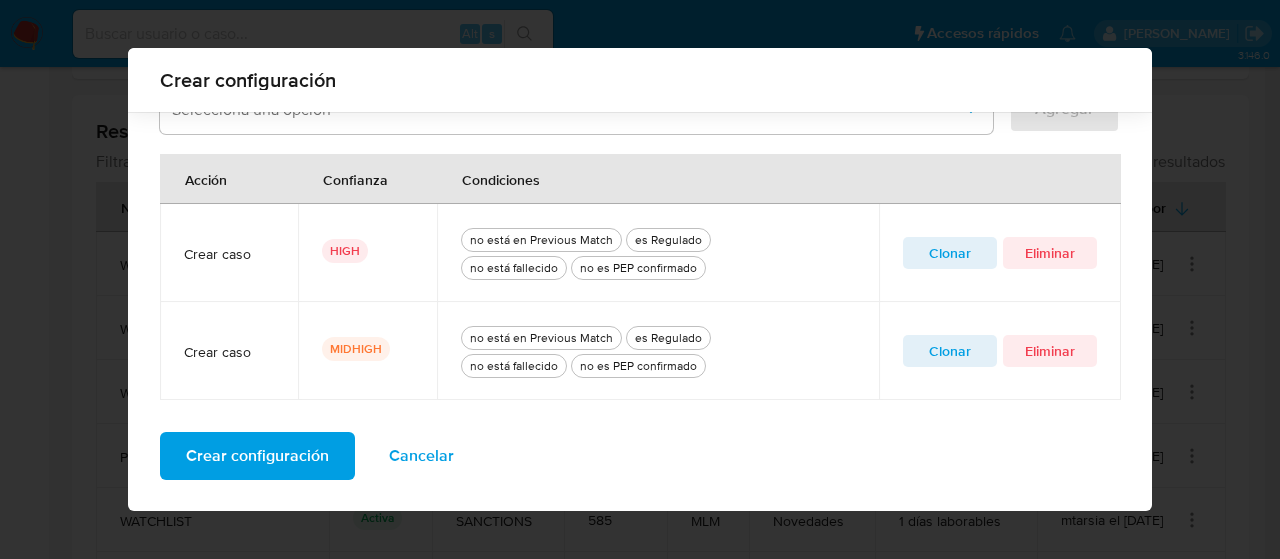 scroll, scrollTop: 718, scrollLeft: 0, axis: vertical 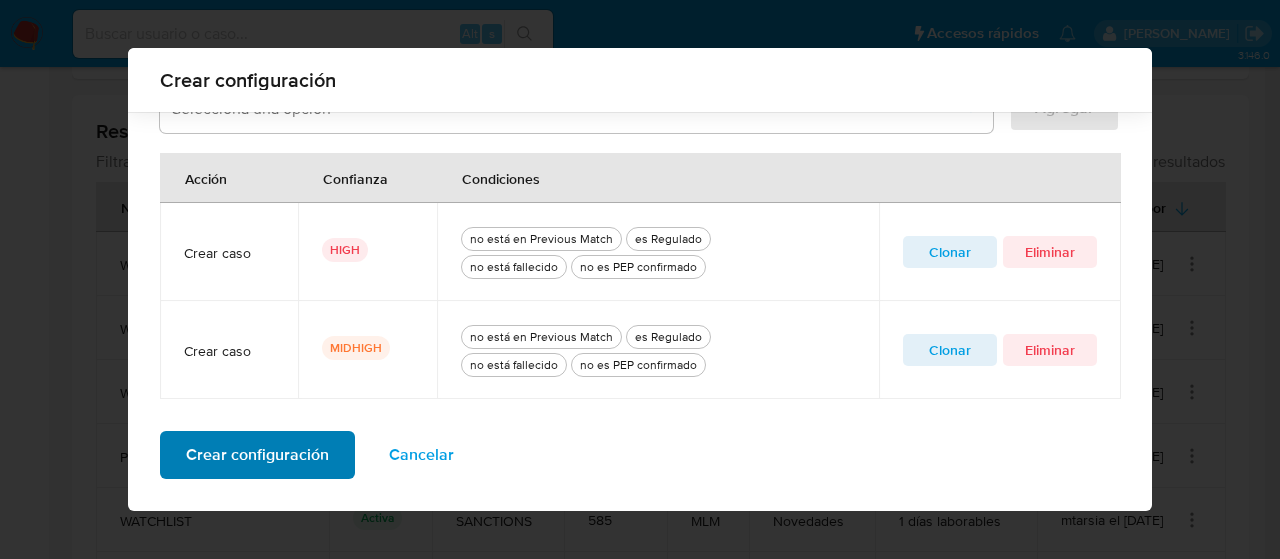 click on "Crear configuración" at bounding box center (257, 455) 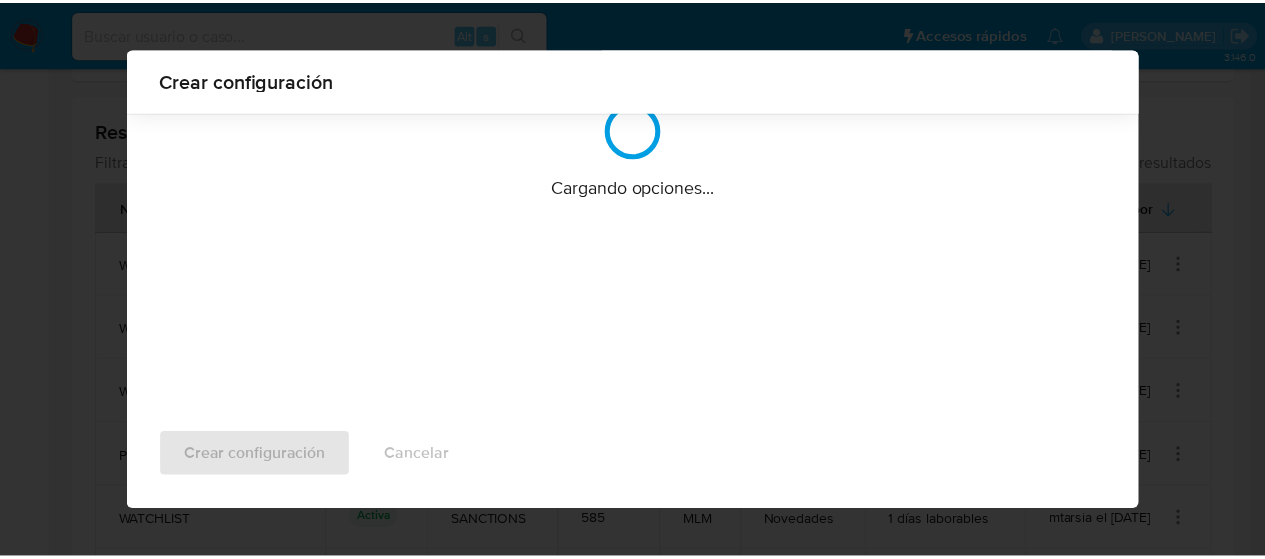 scroll, scrollTop: 212, scrollLeft: 0, axis: vertical 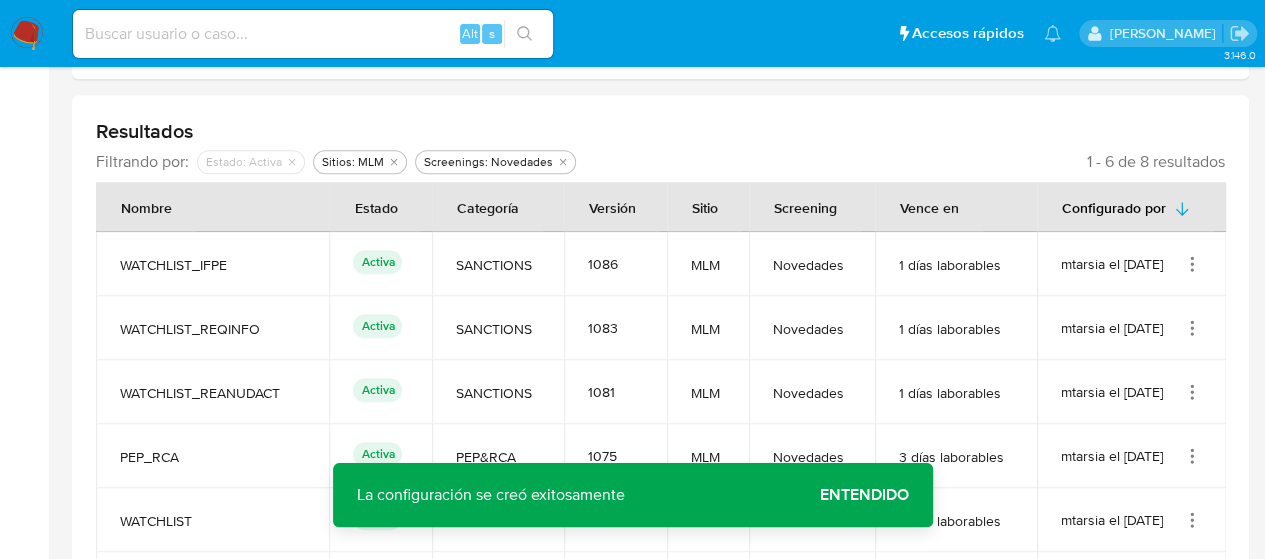 click on "Entendido" at bounding box center (864, 495) 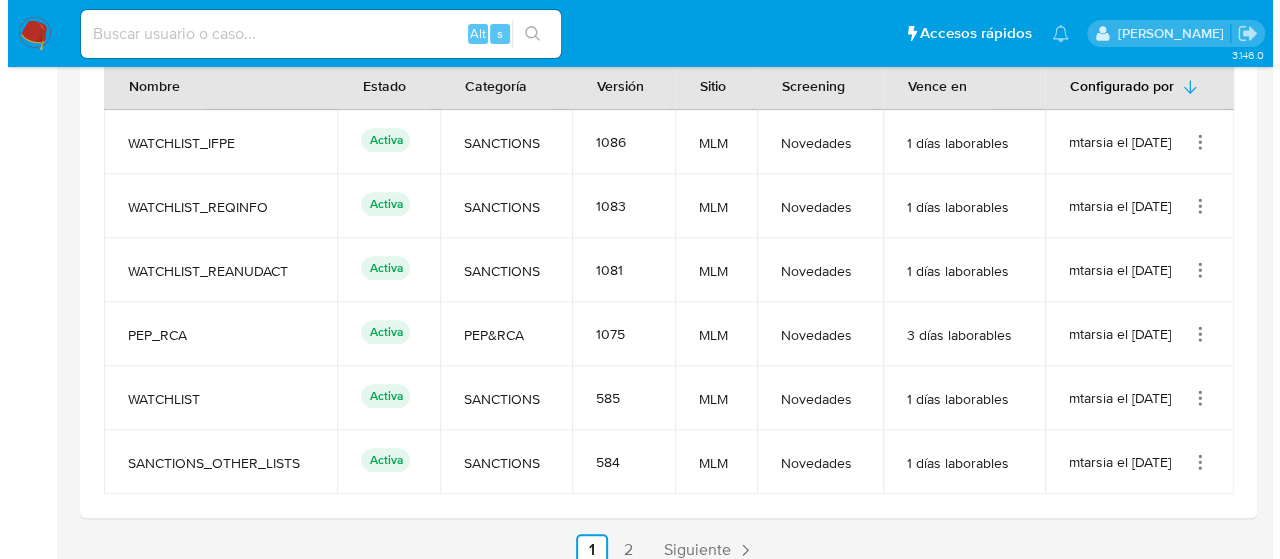 scroll, scrollTop: 706, scrollLeft: 0, axis: vertical 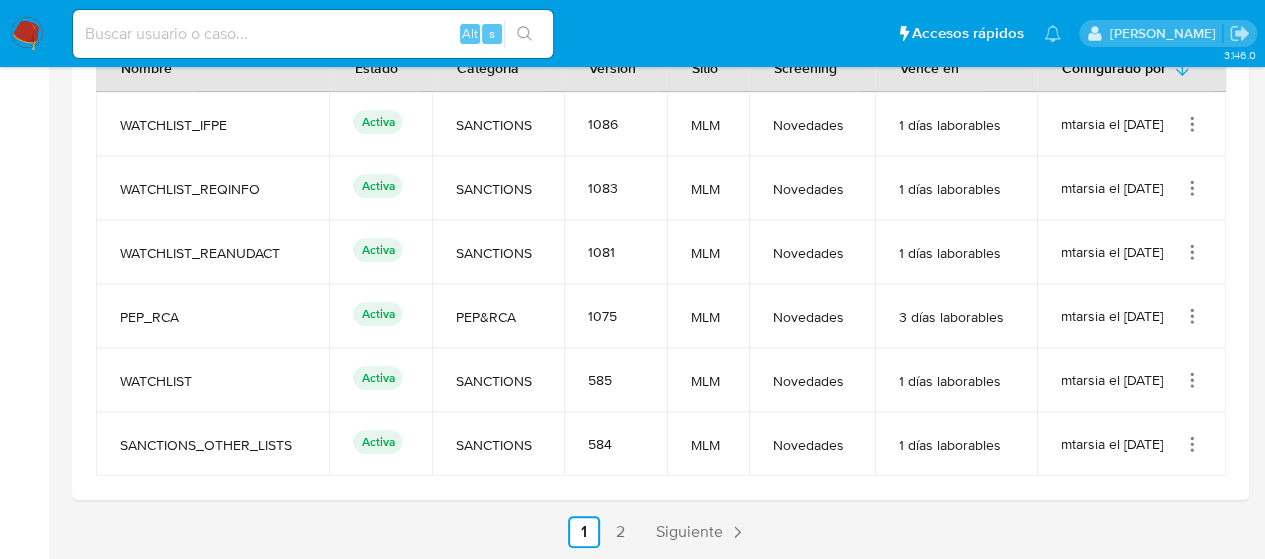 click 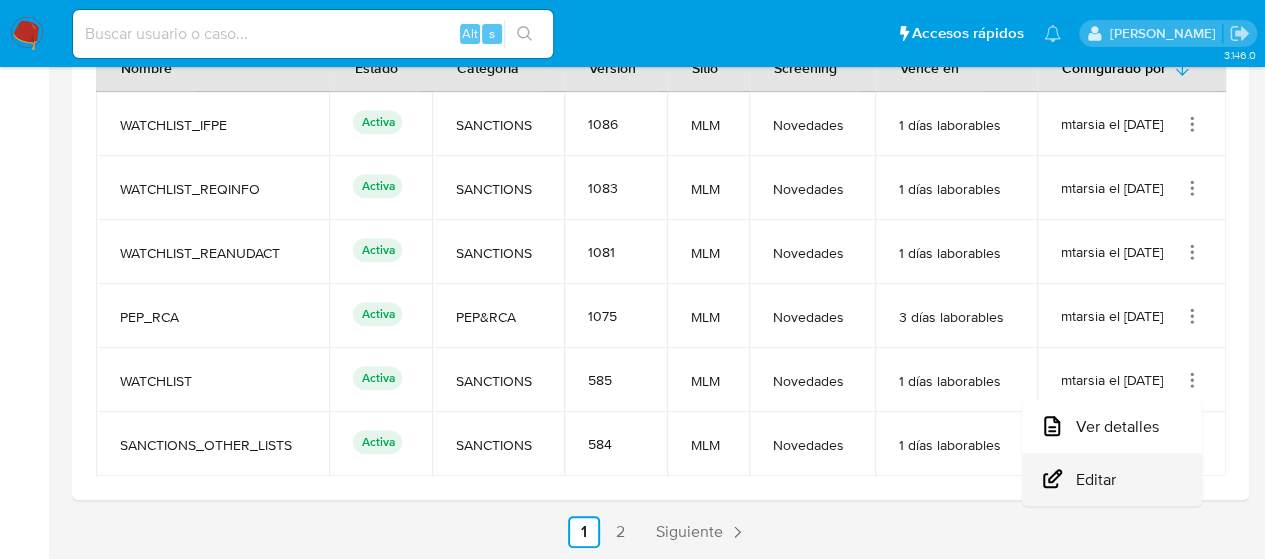 click on "Editar" at bounding box center (1112, 479) 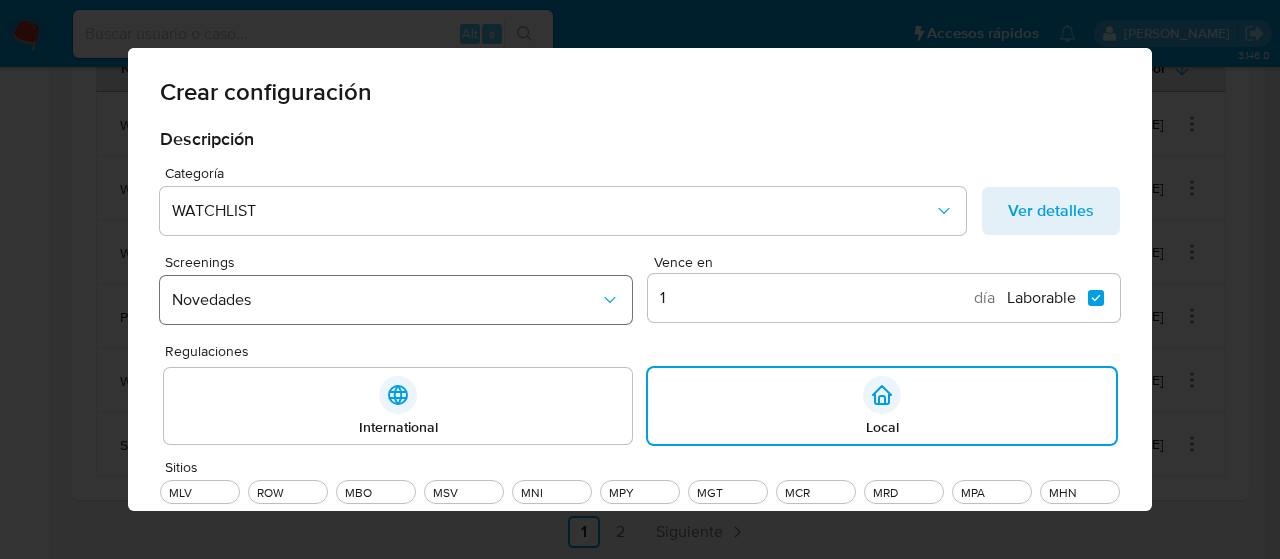click on "Novedades" at bounding box center (386, 300) 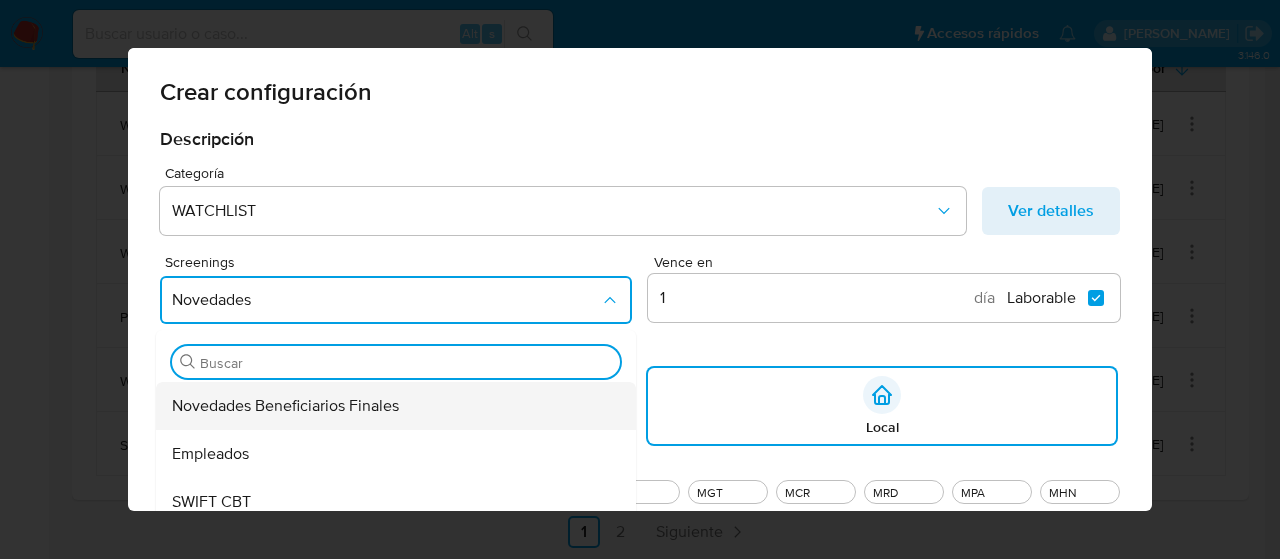 click on "Novedades Beneficiarios Finales" at bounding box center [285, 406] 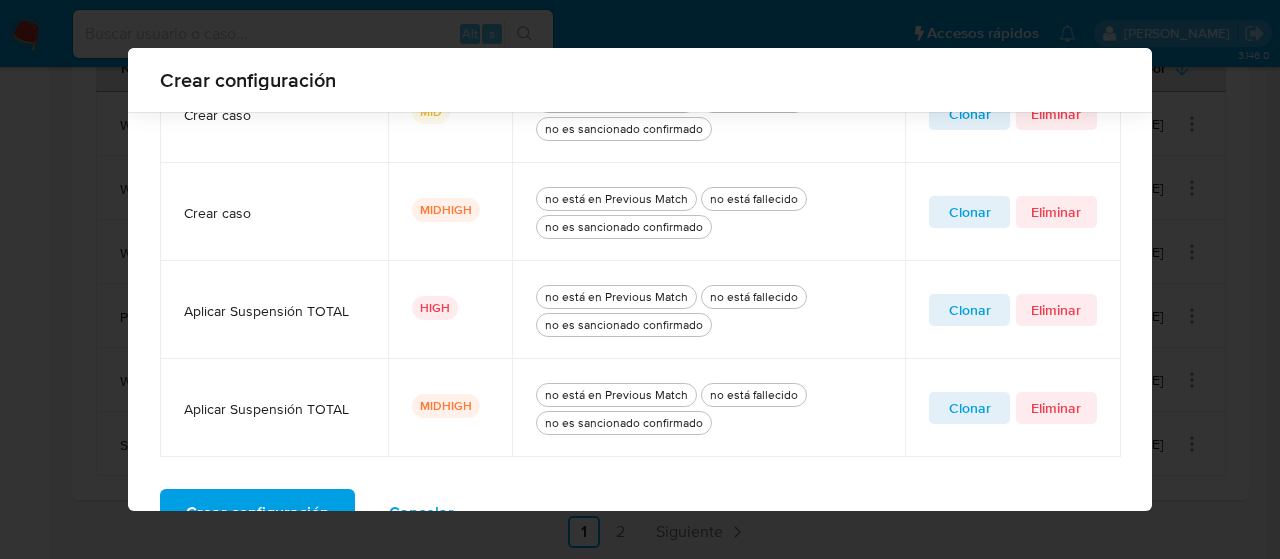 scroll, scrollTop: 984, scrollLeft: 0, axis: vertical 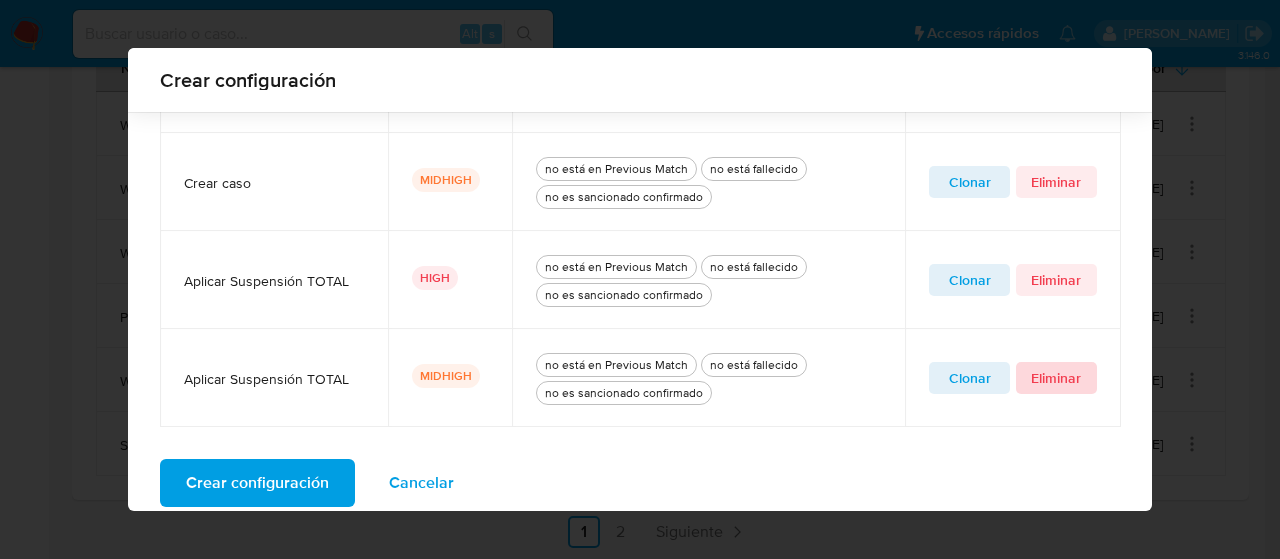 click on "Eliminar" at bounding box center [1056, 378] 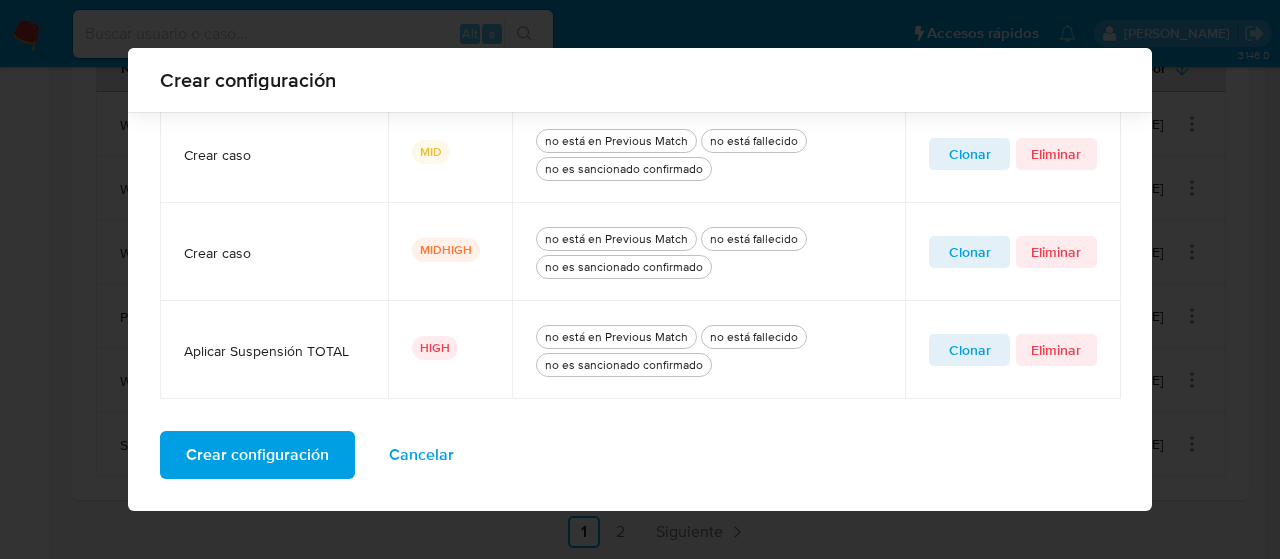 scroll, scrollTop: 914, scrollLeft: 0, axis: vertical 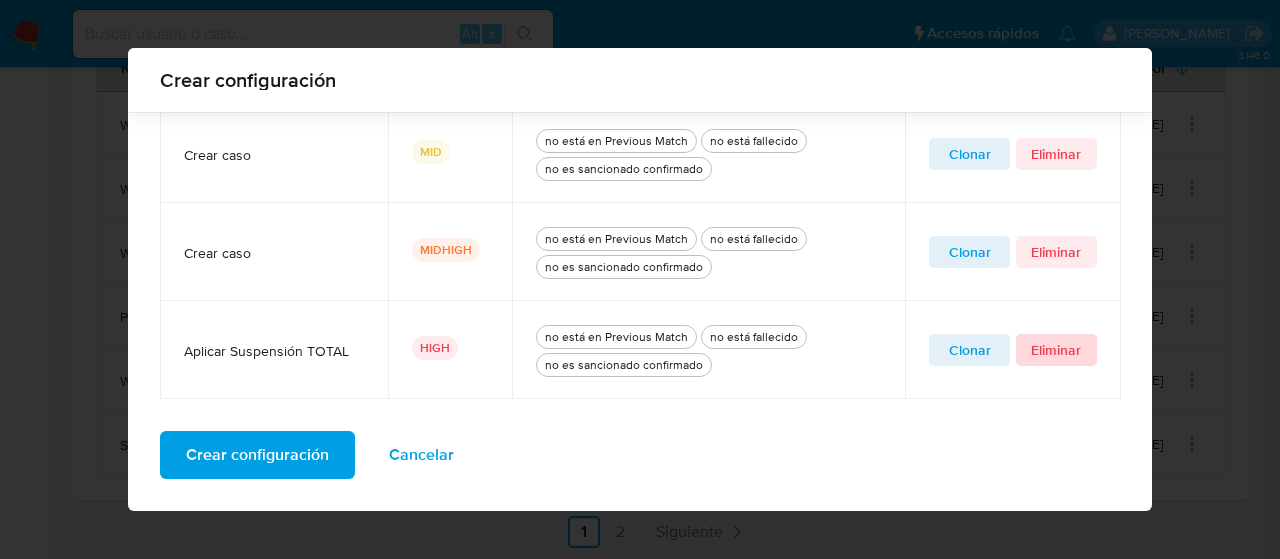 click on "Eliminar" at bounding box center (1056, 350) 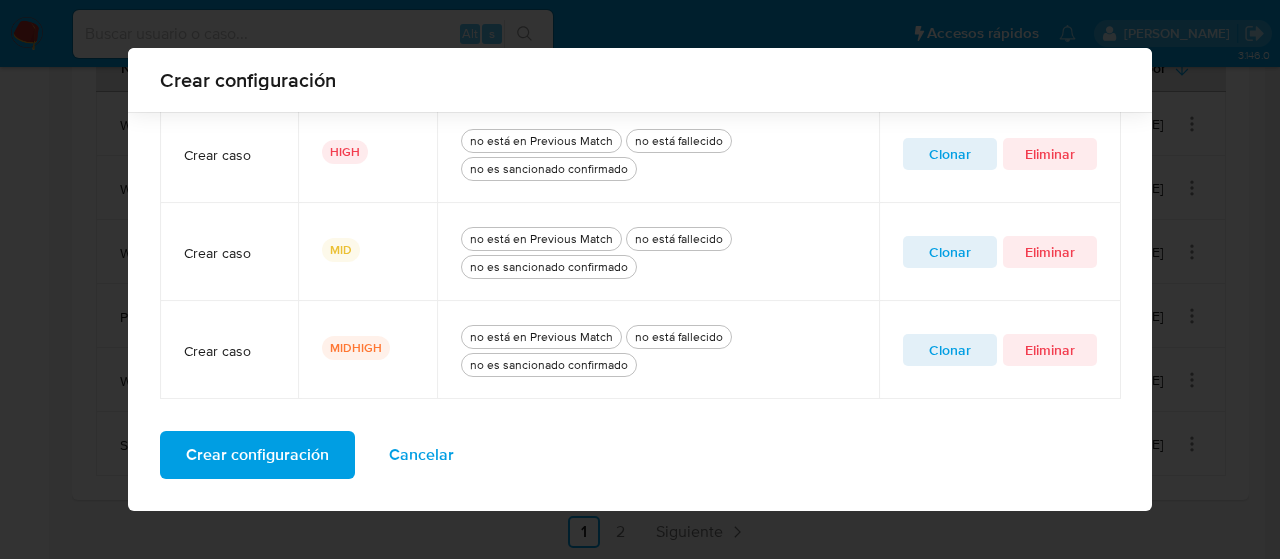 click on "Crear configuración" at bounding box center [257, 455] 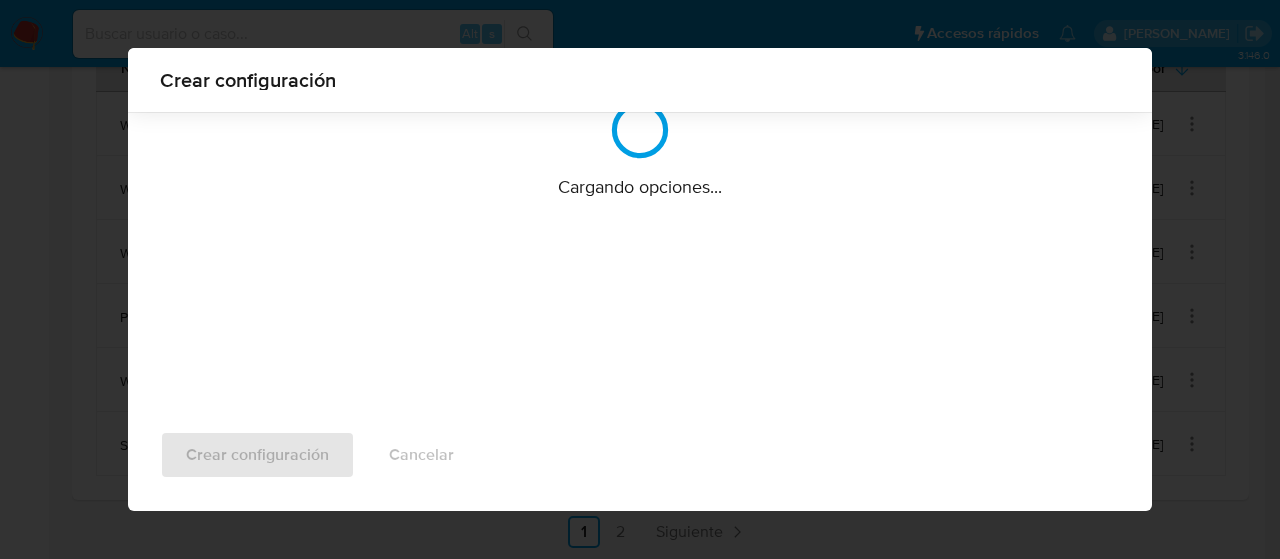 scroll, scrollTop: 212, scrollLeft: 0, axis: vertical 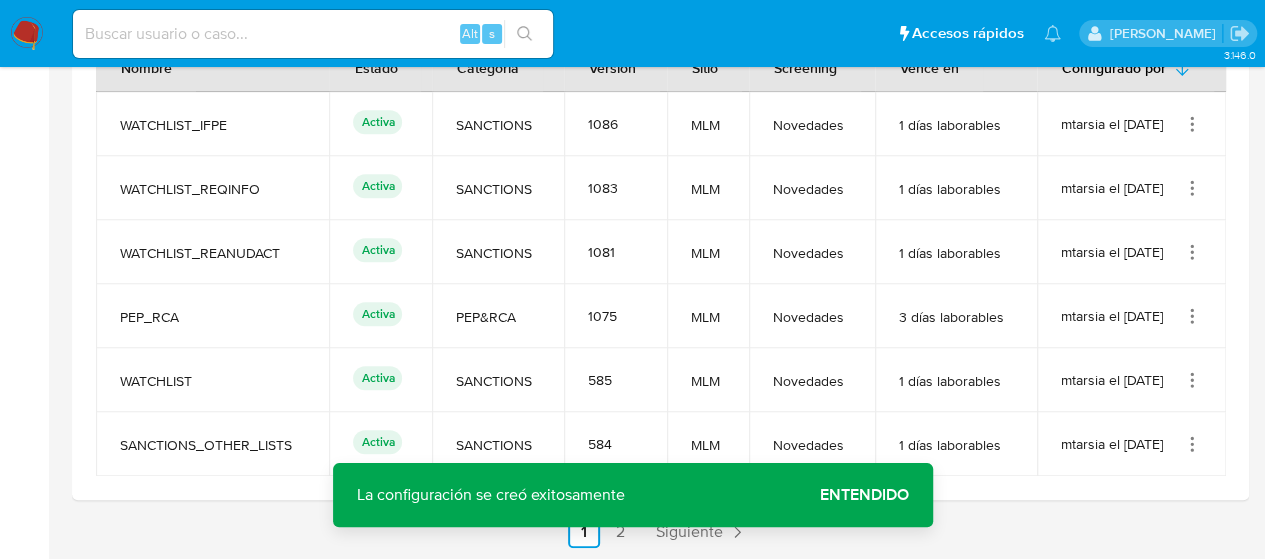click on "Entendido" at bounding box center (864, 495) 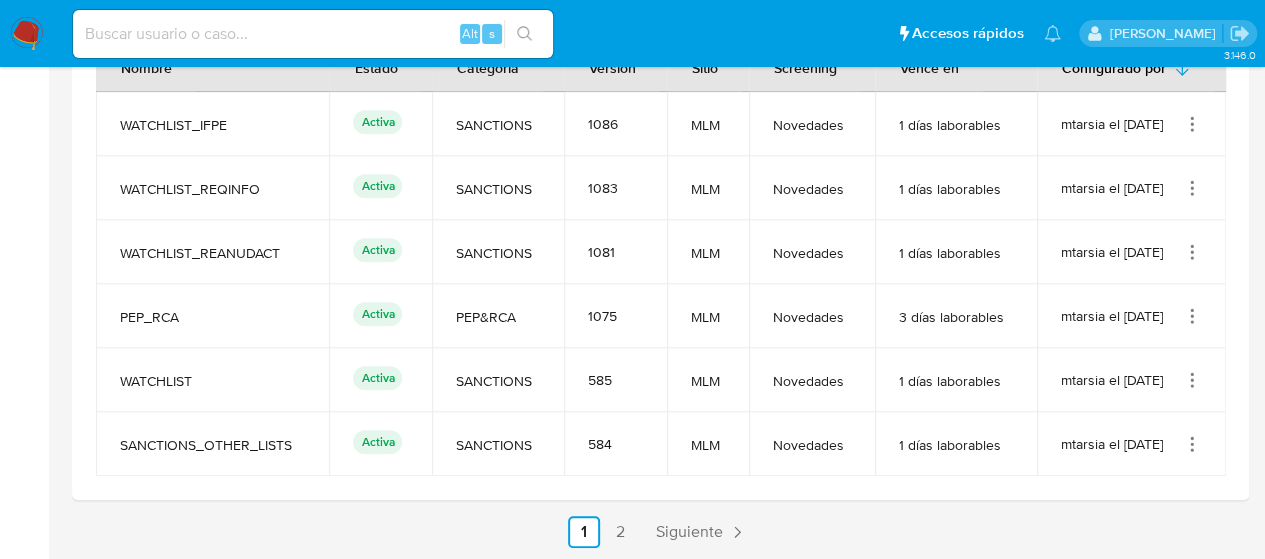 click 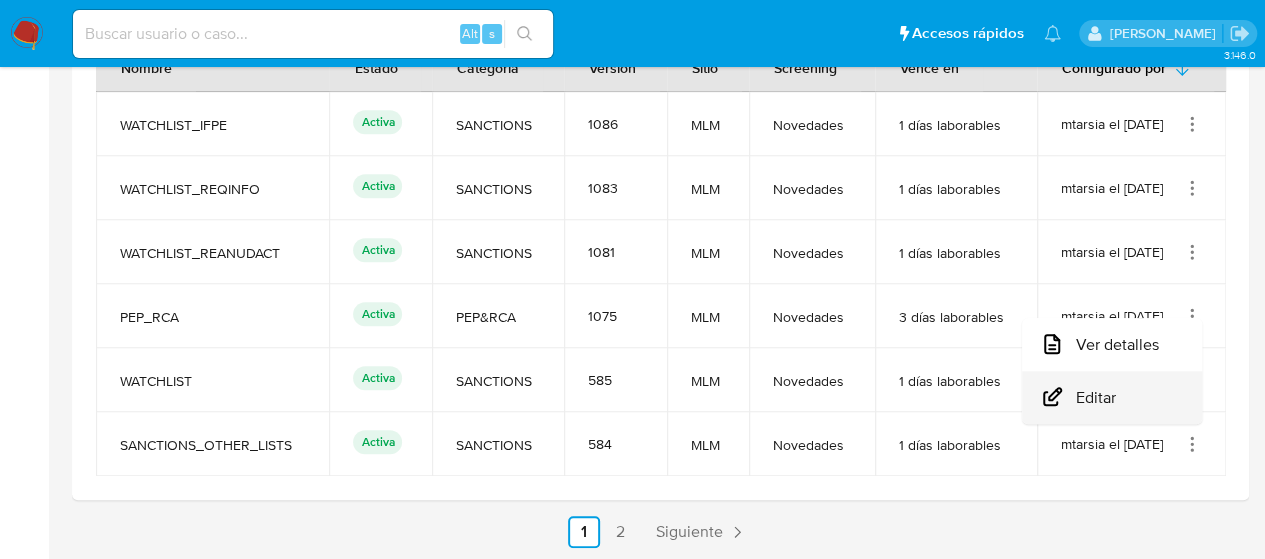 click on "Editar" at bounding box center (1112, 397) 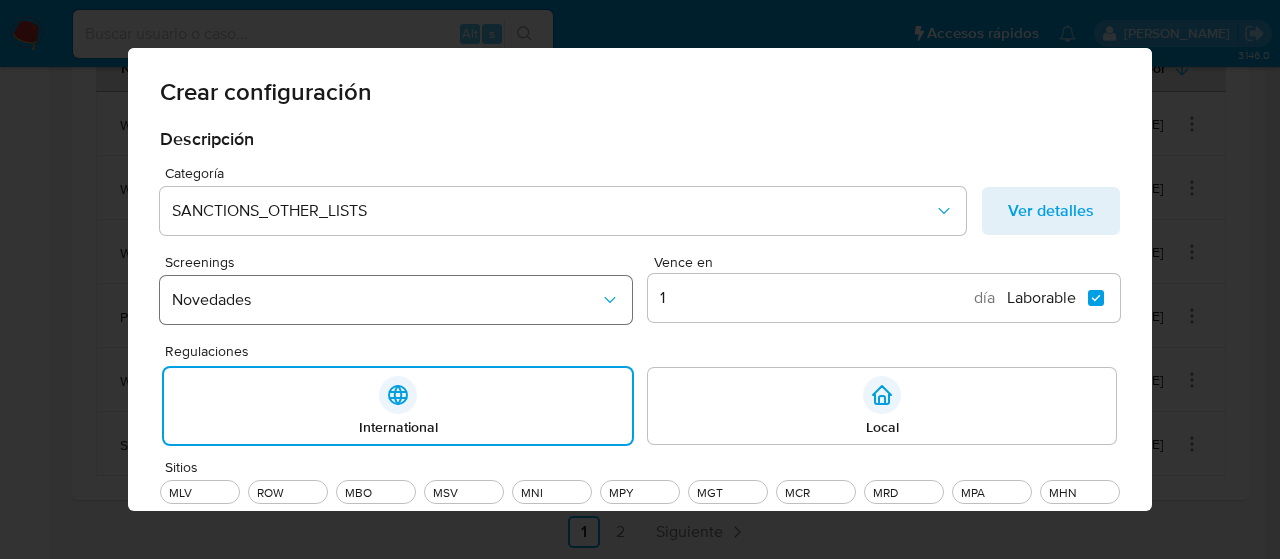 click on "Novedades" at bounding box center [386, 300] 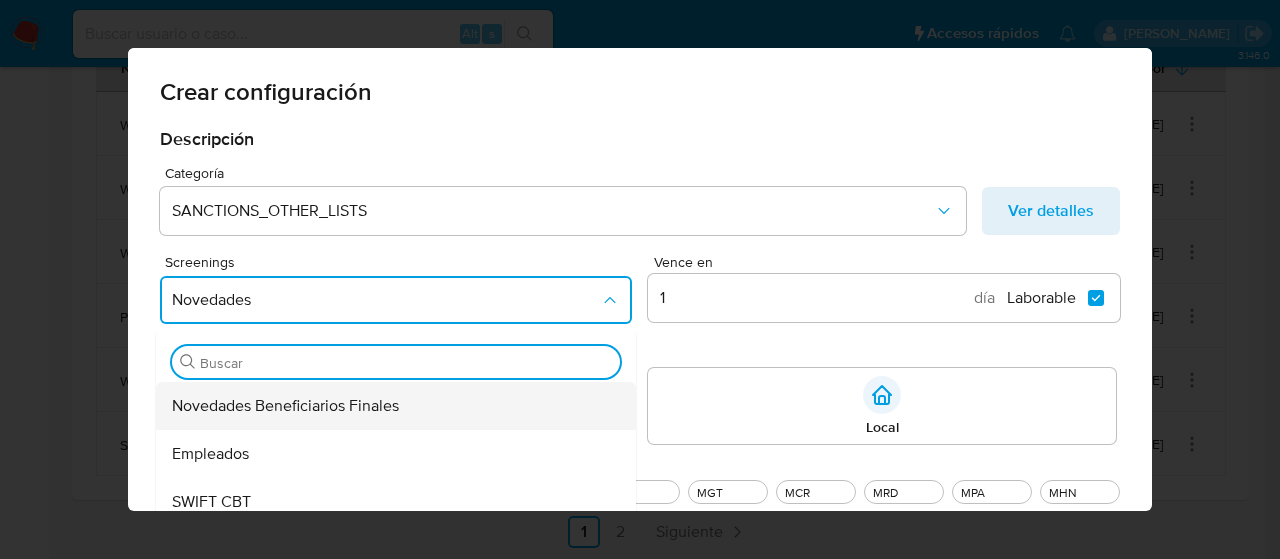 click on "Novedades Beneficiarios Finales" at bounding box center (285, 406) 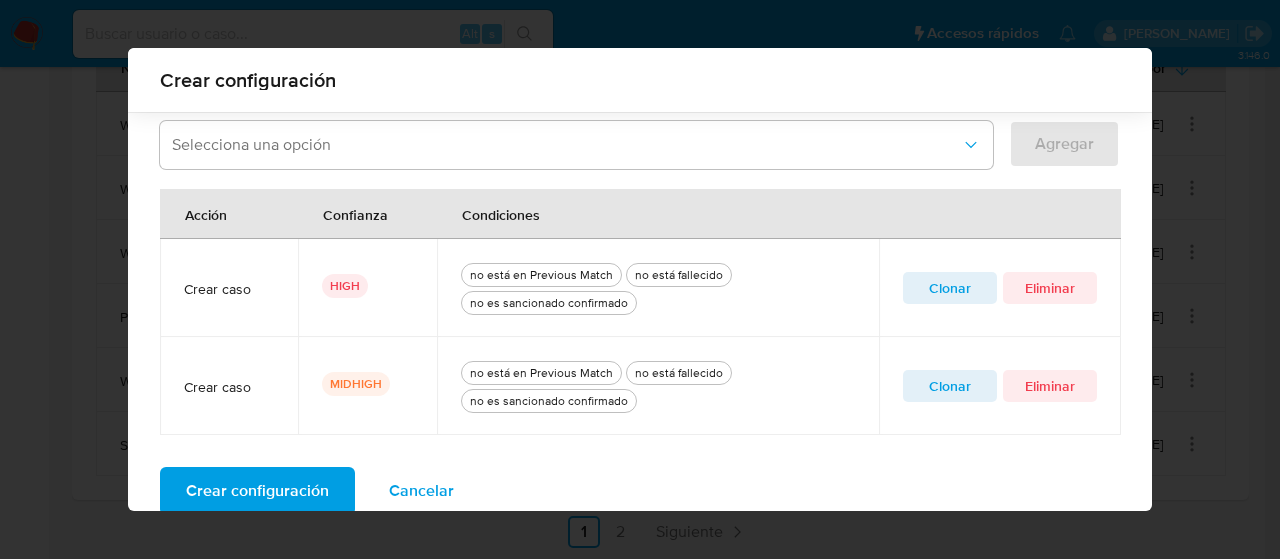 scroll, scrollTop: 718, scrollLeft: 0, axis: vertical 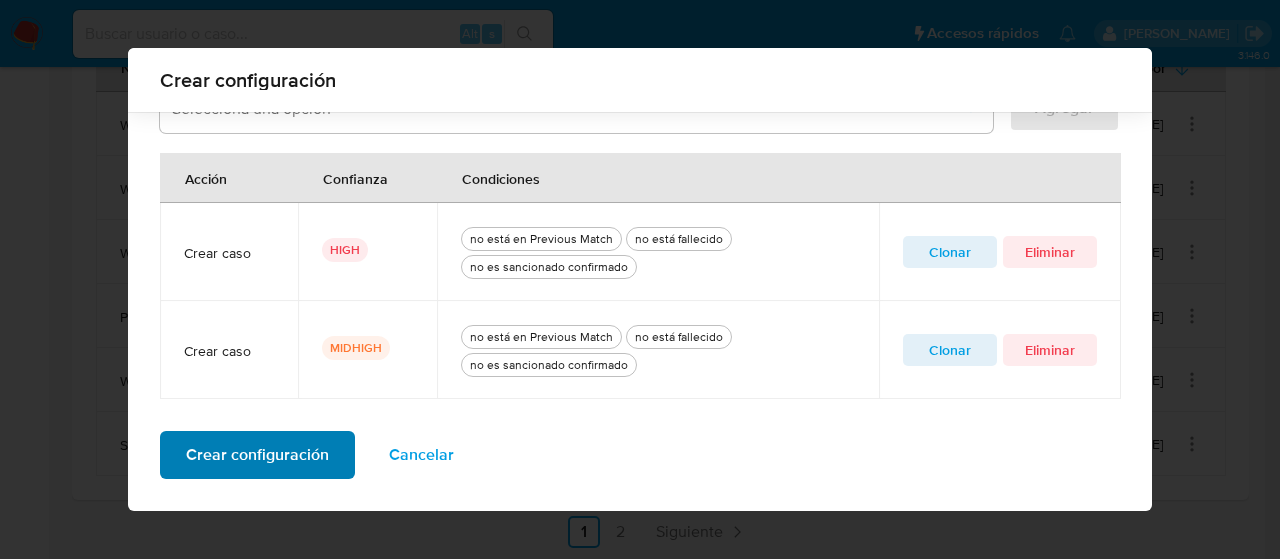 click on "Crear configuración" at bounding box center [257, 455] 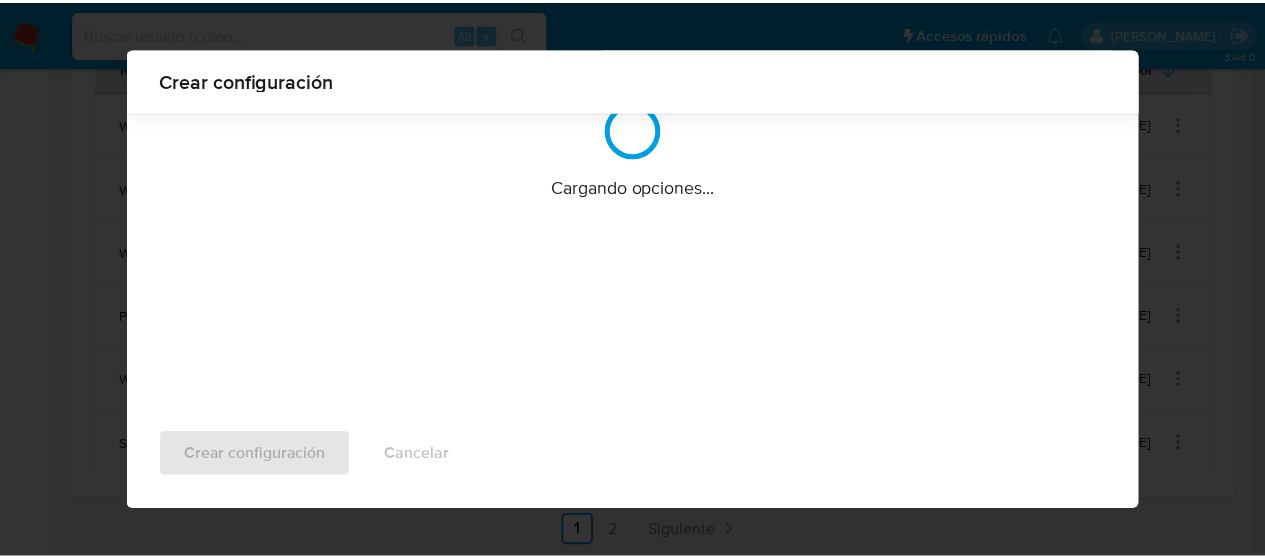 scroll, scrollTop: 212, scrollLeft: 0, axis: vertical 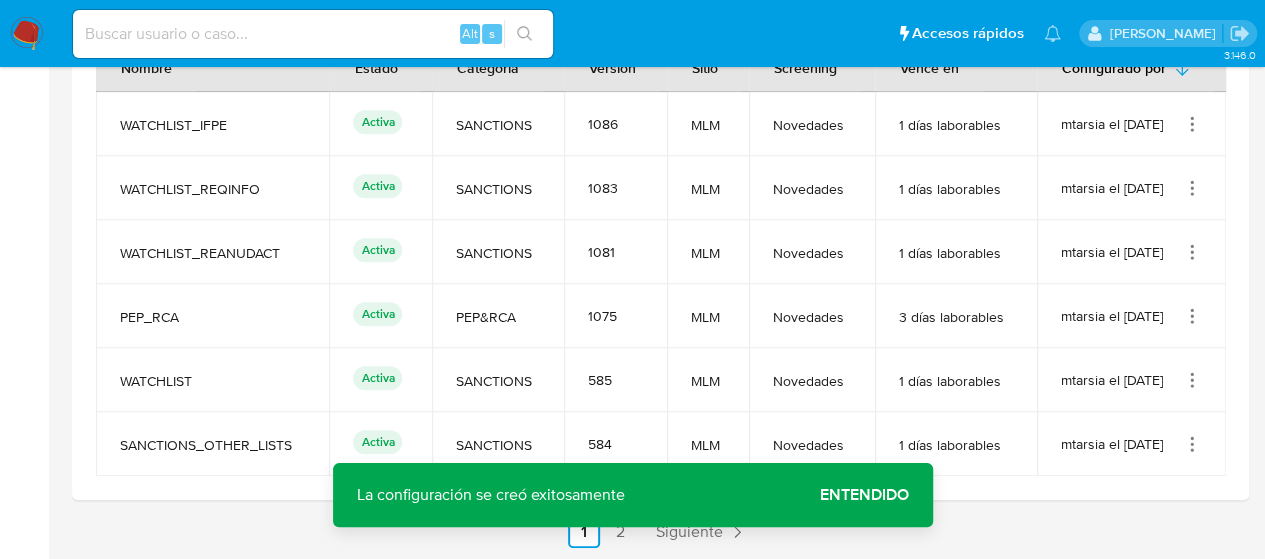 click on "Entendido" at bounding box center (864, 495) 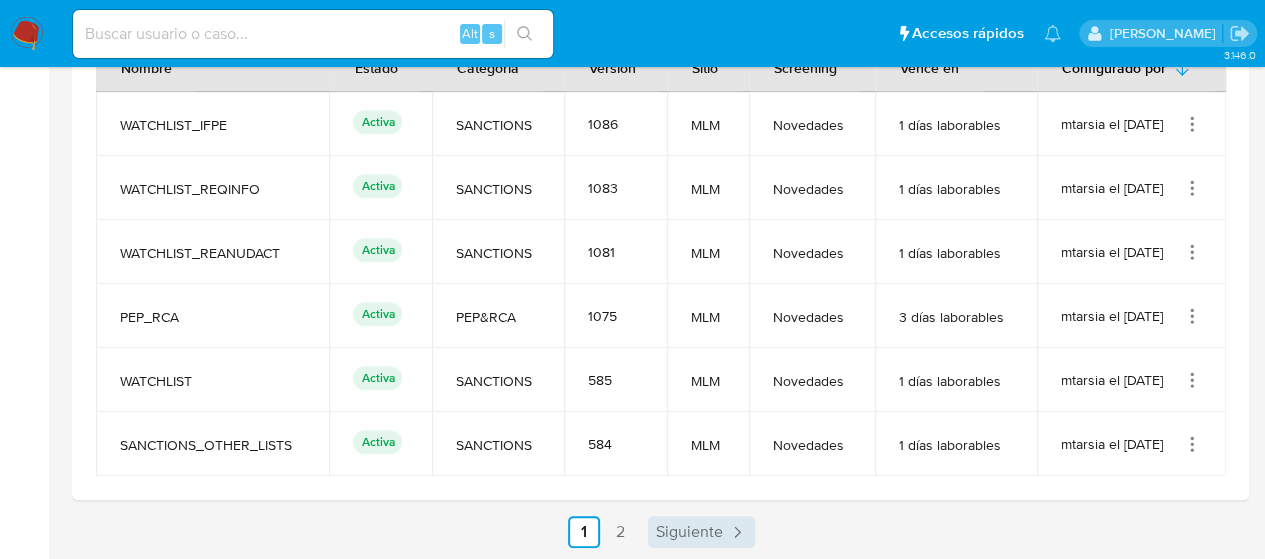 click on "Siguiente" at bounding box center [689, 532] 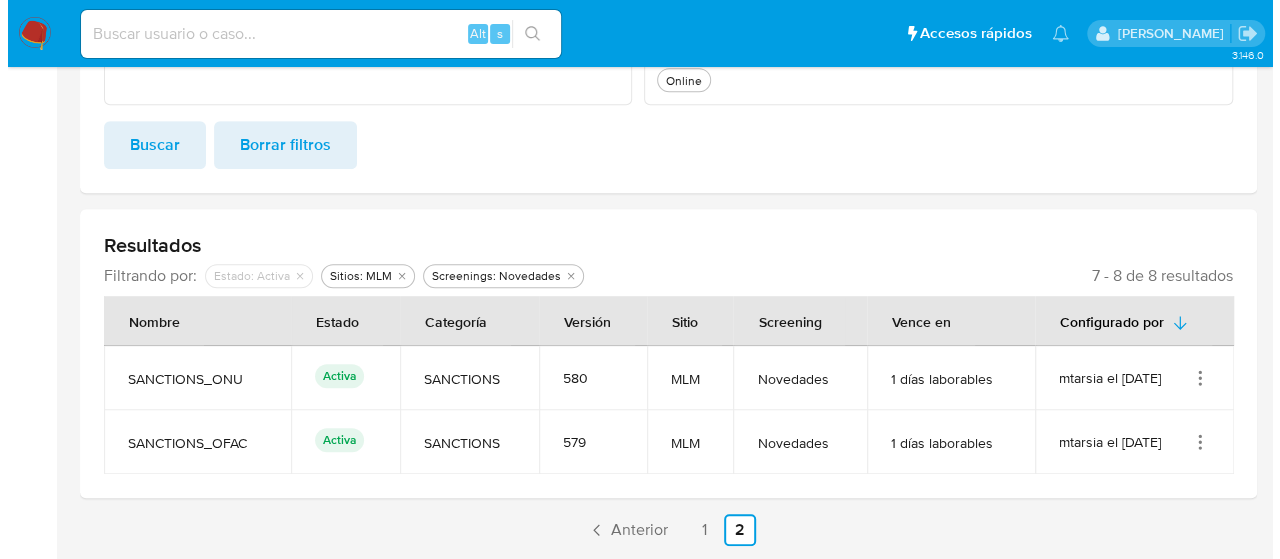 scroll, scrollTop: 450, scrollLeft: 0, axis: vertical 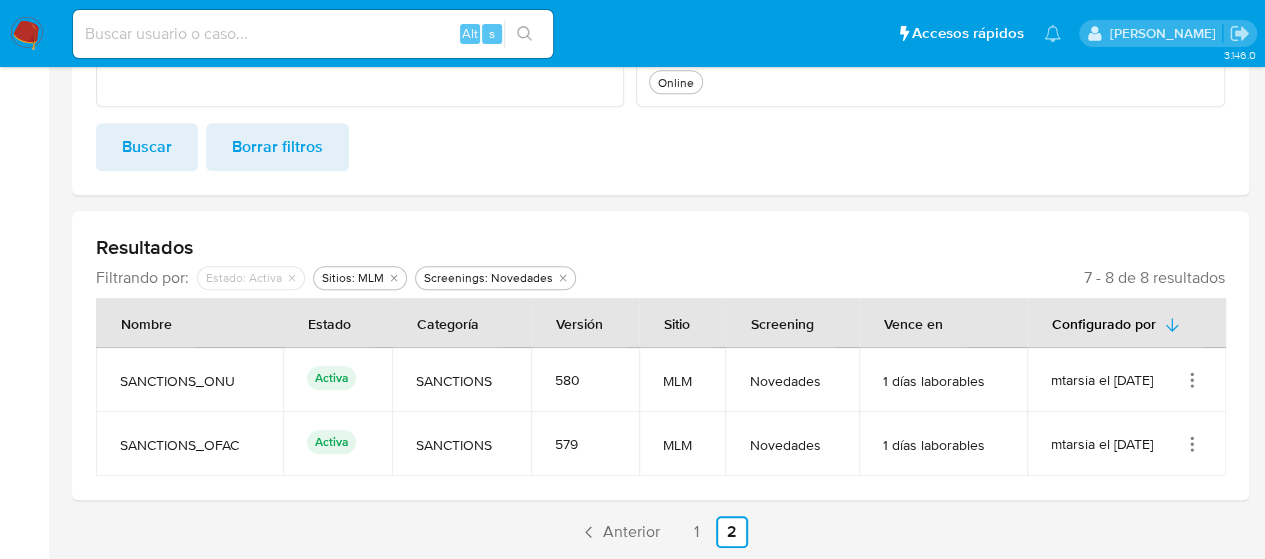click 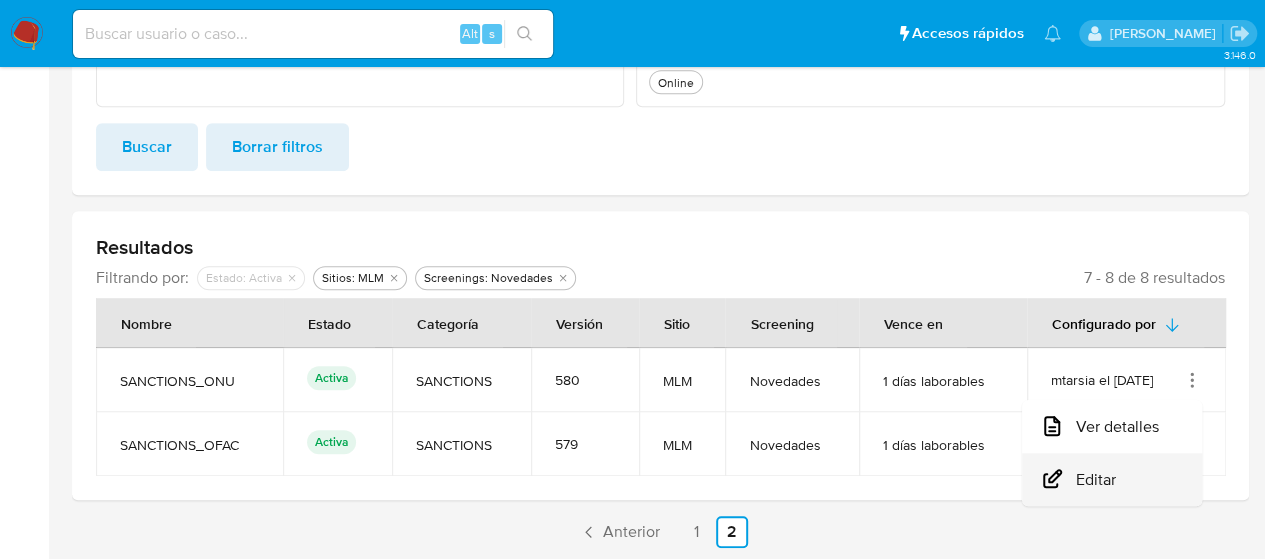 click on "Editar" at bounding box center (1112, 479) 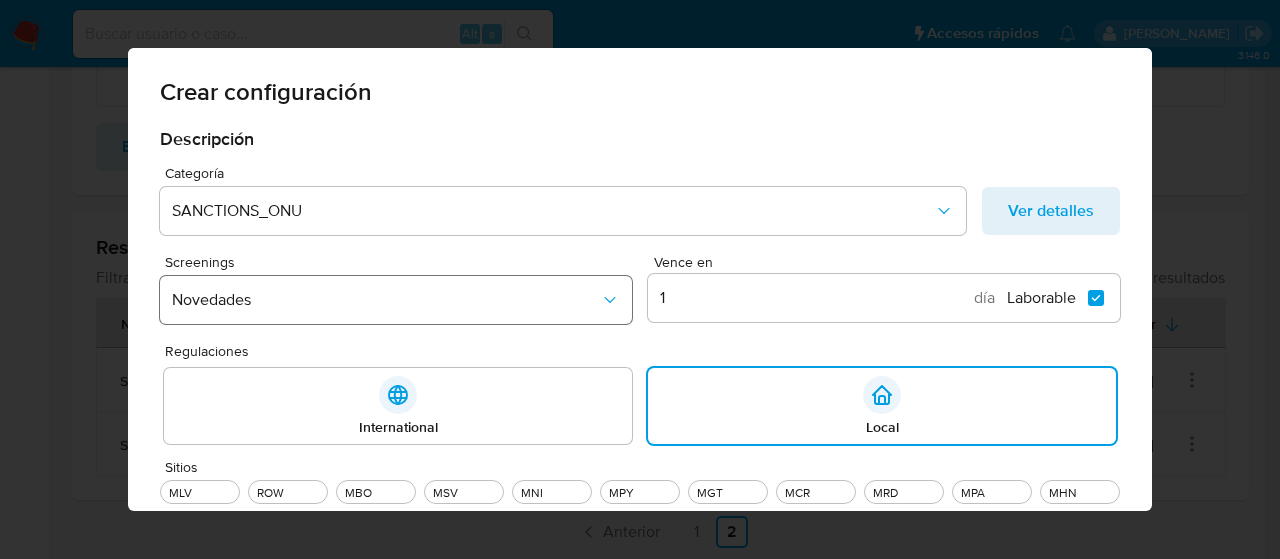 click on "Novedades" at bounding box center [386, 300] 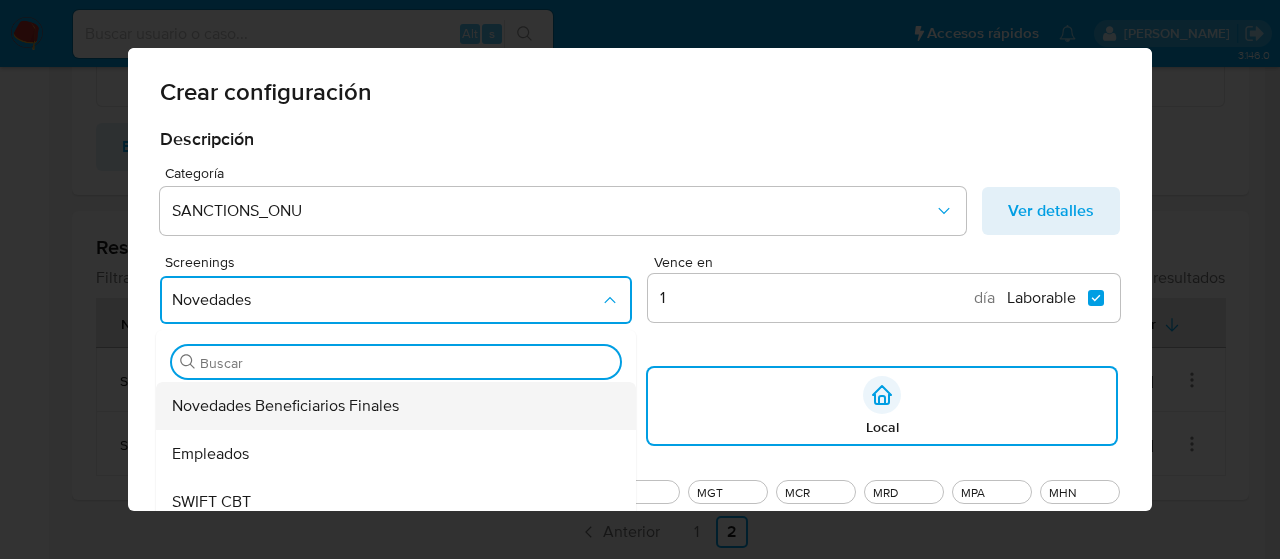 click on "Novedades Beneficiarios Finales" at bounding box center [285, 406] 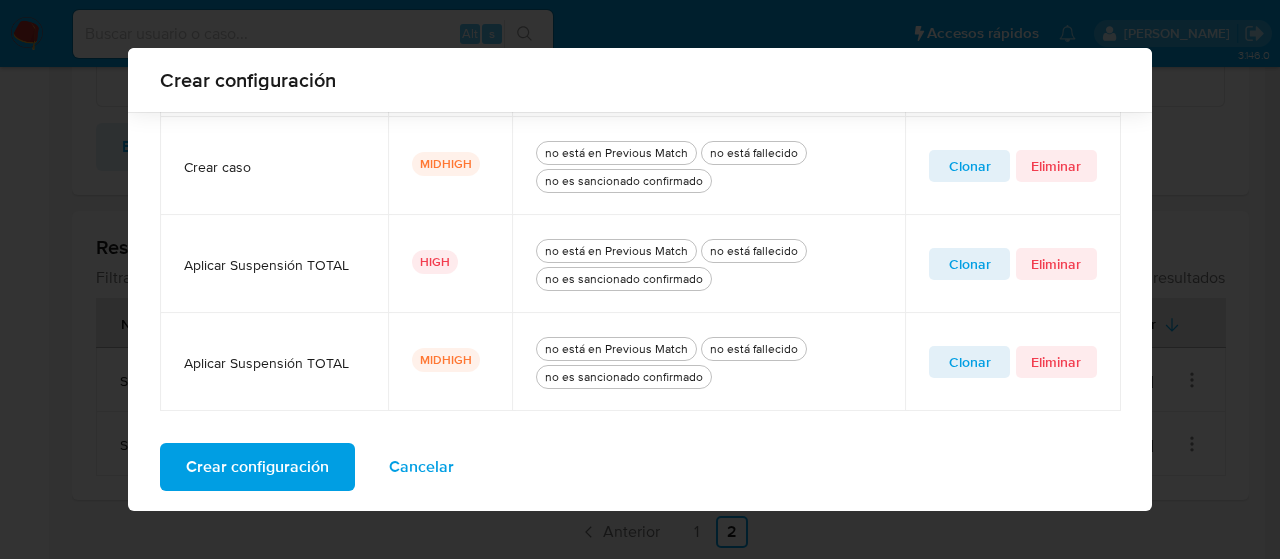 scroll, scrollTop: 1012, scrollLeft: 0, axis: vertical 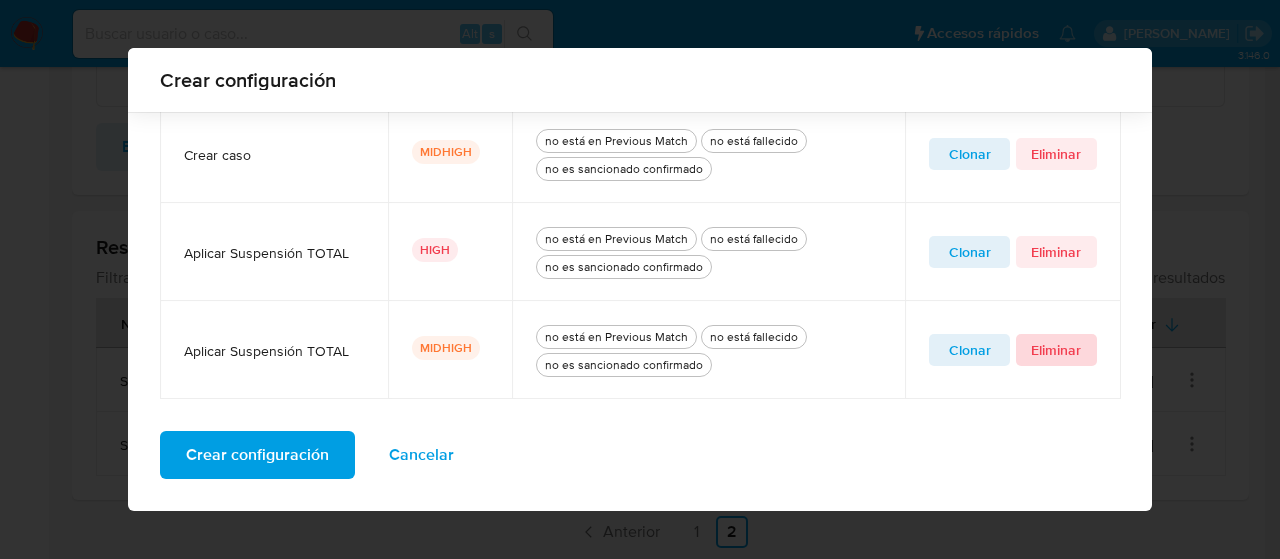 click on "Eliminar" at bounding box center (1056, 350) 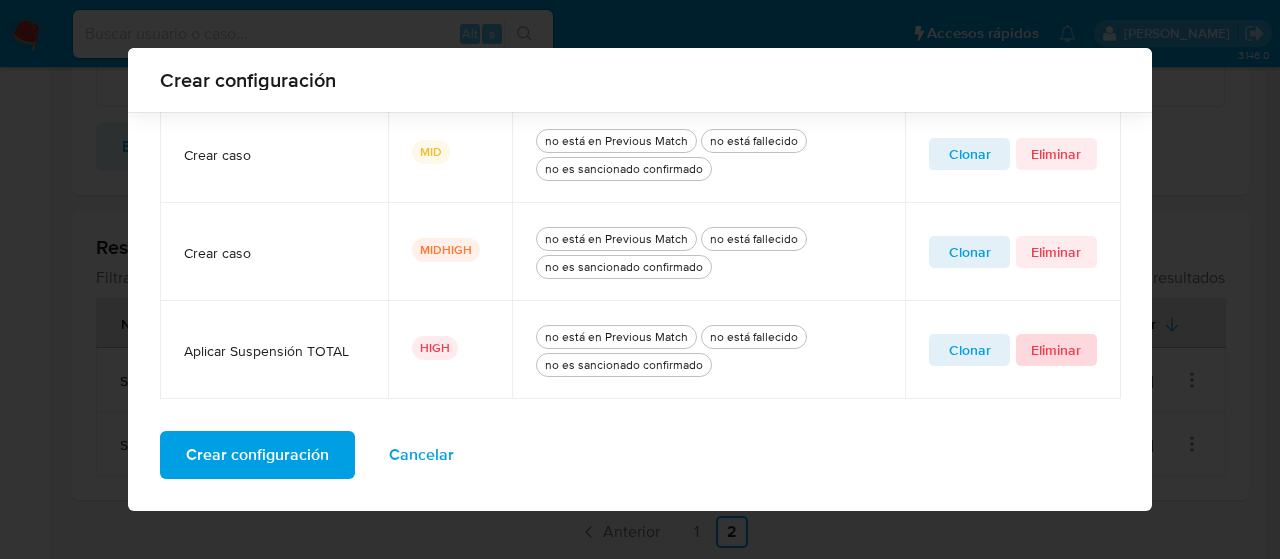 click on "Eliminar" at bounding box center (1056, 350) 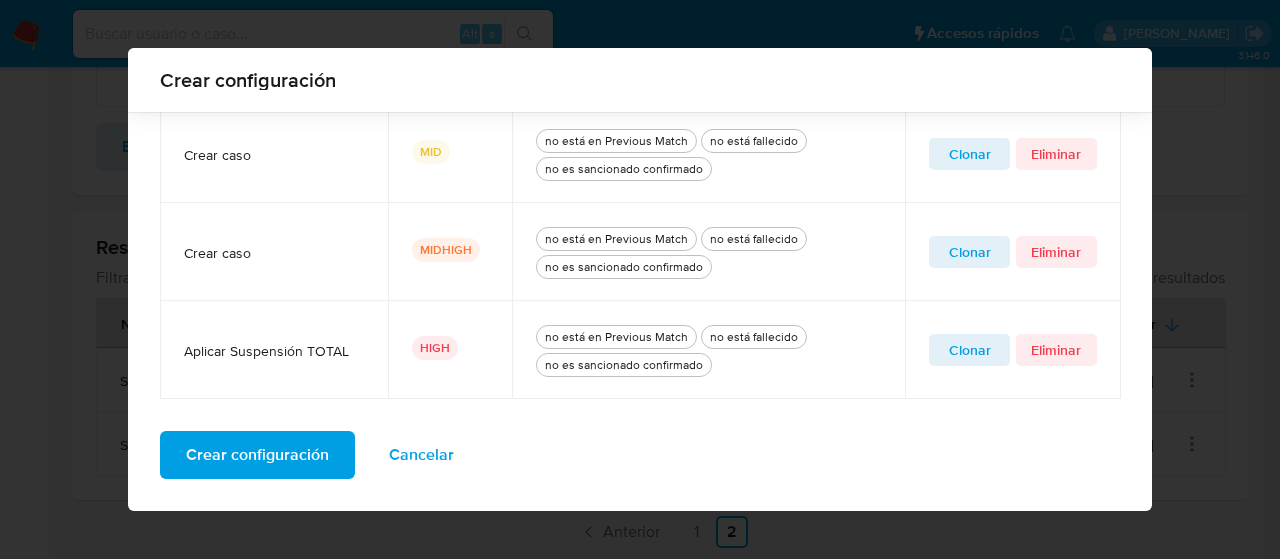 scroll, scrollTop: 816, scrollLeft: 0, axis: vertical 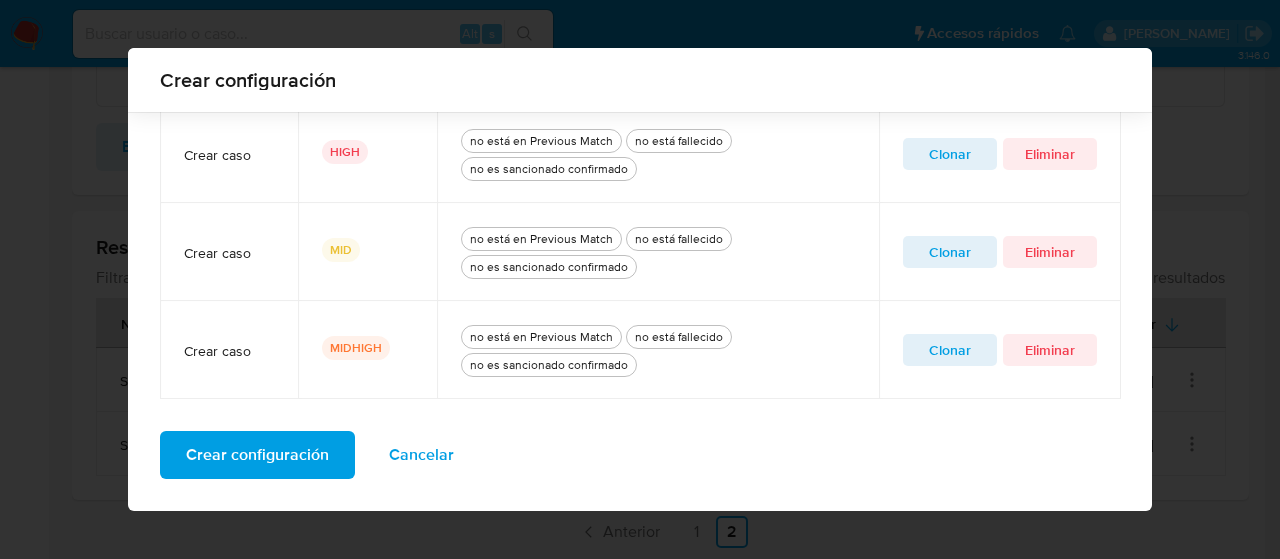 click on "Crear configuración" at bounding box center [257, 455] 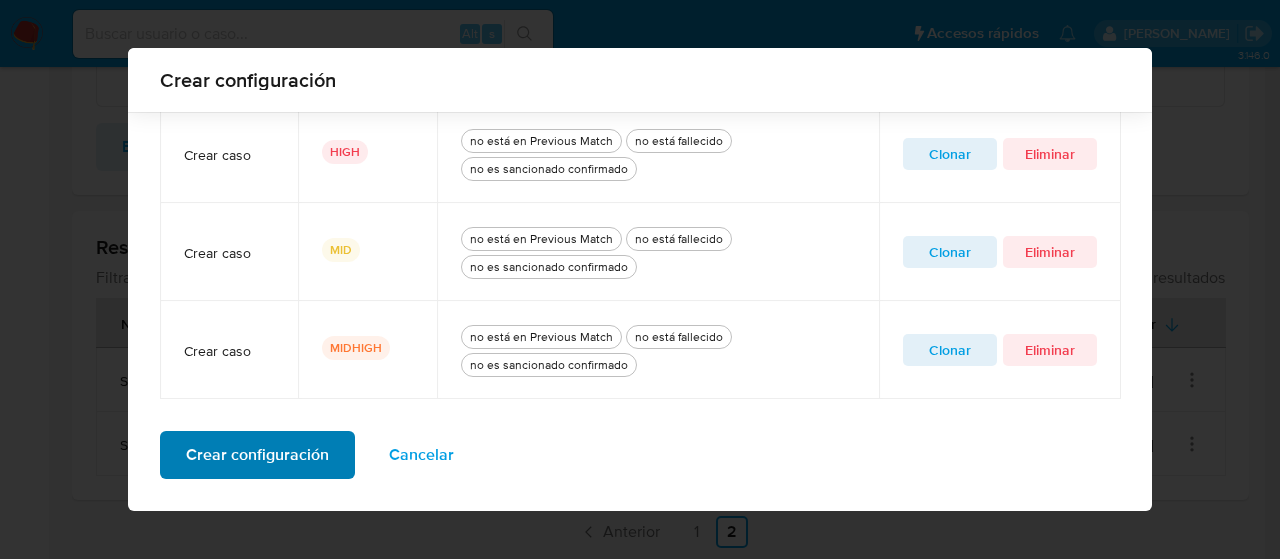 scroll, scrollTop: 212, scrollLeft: 0, axis: vertical 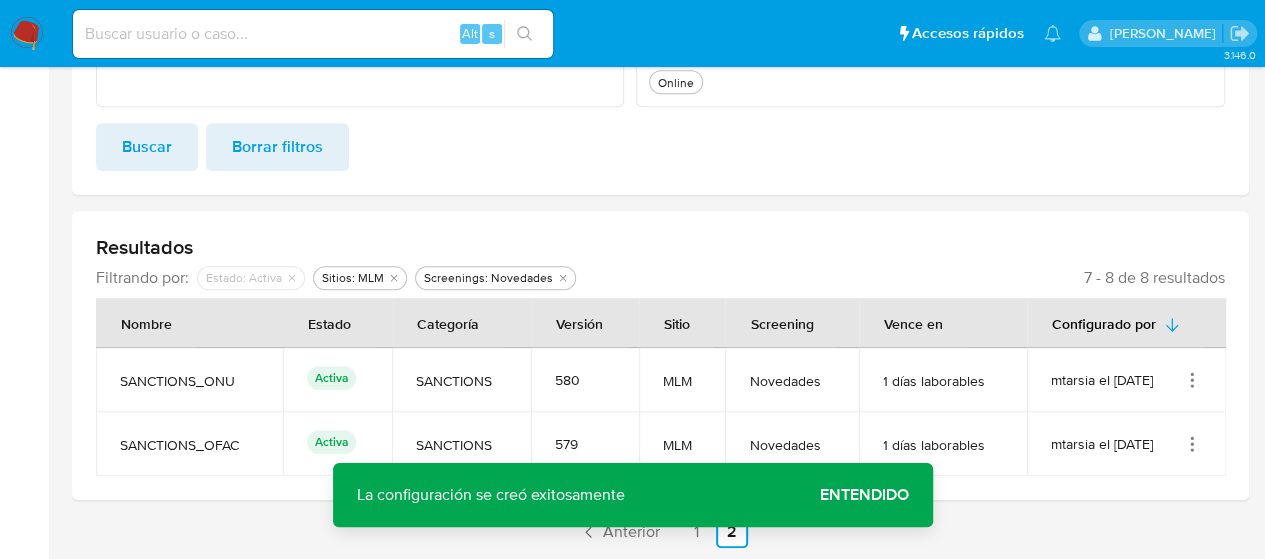 click on "Entendido" at bounding box center [864, 495] 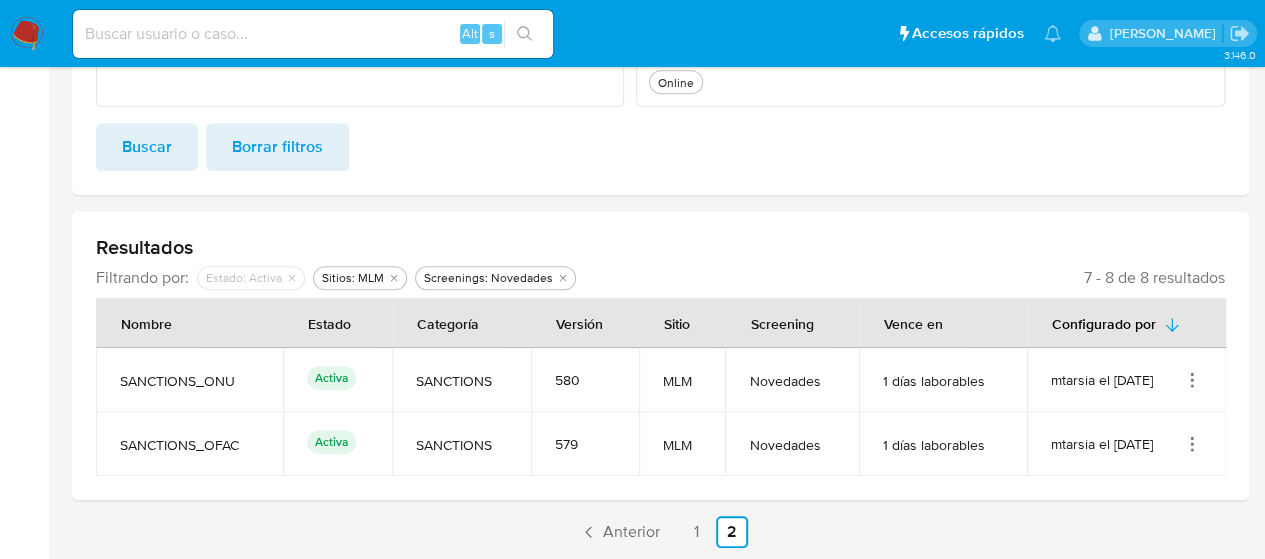 click 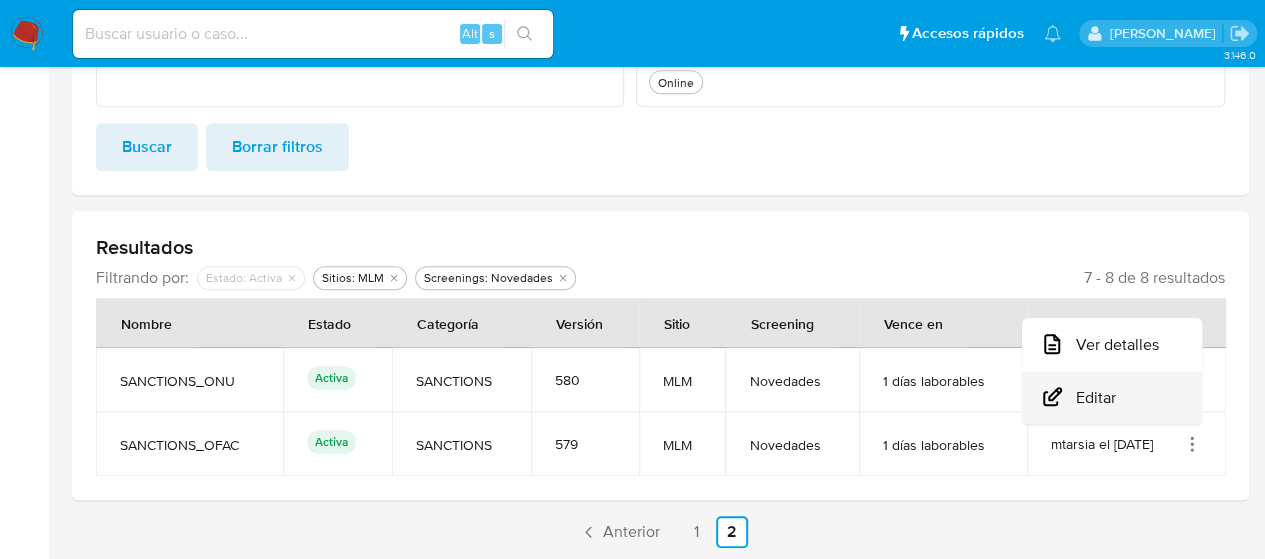 click on "Editar" at bounding box center [1112, 397] 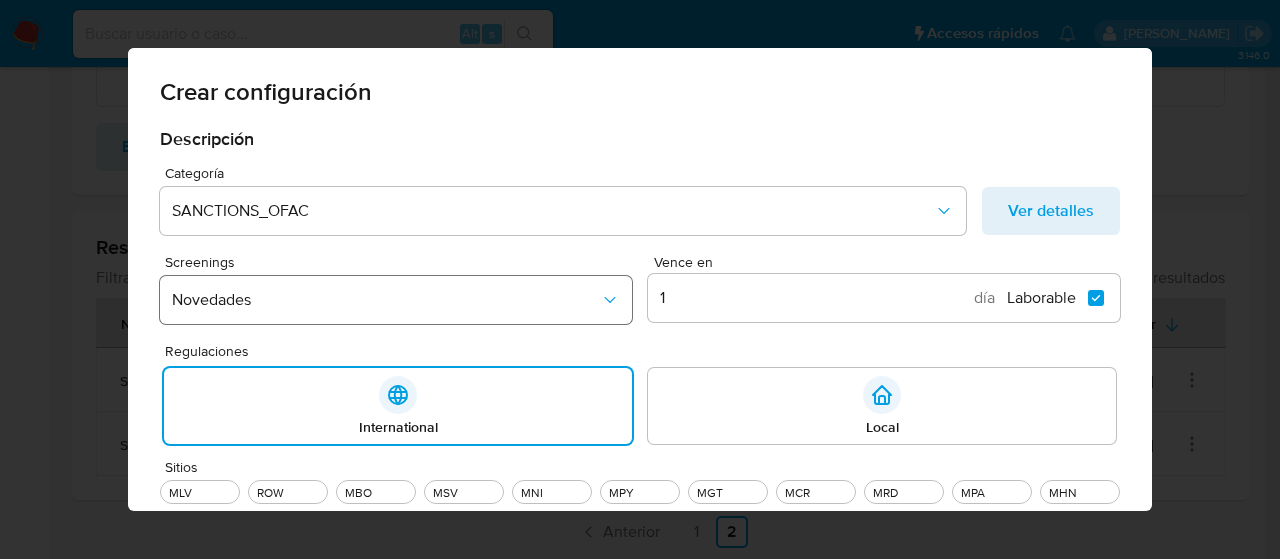 click on "Novedades" at bounding box center (386, 300) 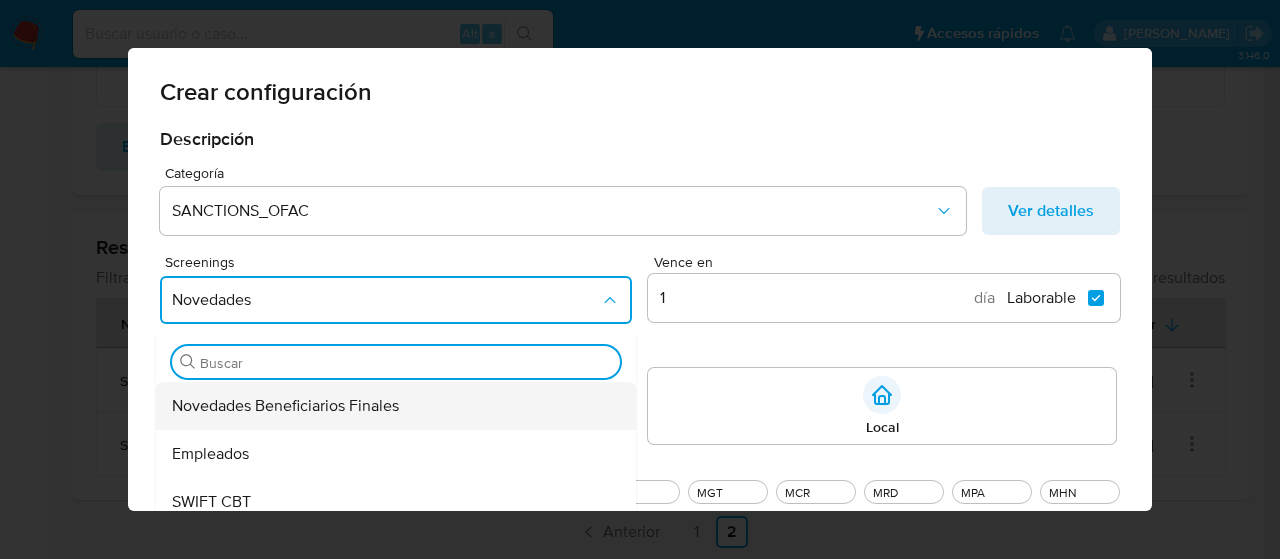 click on "Novedades Beneficiarios Finales" at bounding box center (285, 406) 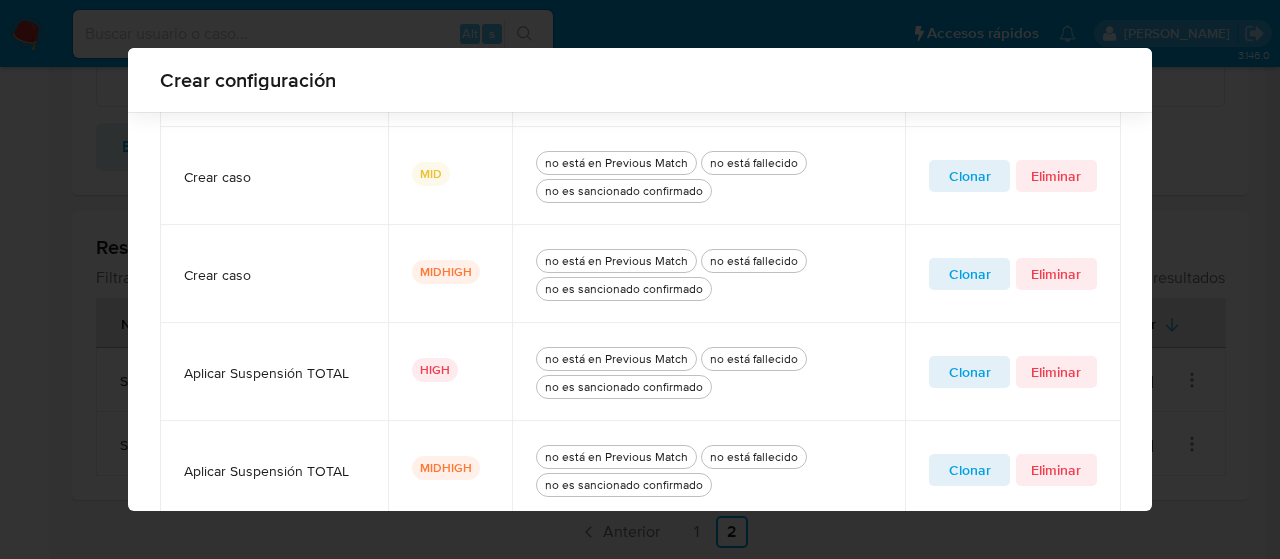 scroll, scrollTop: 1012, scrollLeft: 0, axis: vertical 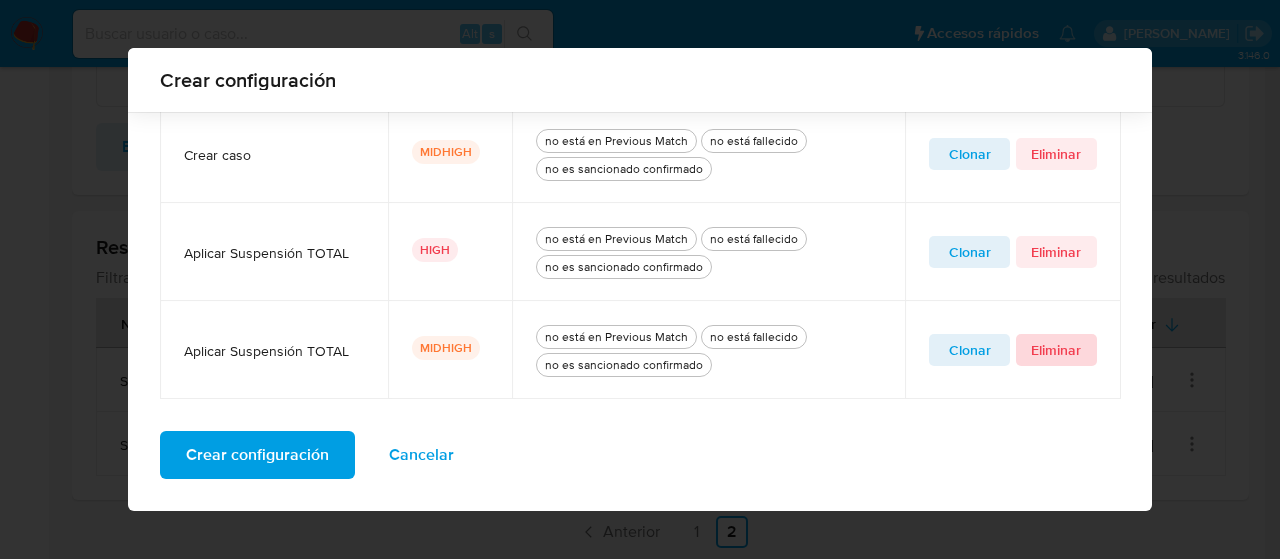 click on "Eliminar" at bounding box center [1056, 350] 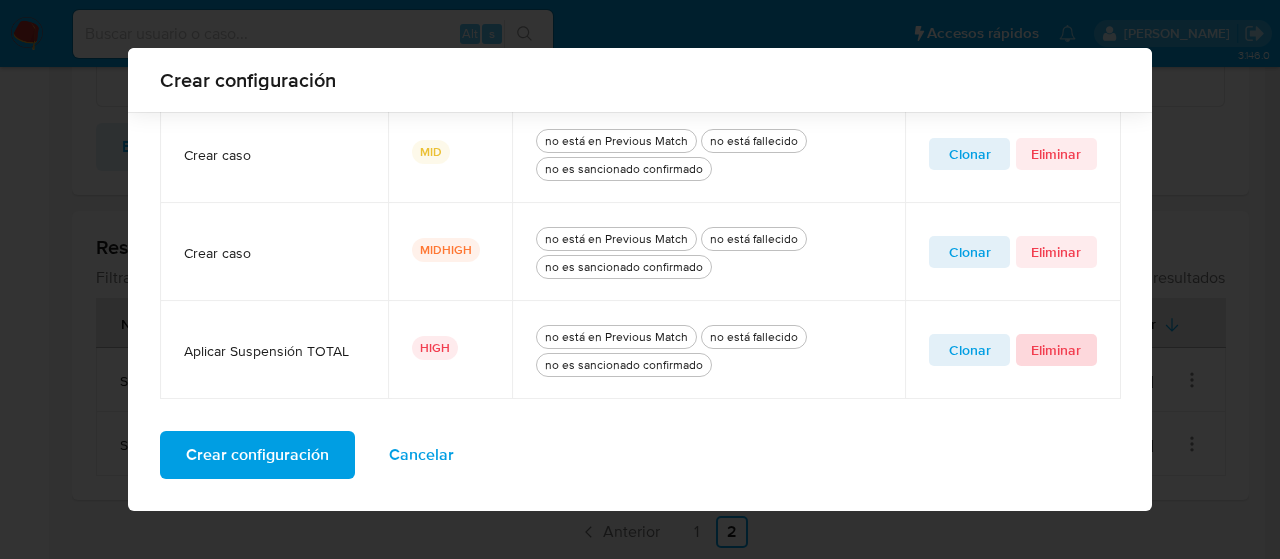 click on "Eliminar" at bounding box center [1056, 350] 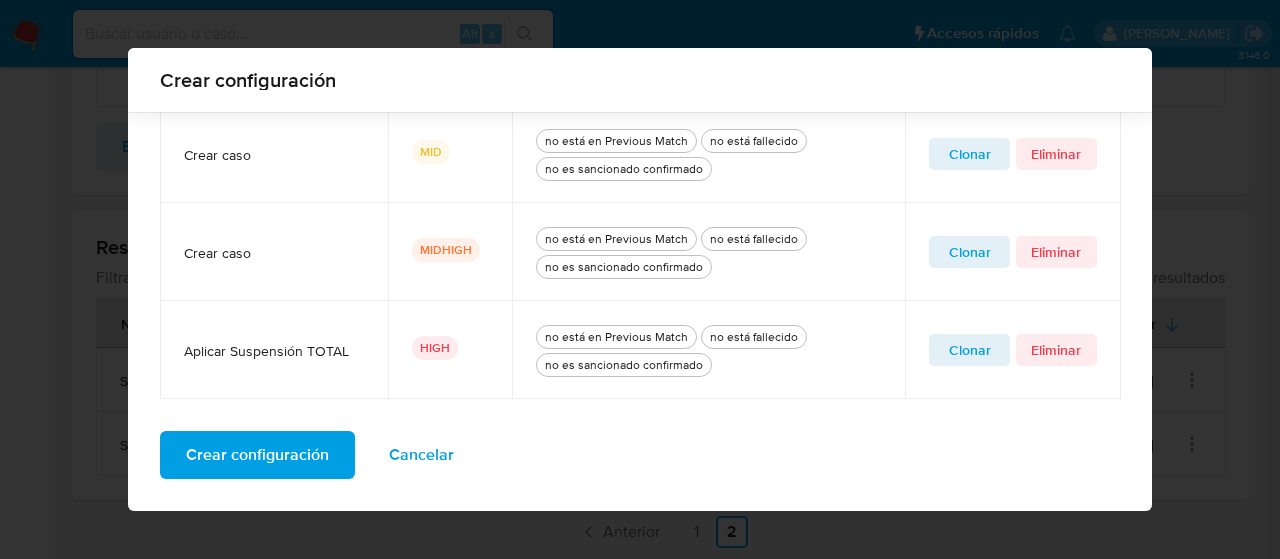scroll, scrollTop: 816, scrollLeft: 0, axis: vertical 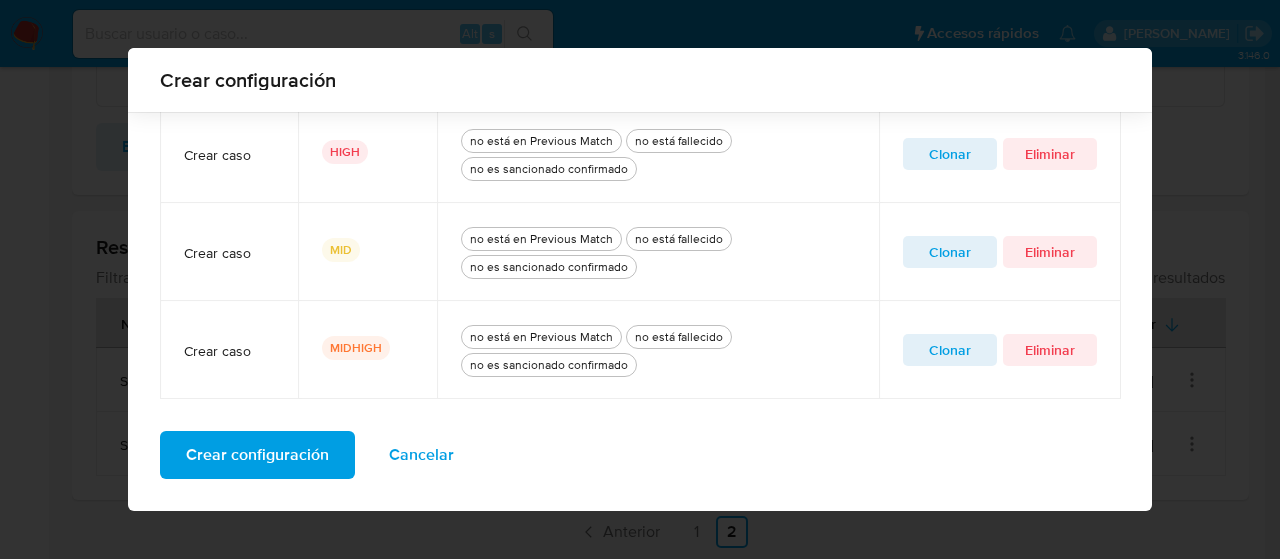 click on "Crear configuración" at bounding box center [257, 455] 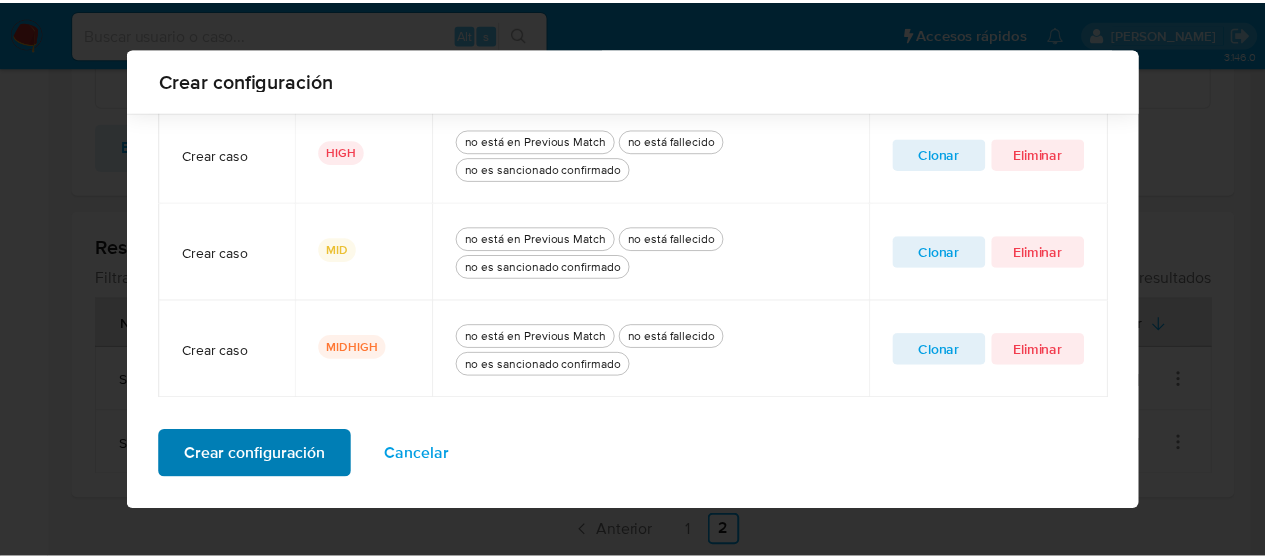 scroll, scrollTop: 212, scrollLeft: 0, axis: vertical 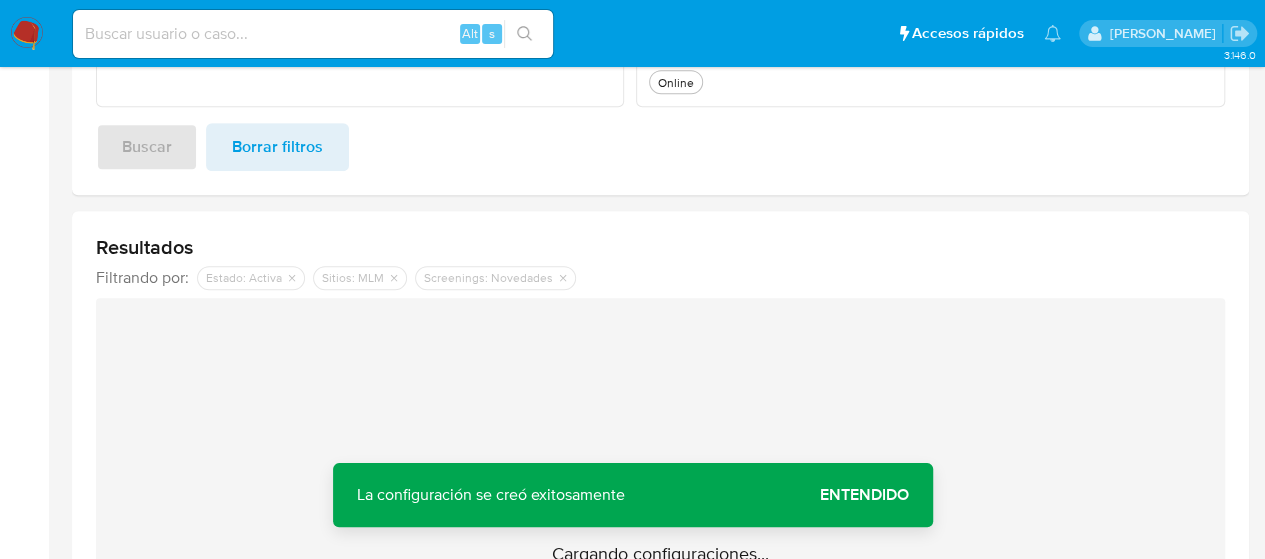 click on "Entendido" at bounding box center (864, 495) 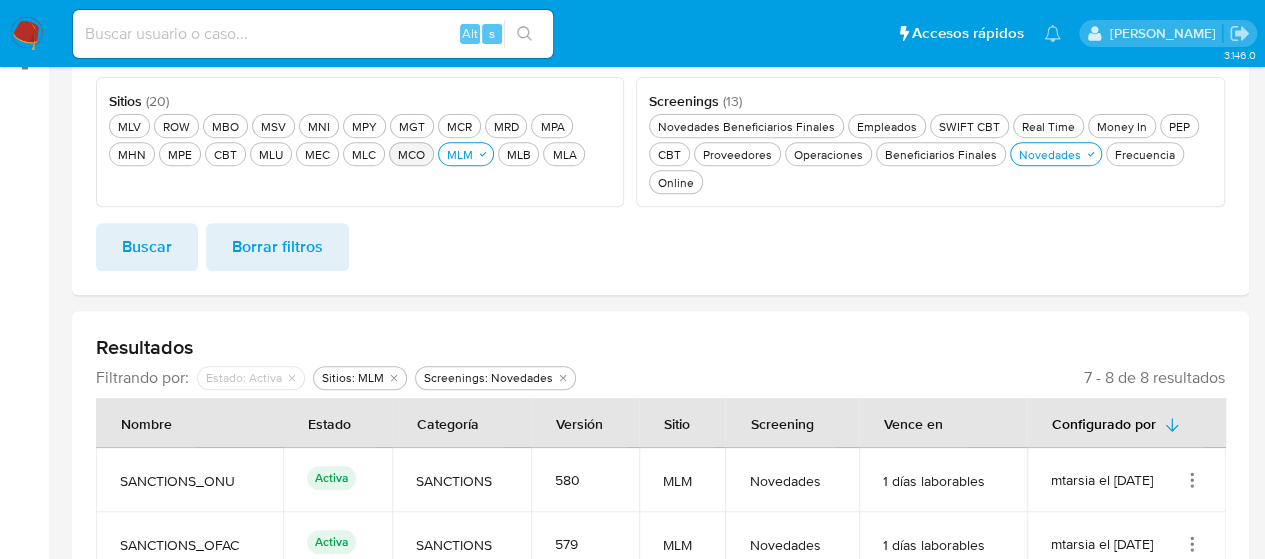 scroll, scrollTop: 450, scrollLeft: 0, axis: vertical 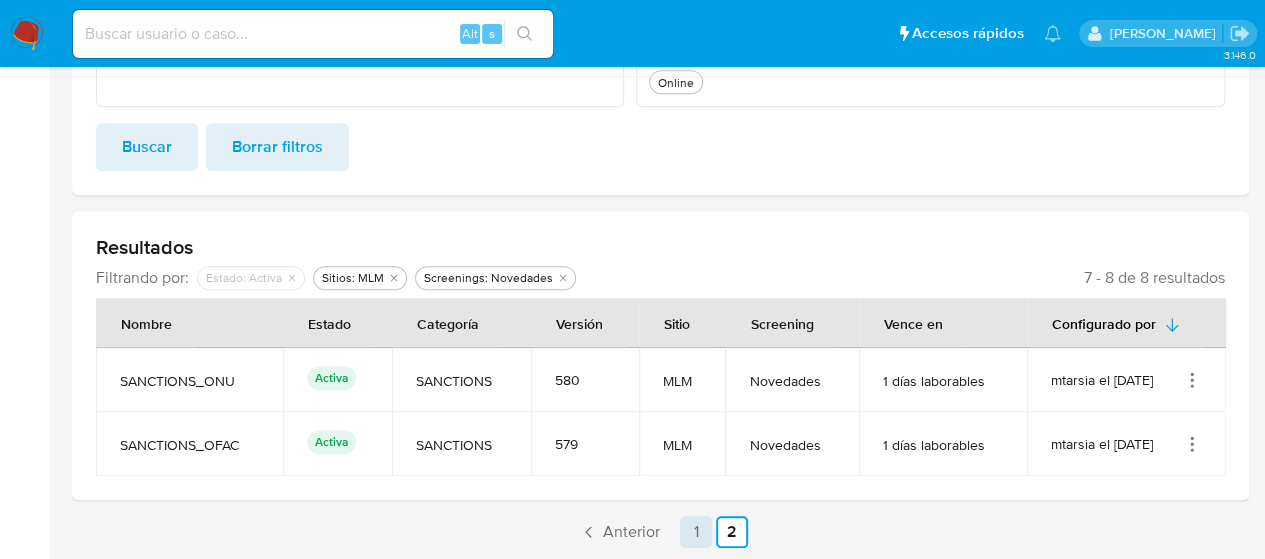 click on "1" at bounding box center (696, 532) 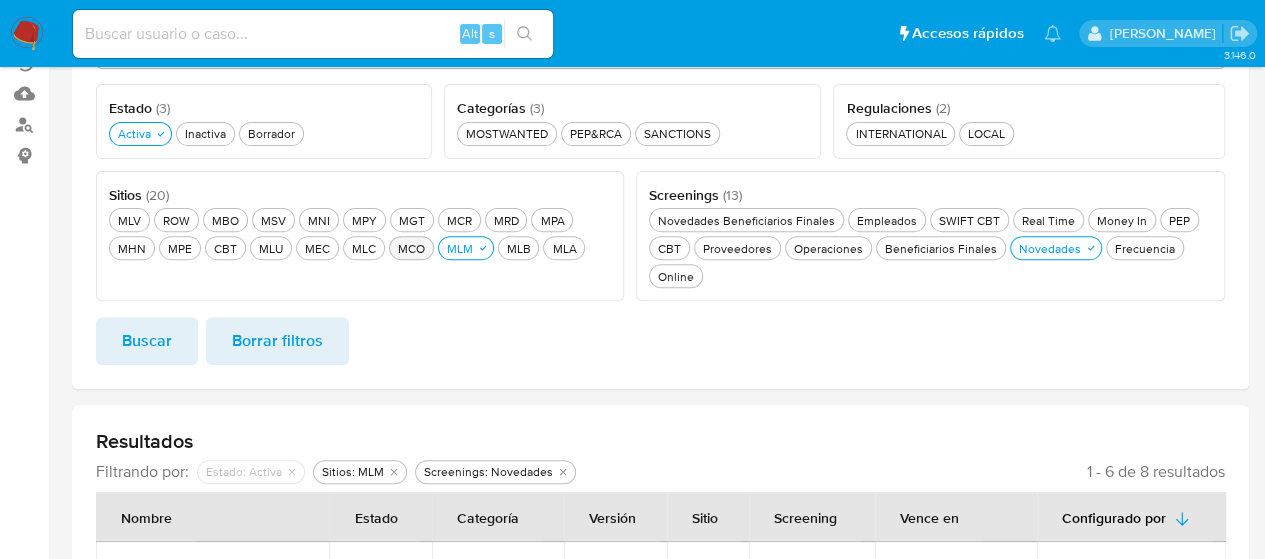 scroll, scrollTop: 250, scrollLeft: 0, axis: vertical 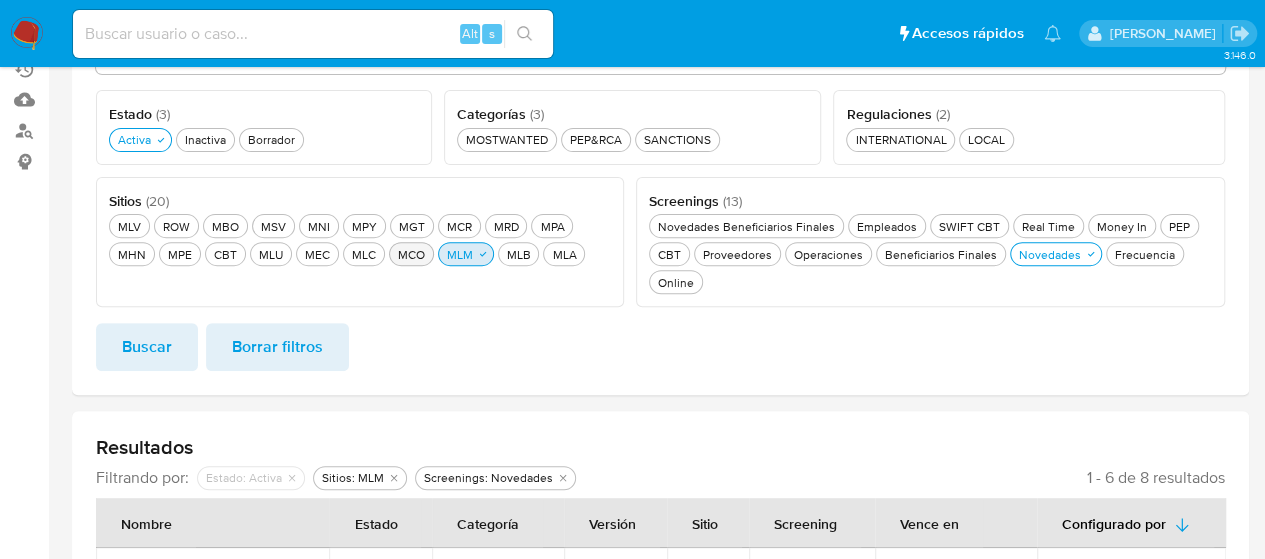 click on "MLM MLM" at bounding box center (460, 254) 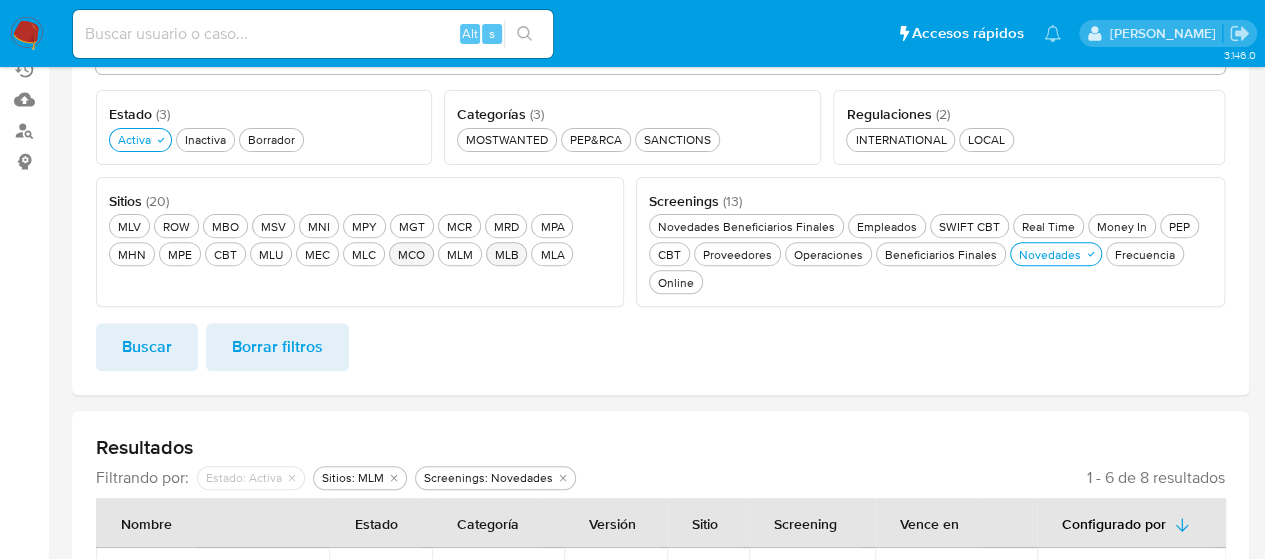 click on "MLB MLB" at bounding box center [506, 254] 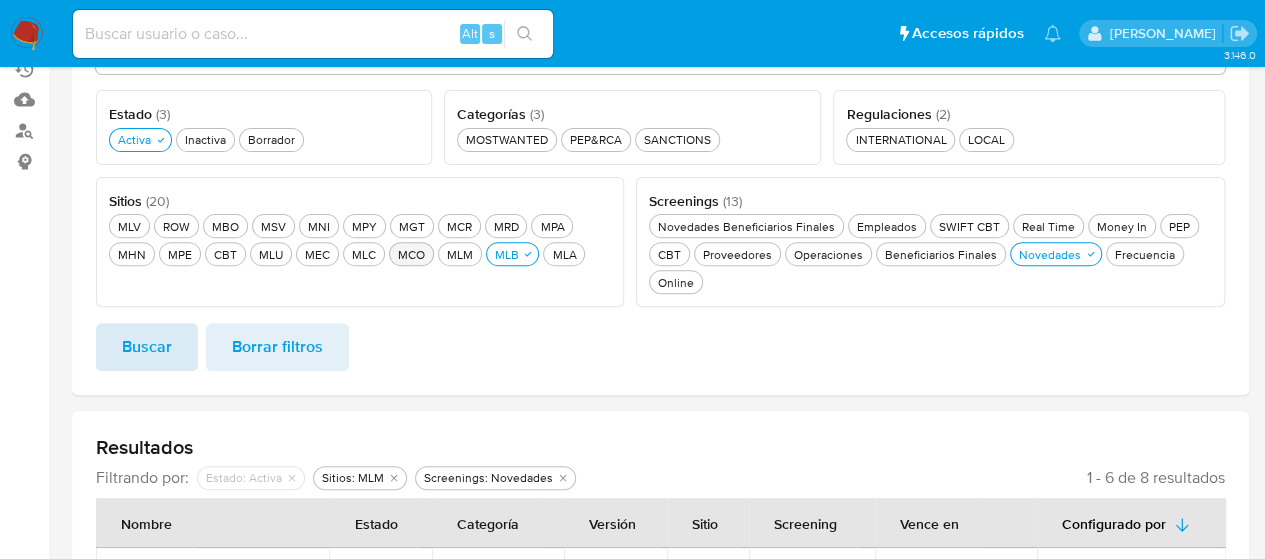 click on "Buscar" at bounding box center [147, 347] 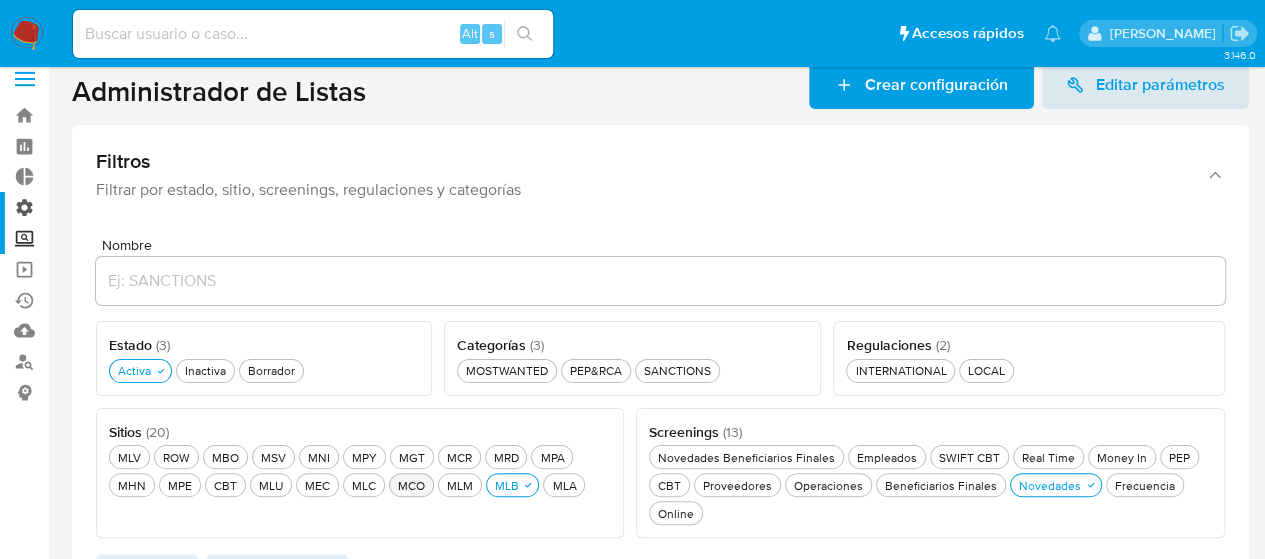 scroll, scrollTop: 0, scrollLeft: 0, axis: both 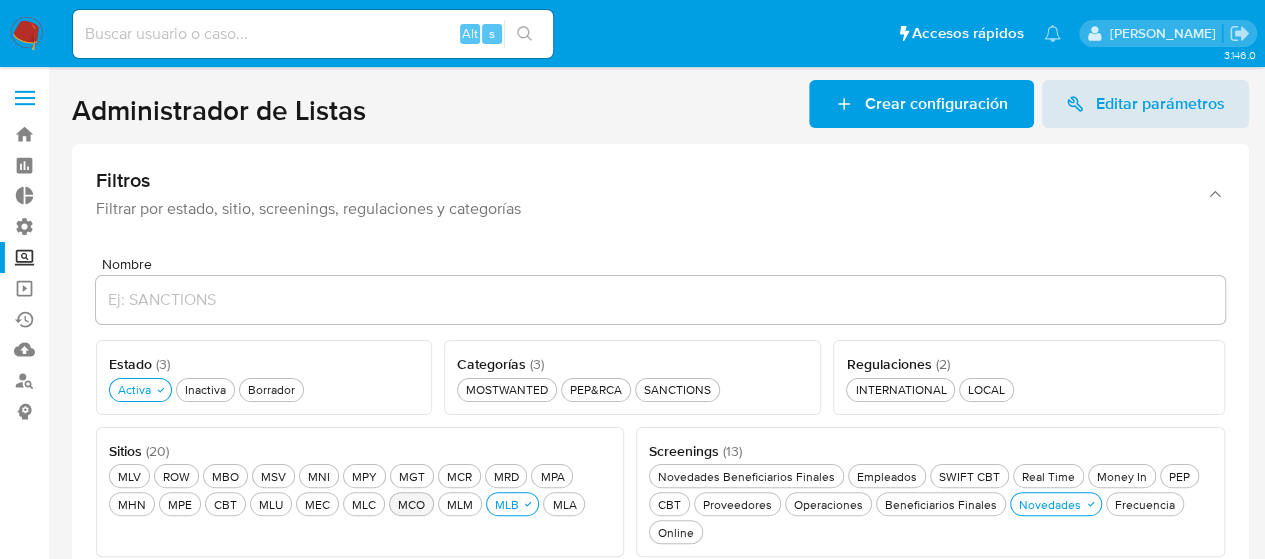 click at bounding box center [25, 98] 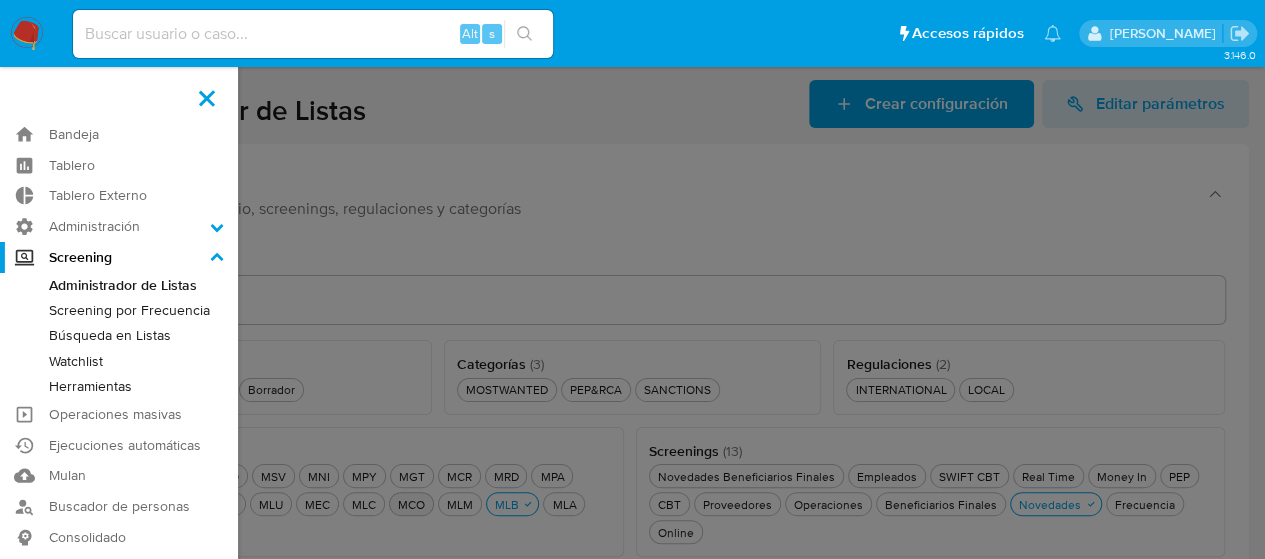click on "Watchlist" at bounding box center [119, 361] 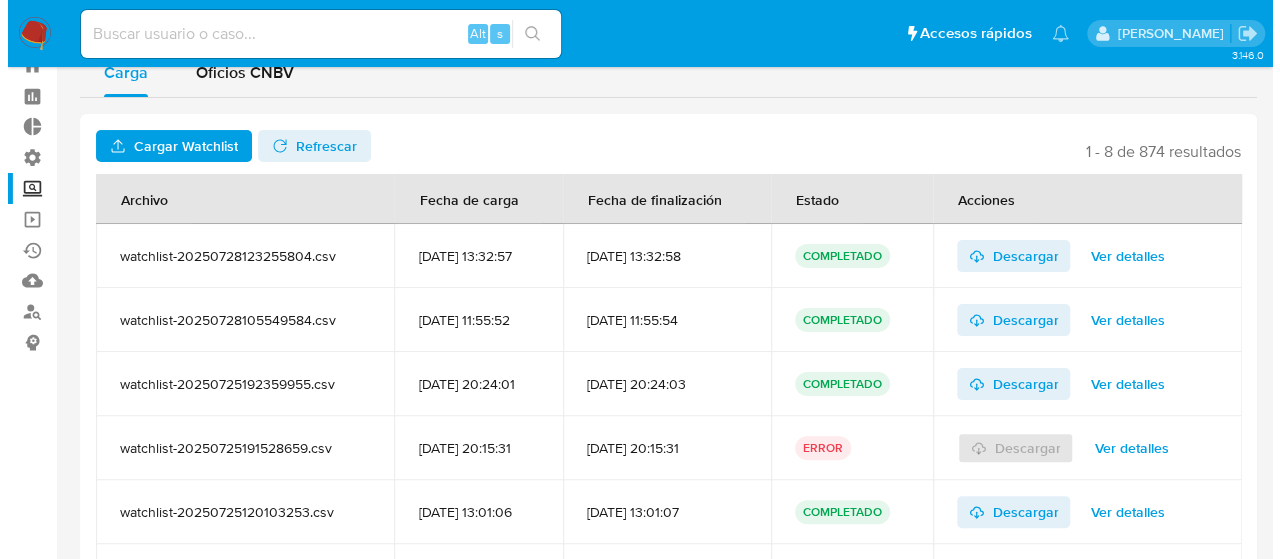 scroll, scrollTop: 100, scrollLeft: 0, axis: vertical 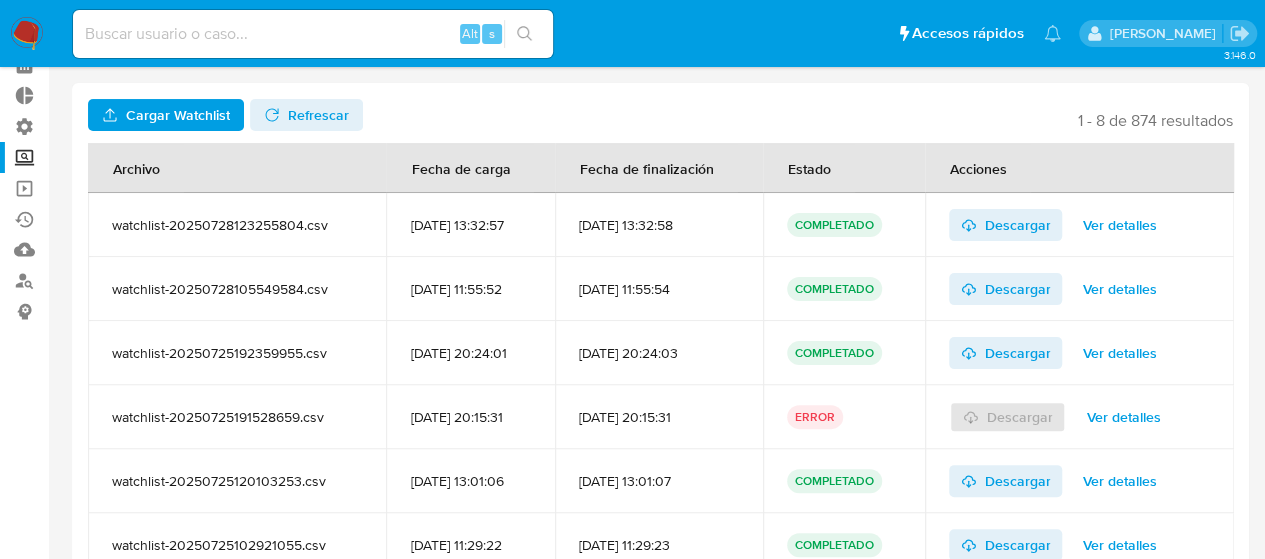 click on "Ver detalles" at bounding box center [1119, 225] 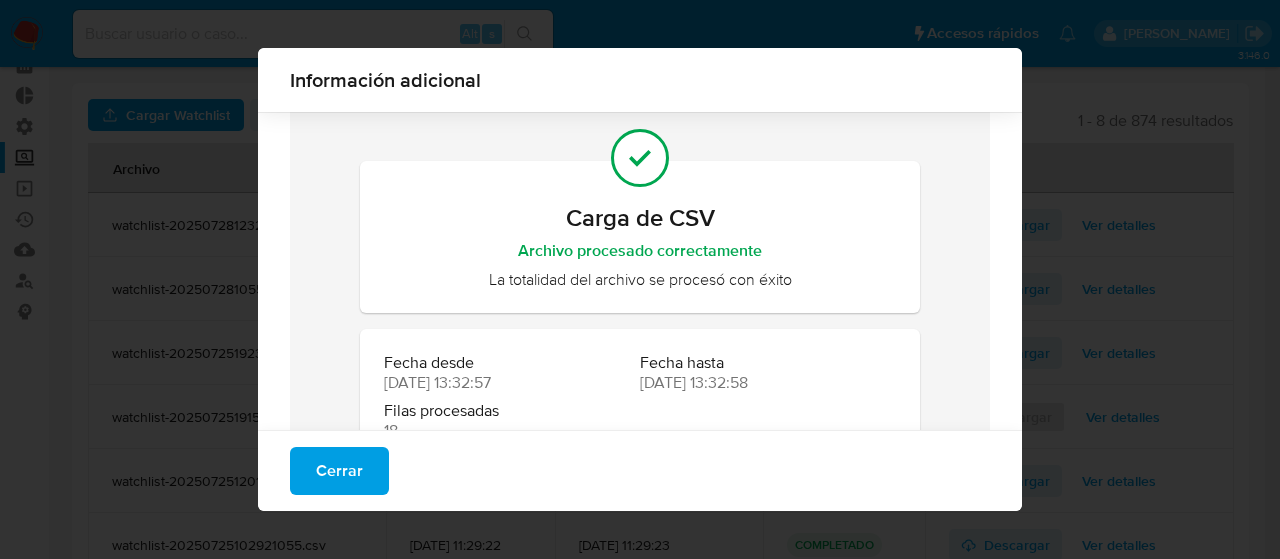 scroll, scrollTop: 146, scrollLeft: 0, axis: vertical 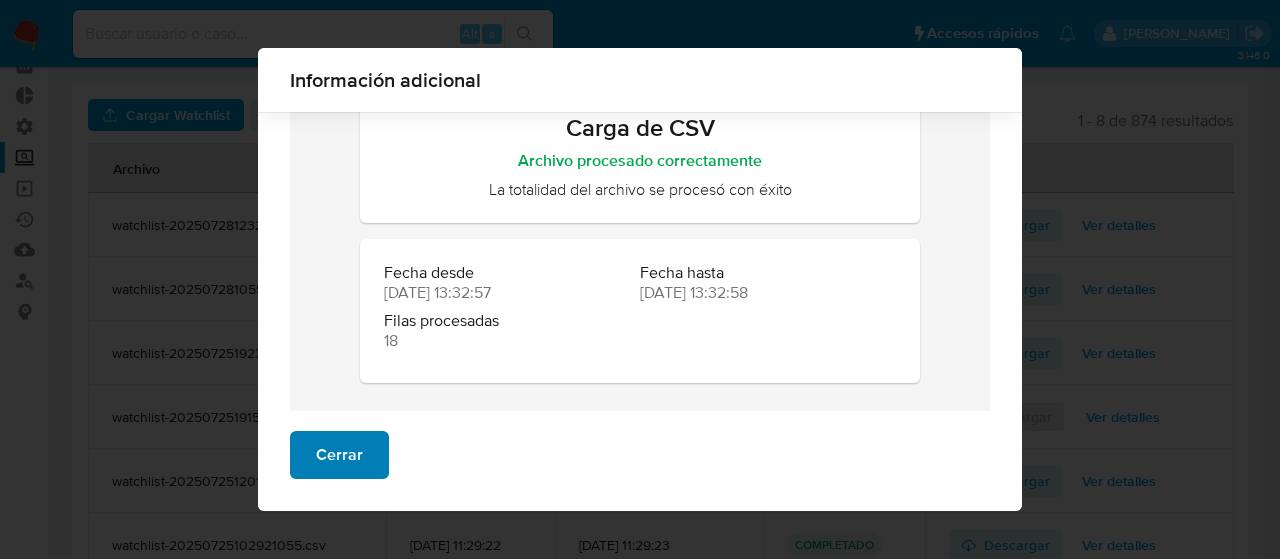 click on "Cerrar" at bounding box center [339, 455] 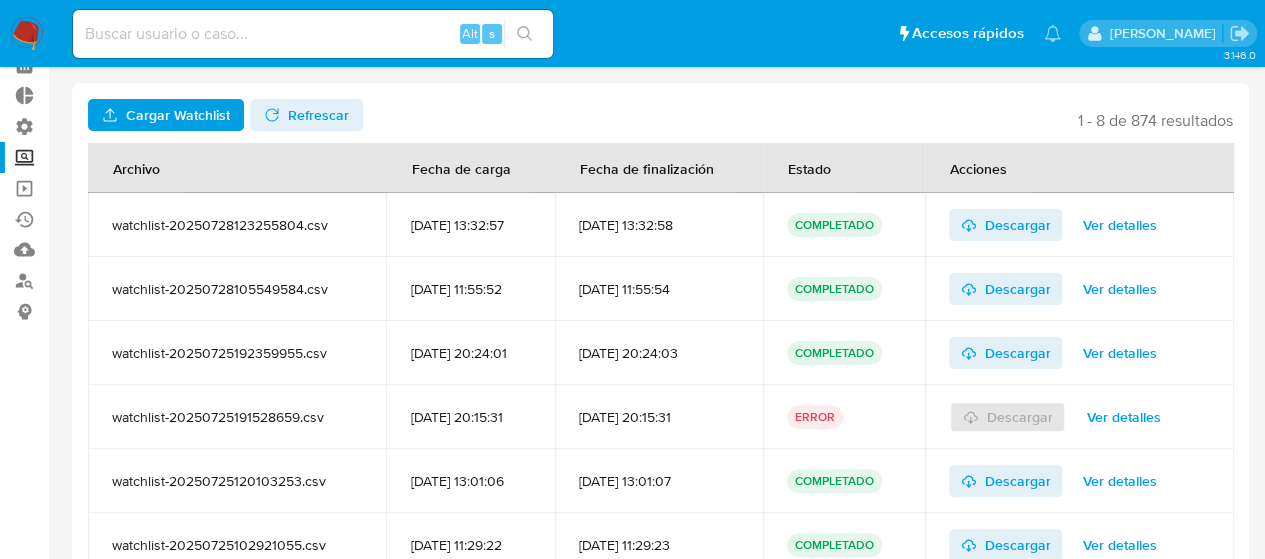 click on "Ver detalles" at bounding box center (1119, 289) 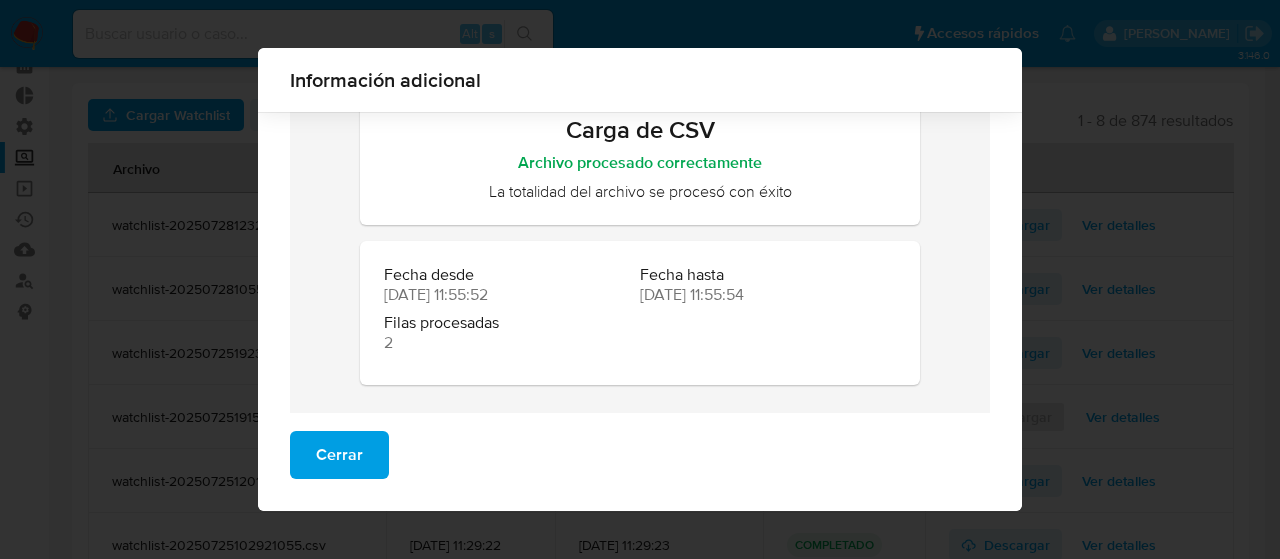 scroll, scrollTop: 146, scrollLeft: 0, axis: vertical 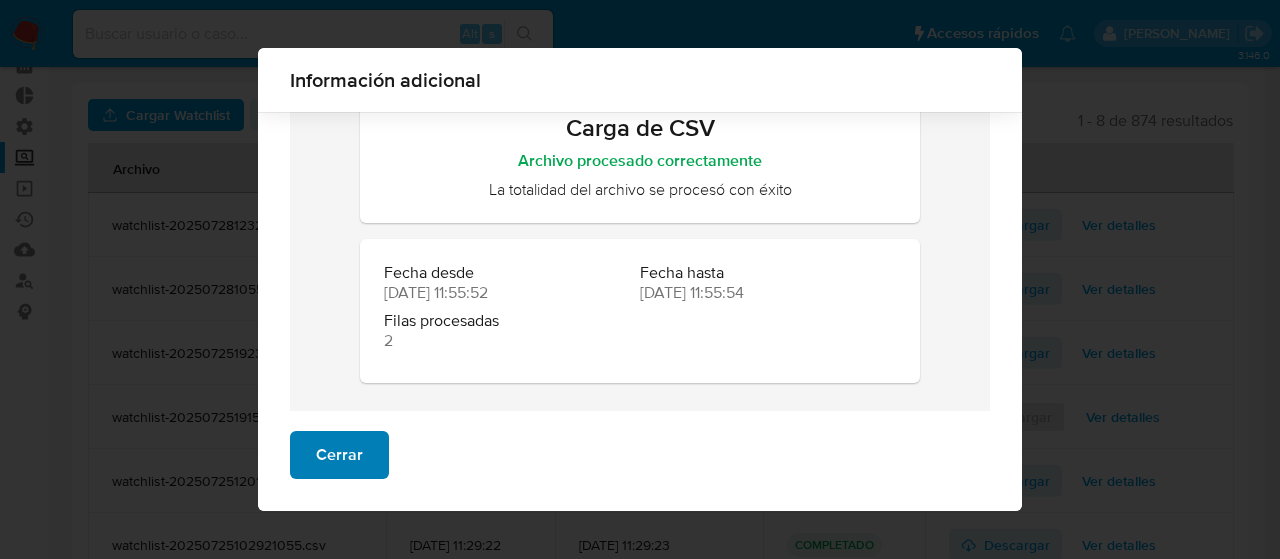 click on "Cerrar" at bounding box center [339, 455] 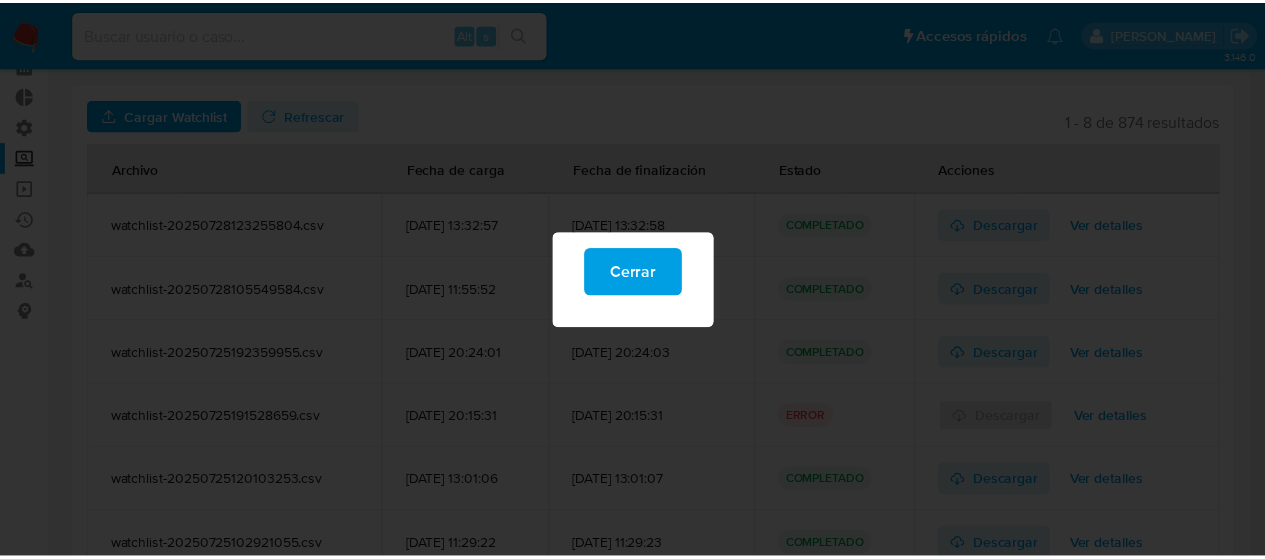 scroll, scrollTop: 0, scrollLeft: 0, axis: both 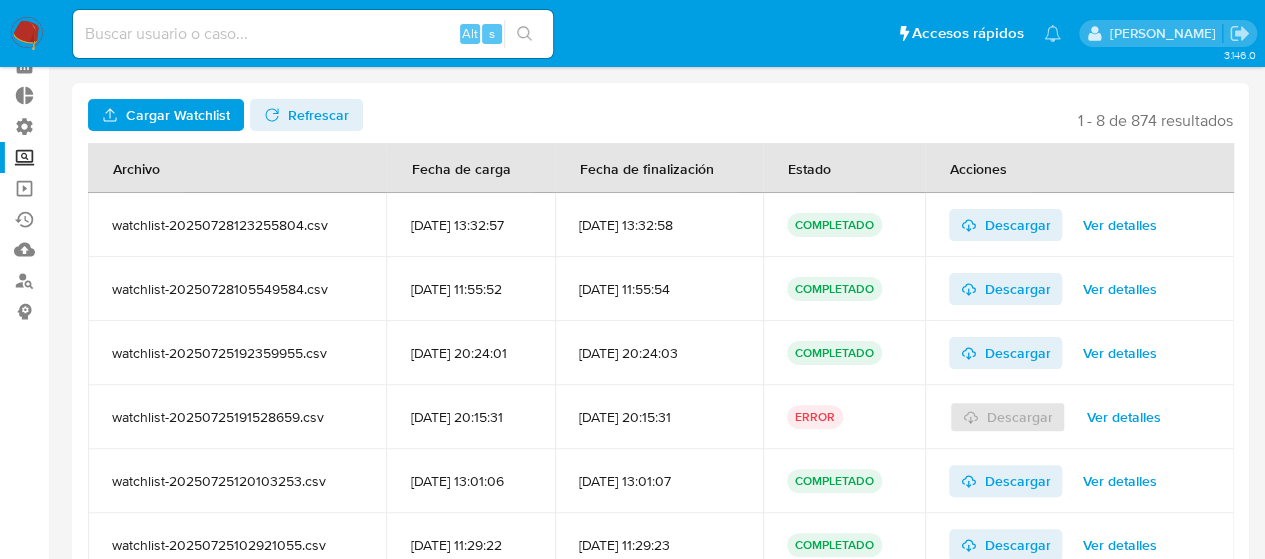 drag, startPoint x: 683, startPoint y: 286, endPoint x: 452, endPoint y: 285, distance: 231.00217 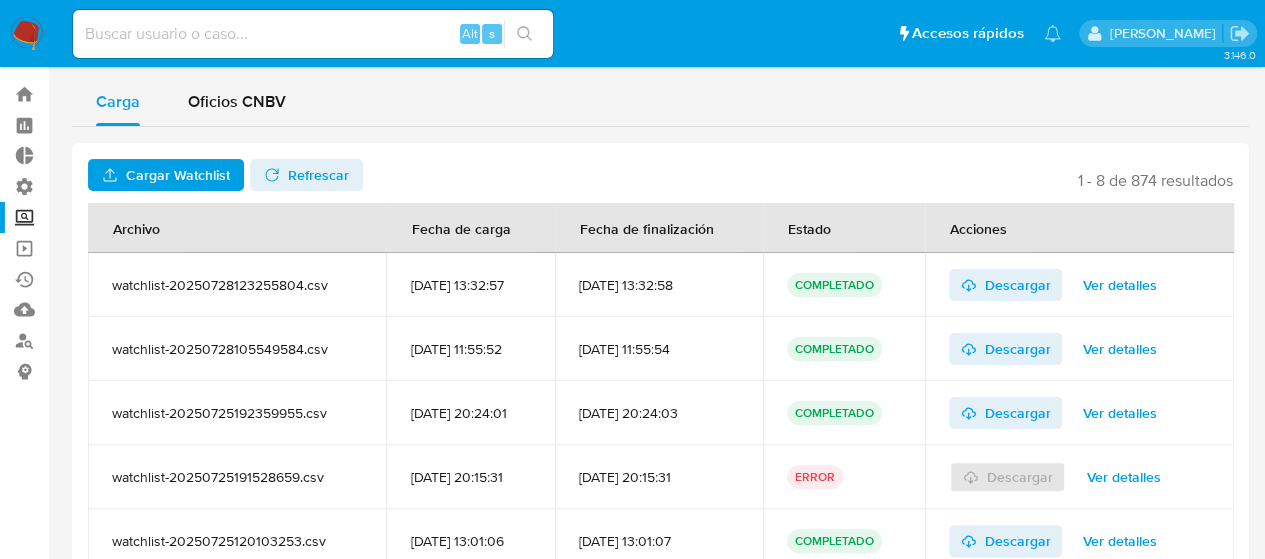 scroll, scrollTop: 0, scrollLeft: 0, axis: both 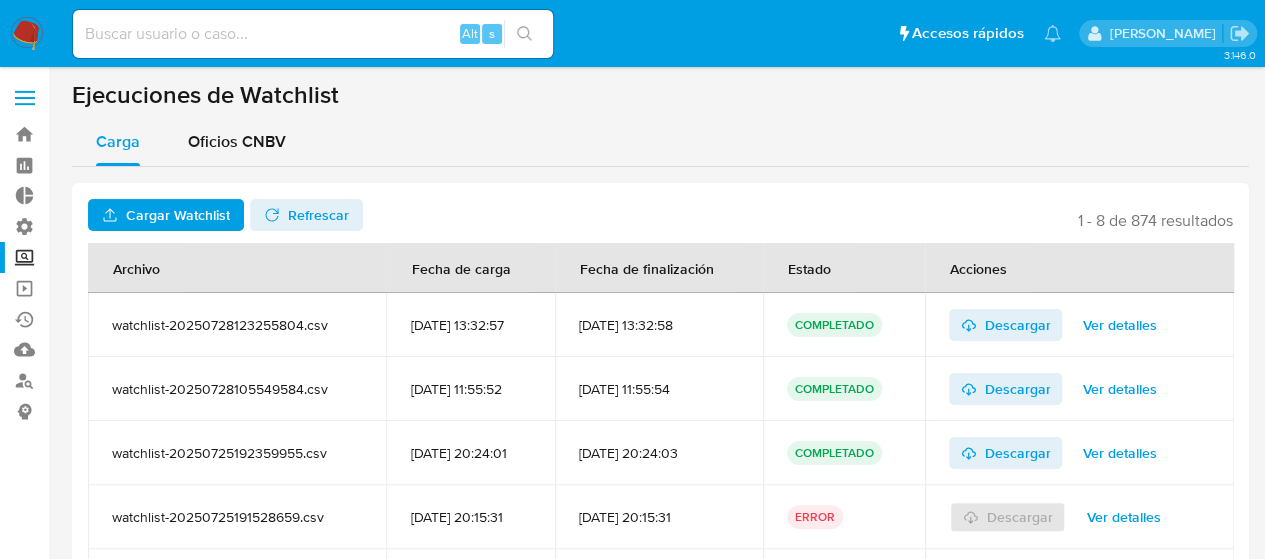 click at bounding box center [25, 98] 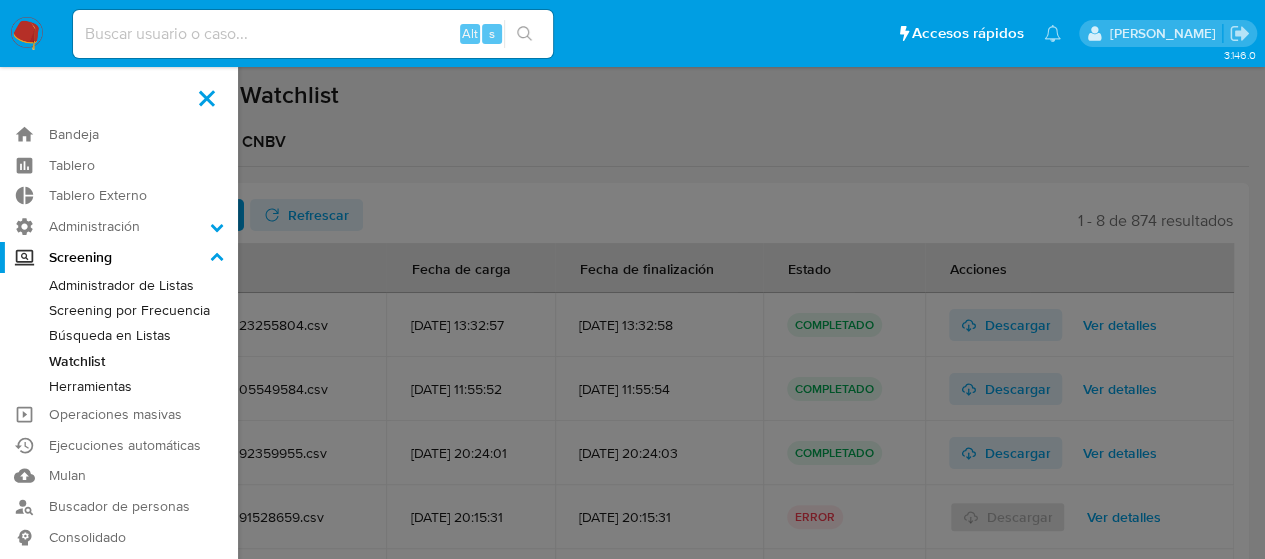 click on "Administrador de Listas" at bounding box center (119, 285) 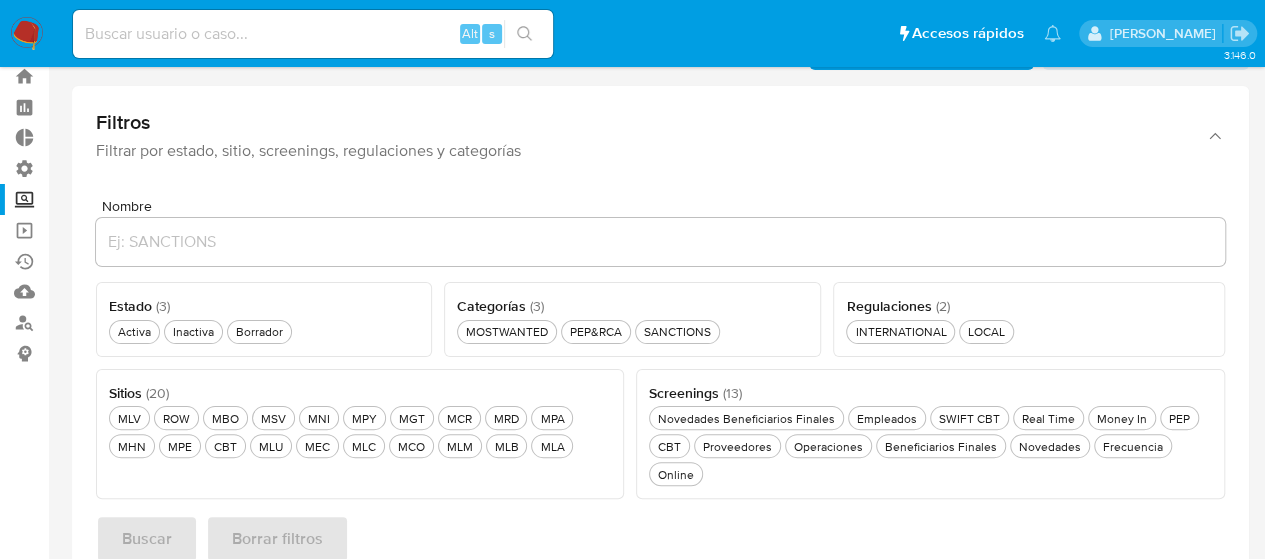 scroll, scrollTop: 100, scrollLeft: 0, axis: vertical 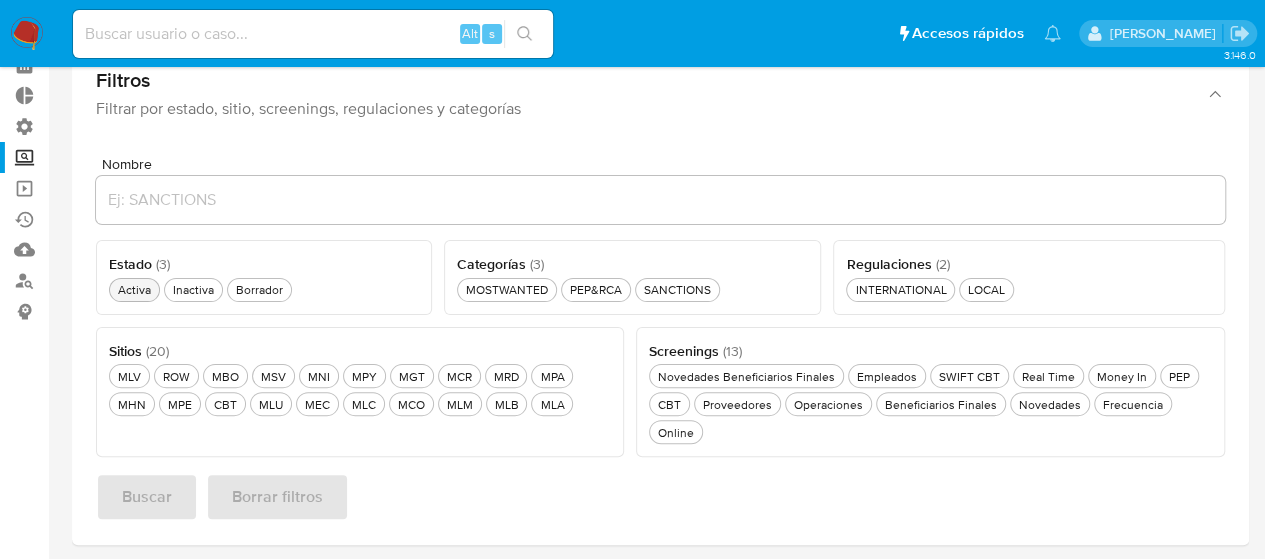click on "Activa Activa" at bounding box center [134, 289] 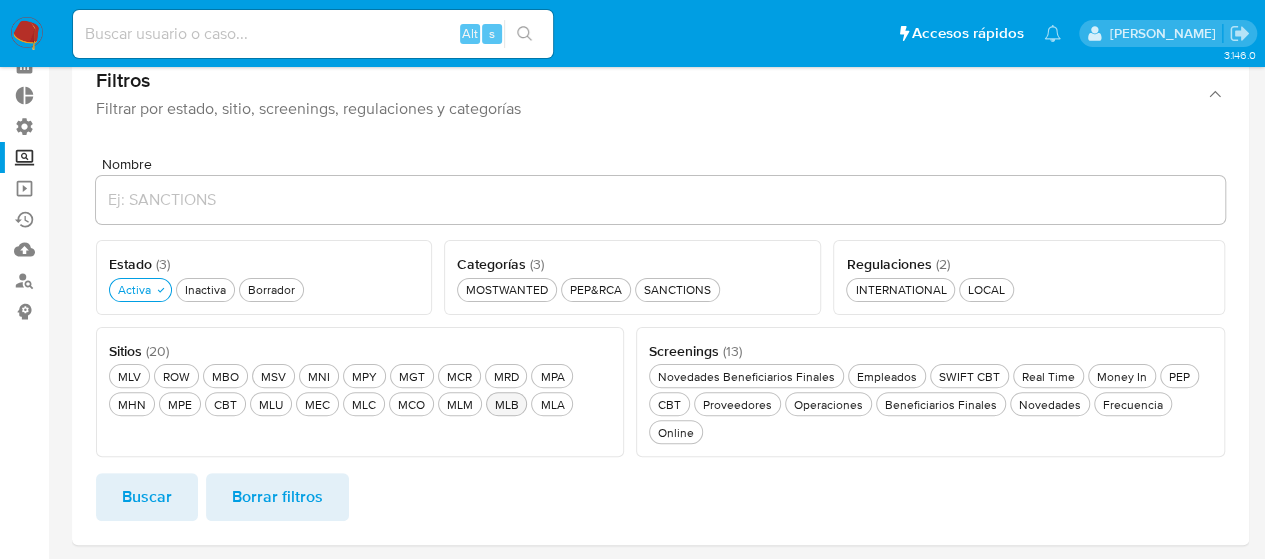 click on "MLB MLB" at bounding box center [506, 404] 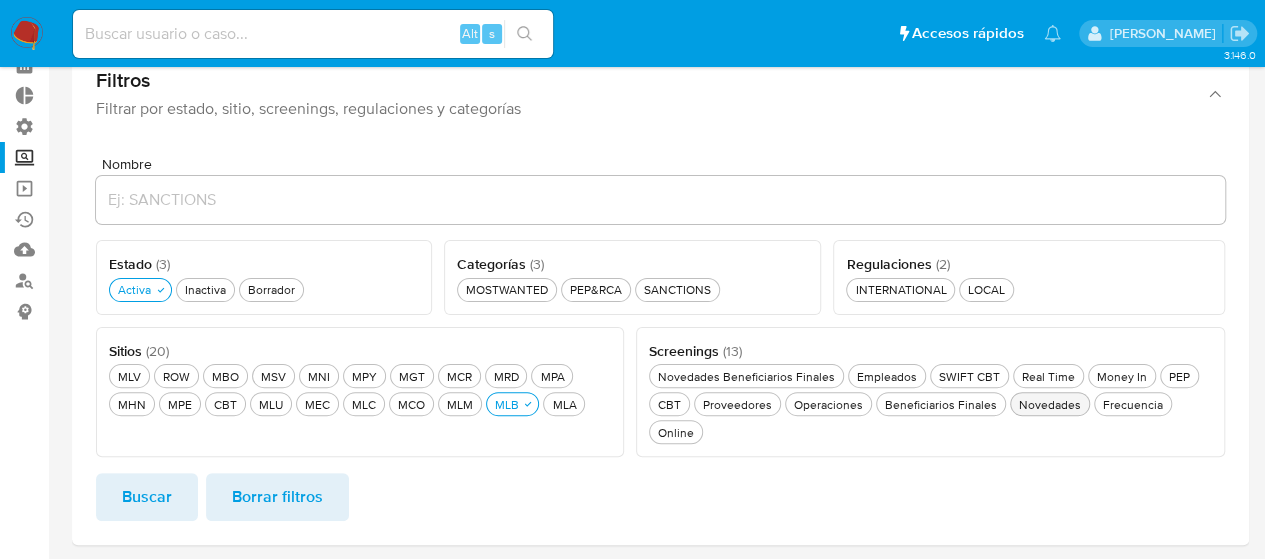 click on "Novedades Novedades" at bounding box center (1050, 404) 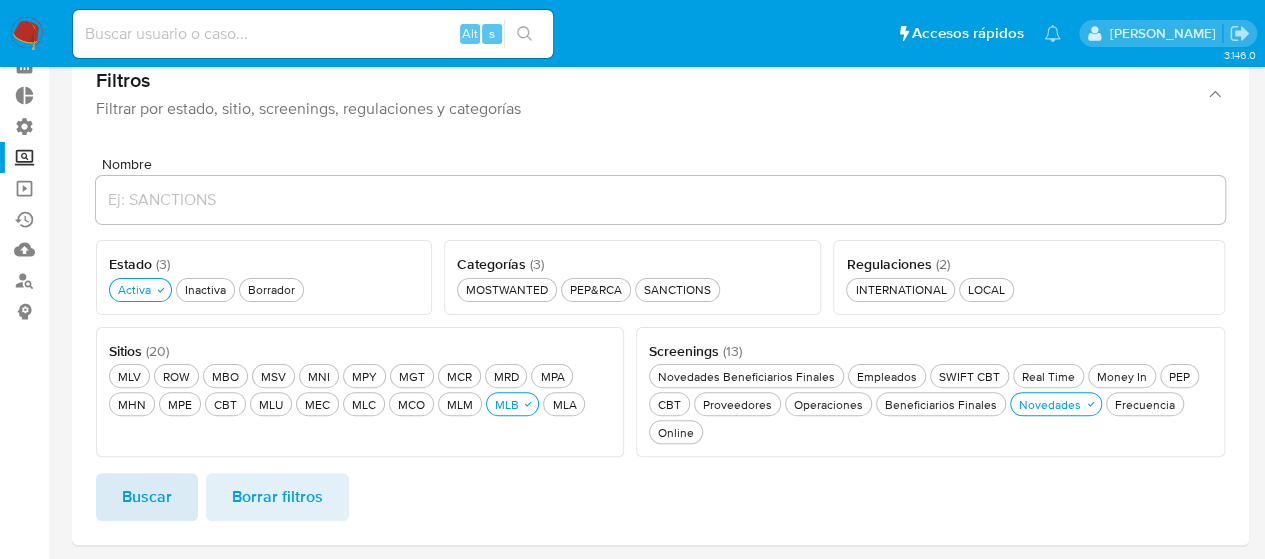click on "Buscar" at bounding box center (147, 497) 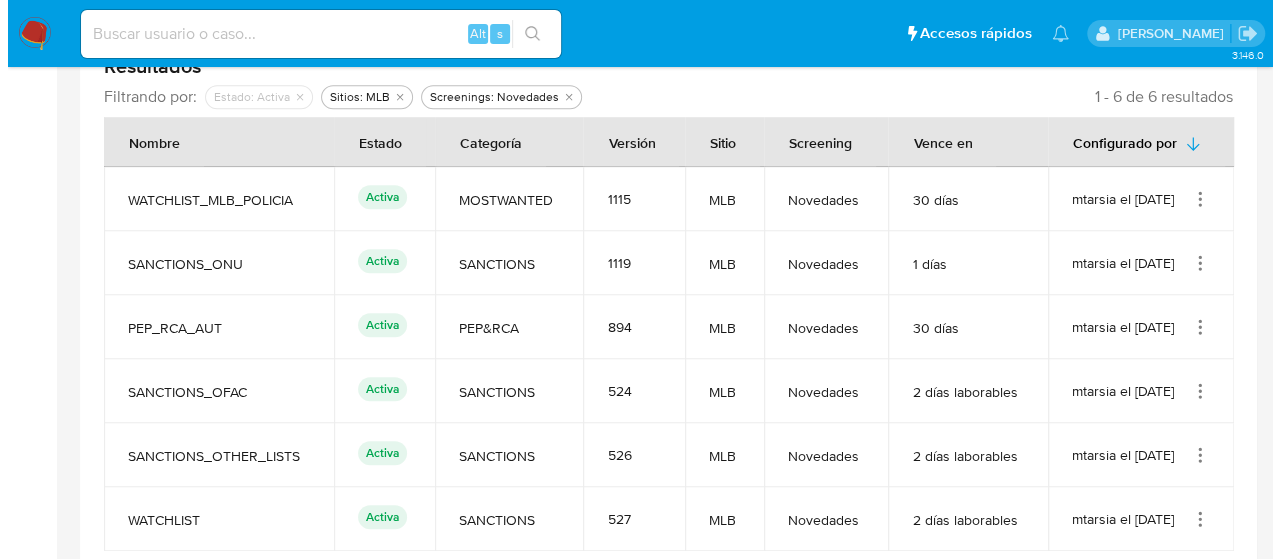 scroll, scrollTop: 658, scrollLeft: 0, axis: vertical 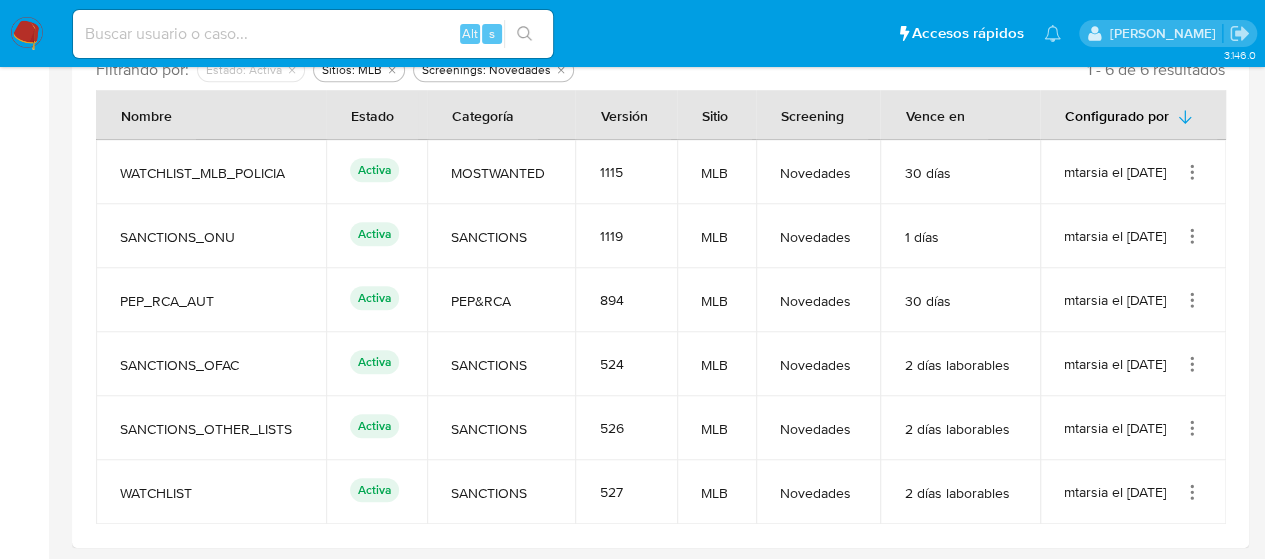 click 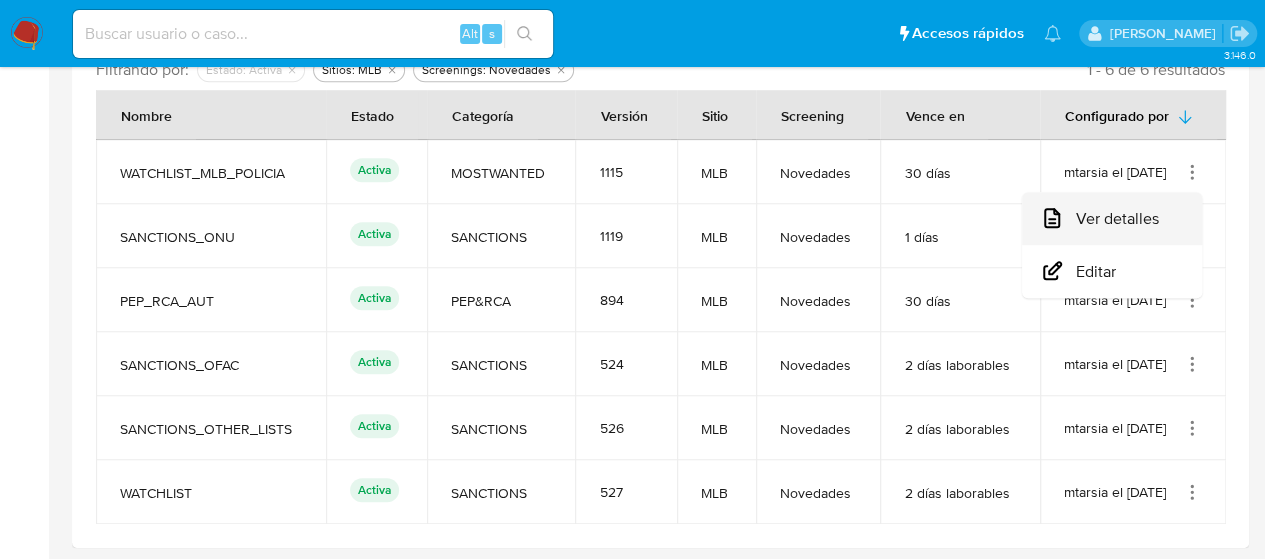 click on "Ver detalles" at bounding box center [1112, 218] 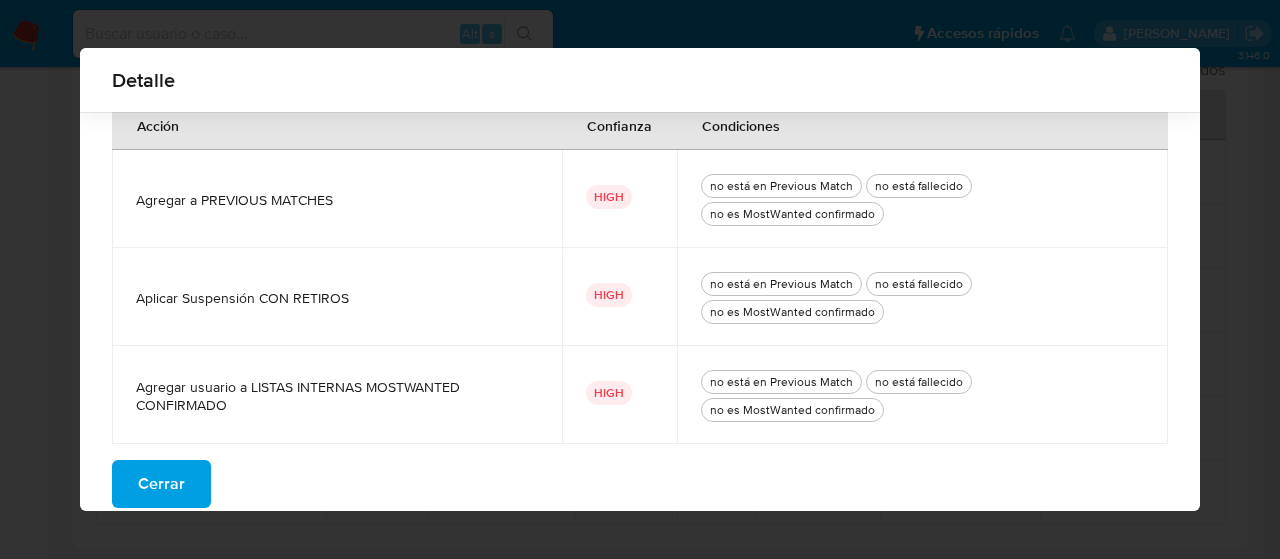scroll, scrollTop: 188, scrollLeft: 0, axis: vertical 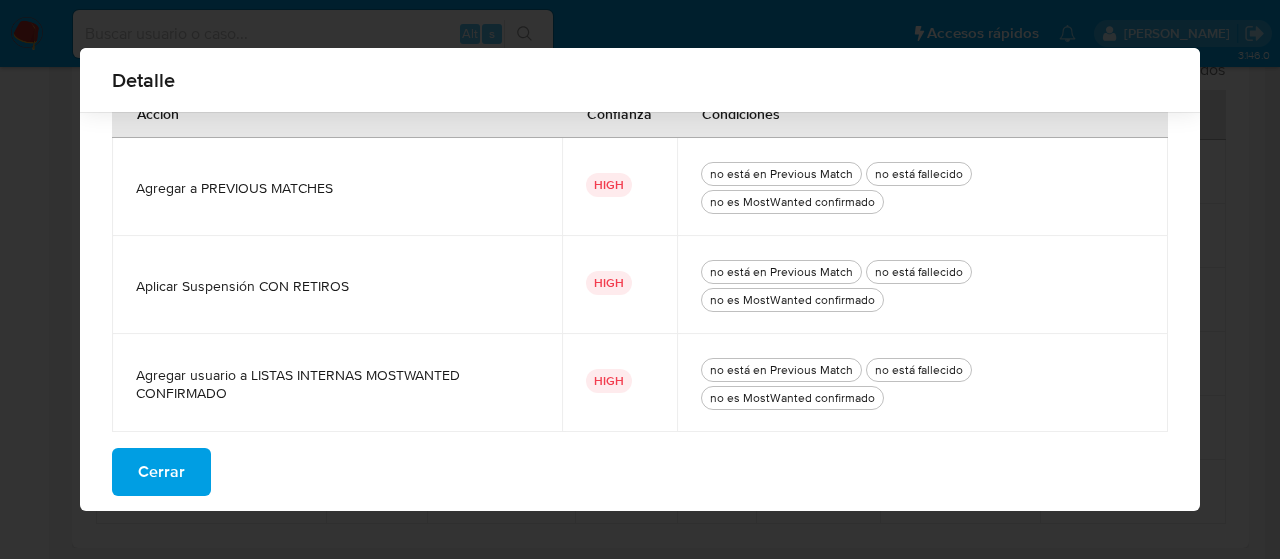 click on "Agregar usuario a LISTAS INTERNAS MOSTWANTED CONFIRMADO" at bounding box center (337, 384) 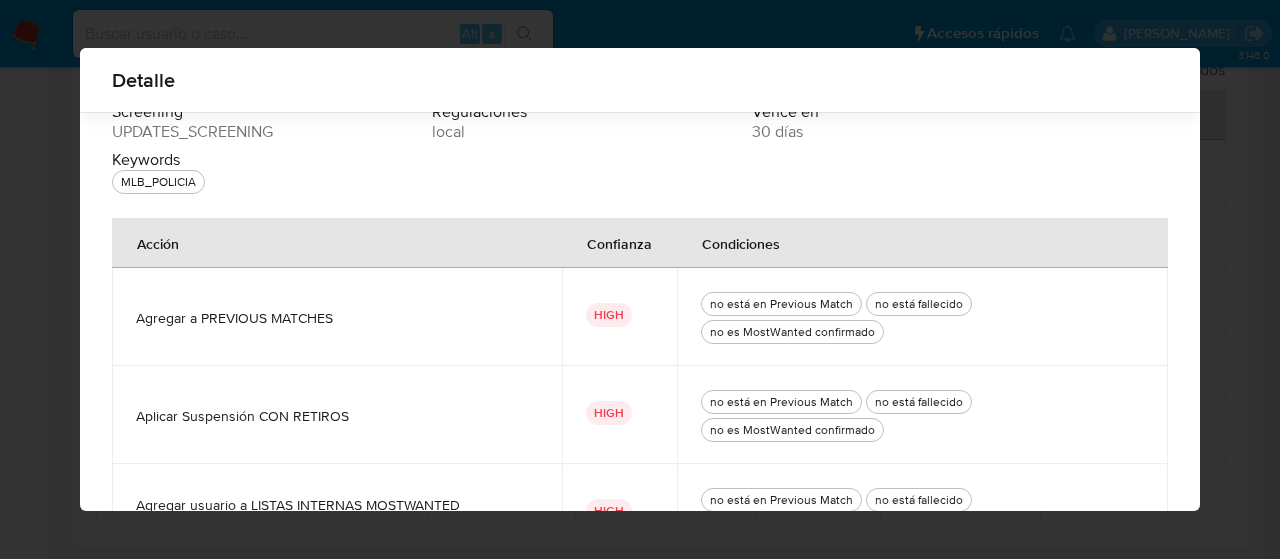 scroll, scrollTop: 184, scrollLeft: 0, axis: vertical 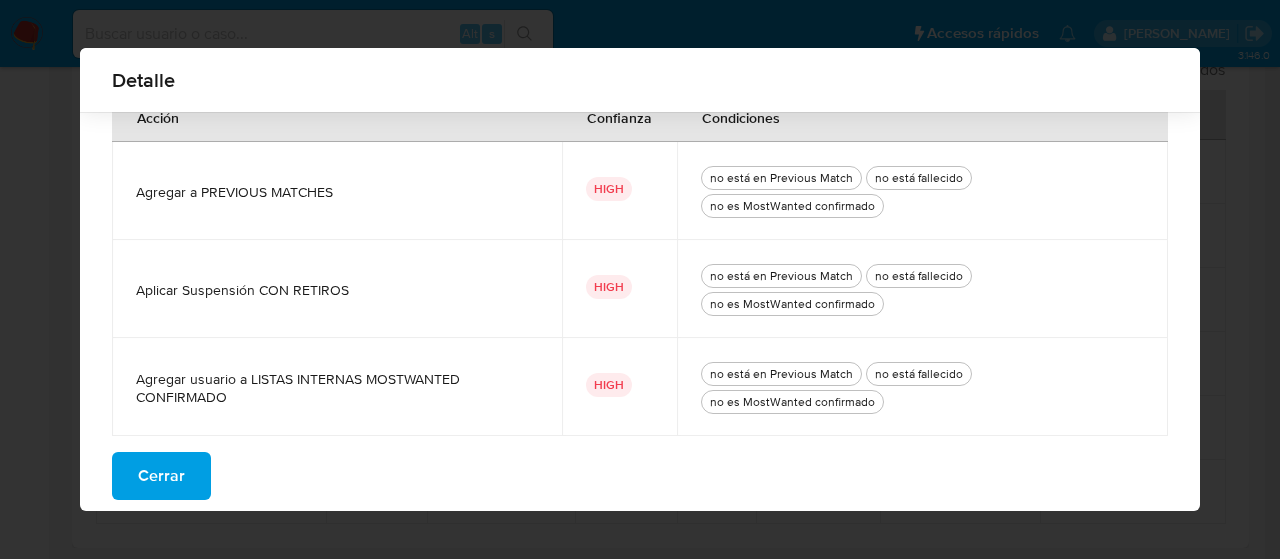 click on "Aplicar Suspensión CON RETIROS" at bounding box center (337, 289) 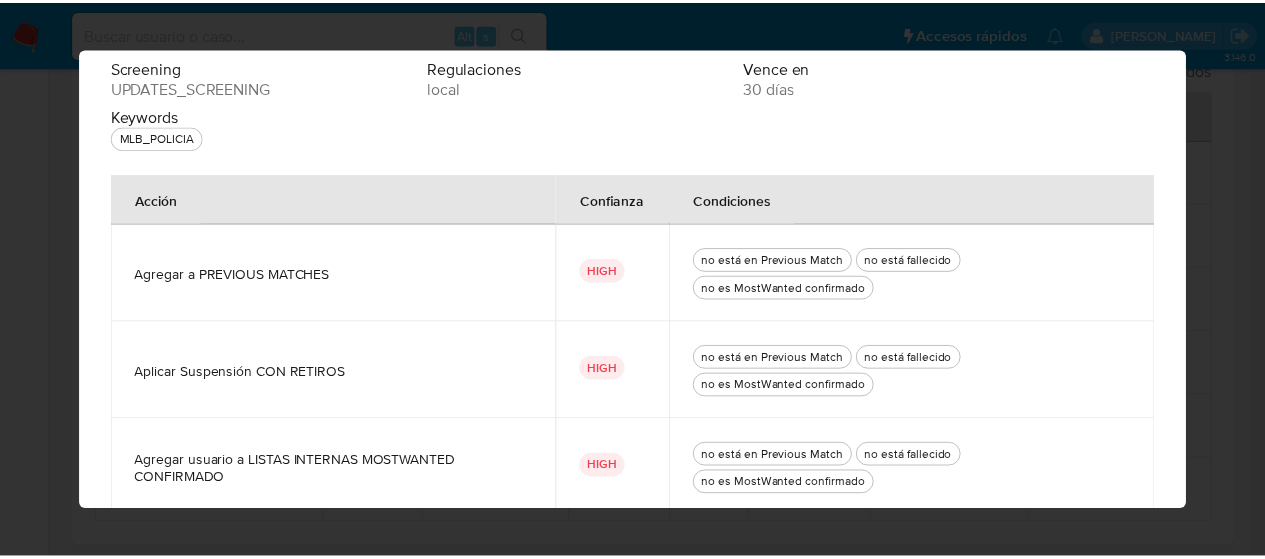 scroll, scrollTop: 188, scrollLeft: 0, axis: vertical 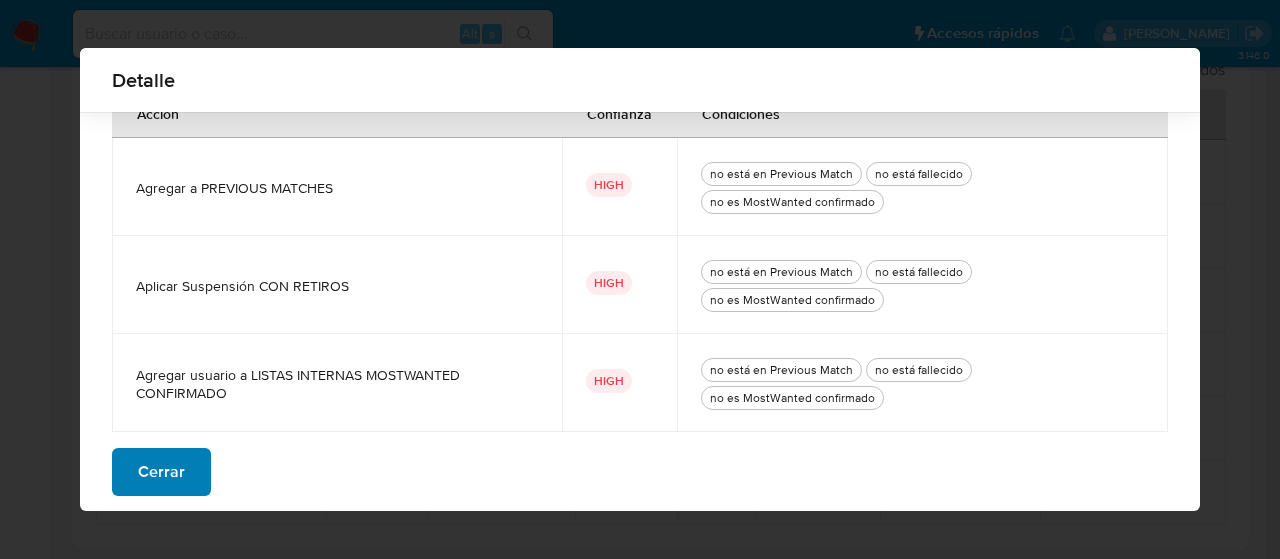 click on "Cerrar" at bounding box center (161, 472) 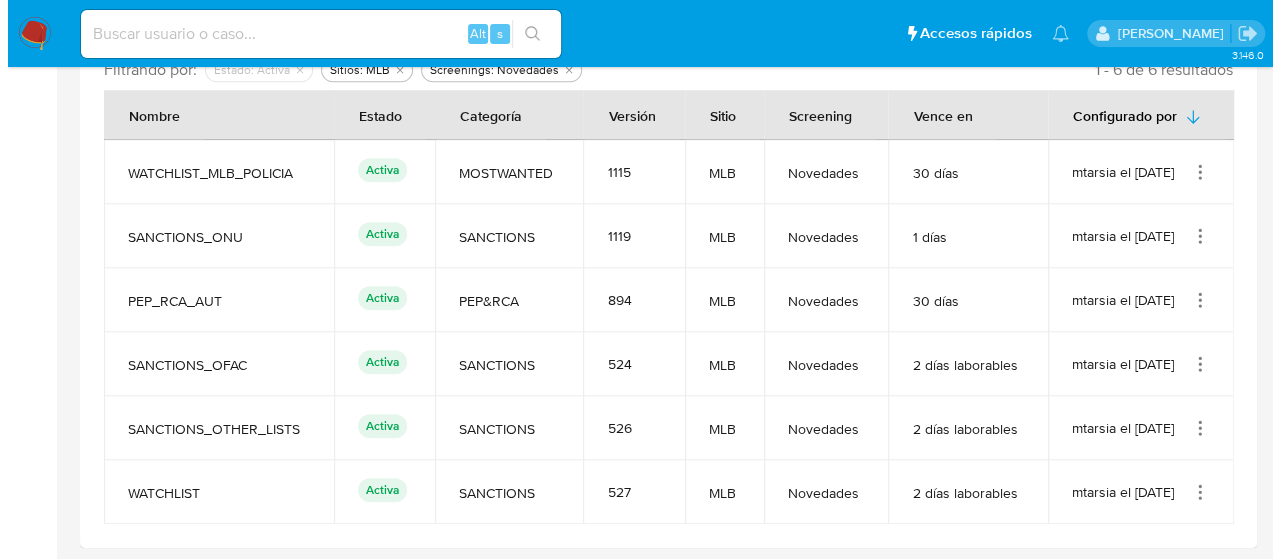 scroll, scrollTop: 558, scrollLeft: 0, axis: vertical 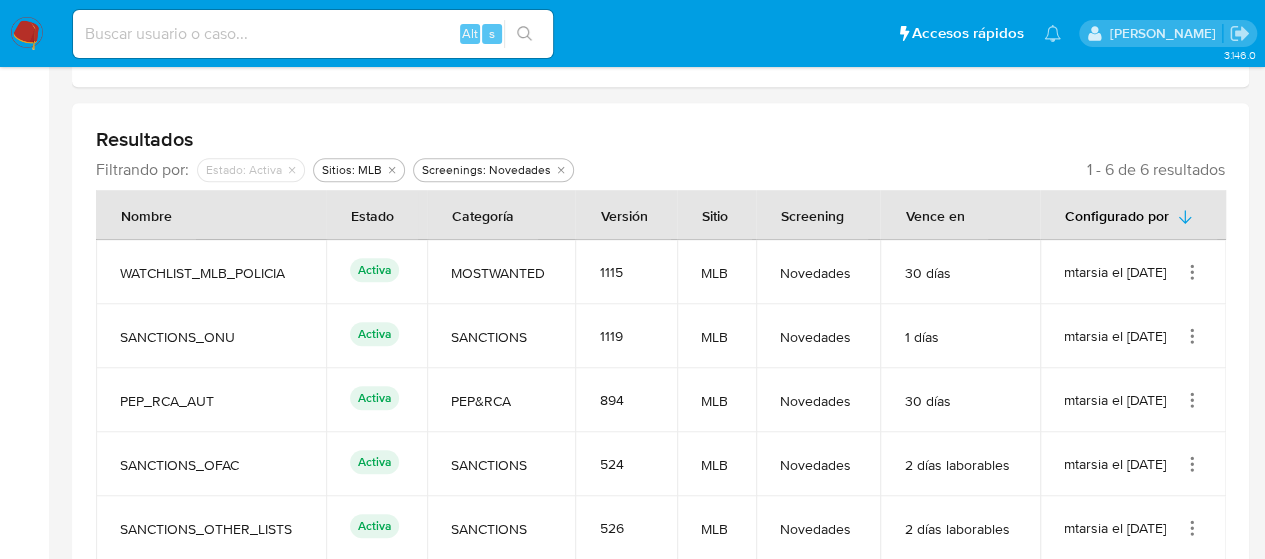 click 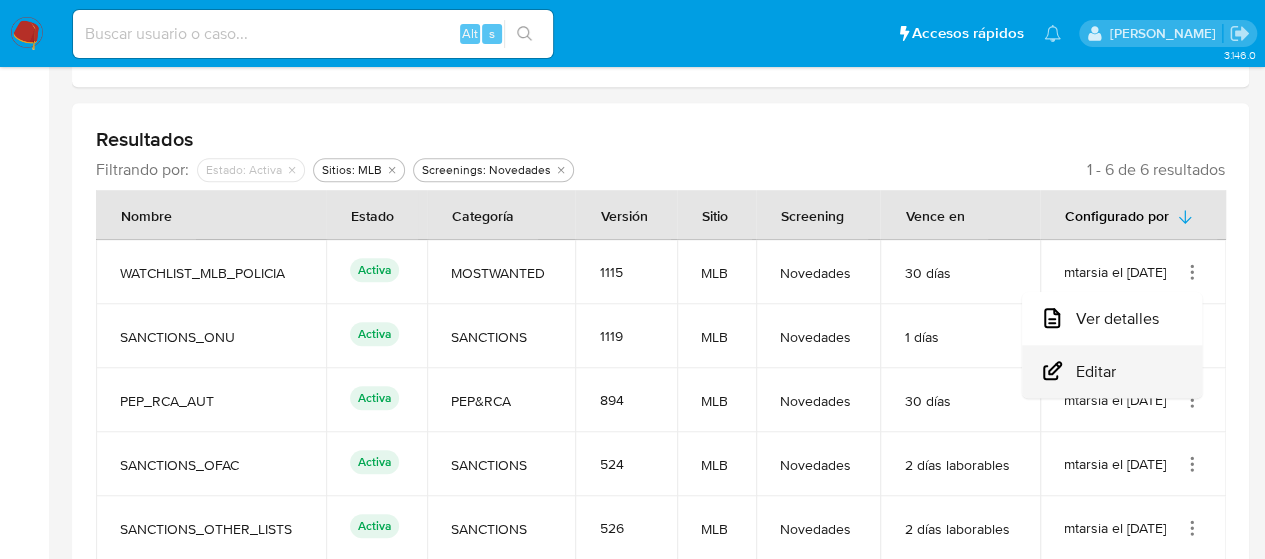 click on "Editar" at bounding box center [1112, 371] 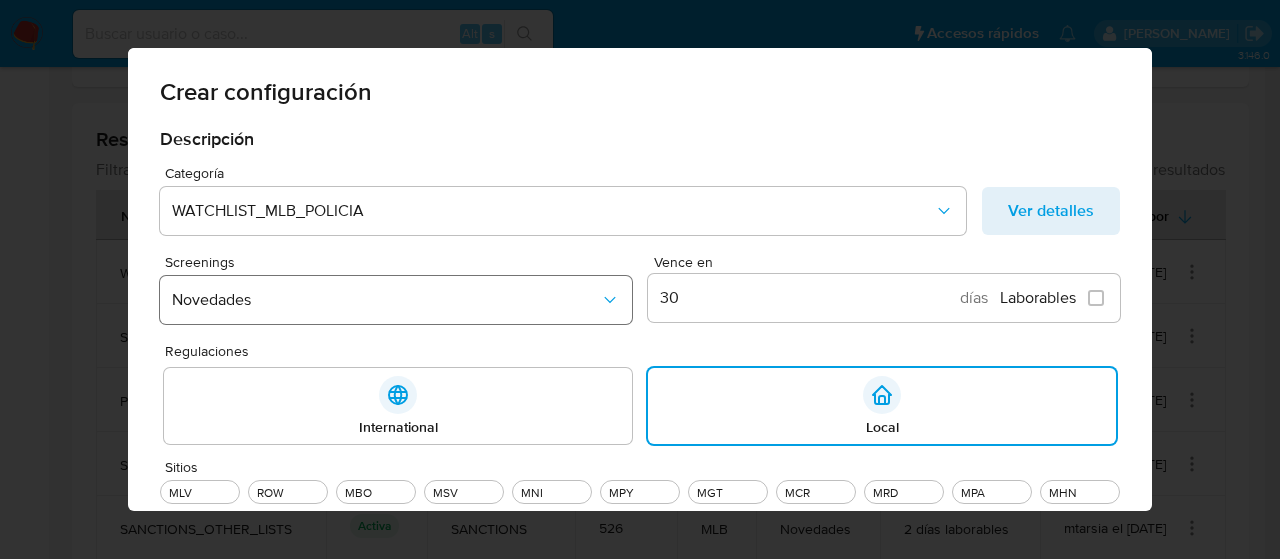 click on "Novedades" at bounding box center [386, 300] 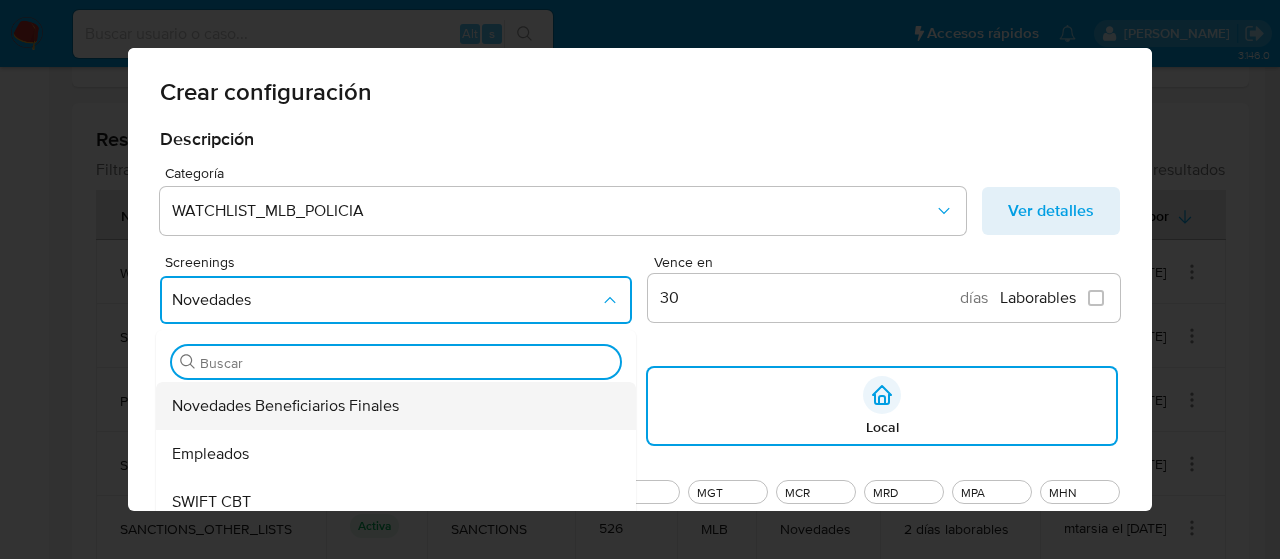 click on "Novedades Beneficiarios Finales" at bounding box center [285, 406] 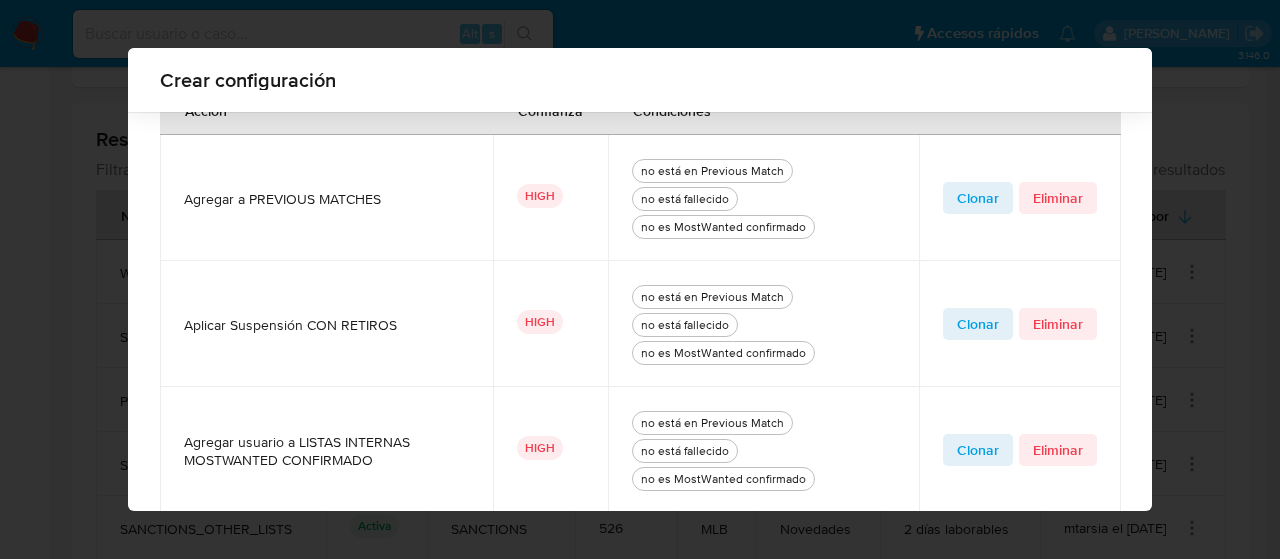 scroll, scrollTop: 784, scrollLeft: 0, axis: vertical 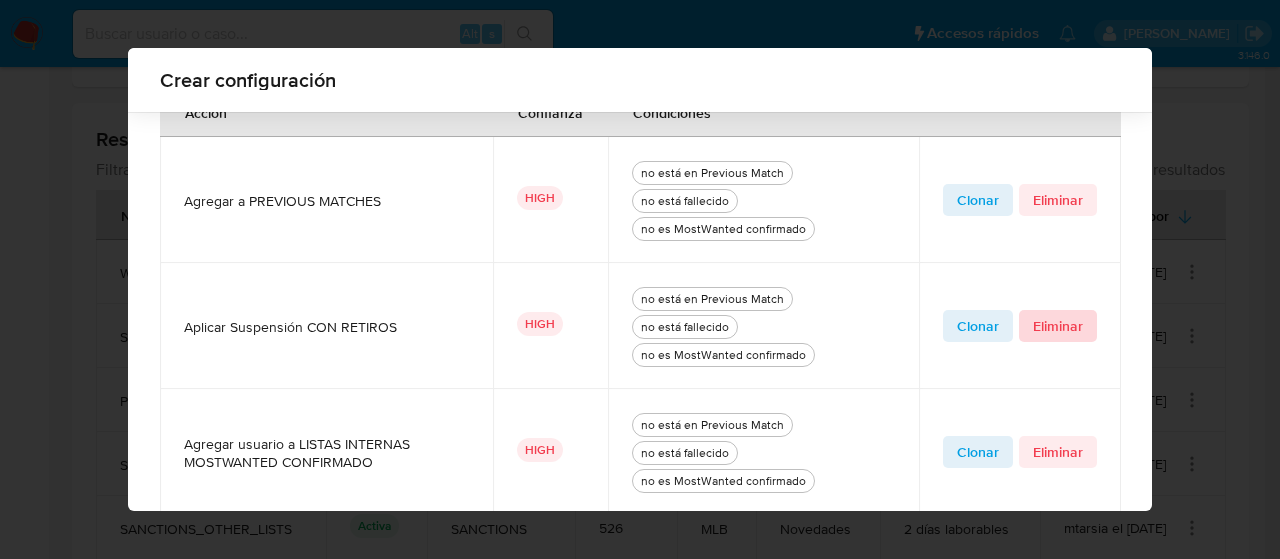 click on "Eliminar" at bounding box center (1058, 326) 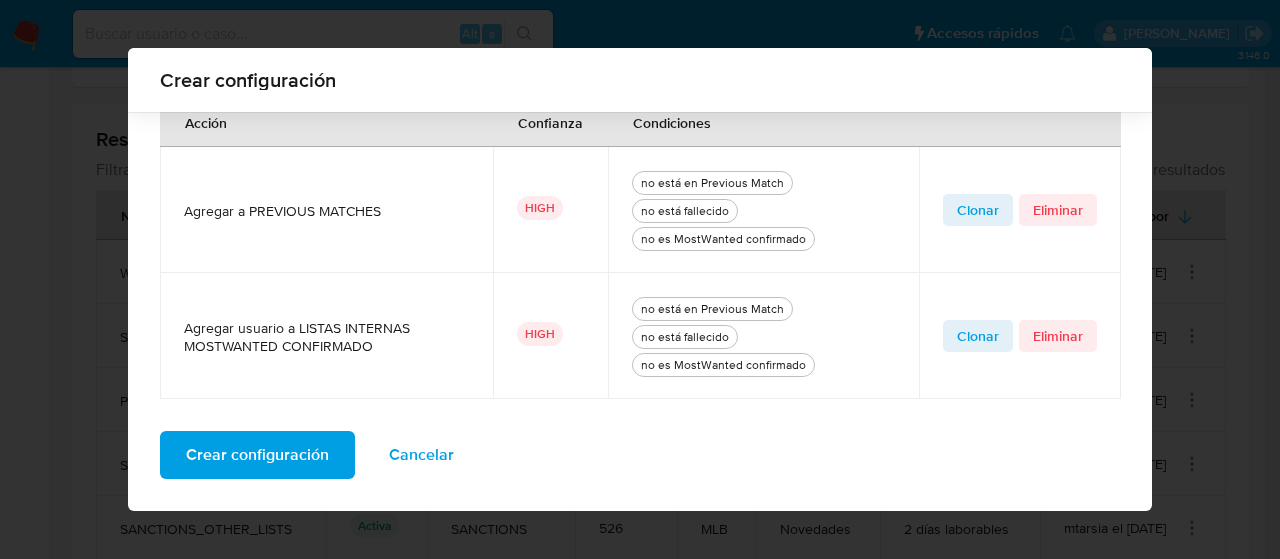click on "Crear configuración" at bounding box center (257, 455) 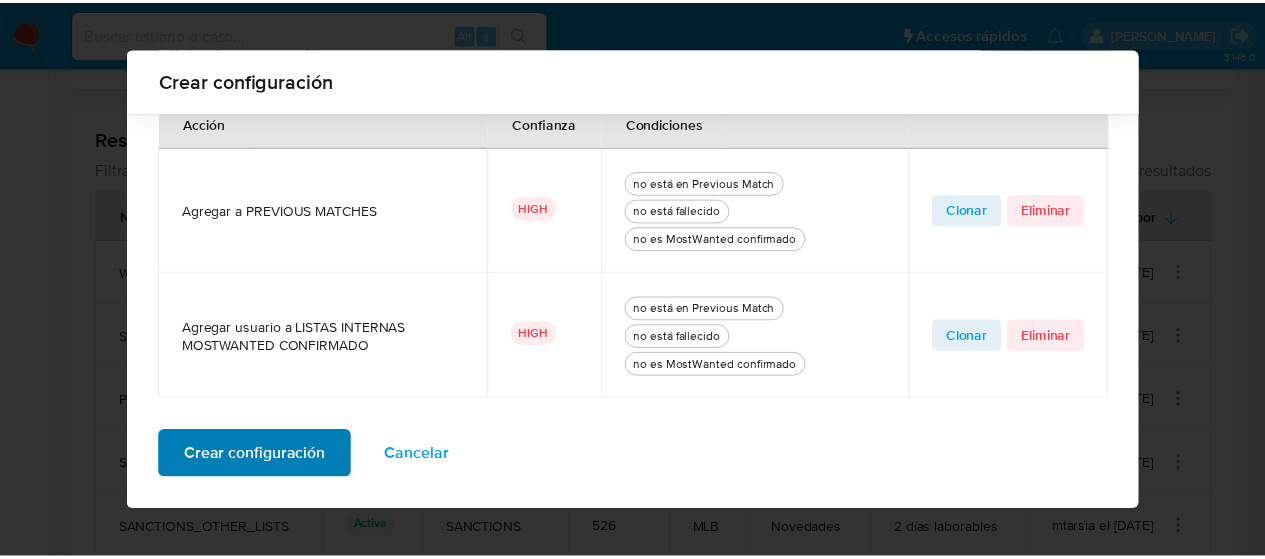 scroll, scrollTop: 212, scrollLeft: 0, axis: vertical 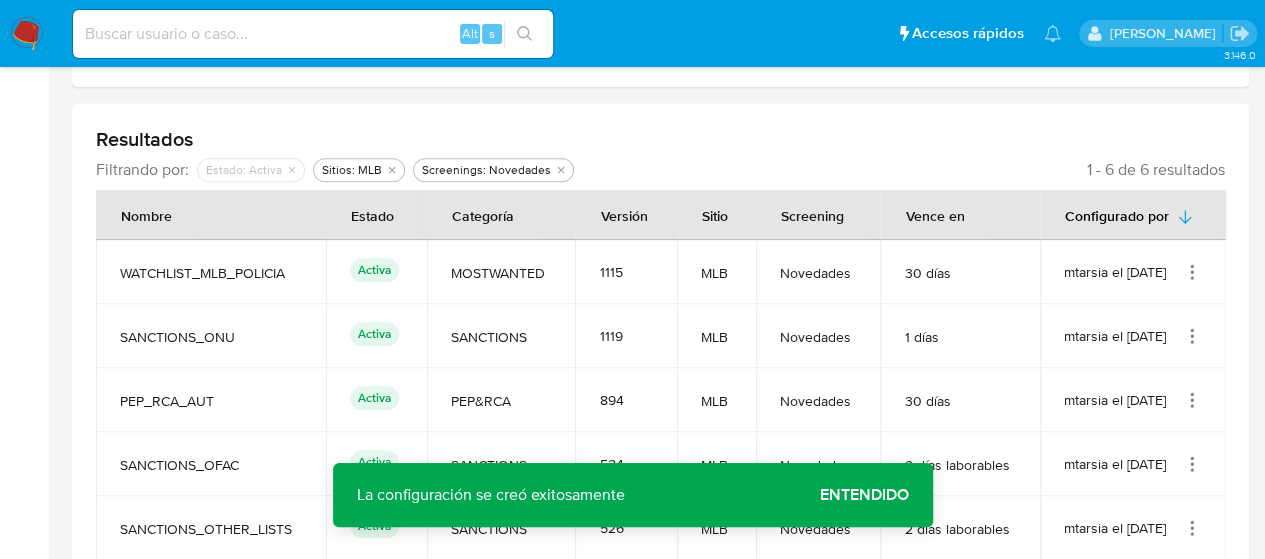click on "Entendido" at bounding box center (864, 495) 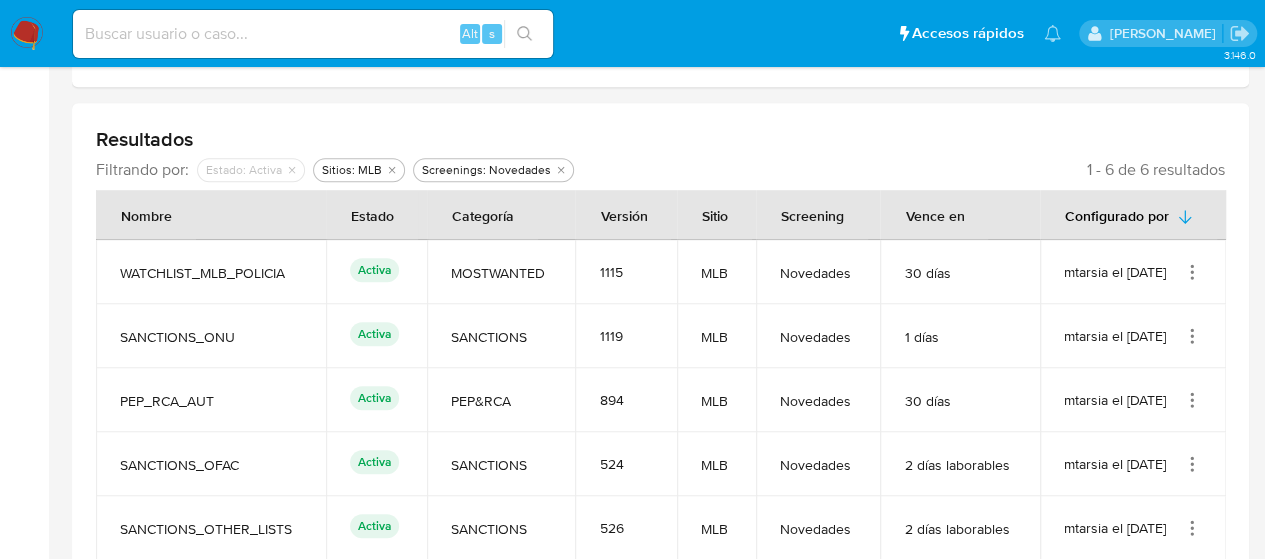 click on "WATCHLIST_MLB_POLICIA" at bounding box center (211, 273) 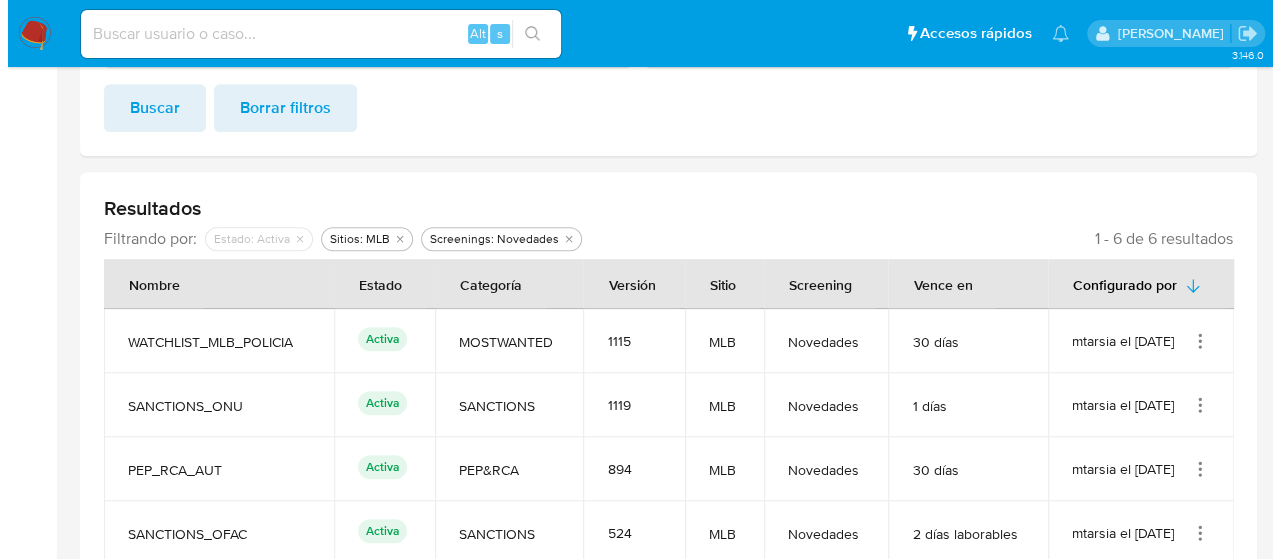 scroll, scrollTop: 658, scrollLeft: 0, axis: vertical 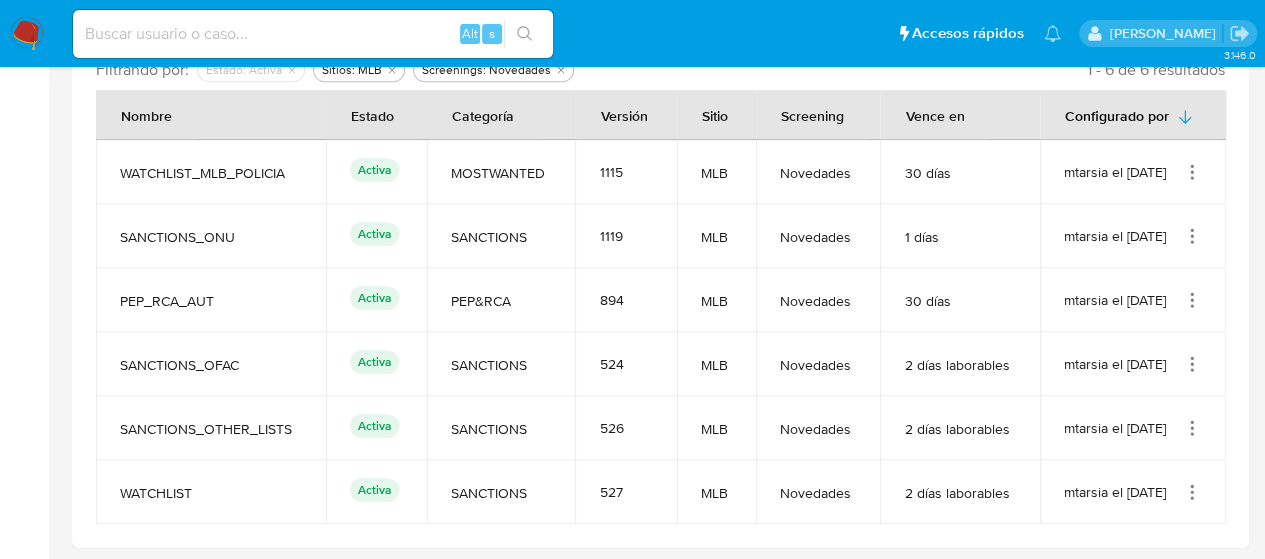 click 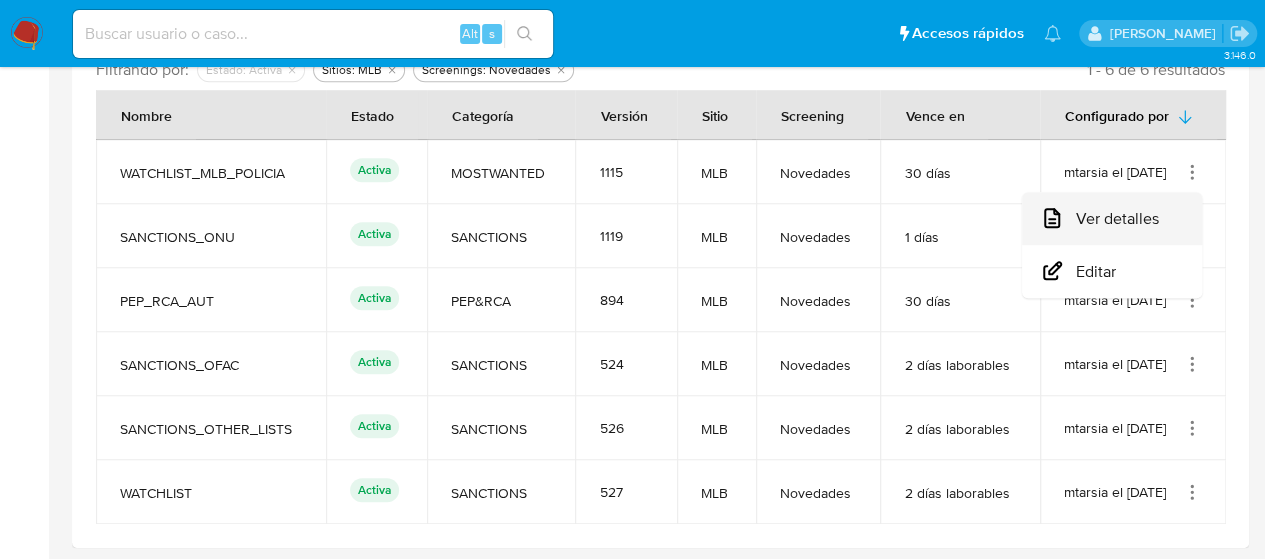 click on "Ver detalles" at bounding box center [1112, 218] 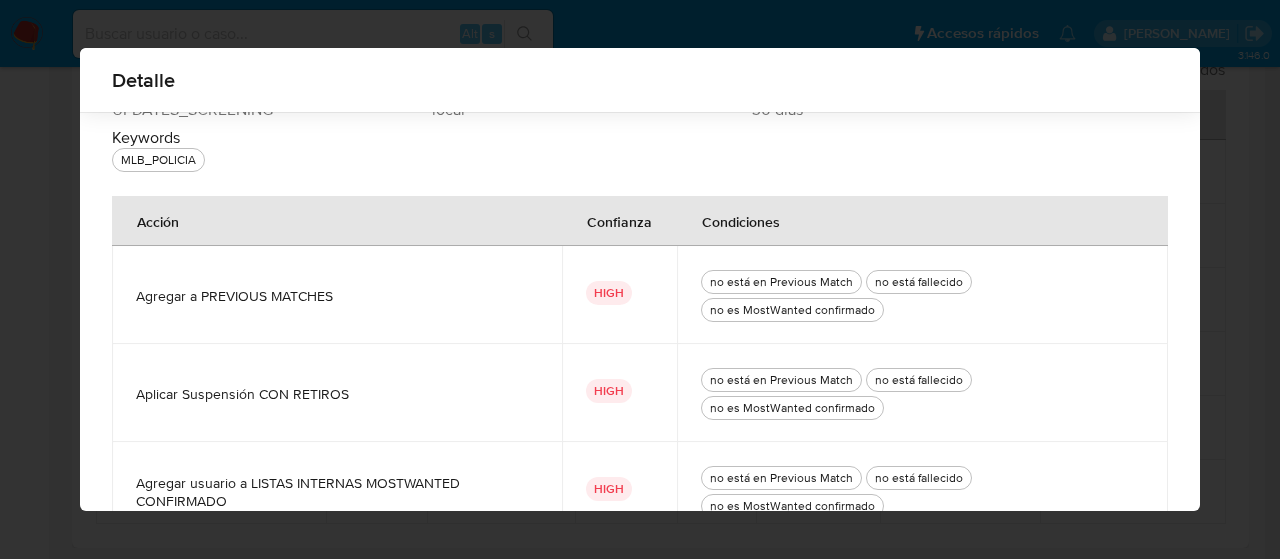 scroll, scrollTop: 184, scrollLeft: 0, axis: vertical 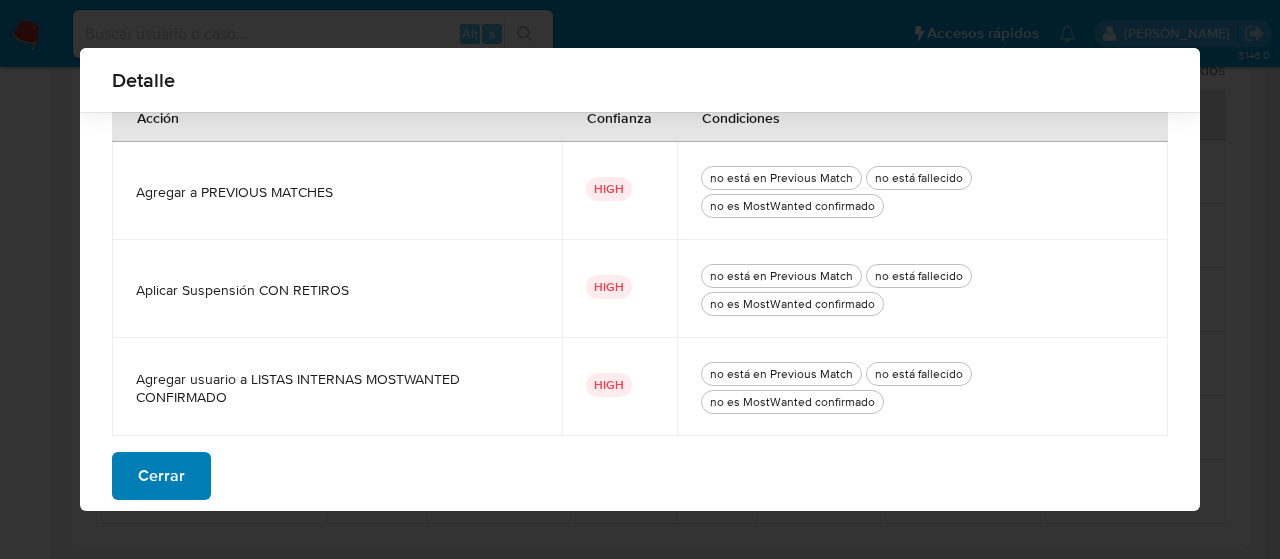 click on "Cerrar" at bounding box center (161, 476) 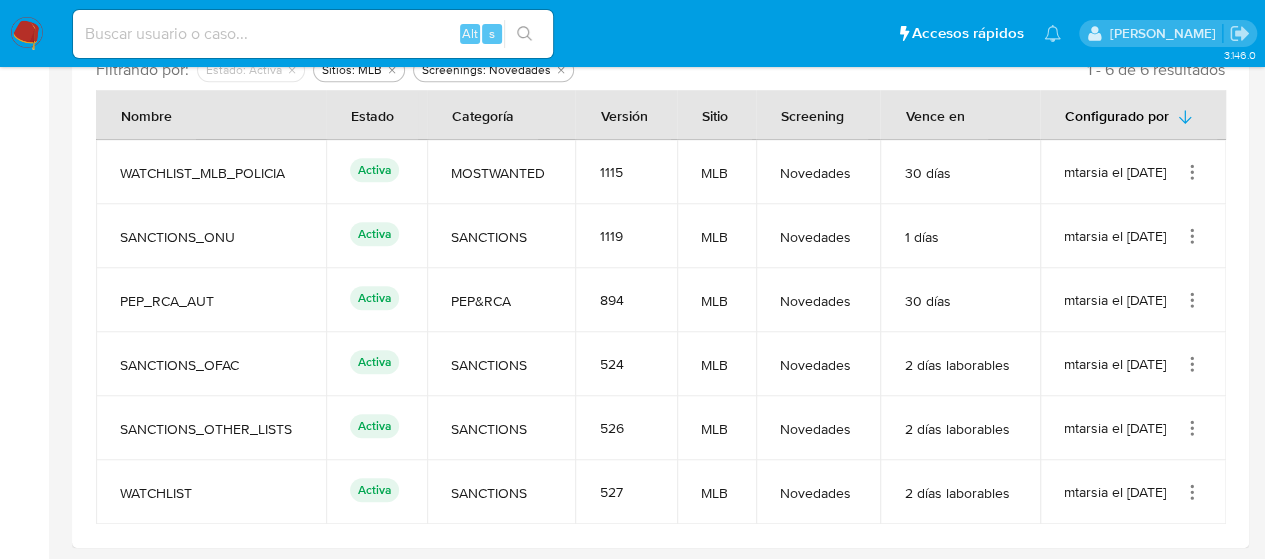 click on "SANCTIONS_ONU" at bounding box center [211, 237] 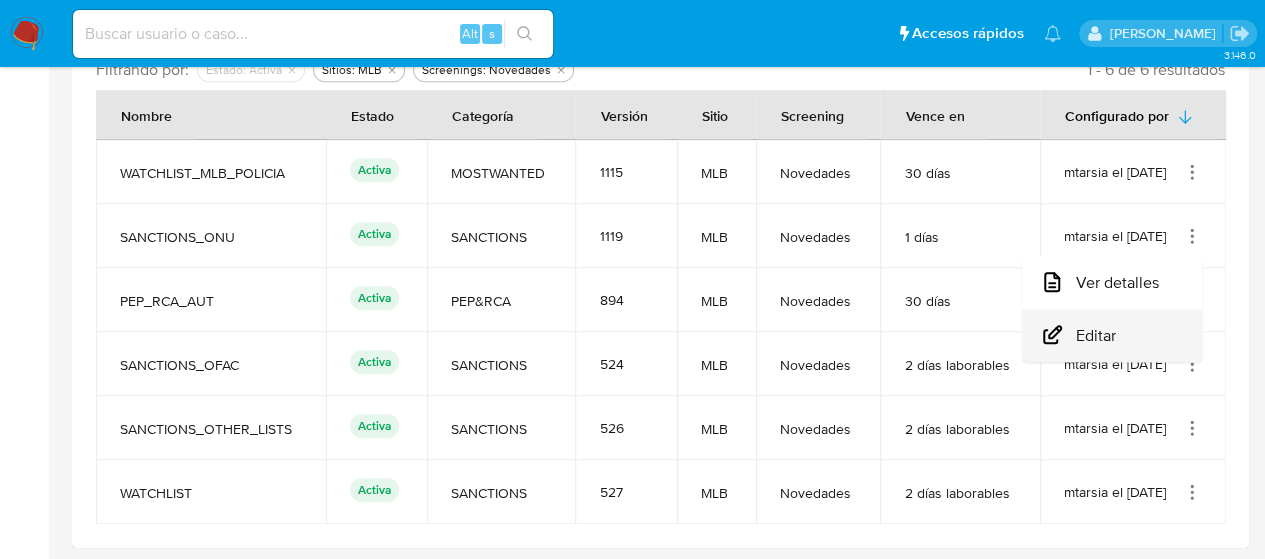 click on "Editar" at bounding box center [1112, 335] 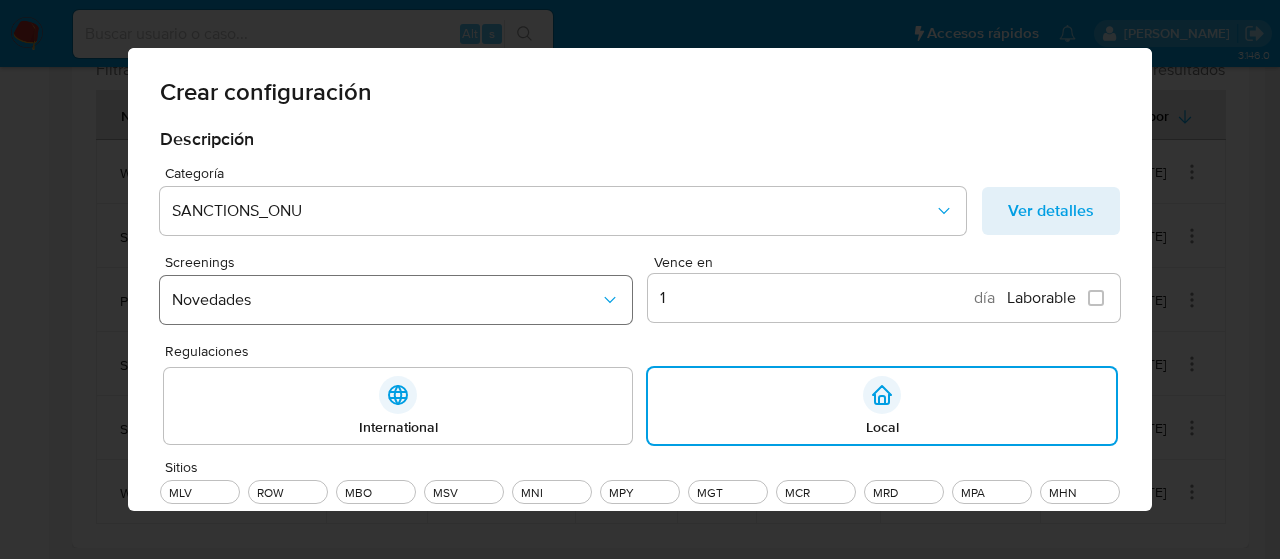 click on "Novedades" at bounding box center (386, 300) 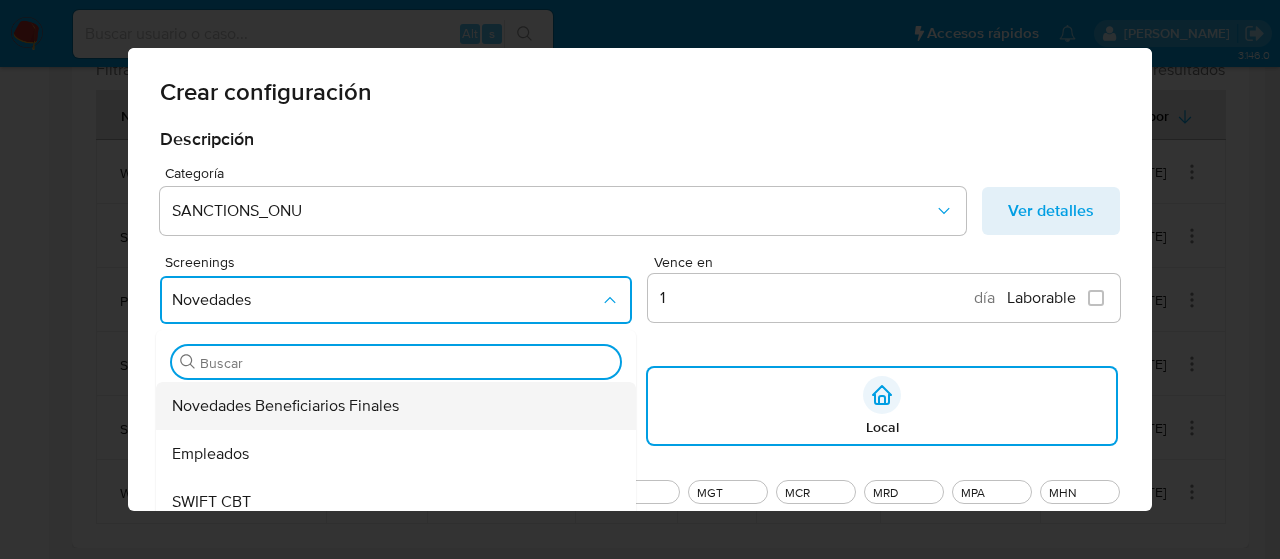 click on "Novedades Beneficiarios Finales" at bounding box center (285, 406) 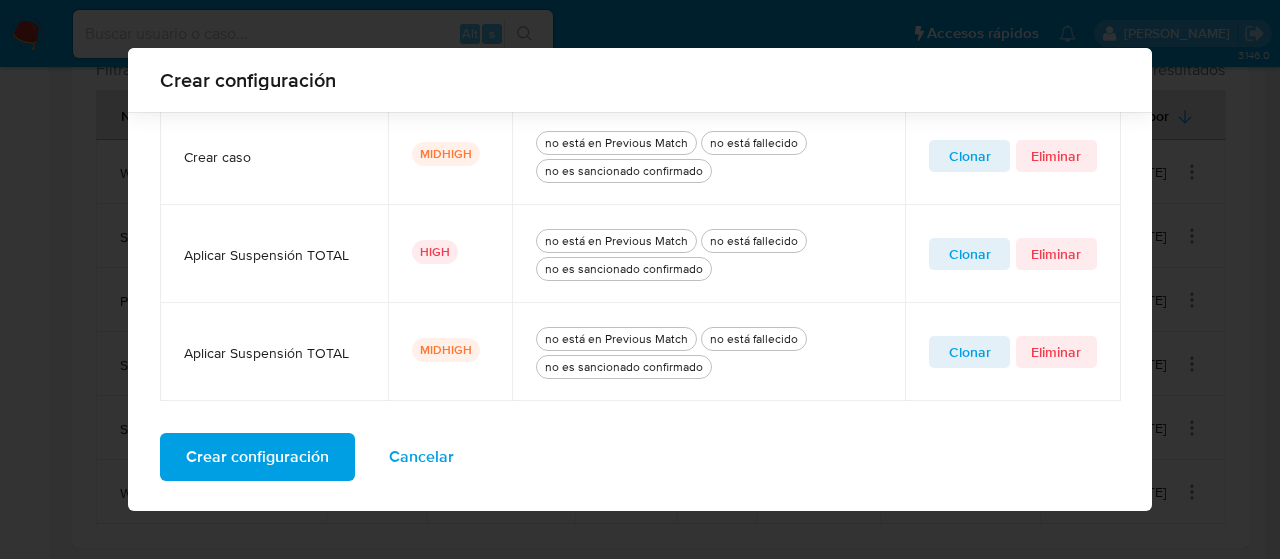 scroll, scrollTop: 1012, scrollLeft: 0, axis: vertical 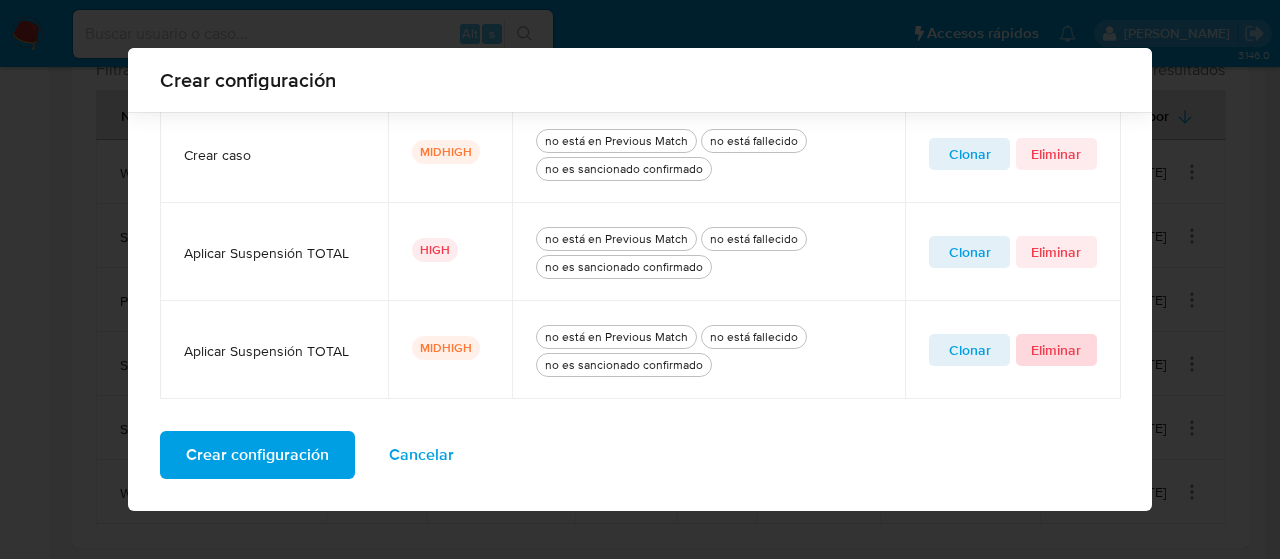 click on "Eliminar" at bounding box center [1056, 350] 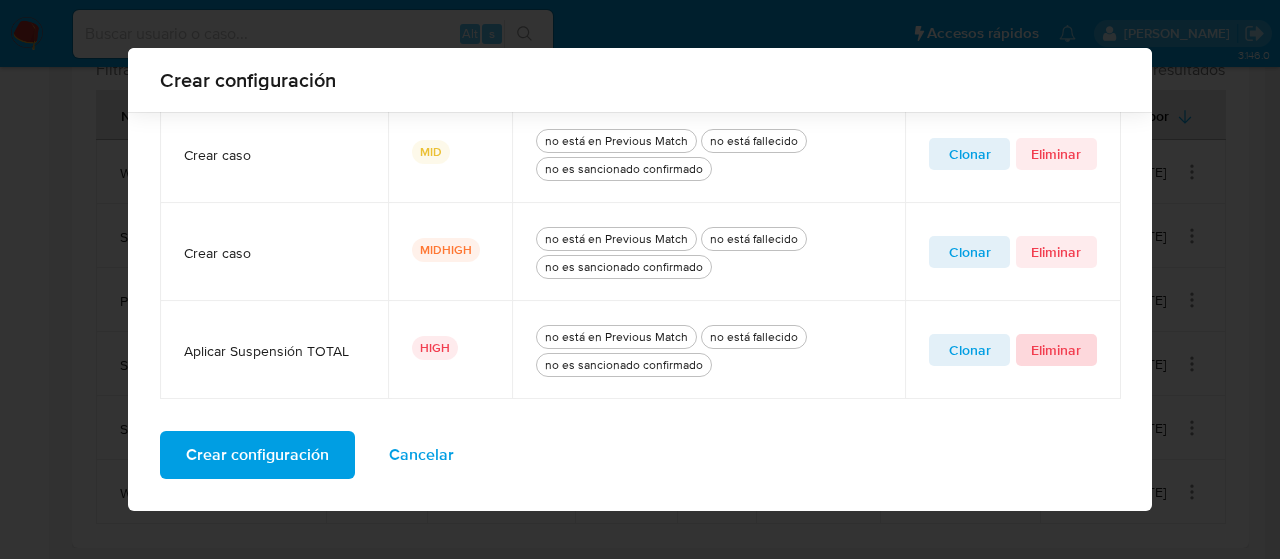 click on "Eliminar" at bounding box center [1056, 350] 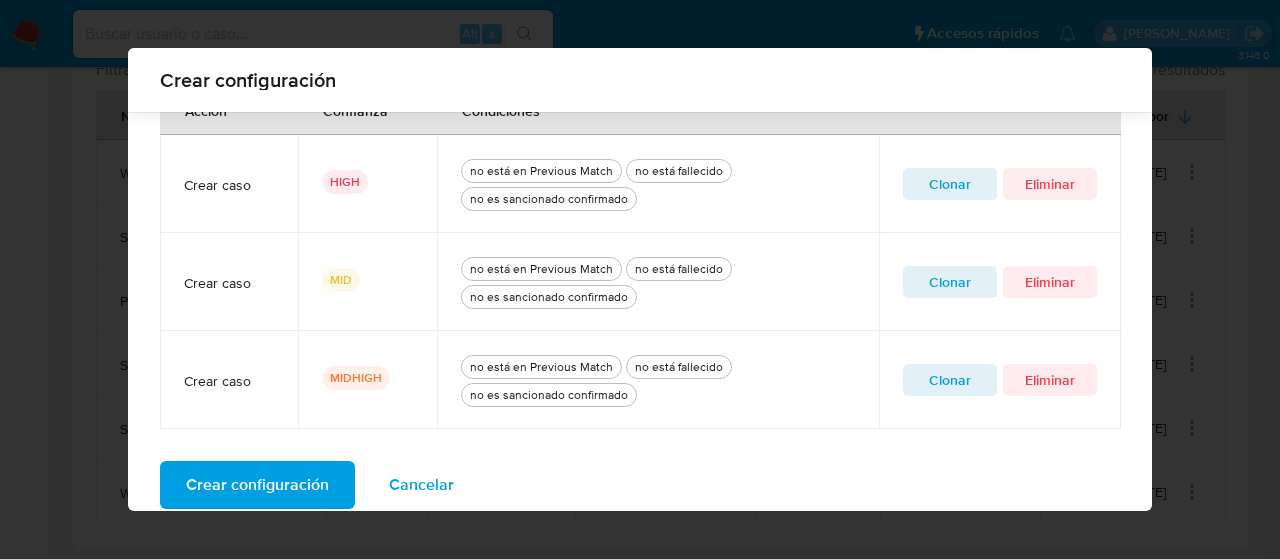 scroll, scrollTop: 816, scrollLeft: 0, axis: vertical 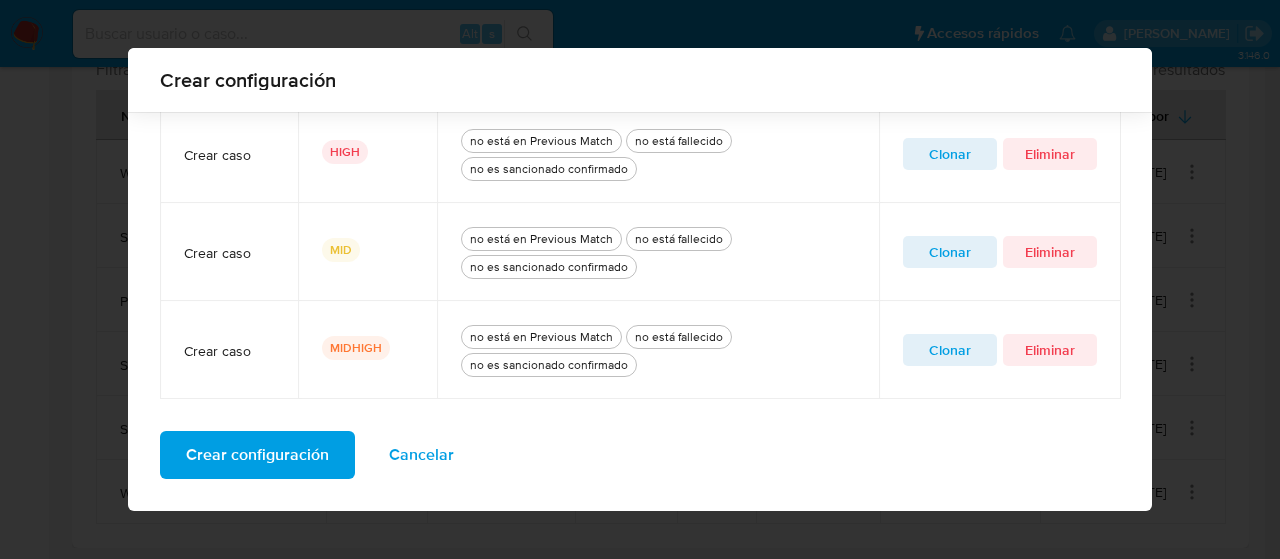 click on "Crear configuración" at bounding box center [257, 455] 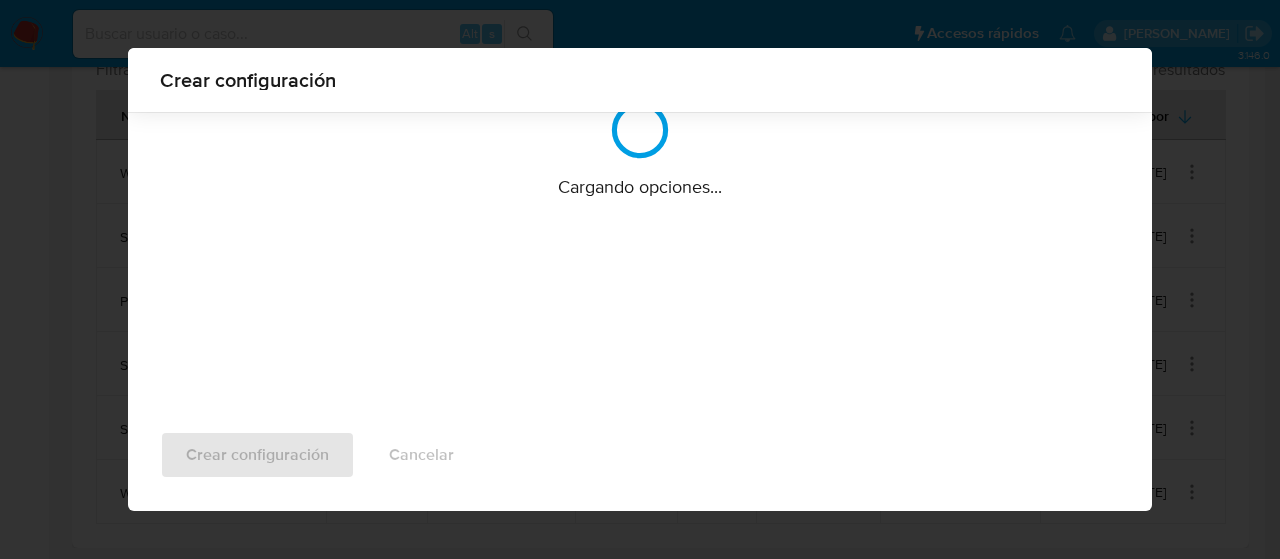 scroll, scrollTop: 212, scrollLeft: 0, axis: vertical 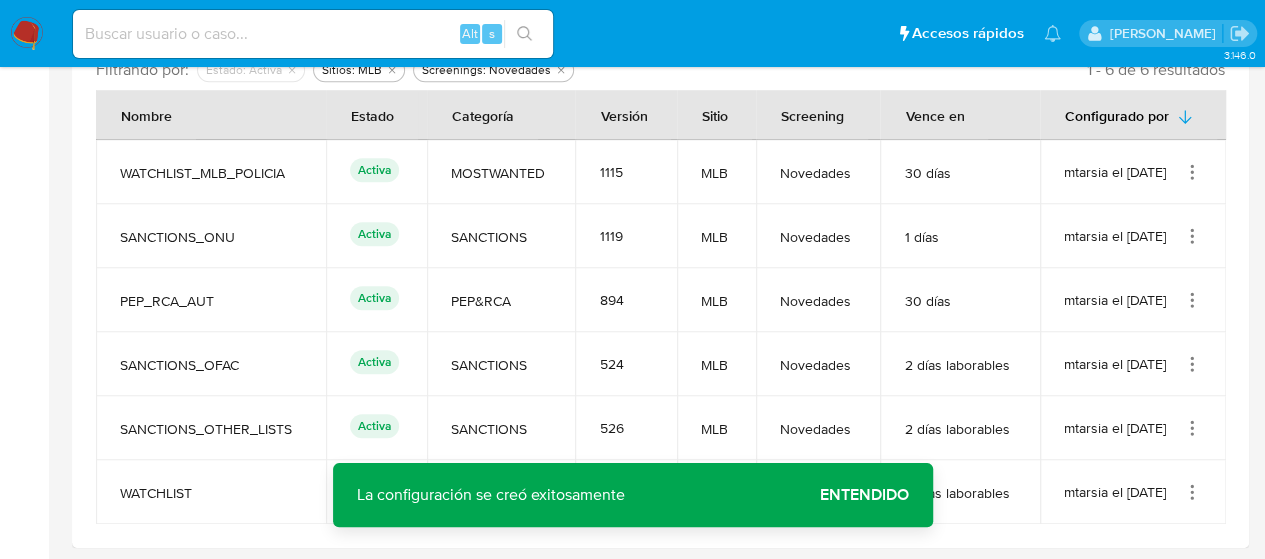 click on "Entendido" at bounding box center [864, 495] 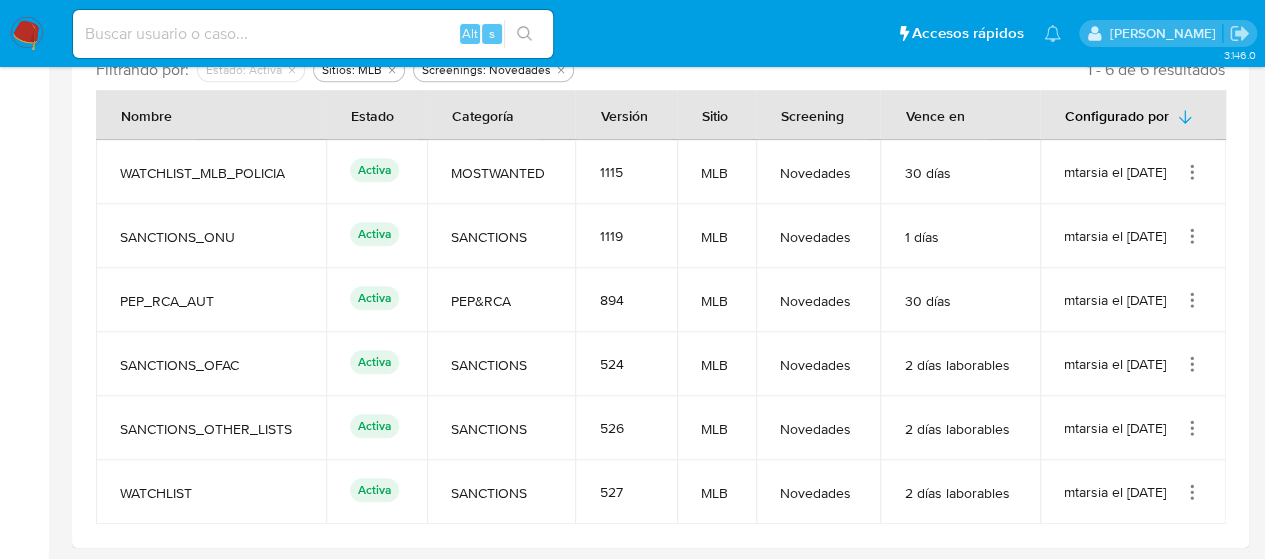 click 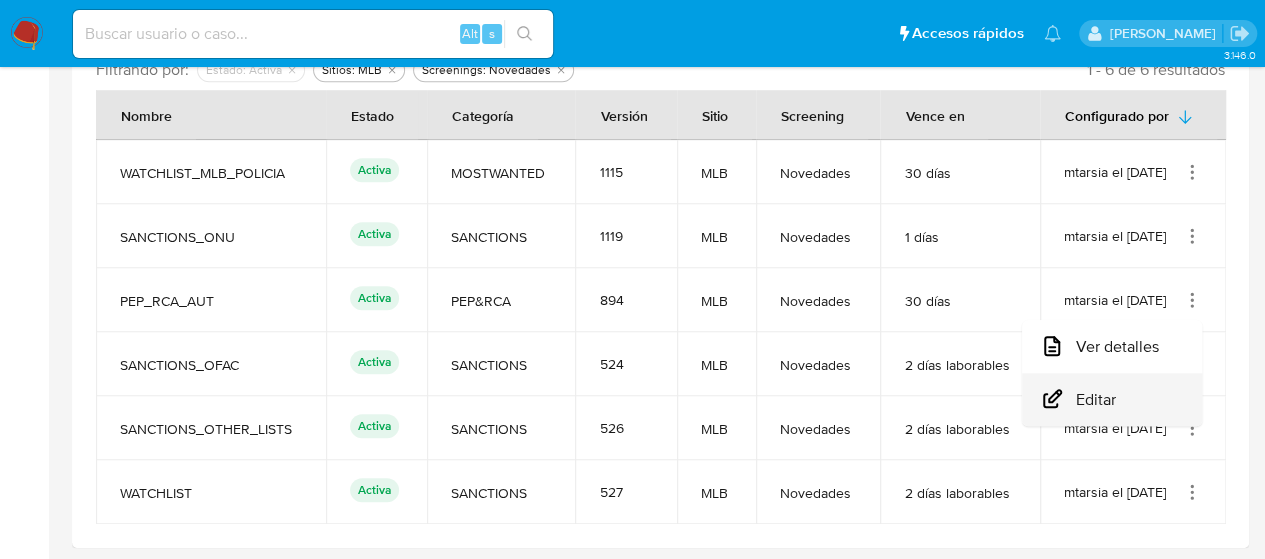 click on "Editar" at bounding box center [1112, 399] 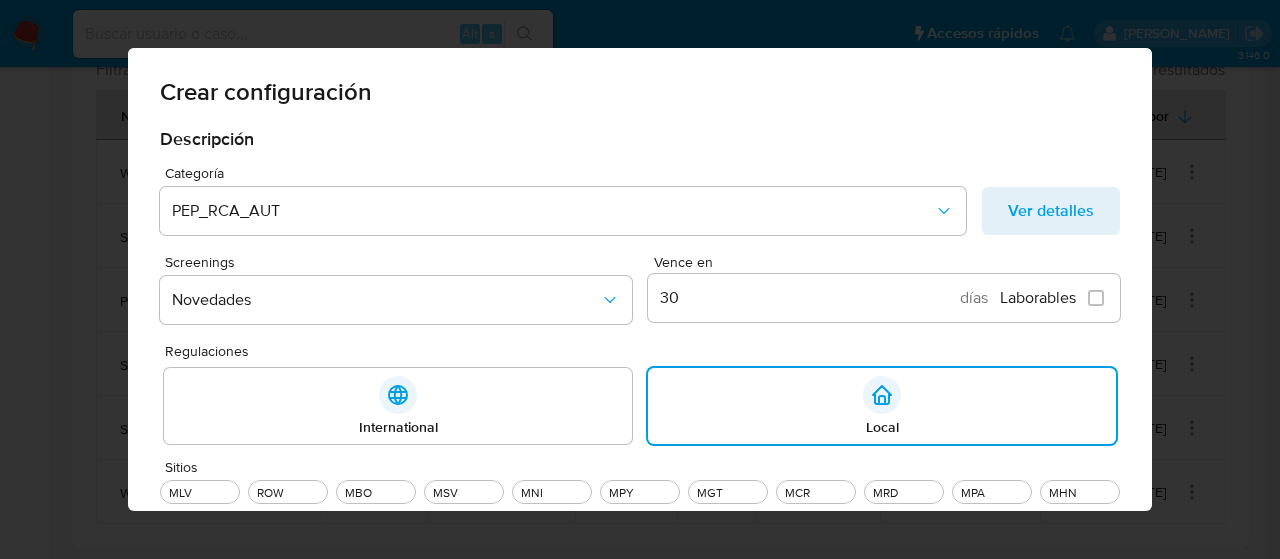 scroll, scrollTop: 84, scrollLeft: 0, axis: vertical 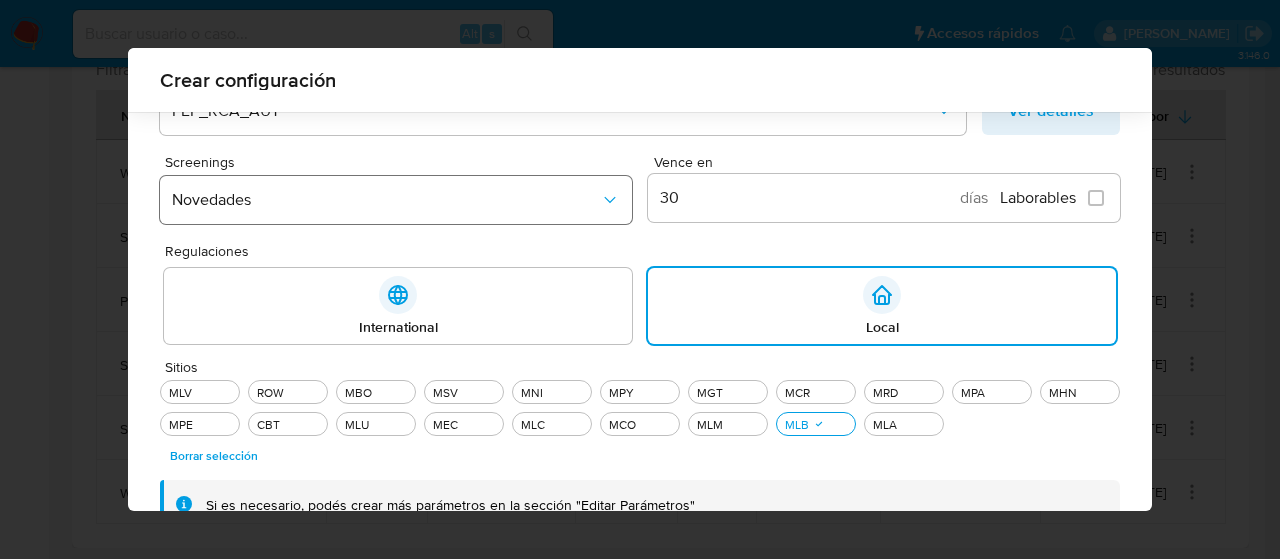 click on "Novedades" at bounding box center (386, 200) 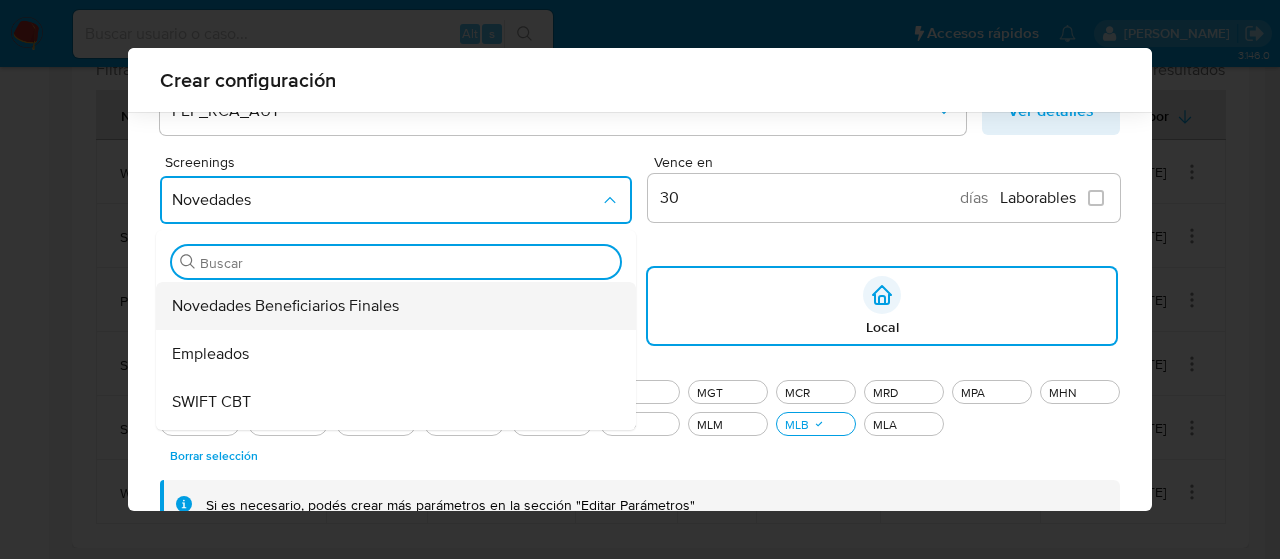 click on "Novedades Beneficiarios Finales" at bounding box center [390, 306] 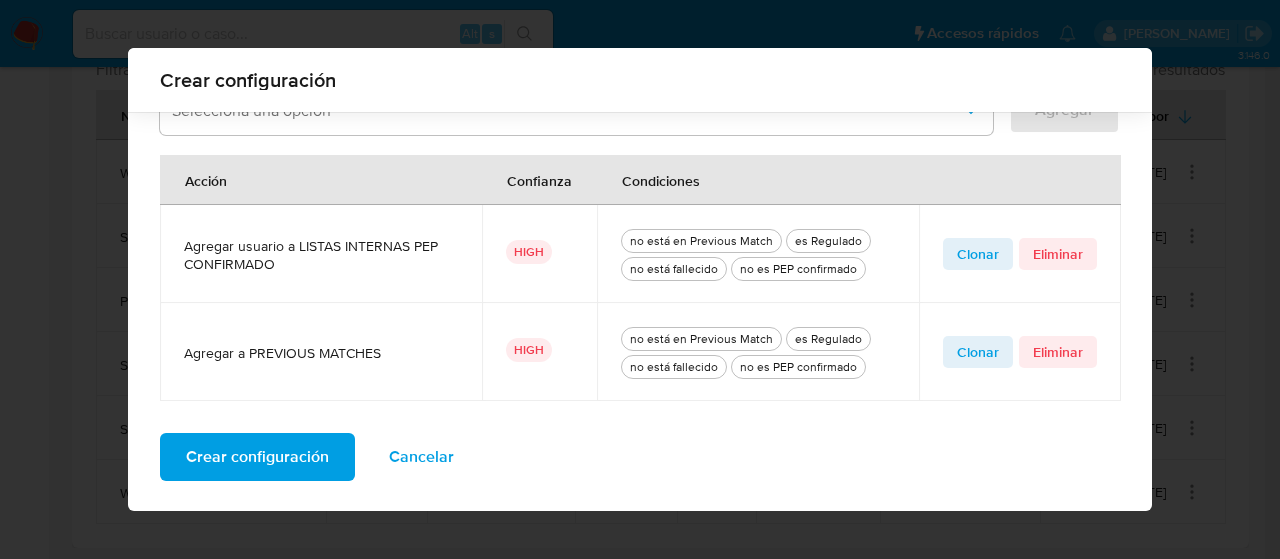scroll, scrollTop: 718, scrollLeft: 0, axis: vertical 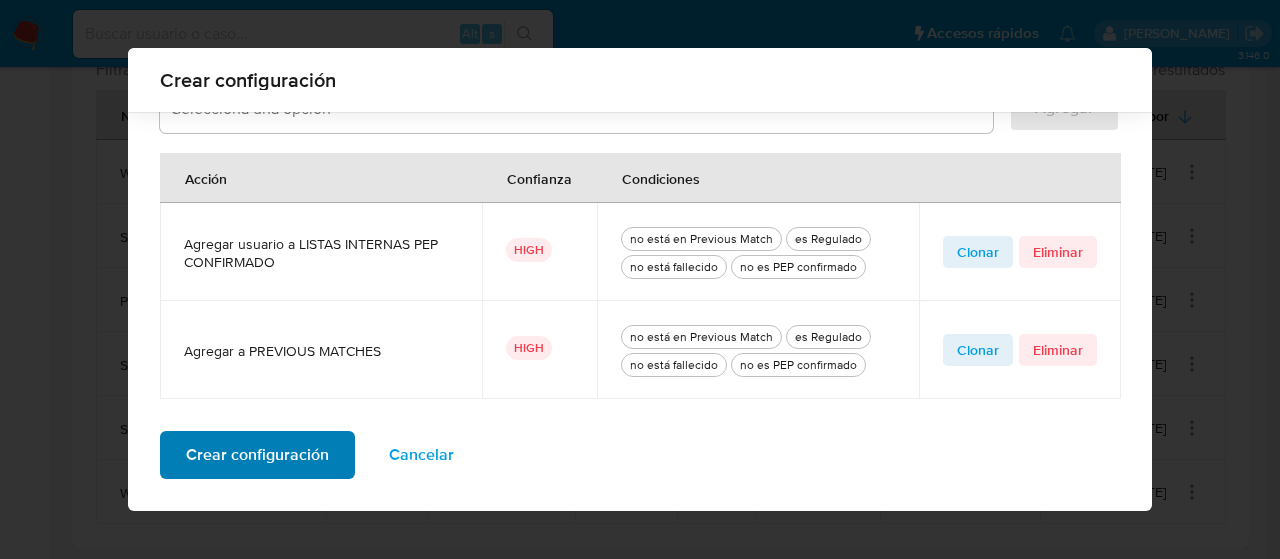 click on "Crear configuración" at bounding box center (257, 455) 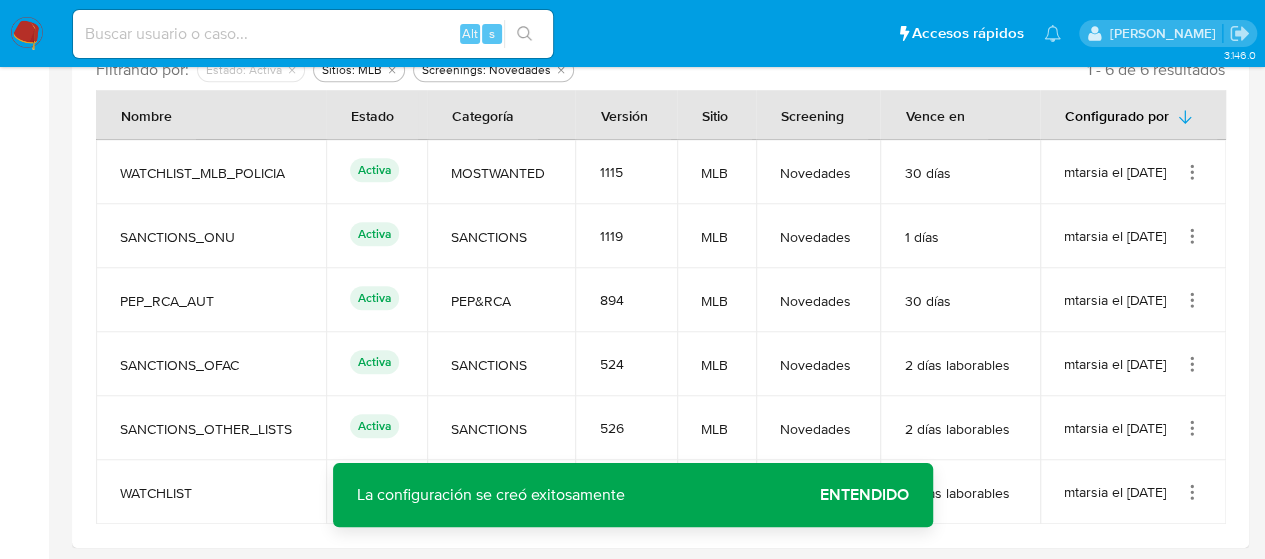 click on "Entendido" at bounding box center [864, 495] 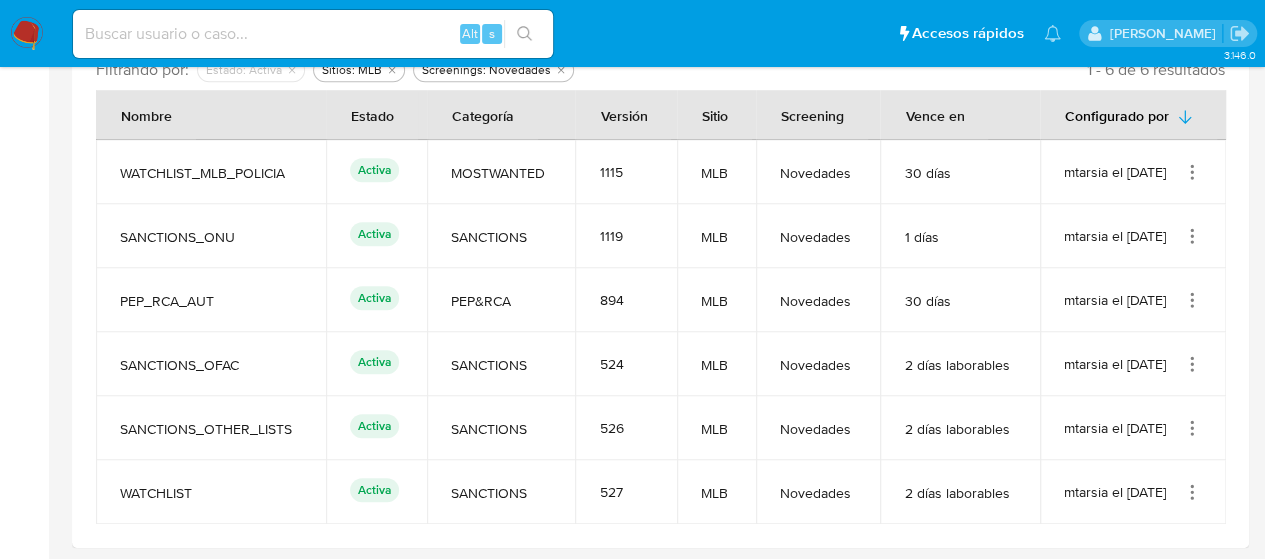 click 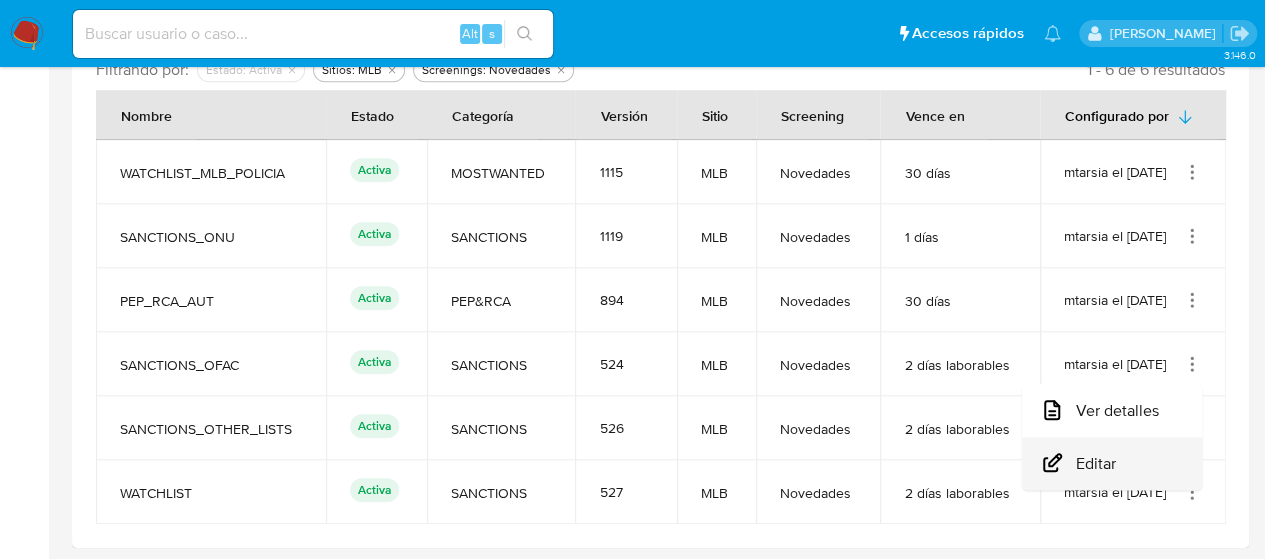 click on "Editar" at bounding box center [1112, 463] 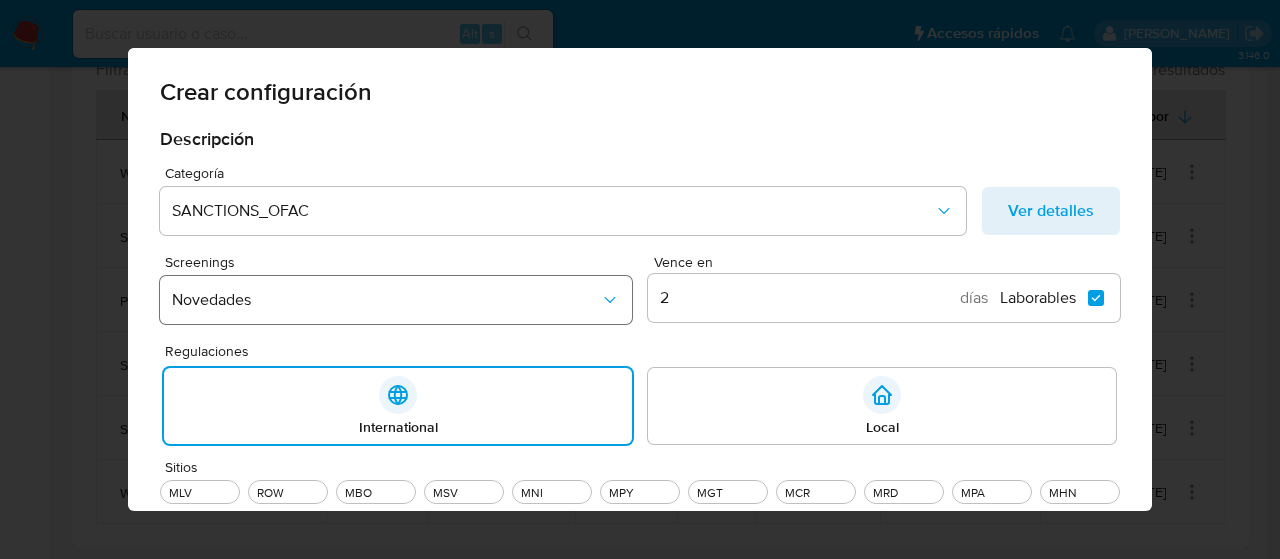 click on "Novedades" at bounding box center [386, 300] 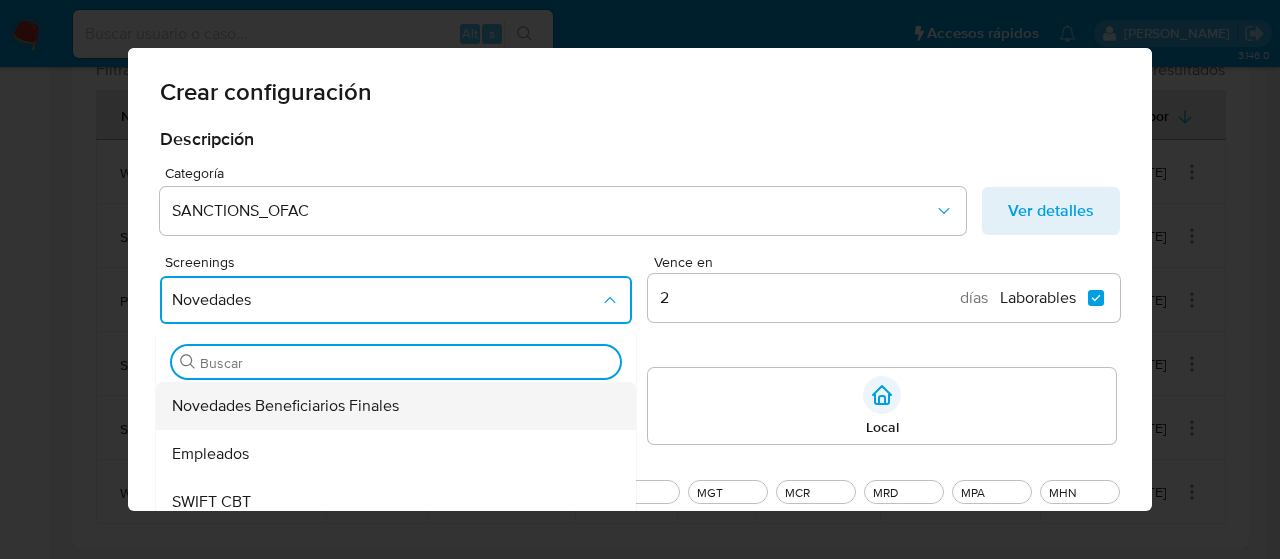click on "Novedades Beneficiarios Finales" at bounding box center [285, 406] 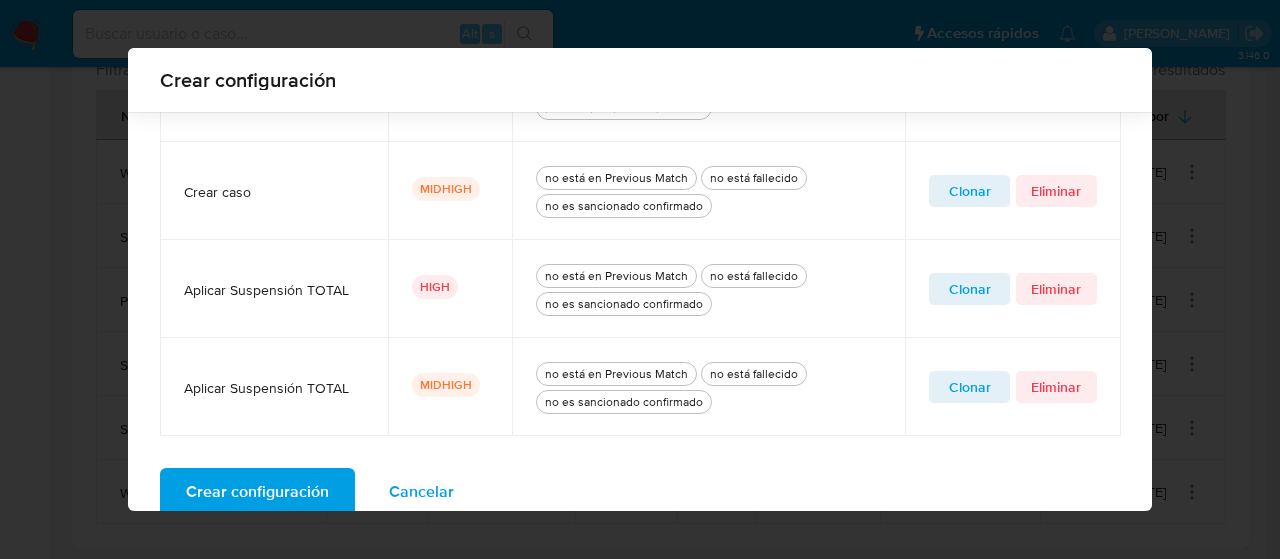 scroll, scrollTop: 977, scrollLeft: 0, axis: vertical 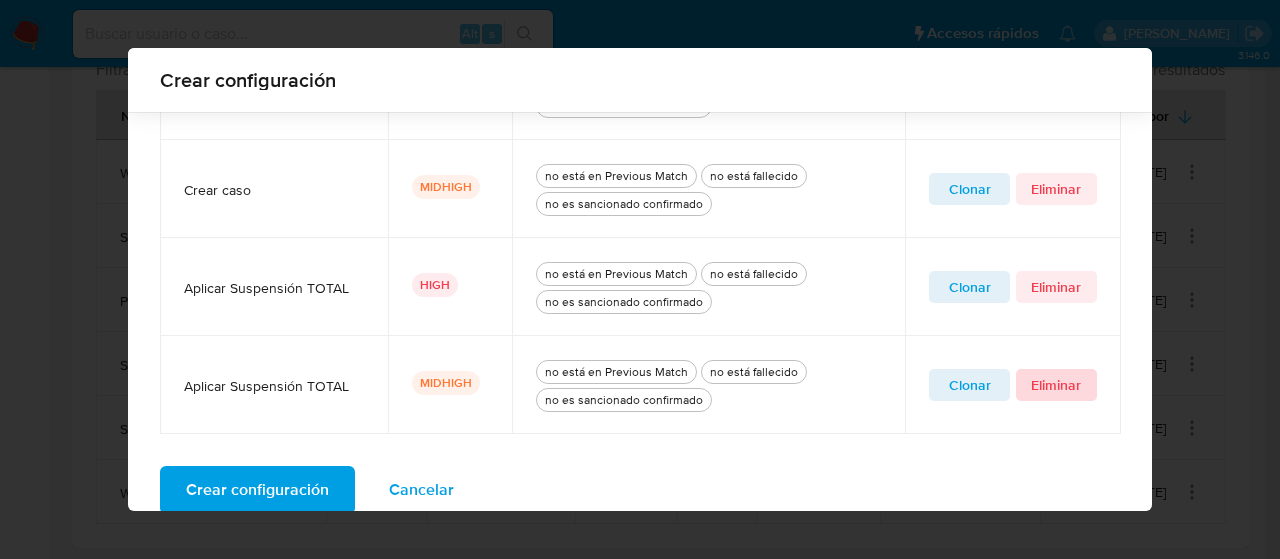 click on "Eliminar" at bounding box center (1056, 385) 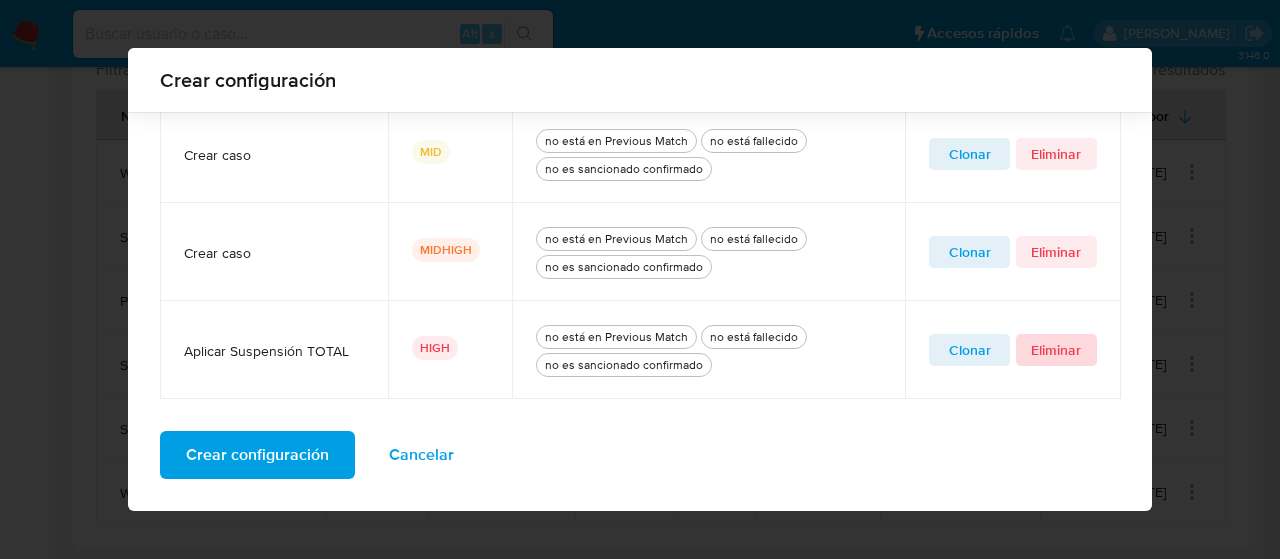 click on "Eliminar" at bounding box center [1056, 350] 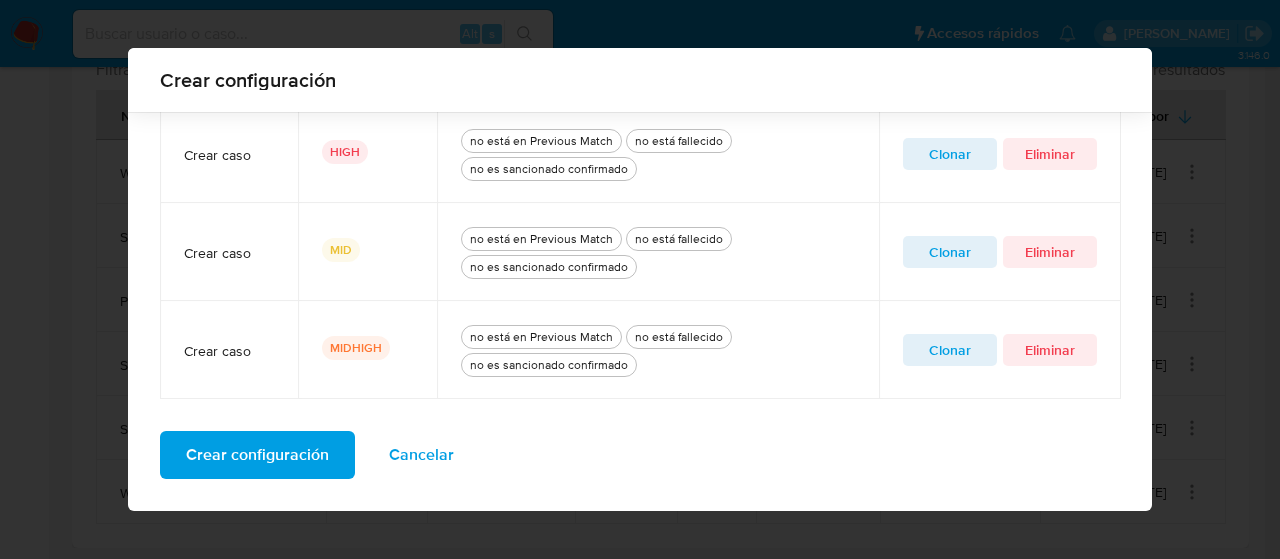 click on "Crear configuración" at bounding box center (257, 455) 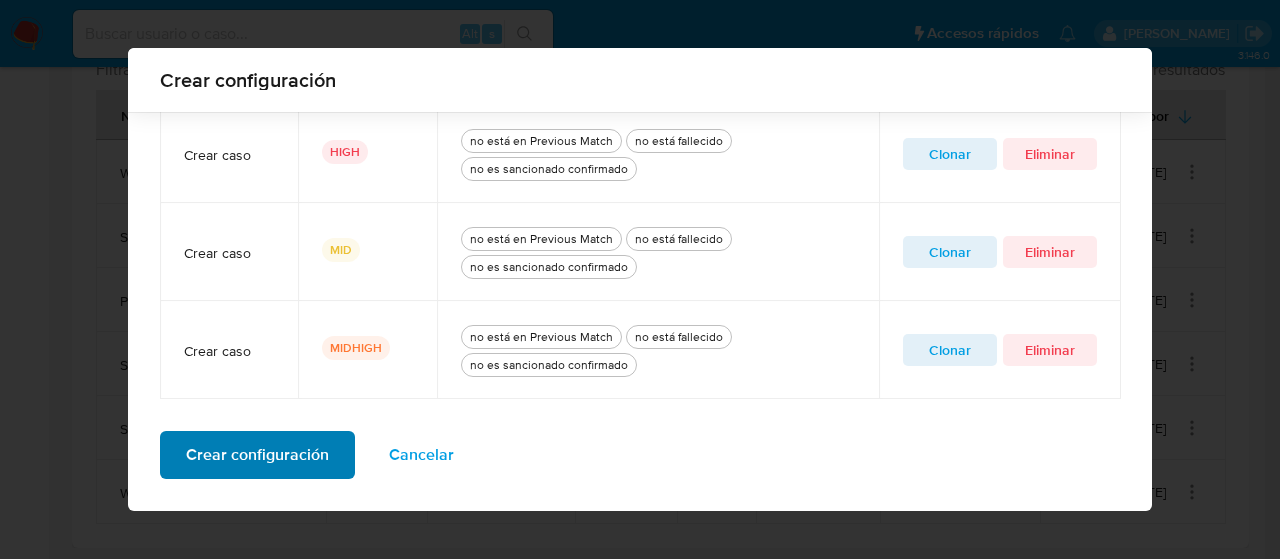 scroll, scrollTop: 212, scrollLeft: 0, axis: vertical 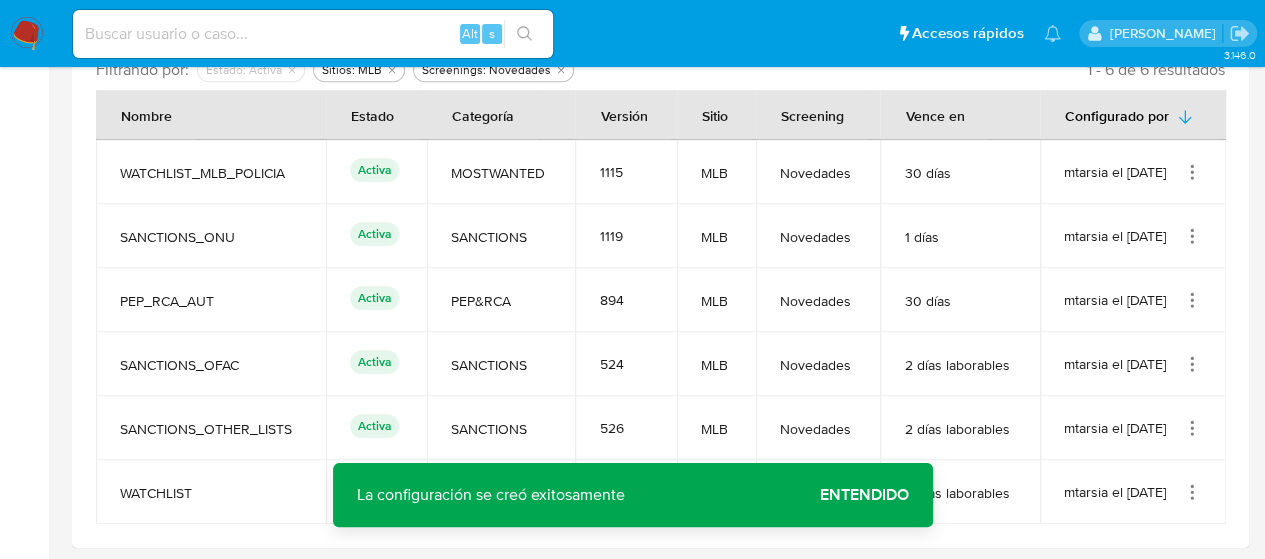 click on "Entendido" at bounding box center (864, 495) 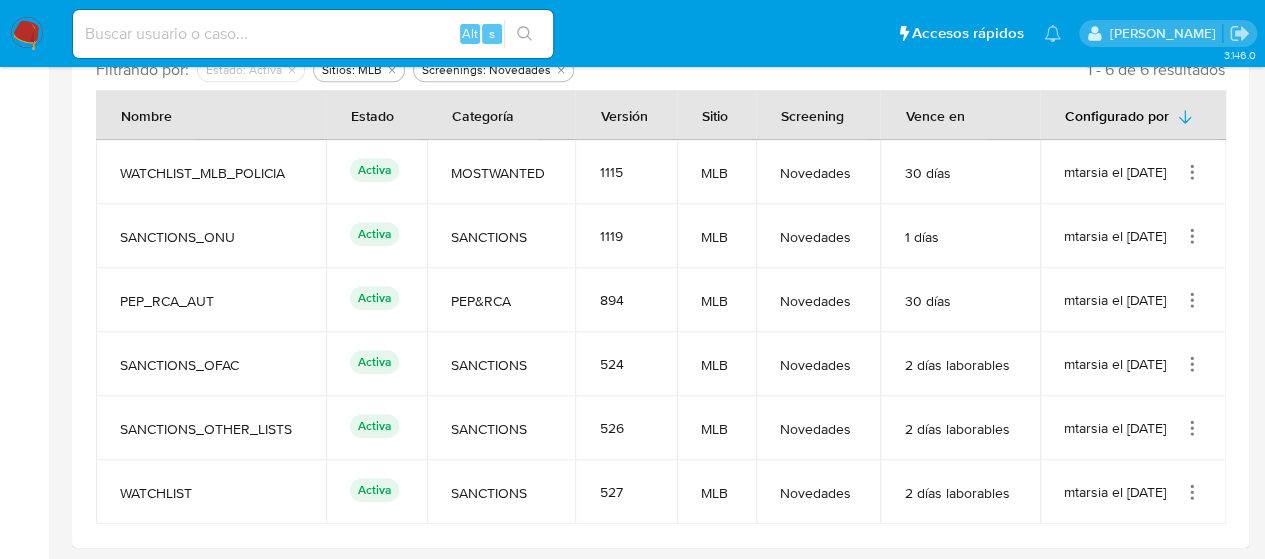 click 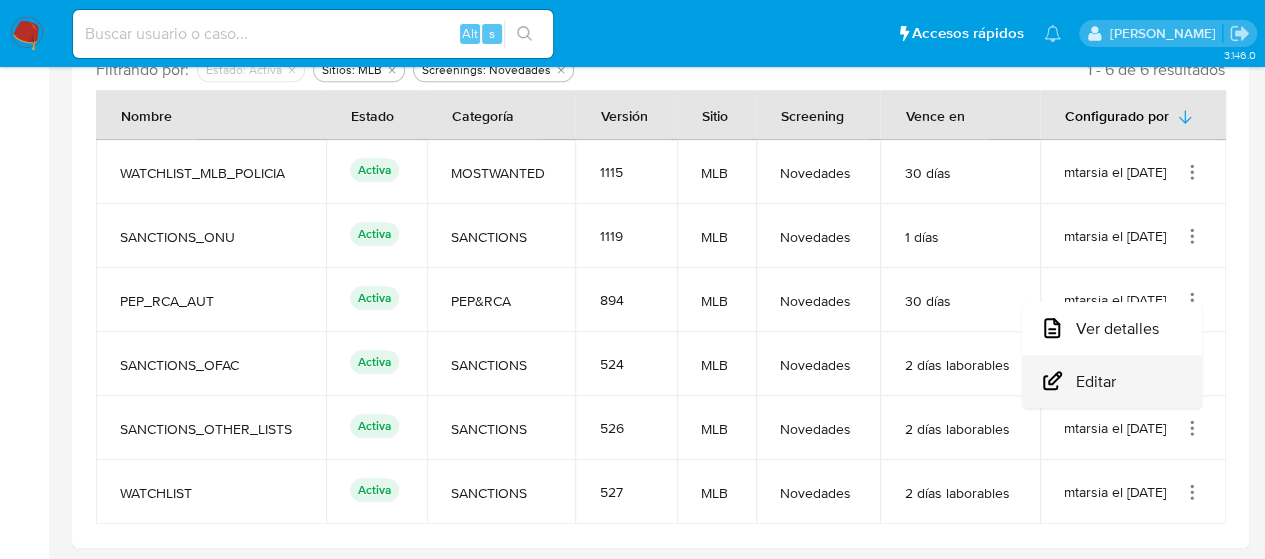 click on "Editar" at bounding box center [1112, 381] 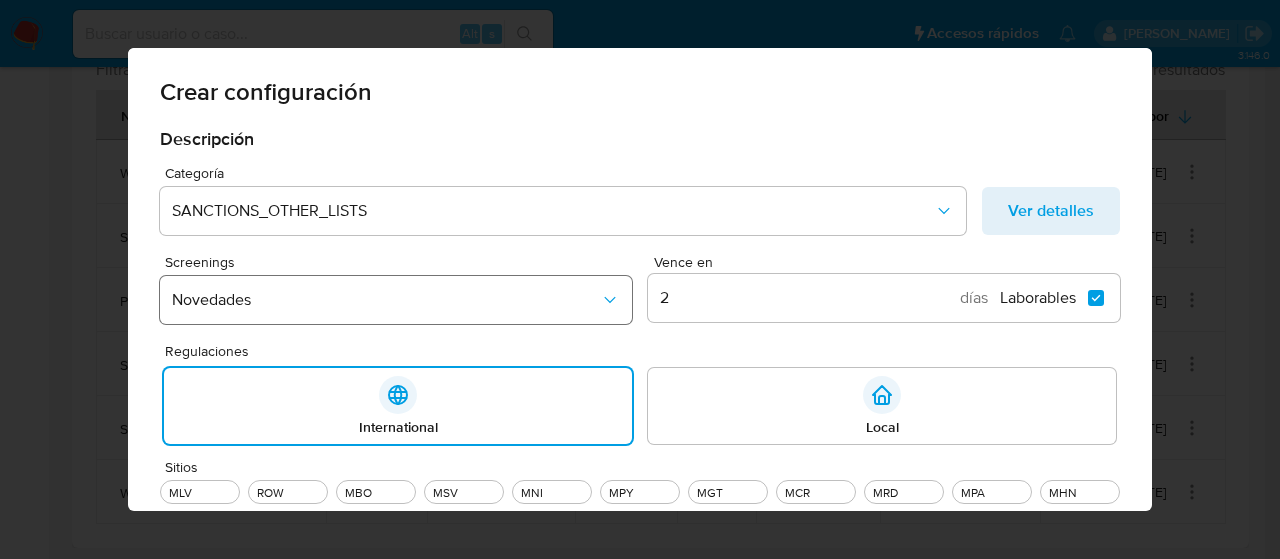 click on "Novedades" at bounding box center [396, 300] 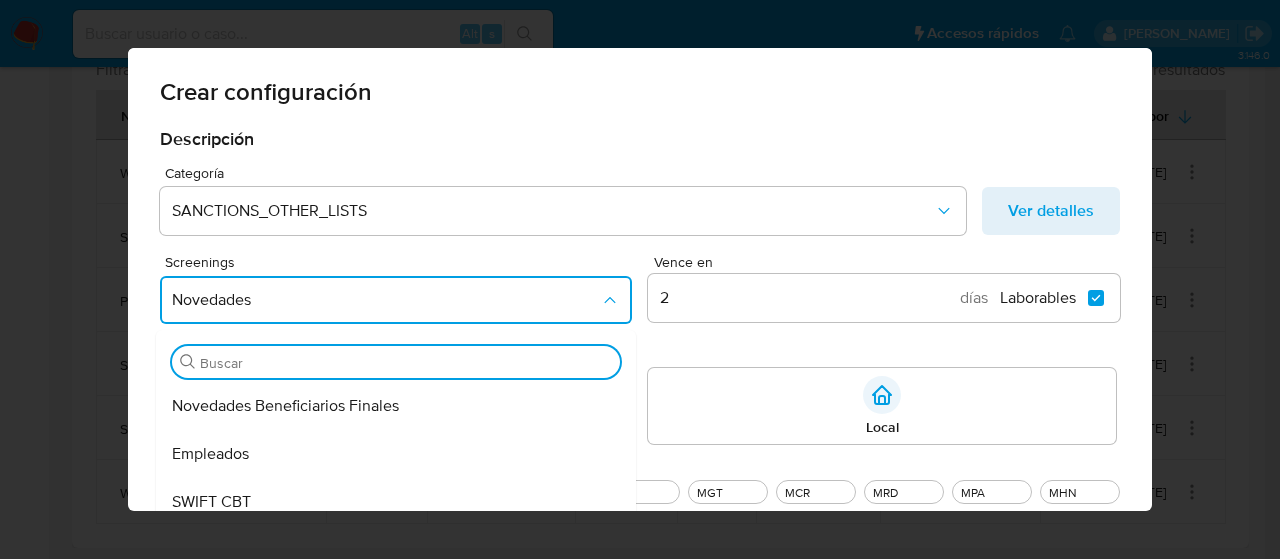 click on "Novedades Beneficiarios Finales" at bounding box center (285, 406) 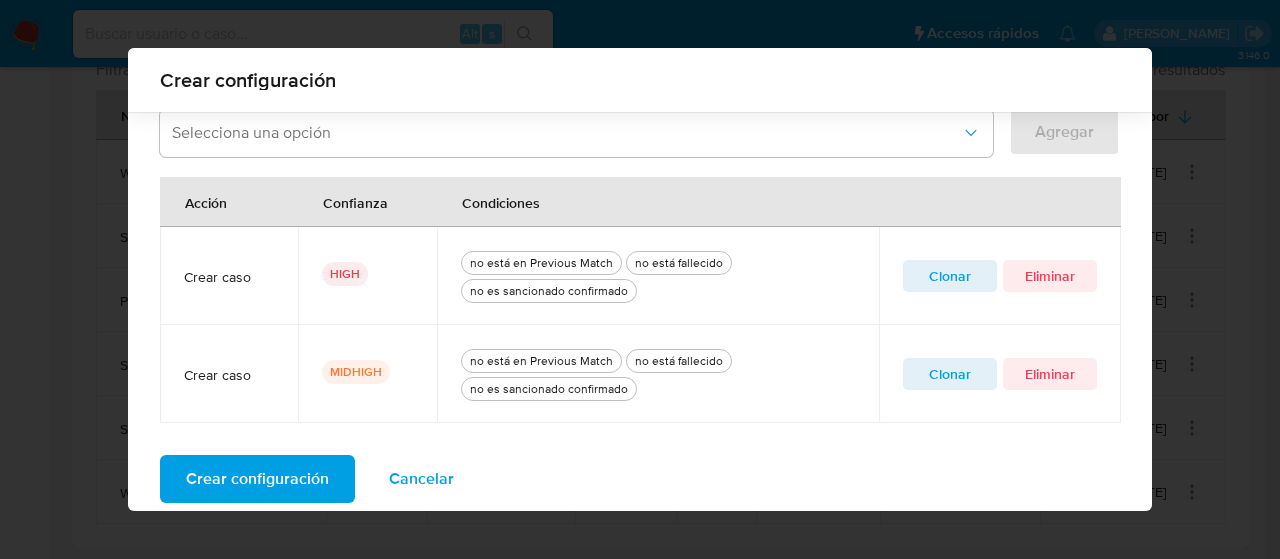 scroll, scrollTop: 718, scrollLeft: 0, axis: vertical 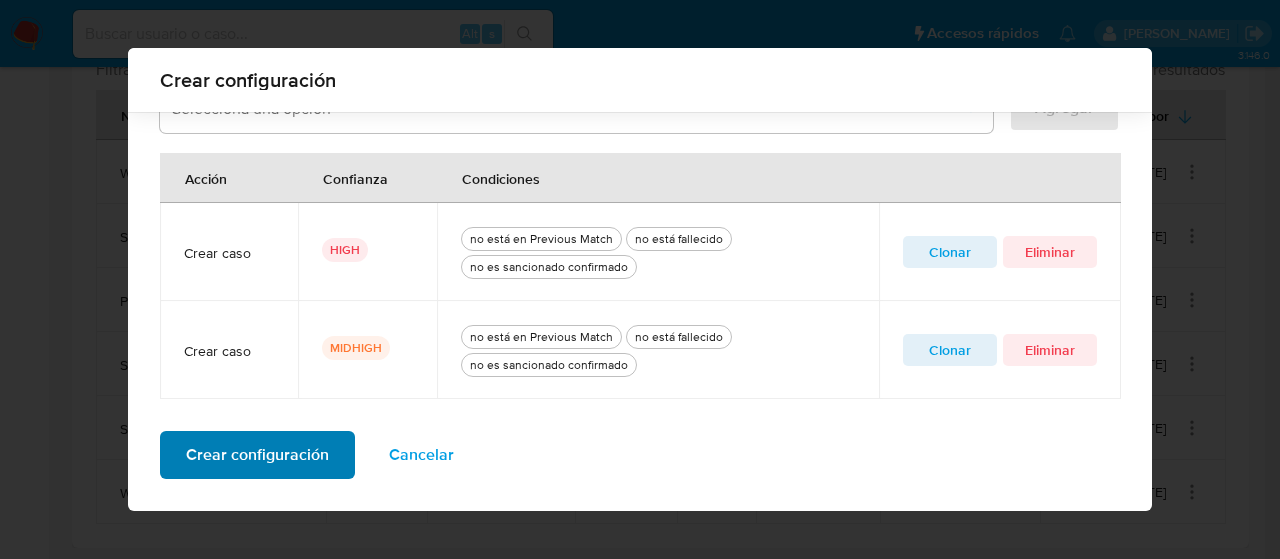 click on "Crear configuración" at bounding box center (257, 455) 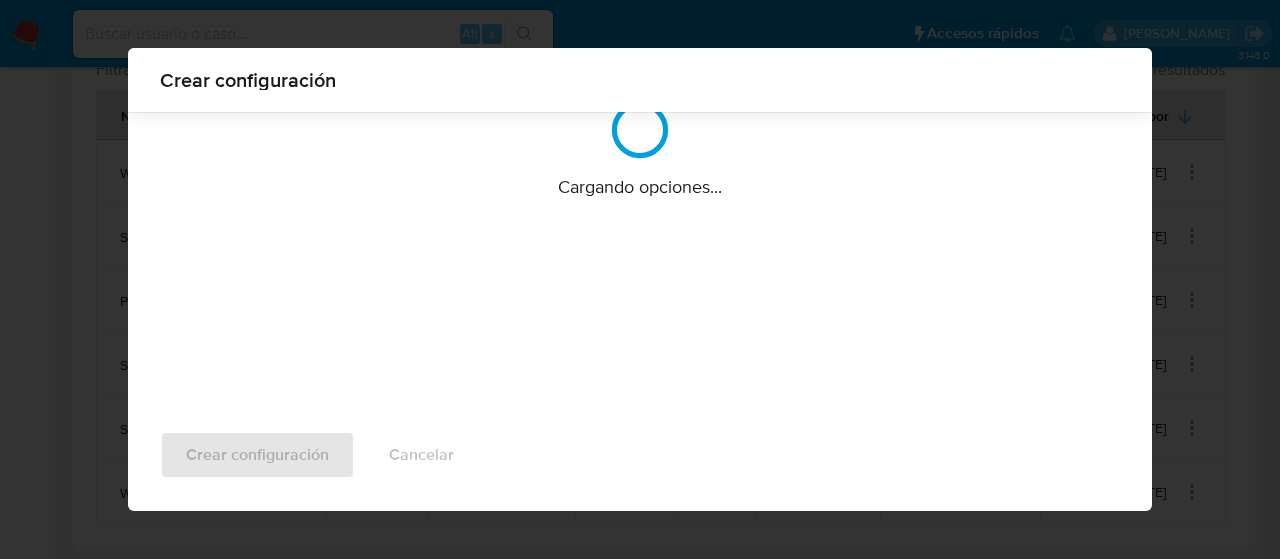 scroll, scrollTop: 212, scrollLeft: 0, axis: vertical 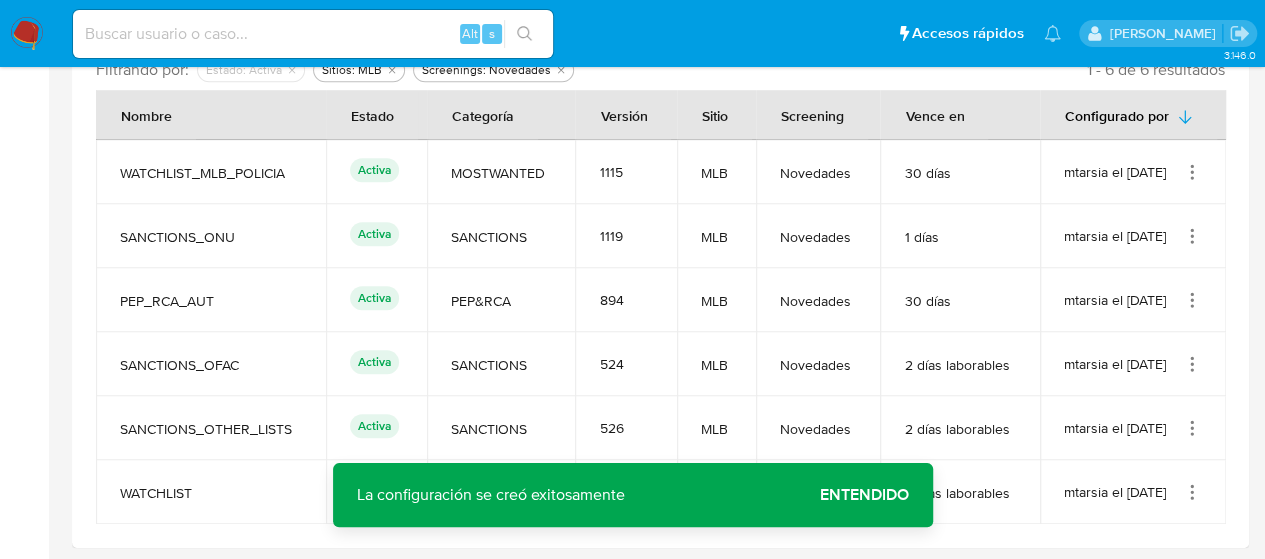click on "Entendido" at bounding box center [864, 495] 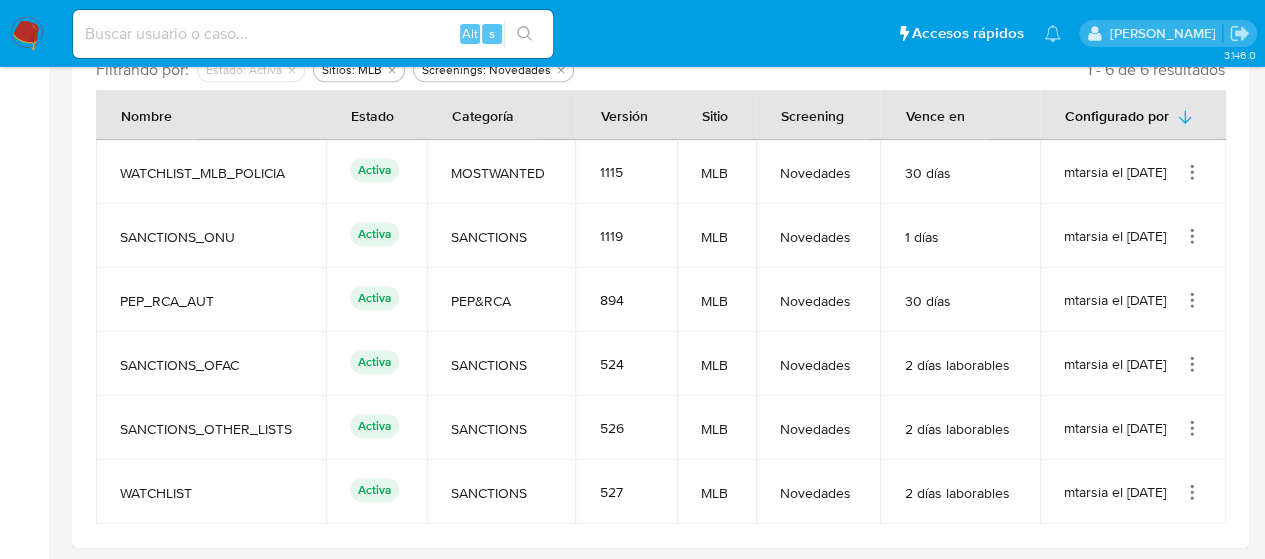 click 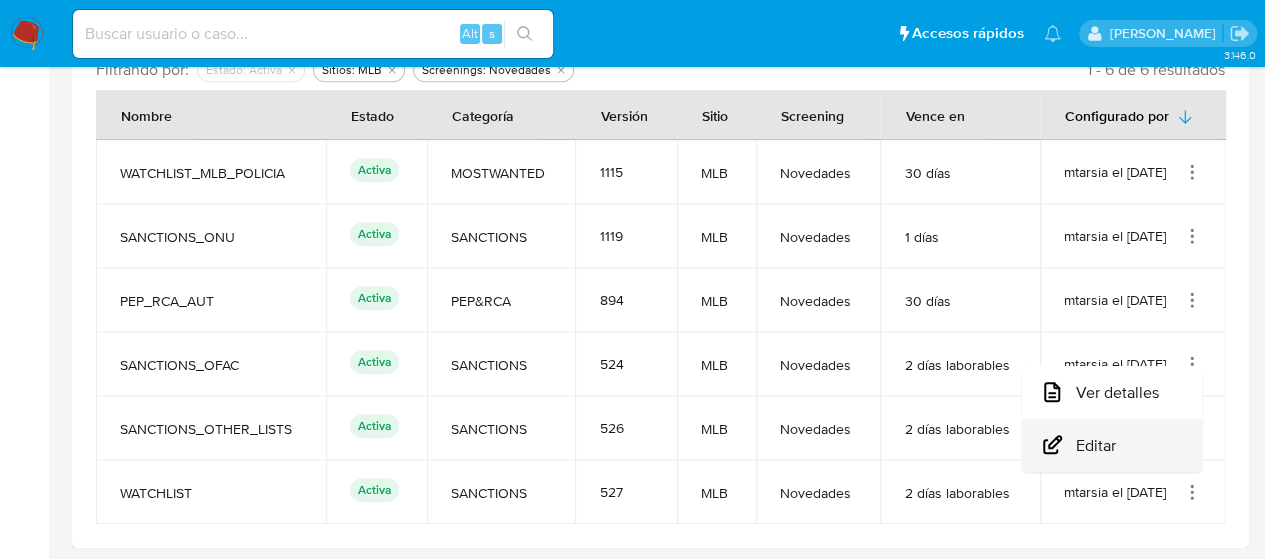 click on "Editar" at bounding box center [1112, 445] 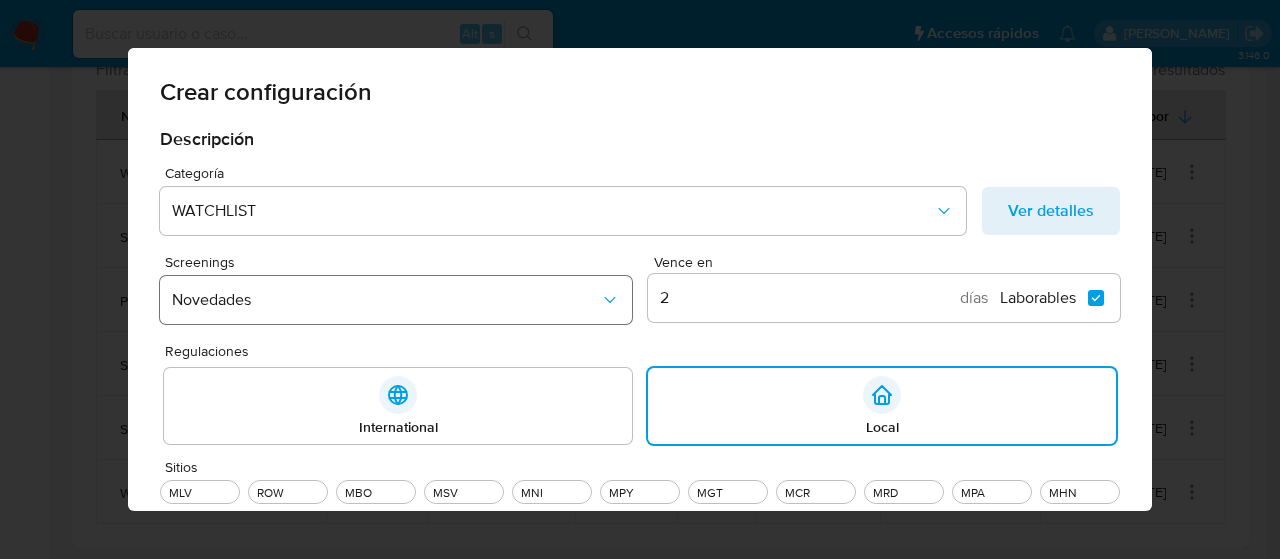 click on "Novedades" at bounding box center [396, 300] 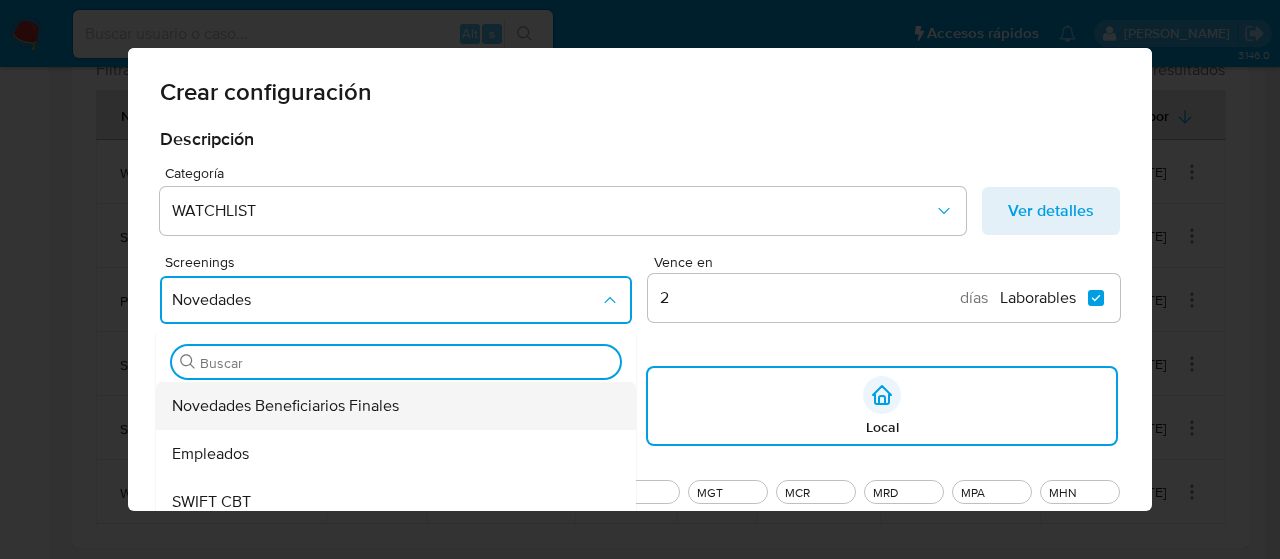 click on "Novedades Beneficiarios Finales" at bounding box center (285, 406) 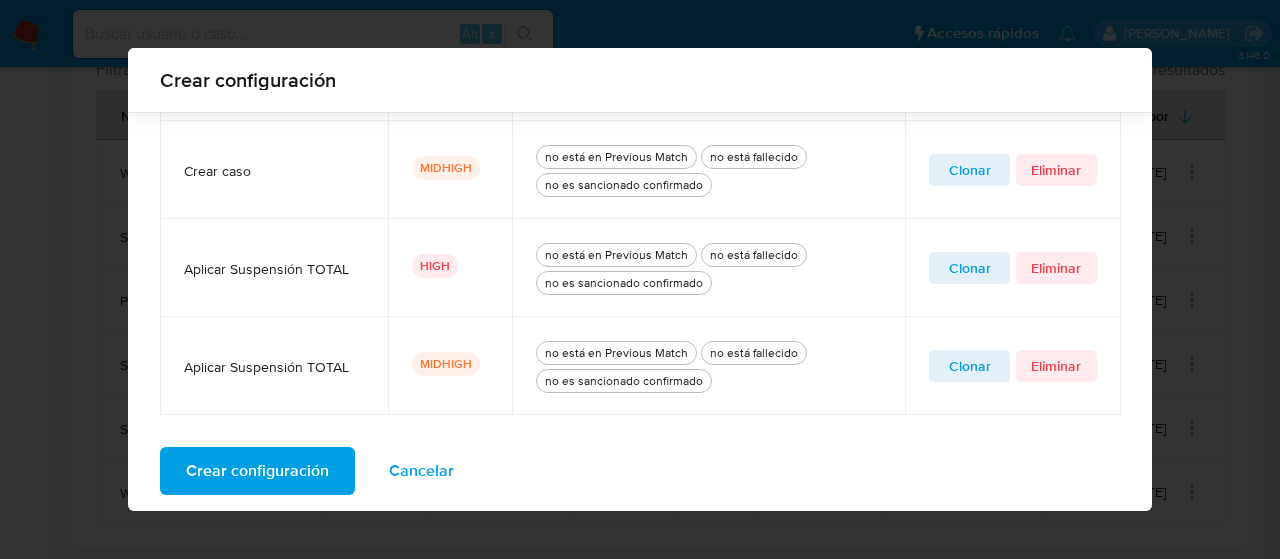scroll, scrollTop: 1012, scrollLeft: 0, axis: vertical 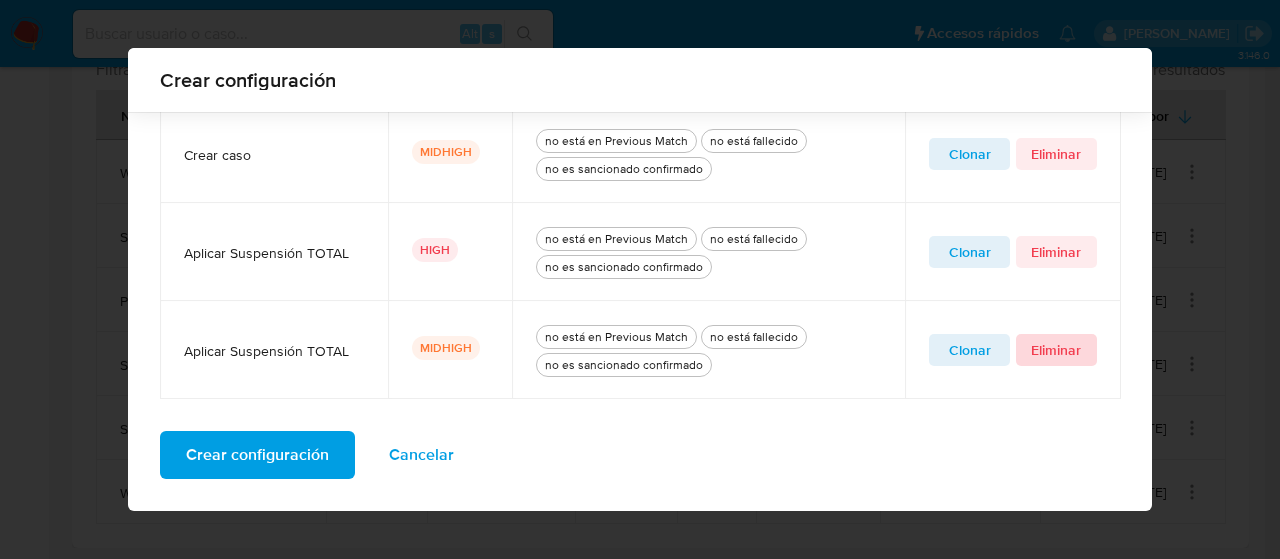 click on "Eliminar" at bounding box center [1056, 350] 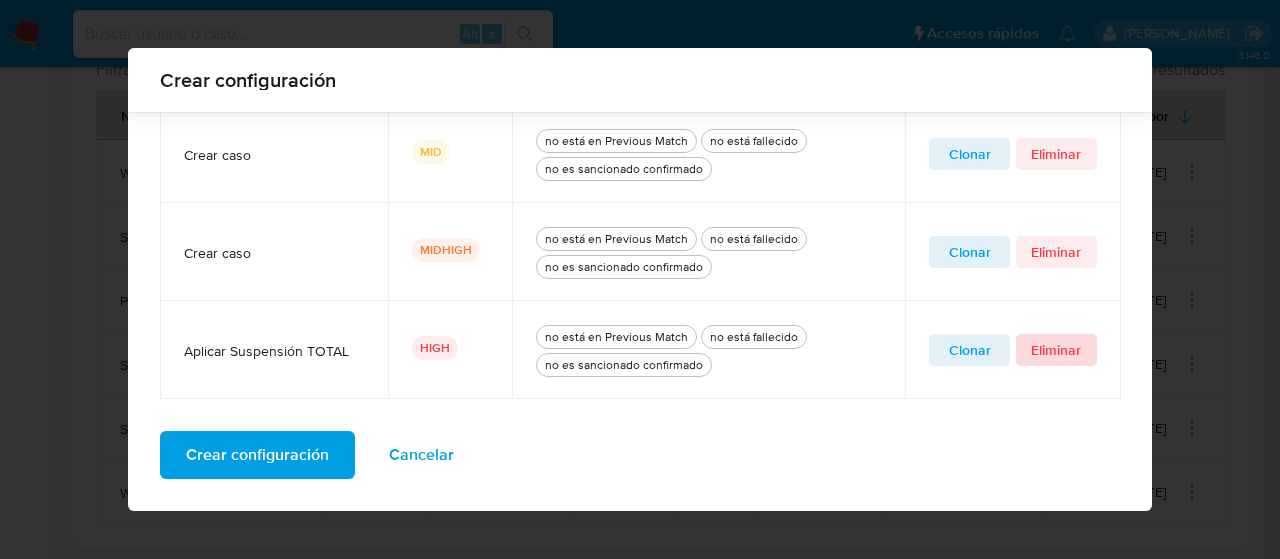 click on "Eliminar" at bounding box center [1056, 350] 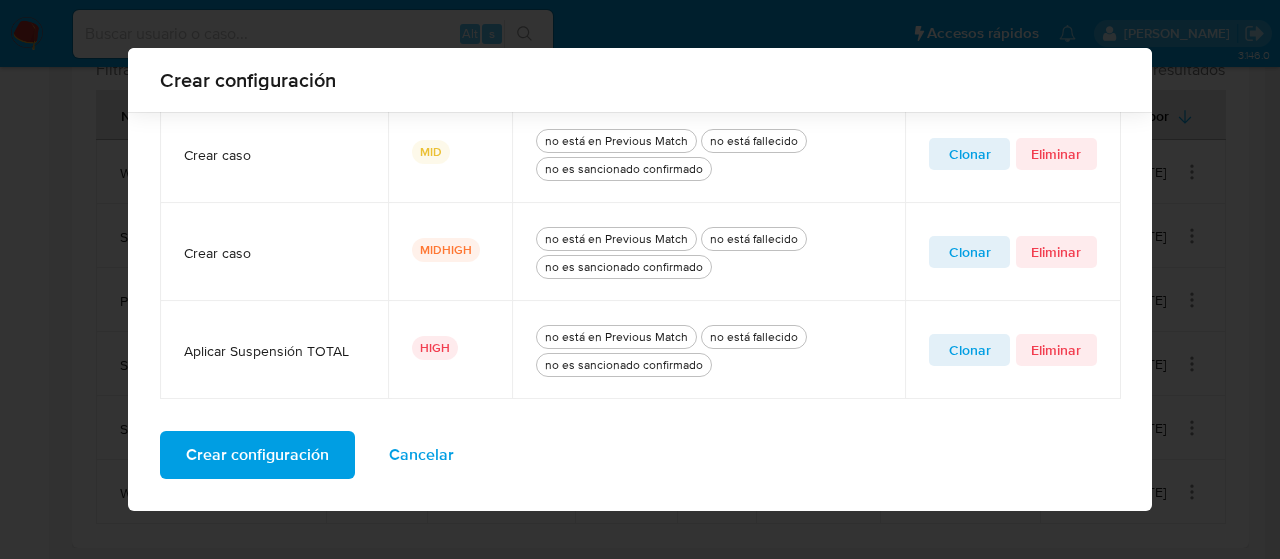 scroll, scrollTop: 816, scrollLeft: 0, axis: vertical 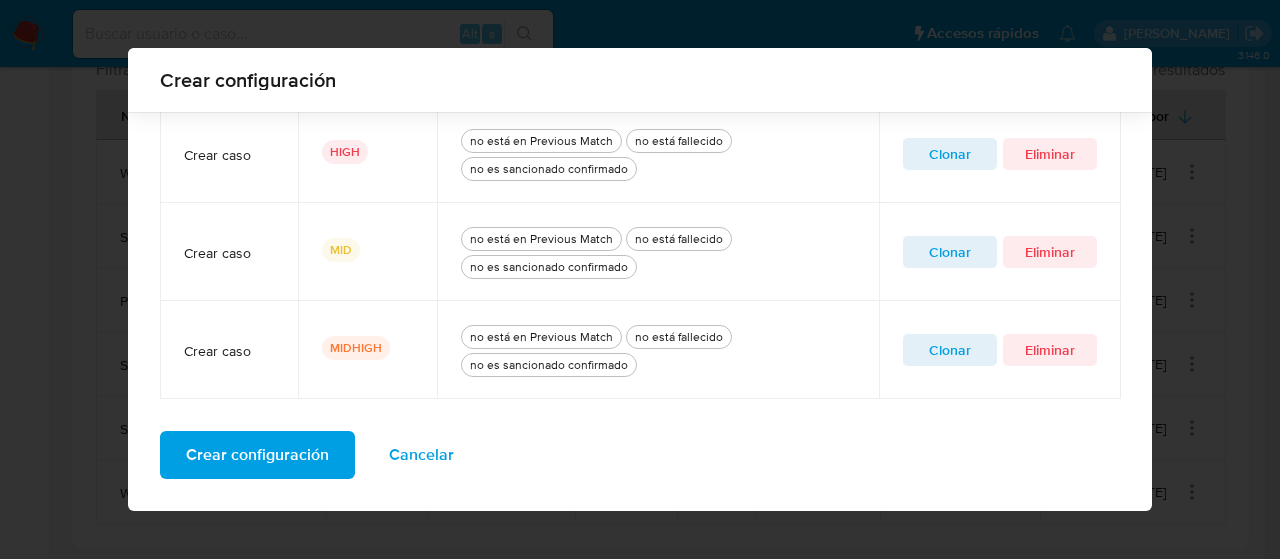 click on "Crear configuración" at bounding box center (257, 455) 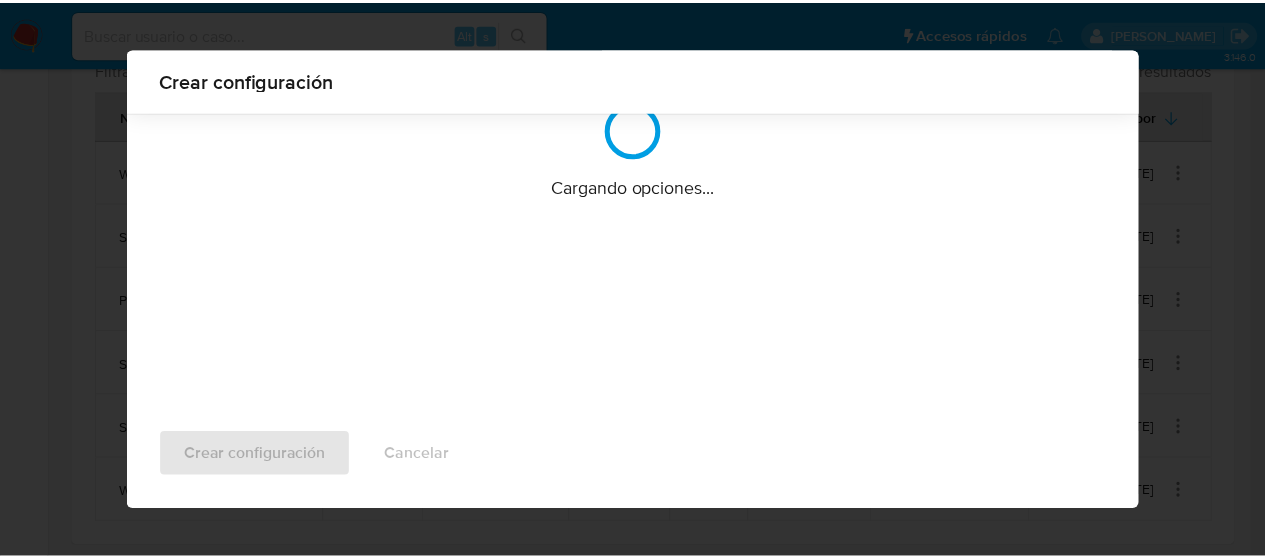 scroll, scrollTop: 212, scrollLeft: 0, axis: vertical 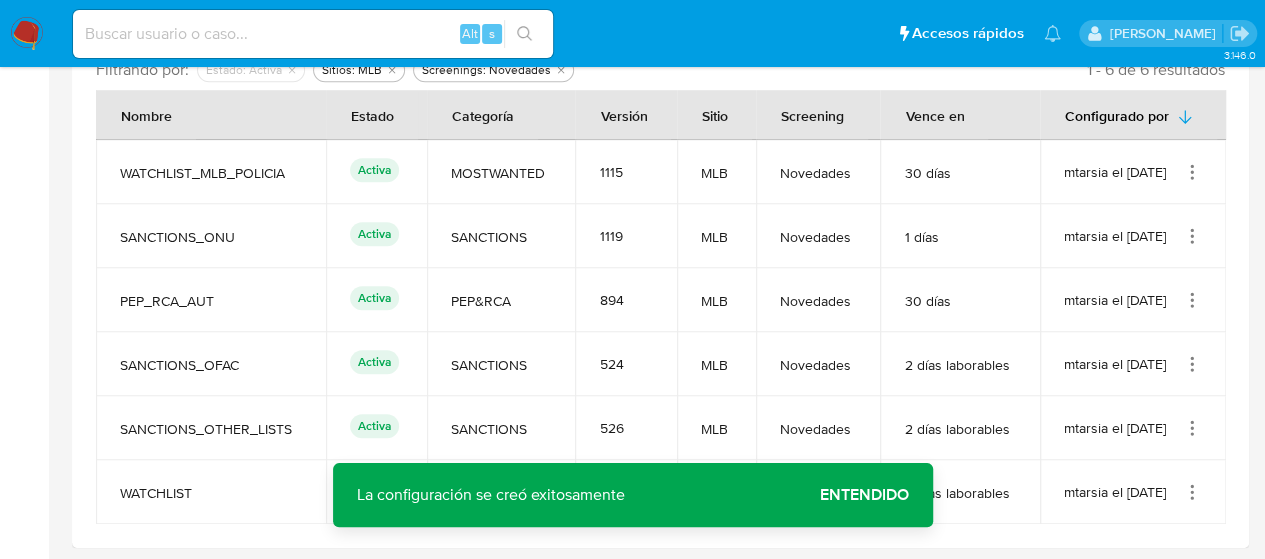click on "Entendido" at bounding box center [864, 495] 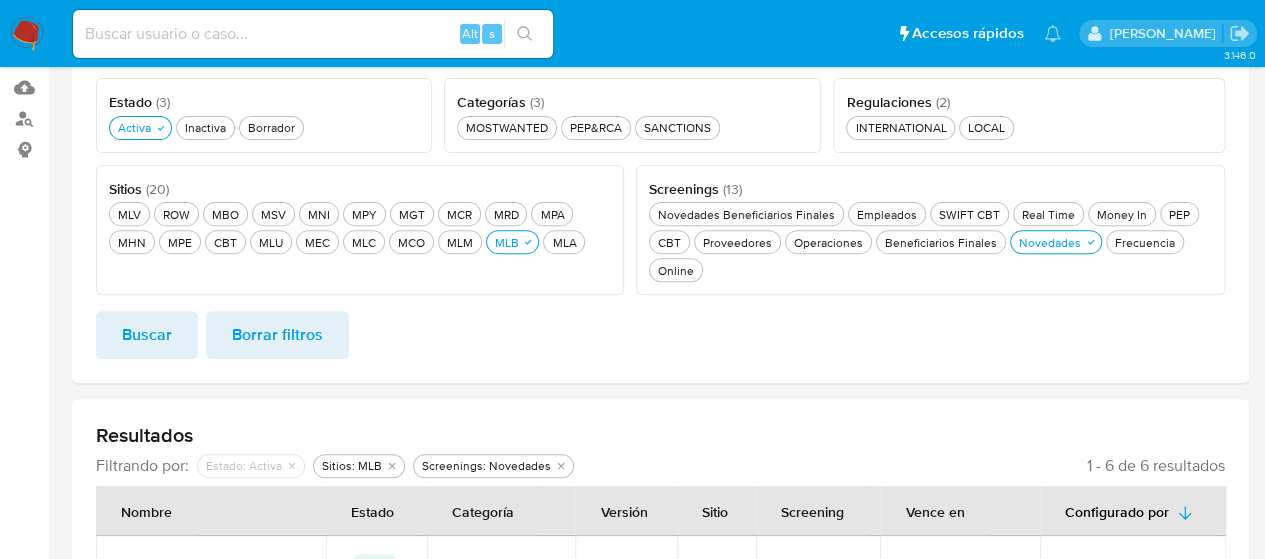 scroll, scrollTop: 258, scrollLeft: 0, axis: vertical 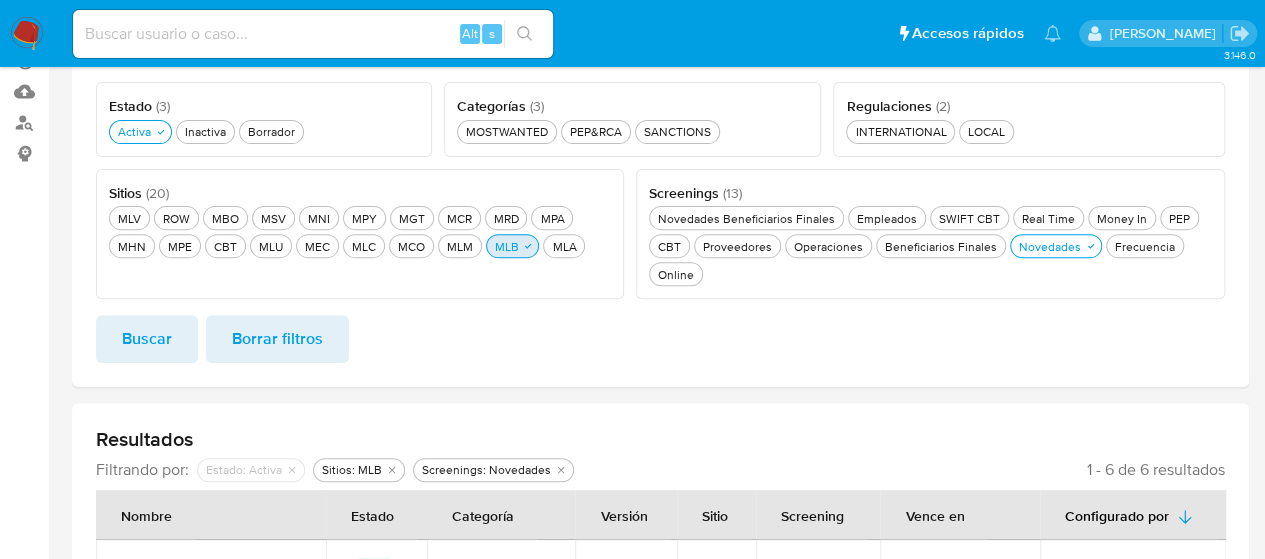 click on "MLB MLB" at bounding box center (506, 246) 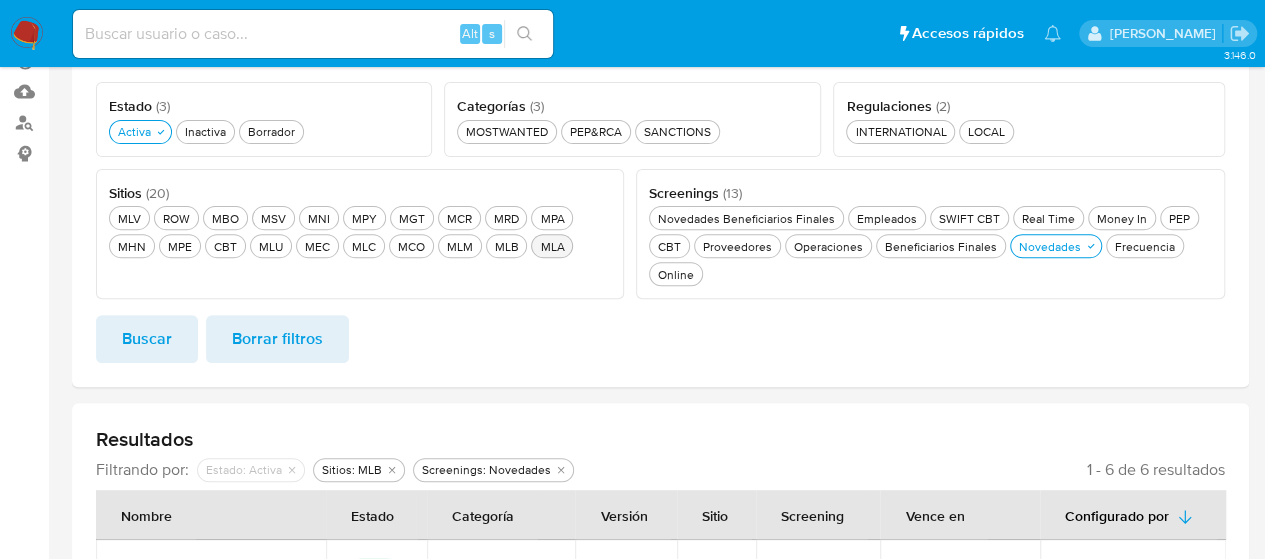 click on "MLA MLA" at bounding box center [552, 246] 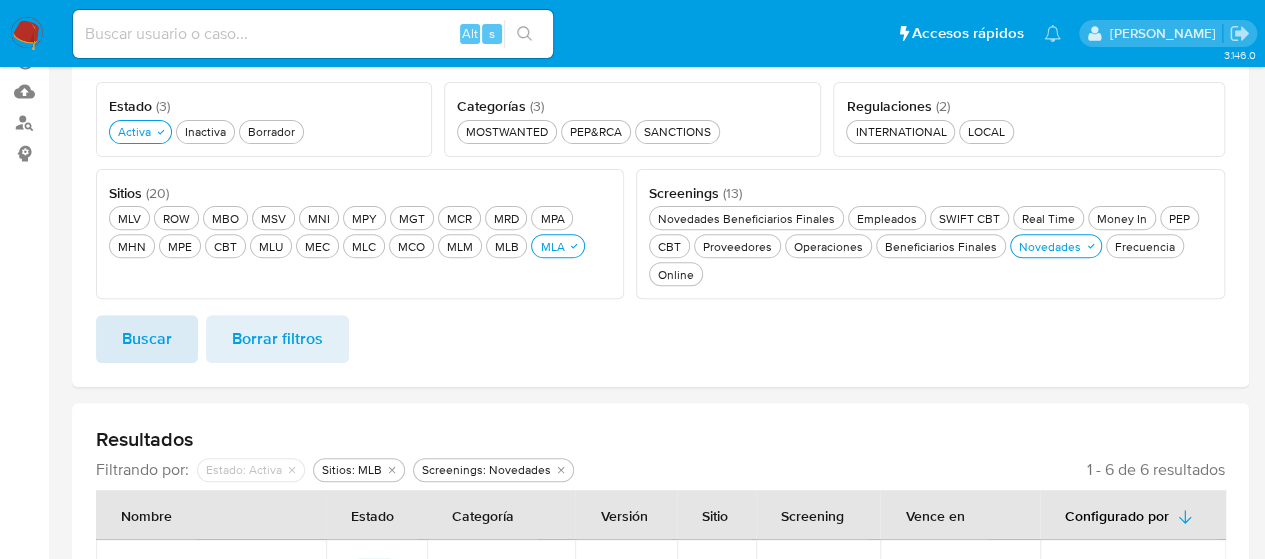 click on "Buscar" at bounding box center (147, 339) 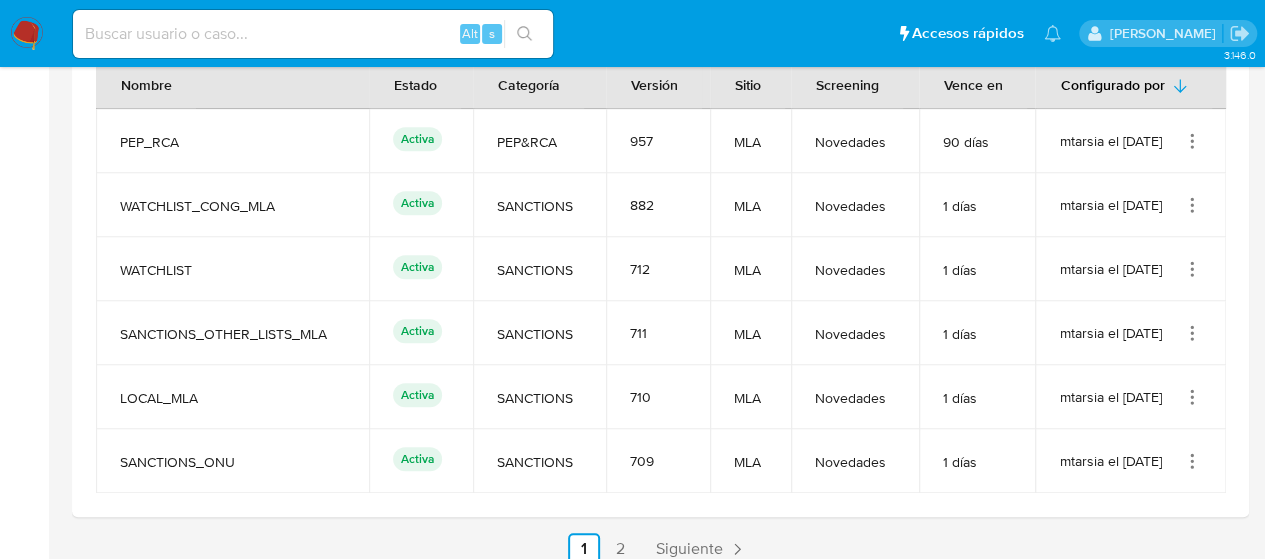 scroll, scrollTop: 695, scrollLeft: 0, axis: vertical 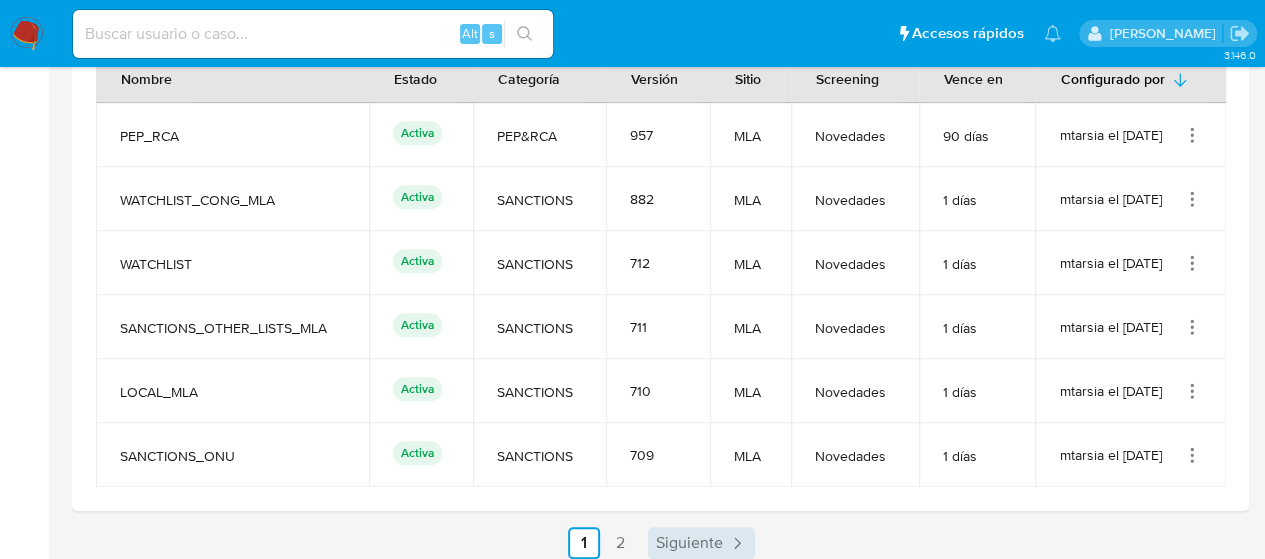 click on "Siguiente" at bounding box center (689, 543) 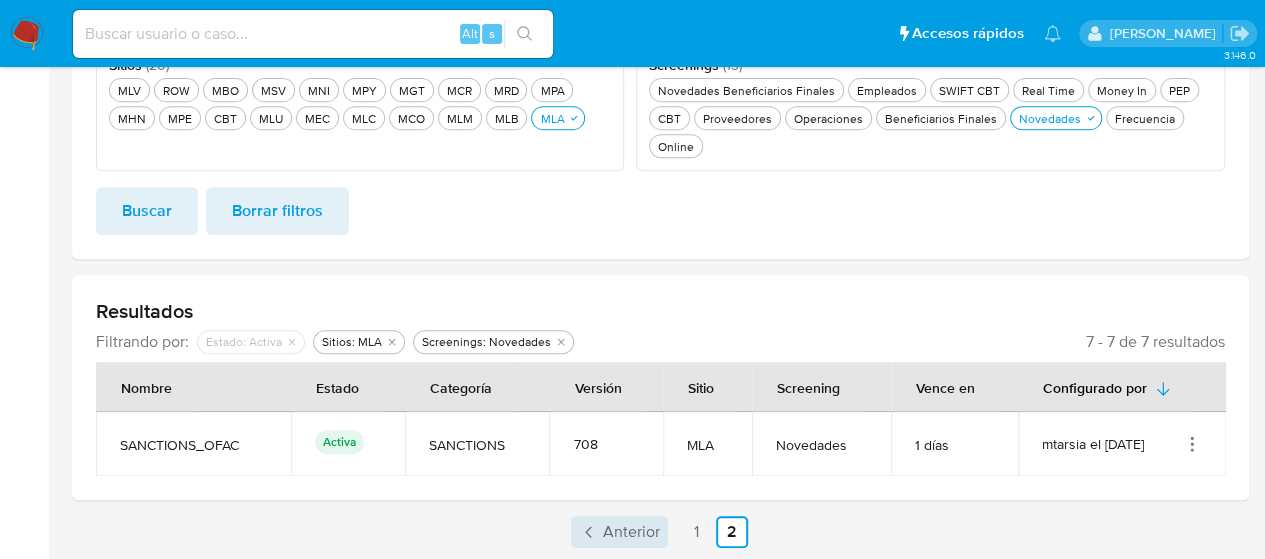 click on "Anterior" at bounding box center [631, 532] 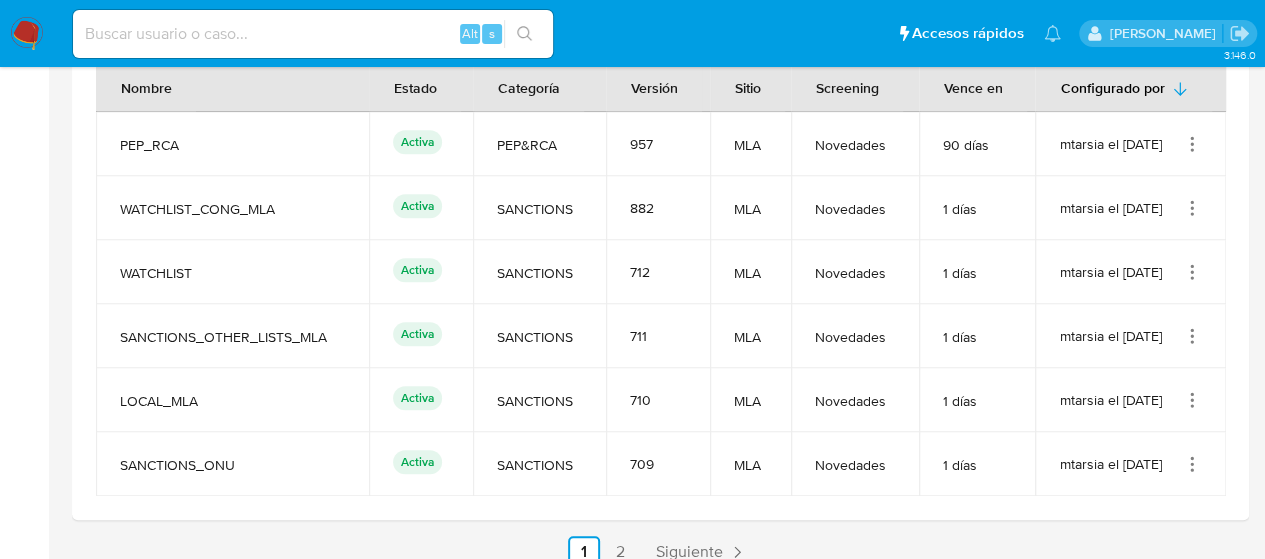 scroll, scrollTop: 706, scrollLeft: 0, axis: vertical 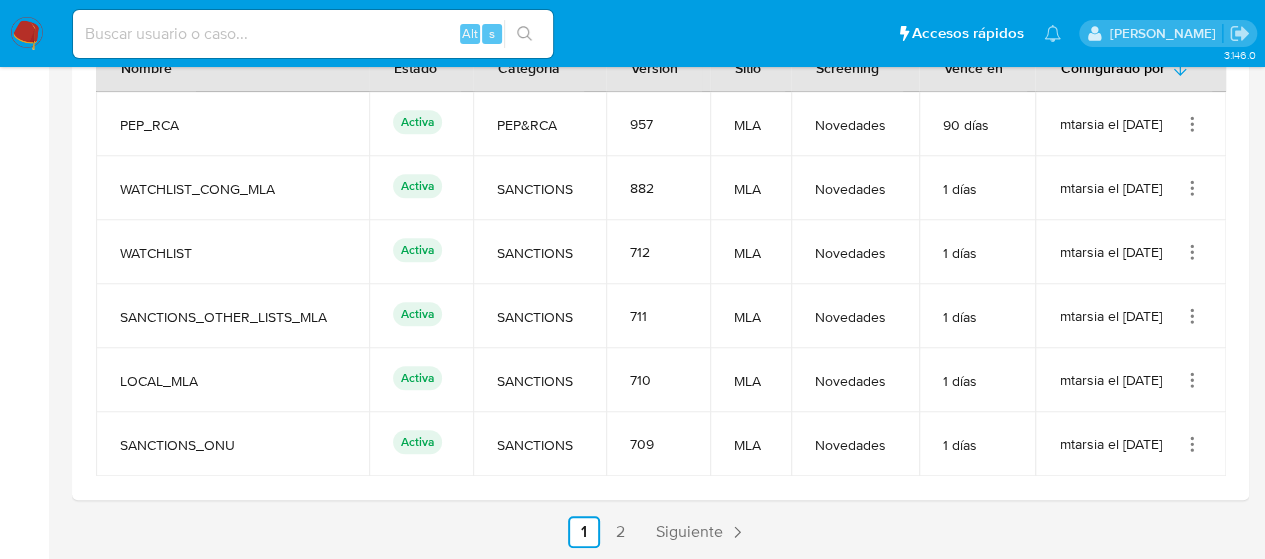 click on "WATCHLIST" at bounding box center [232, 253] 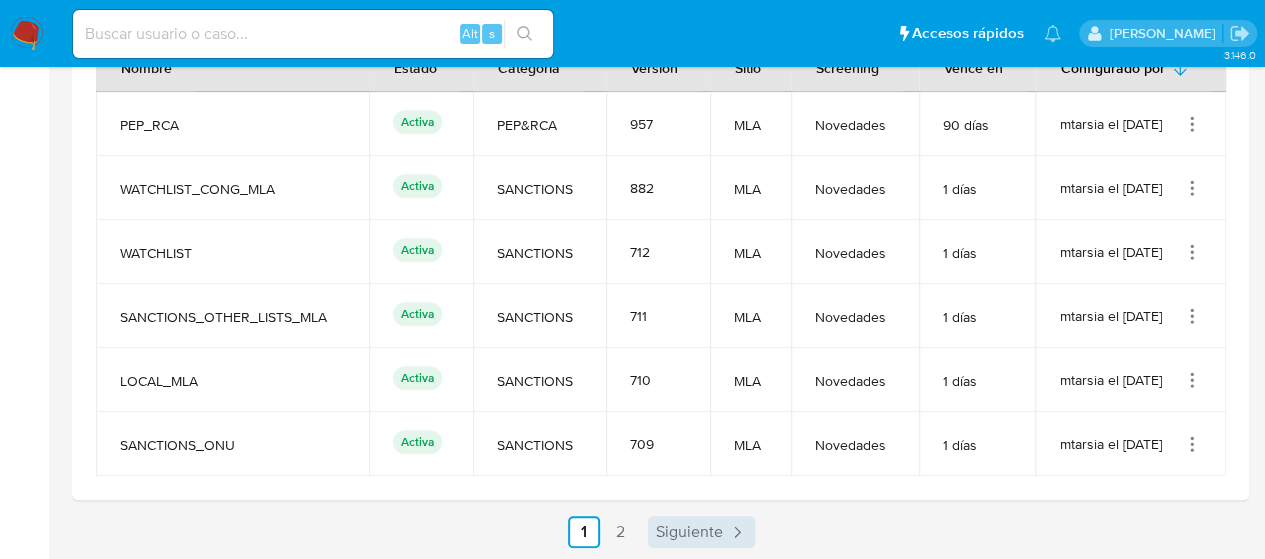 click on "Siguiente" at bounding box center (689, 532) 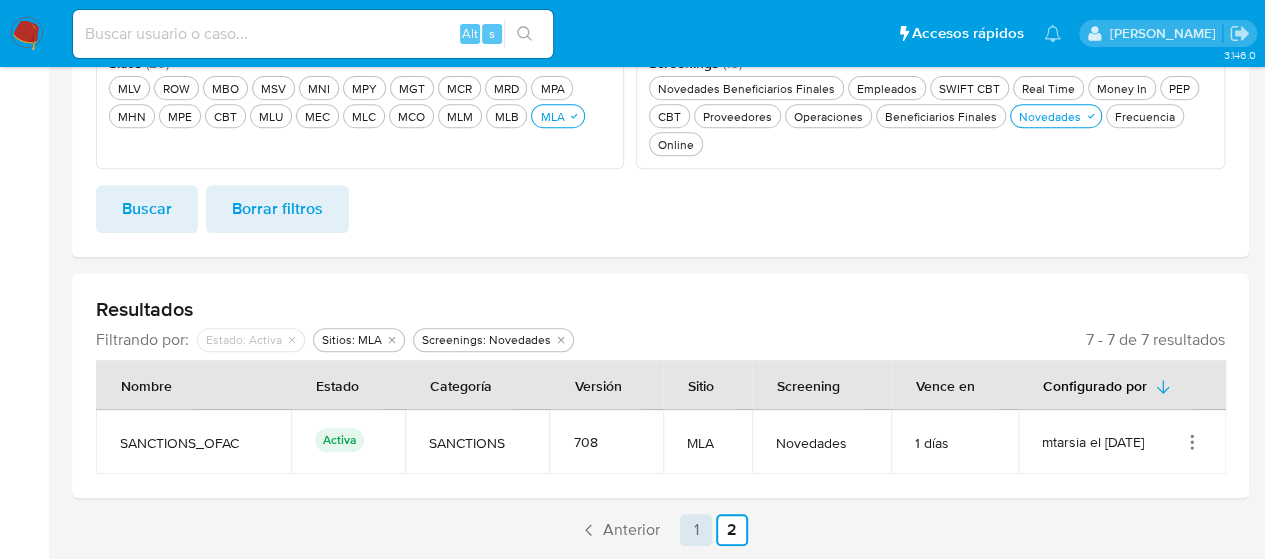 scroll, scrollTop: 386, scrollLeft: 0, axis: vertical 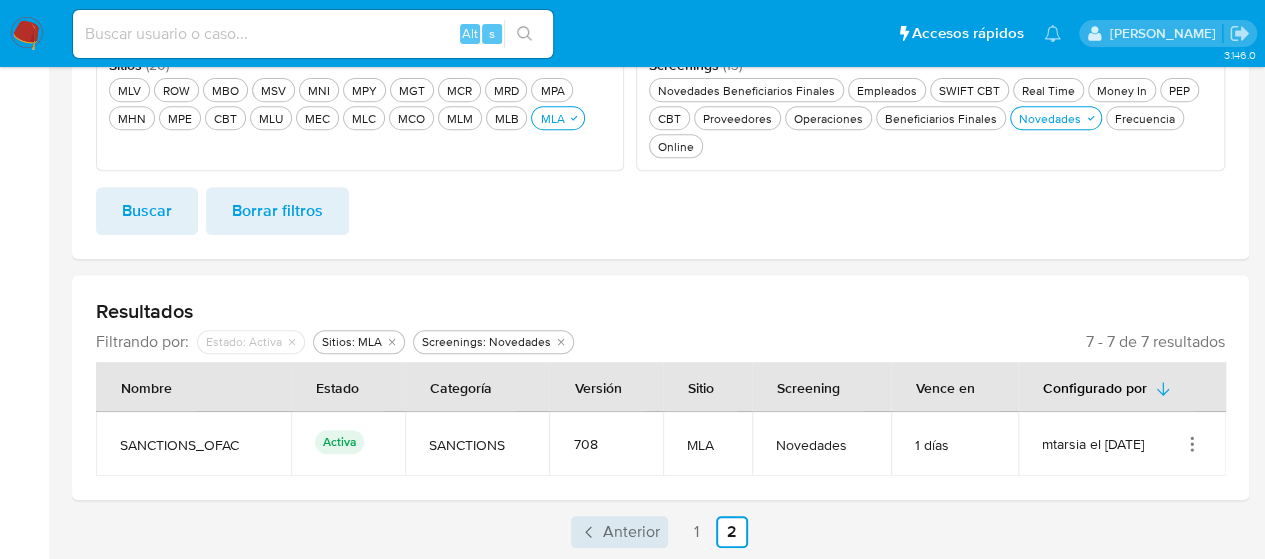 click on "Anterior" at bounding box center (631, 532) 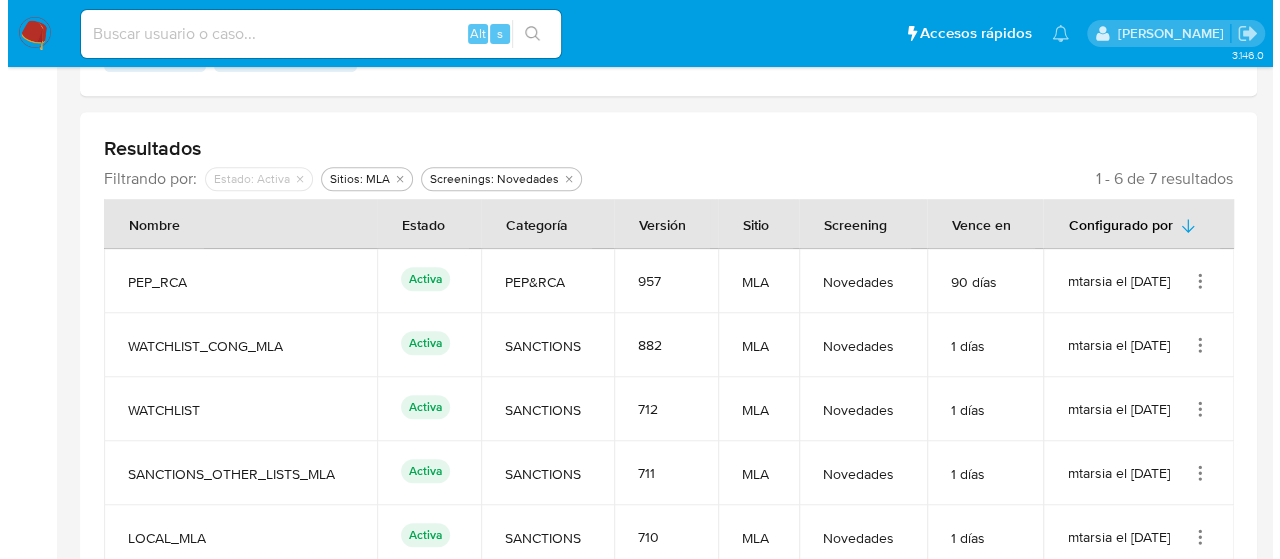 scroll, scrollTop: 606, scrollLeft: 0, axis: vertical 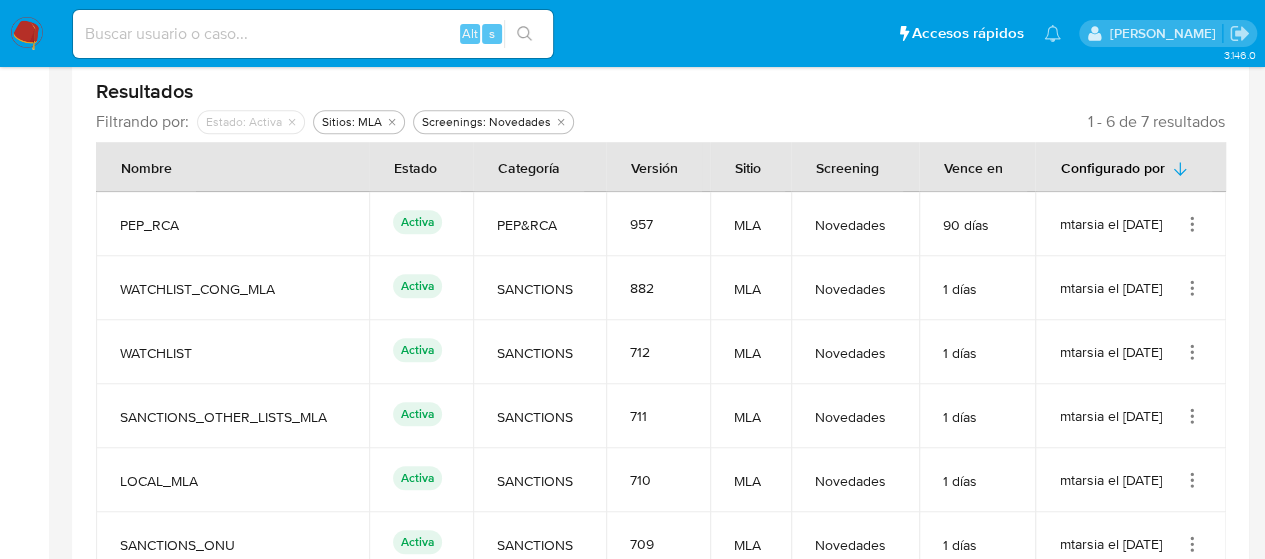 click 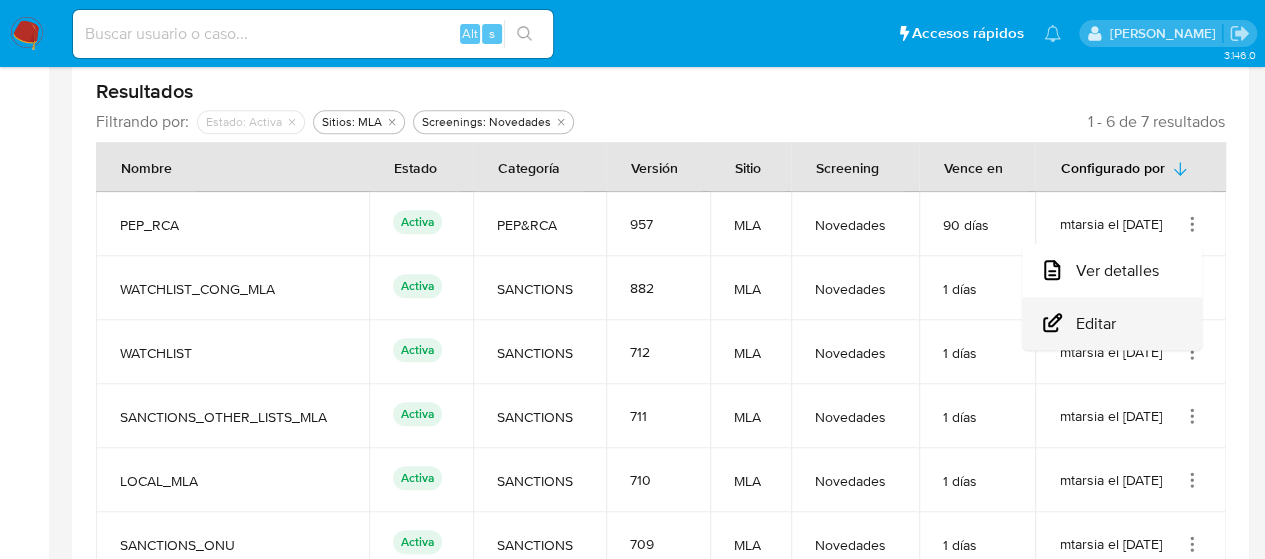 click on "Editar" at bounding box center [1112, 323] 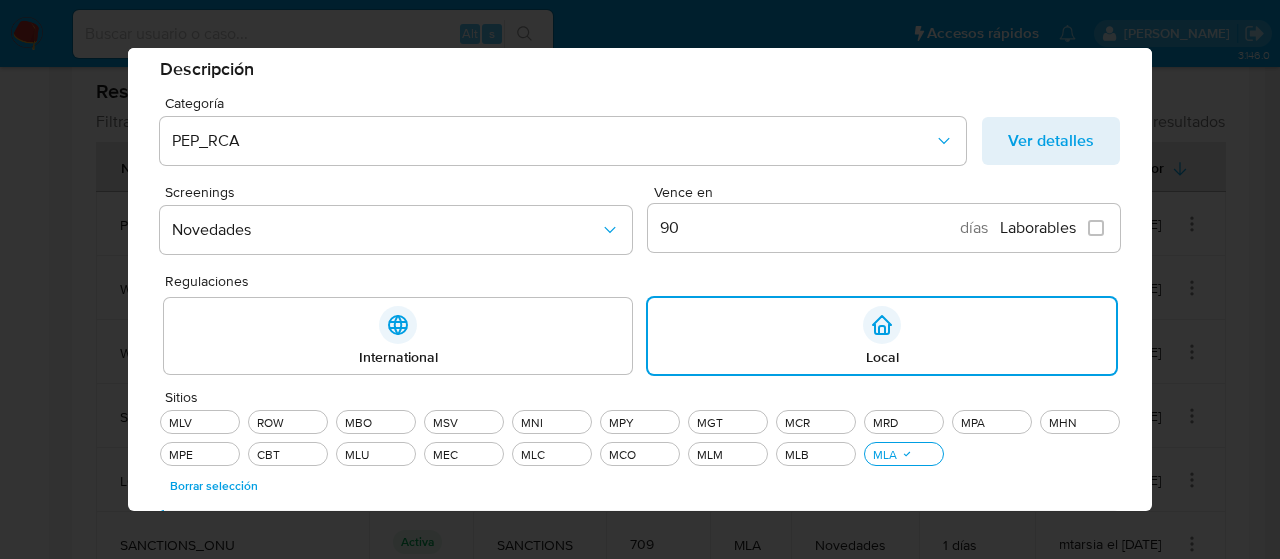 scroll, scrollTop: 84, scrollLeft: 0, axis: vertical 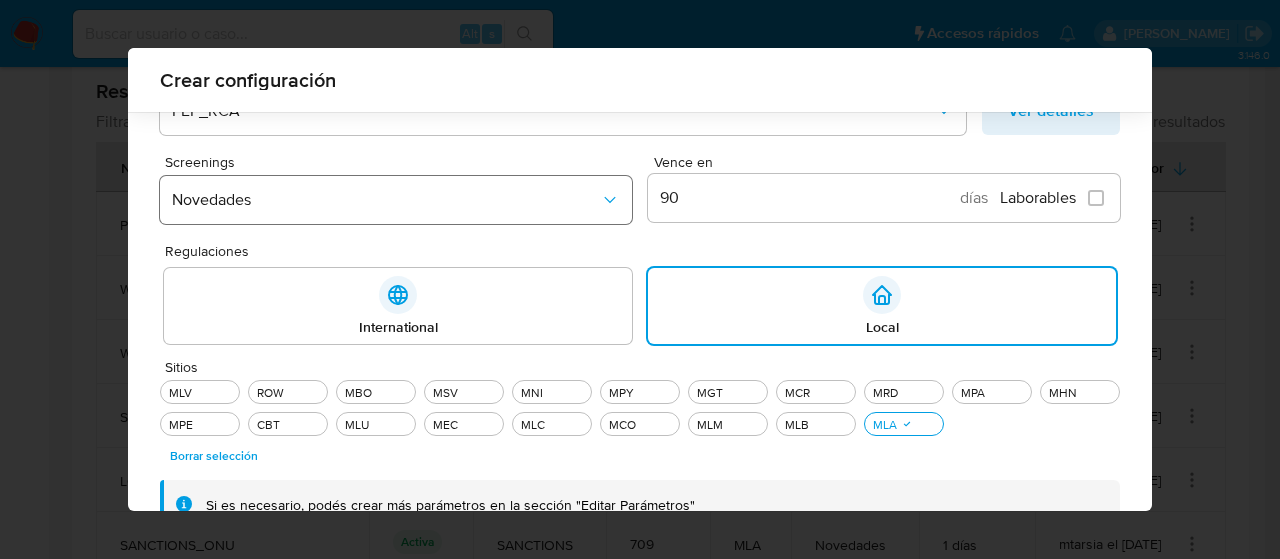 click on "Novedades" at bounding box center (386, 200) 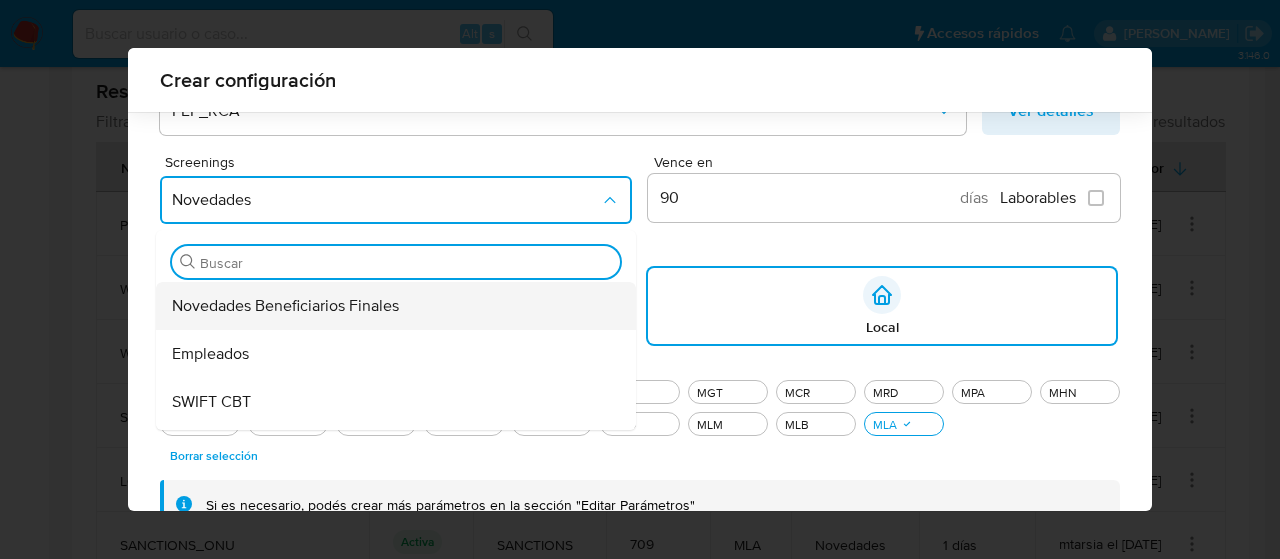 click on "Novedades Beneficiarios Finales" at bounding box center (285, 306) 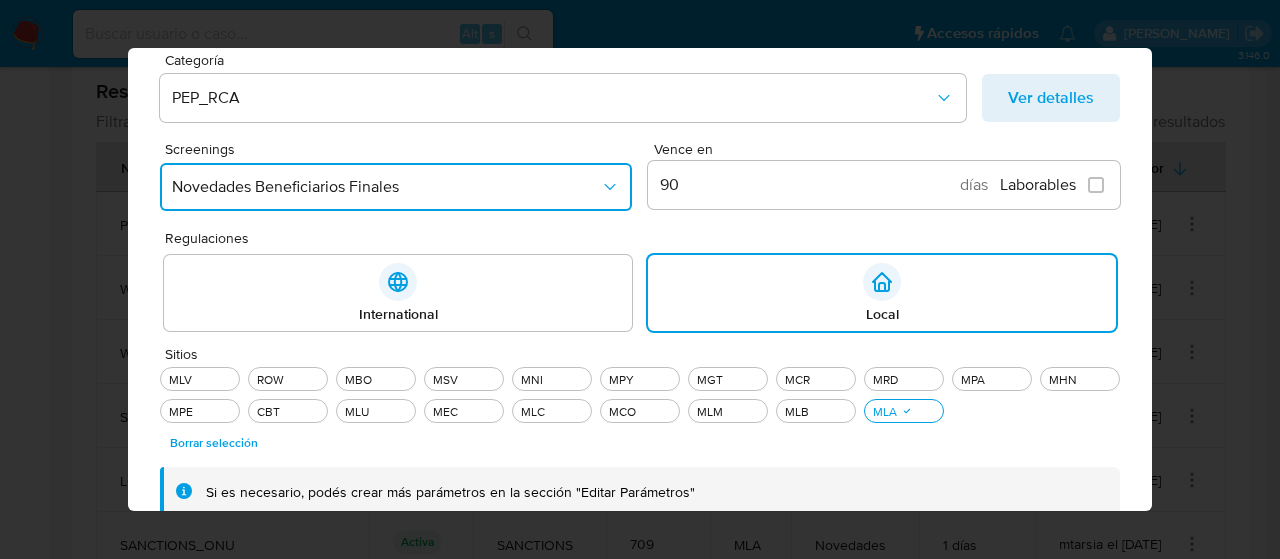 scroll, scrollTop: 0, scrollLeft: 0, axis: both 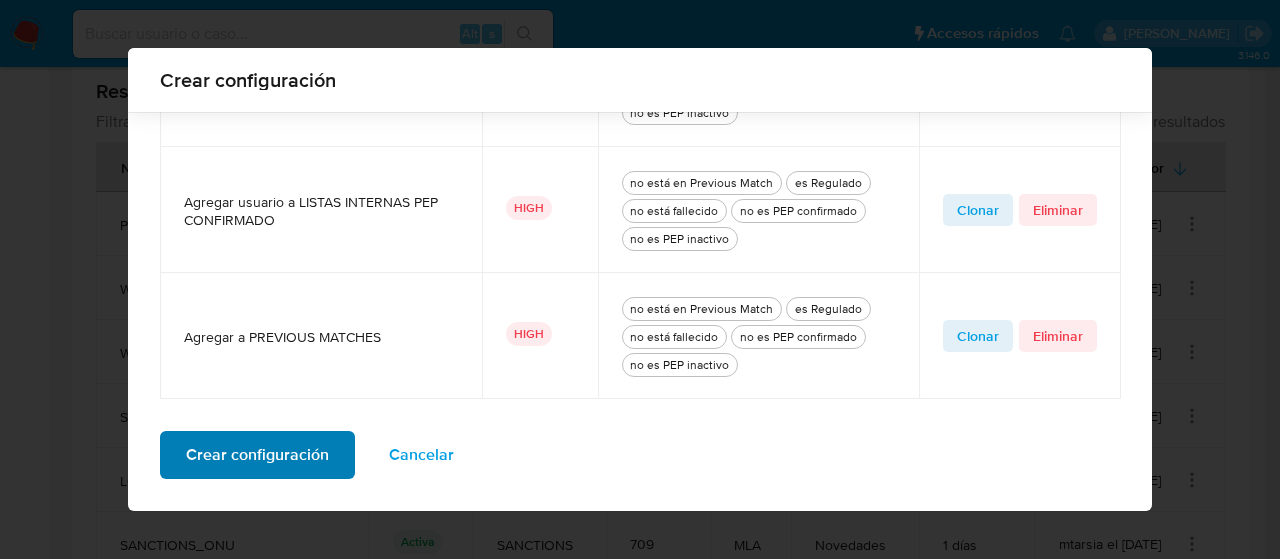 click on "Crear configuración" at bounding box center (257, 455) 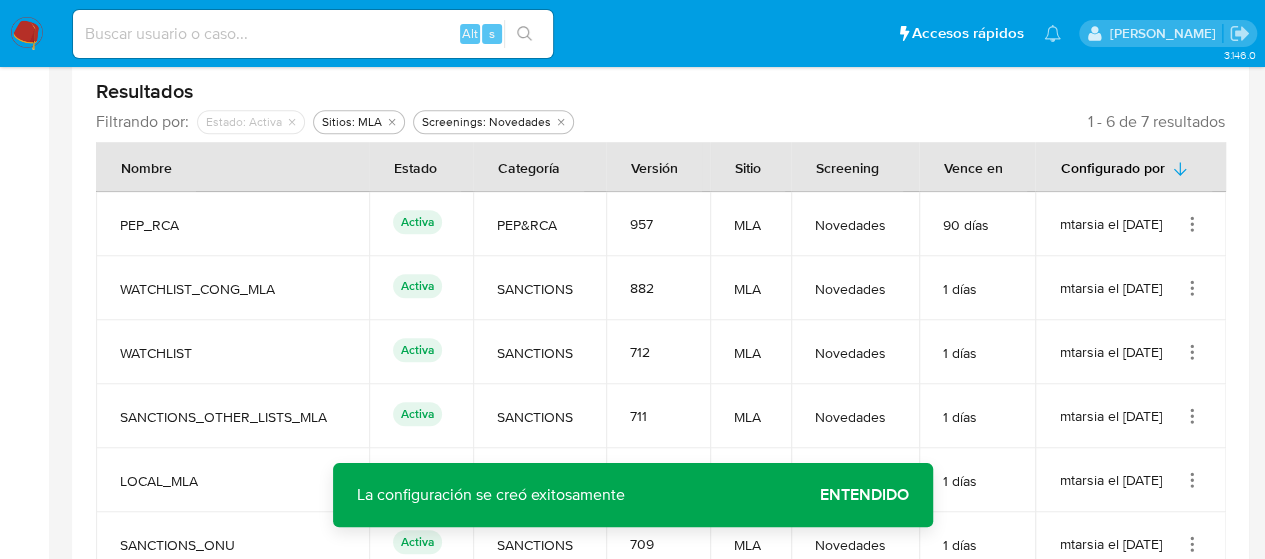 click on "Entendido" at bounding box center (864, 495) 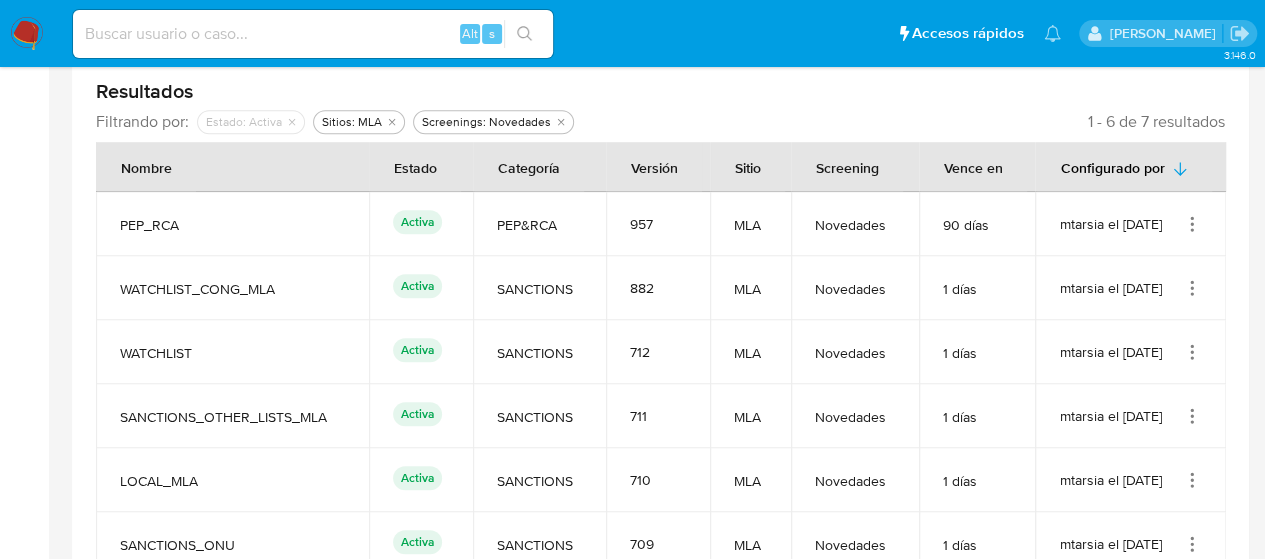 click 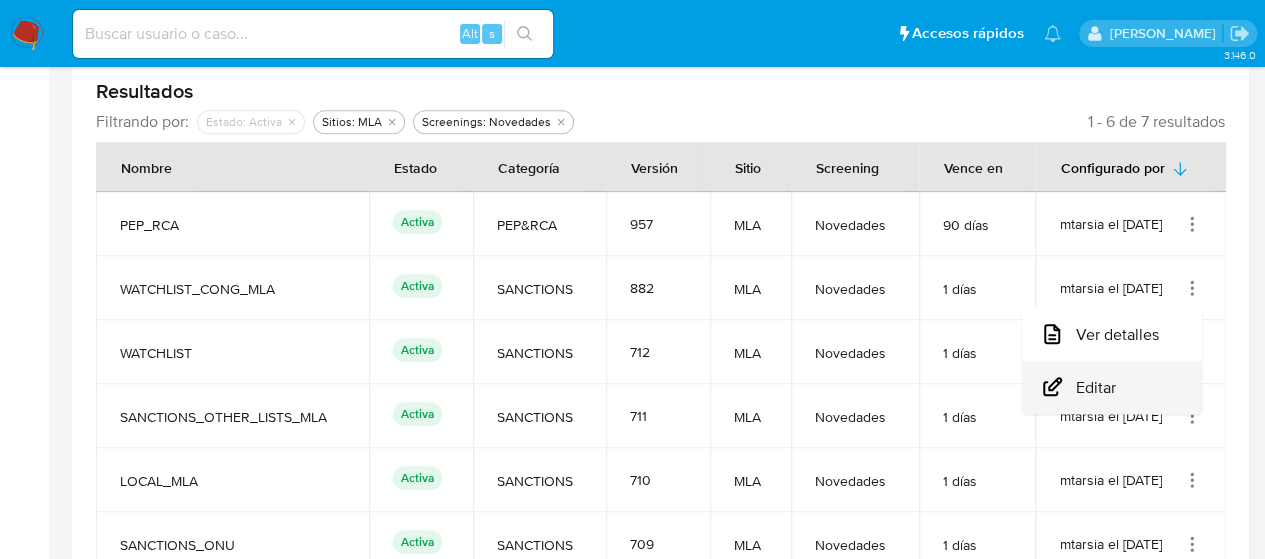 click on "Editar" at bounding box center (1112, 387) 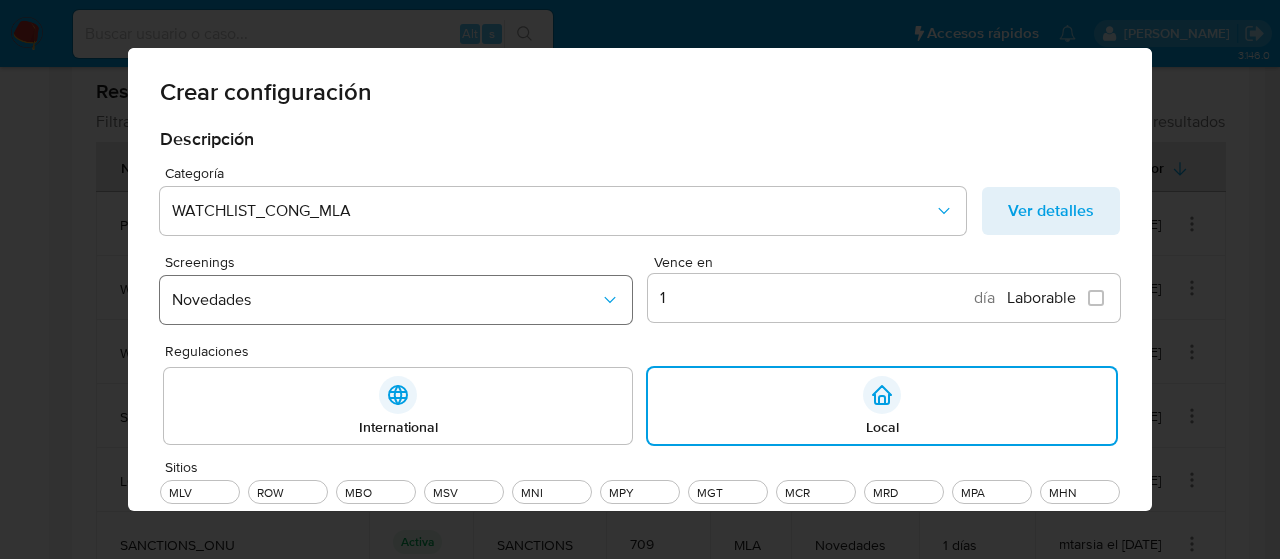 click on "Novedades" at bounding box center [396, 300] 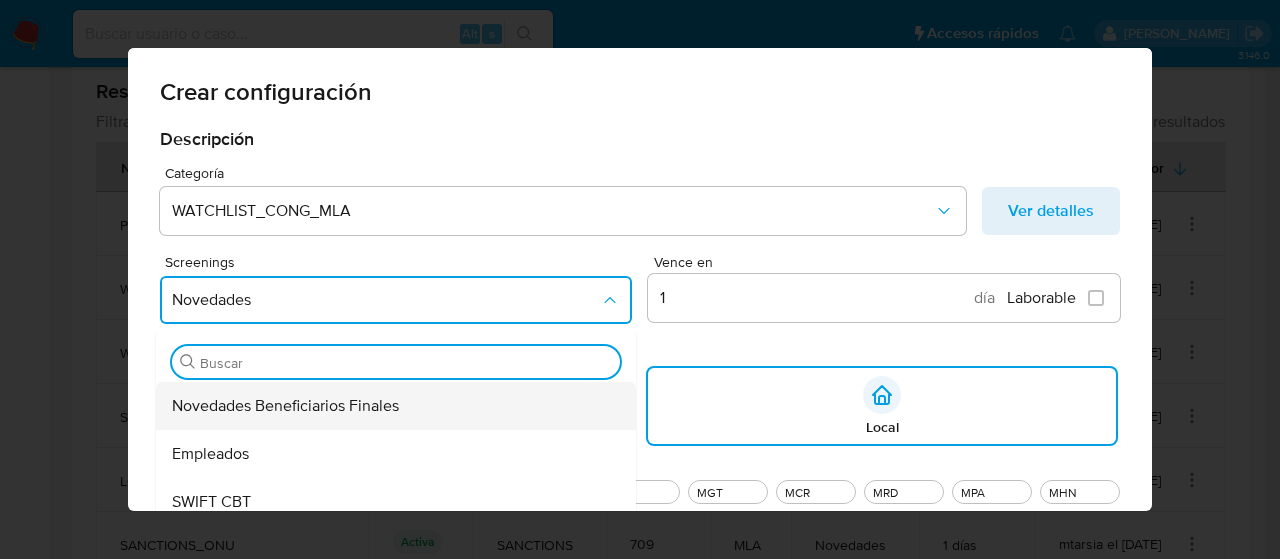 click on "Novedades Beneficiarios Finales" at bounding box center [285, 406] 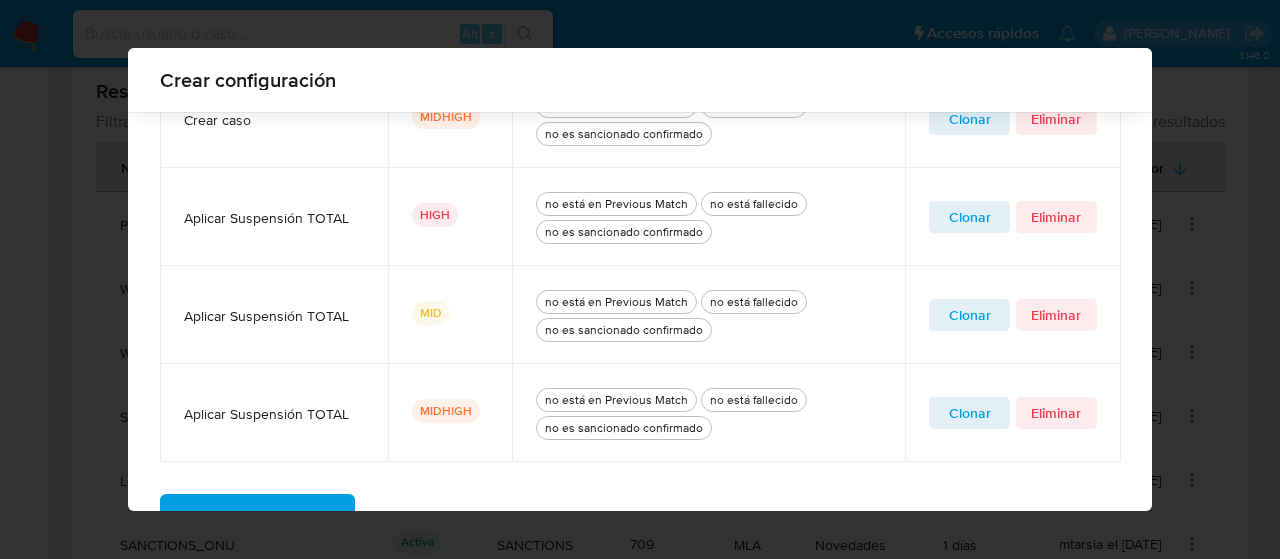 scroll, scrollTop: 1054, scrollLeft: 0, axis: vertical 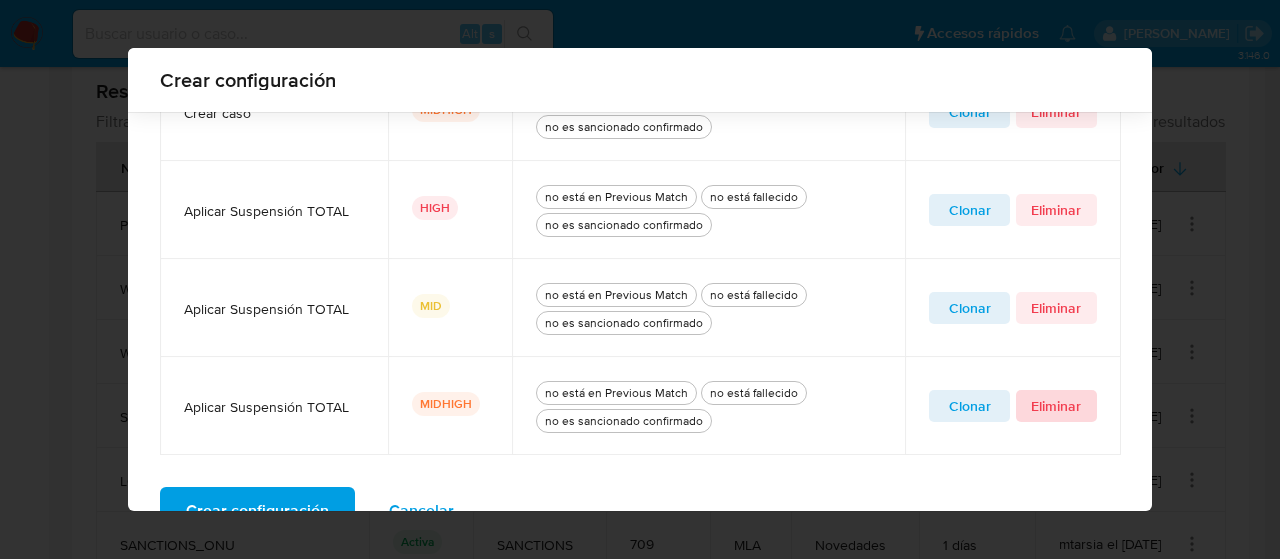 click on "Eliminar" at bounding box center (1056, 406) 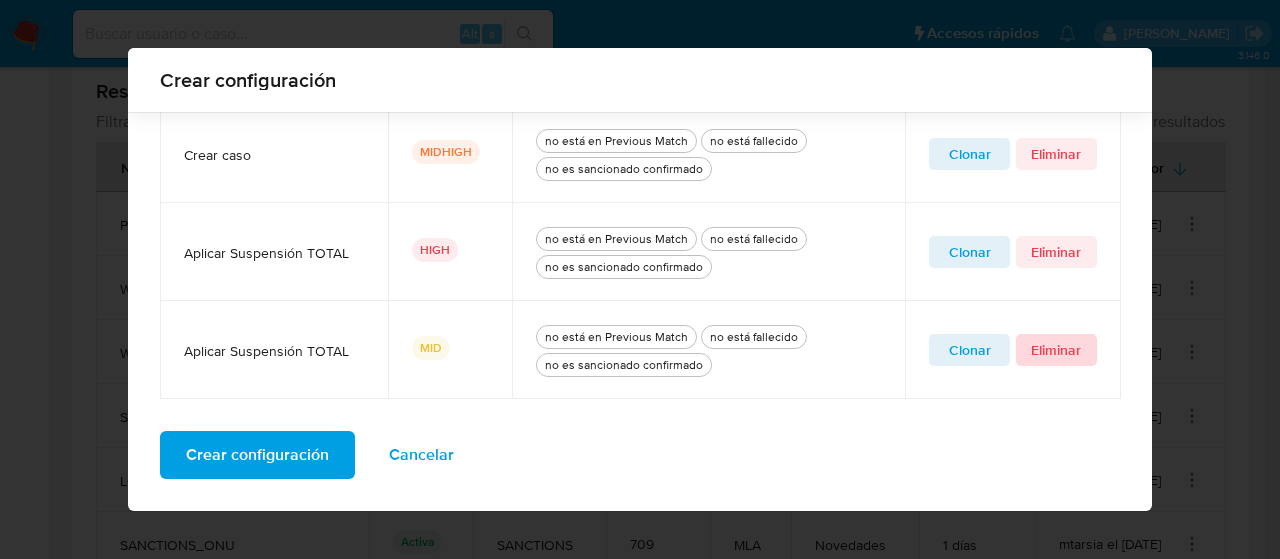 click on "Eliminar" at bounding box center [1056, 350] 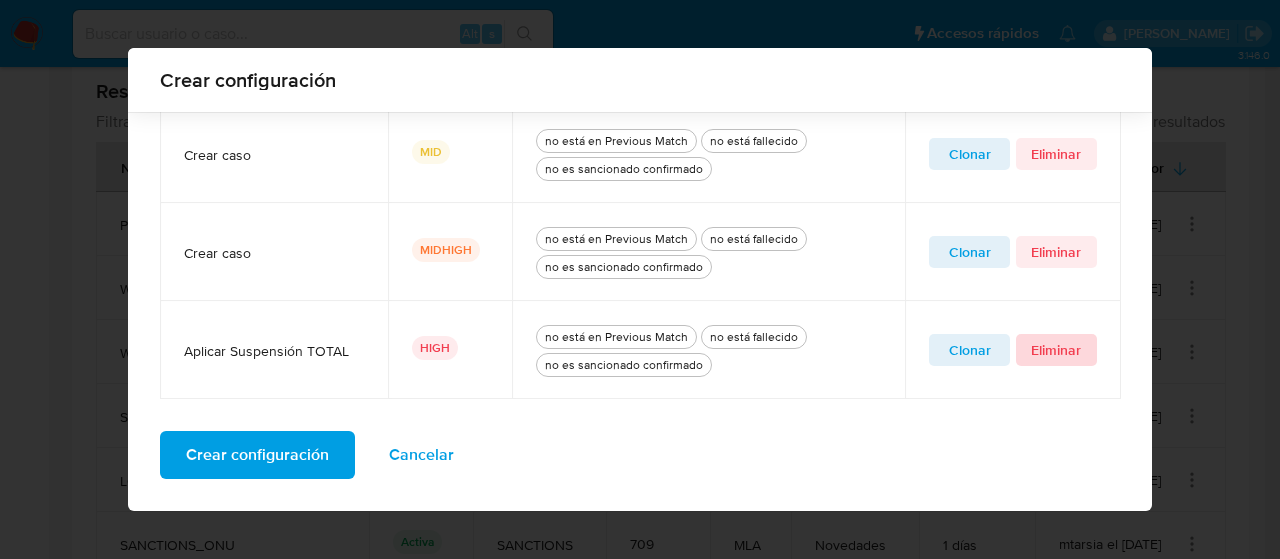 click on "Eliminar" at bounding box center [1056, 350] 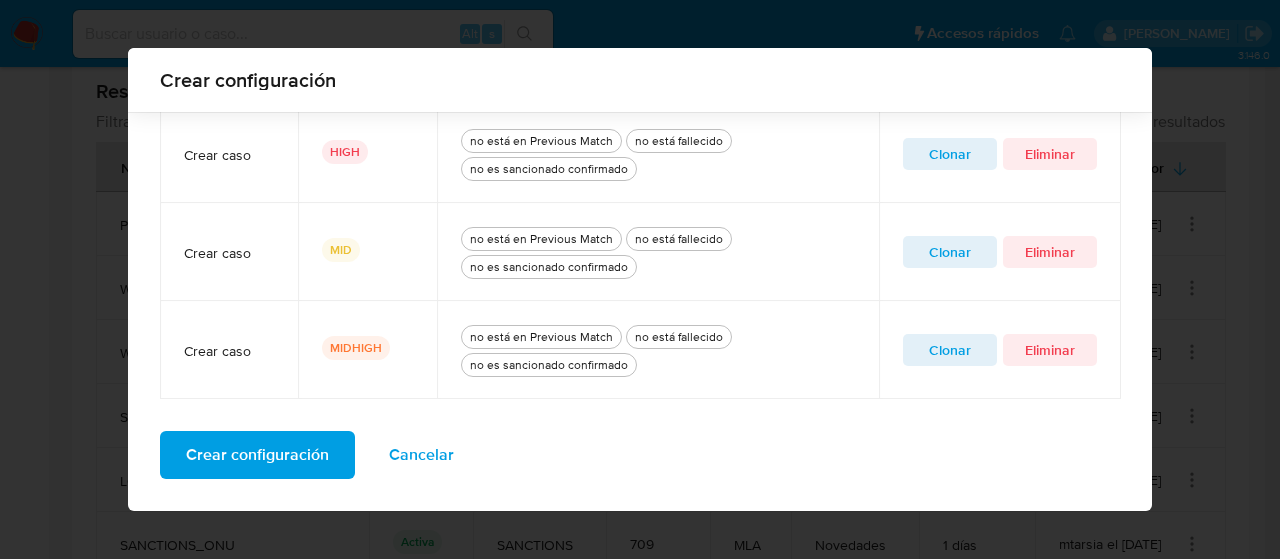 scroll, scrollTop: 816, scrollLeft: 0, axis: vertical 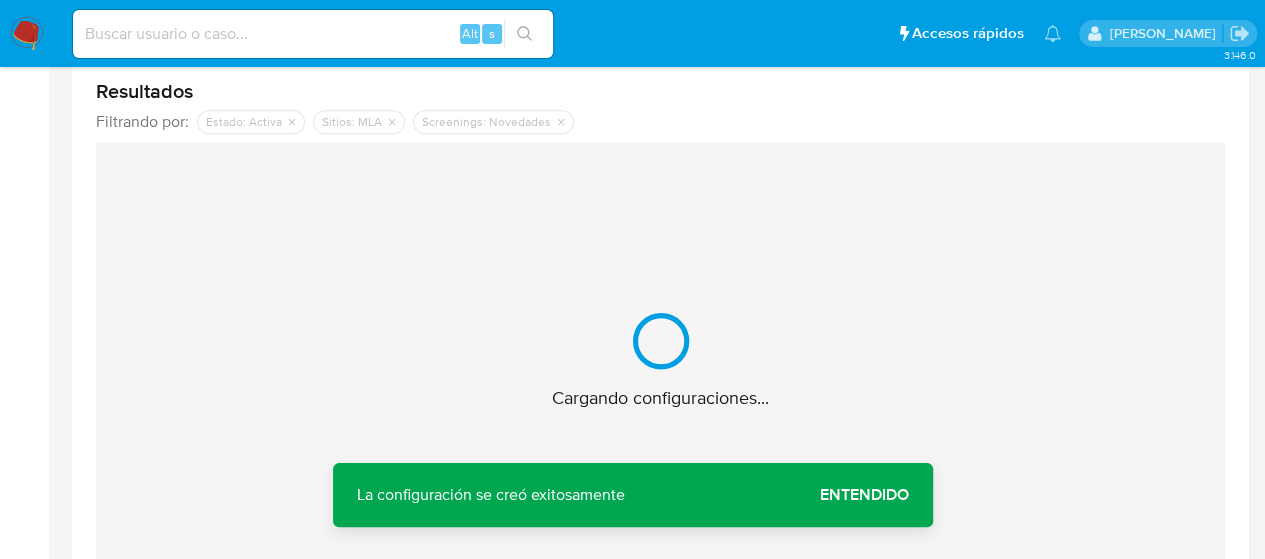 click on "Entendido" at bounding box center (864, 495) 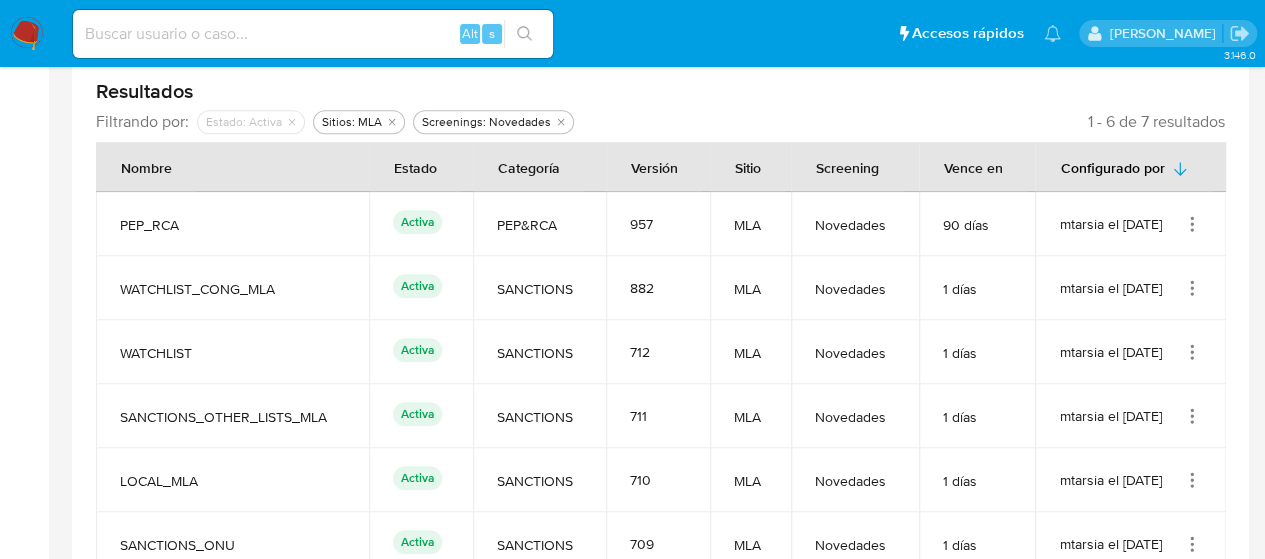 click 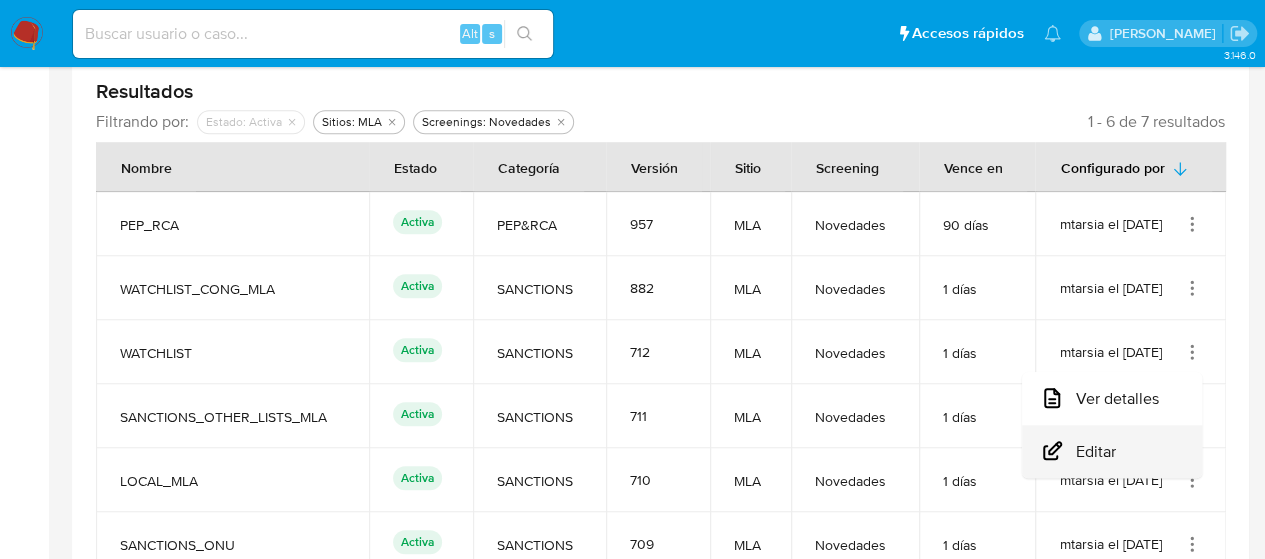 click on "Editar" at bounding box center (1112, 451) 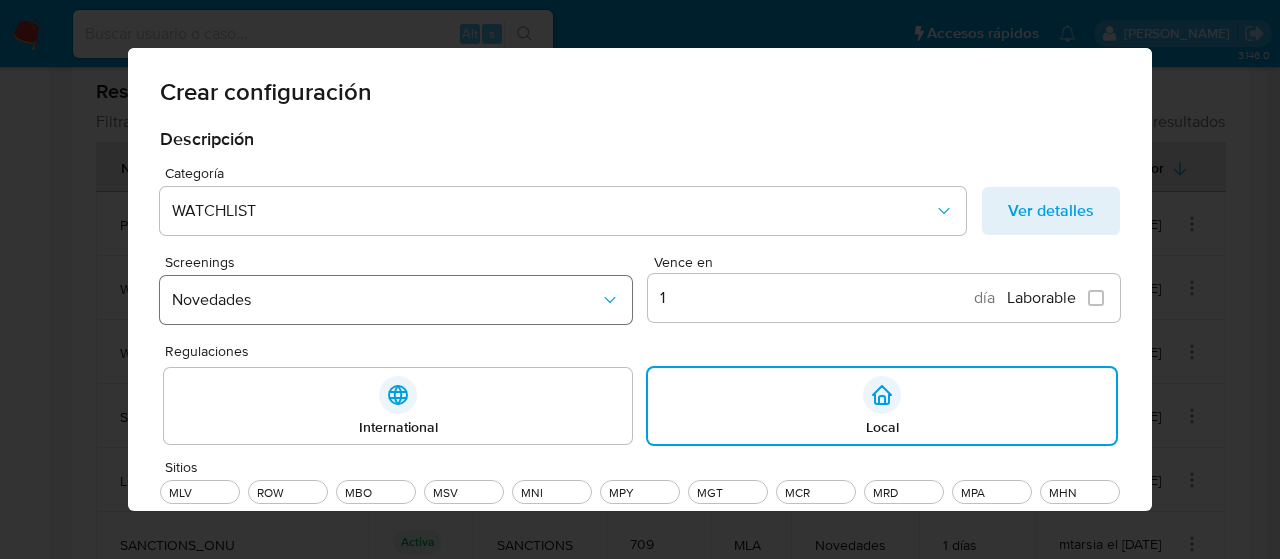 click 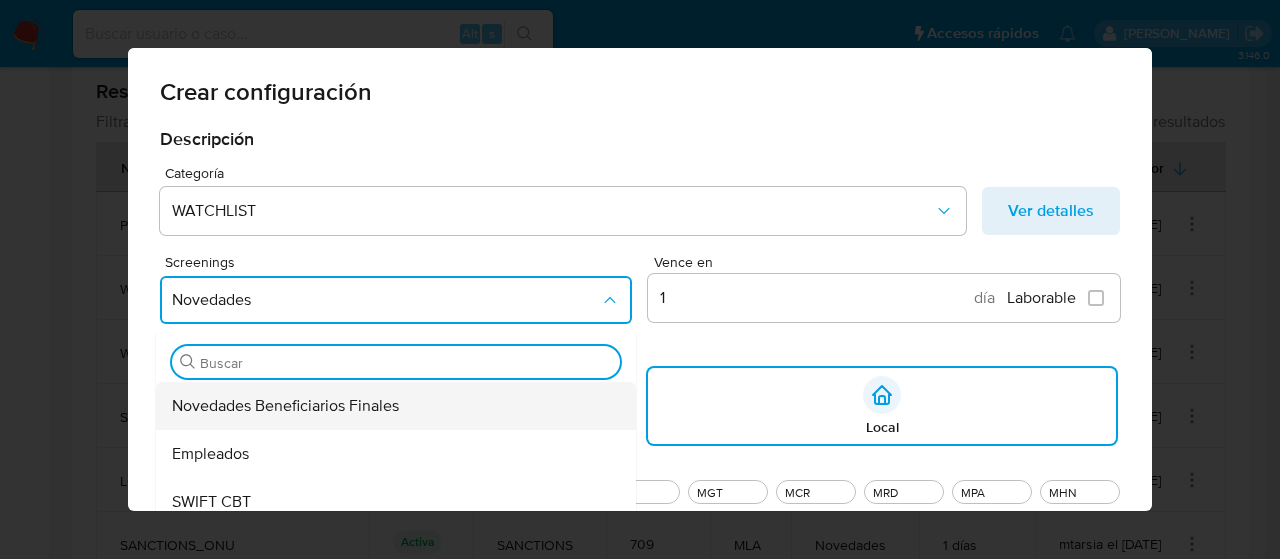 click on "Novedades Beneficiarios Finales" at bounding box center (285, 406) 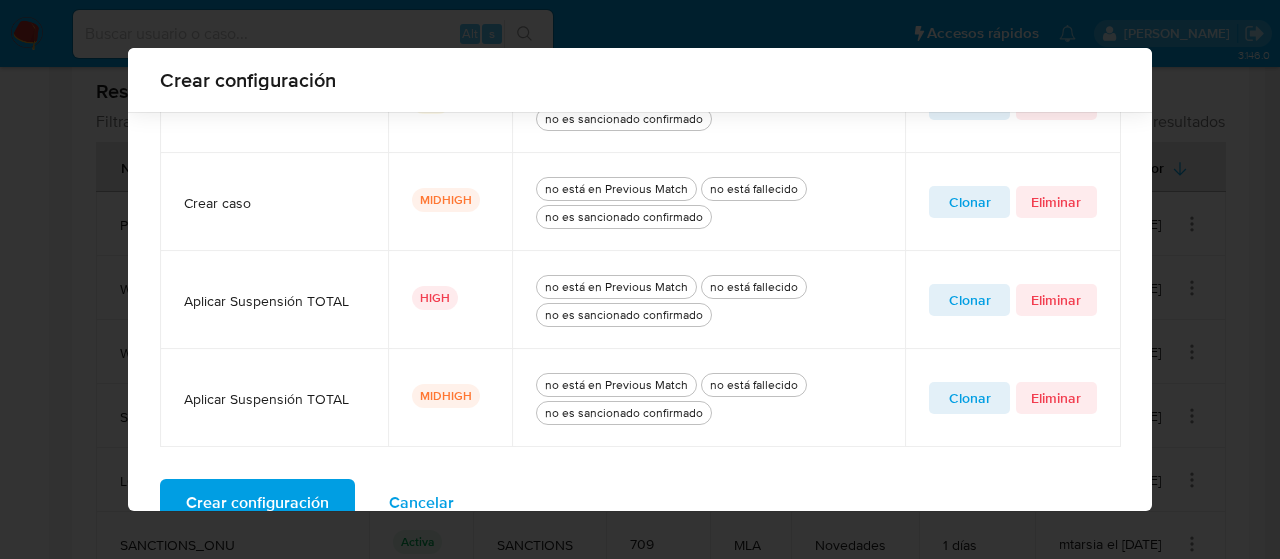 scroll, scrollTop: 1012, scrollLeft: 0, axis: vertical 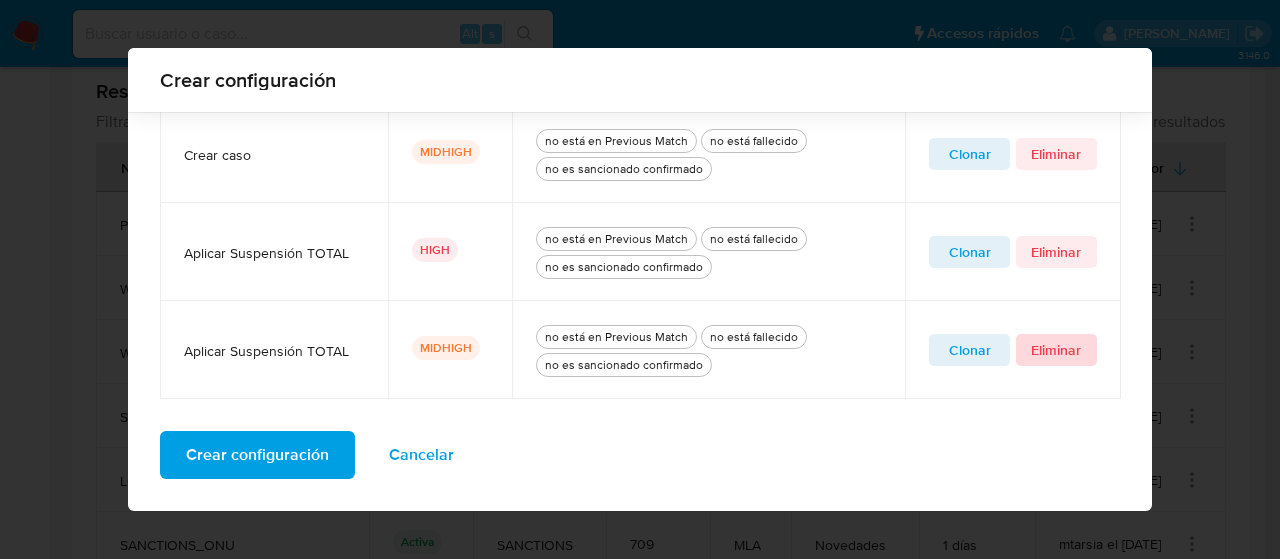 click on "Eliminar" at bounding box center [1056, 350] 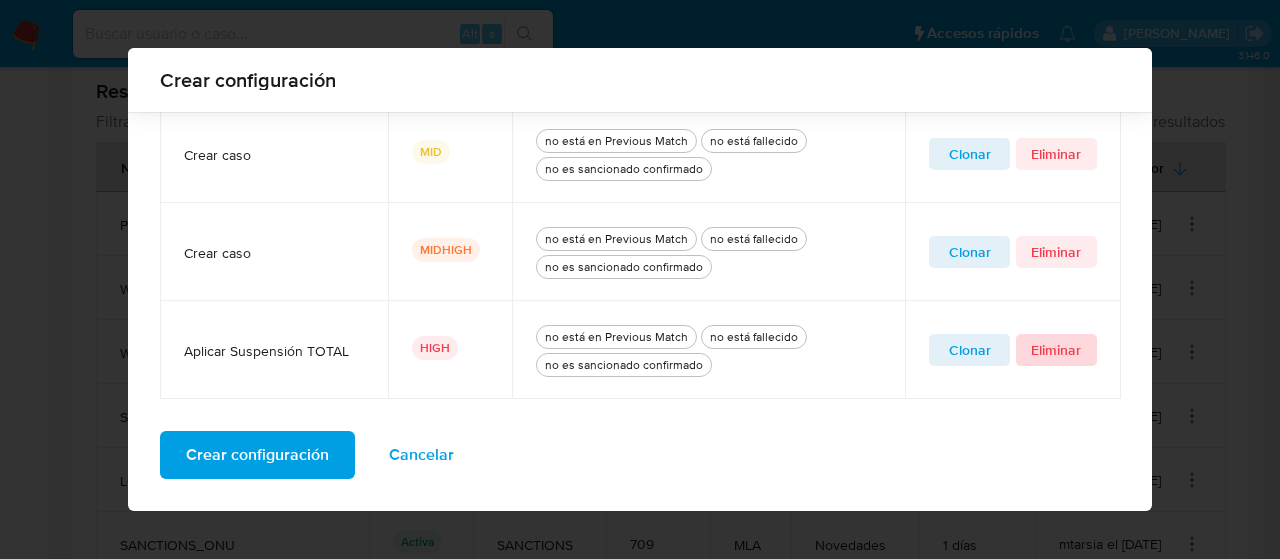 click on "Eliminar" at bounding box center [1056, 350] 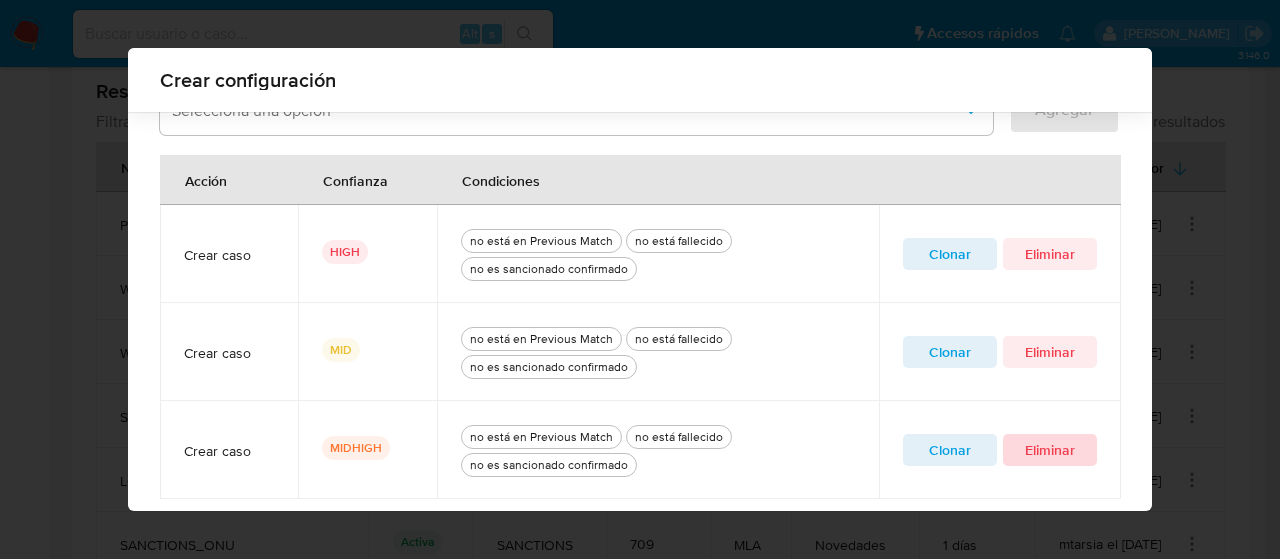 scroll, scrollTop: 816, scrollLeft: 0, axis: vertical 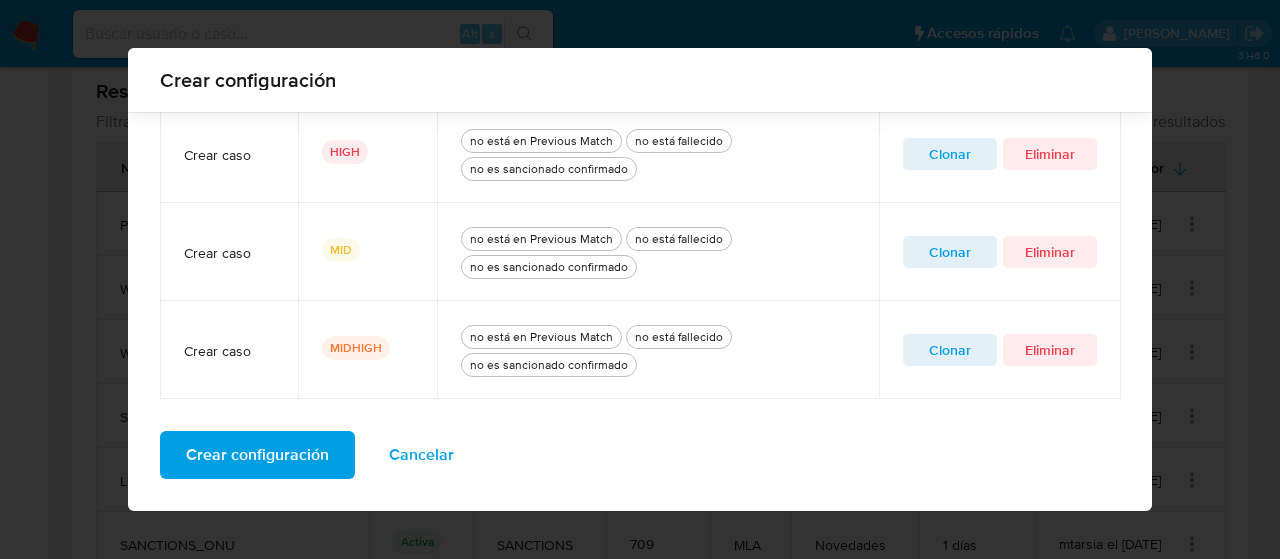 click on "Crear configuración" at bounding box center (257, 455) 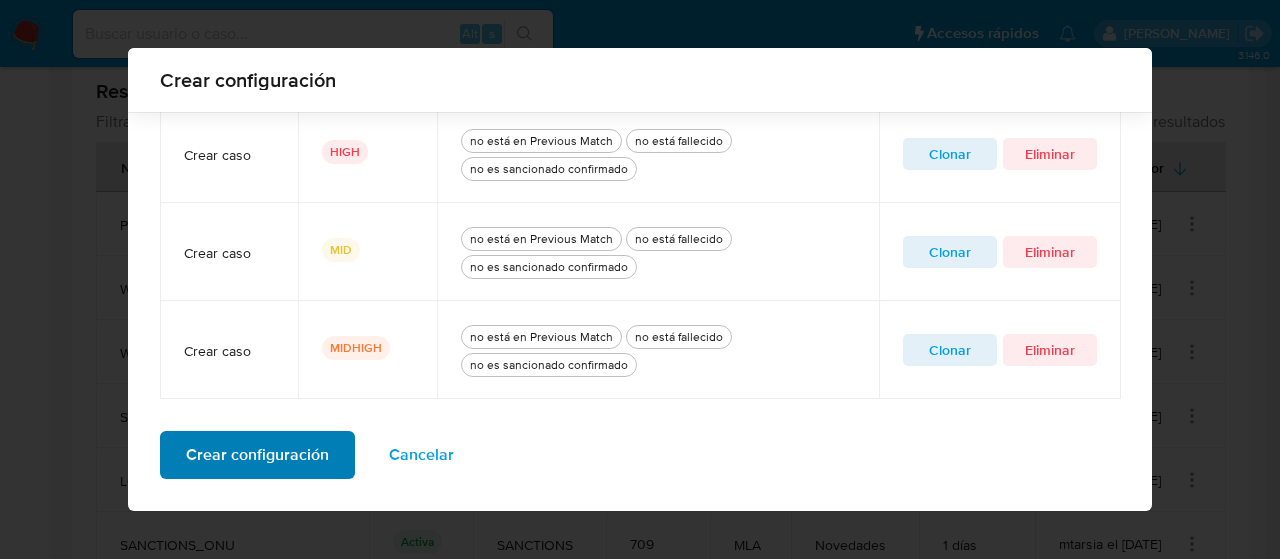 scroll, scrollTop: 212, scrollLeft: 0, axis: vertical 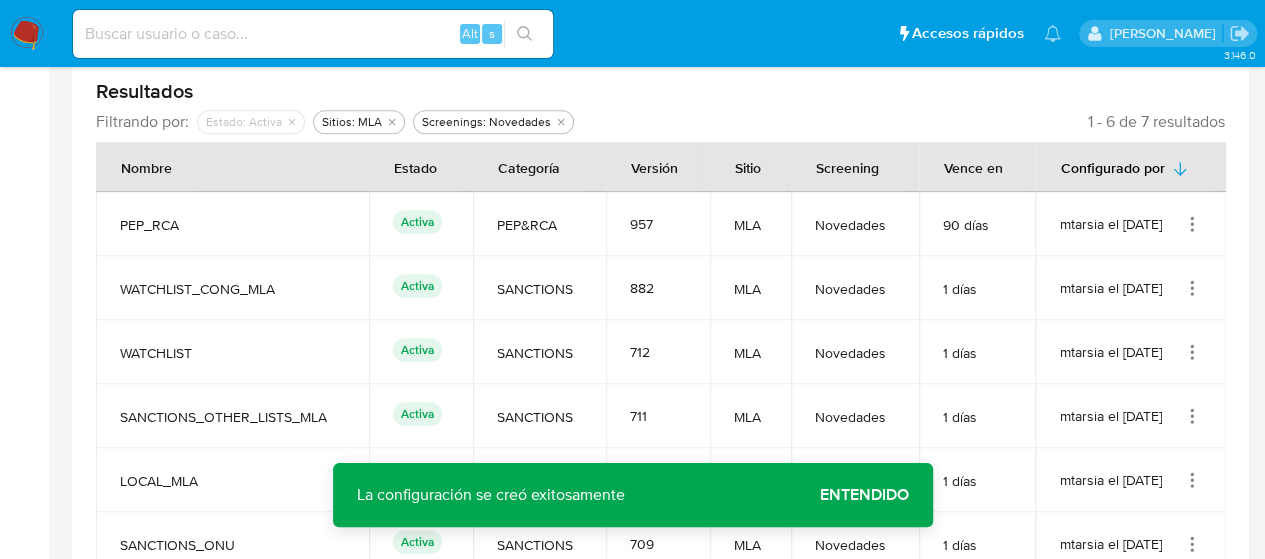 click on "Entendido" at bounding box center [864, 495] 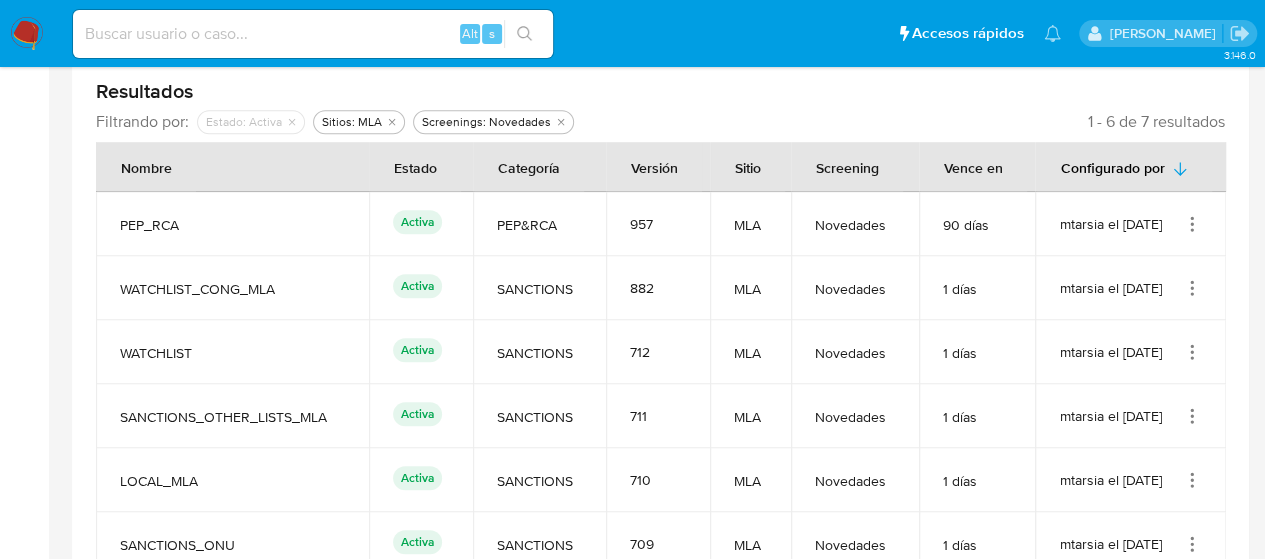 click 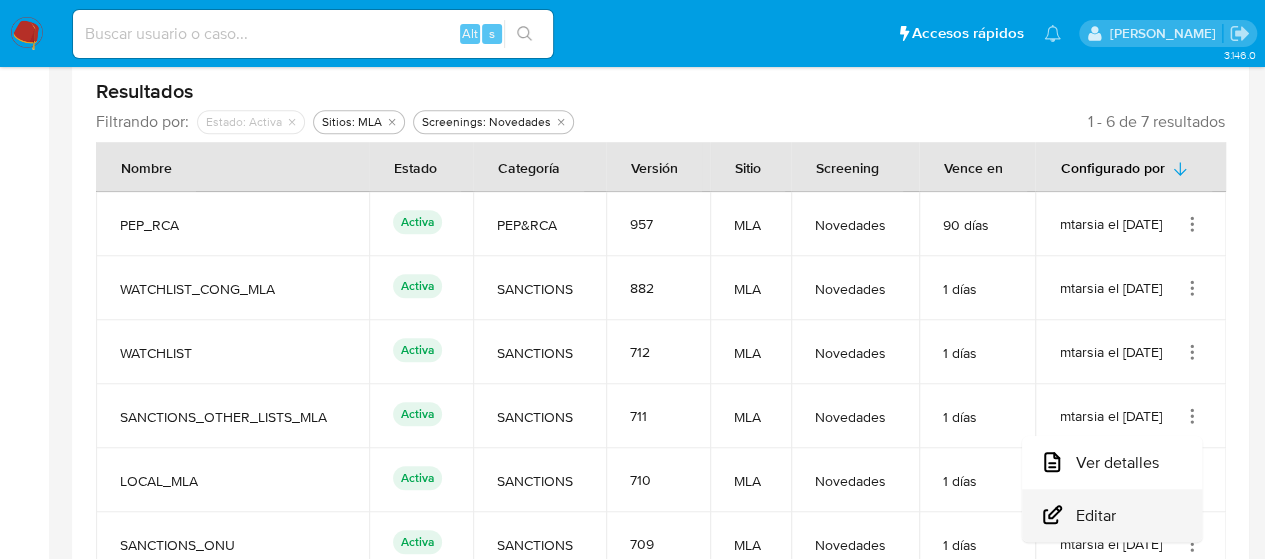 click on "Editar" at bounding box center [1112, 515] 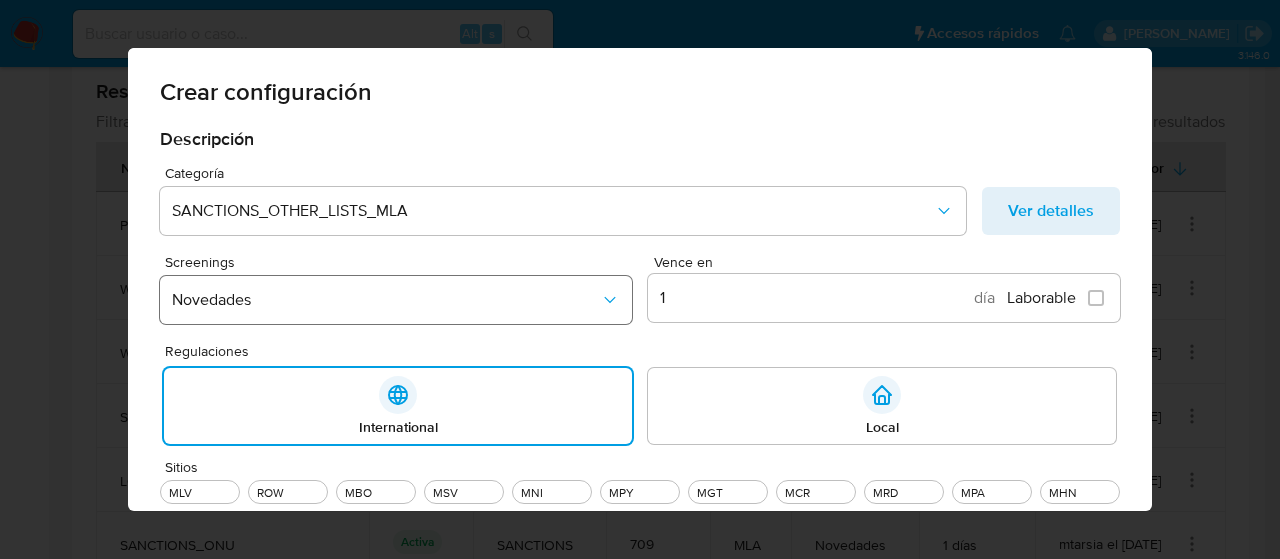 click on "Novedades" at bounding box center [396, 300] 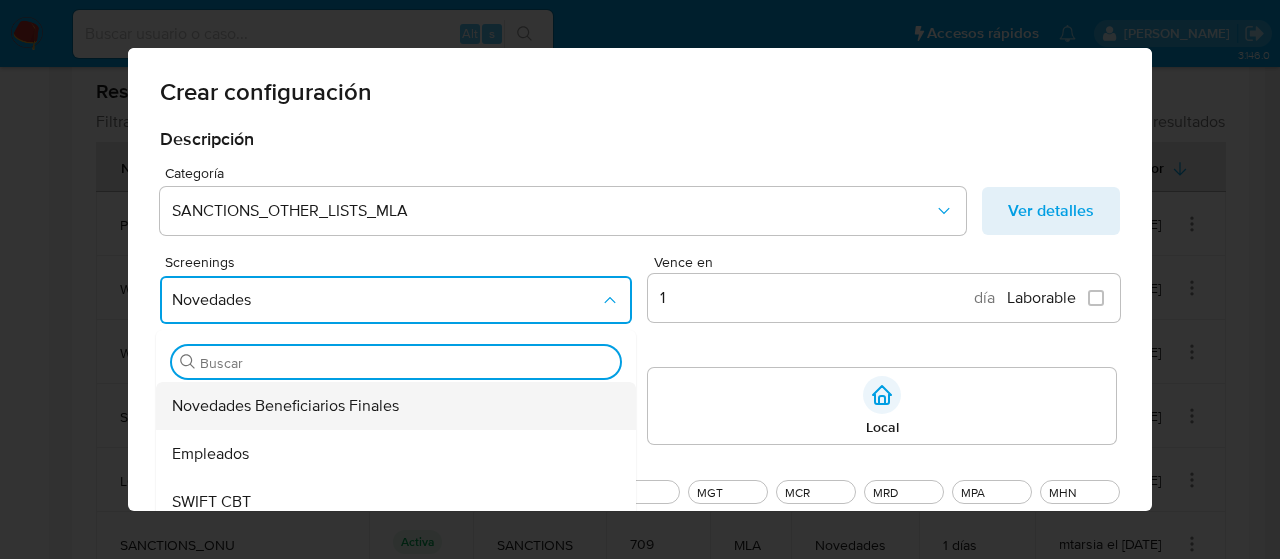 click on "Novedades Beneficiarios Finales" at bounding box center [285, 406] 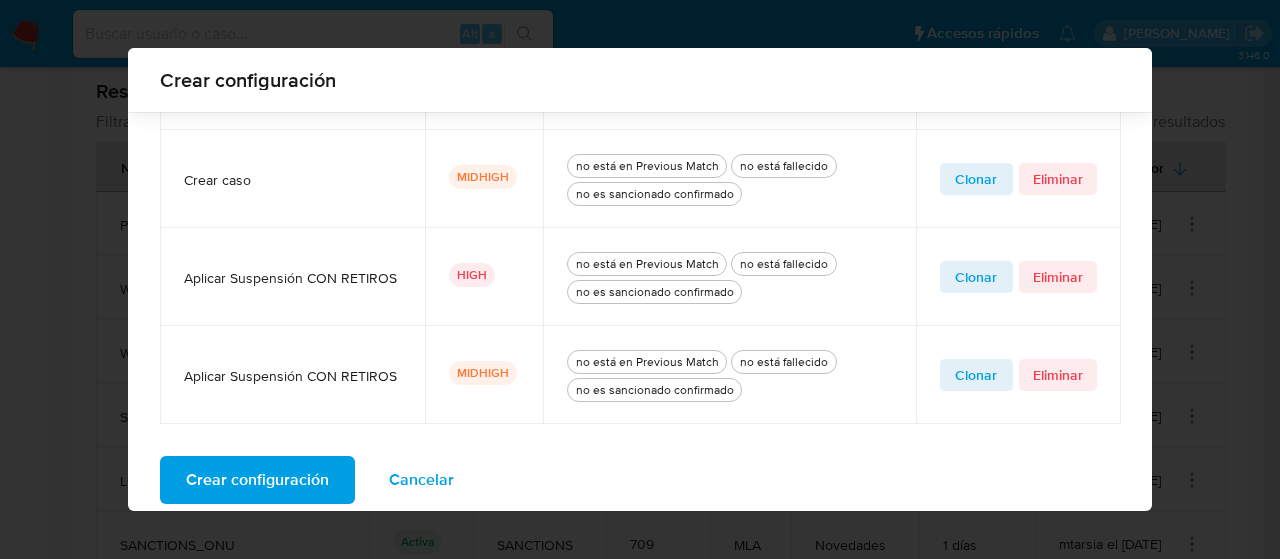 scroll, scrollTop: 891, scrollLeft: 0, axis: vertical 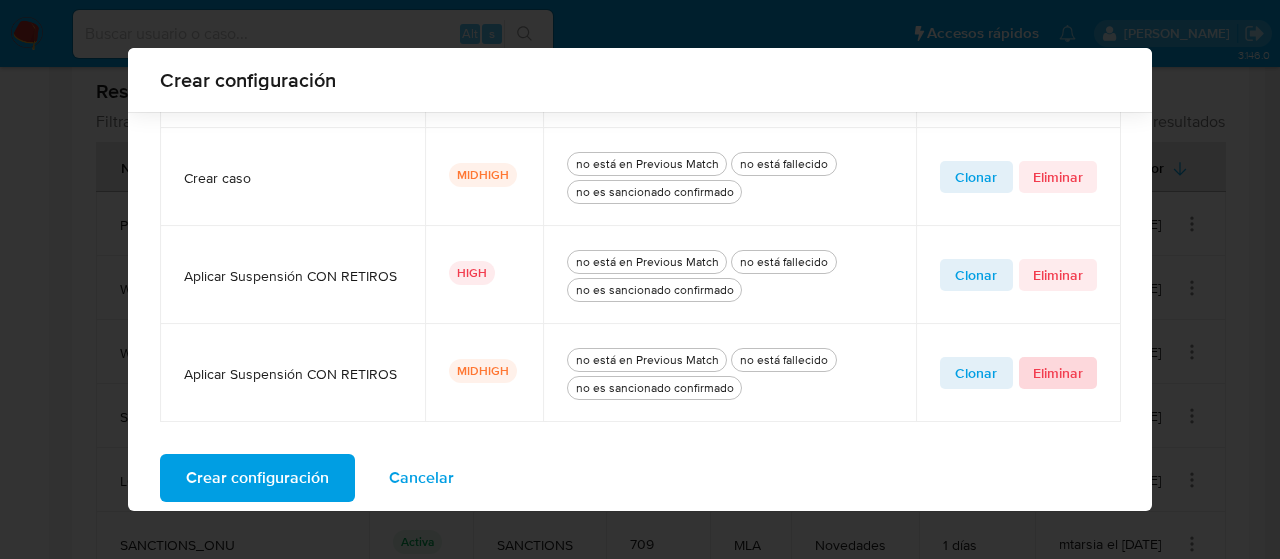 click on "Eliminar" at bounding box center (1058, 373) 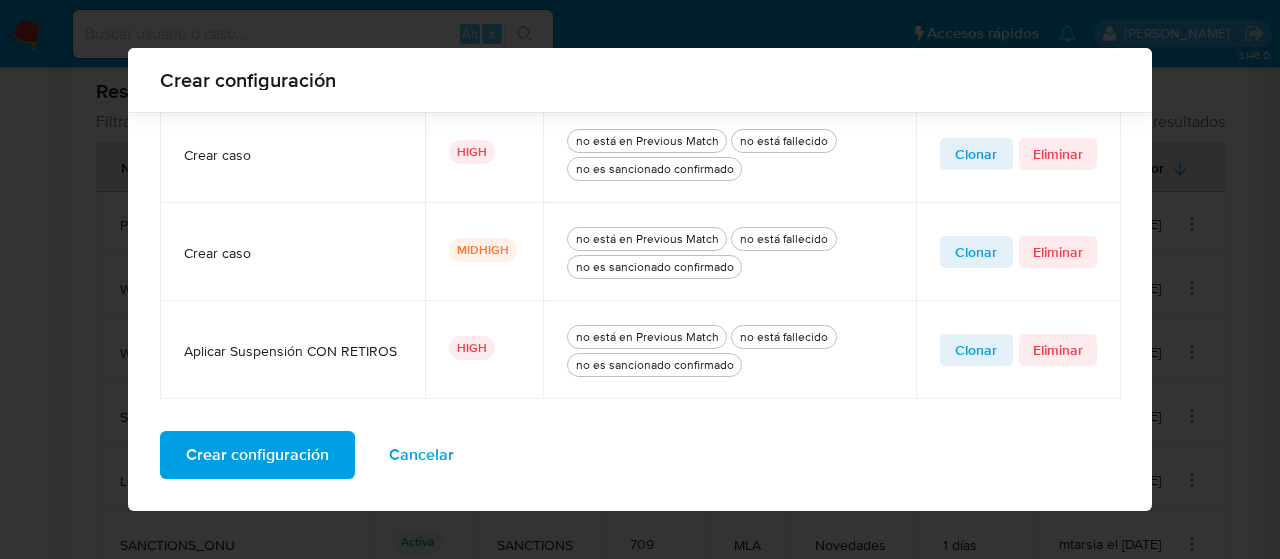scroll, scrollTop: 816, scrollLeft: 0, axis: vertical 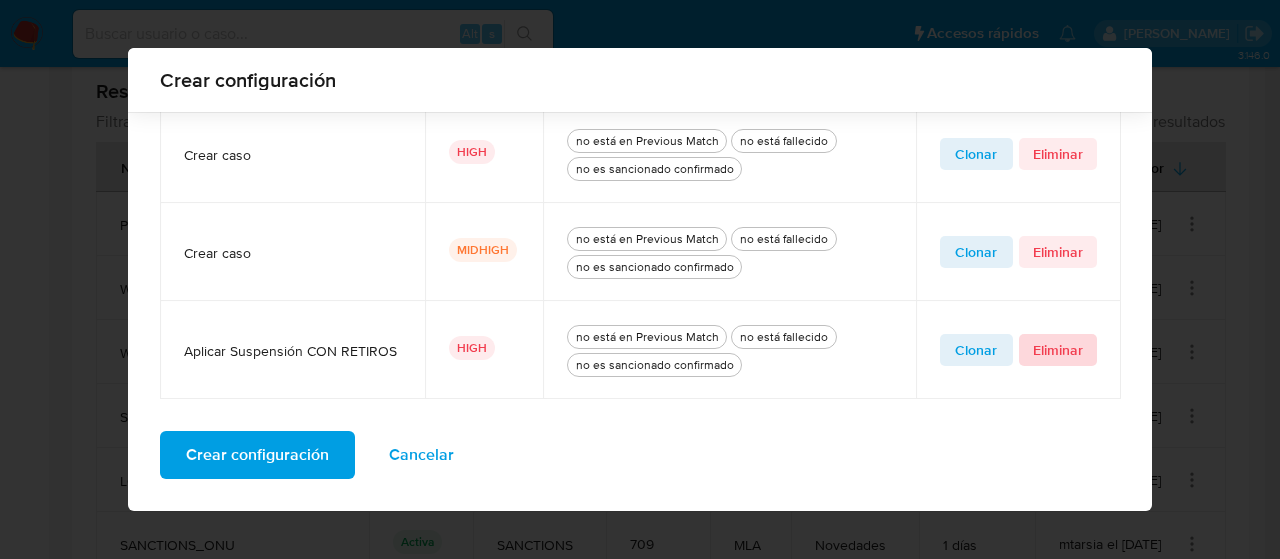 click on "Eliminar" at bounding box center [1058, 350] 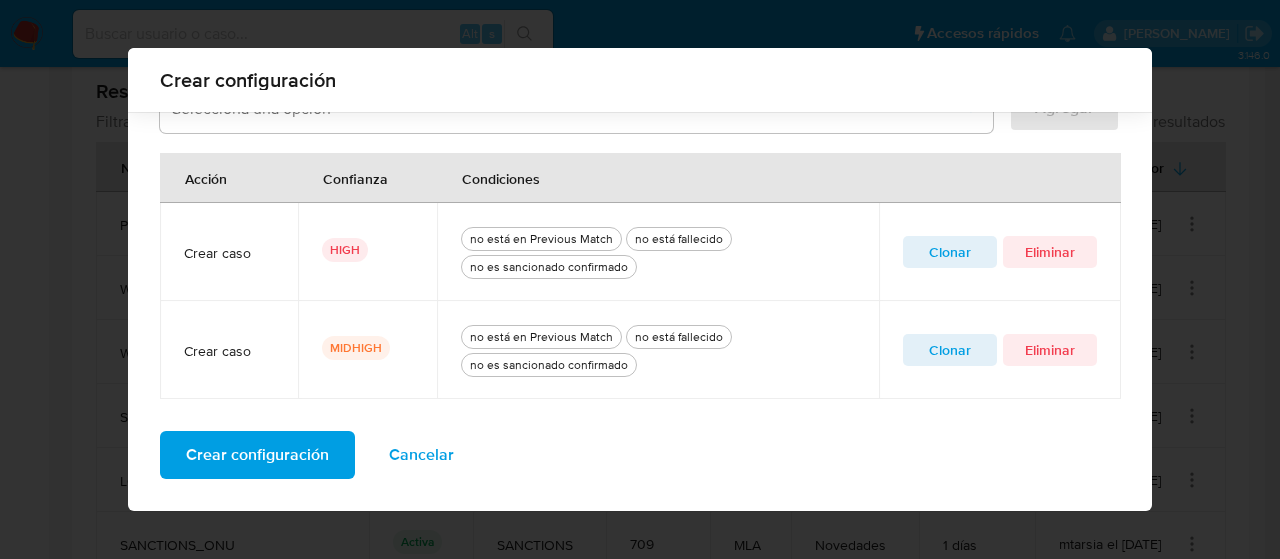click on "Crear configuración" at bounding box center [257, 455] 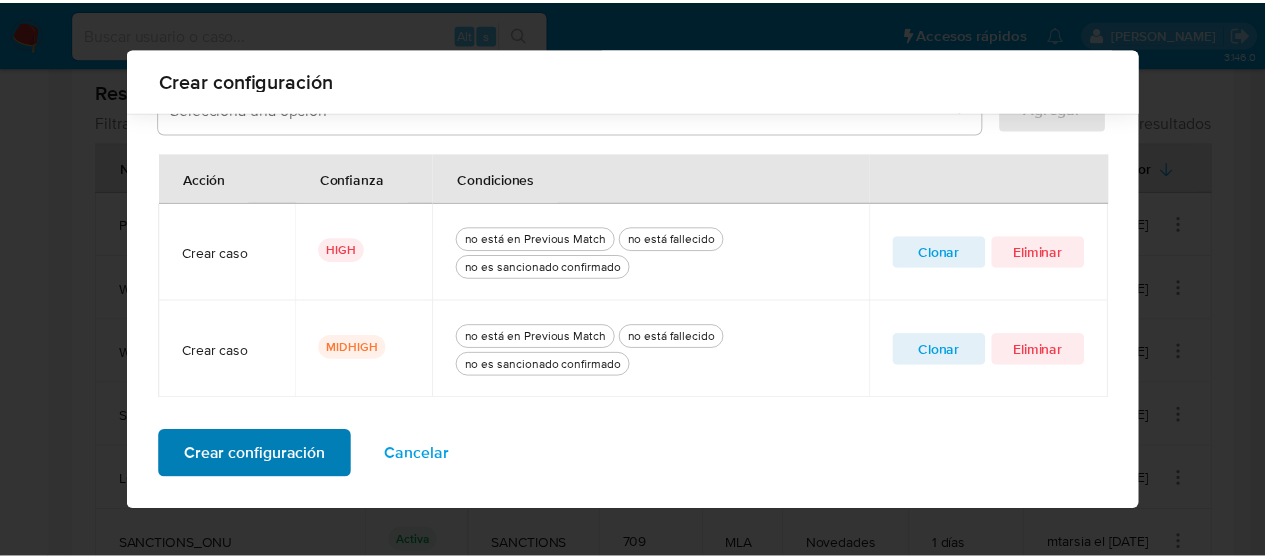 scroll, scrollTop: 212, scrollLeft: 0, axis: vertical 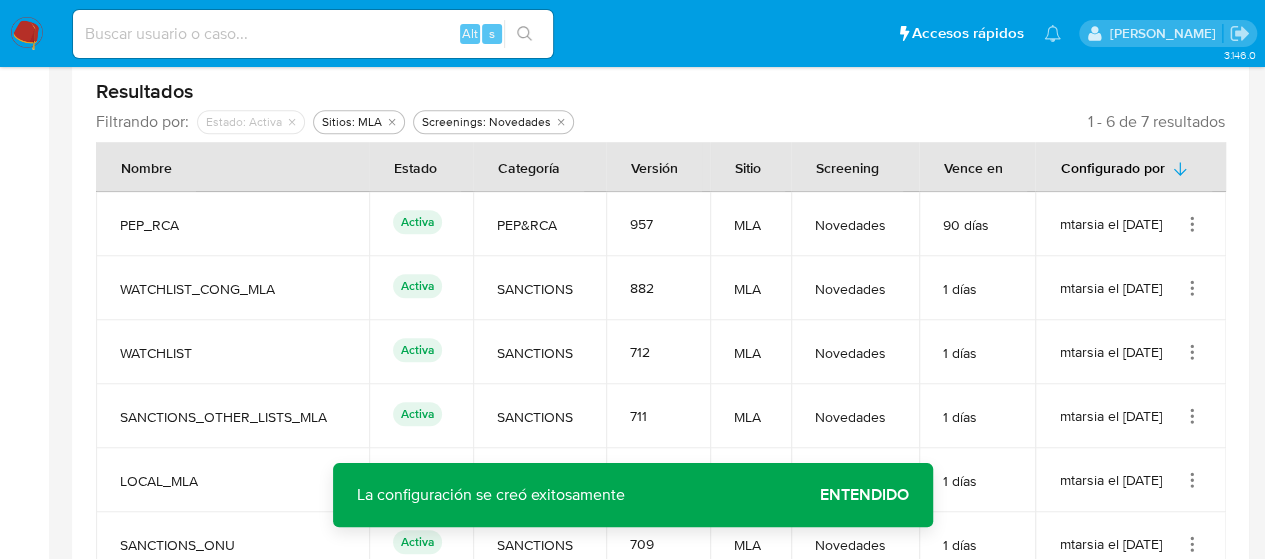 click on "Entendido" at bounding box center (864, 495) 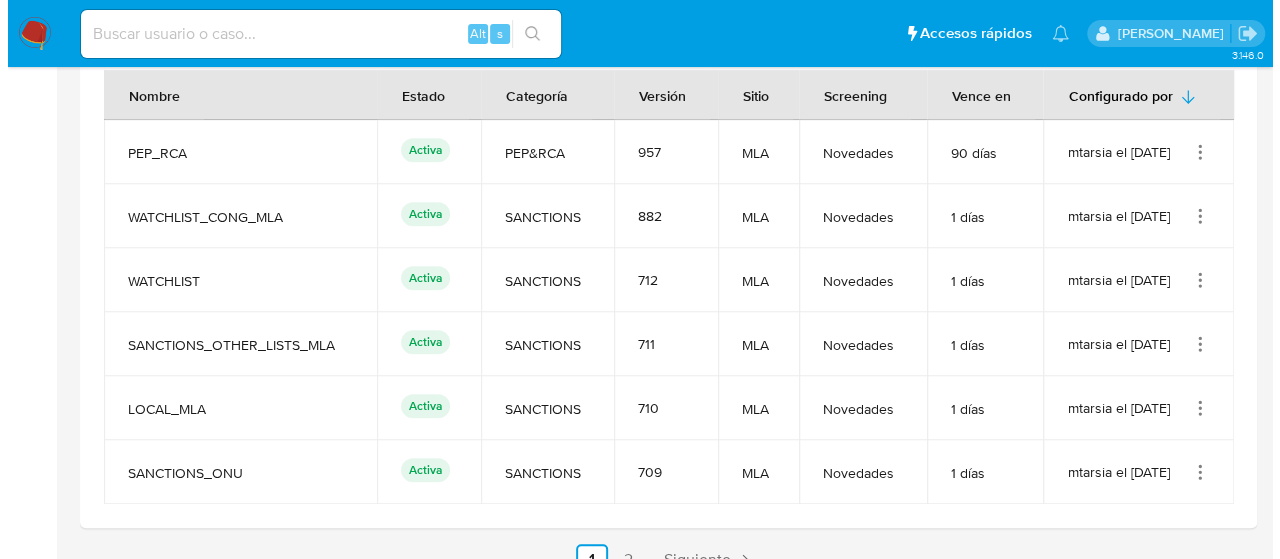 scroll, scrollTop: 706, scrollLeft: 0, axis: vertical 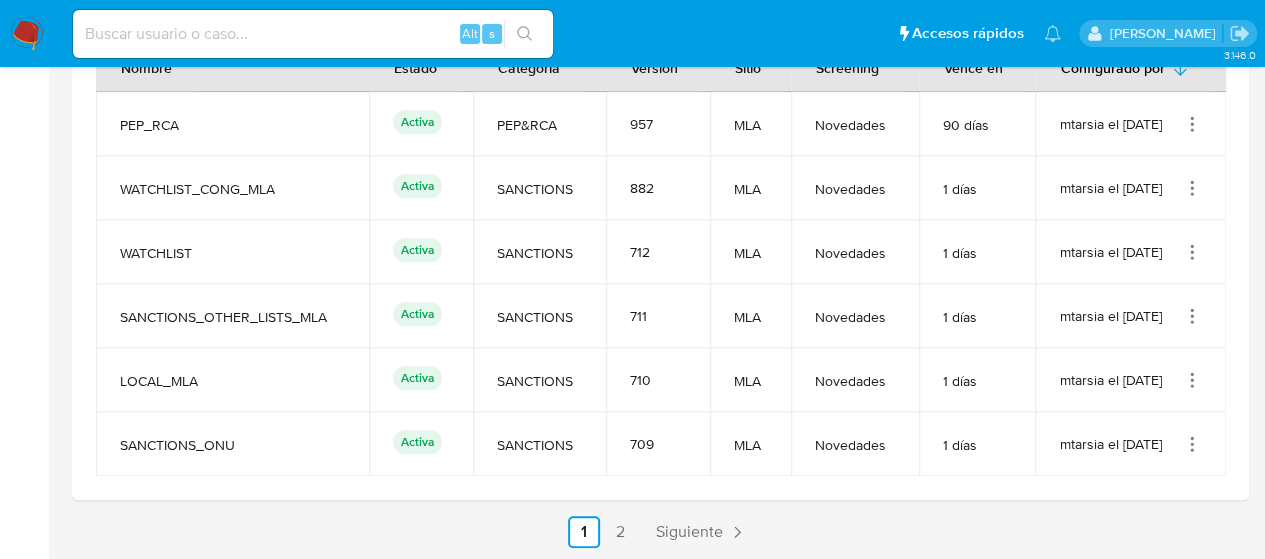 click 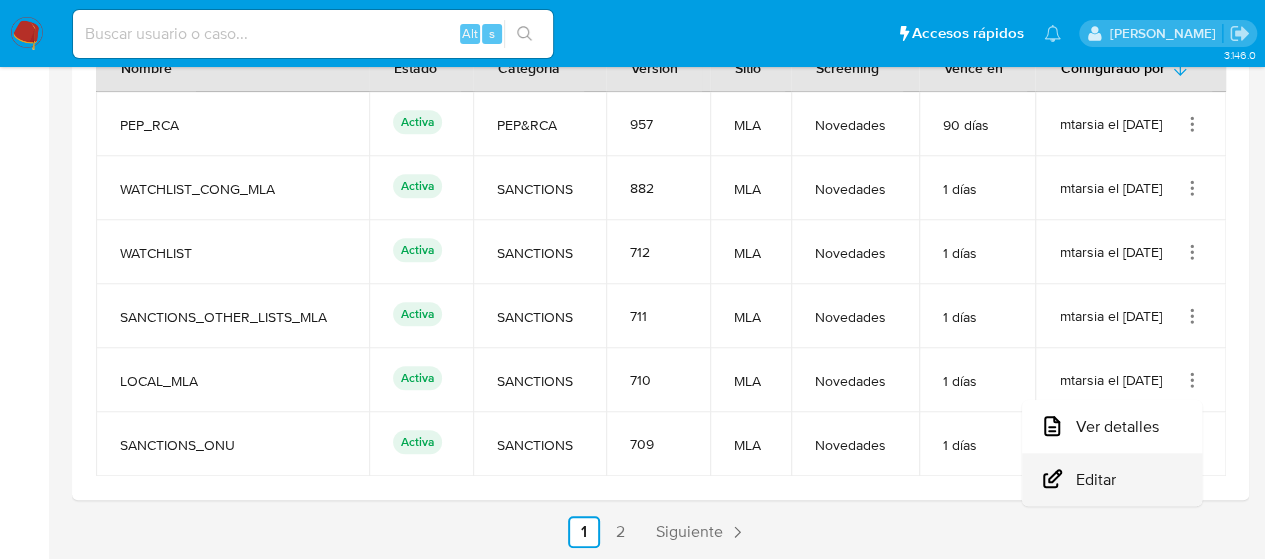 click on "Editar" at bounding box center (1112, 479) 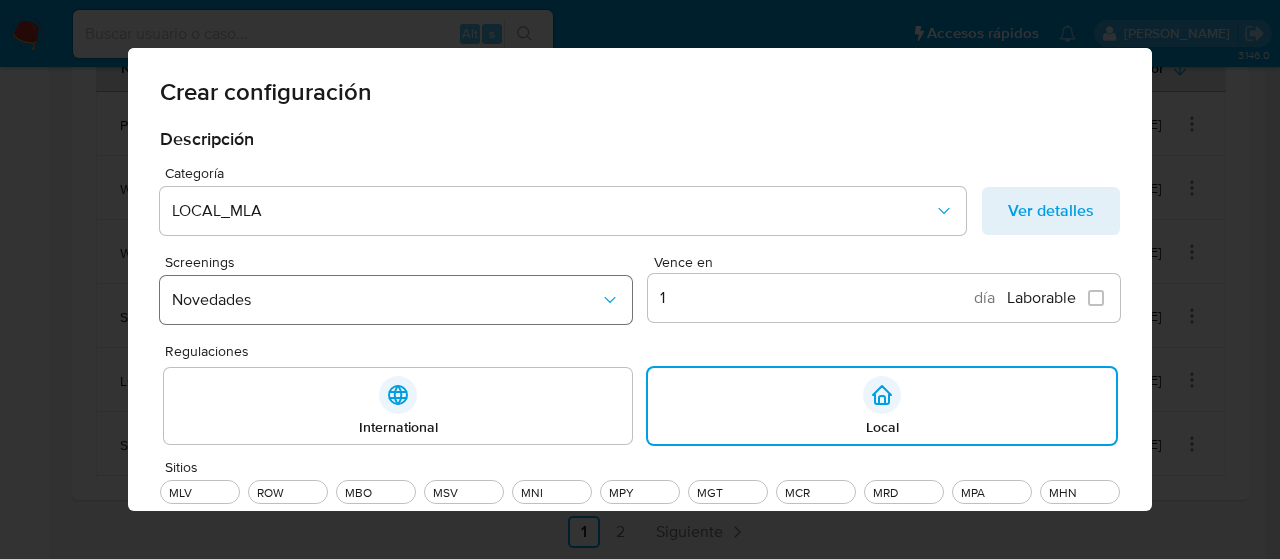click 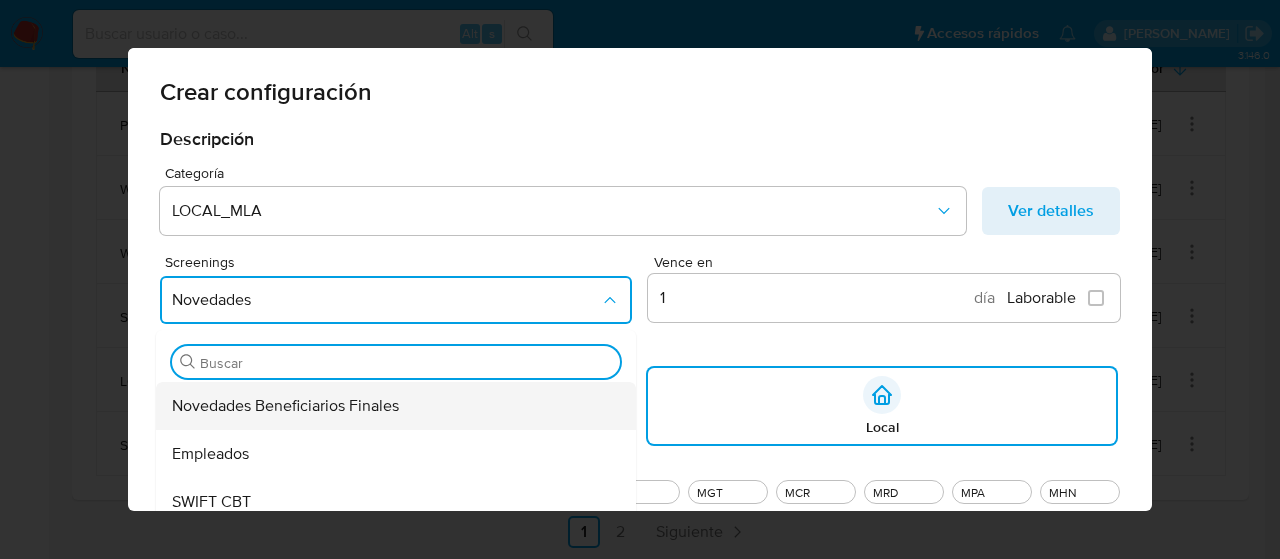 click on "Novedades Beneficiarios Finales" at bounding box center [285, 406] 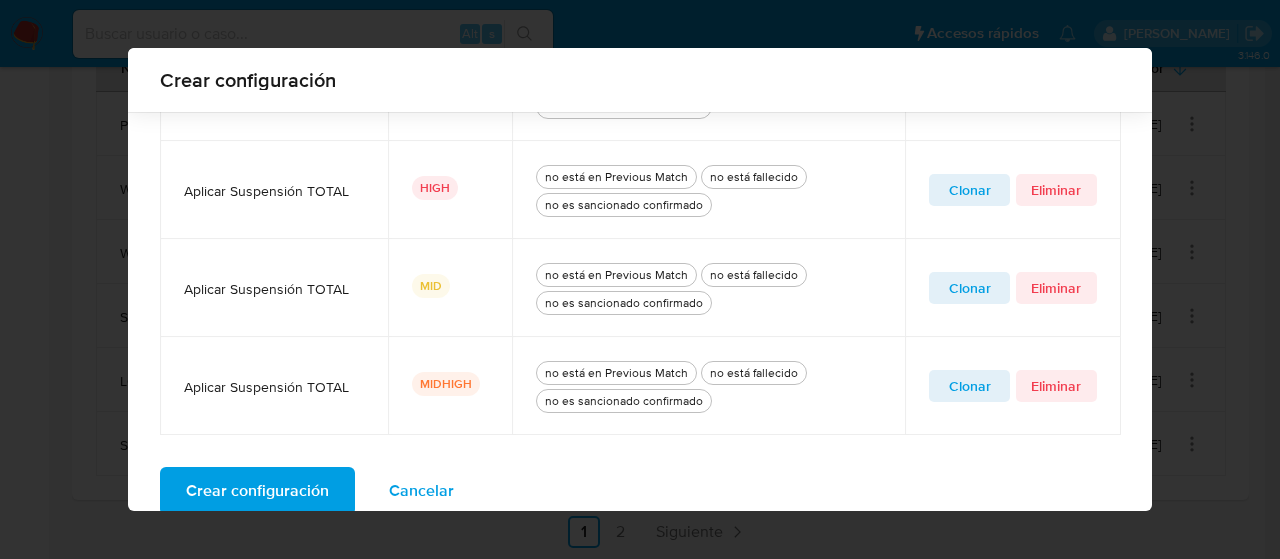 scroll, scrollTop: 1086, scrollLeft: 0, axis: vertical 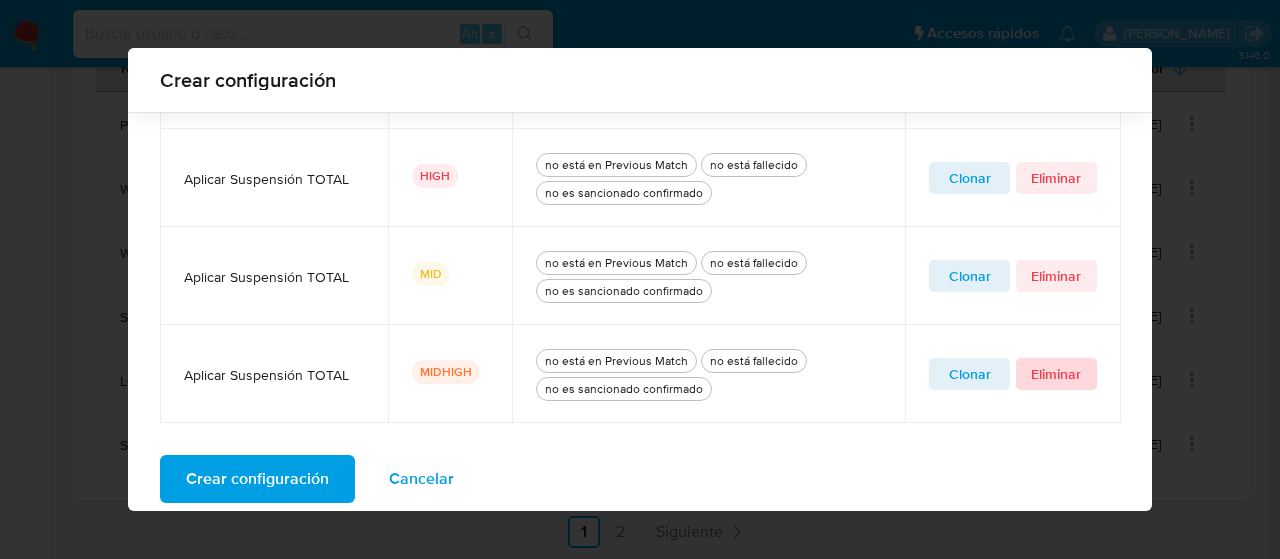 click on "Eliminar" at bounding box center [1056, 374] 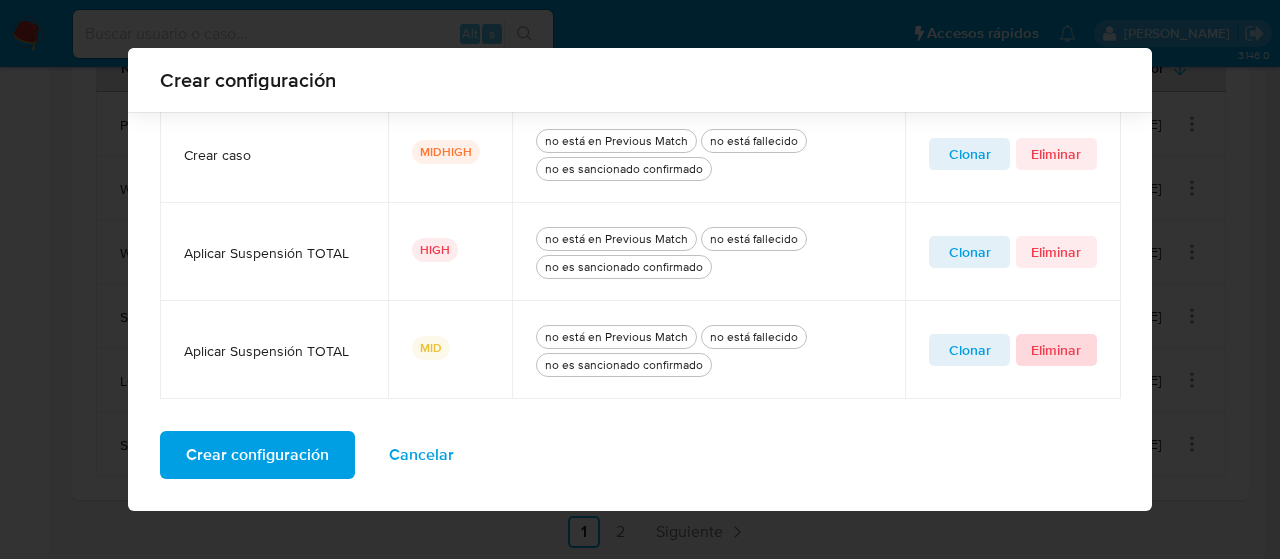 click on "Eliminar" at bounding box center [1056, 350] 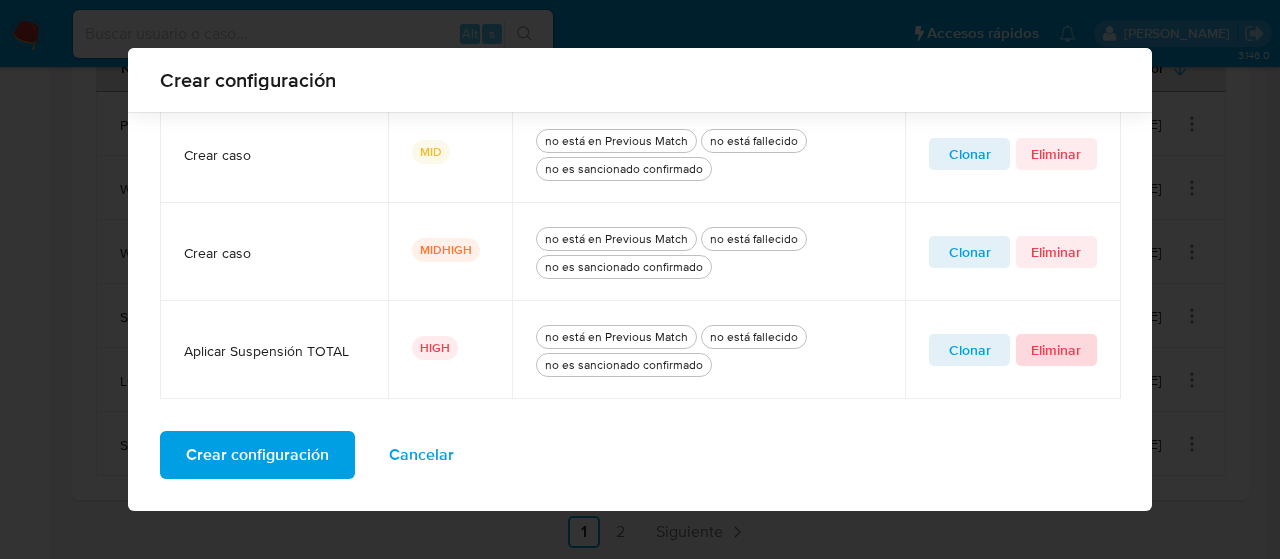 click on "Eliminar" at bounding box center [1056, 350] 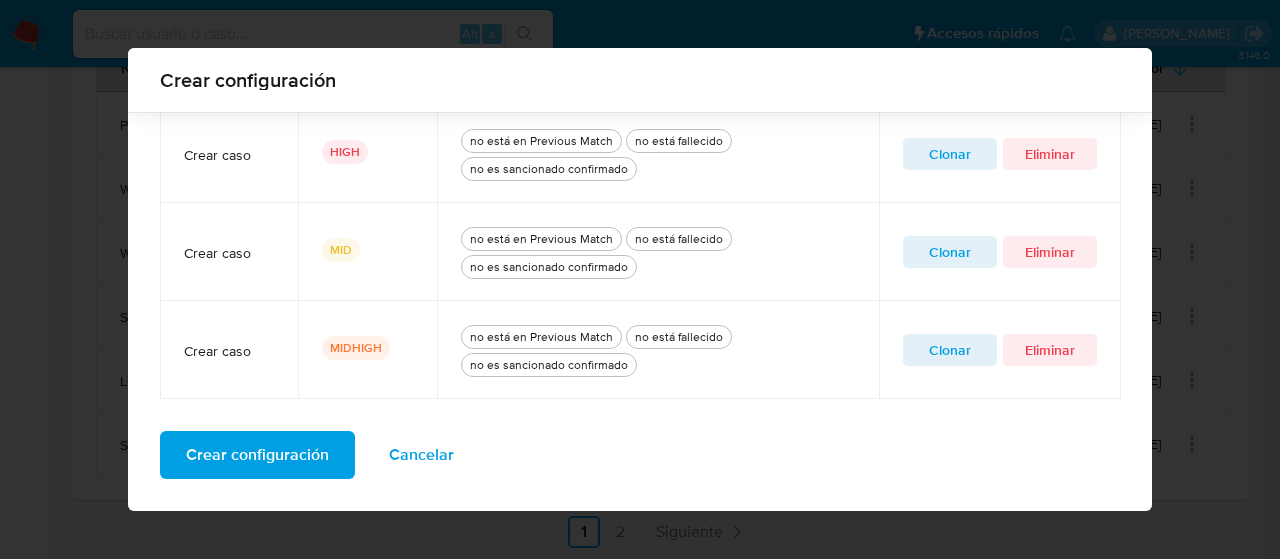 scroll, scrollTop: 816, scrollLeft: 0, axis: vertical 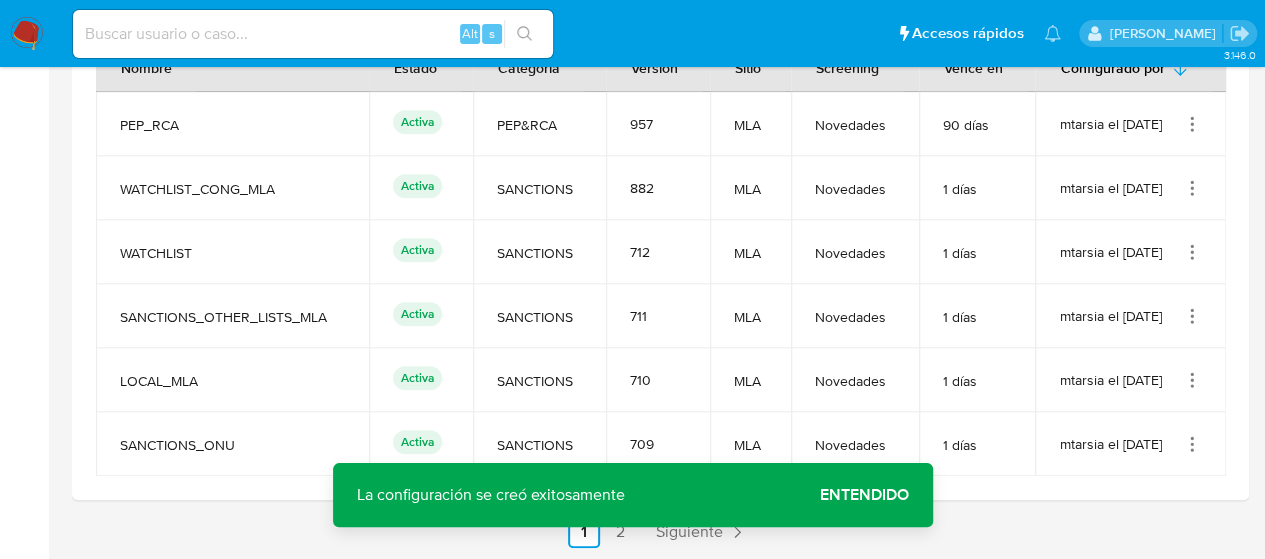 click on "Entendido" at bounding box center (864, 495) 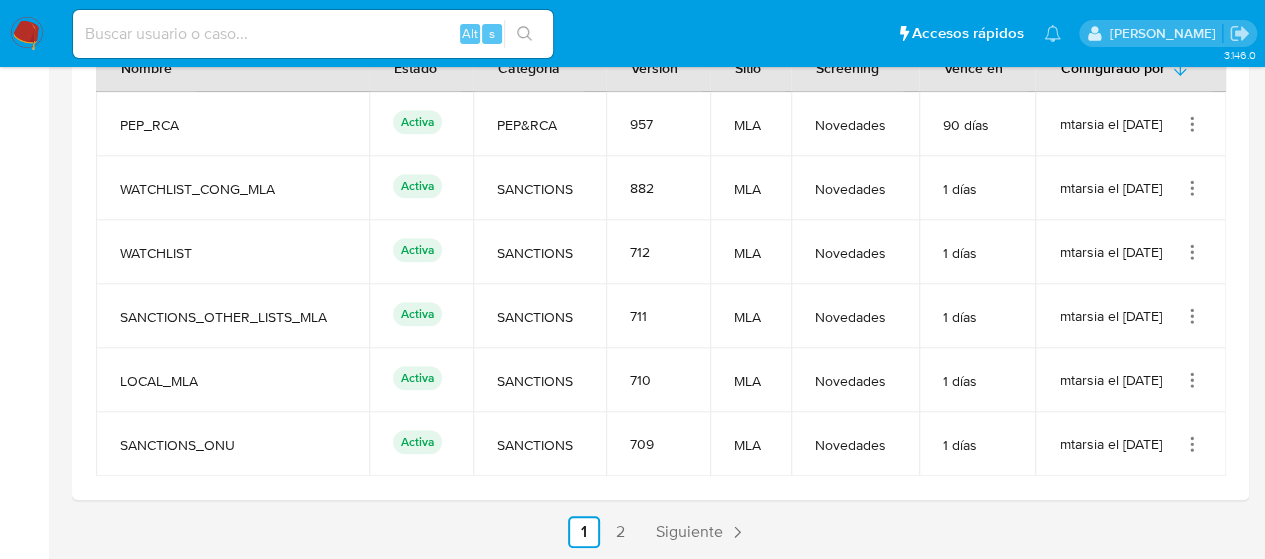 click 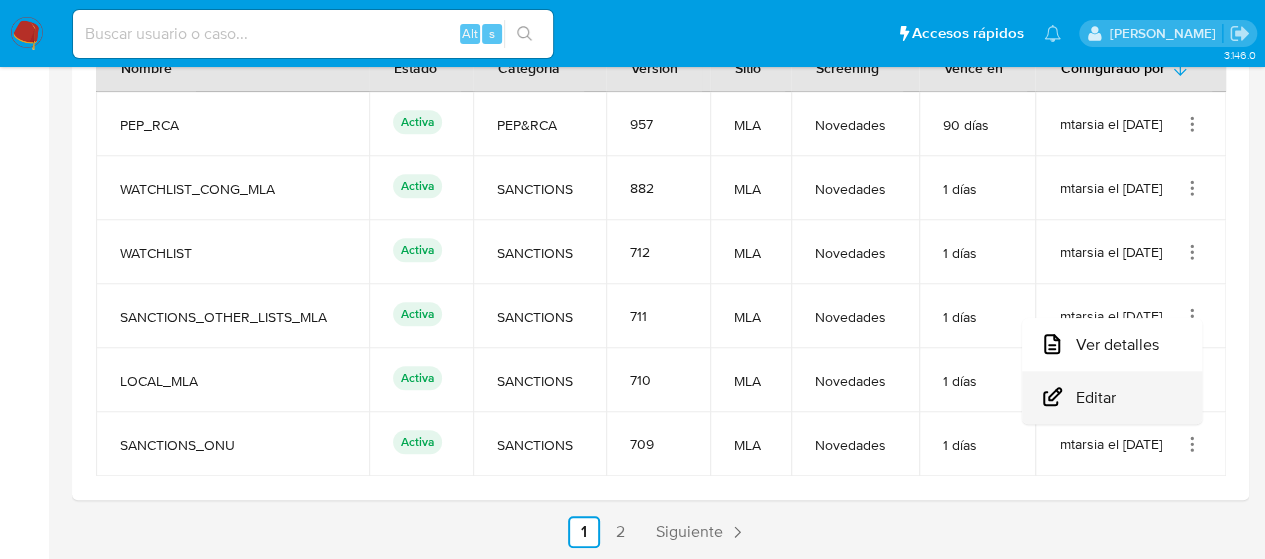click on "Editar" at bounding box center (1112, 397) 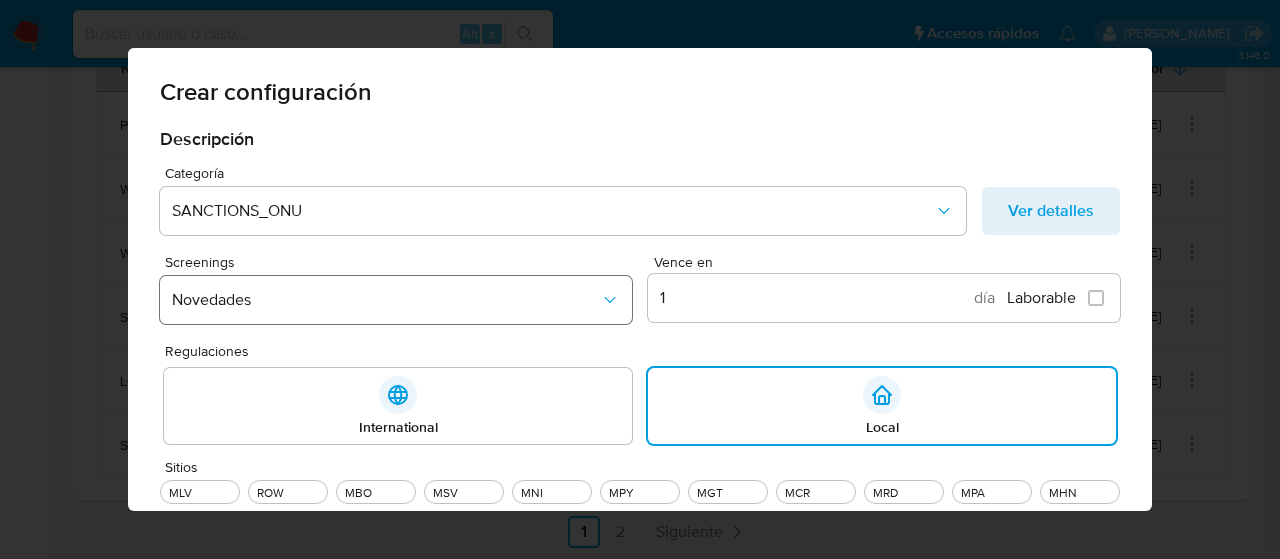 click on "Novedades" at bounding box center [386, 300] 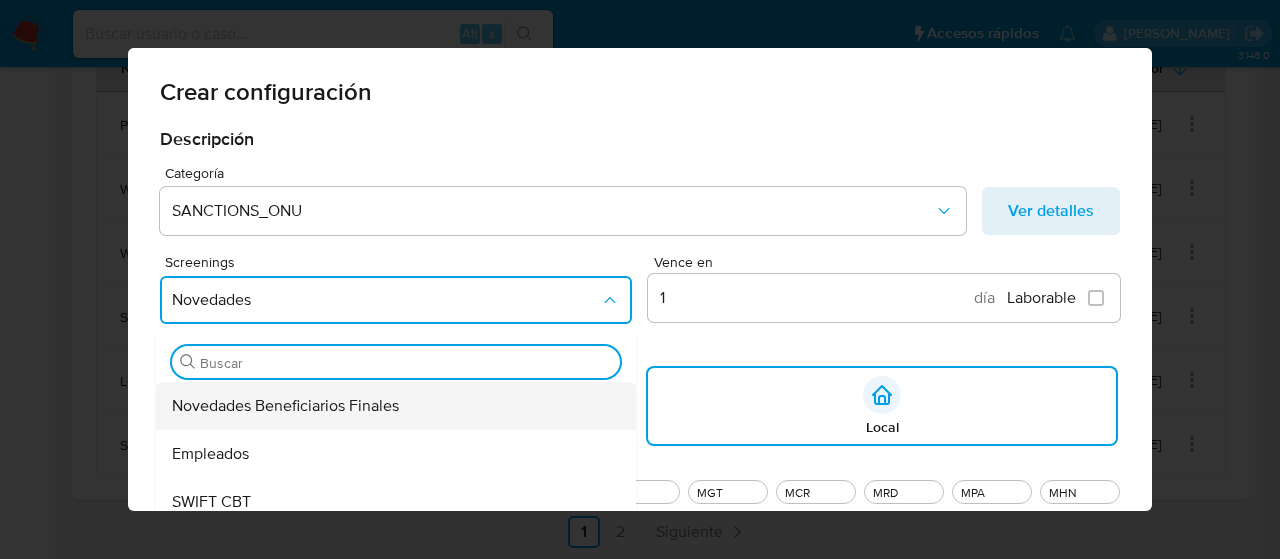 click on "Novedades Beneficiarios Finales" at bounding box center (285, 406) 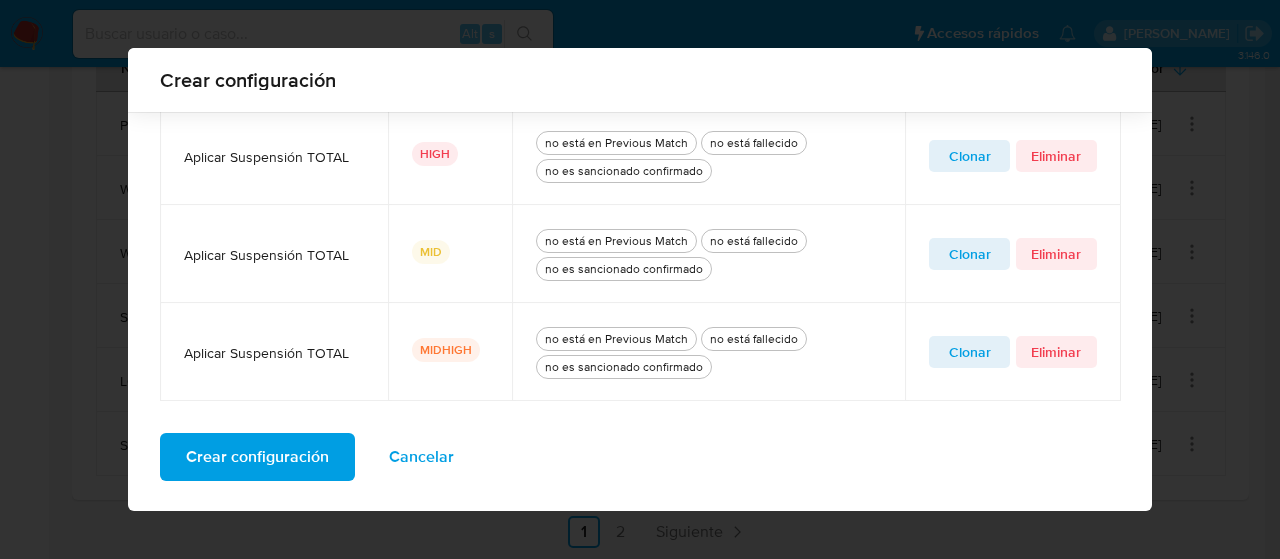 scroll, scrollTop: 1110, scrollLeft: 0, axis: vertical 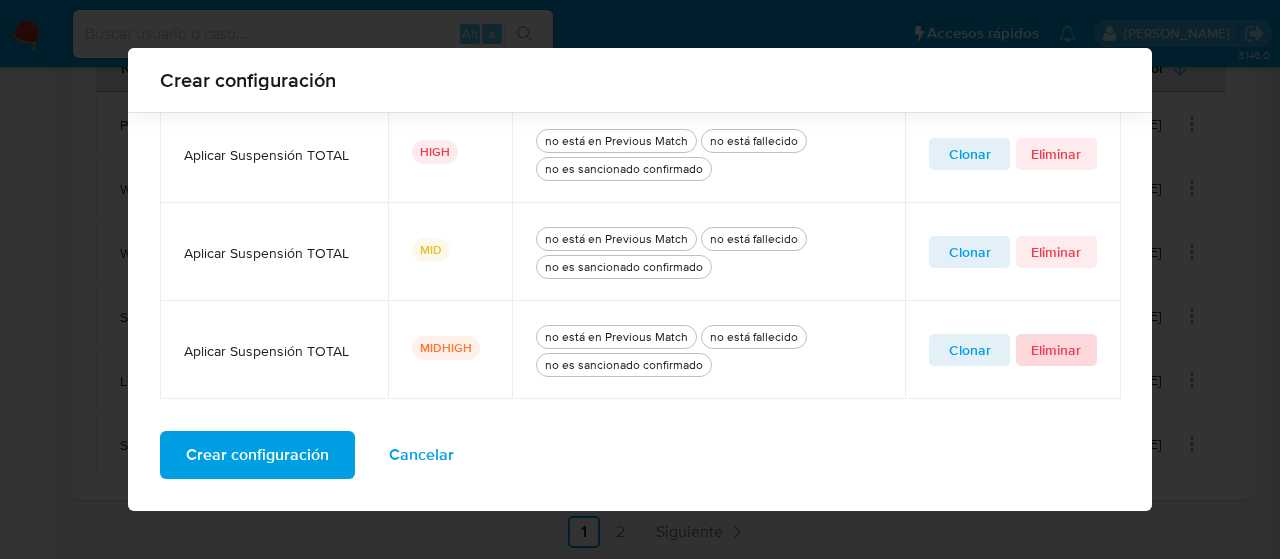 click on "Eliminar" at bounding box center (1056, 350) 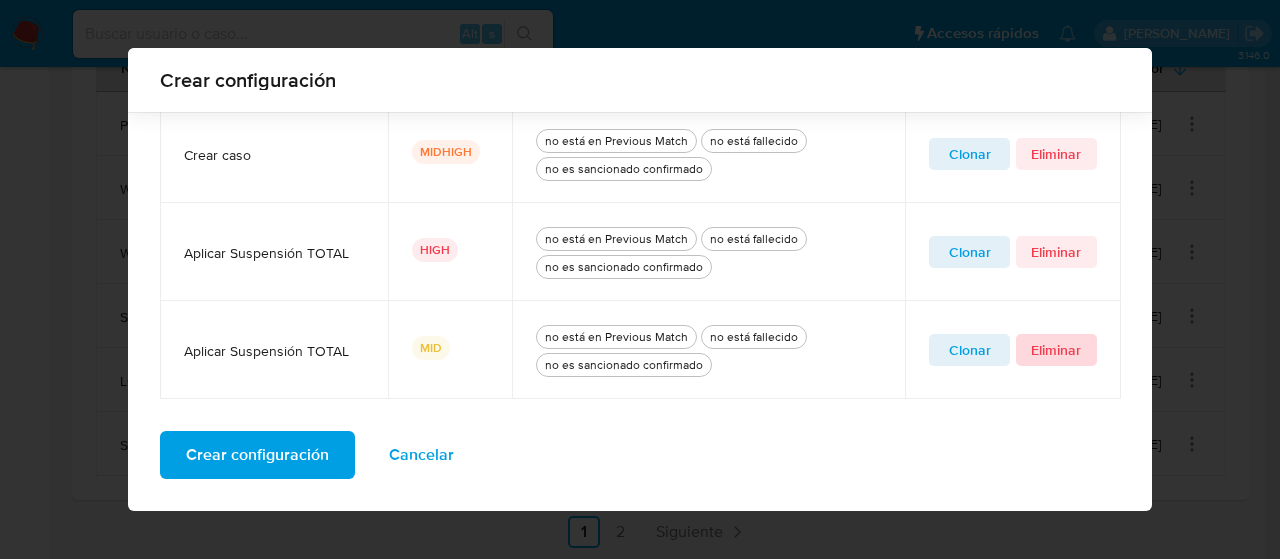 click on "Eliminar" at bounding box center [1056, 350] 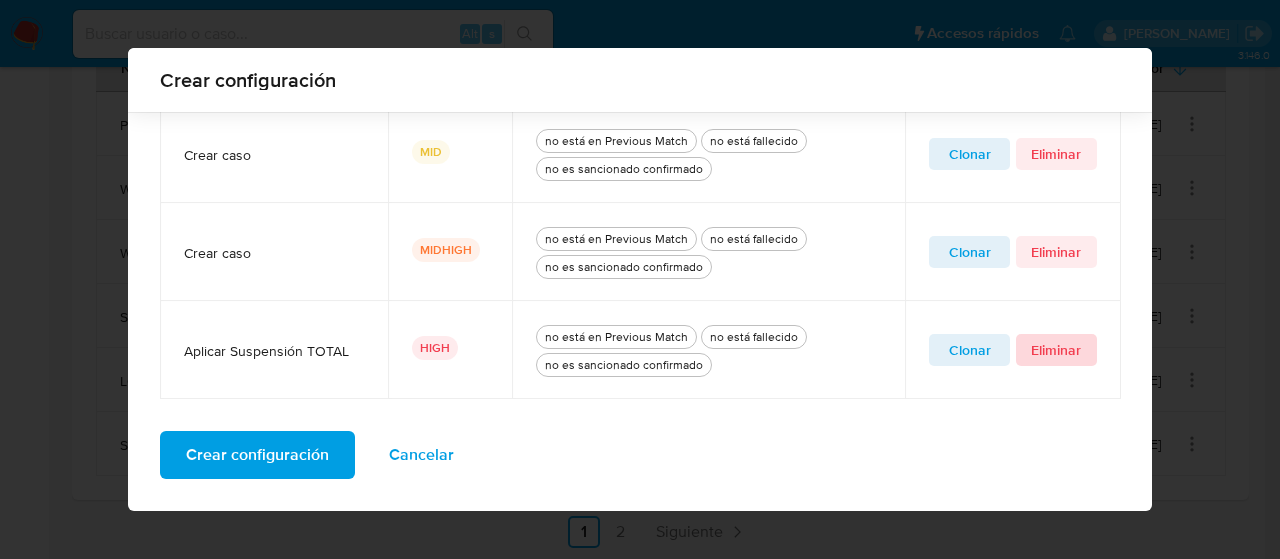 click on "Eliminar" at bounding box center [1056, 350] 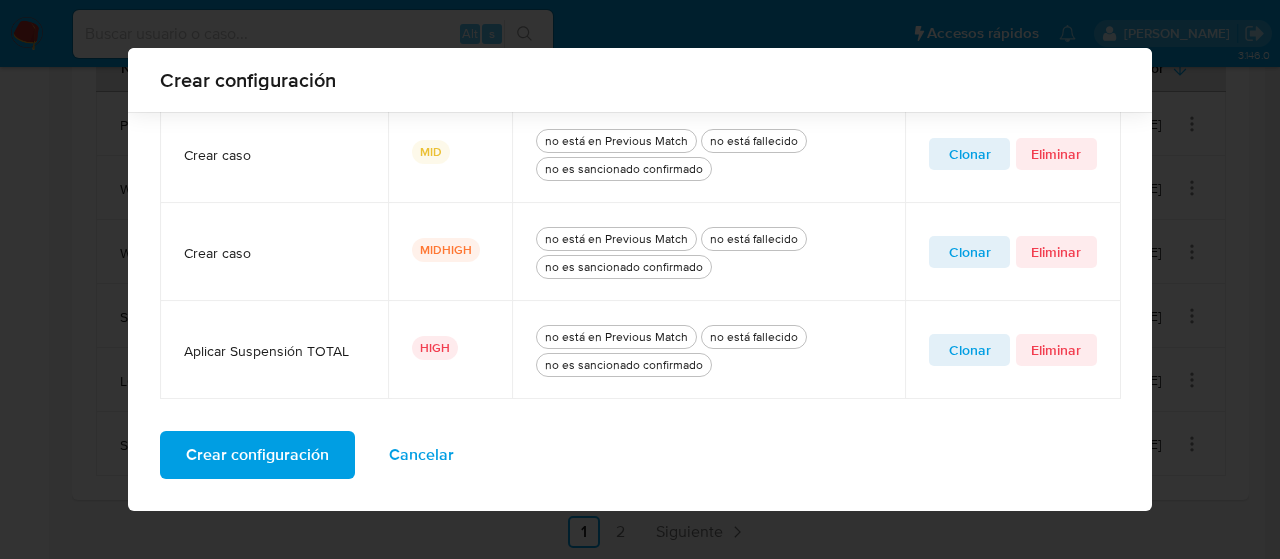 scroll, scrollTop: 816, scrollLeft: 0, axis: vertical 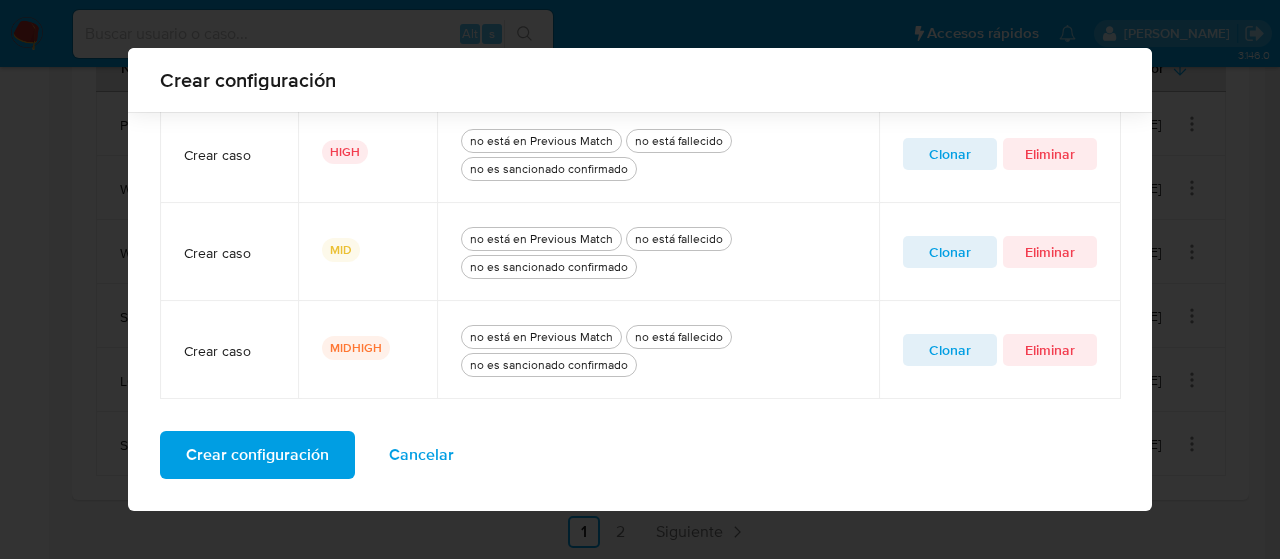 click on "Crear configuración" at bounding box center (257, 455) 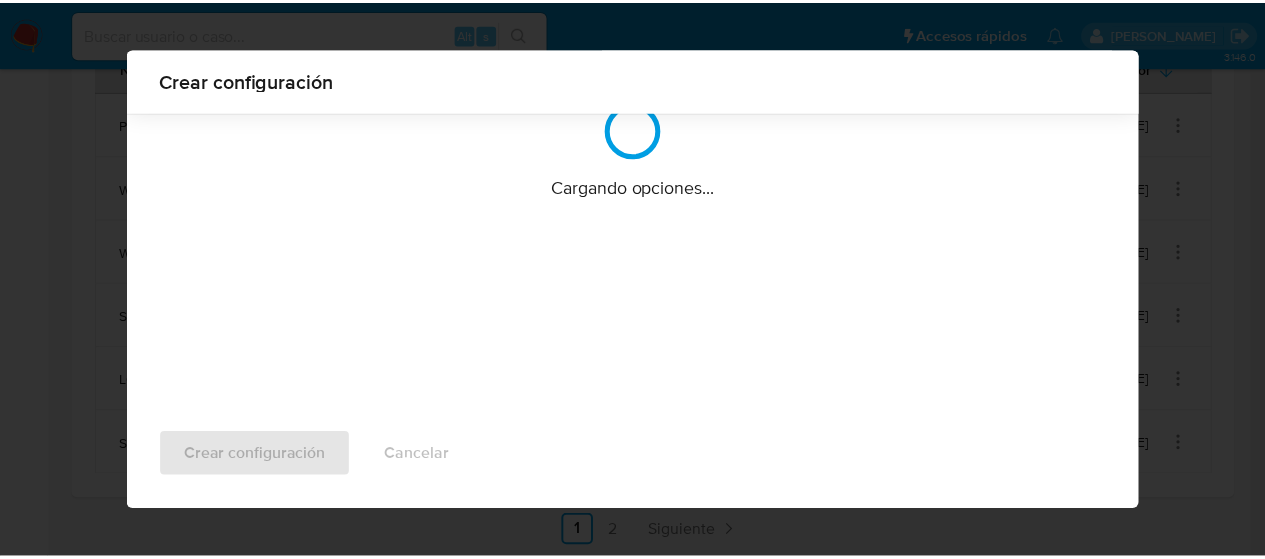 scroll, scrollTop: 212, scrollLeft: 0, axis: vertical 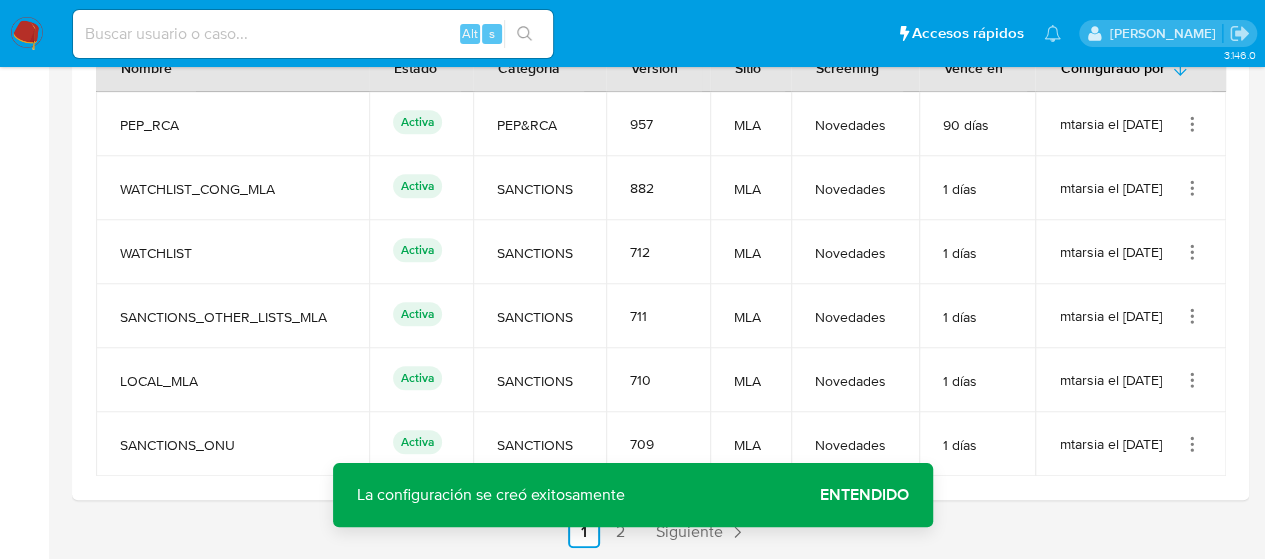 click on "Entendido" at bounding box center [864, 495] 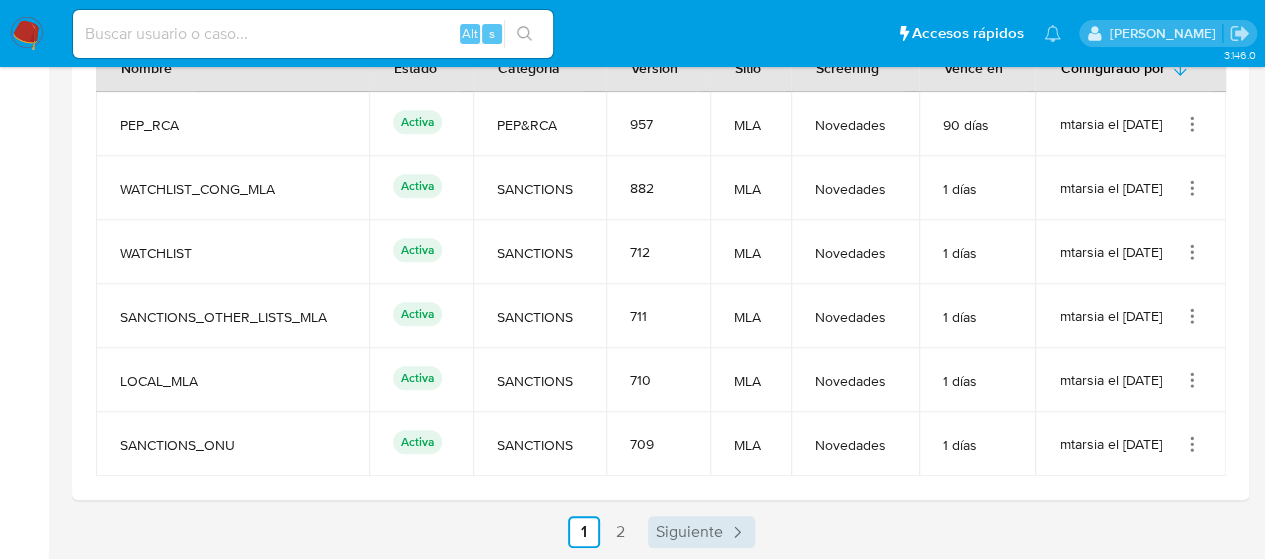 click on "Siguiente" at bounding box center [689, 532] 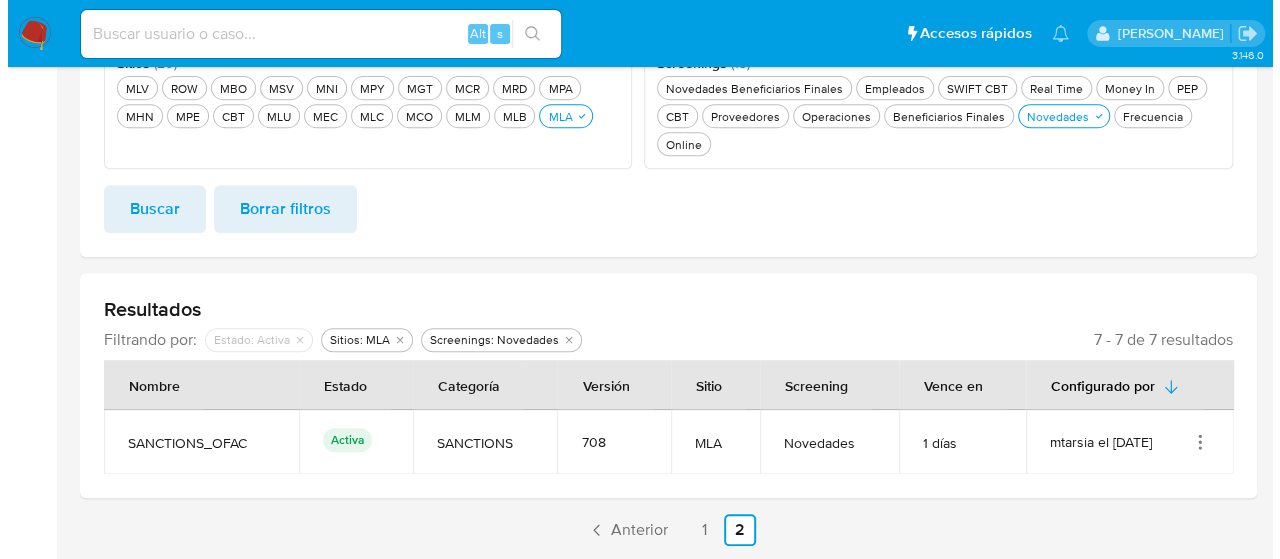 scroll, scrollTop: 386, scrollLeft: 0, axis: vertical 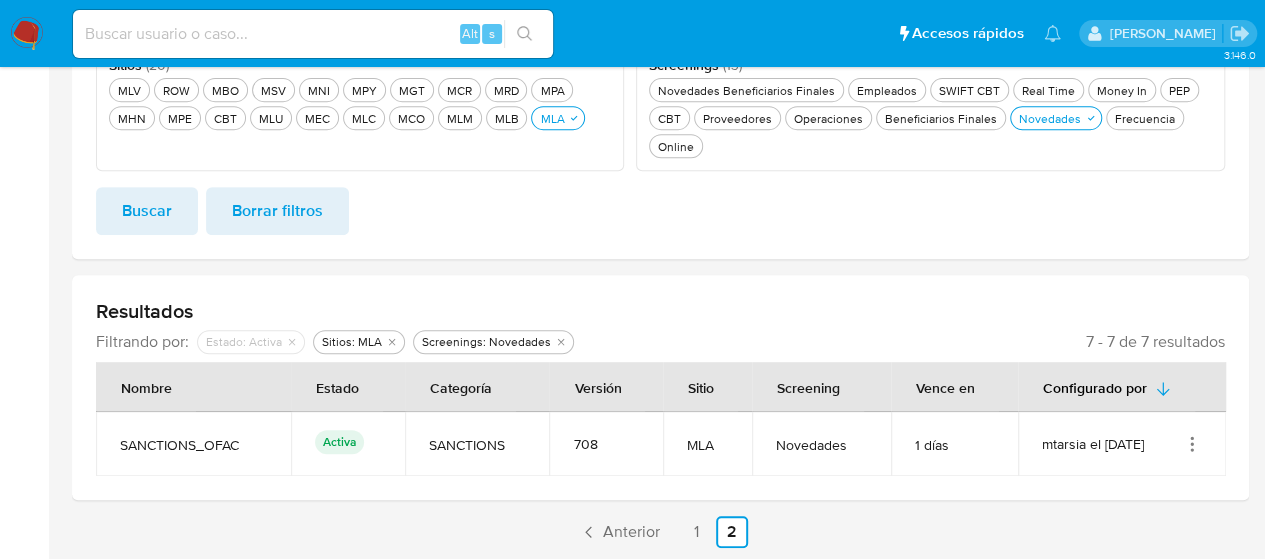 click 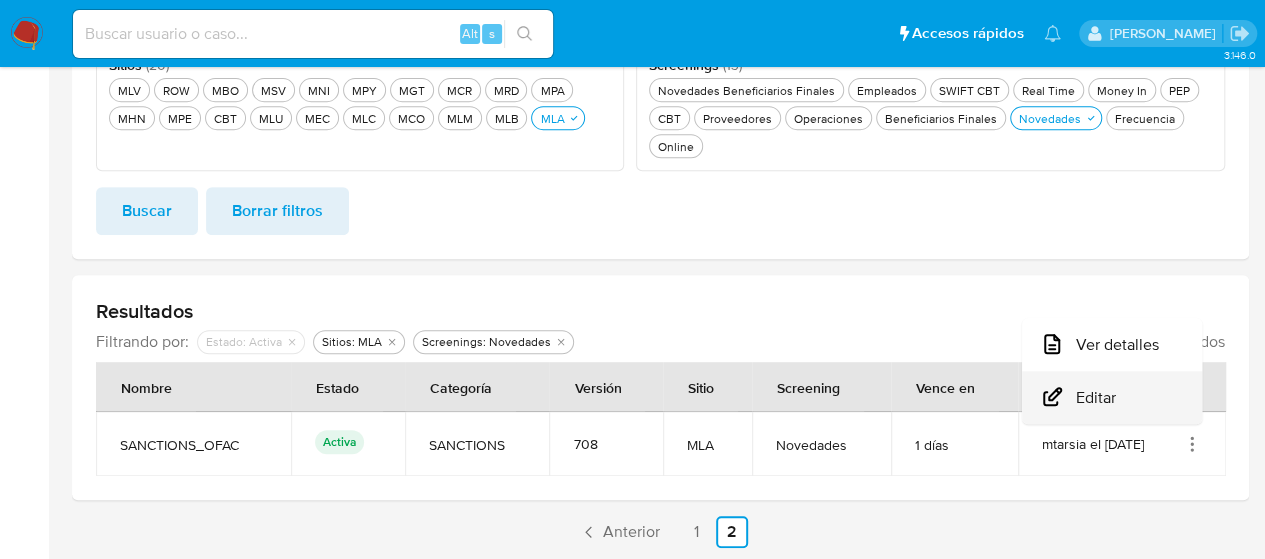 click on "Editar" at bounding box center (1112, 397) 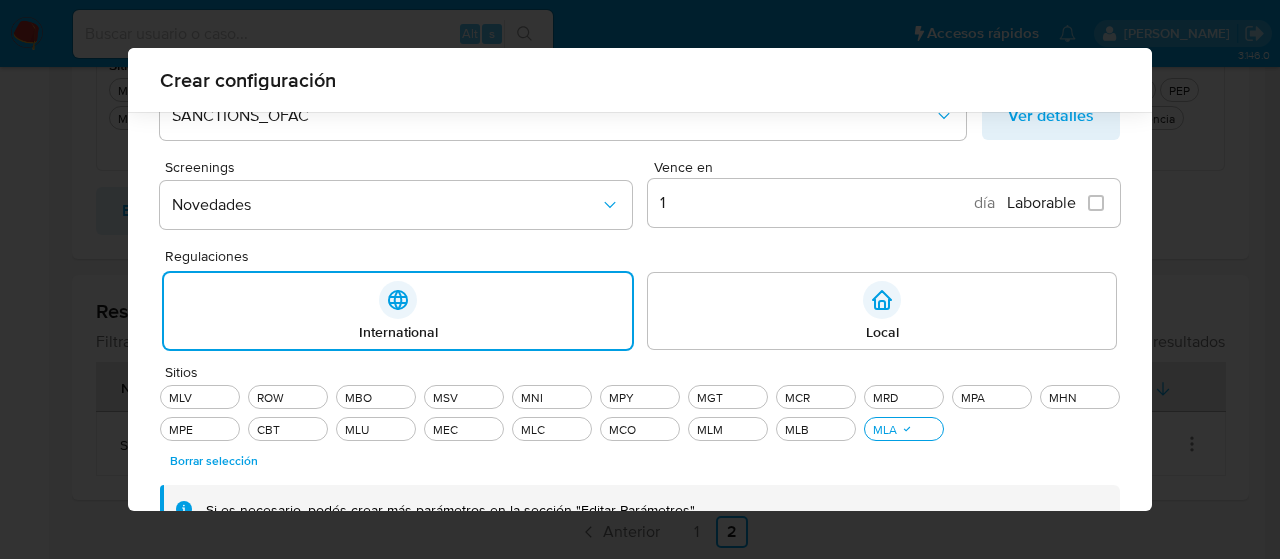 scroll, scrollTop: 86, scrollLeft: 0, axis: vertical 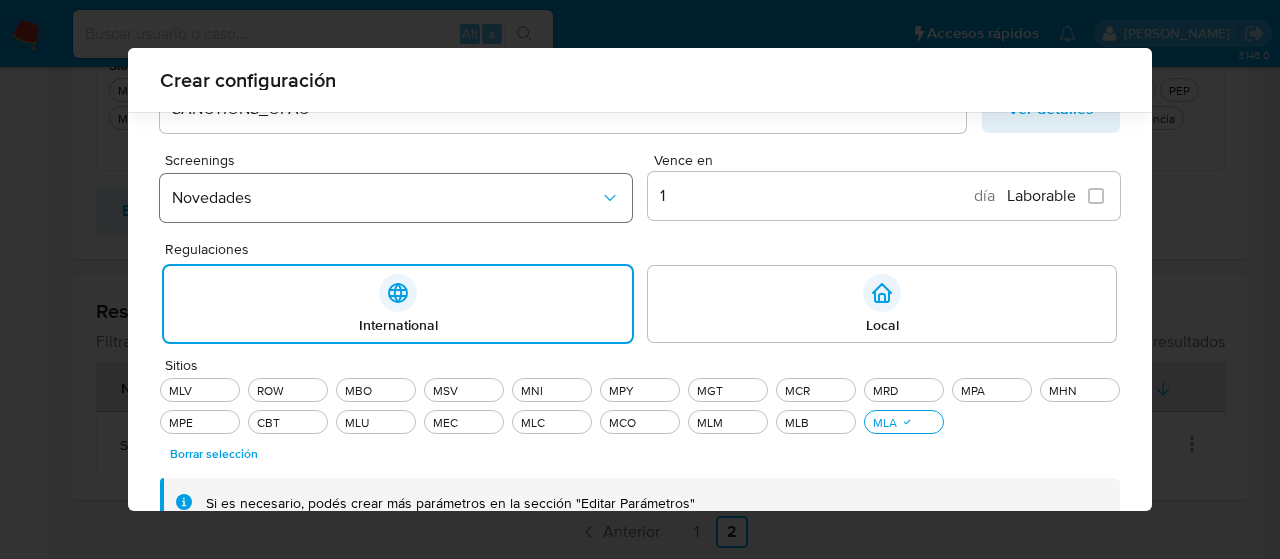 click on "Novedades" at bounding box center [386, 198] 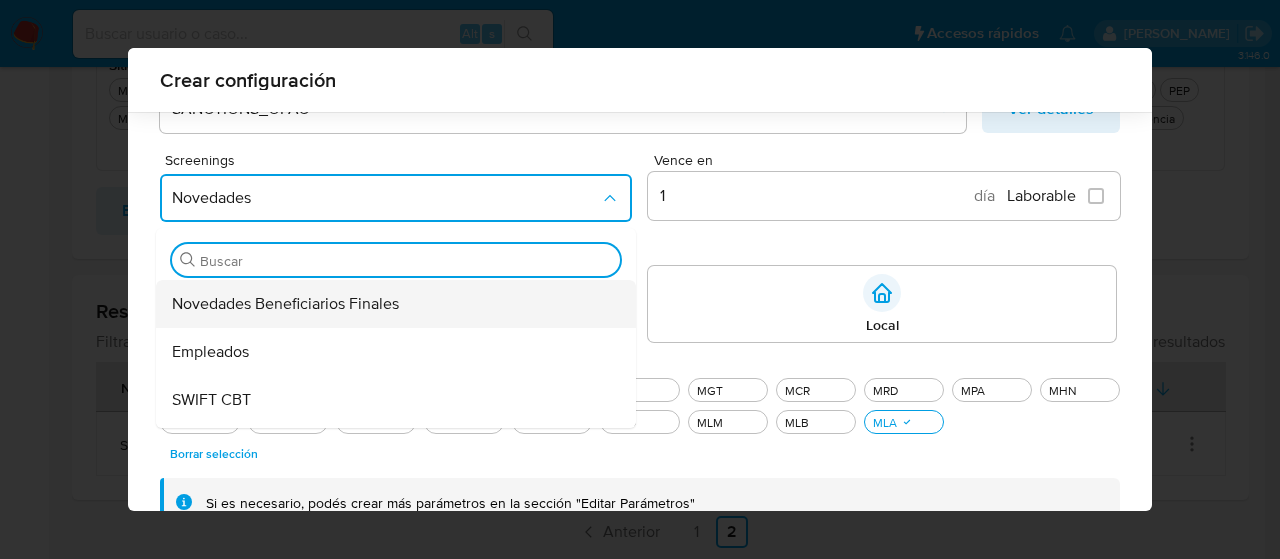 click on "Novedades Beneficiarios Finales" at bounding box center (285, 304) 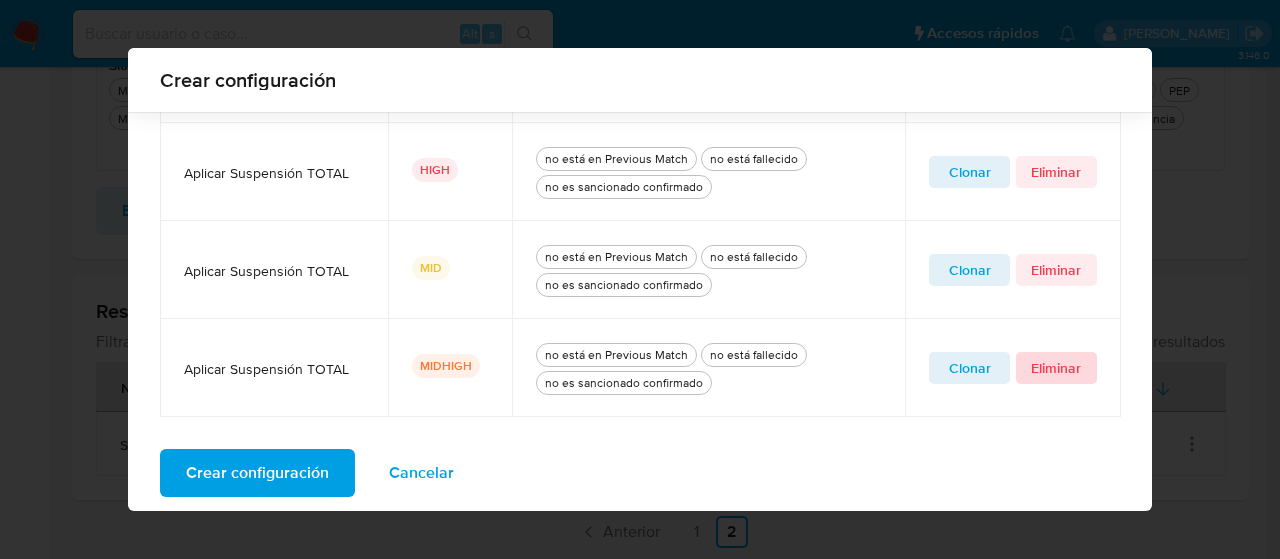 click on "Eliminar" at bounding box center [1056, 368] 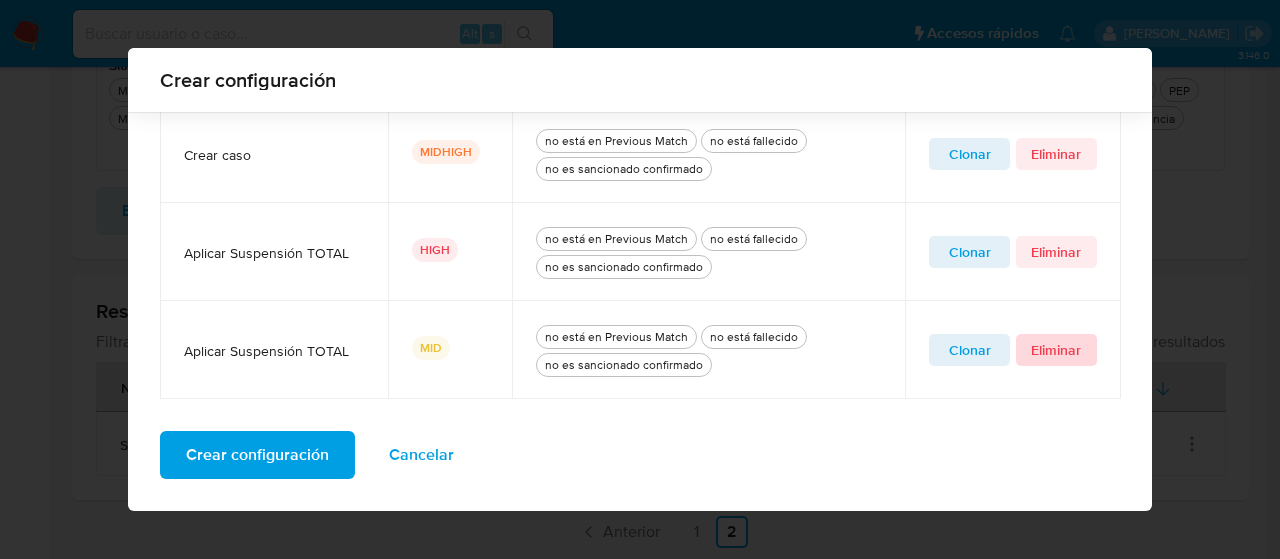 click on "Eliminar" at bounding box center (1056, 350) 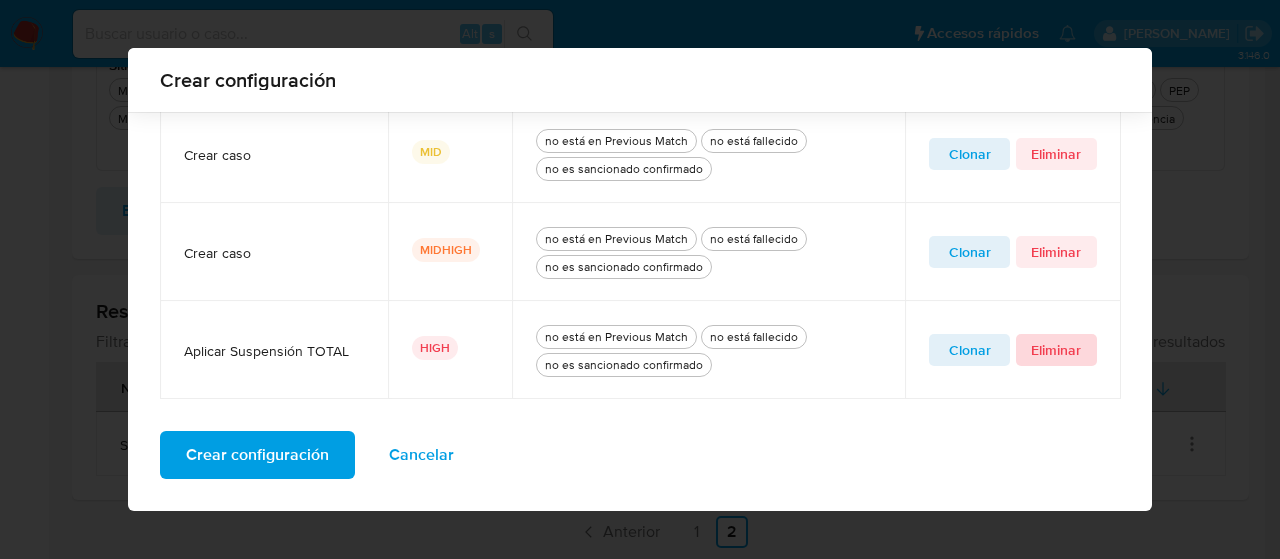 click on "Eliminar" at bounding box center (1056, 350) 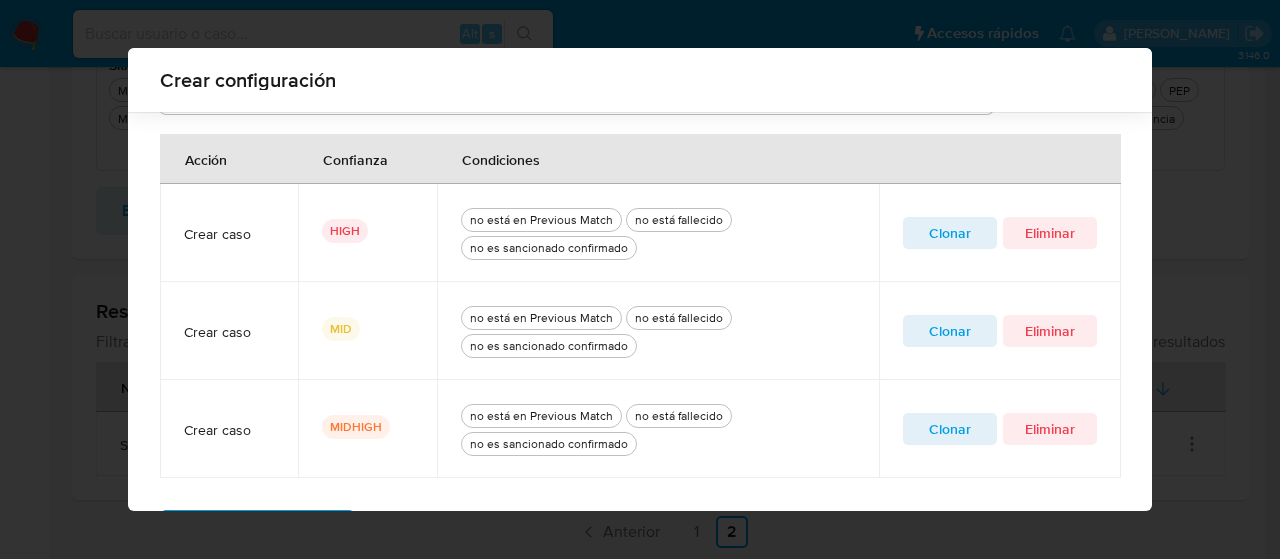 scroll, scrollTop: 816, scrollLeft: 0, axis: vertical 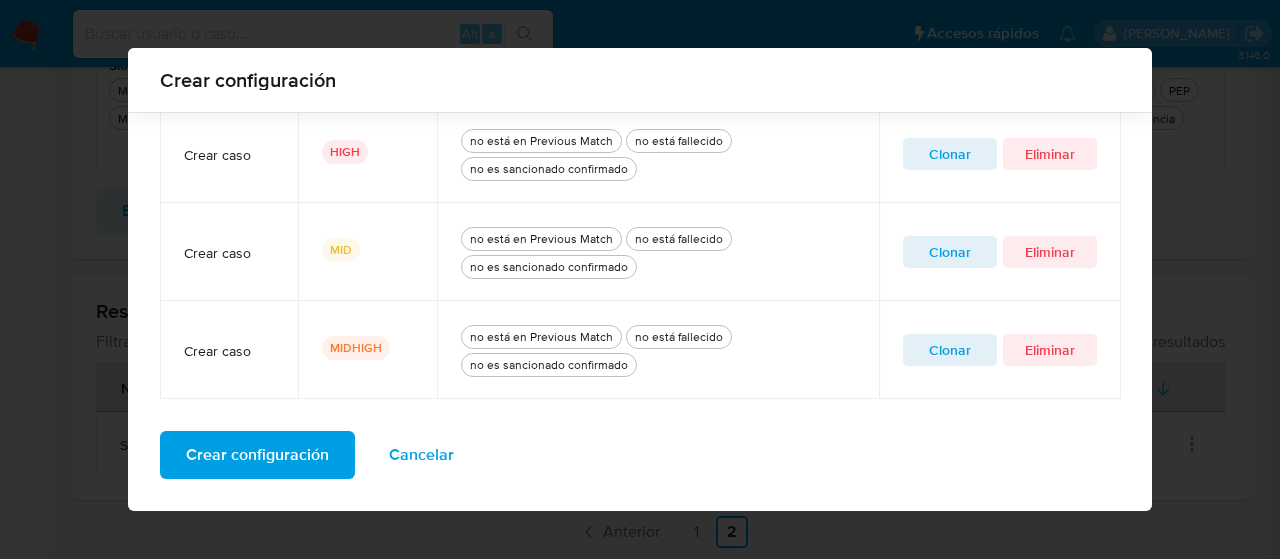 click on "Crear configuración" at bounding box center [257, 455] 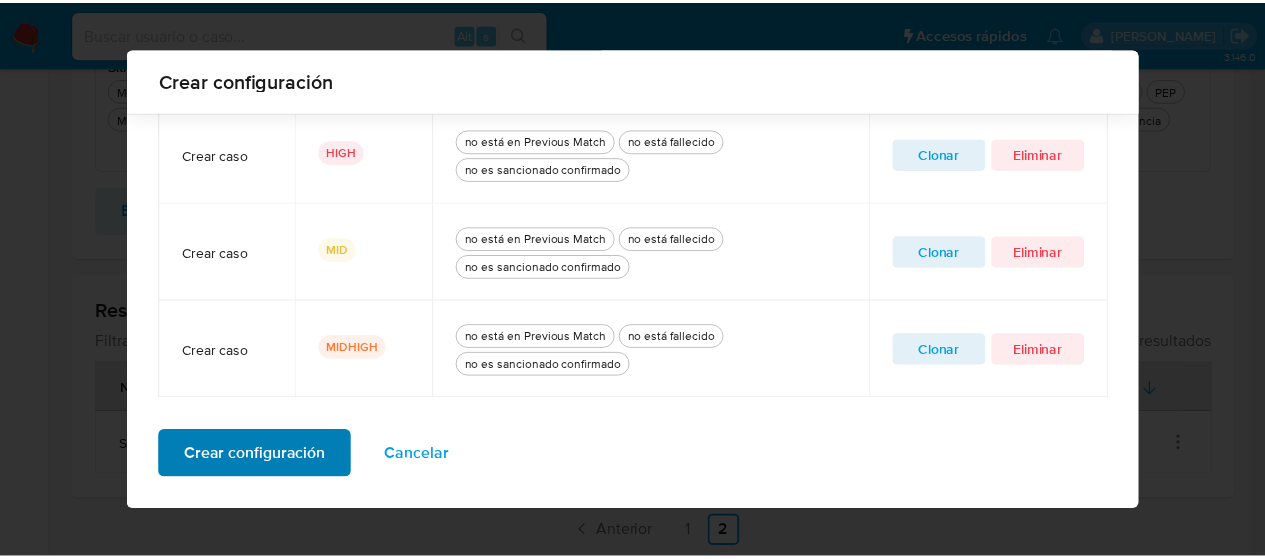 scroll, scrollTop: 212, scrollLeft: 0, axis: vertical 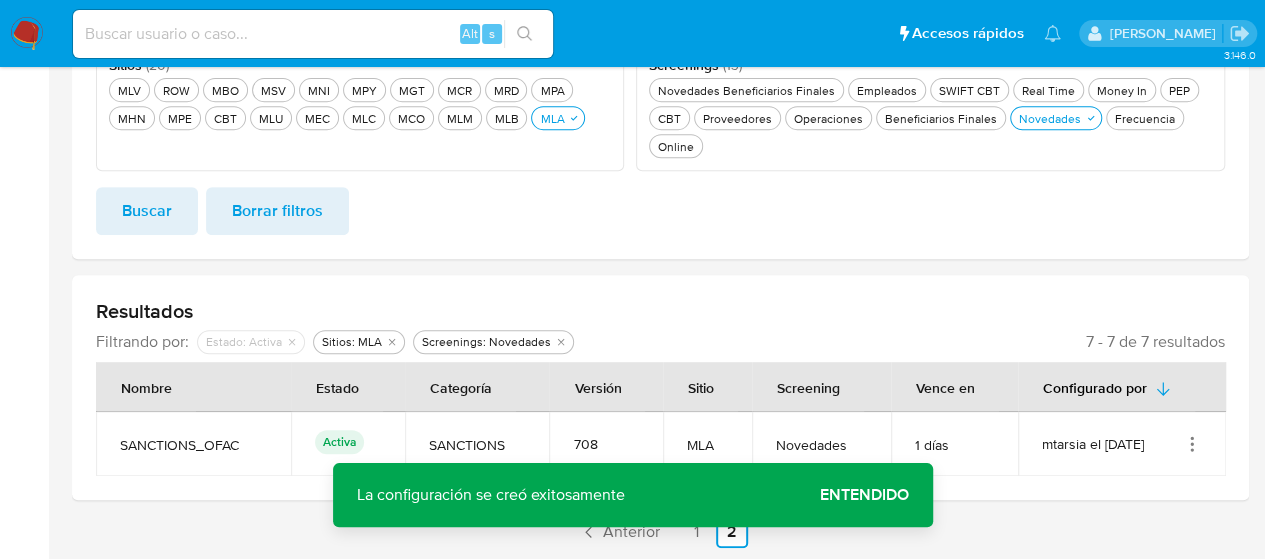 click on "Entendido" at bounding box center (864, 495) 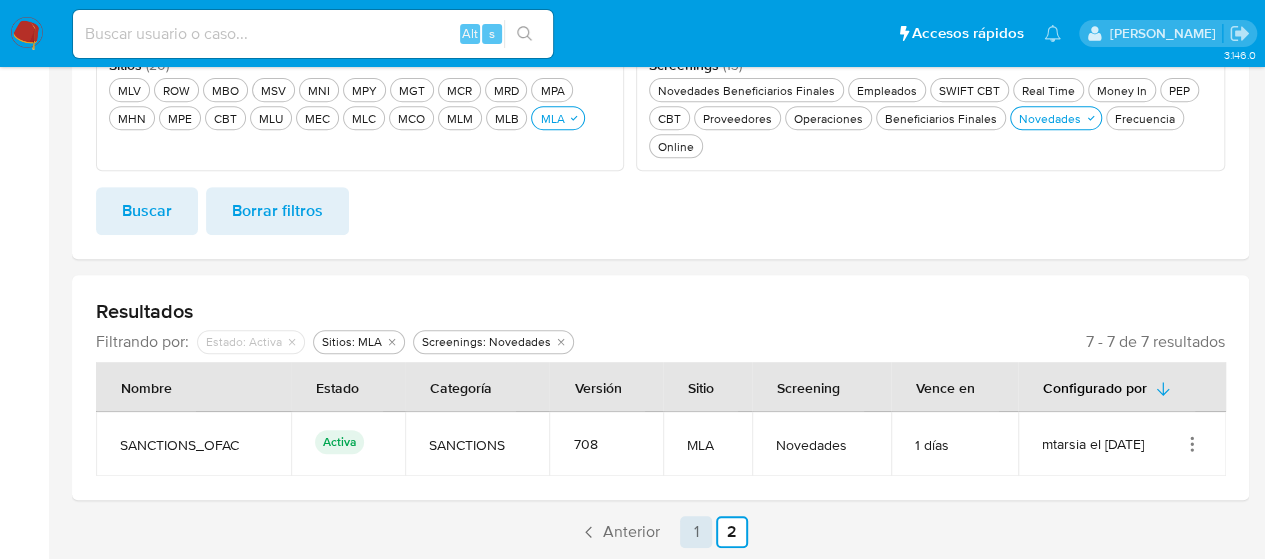 click on "1" at bounding box center [696, 532] 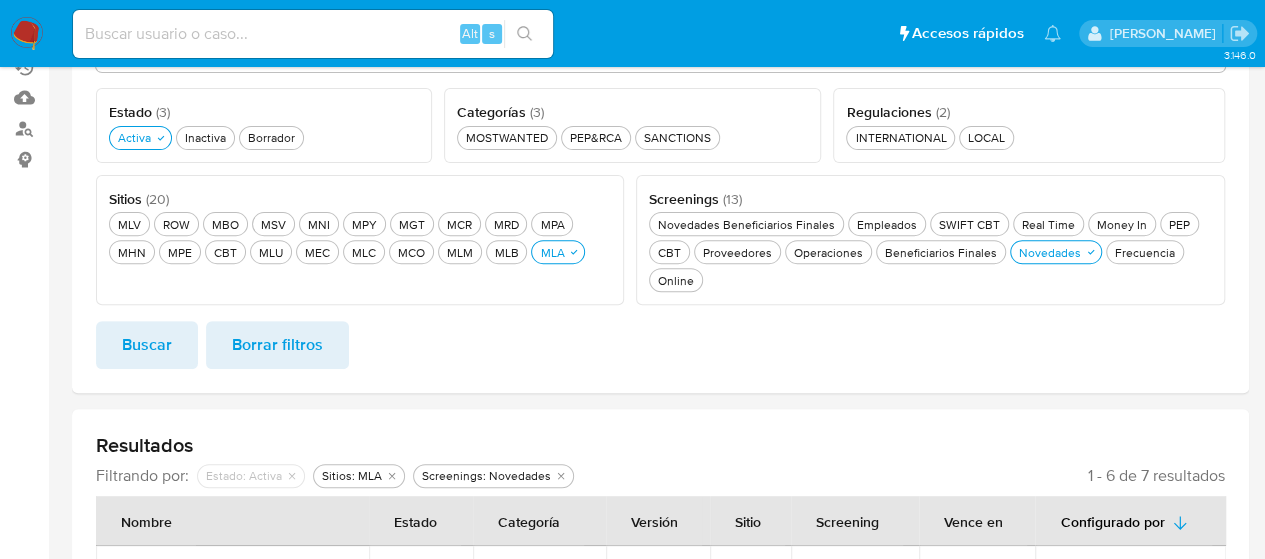 scroll, scrollTop: 206, scrollLeft: 0, axis: vertical 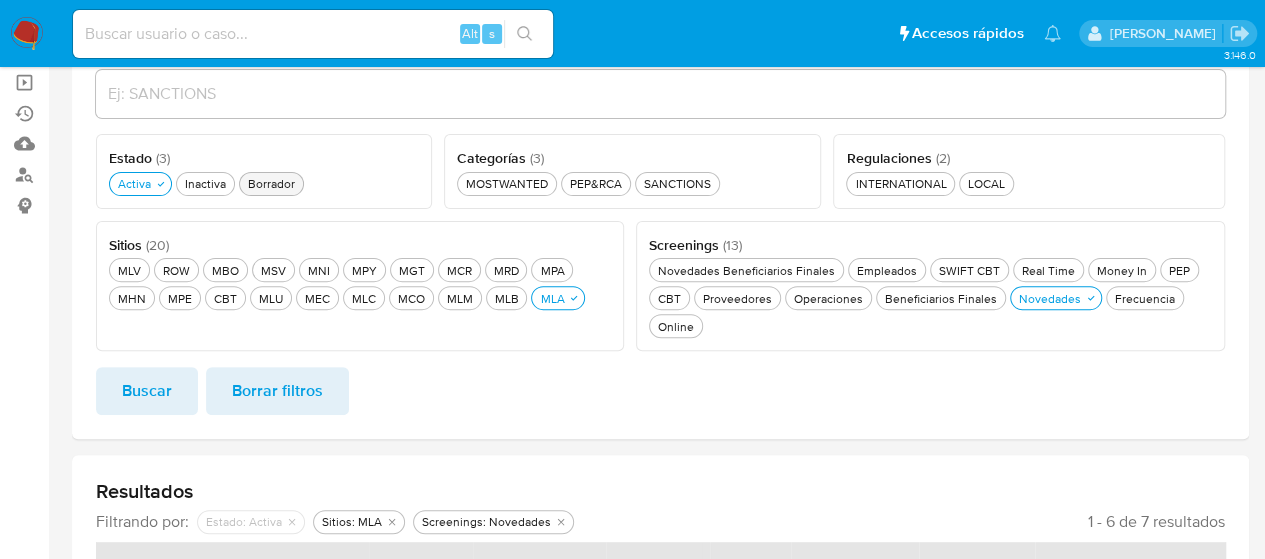 click on "Borrador Borrador" at bounding box center (271, 183) 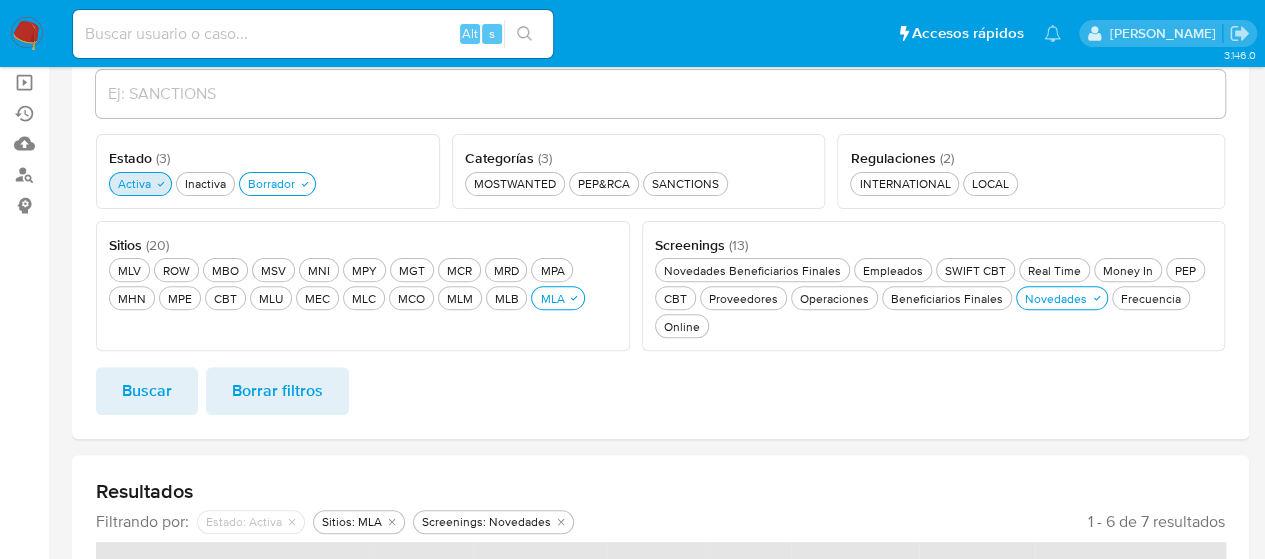 click on "Activa Activa" at bounding box center [134, 183] 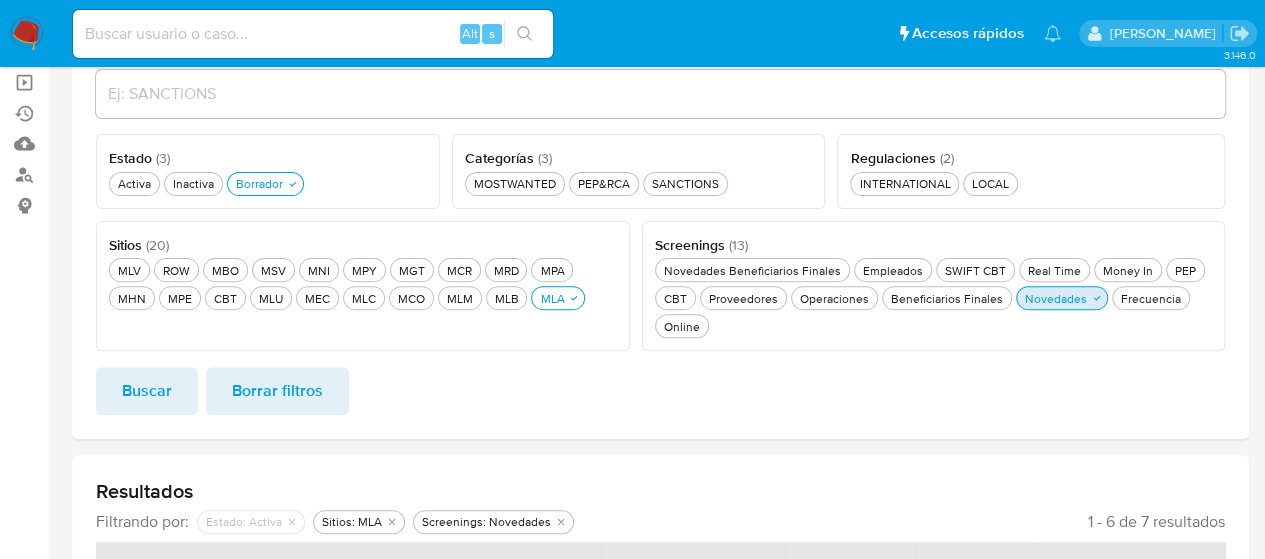 click on "Novedades Novedades" at bounding box center (1062, 298) 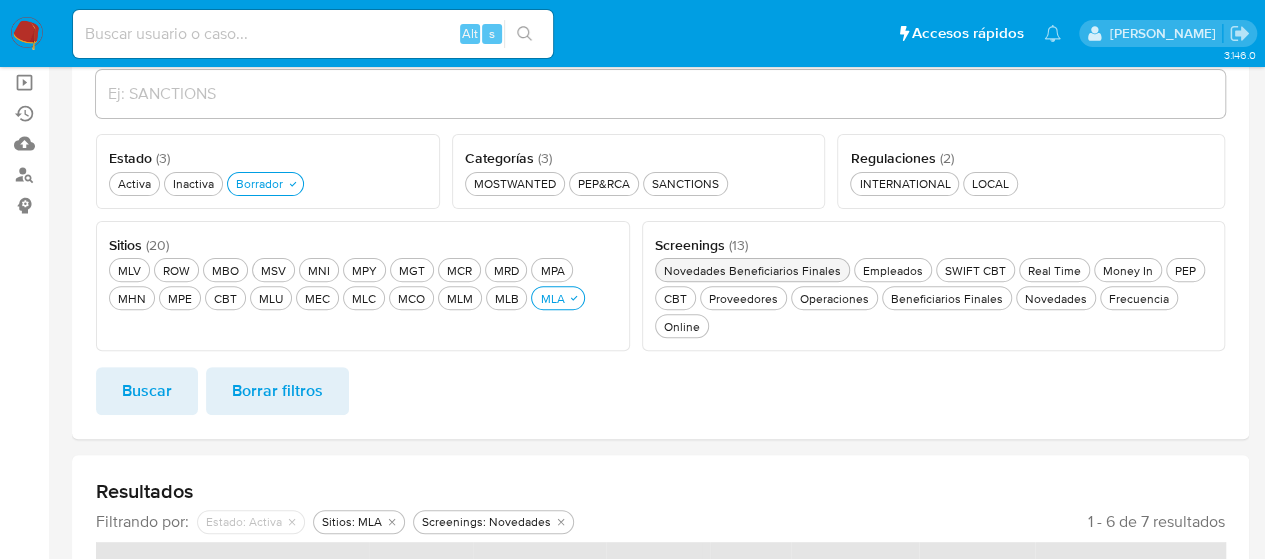 click on "Novedades Beneficiarios Finales Novedades Beneficiarios Finales" at bounding box center [752, 270] 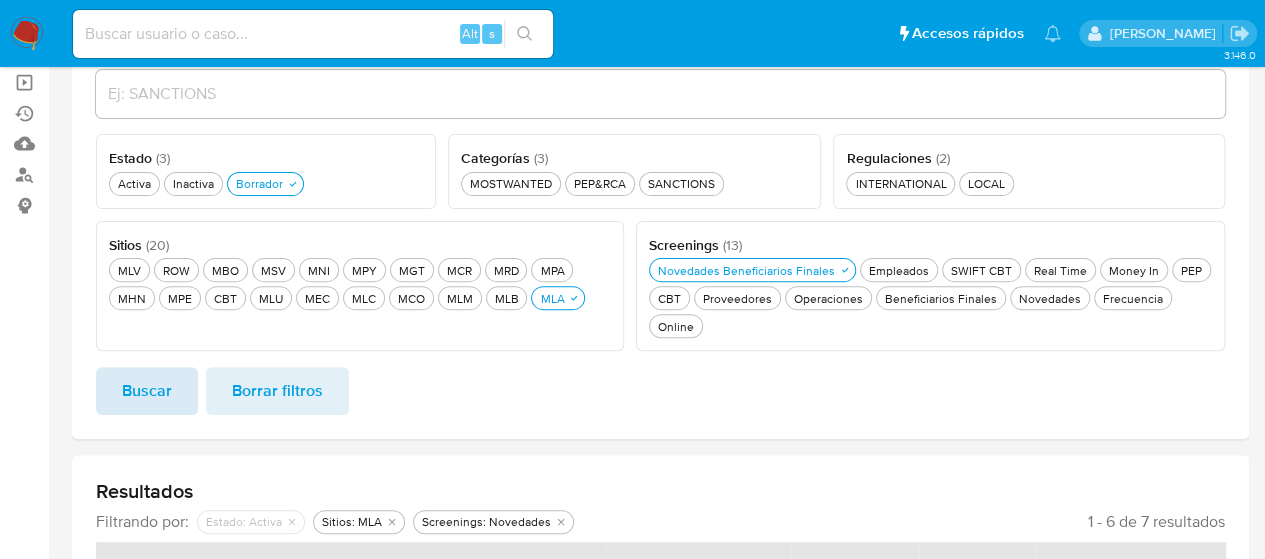 click on "Buscar" at bounding box center (147, 391) 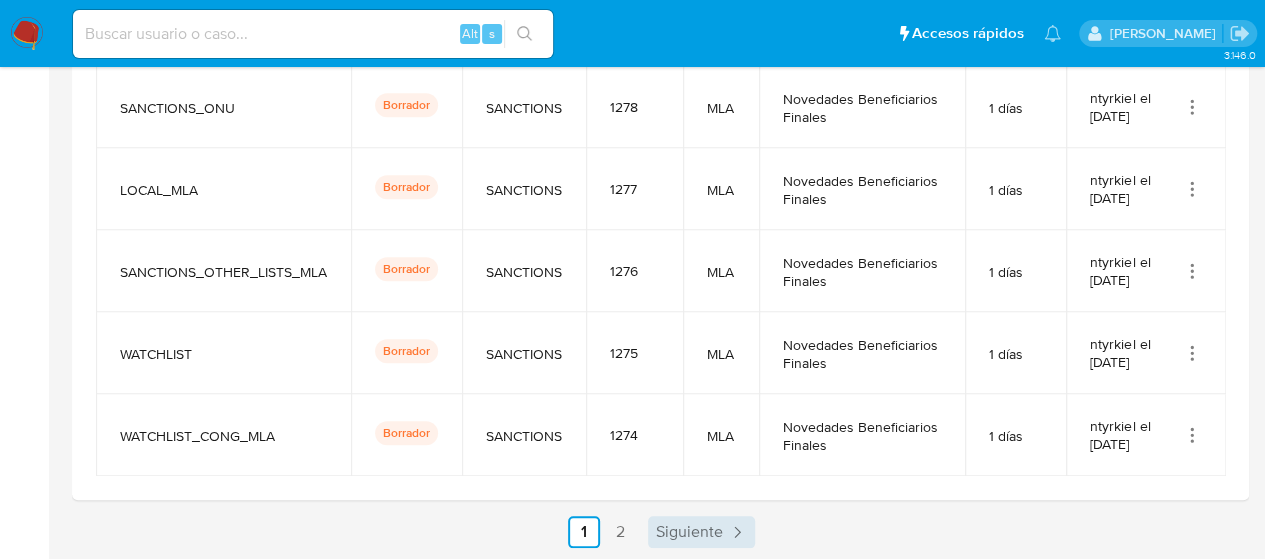 click on "Siguiente" at bounding box center [701, 532] 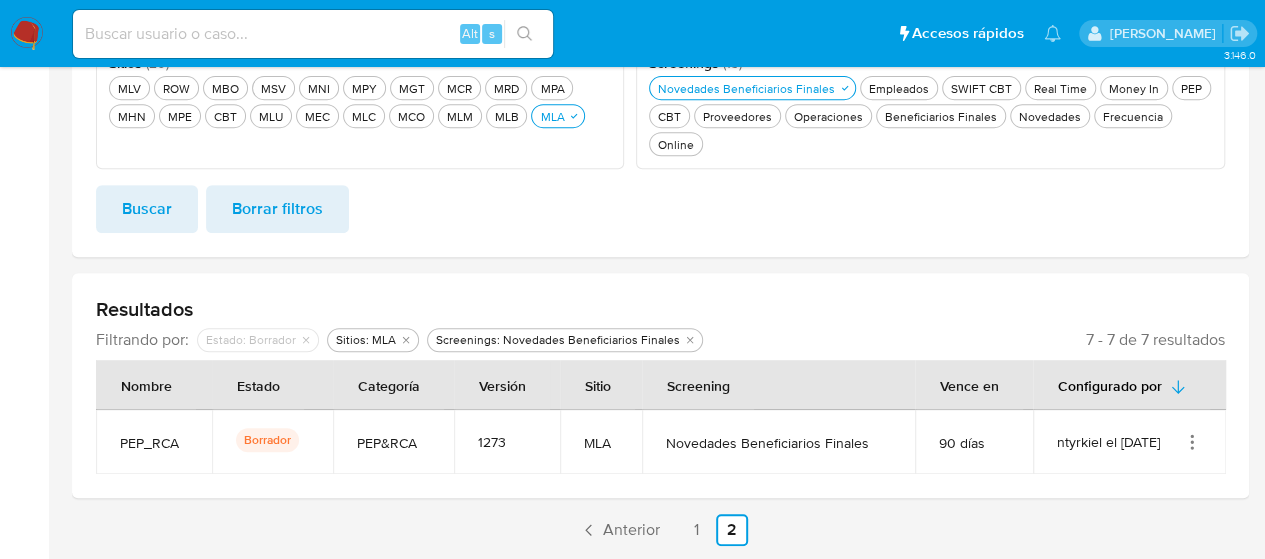 scroll, scrollTop: 386, scrollLeft: 0, axis: vertical 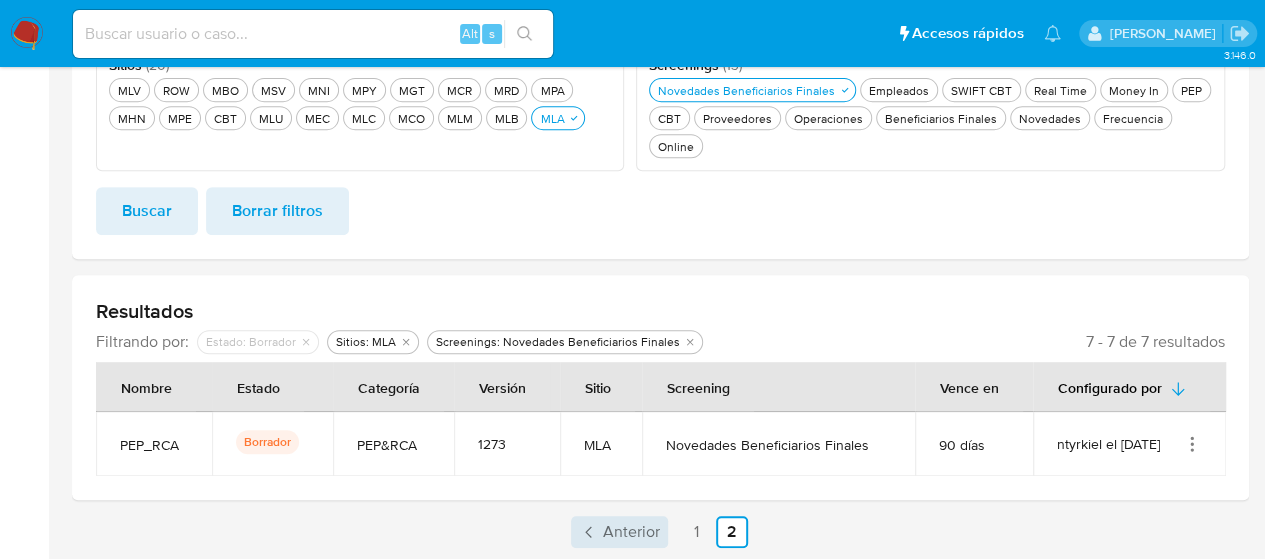 click on "Anterior" at bounding box center (631, 532) 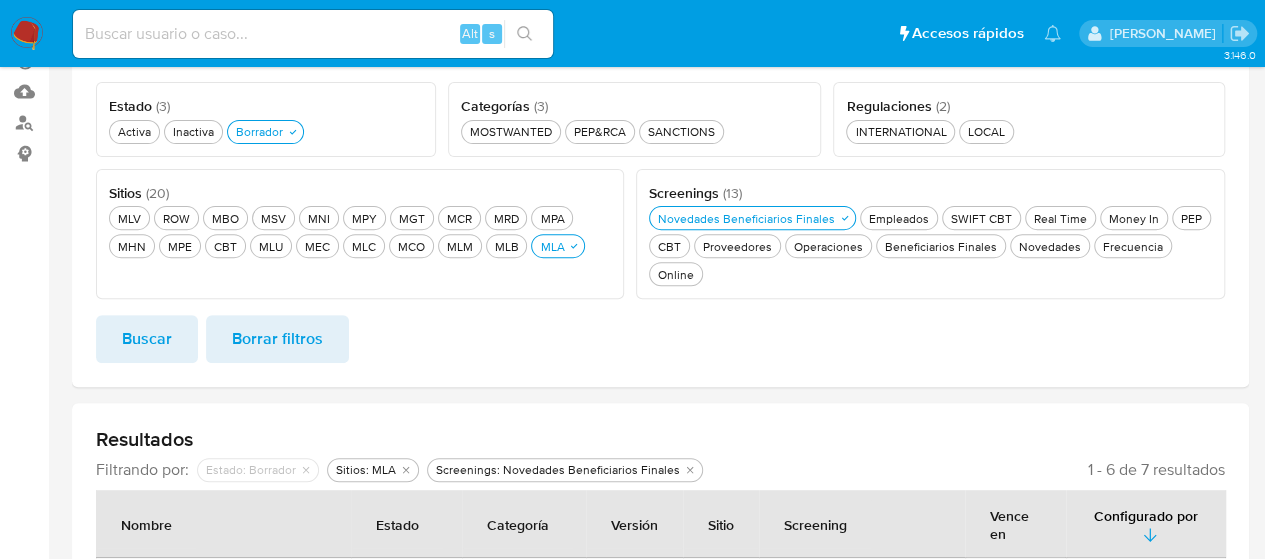 scroll, scrollTop: 232, scrollLeft: 0, axis: vertical 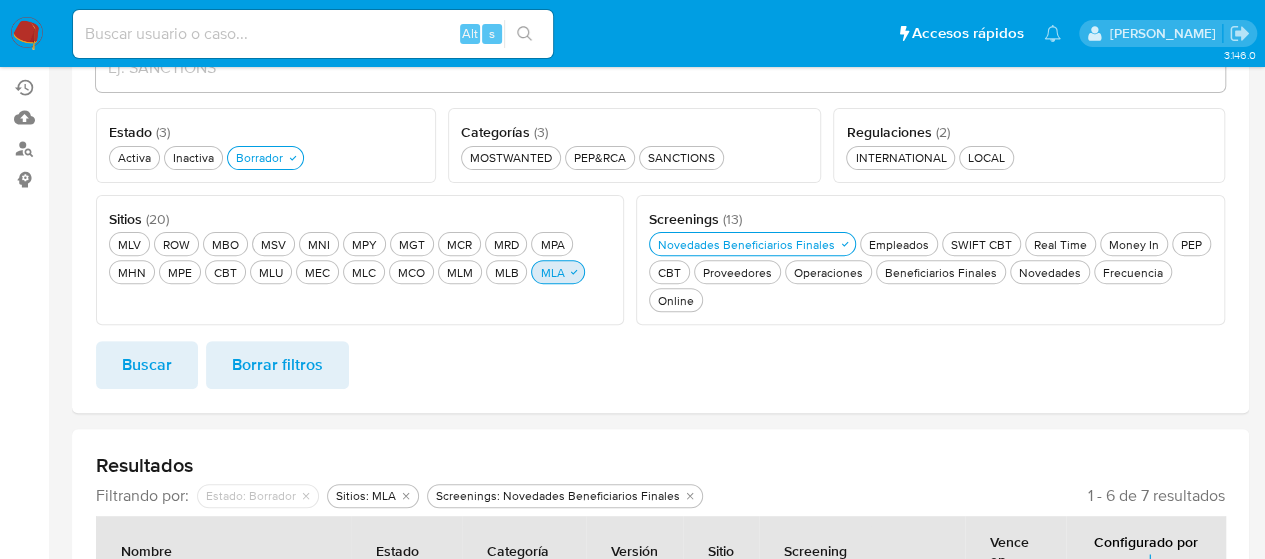 click on "MLA MLA" at bounding box center (552, 272) 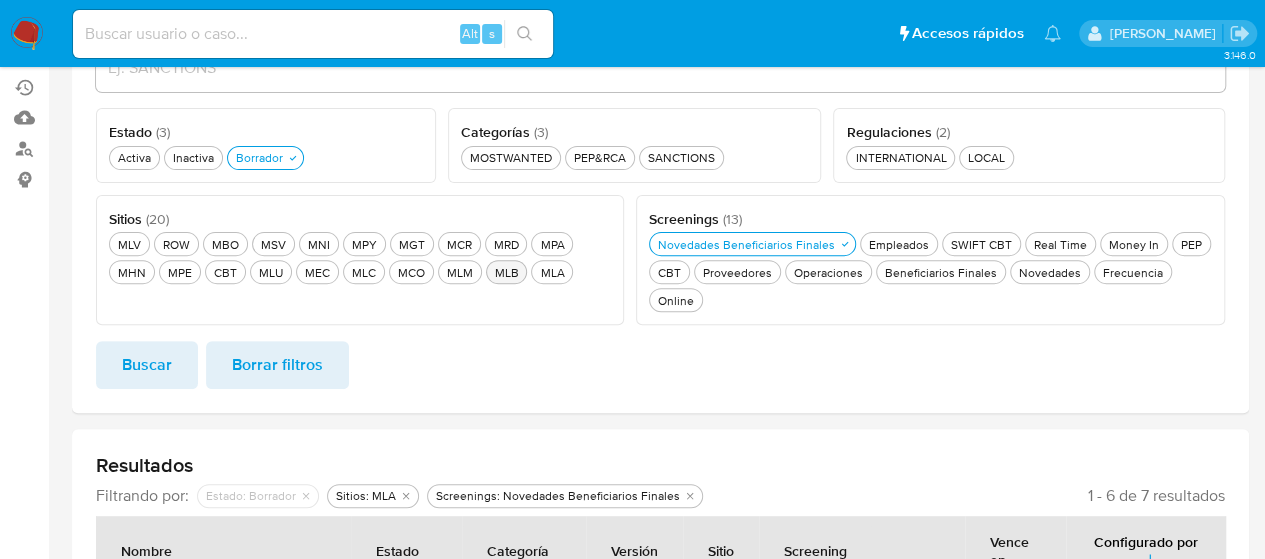click on "MLB MLB" at bounding box center [506, 272] 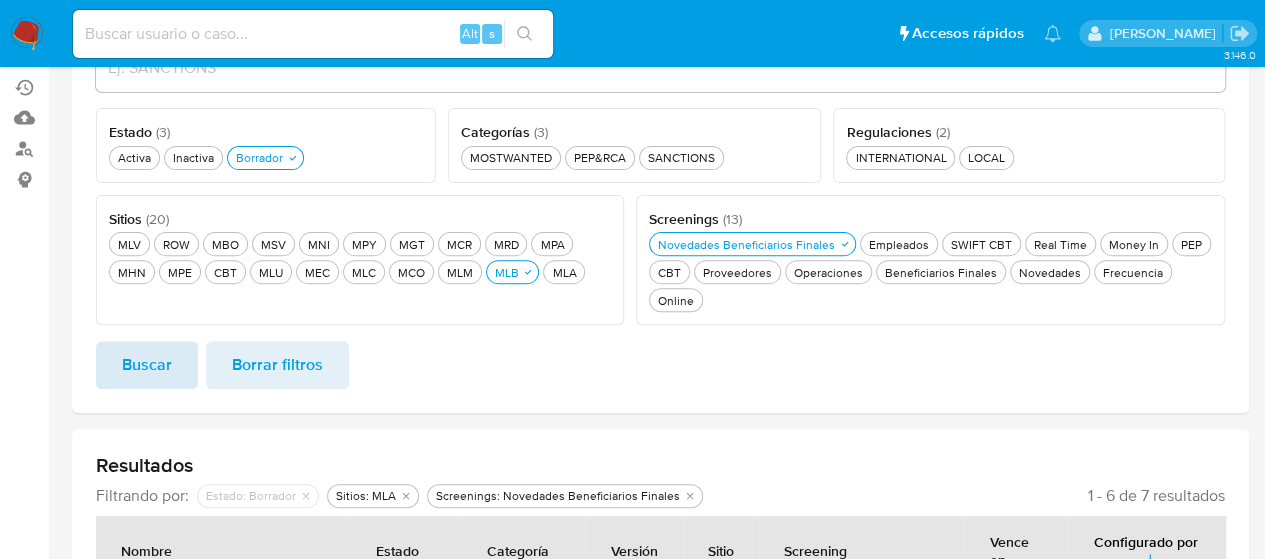 click on "Buscar" at bounding box center [147, 365] 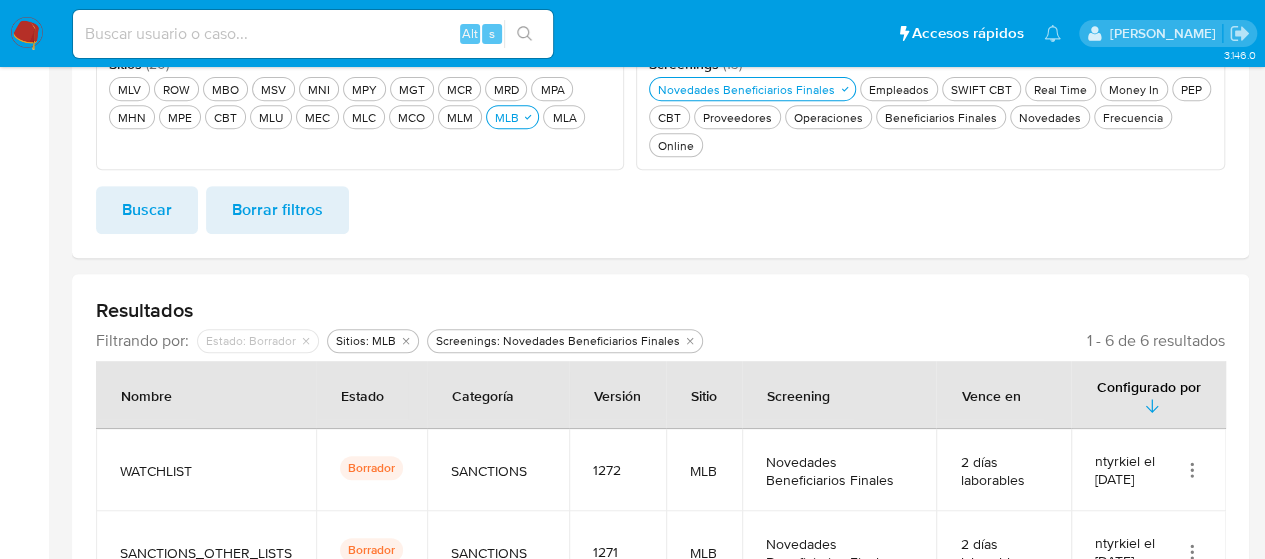 scroll, scrollTop: 284, scrollLeft: 0, axis: vertical 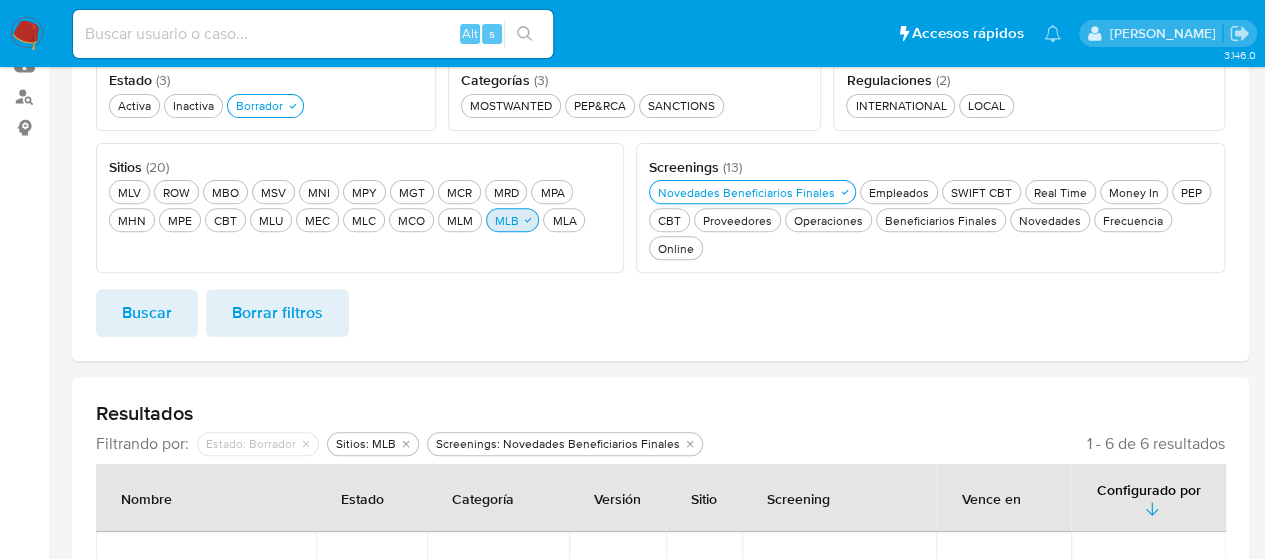 click on "MLB MLB" at bounding box center [506, 220] 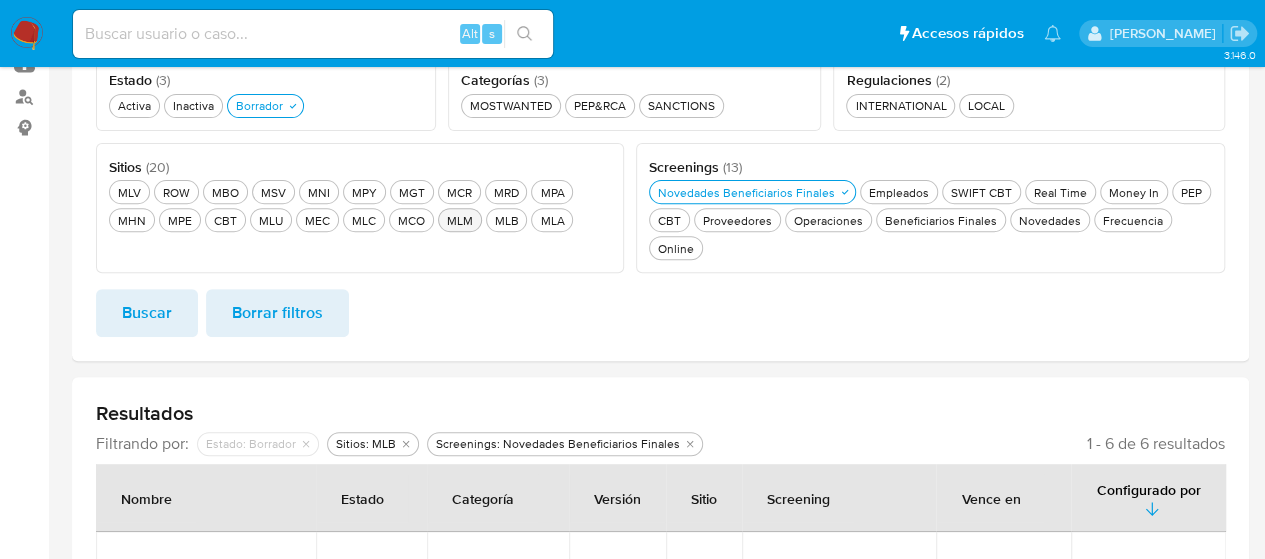 click on "MLM MLM" at bounding box center [460, 220] 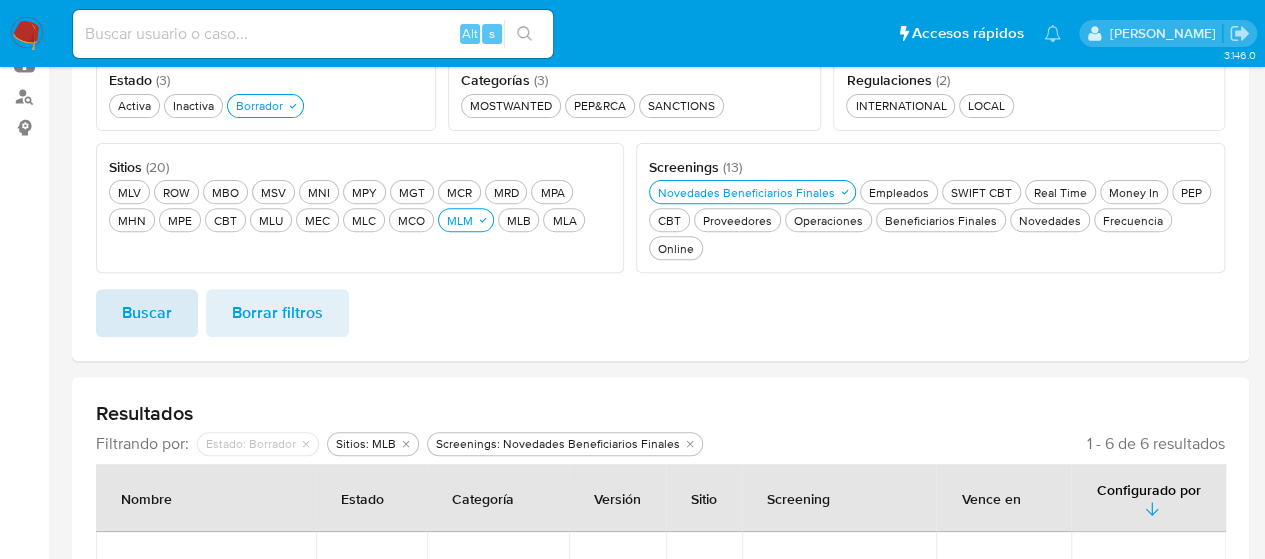 click on "Buscar" at bounding box center [147, 313] 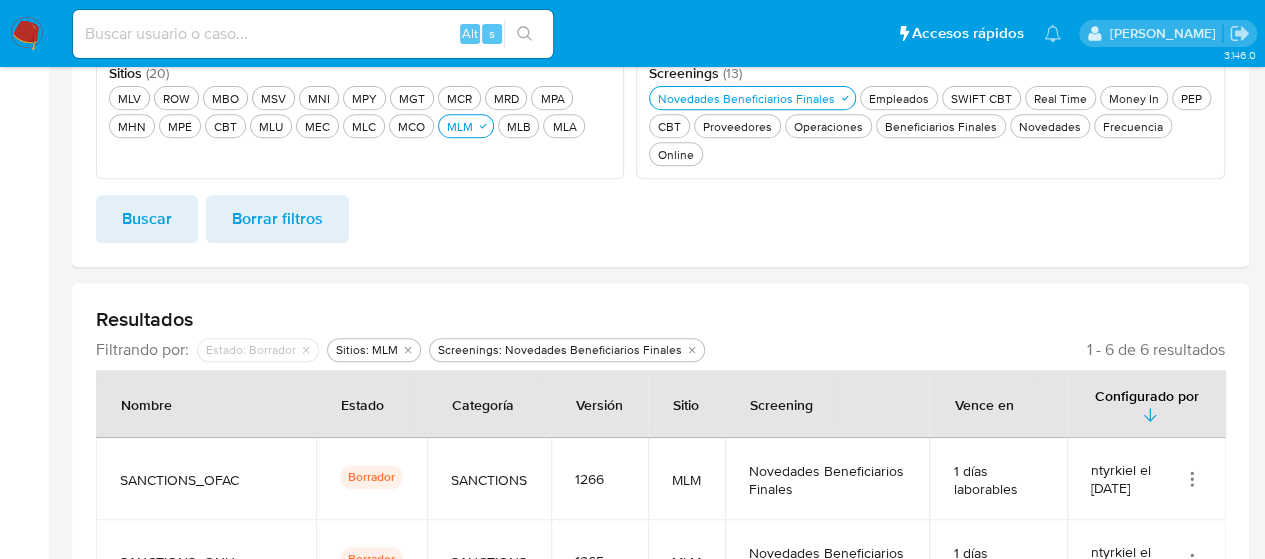scroll, scrollTop: 284, scrollLeft: 0, axis: vertical 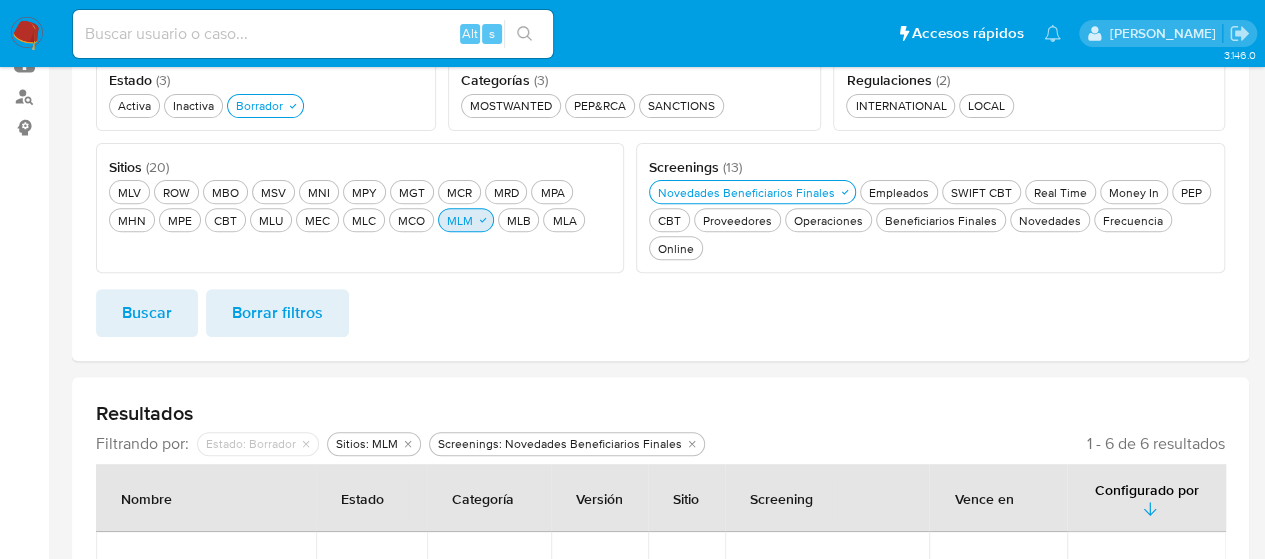 click on "MLM MLM" at bounding box center (466, 220) 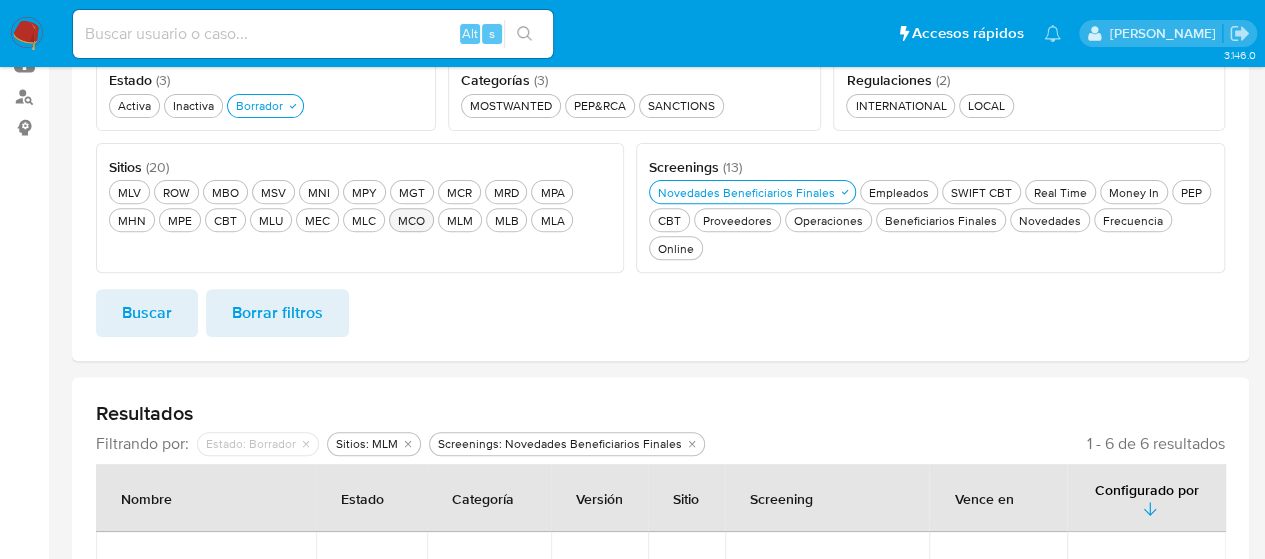 click on "MCO MCO" at bounding box center (411, 220) 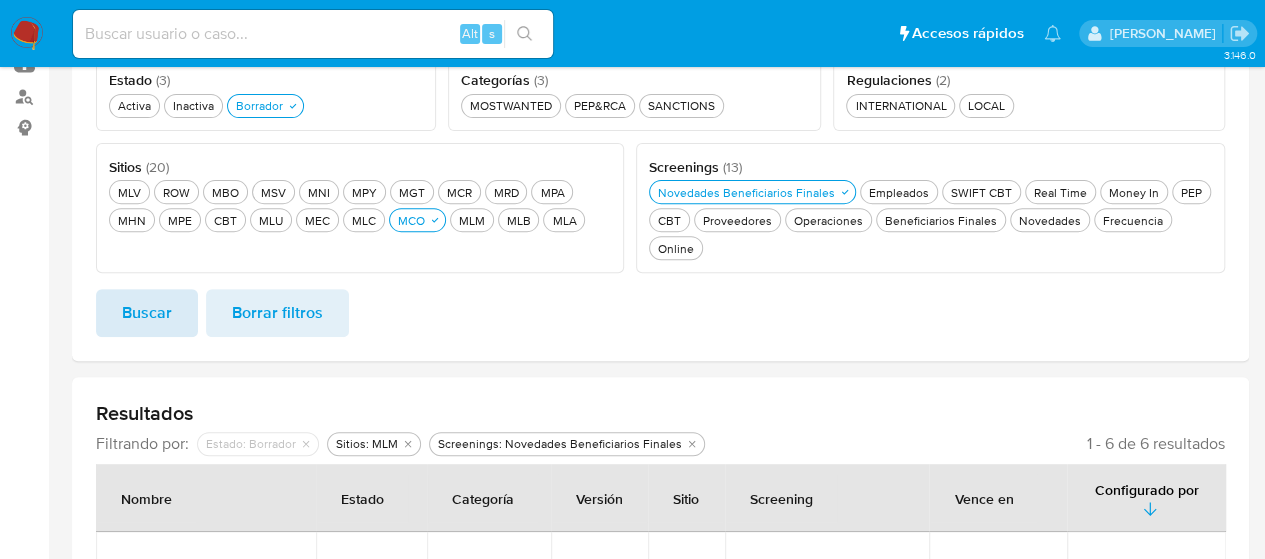 click on "Buscar" at bounding box center (147, 313) 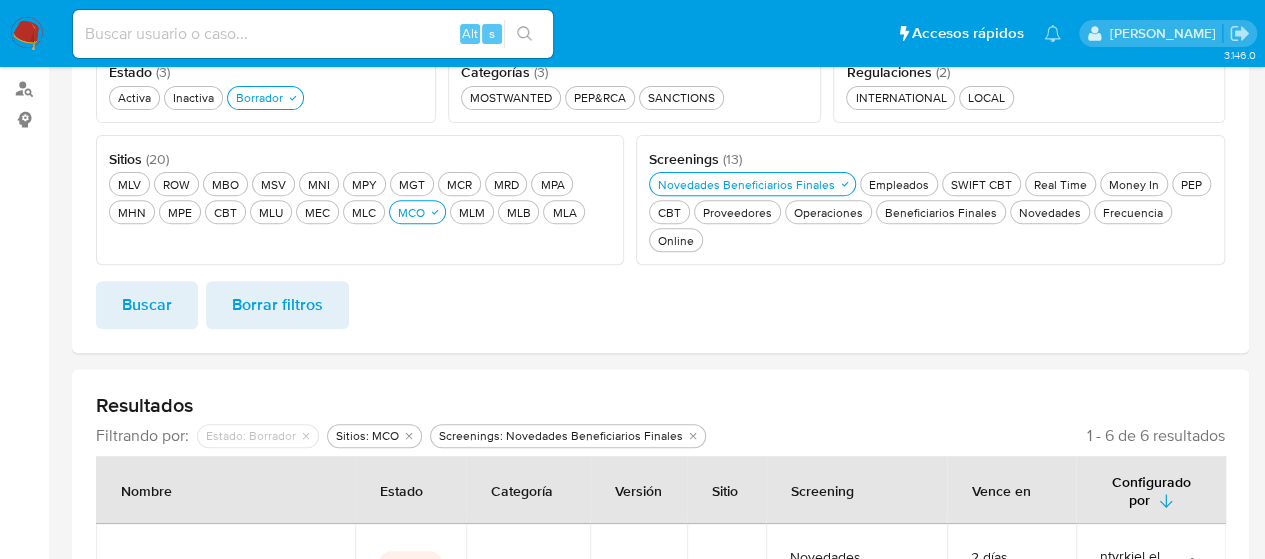scroll, scrollTop: 292, scrollLeft: 0, axis: vertical 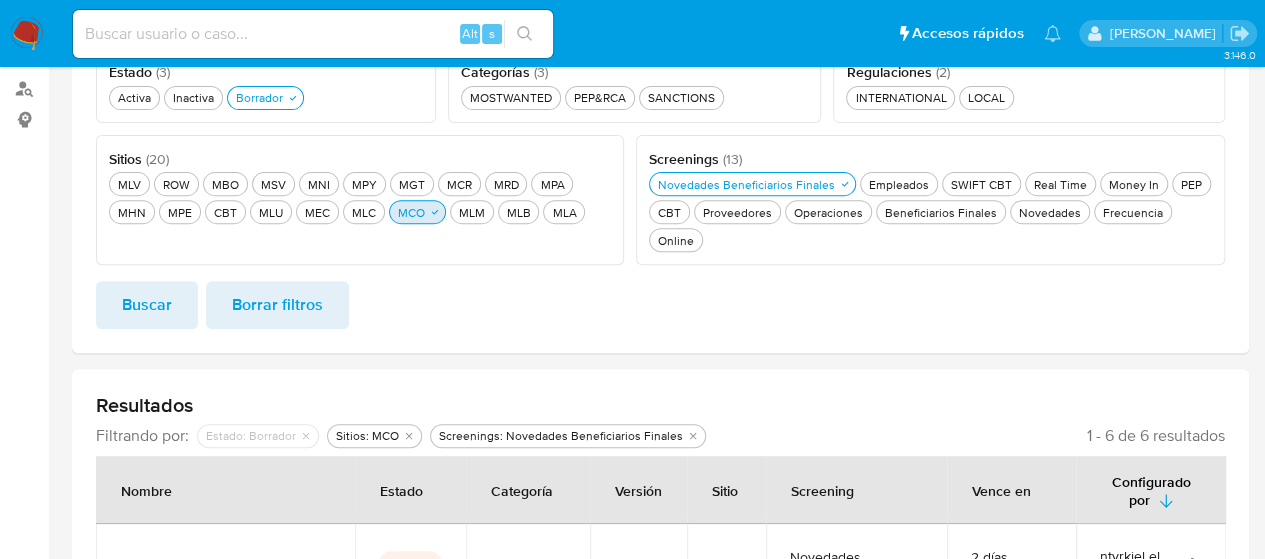 click on "MCO MCO" at bounding box center [411, 212] 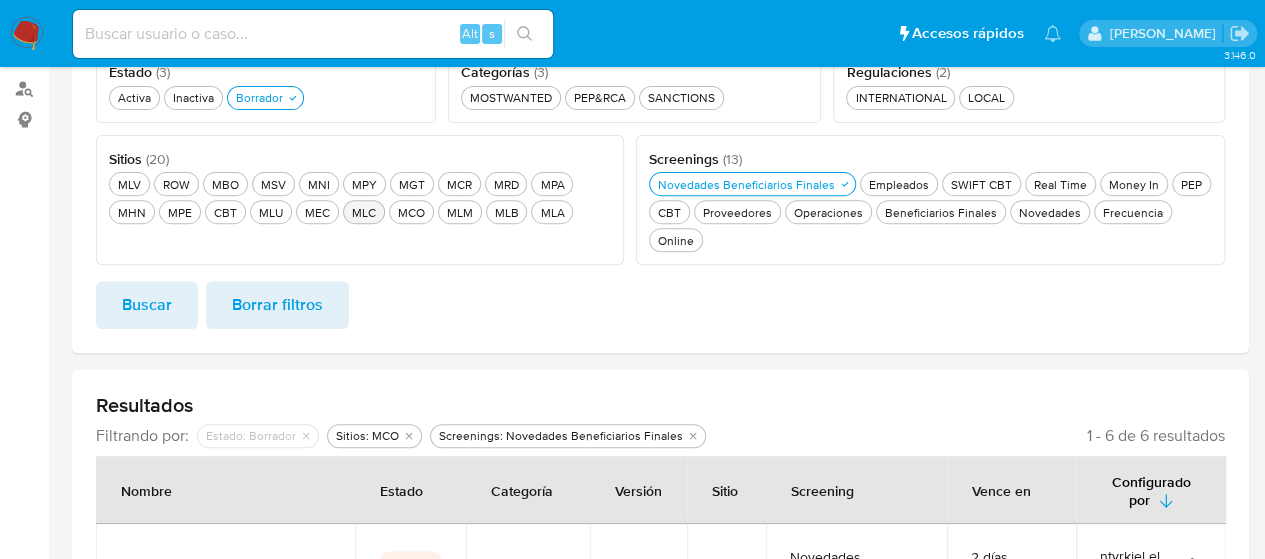 click on "MLC MLC" at bounding box center (364, 212) 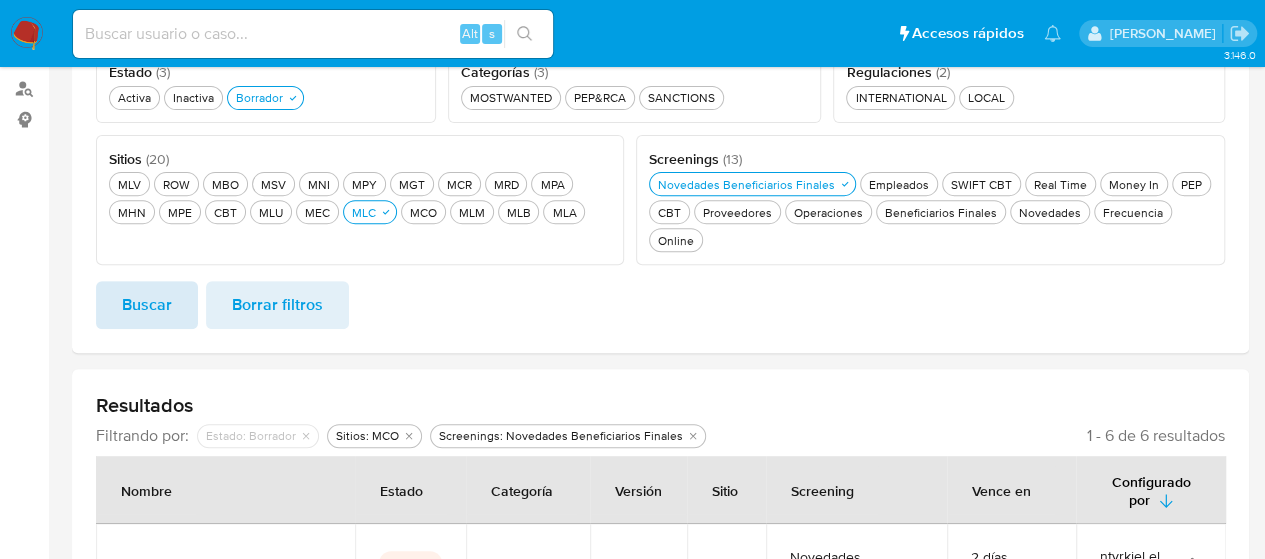 click on "Buscar" at bounding box center (147, 305) 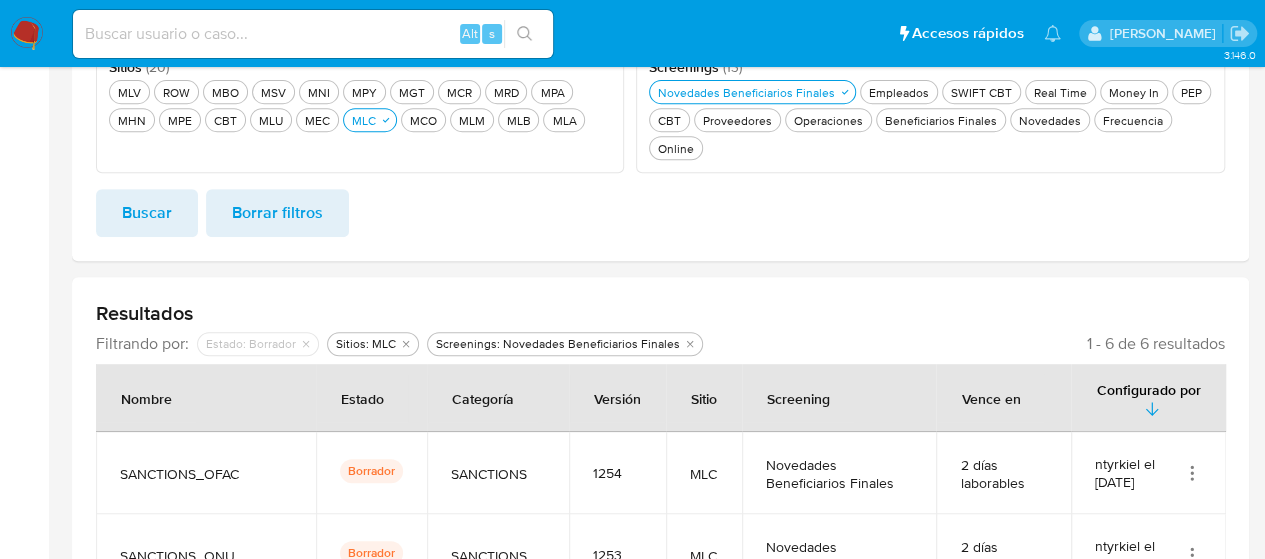 scroll, scrollTop: 284, scrollLeft: 0, axis: vertical 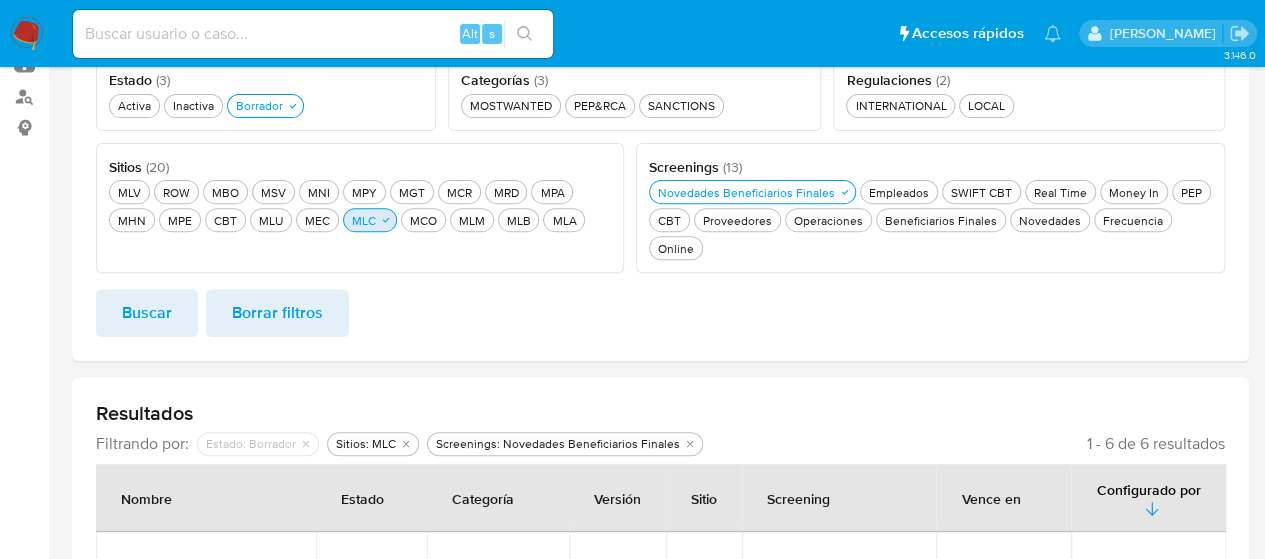 click on "MLC MLC" at bounding box center [364, 220] 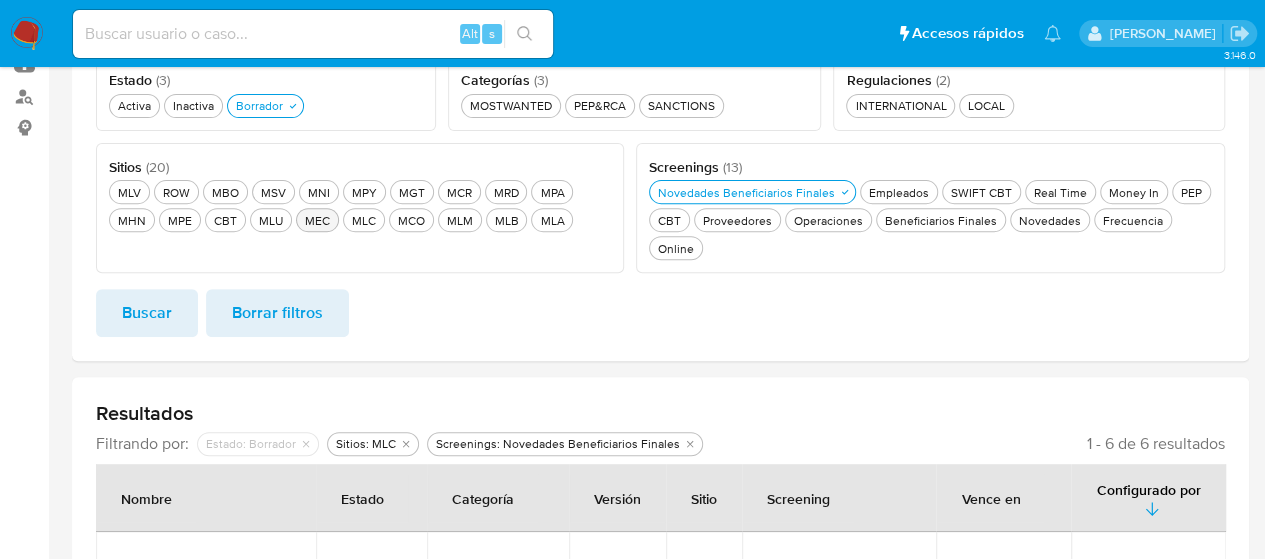 click on "MEC MEC" at bounding box center [317, 220] 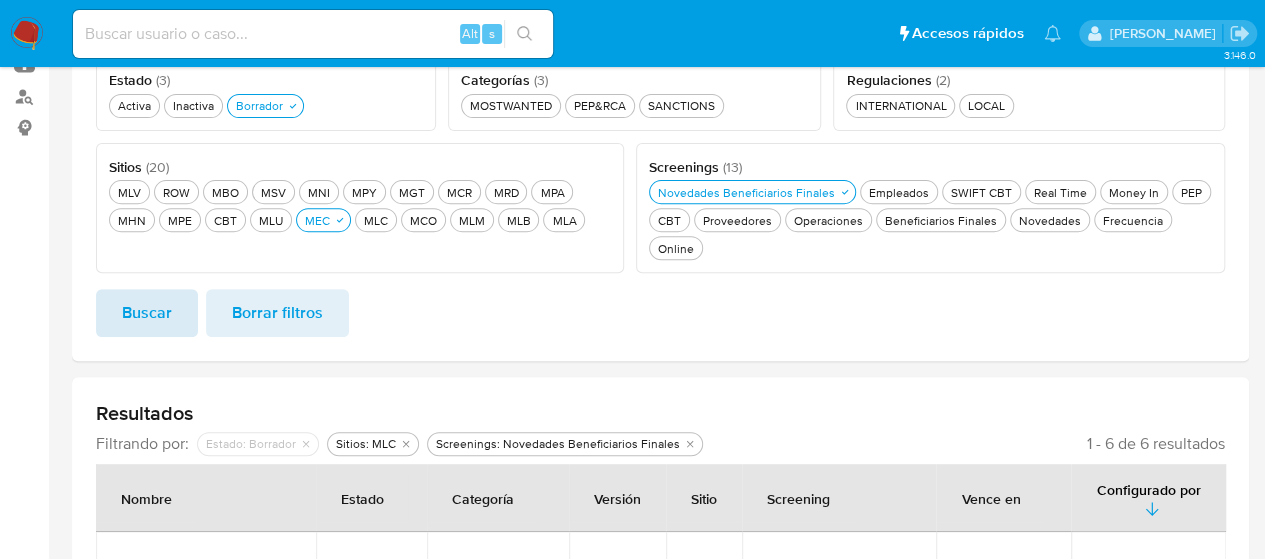 click on "Buscar" at bounding box center (147, 313) 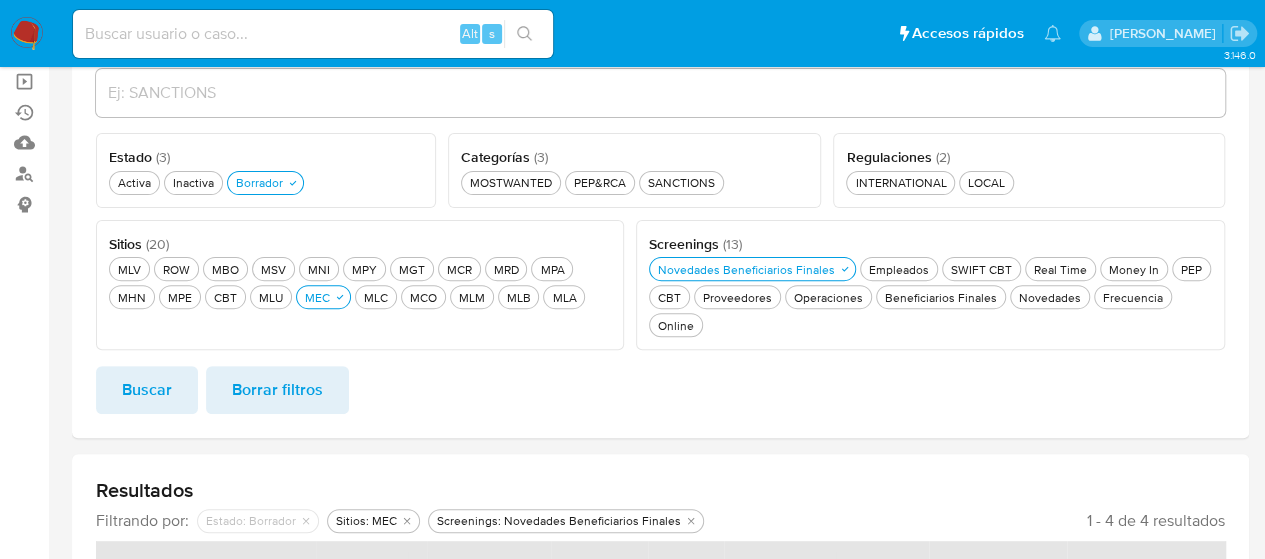 scroll, scrollTop: 120, scrollLeft: 0, axis: vertical 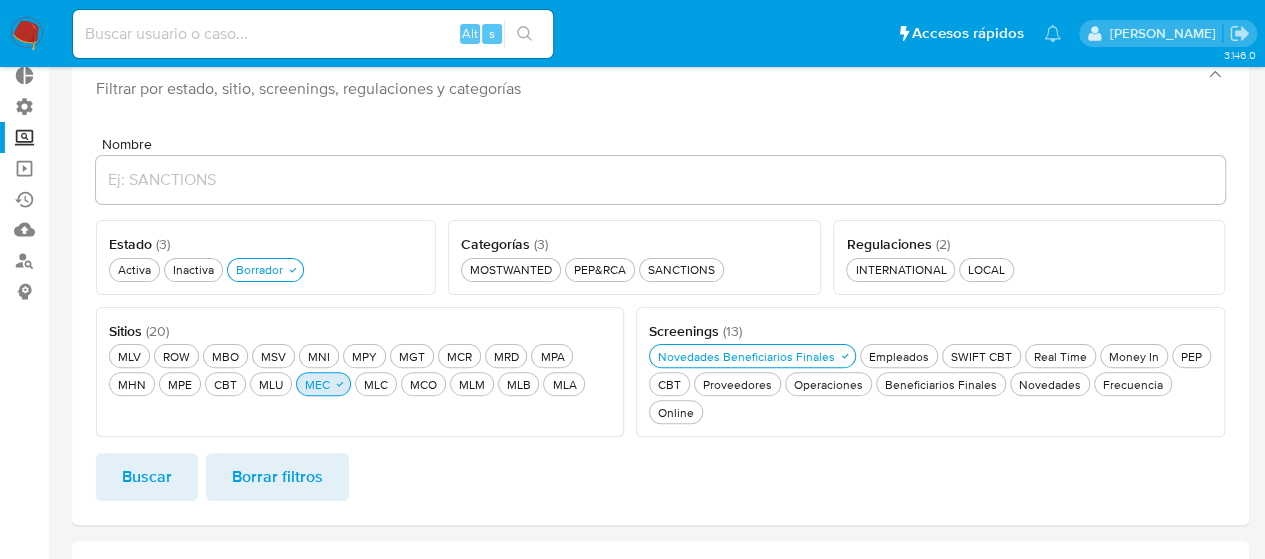 click on "MEC MEC" at bounding box center [317, 384] 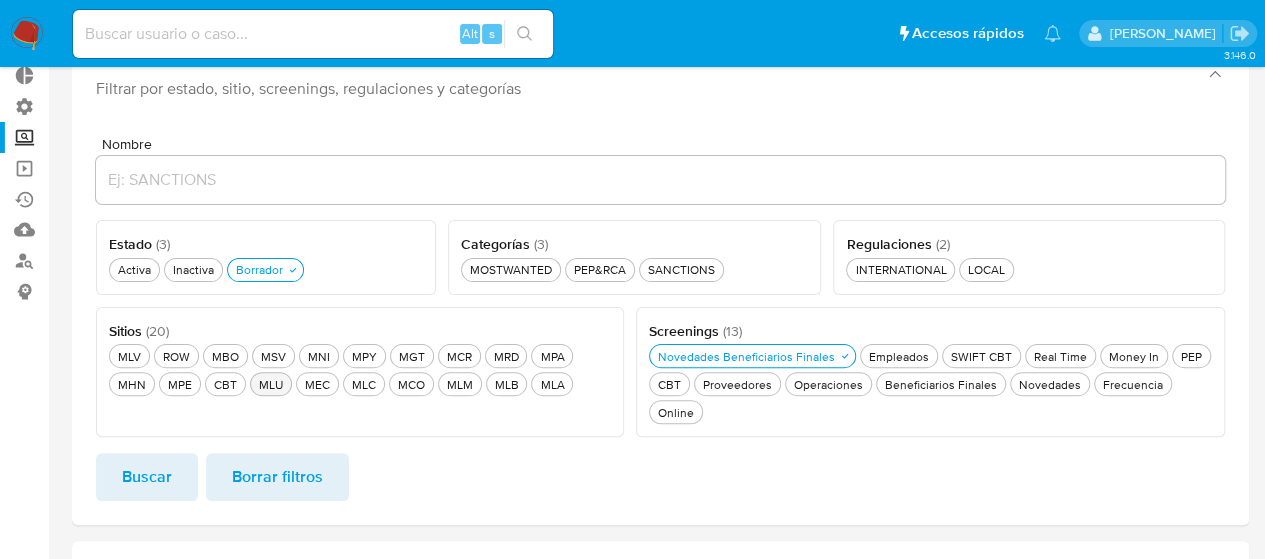 click on "MLU MLU" at bounding box center (271, 384) 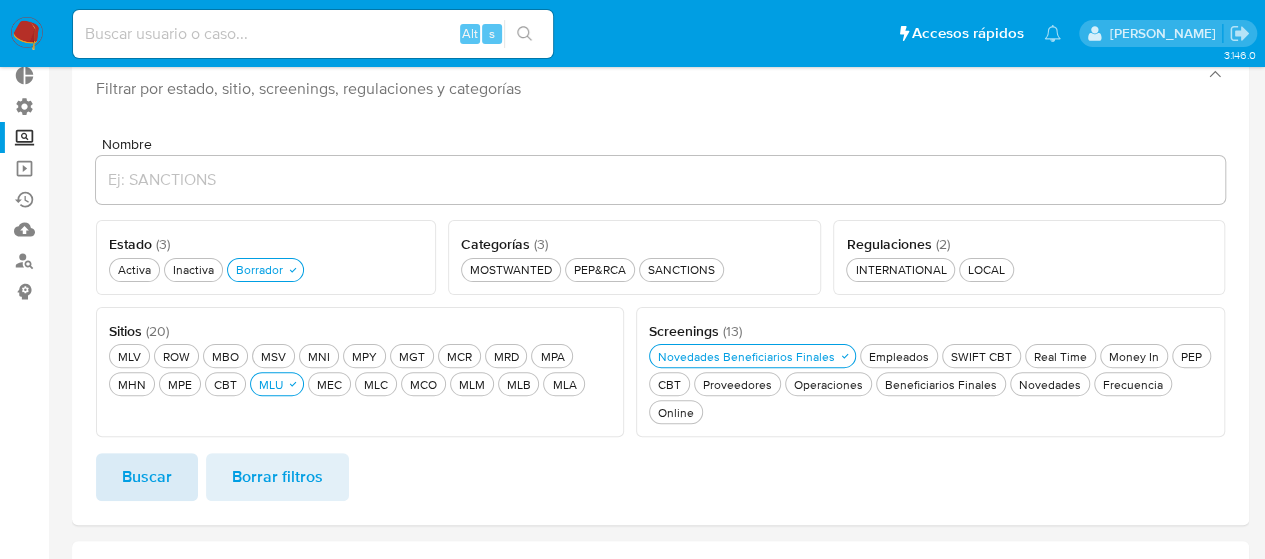 click on "Buscar" at bounding box center (147, 477) 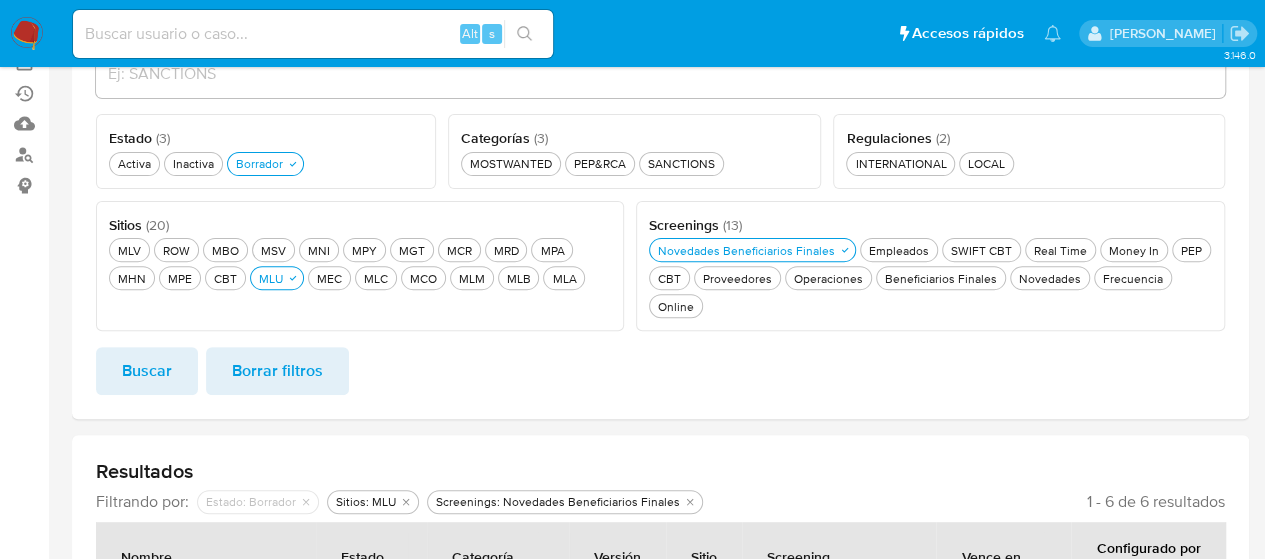 scroll, scrollTop: 184, scrollLeft: 0, axis: vertical 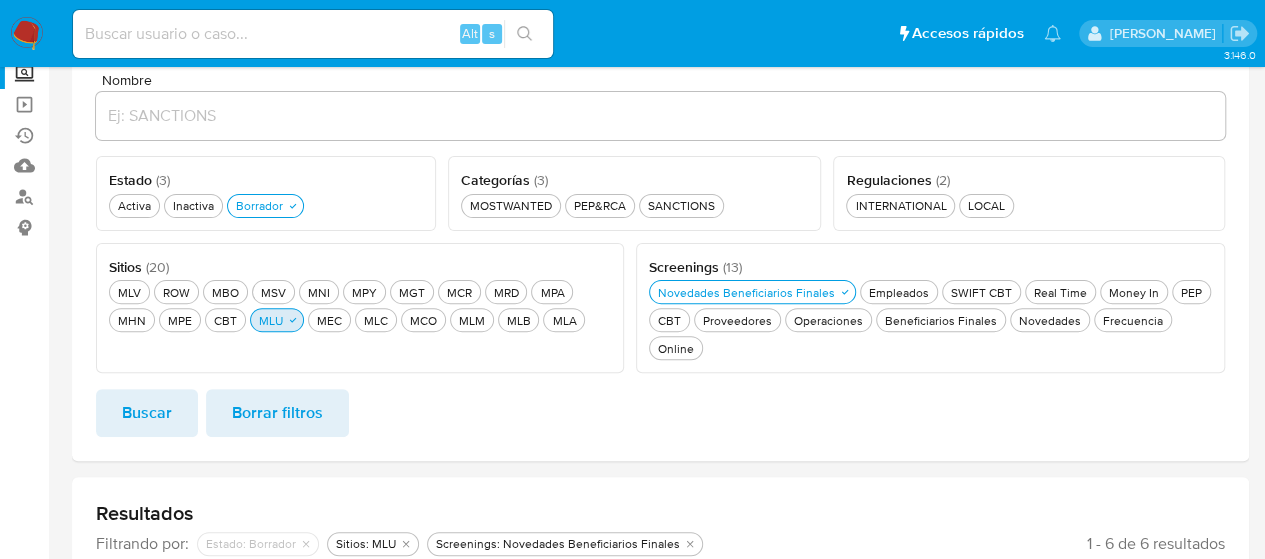 click on "MLU MLU" at bounding box center (271, 320) 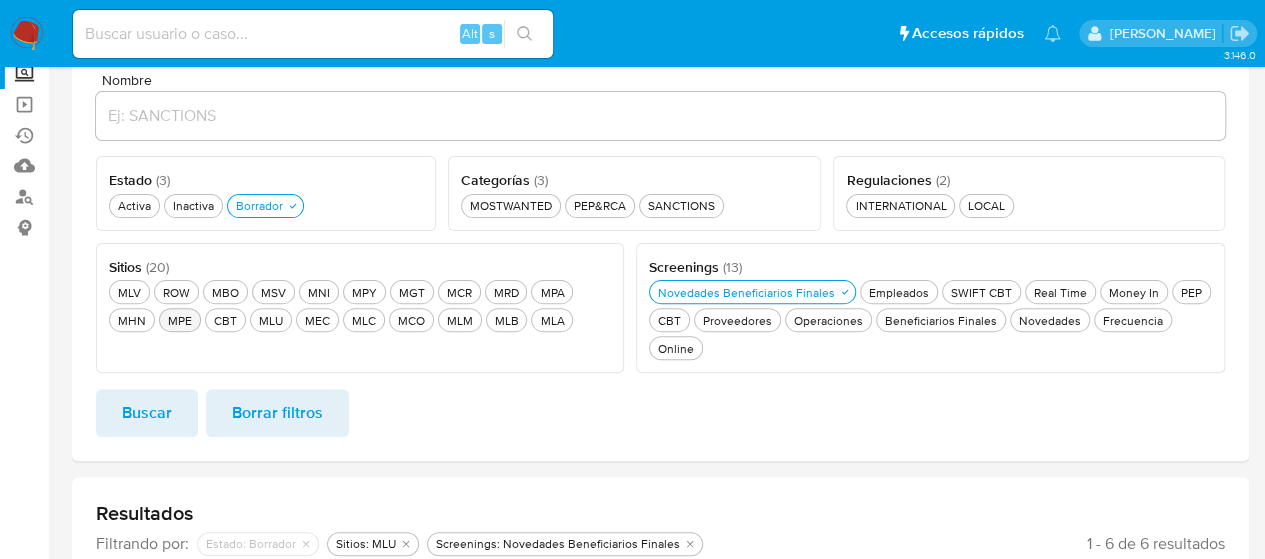click on "MPE MPE" at bounding box center (180, 320) 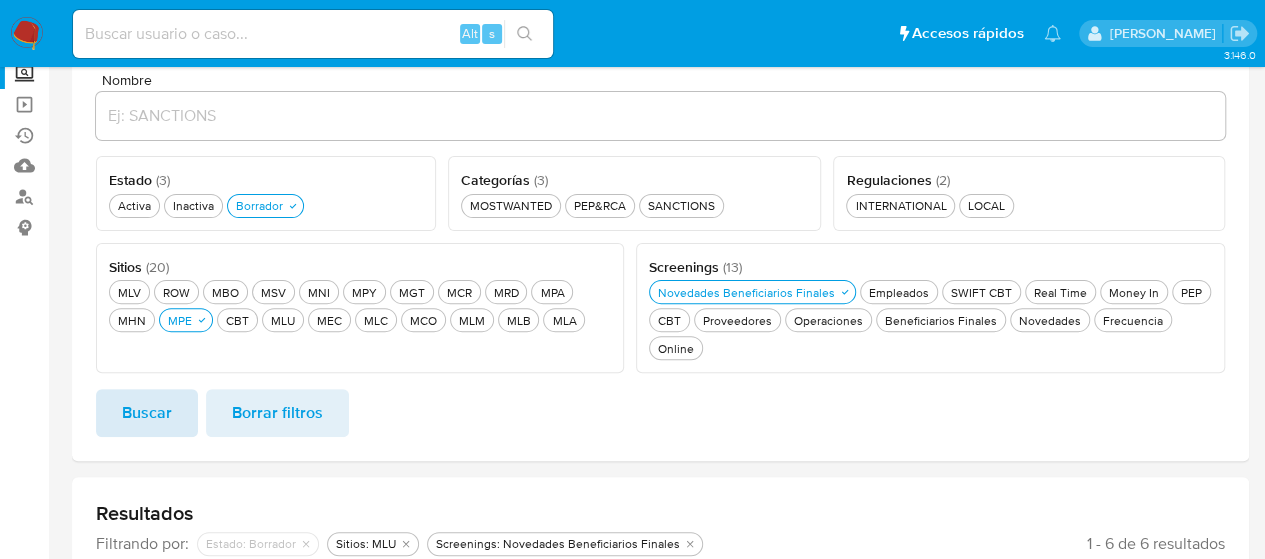 click on "Buscar" at bounding box center [147, 413] 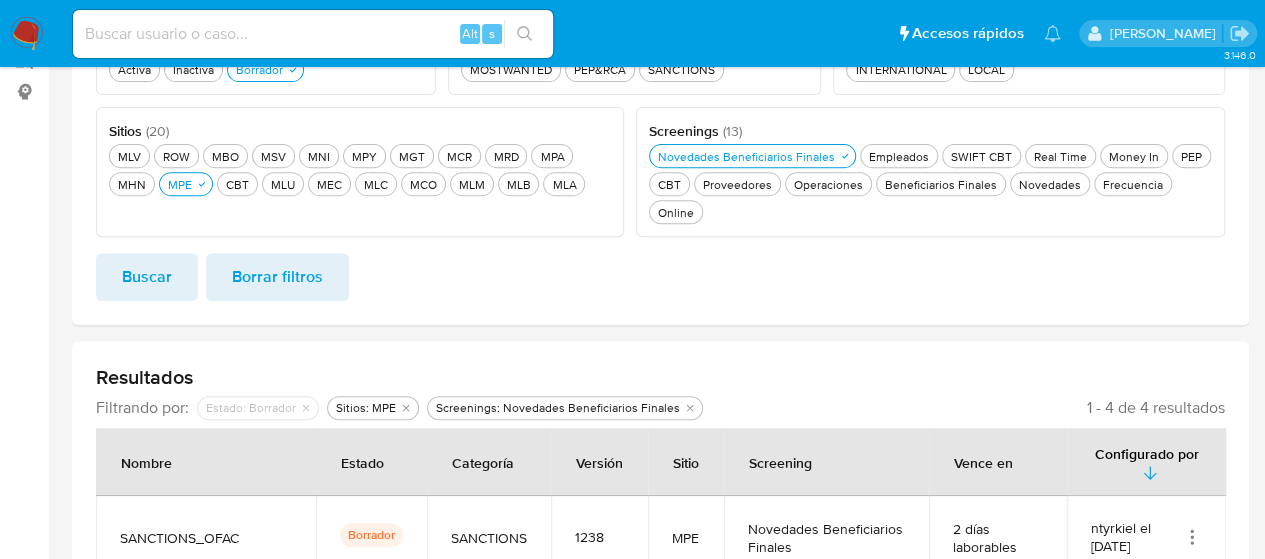 scroll, scrollTop: 320, scrollLeft: 0, axis: vertical 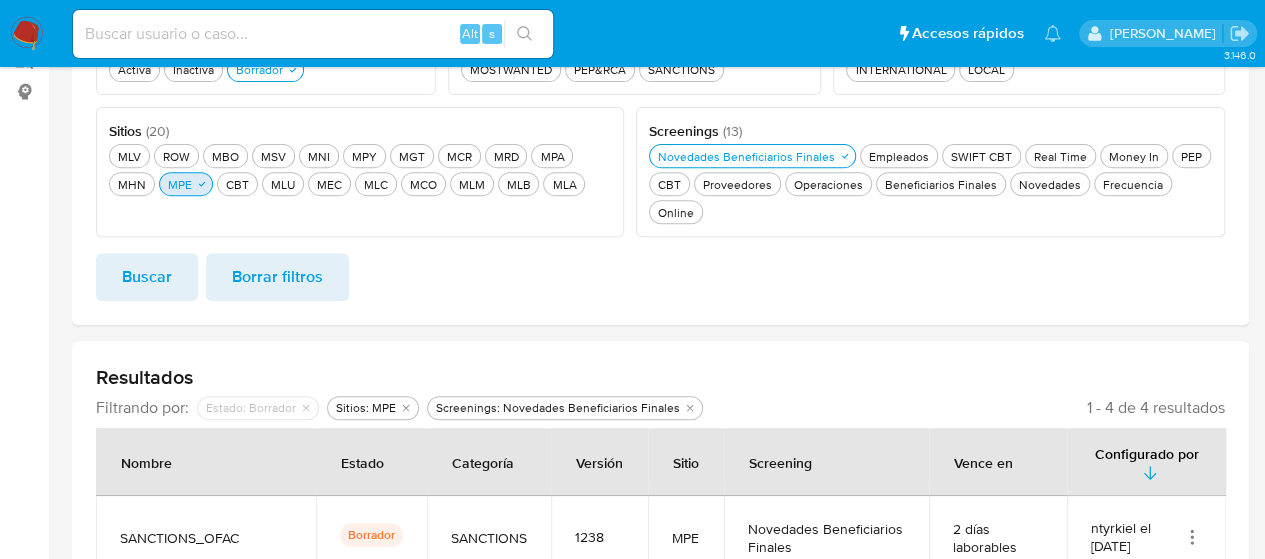 click on "MPE MPE" at bounding box center (180, 184) 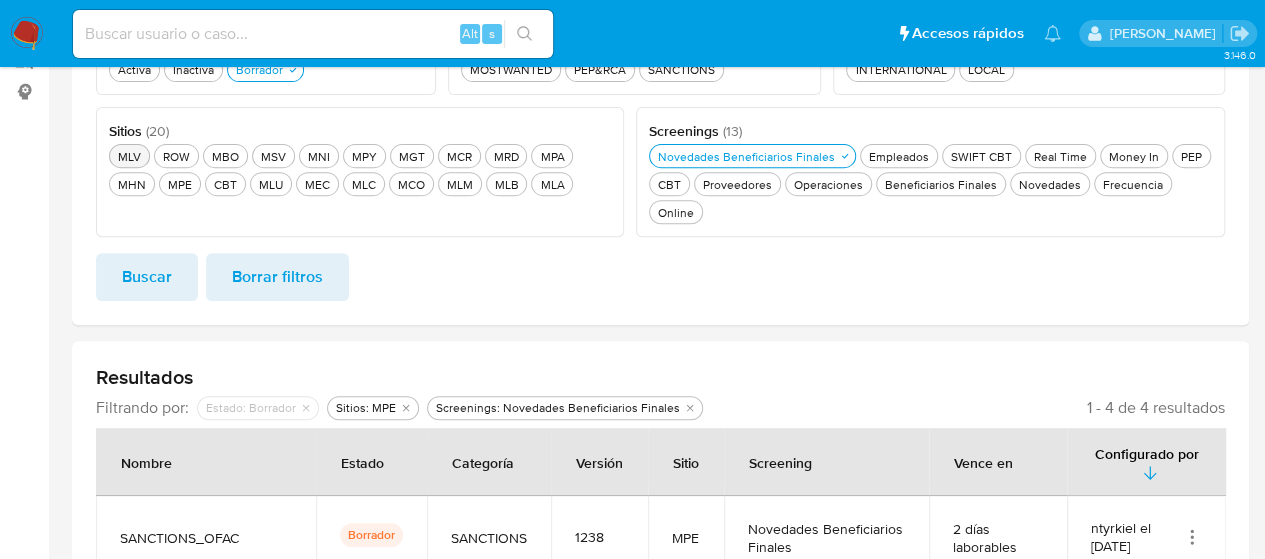 click on "MLV MLV" at bounding box center [129, 156] 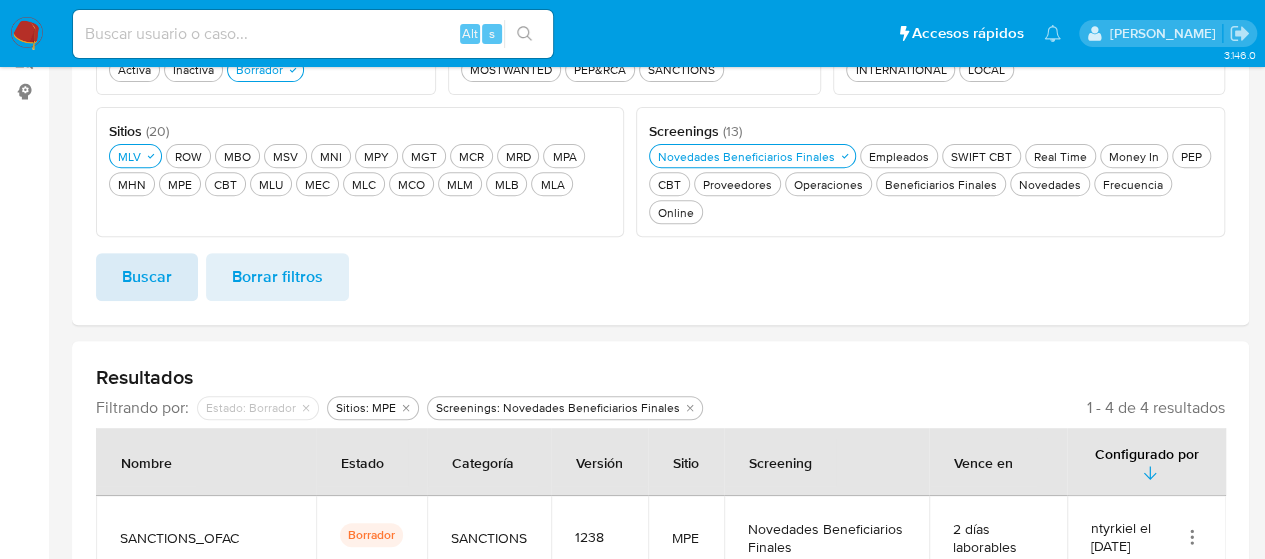 click on "Buscar" at bounding box center (147, 277) 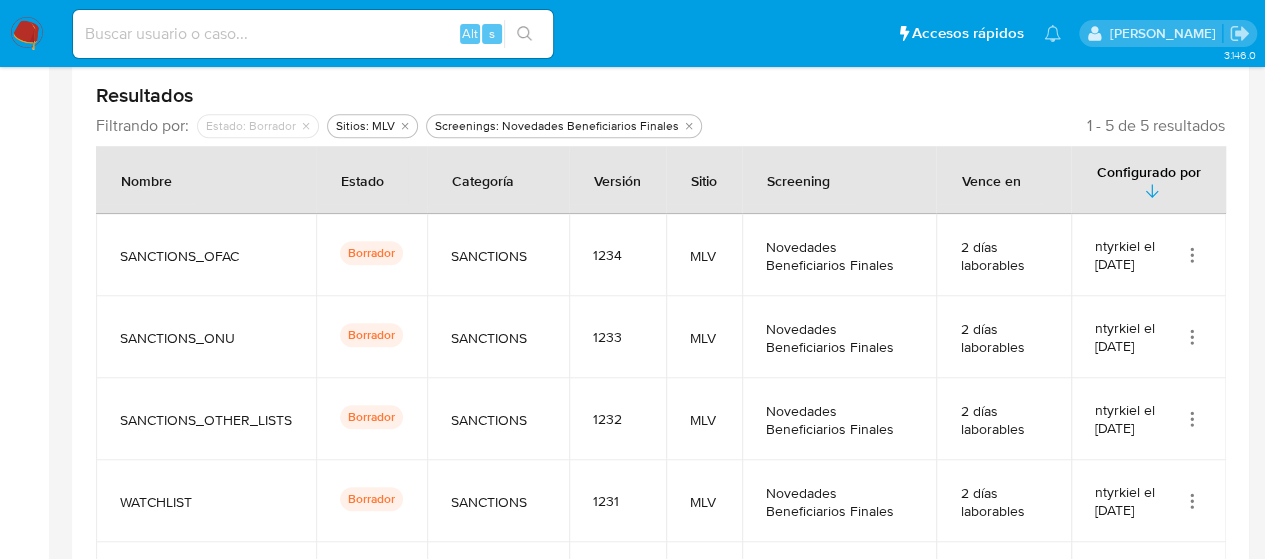 scroll, scrollTop: 202, scrollLeft: 0, axis: vertical 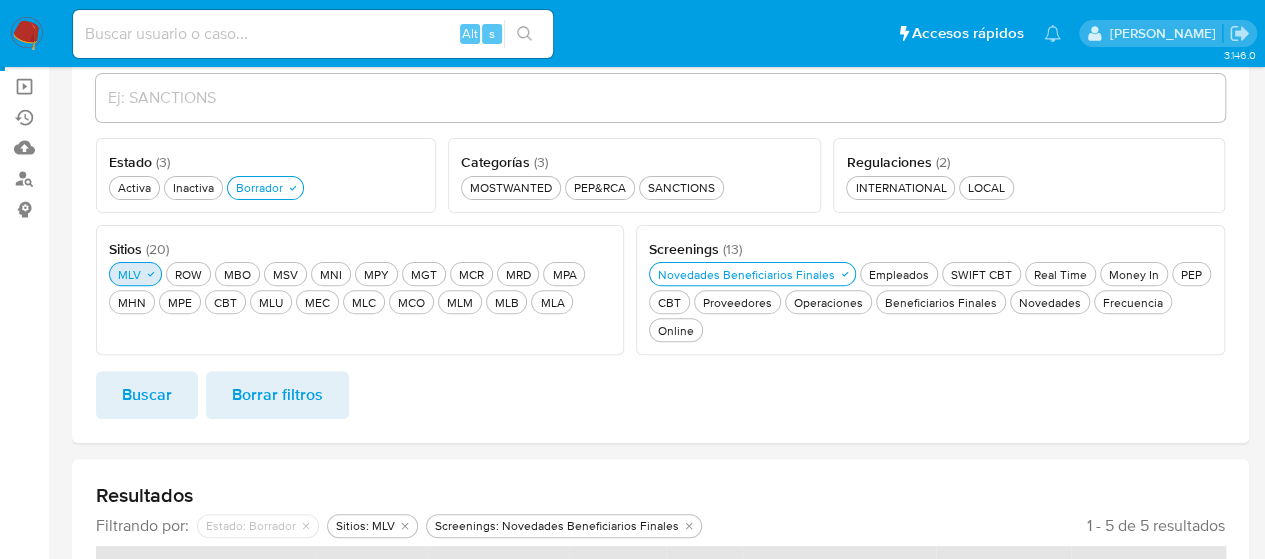 click 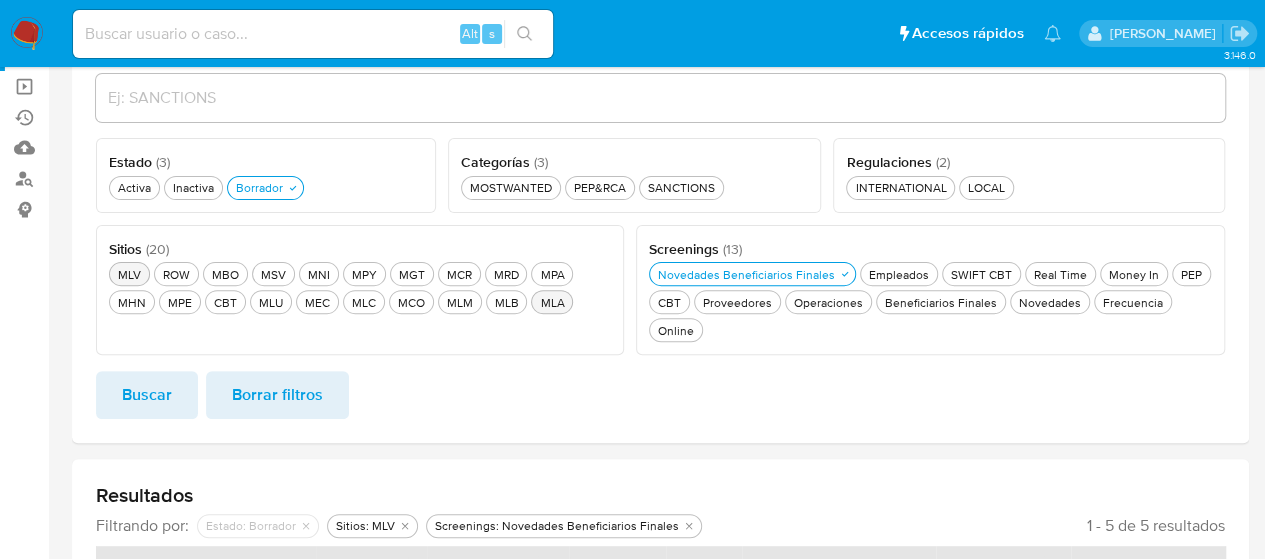 click on "MLA MLA" at bounding box center (552, 302) 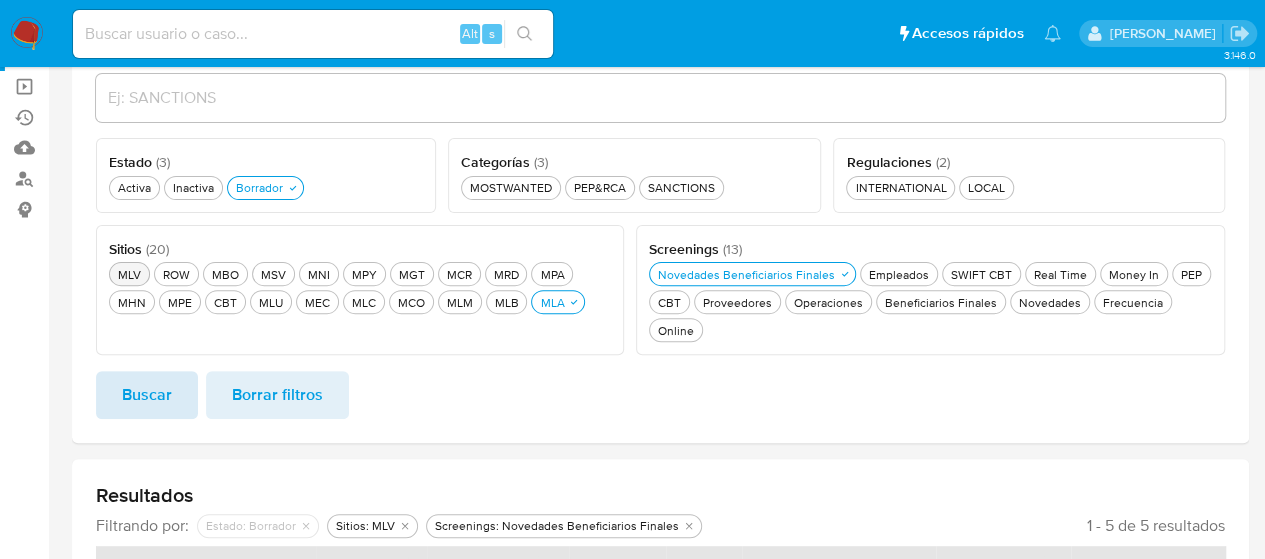 click on "Buscar" at bounding box center [147, 395] 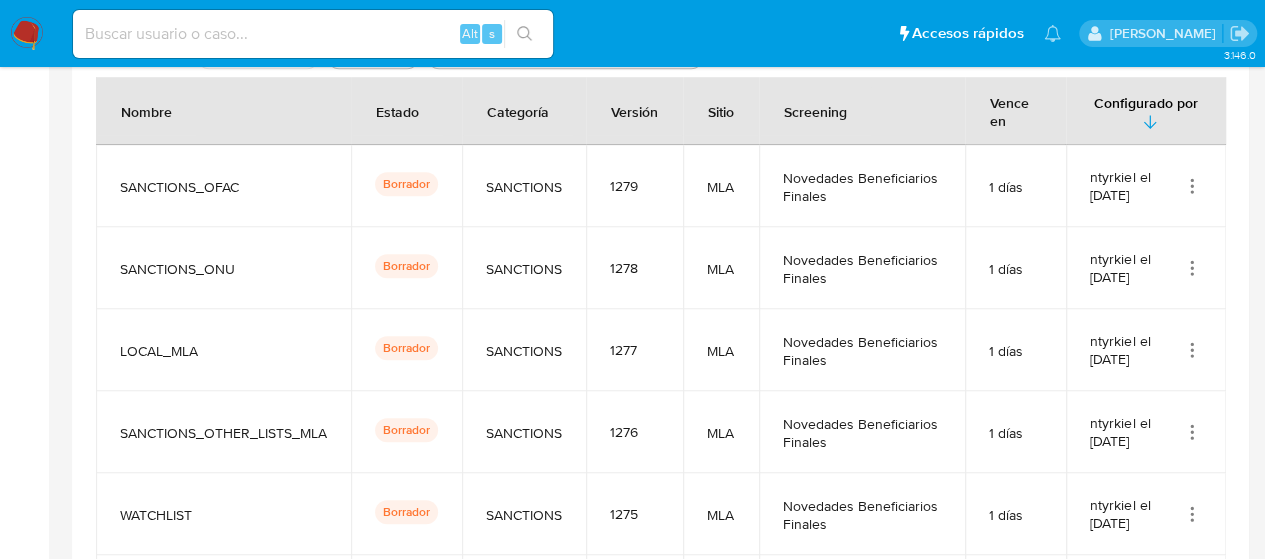 scroll, scrollTop: 632, scrollLeft: 0, axis: vertical 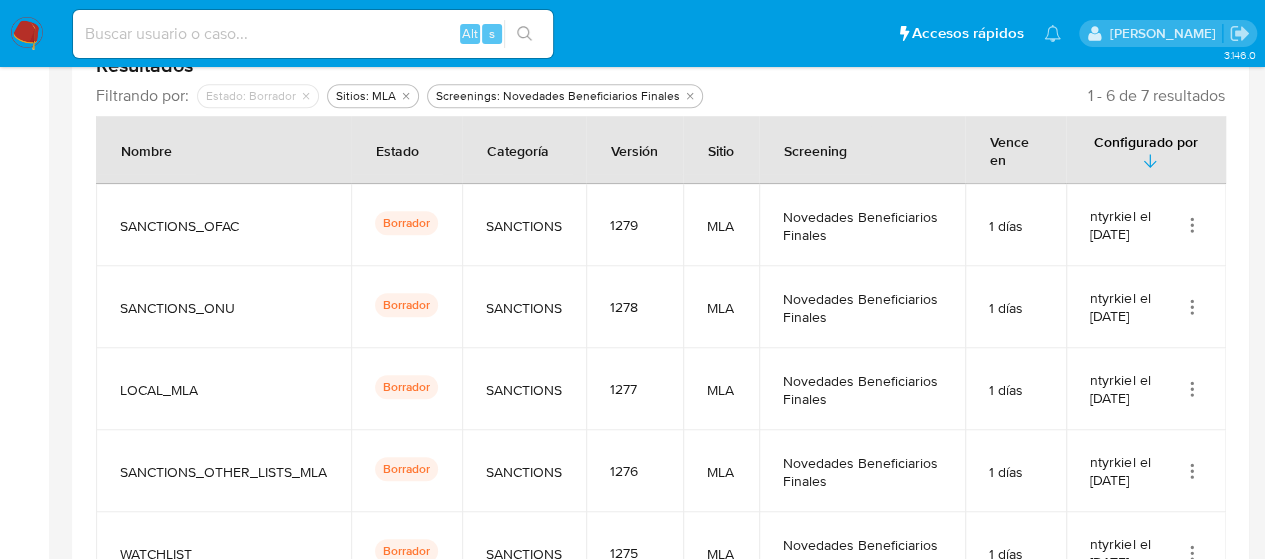 drag, startPoint x: 648, startPoint y: 215, endPoint x: 612, endPoint y: 224, distance: 37.107952 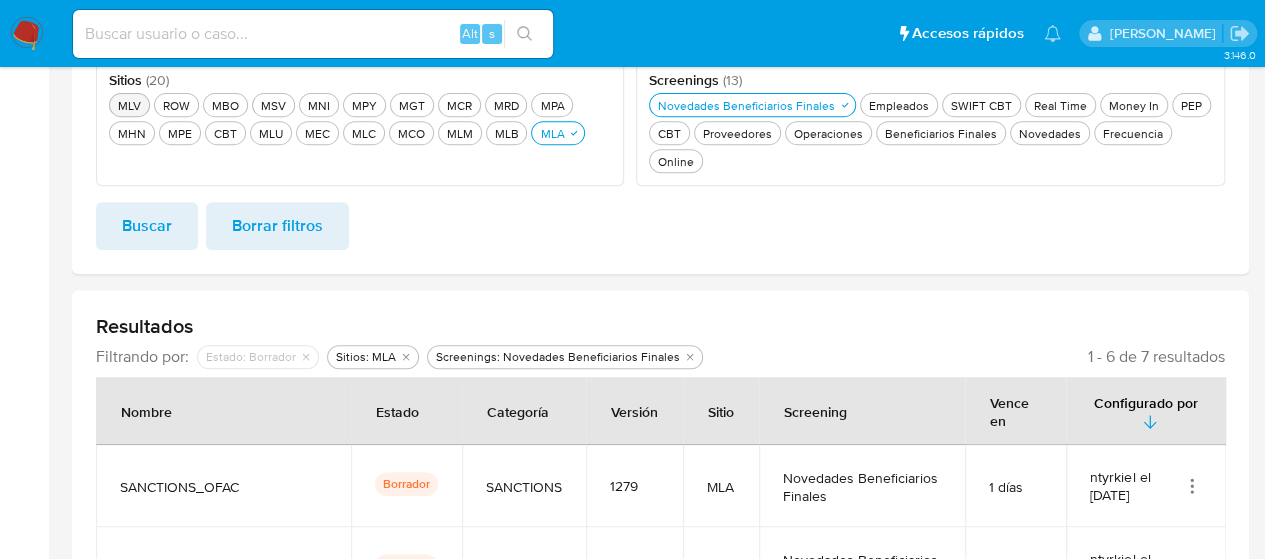 scroll, scrollTop: 700, scrollLeft: 0, axis: vertical 